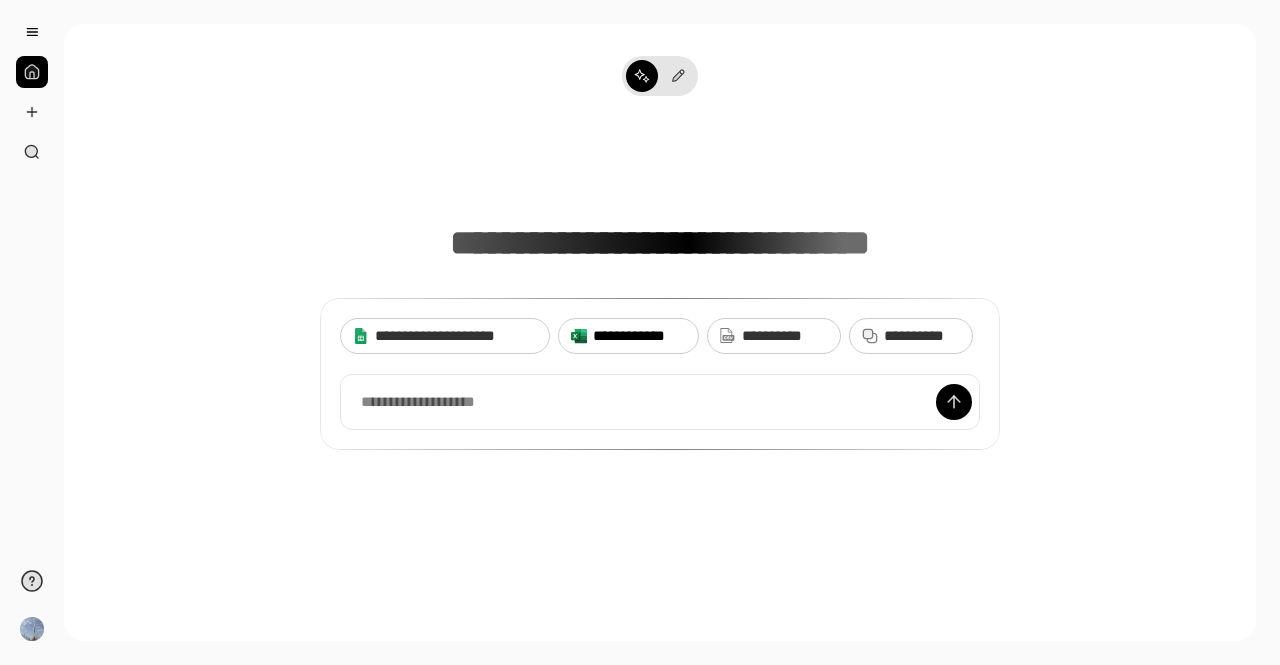 scroll, scrollTop: 0, scrollLeft: 0, axis: both 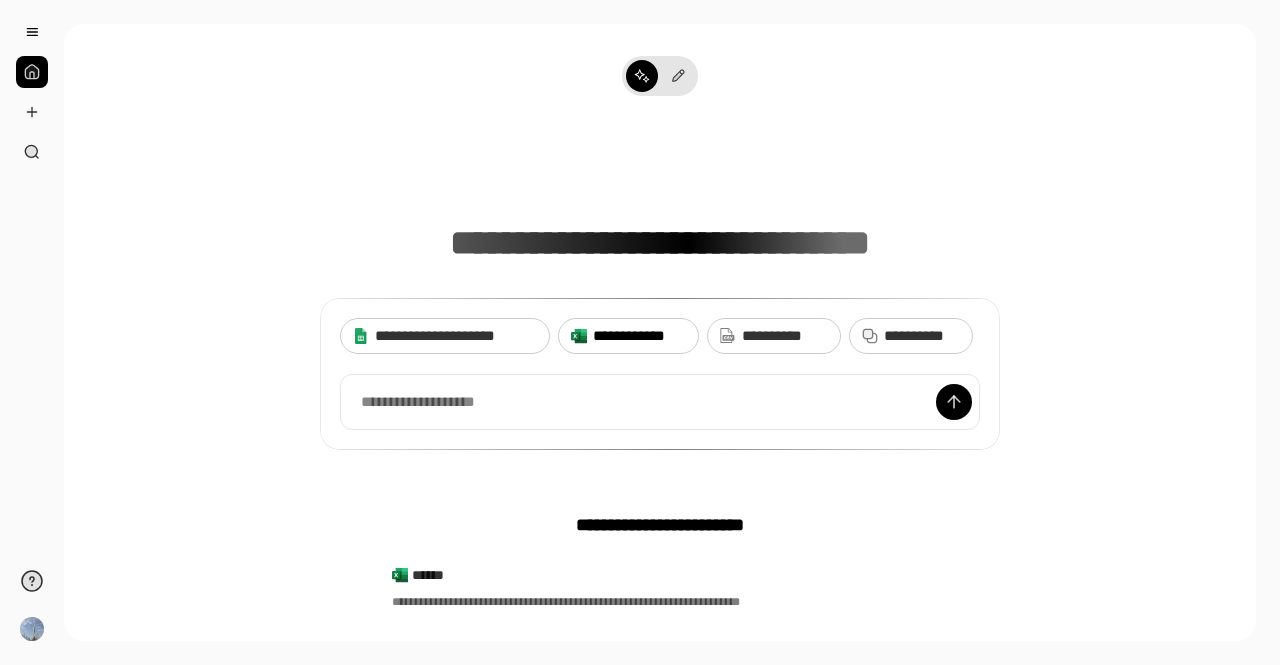click on "**********" at bounding box center (639, 336) 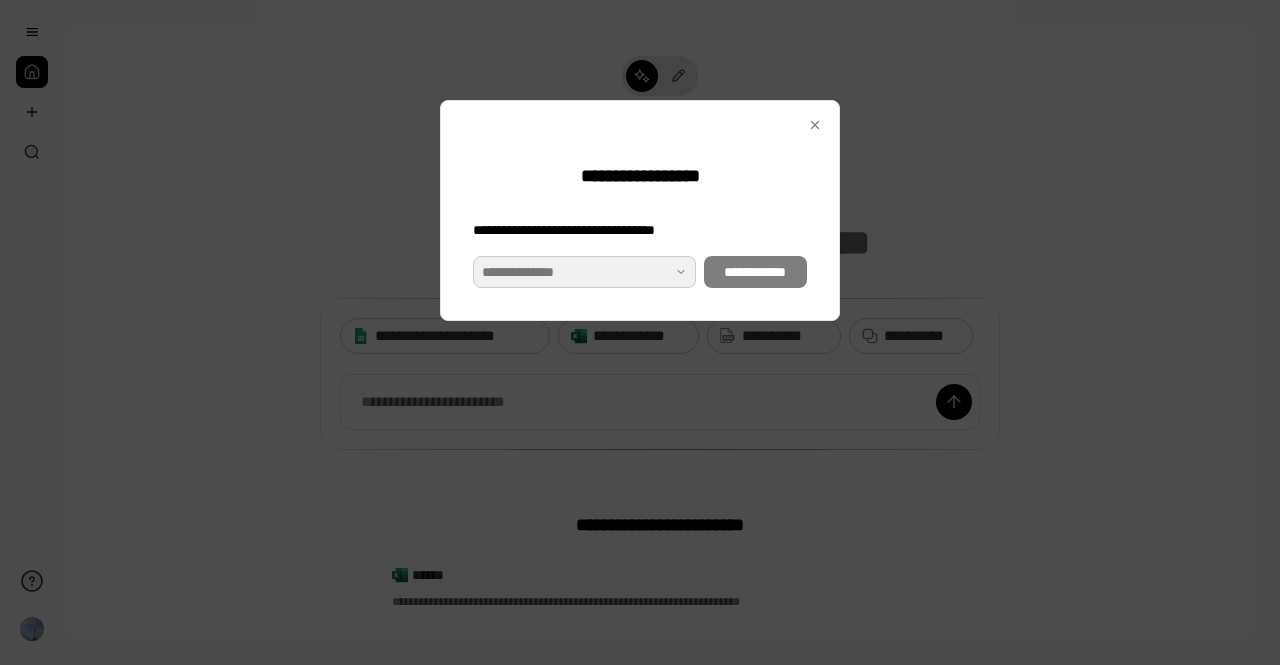 click at bounding box center (584, 272) 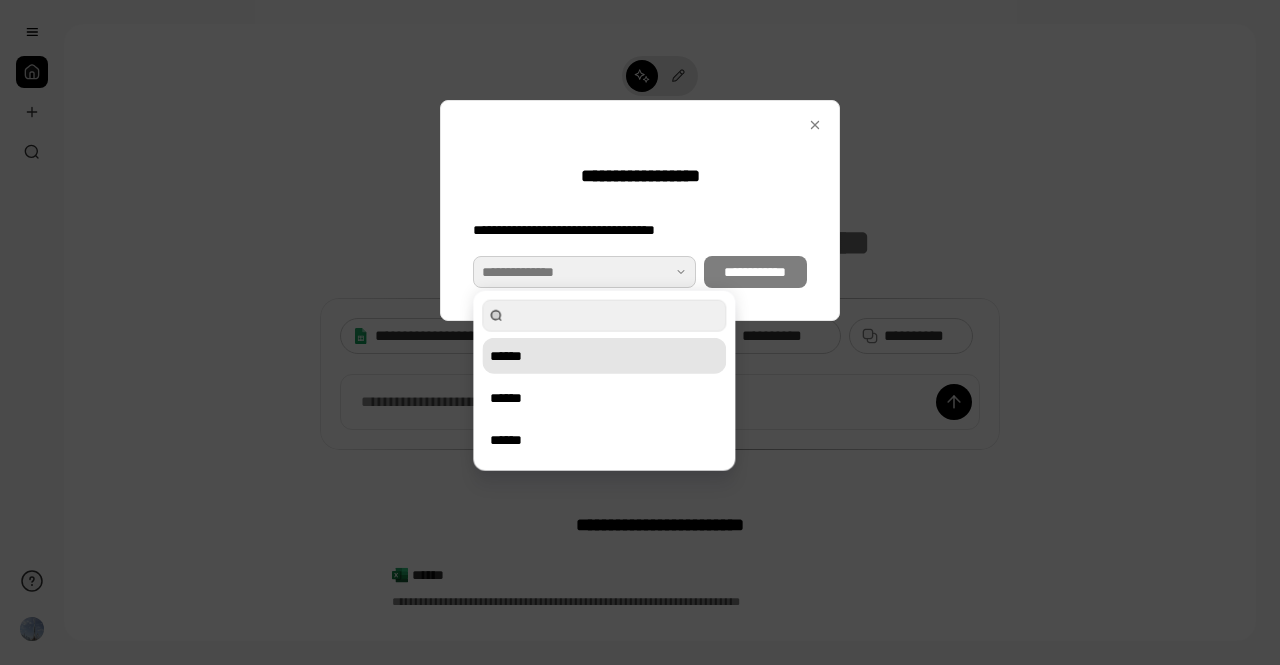 click on "******" at bounding box center (604, 356) 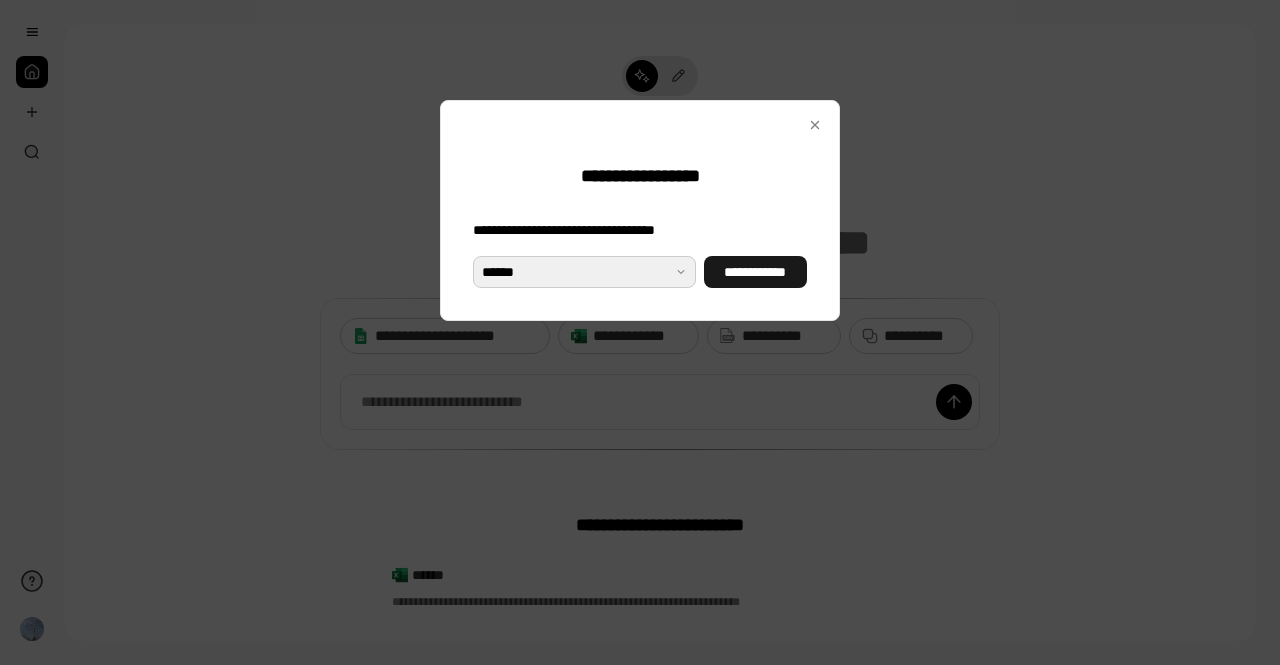 click on "**********" at bounding box center (755, 272) 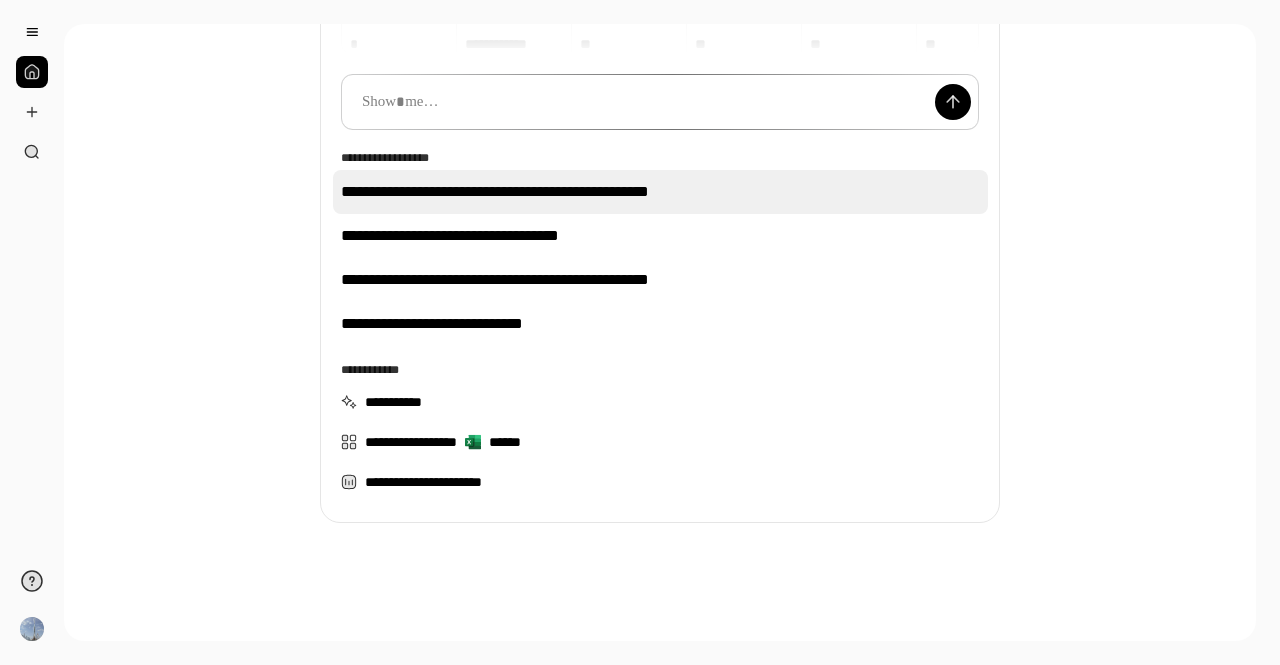 scroll, scrollTop: 308, scrollLeft: 0, axis: vertical 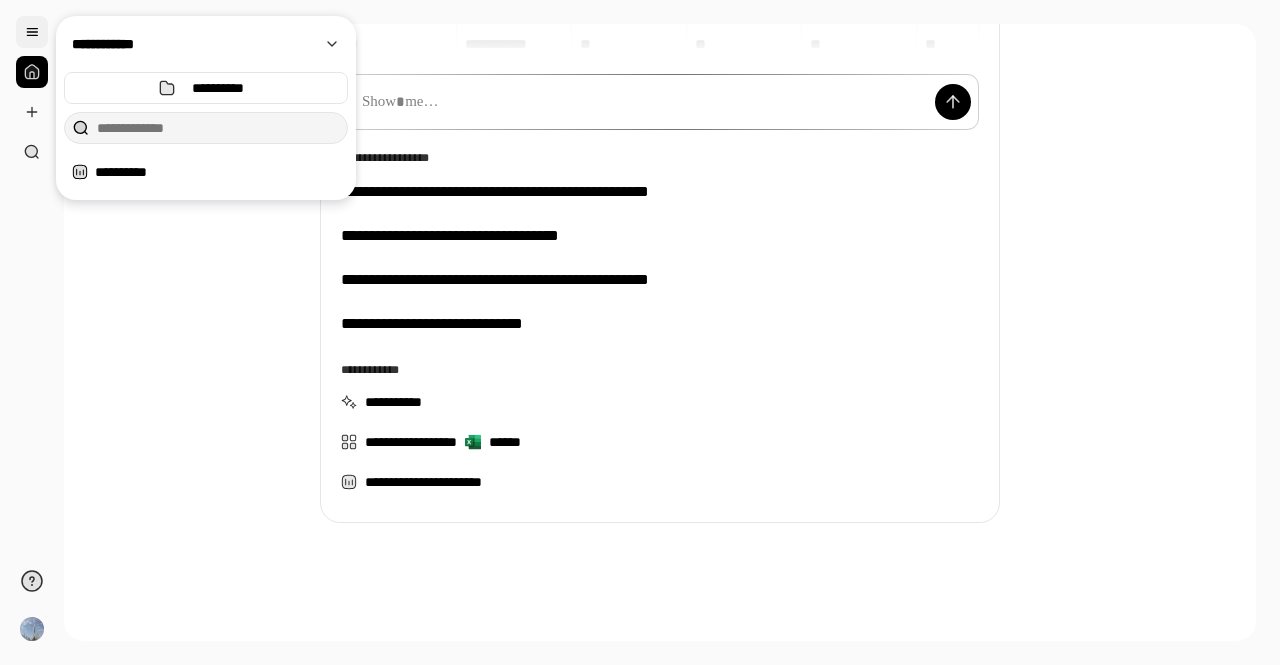 click at bounding box center [32, 32] 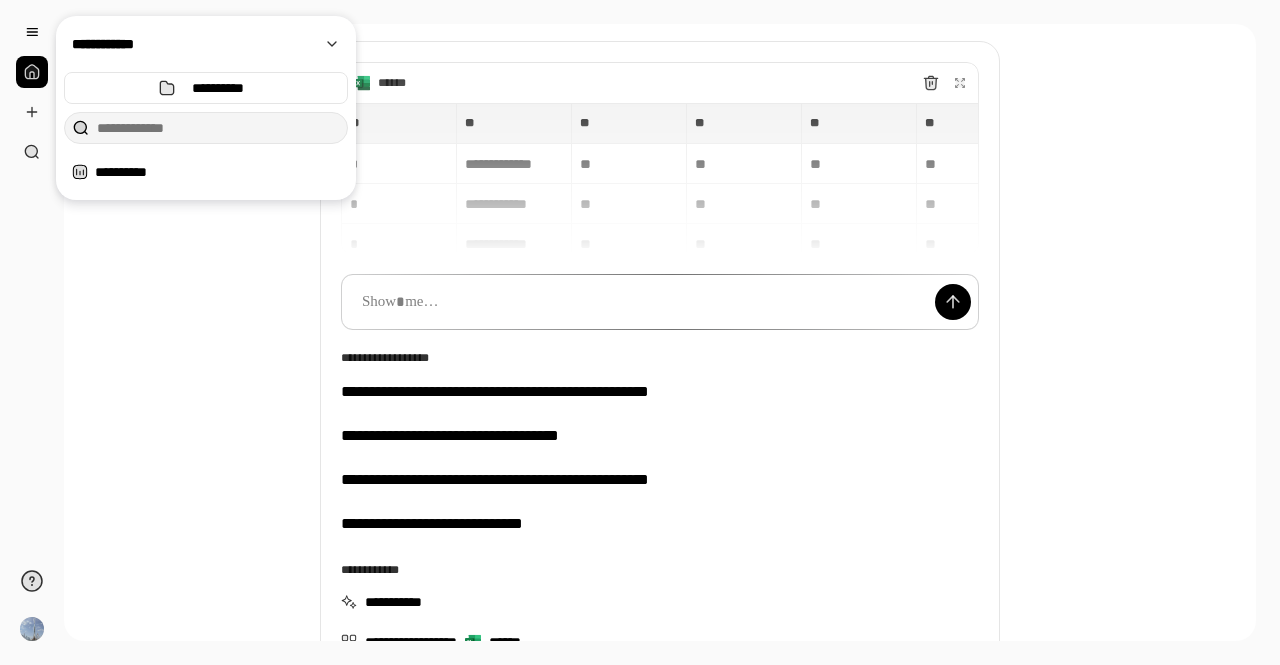 scroll, scrollTop: 8, scrollLeft: 0, axis: vertical 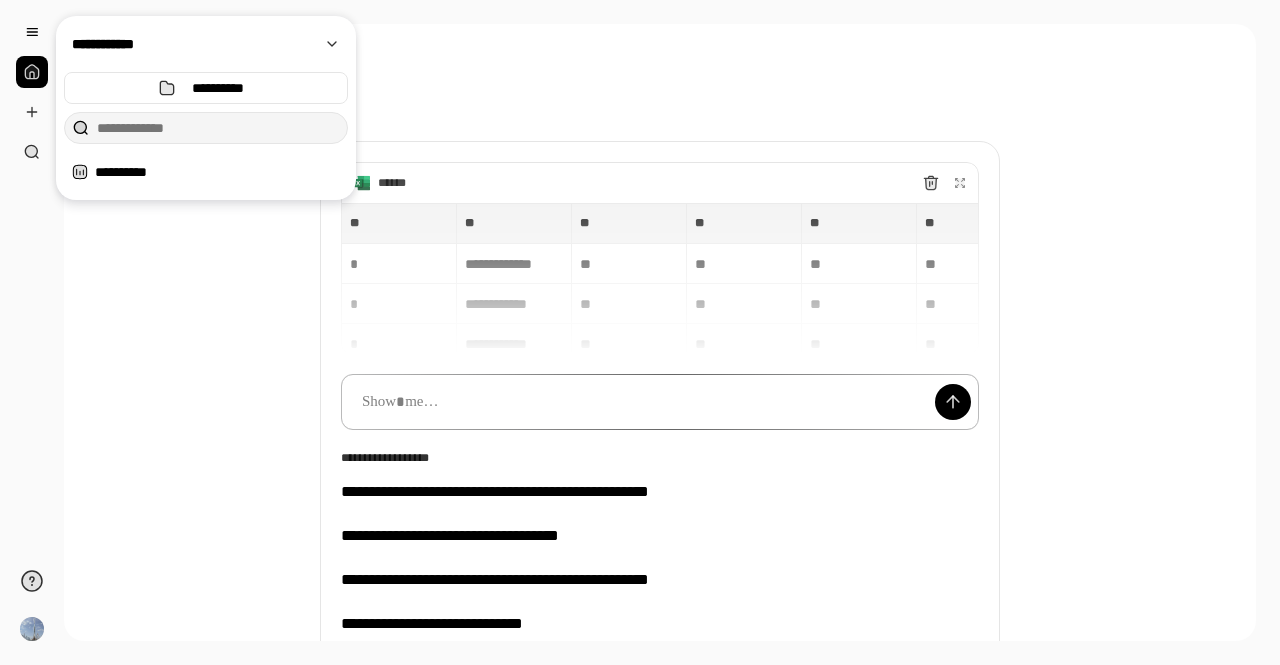 click at bounding box center (660, 402) 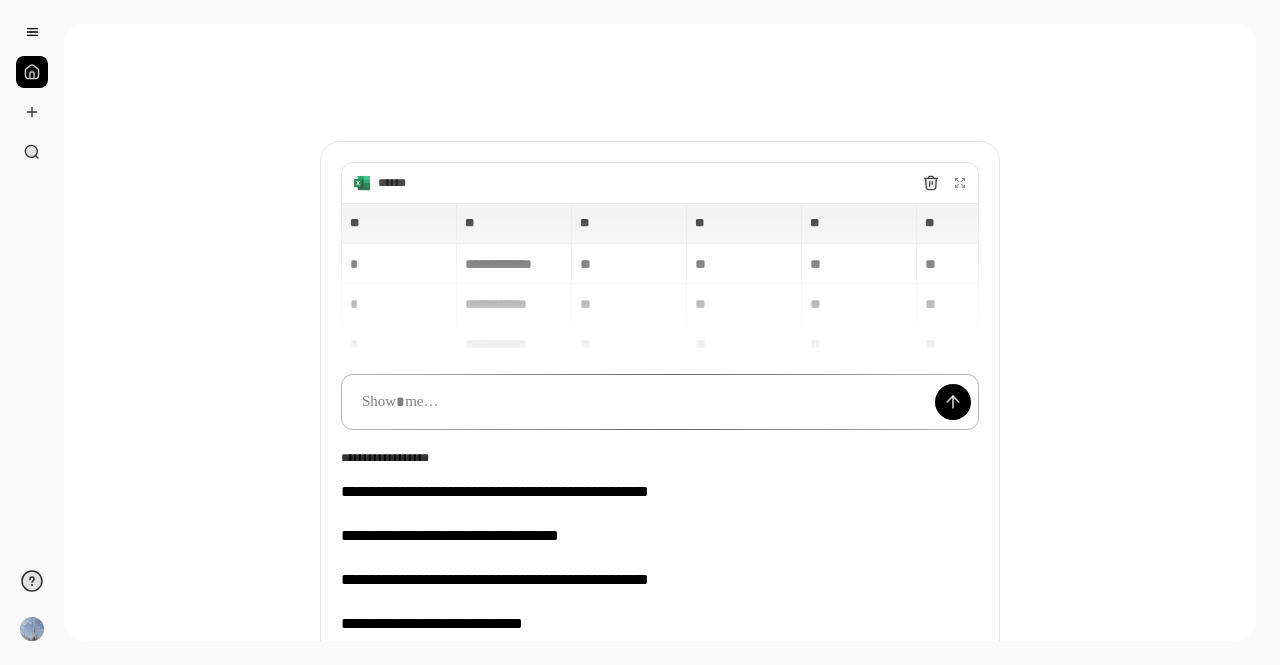 type 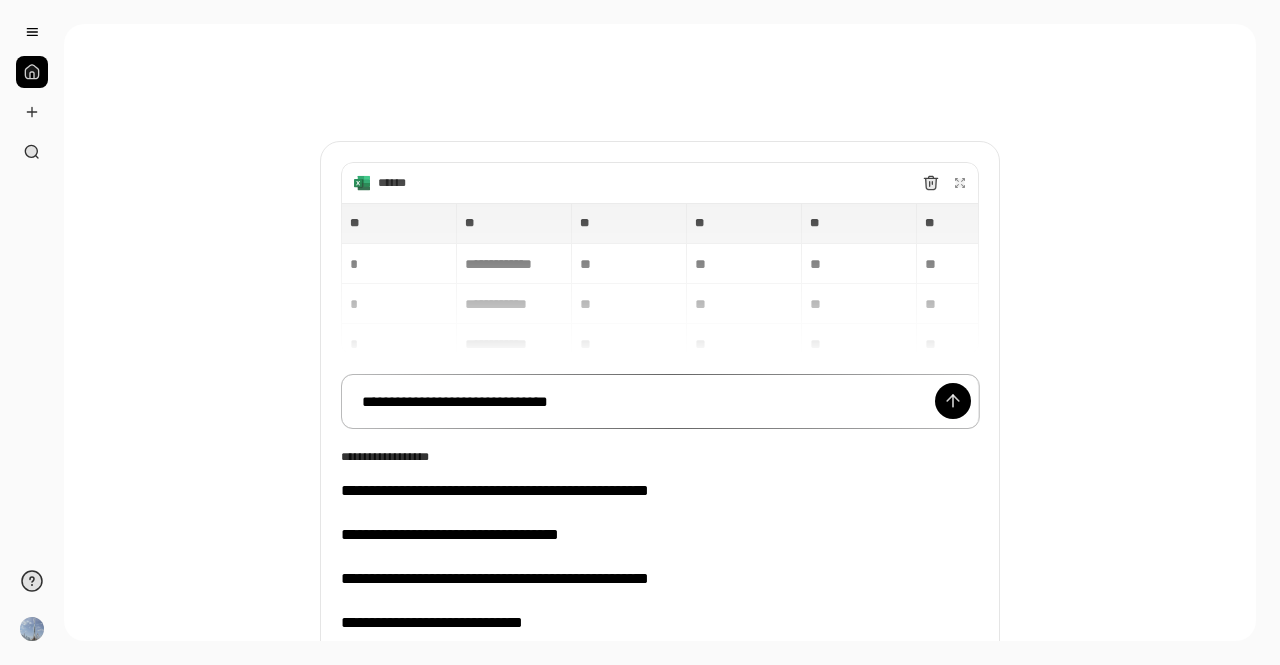 click on "**********" at bounding box center [660, 401] 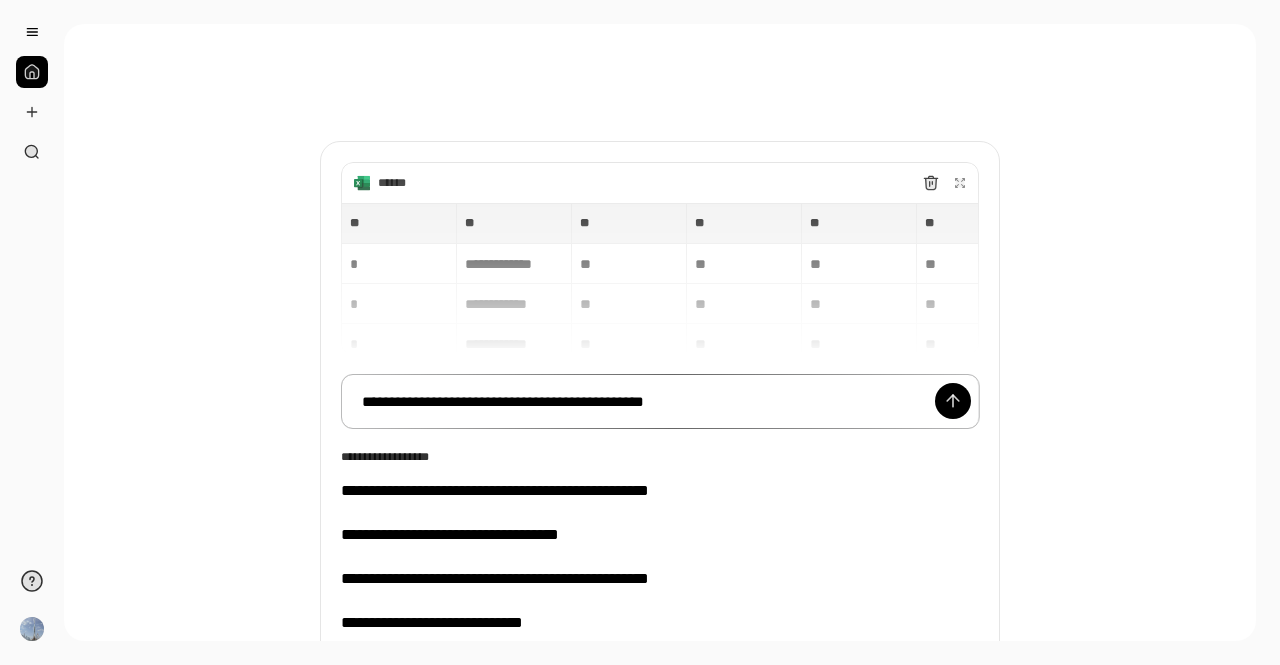 click on "**********" at bounding box center [660, 401] 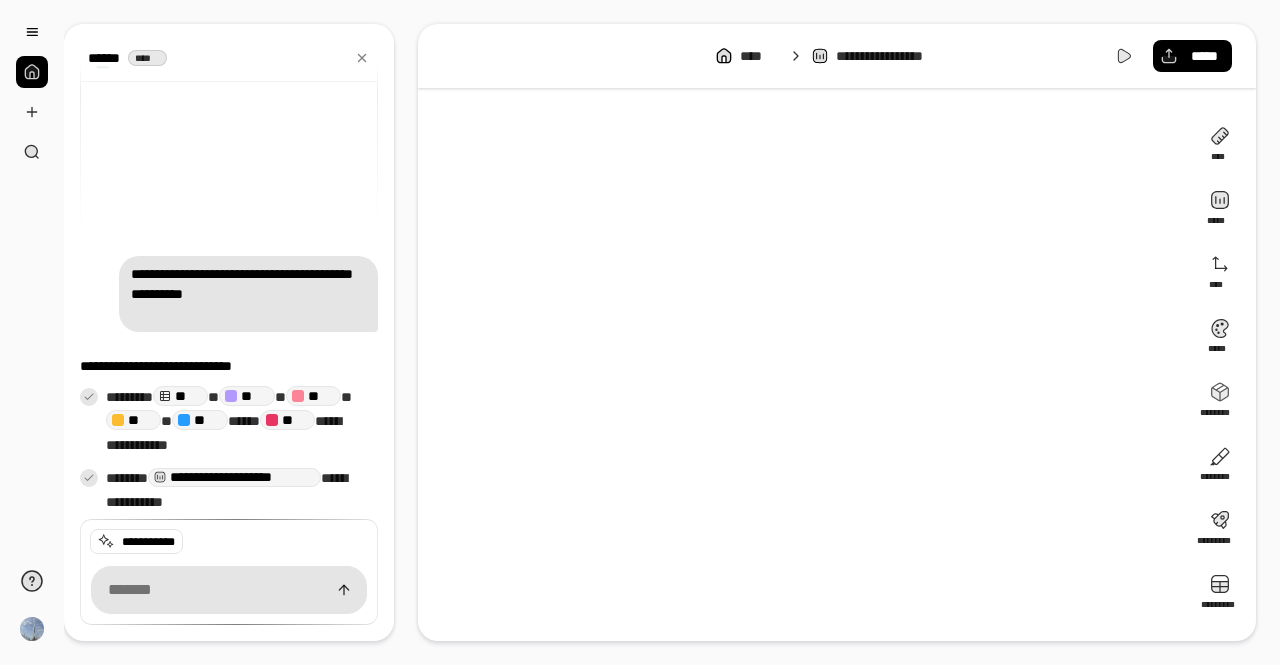 scroll, scrollTop: 8, scrollLeft: 0, axis: vertical 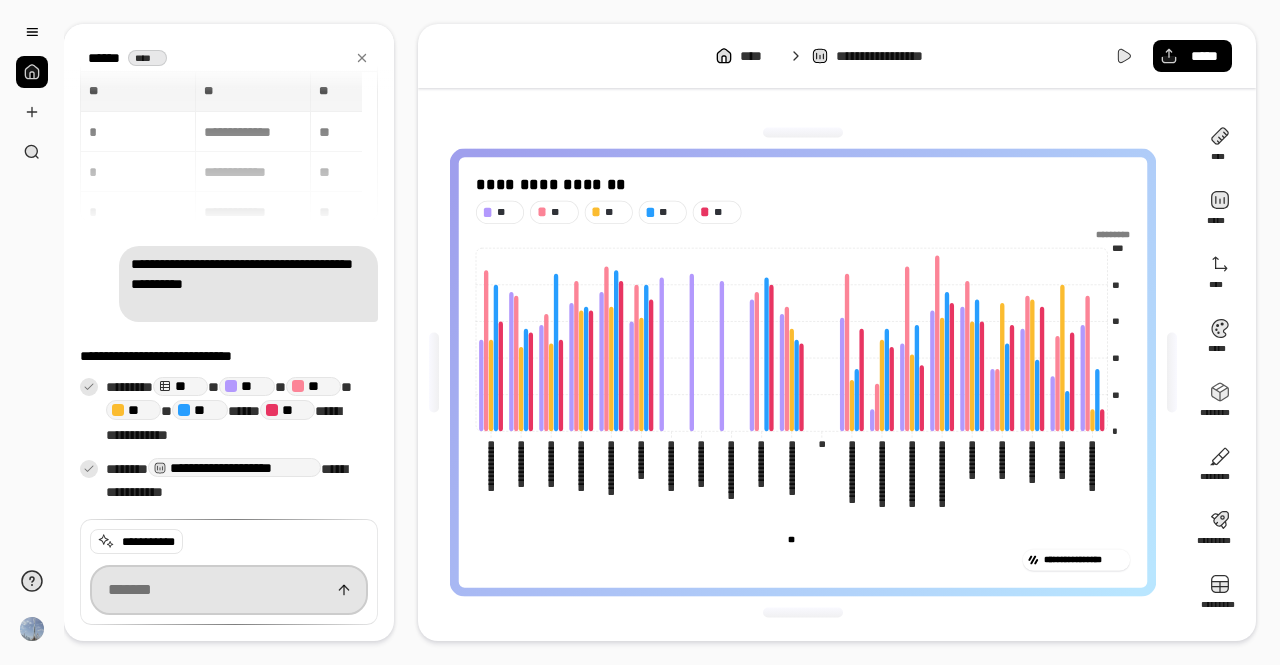 click at bounding box center (229, 590) 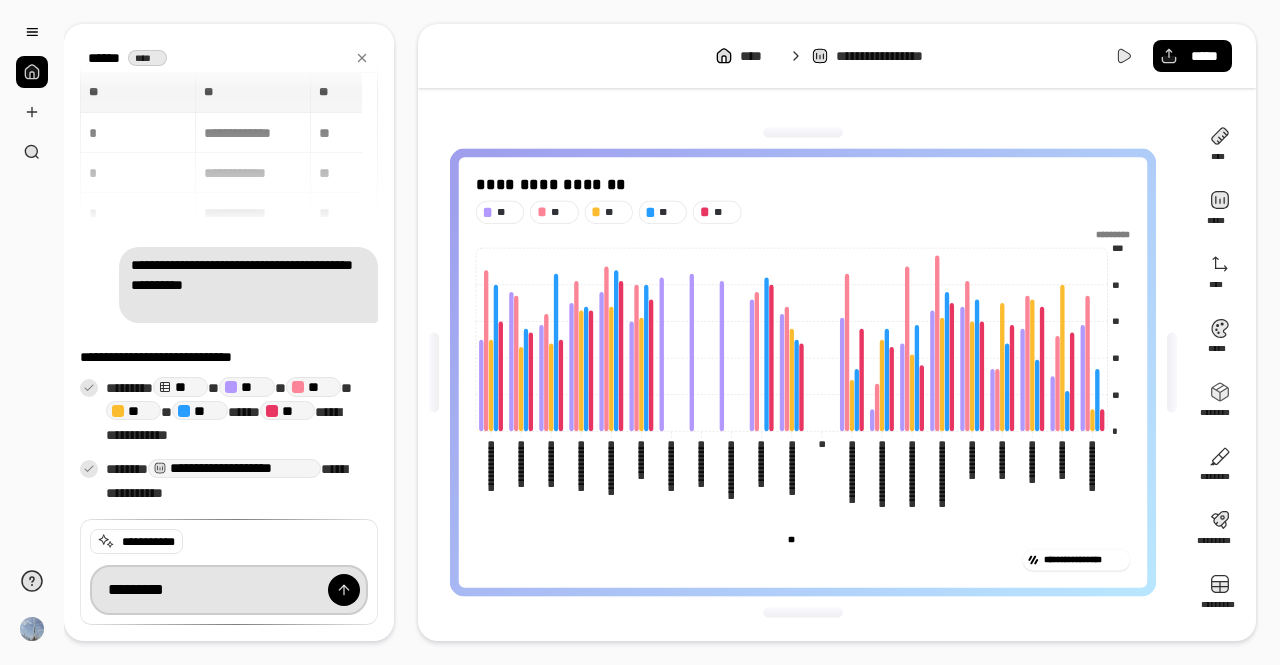 type on "*********" 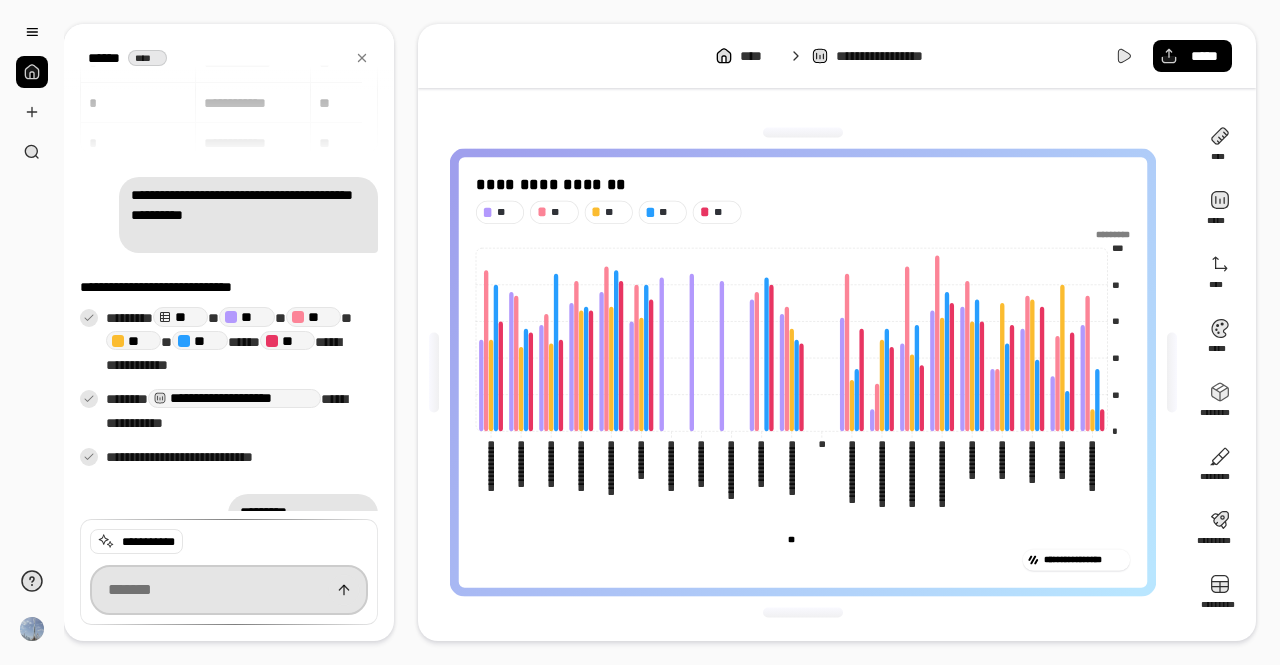 scroll, scrollTop: 132, scrollLeft: 0, axis: vertical 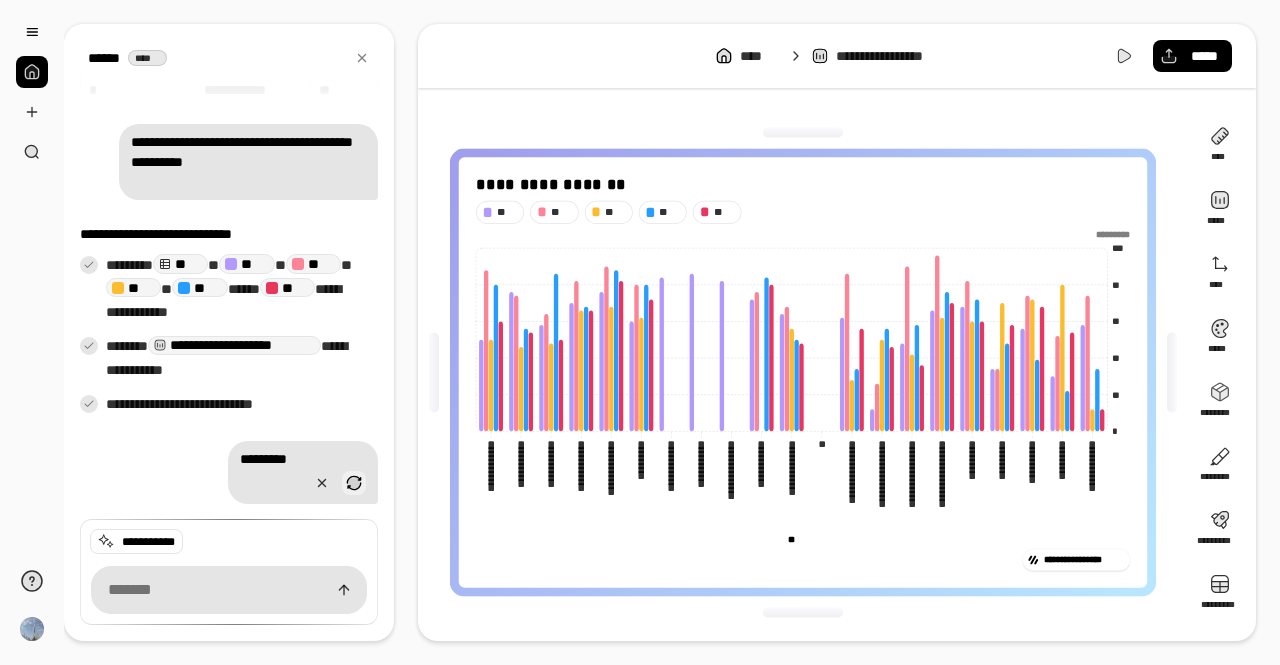 click at bounding box center [354, 483] 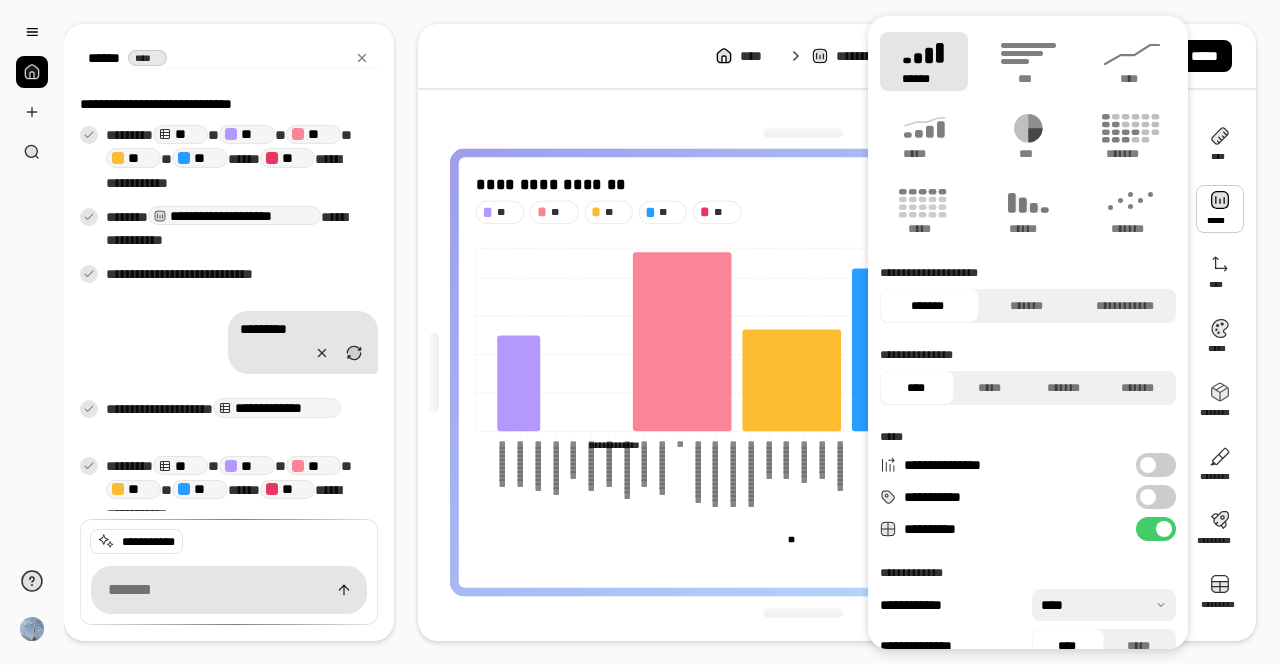 scroll, scrollTop: 284, scrollLeft: 0, axis: vertical 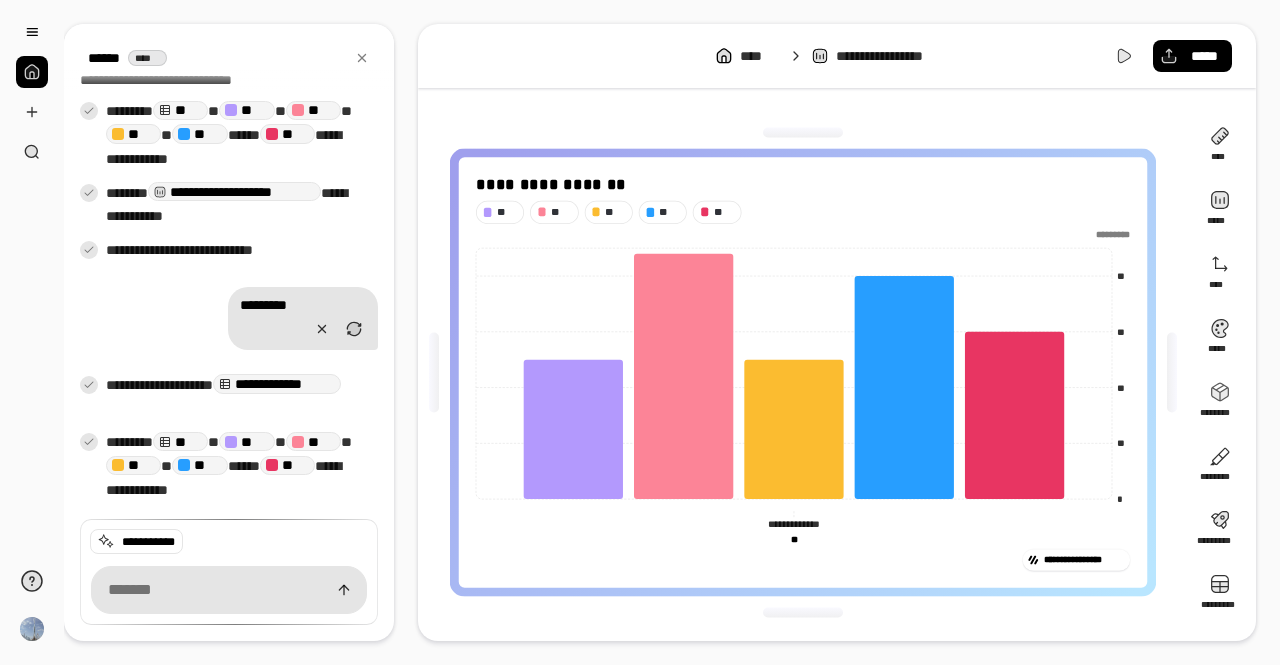 click on "**********" at bounding box center [803, 372] 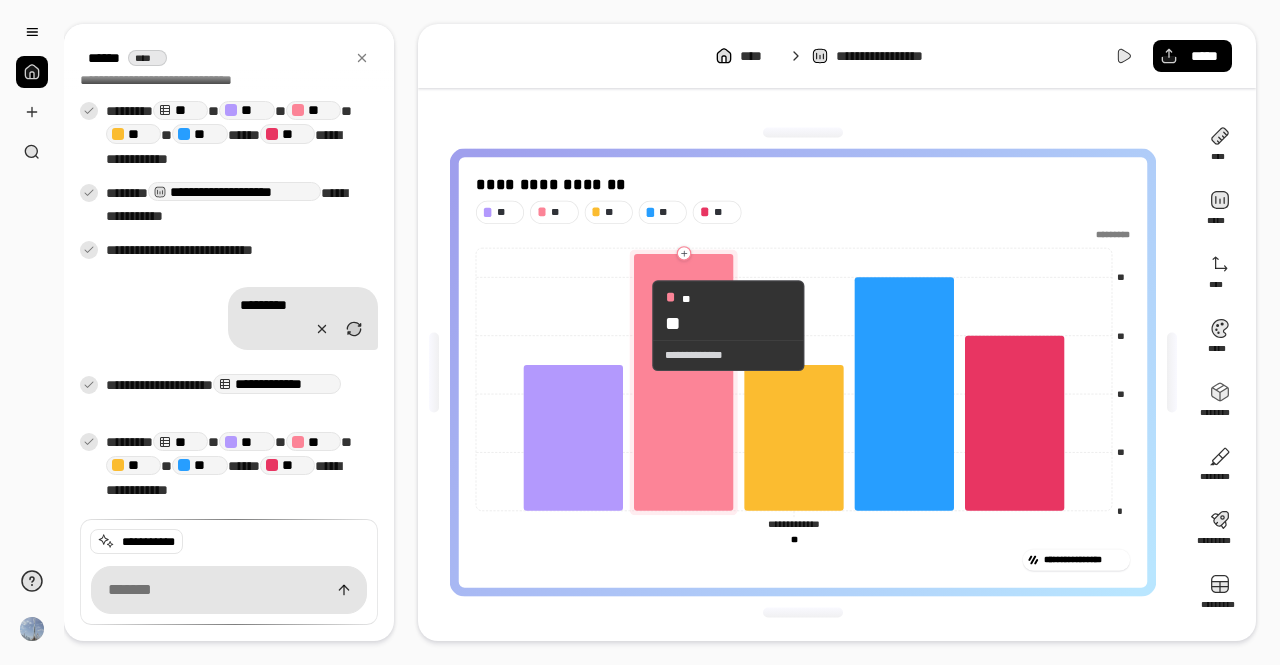 drag, startPoint x: 635, startPoint y: 325, endPoint x: 646, endPoint y: 311, distance: 17.804493 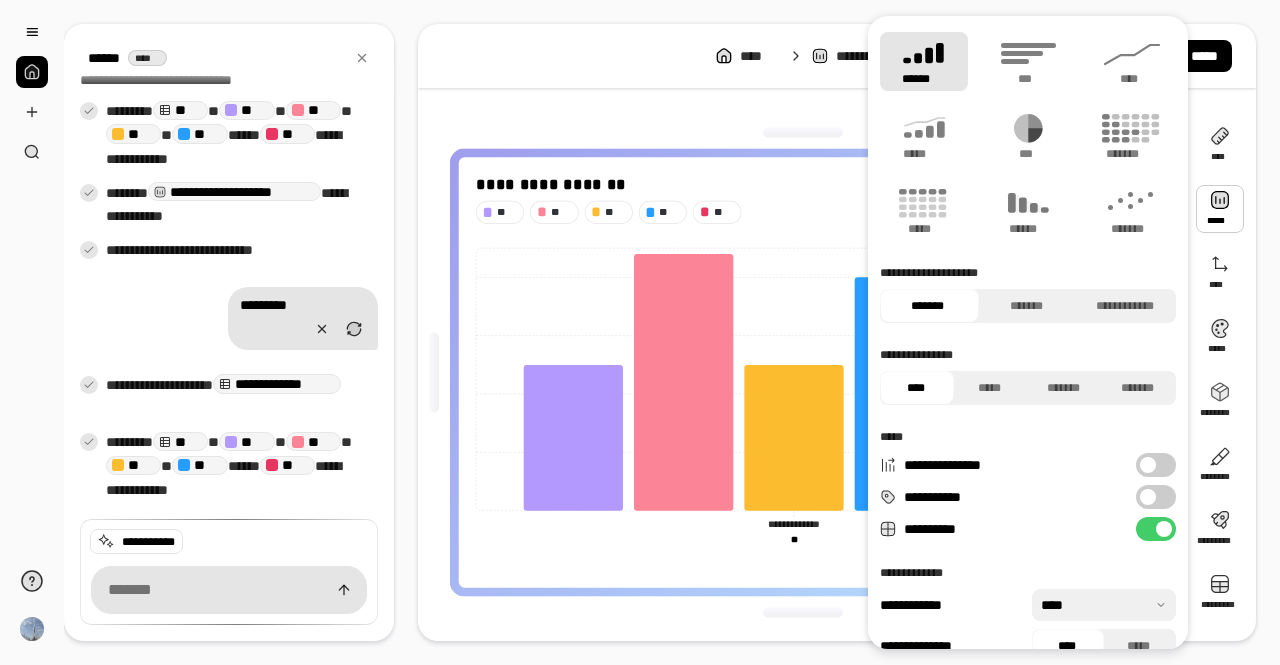 click on "**********" at bounding box center [1156, 497] 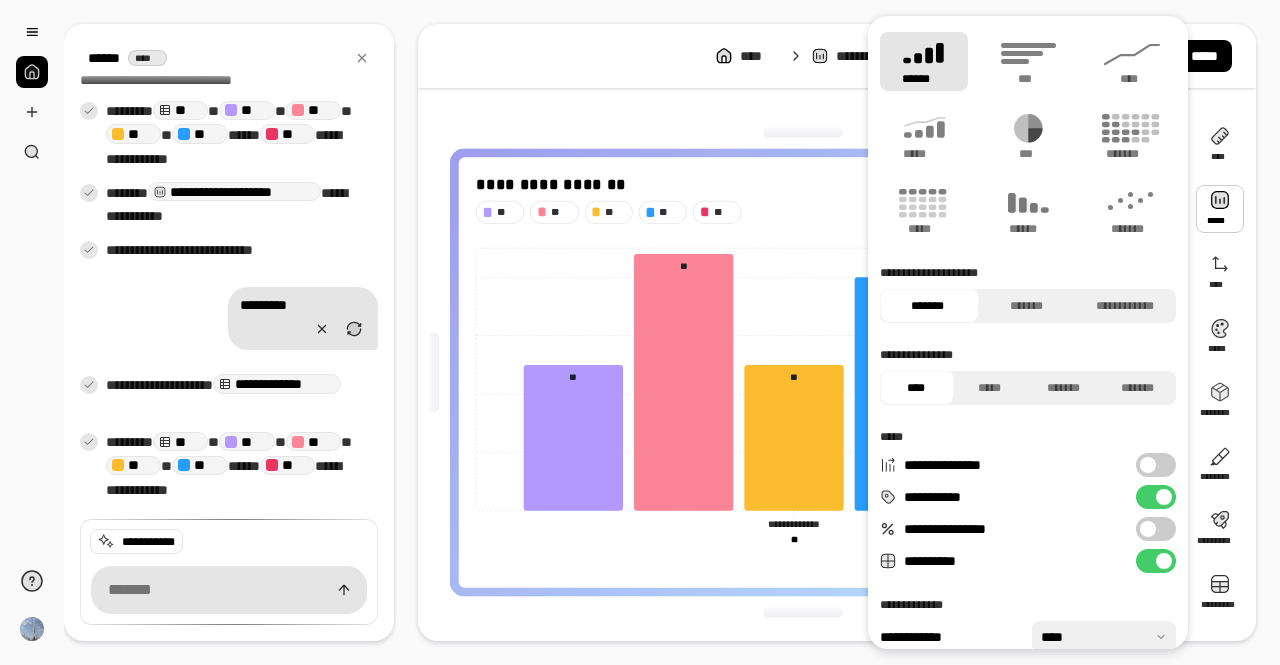 click at bounding box center [1148, 529] 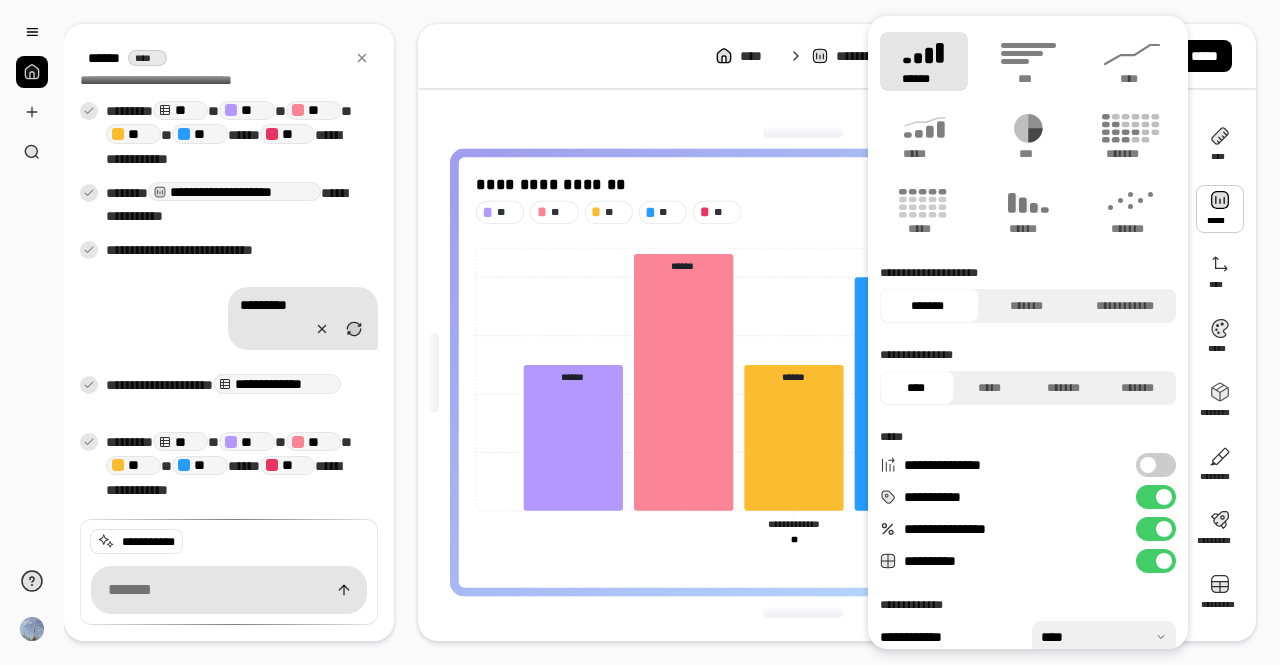 click on "**********" at bounding box center (1156, 529) 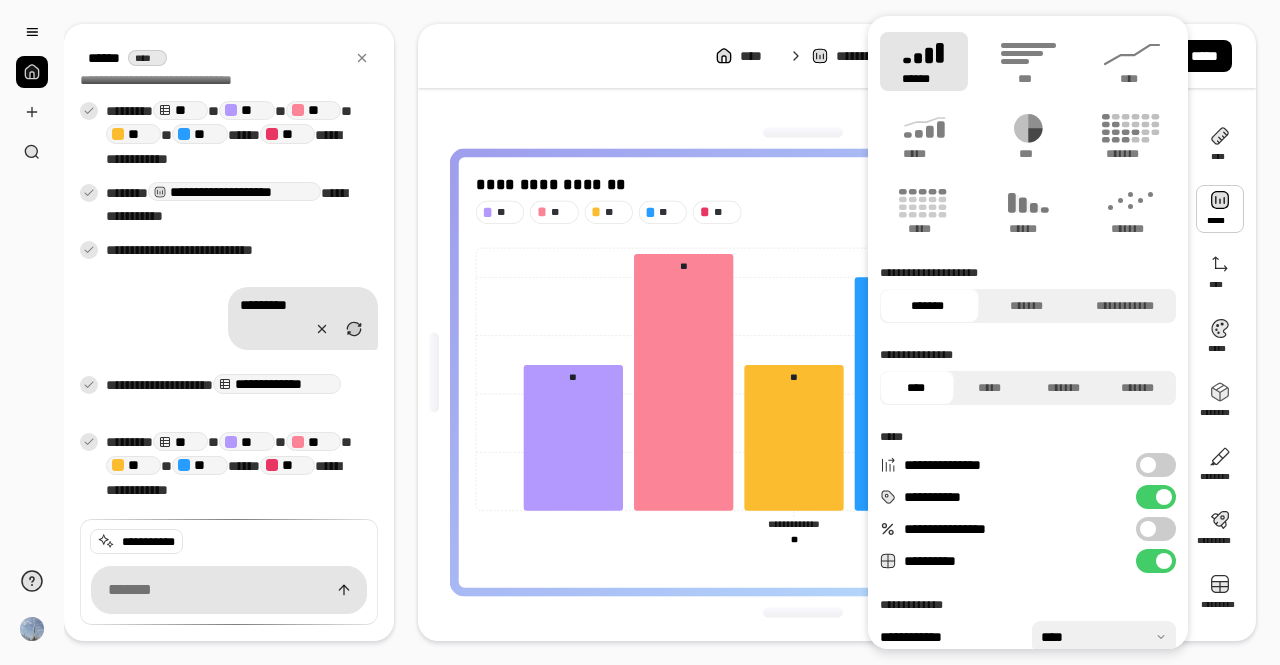 scroll, scrollTop: 62, scrollLeft: 0, axis: vertical 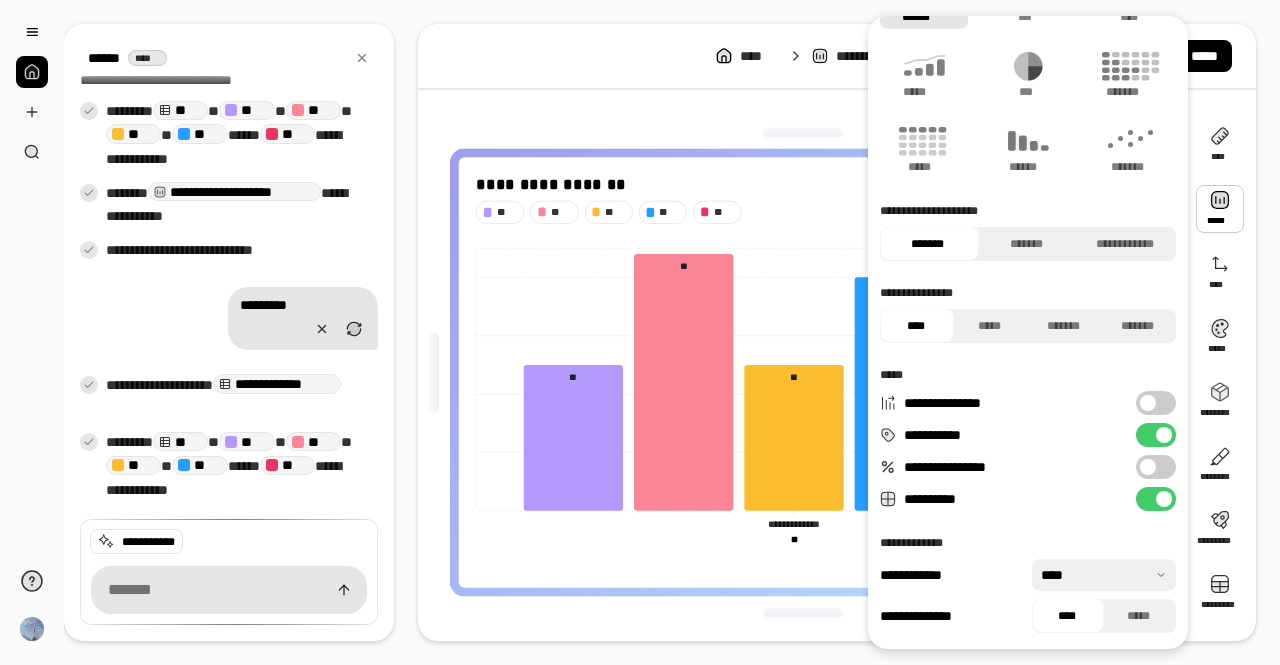 click at bounding box center [1104, 575] 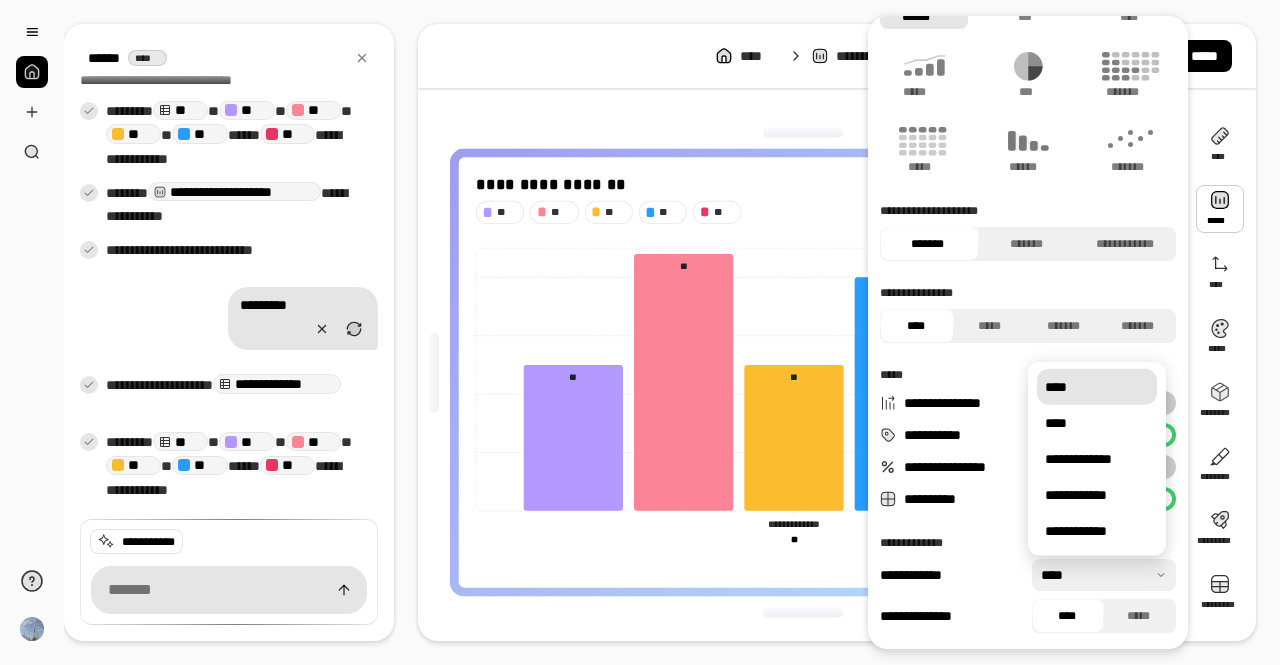 click at bounding box center (1104, 575) 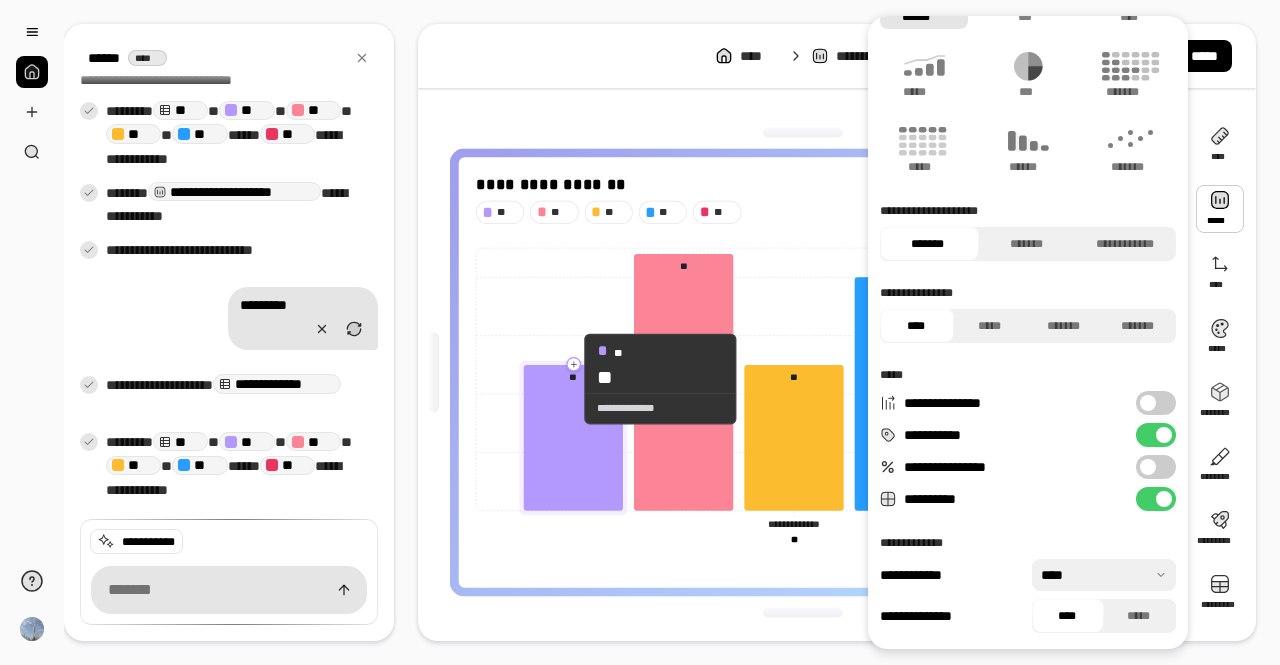 click 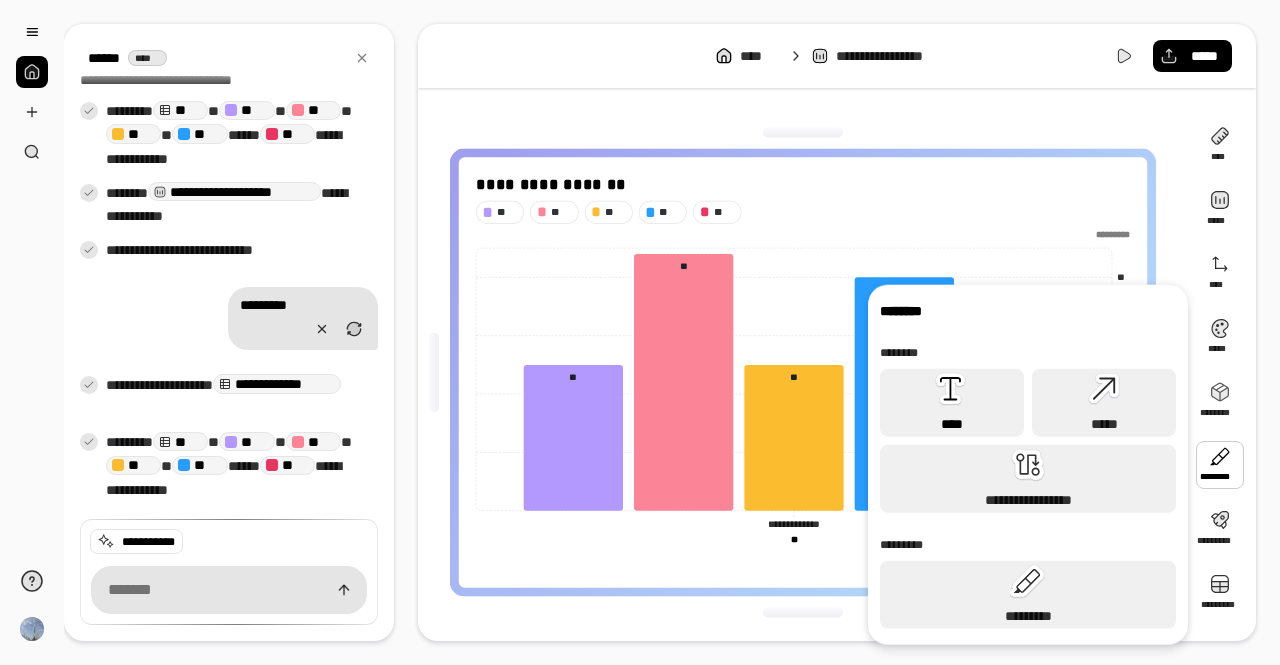 click on "****" at bounding box center [952, 424] 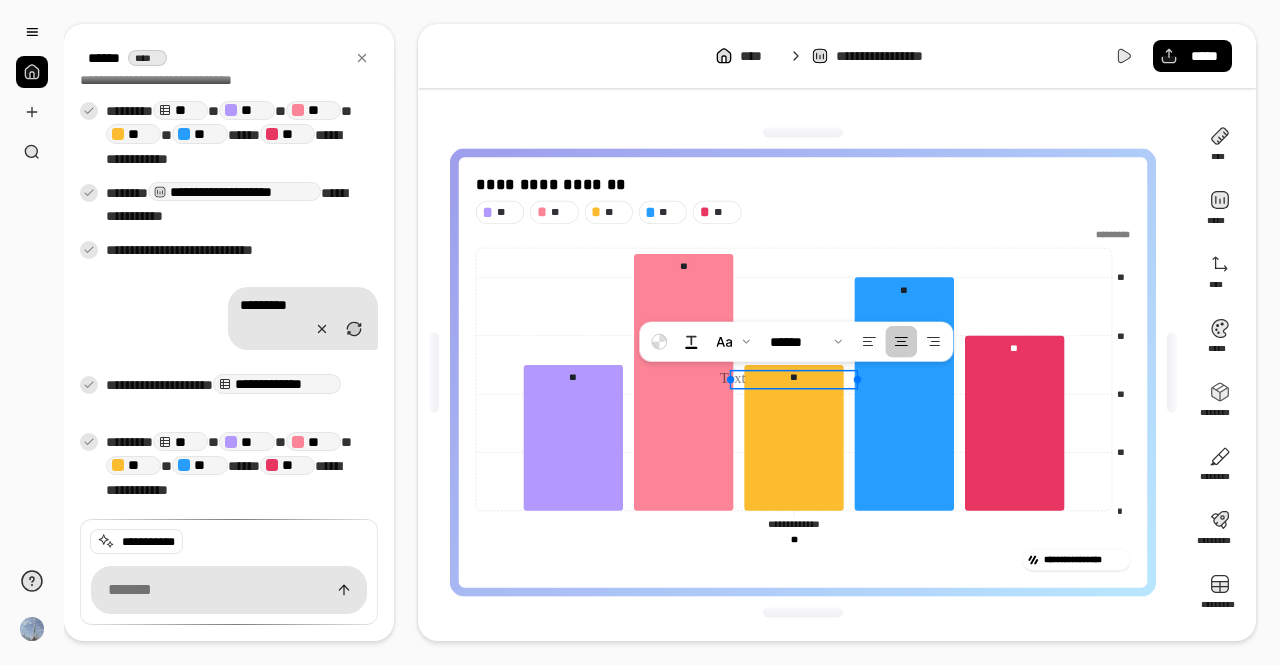 drag, startPoint x: 800, startPoint y: 376, endPoint x: 779, endPoint y: 362, distance: 25.23886 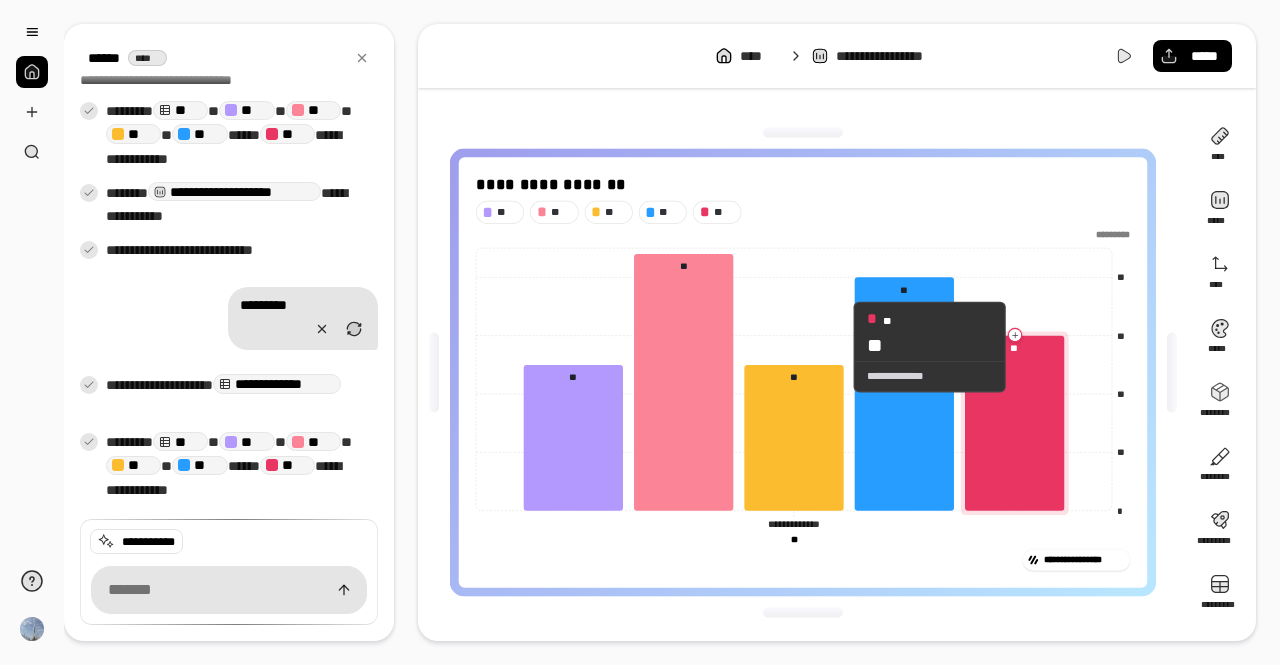 click 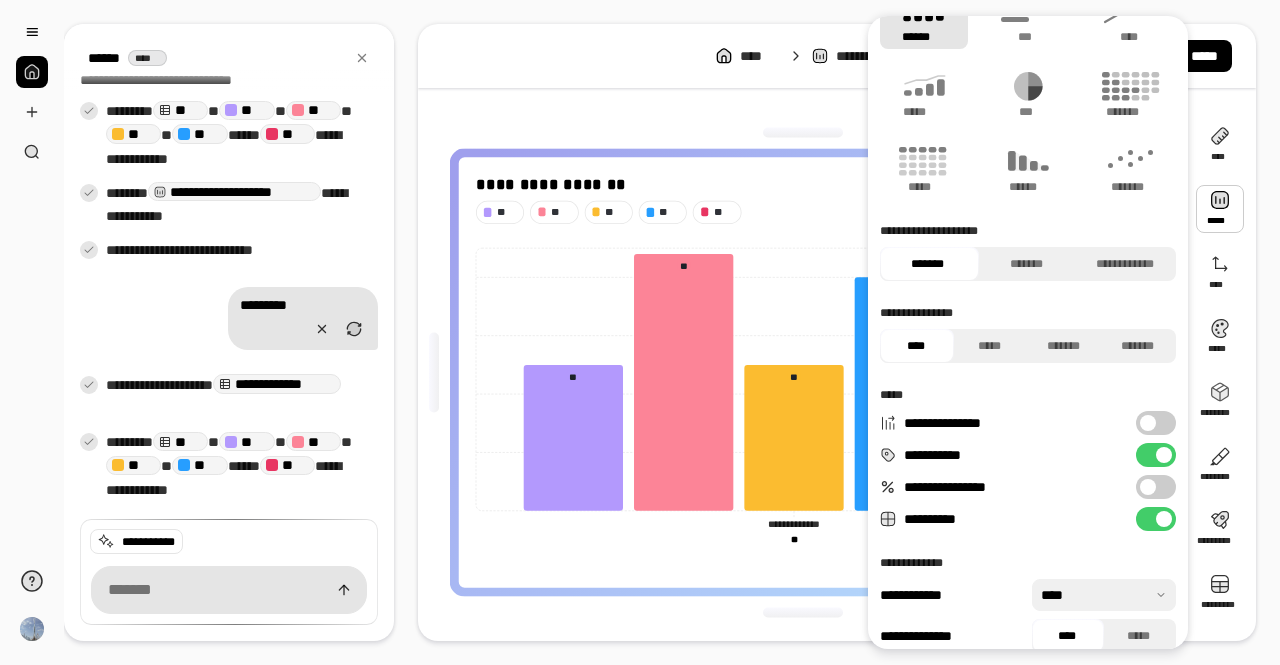scroll, scrollTop: 62, scrollLeft: 0, axis: vertical 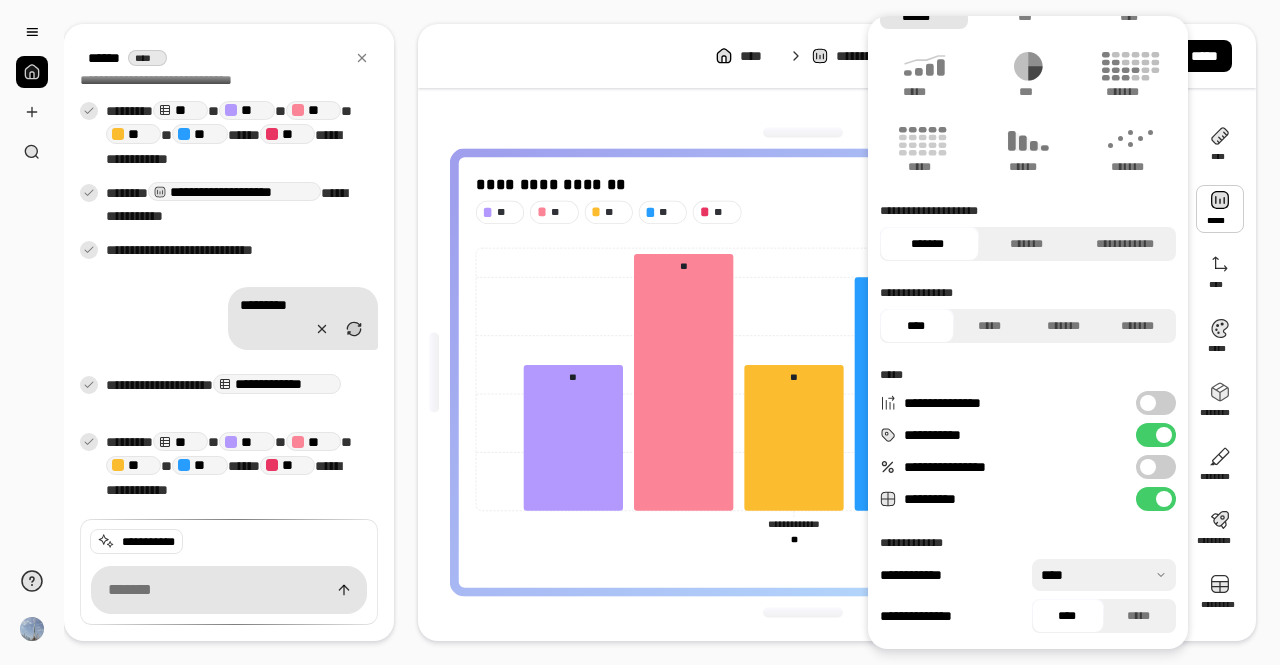 click on "**********" at bounding box center (1156, 435) 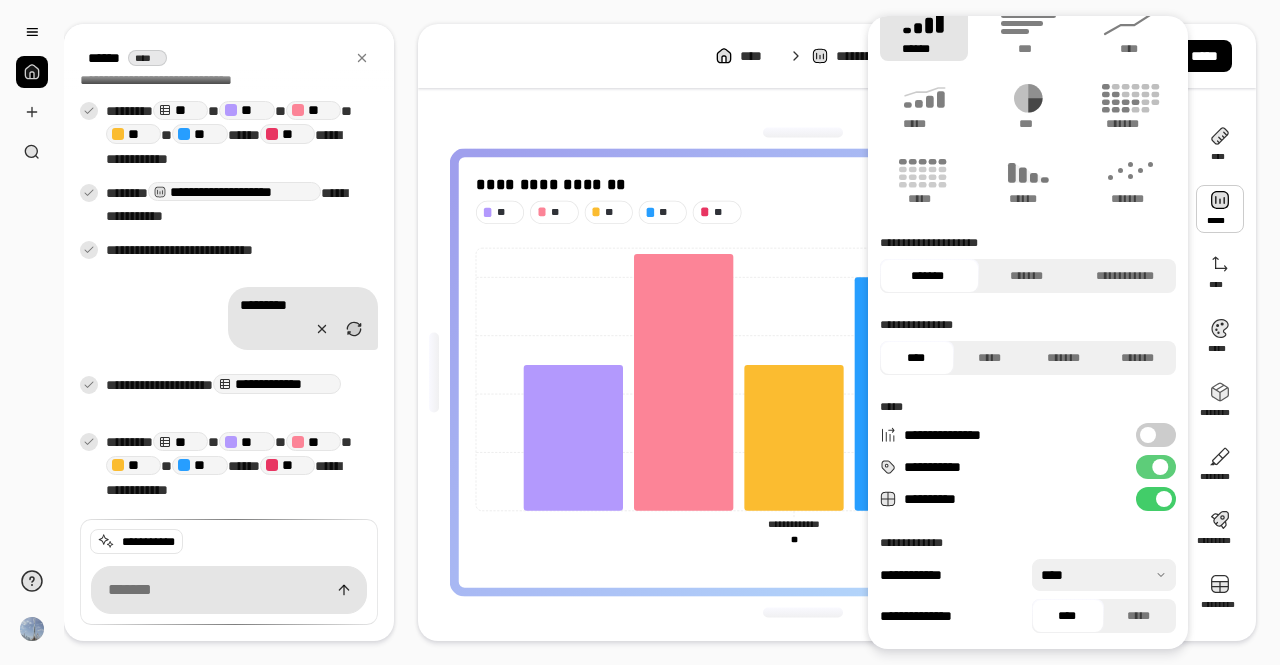 scroll, scrollTop: 30, scrollLeft: 0, axis: vertical 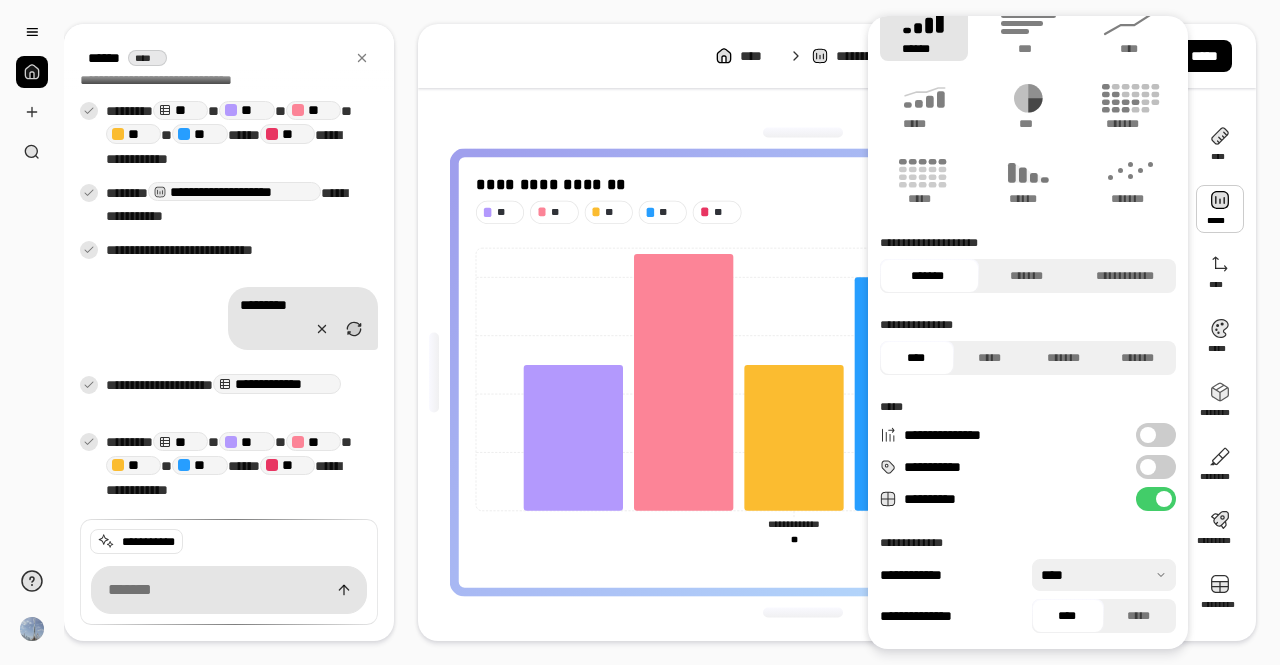 click on "**********" at bounding box center (1156, 467) 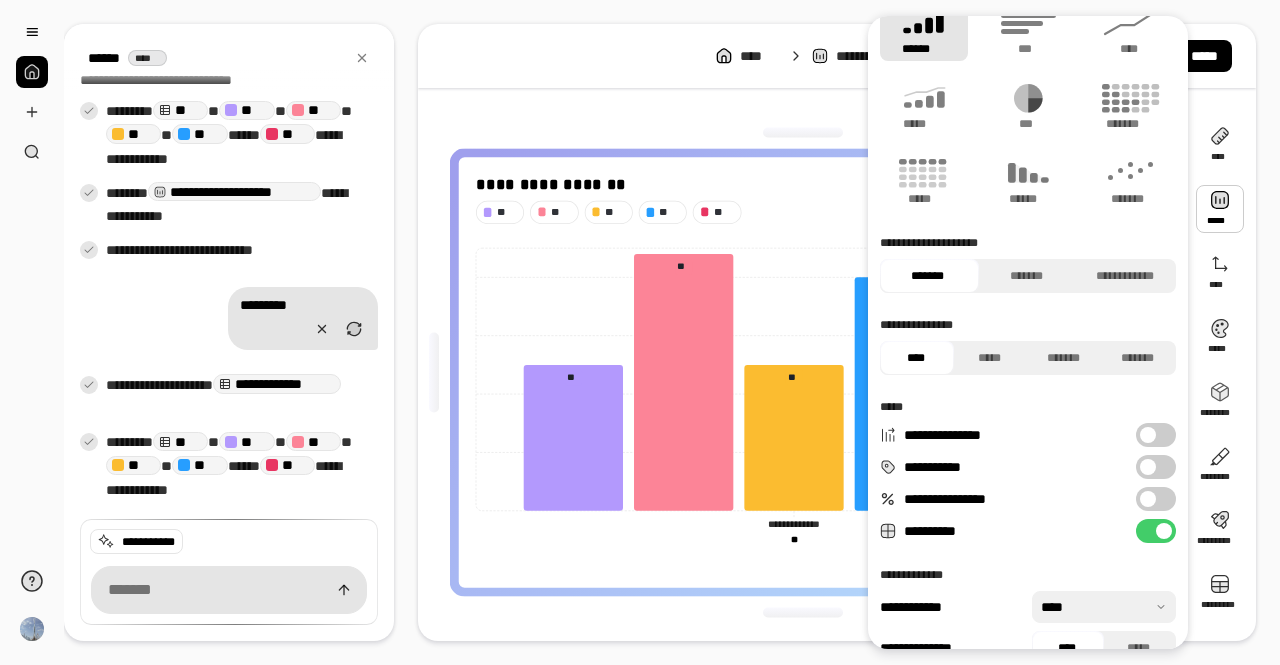 scroll, scrollTop: 62, scrollLeft: 0, axis: vertical 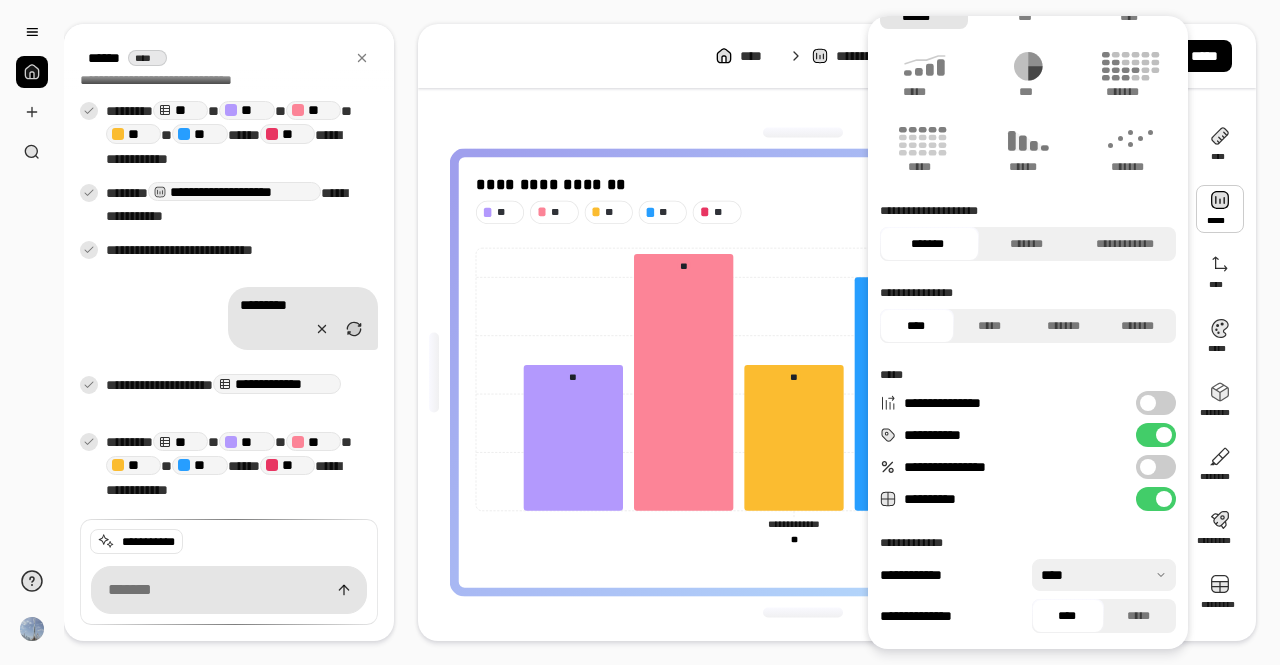 click on "** ** ** ** **" at bounding box center (803, 212) 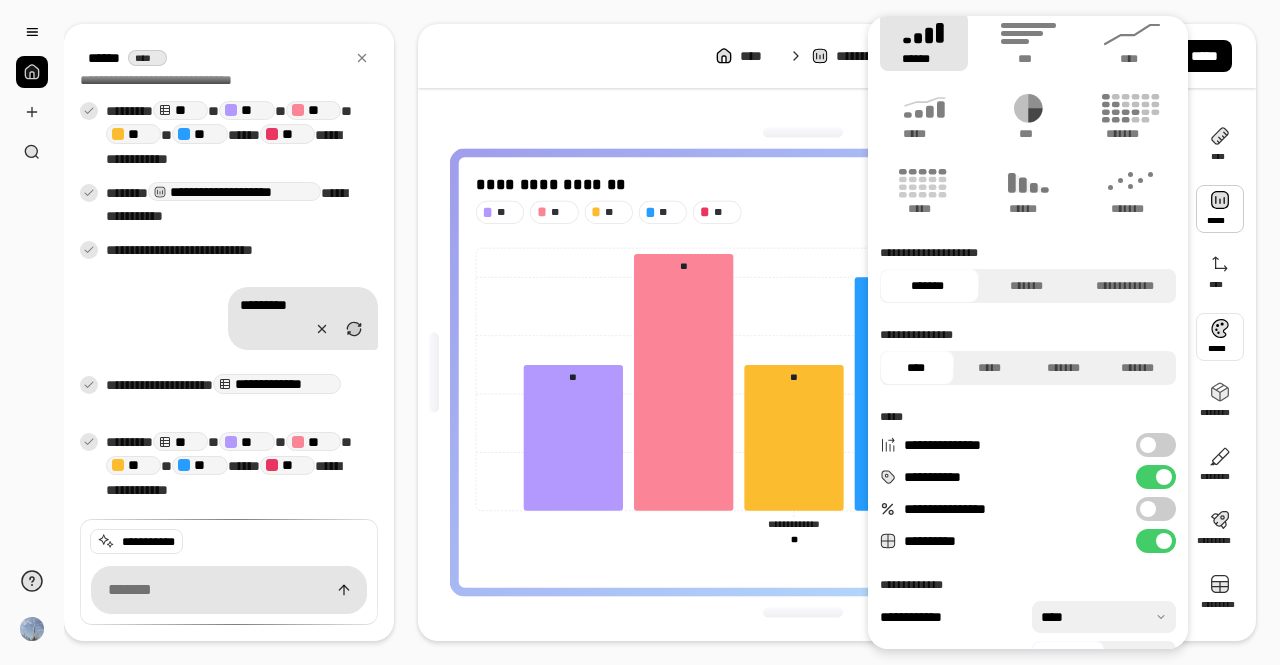 scroll, scrollTop: 0, scrollLeft: 0, axis: both 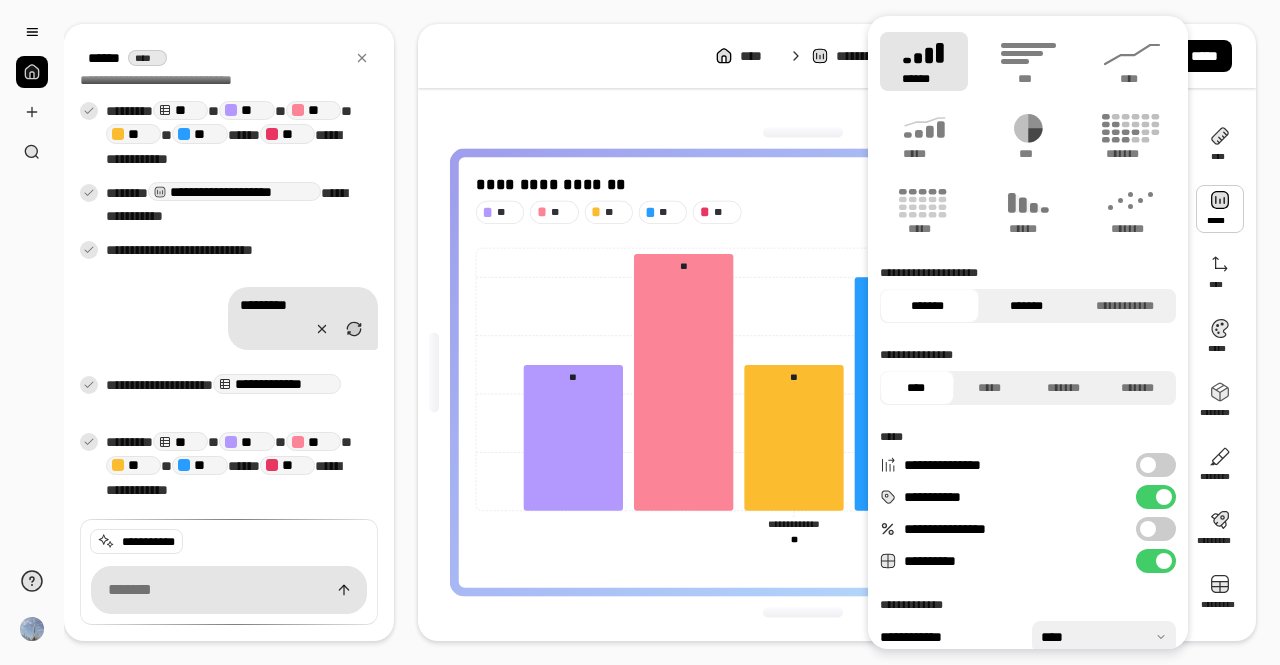 click on "*******" at bounding box center (1026, 306) 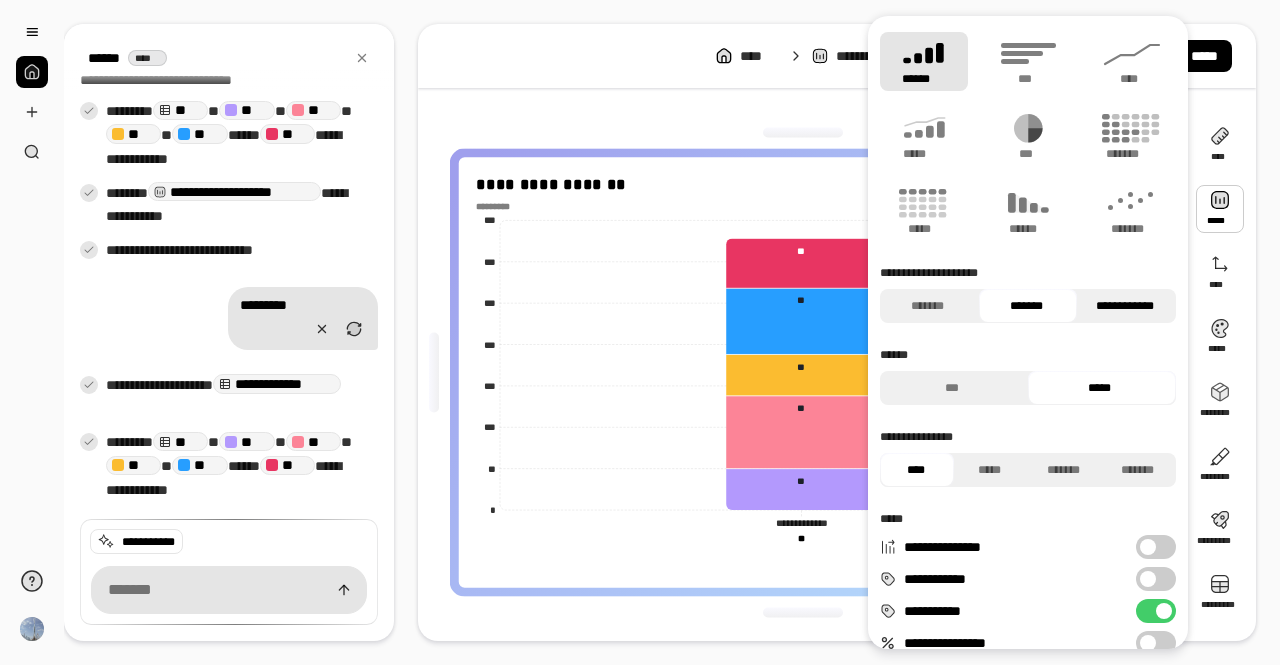 click on "**********" at bounding box center [1124, 306] 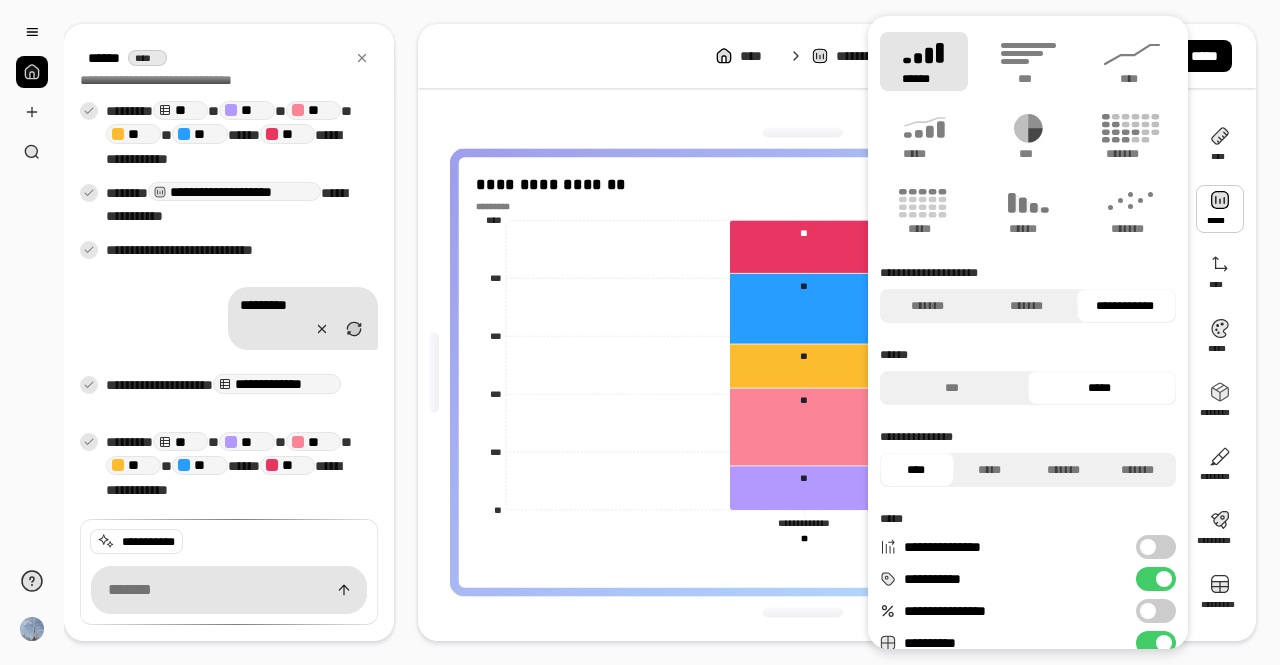 click on "**********" at bounding box center [1028, 332] 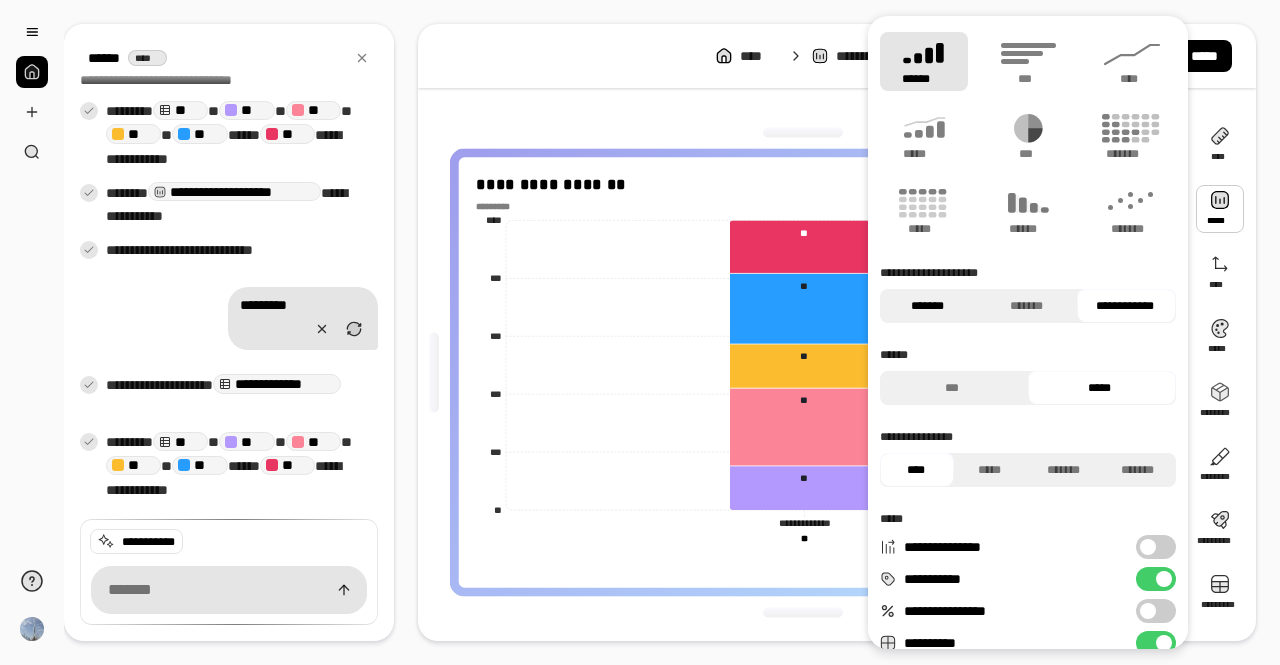 click on "*******" at bounding box center (927, 306) 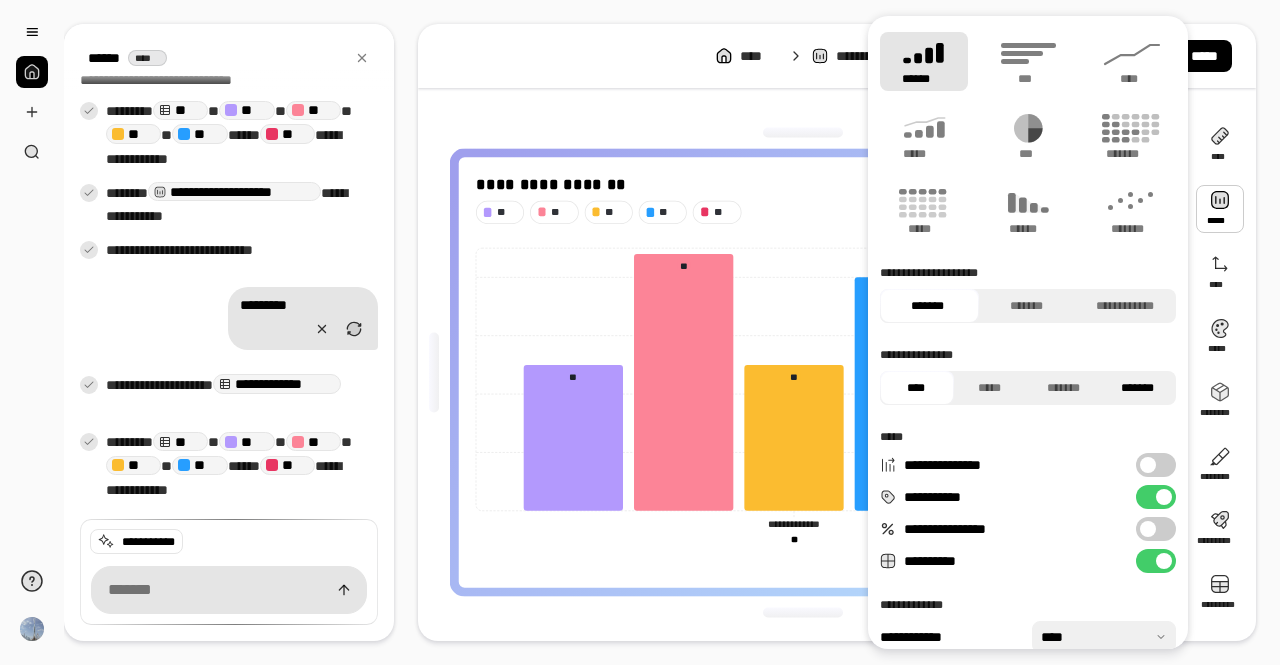 click on "*******" at bounding box center [1138, 388] 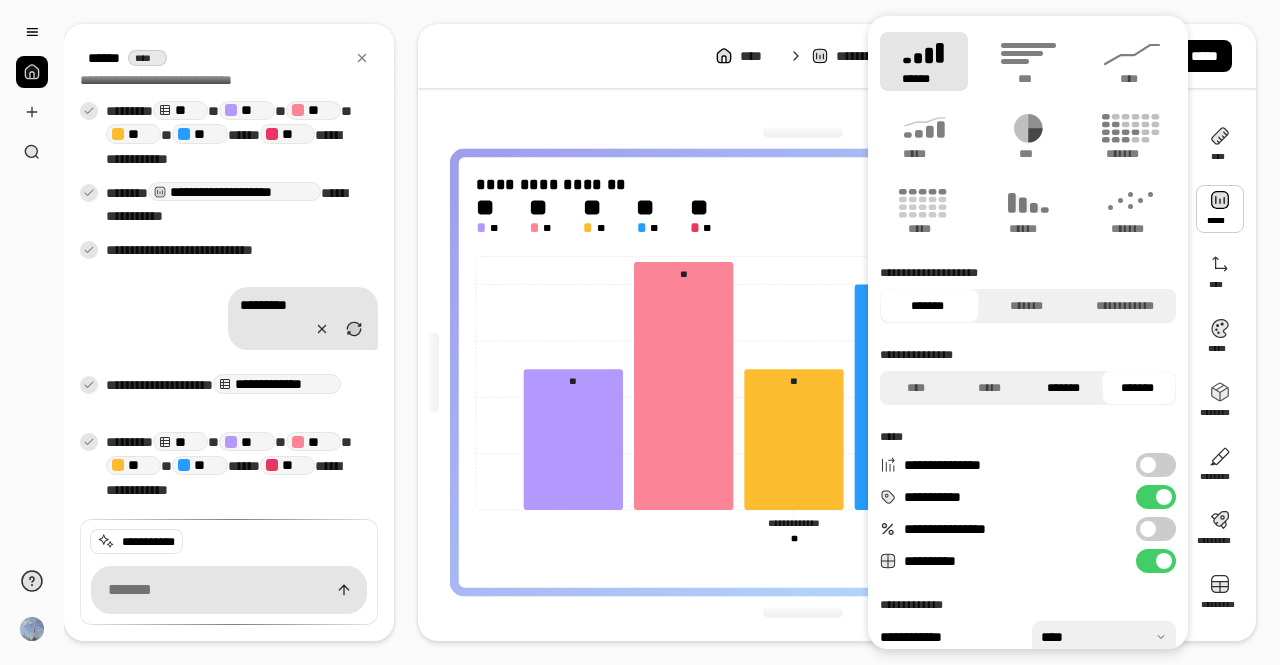 click on "*******" at bounding box center [1064, 388] 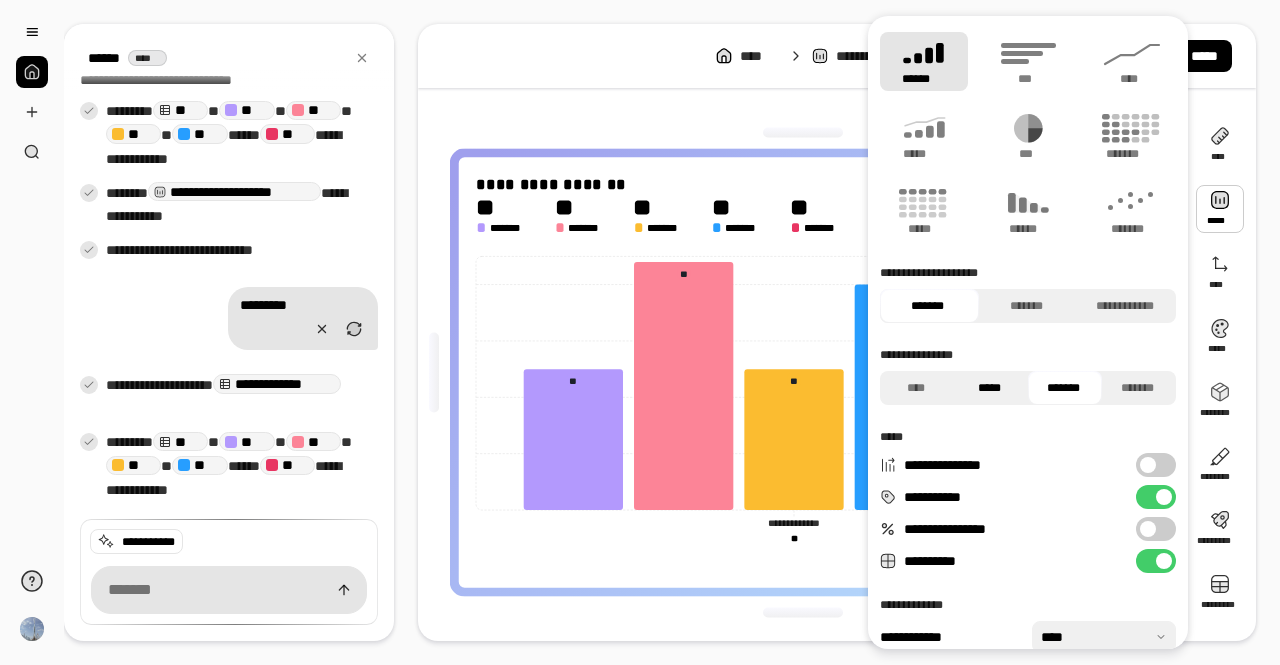 click on "*****" at bounding box center (990, 388) 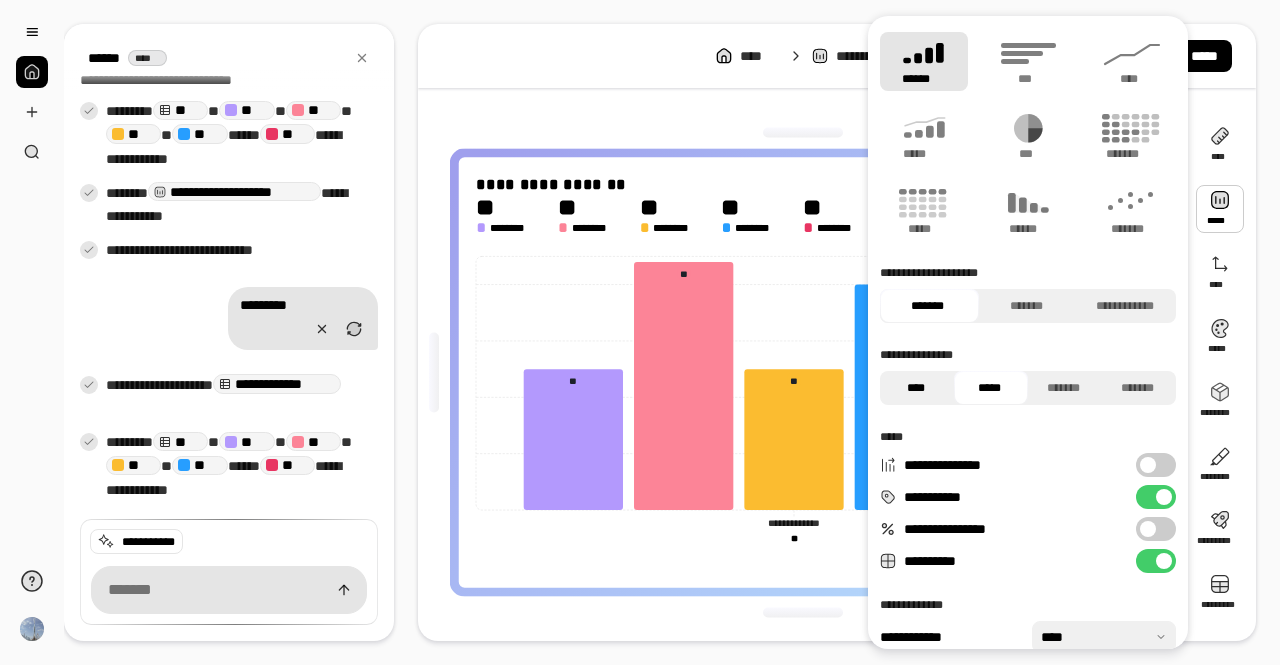 click on "****" at bounding box center (916, 388) 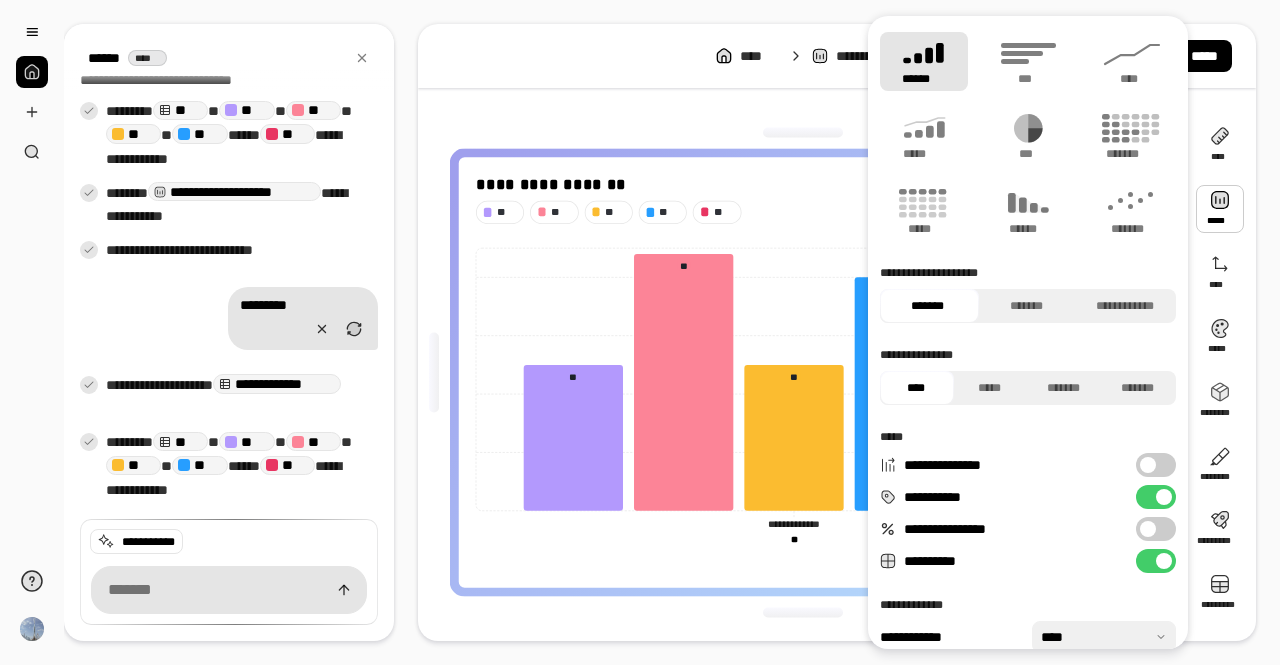 click on "**********" at bounding box center (803, 373) 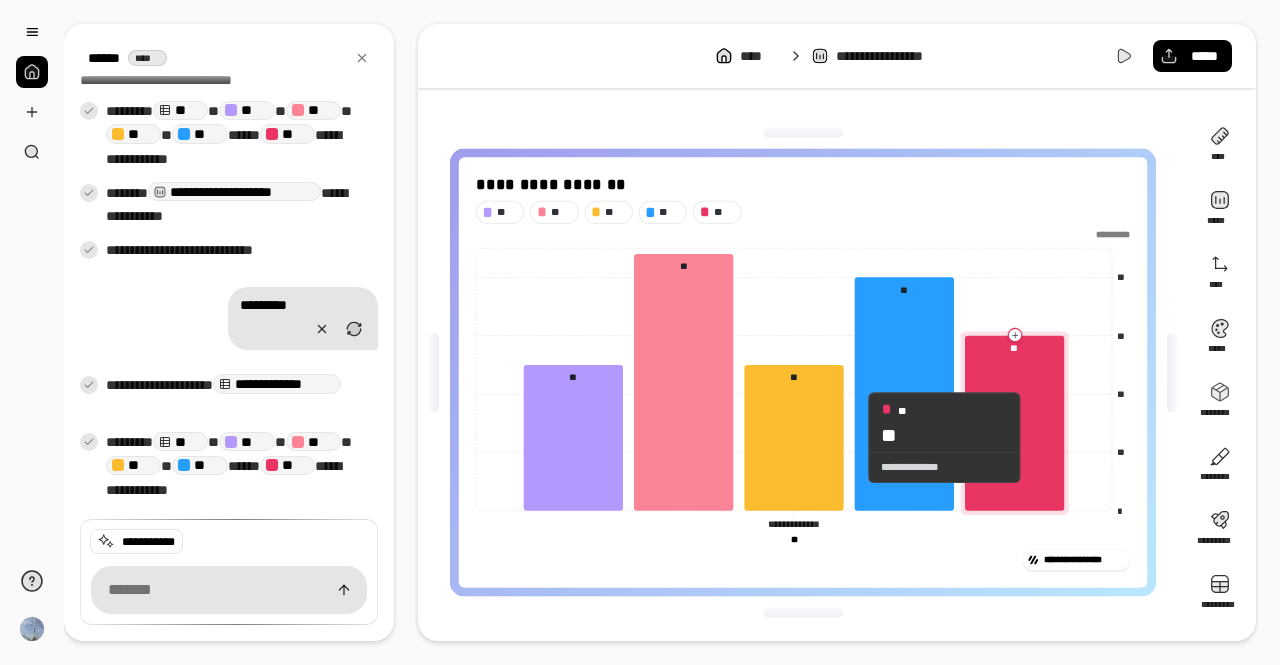 click 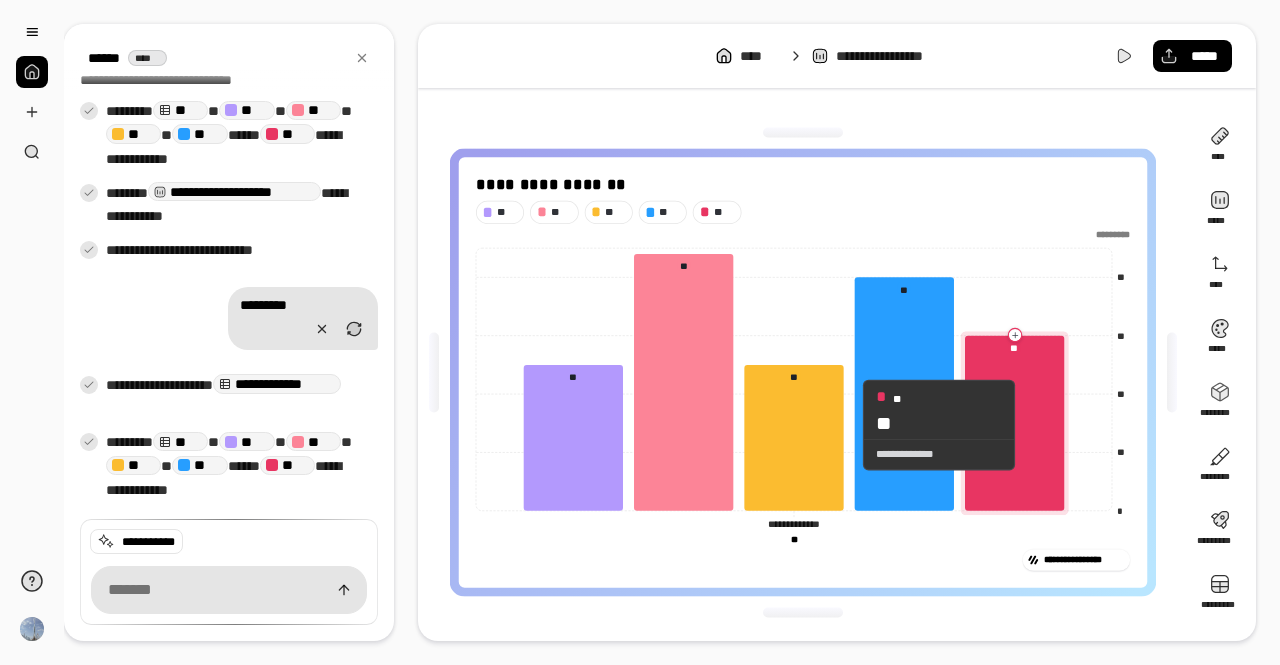 click 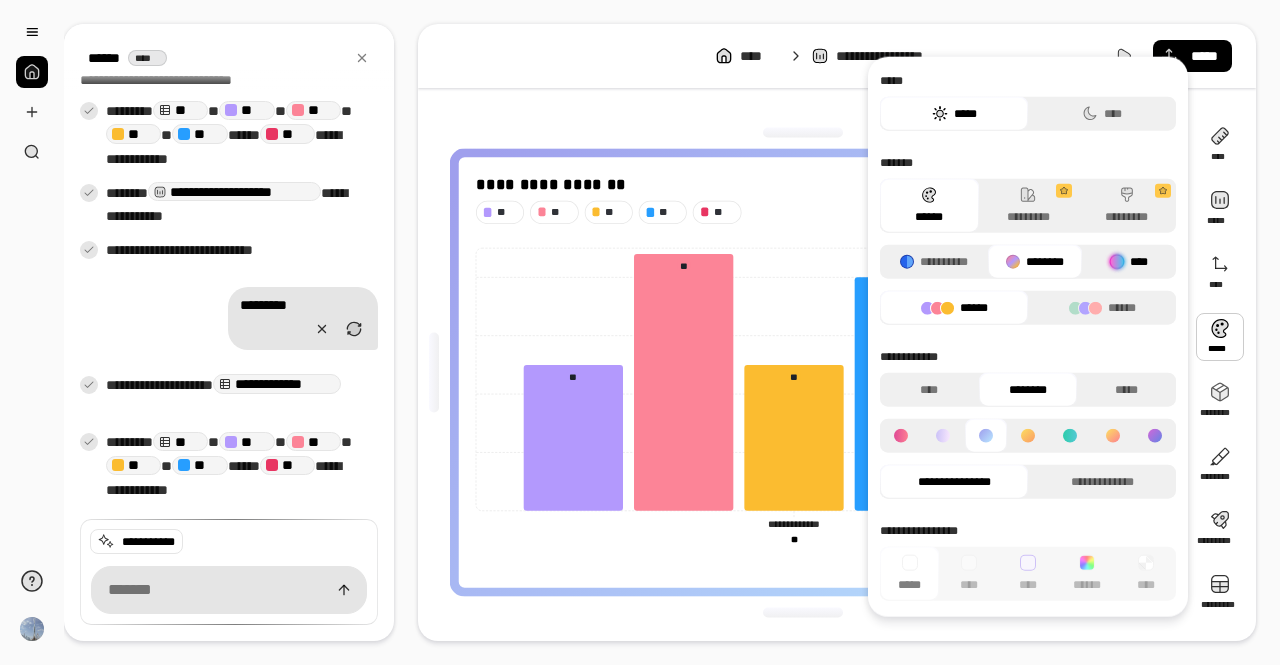 click on "****" at bounding box center [1129, 262] 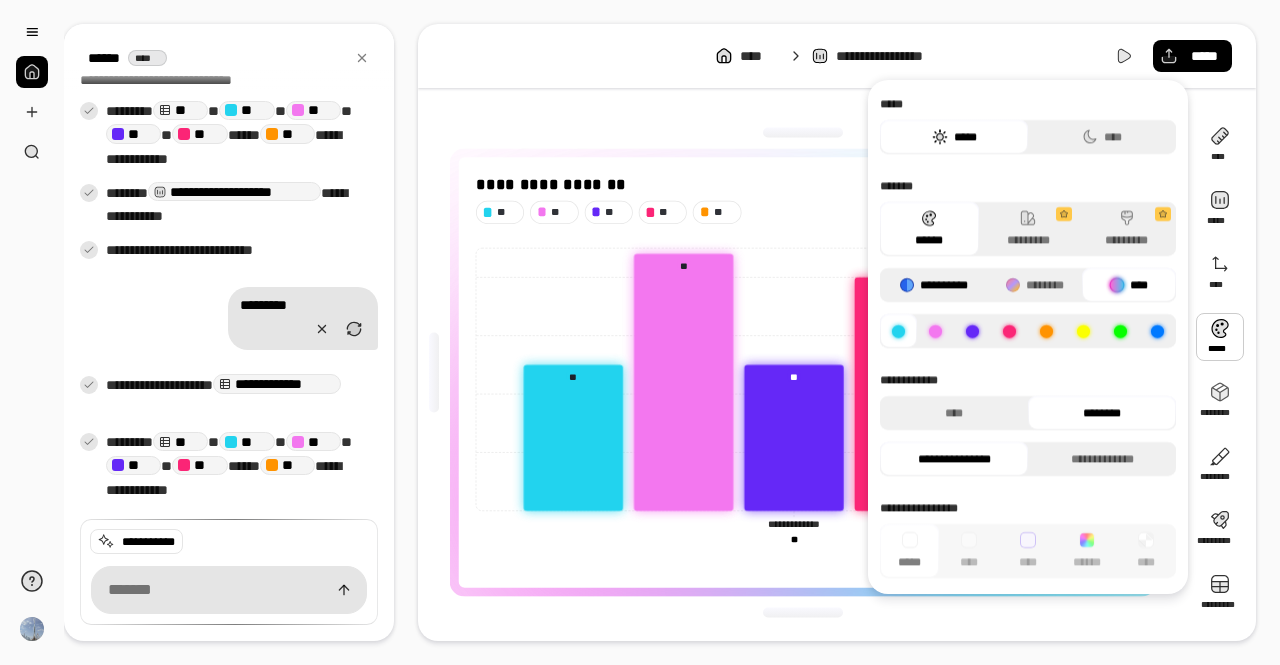 click on "**********" at bounding box center (934, 285) 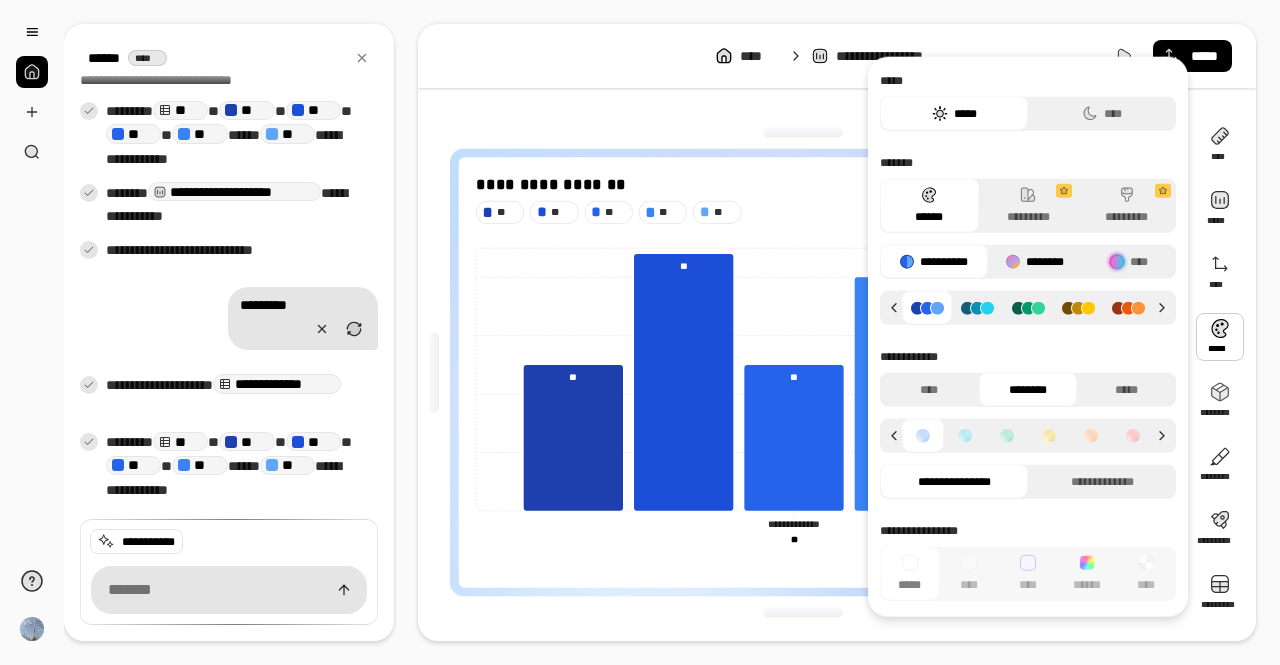 click on "********" at bounding box center (1035, 262) 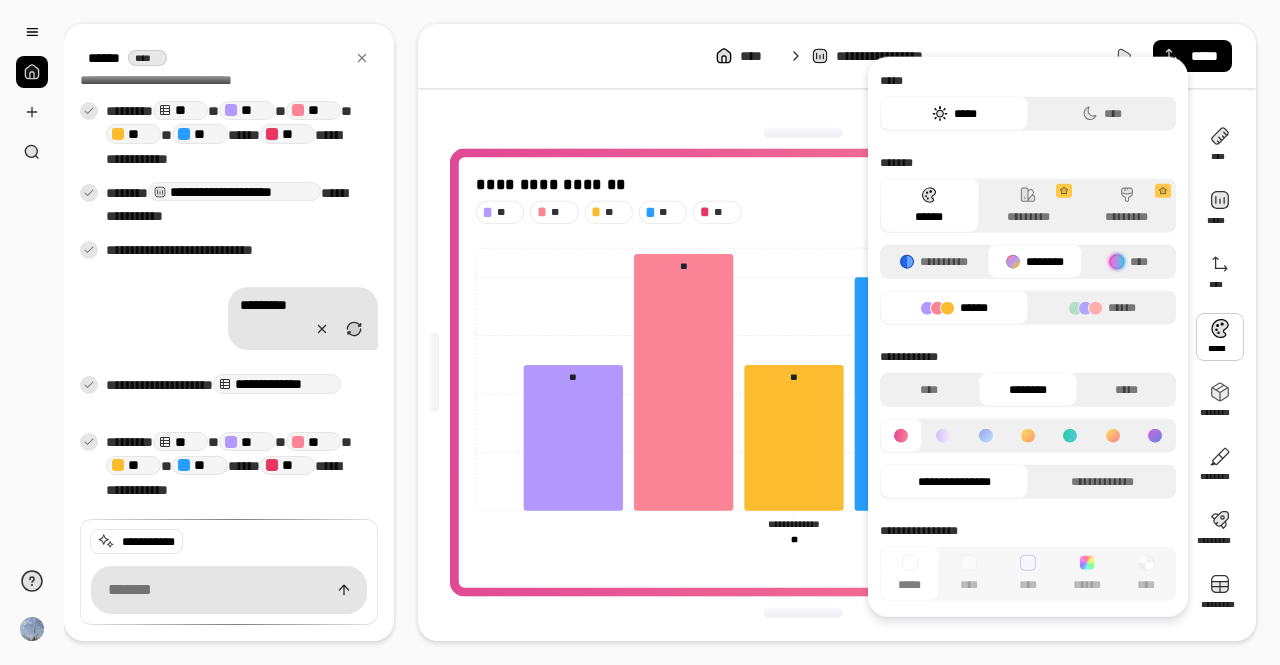 click at bounding box center (1112, 436) 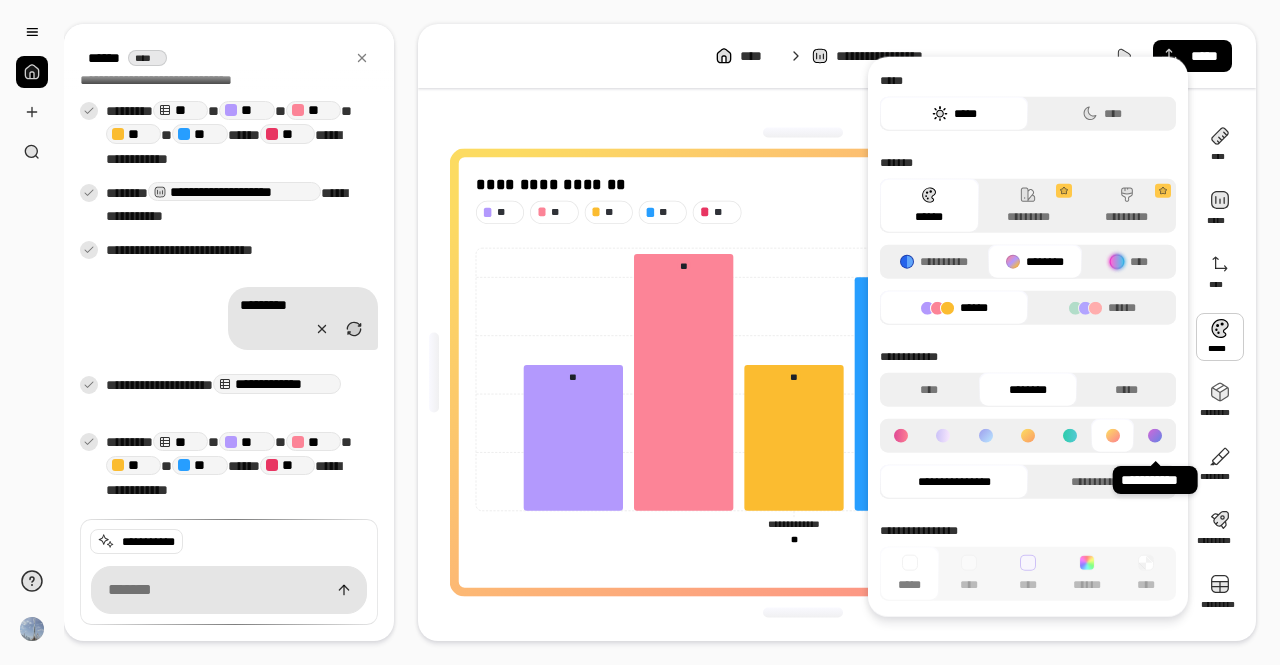click at bounding box center (1155, 436) 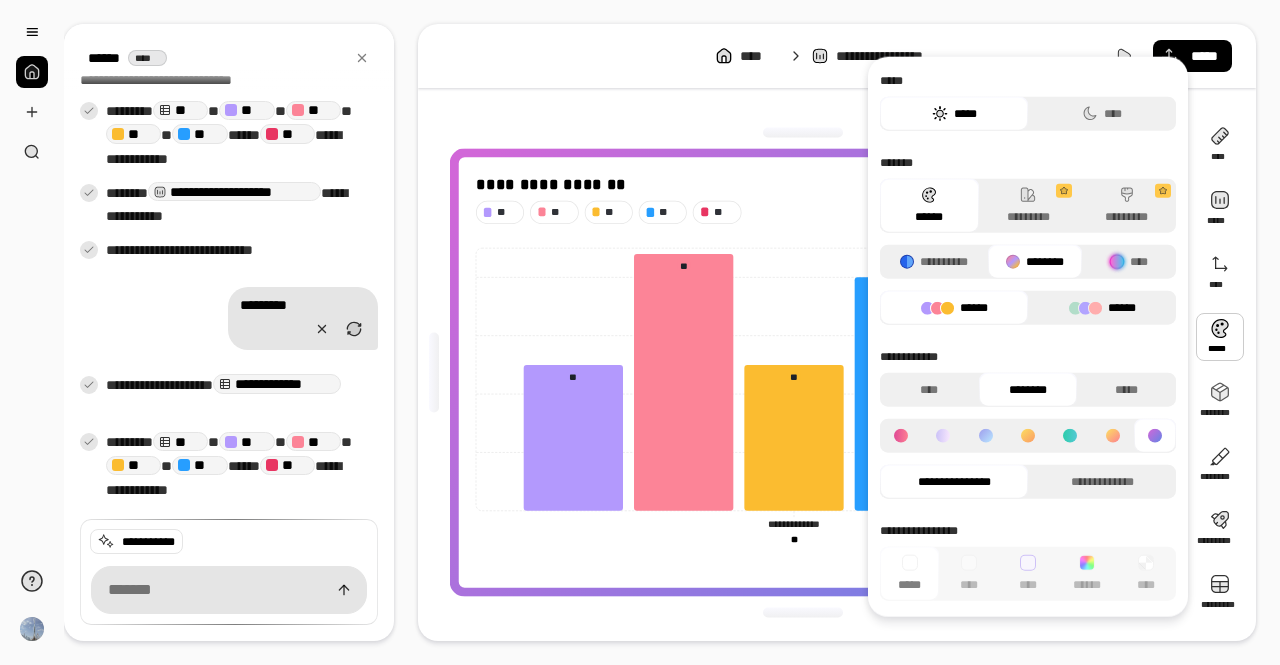 click on "******" at bounding box center [1102, 308] 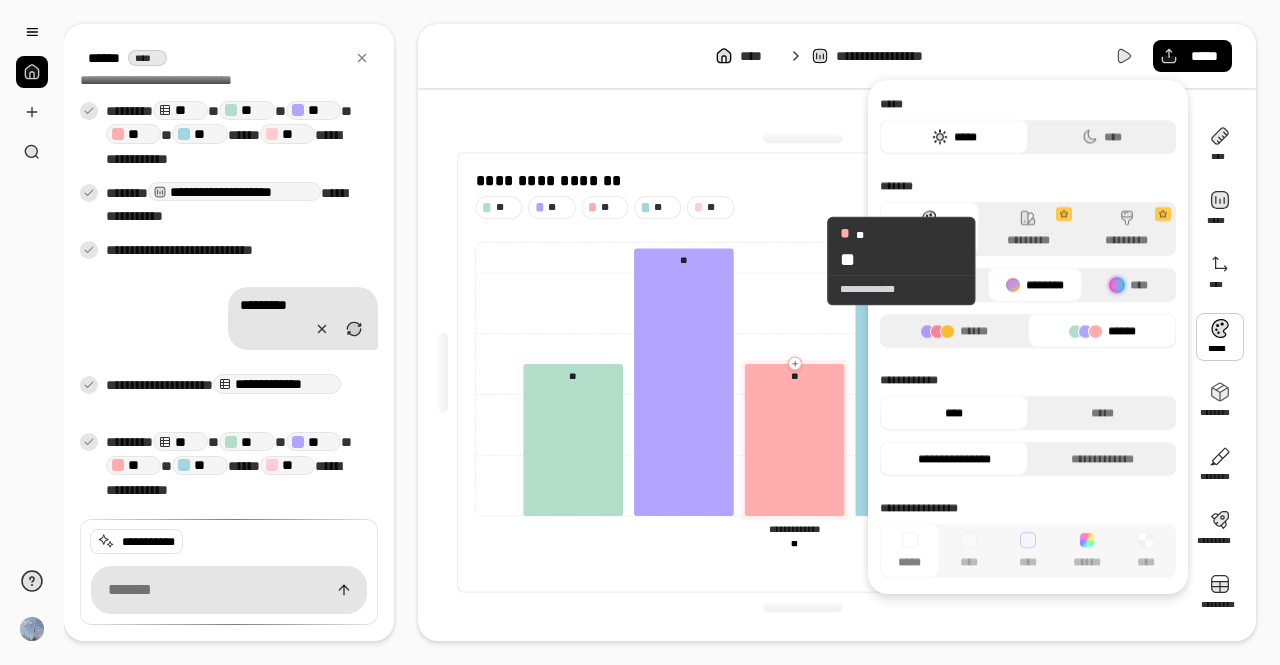 click on "** ** ** ** **" at bounding box center [803, 207] 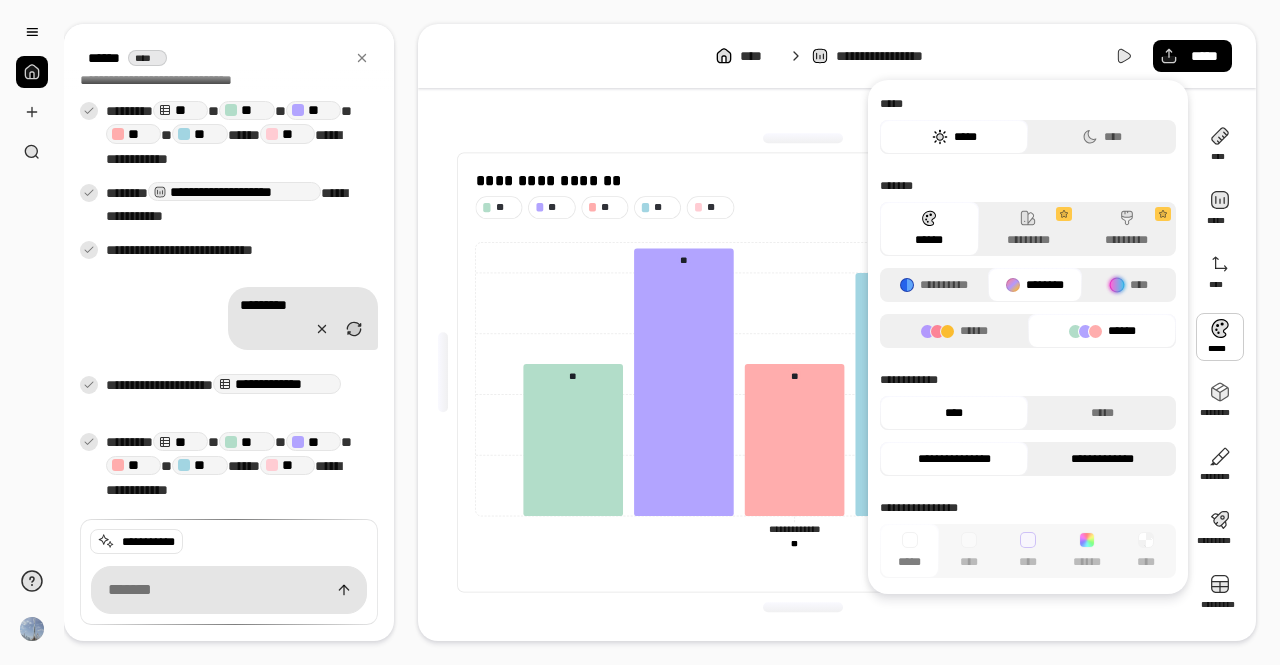 click on "**********" at bounding box center (1102, 459) 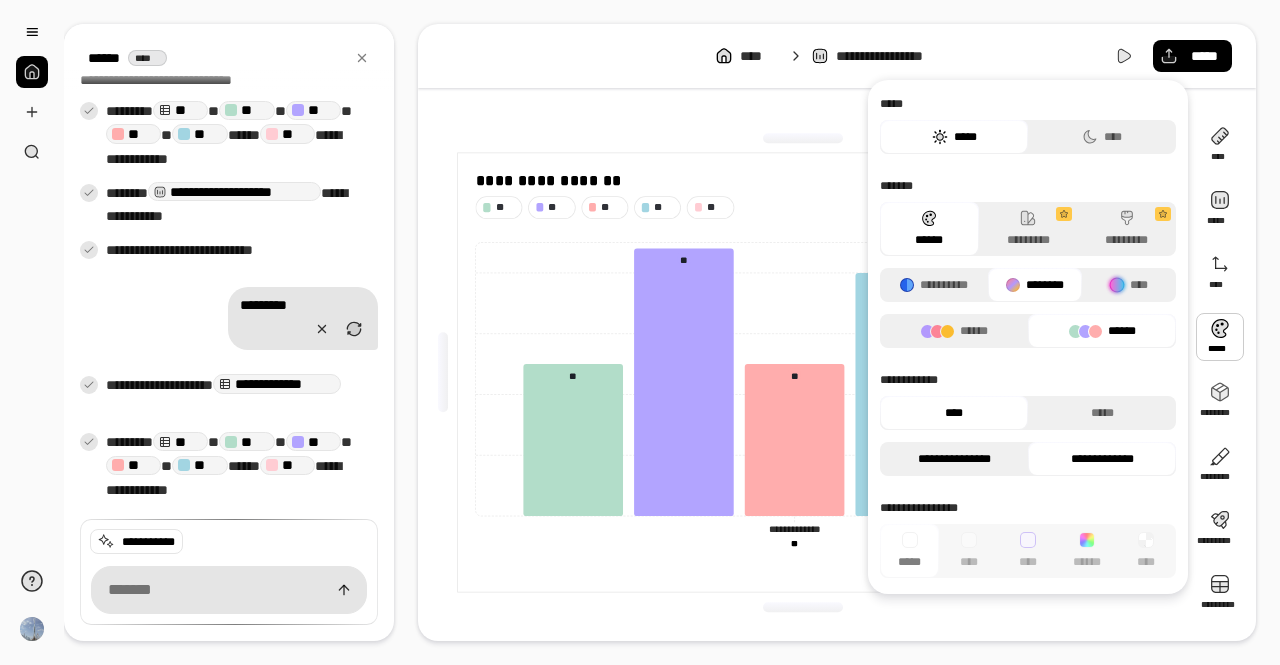 click on "**********" at bounding box center [954, 459] 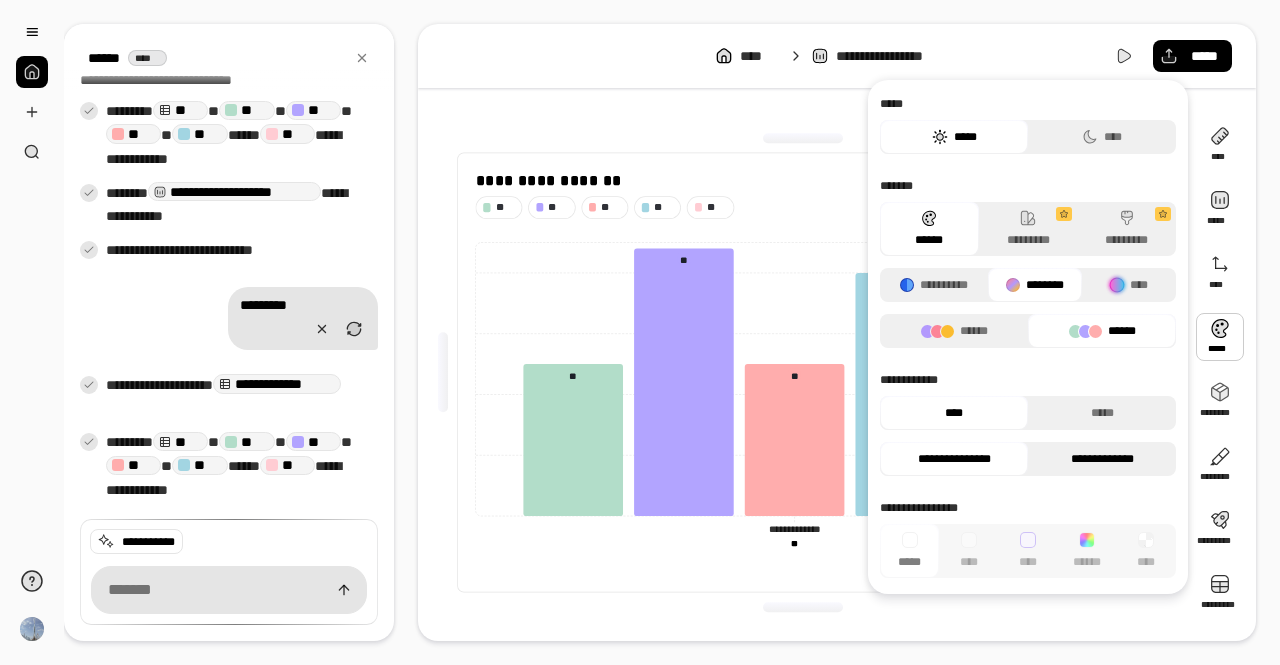 click on "**********" at bounding box center (1102, 459) 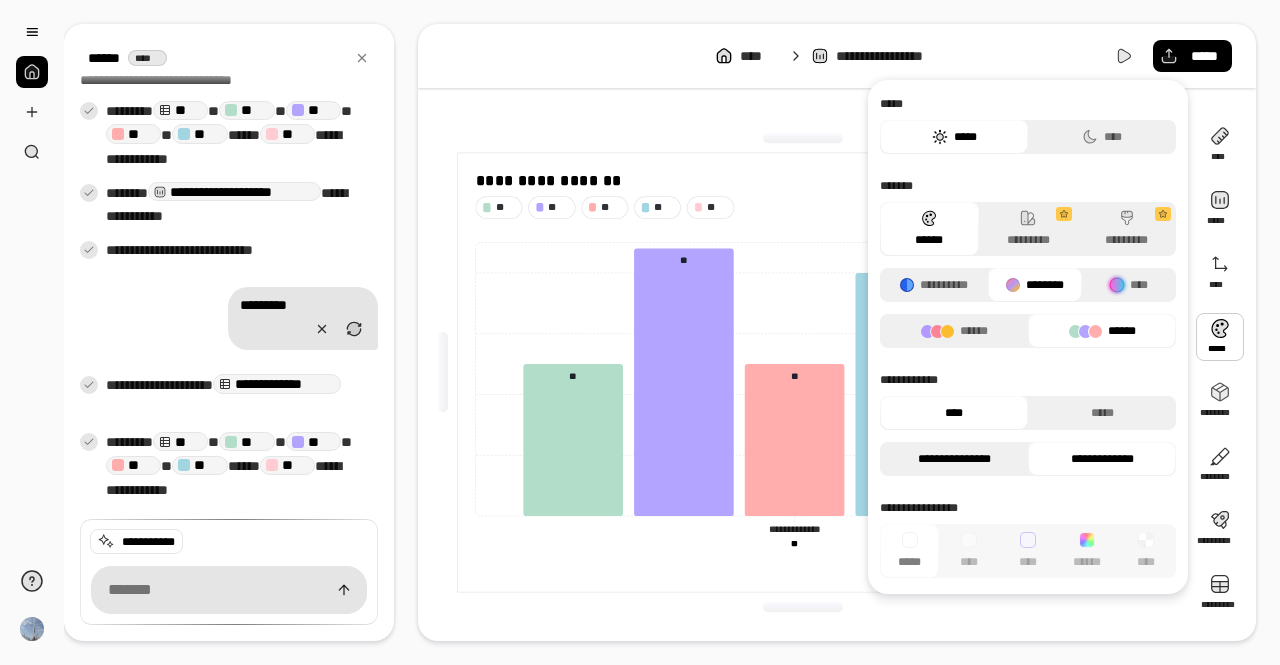 click on "**********" at bounding box center [954, 459] 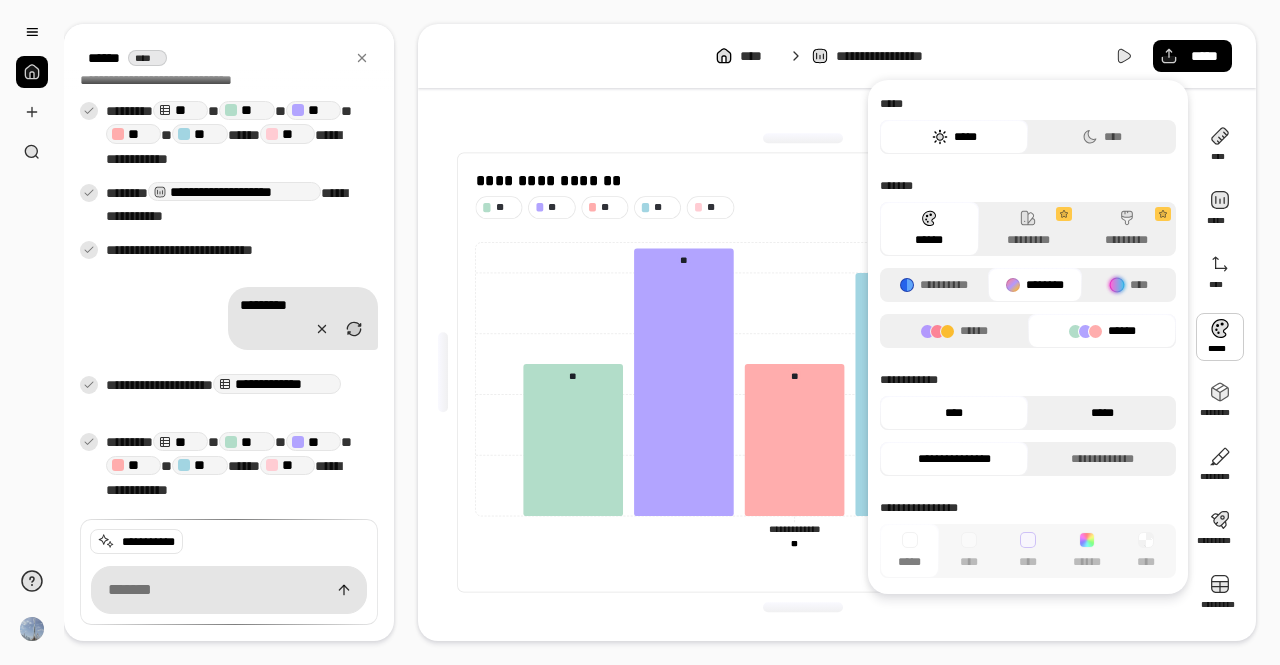 click on "*****" at bounding box center (1102, 413) 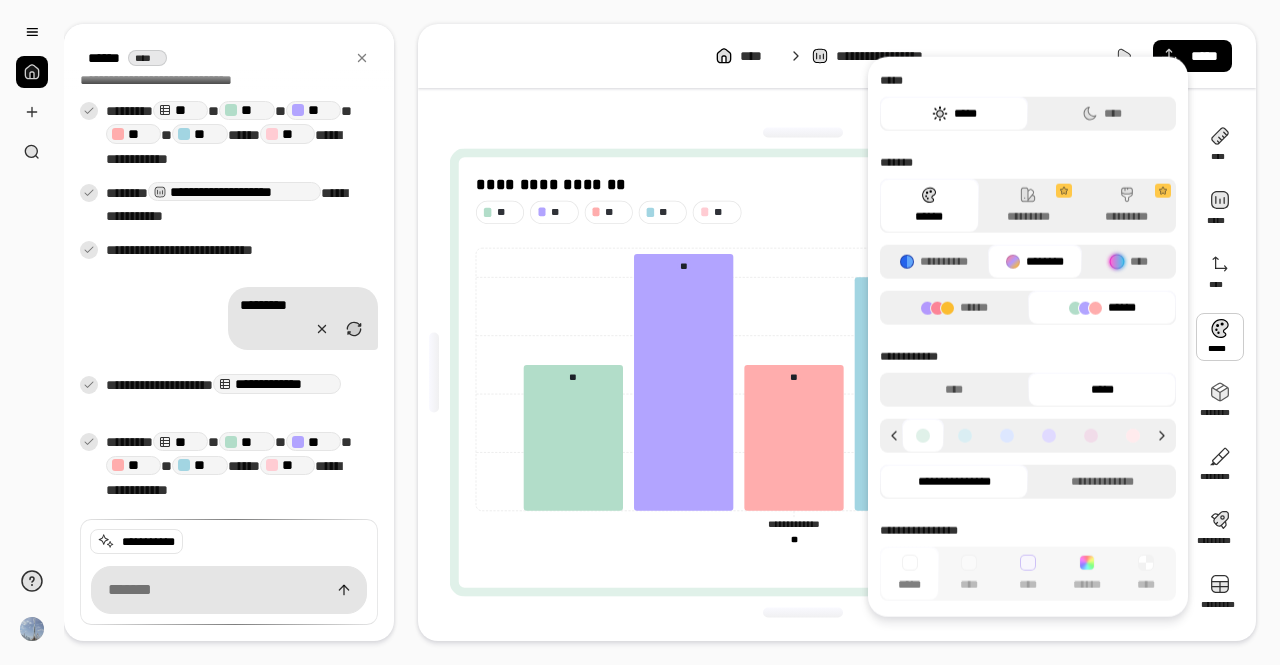 click on "** ** ** ** **" at bounding box center (803, 212) 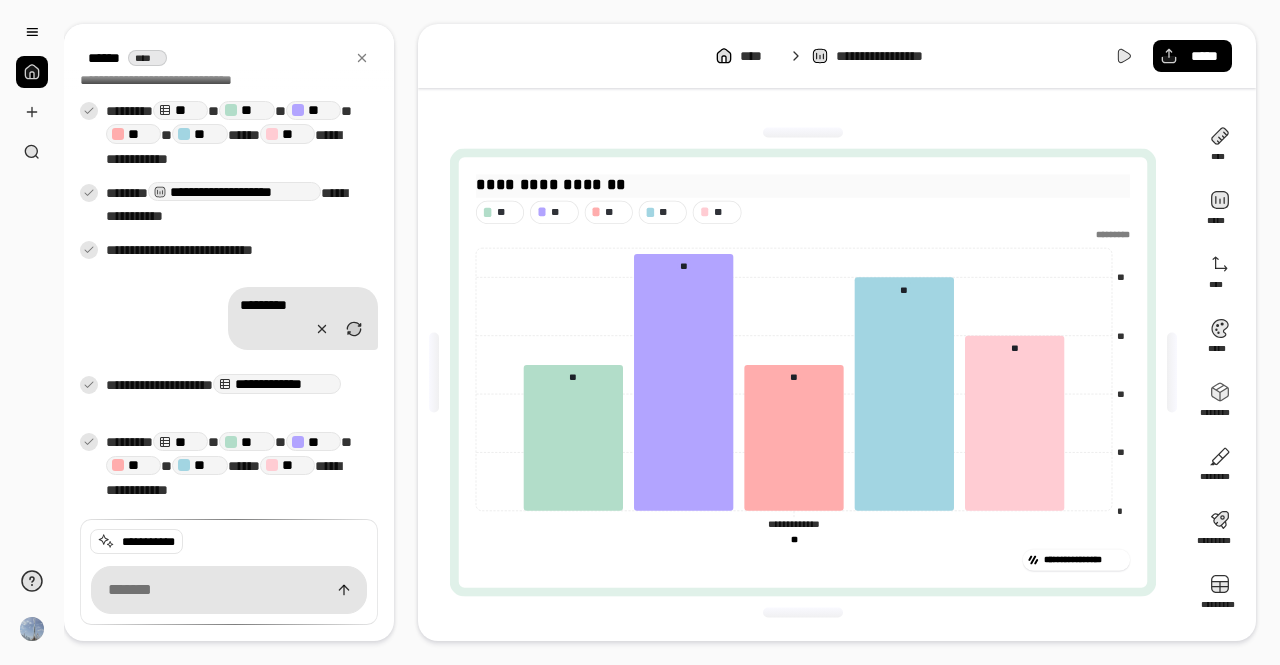 click on "**********" at bounding box center (803, 185) 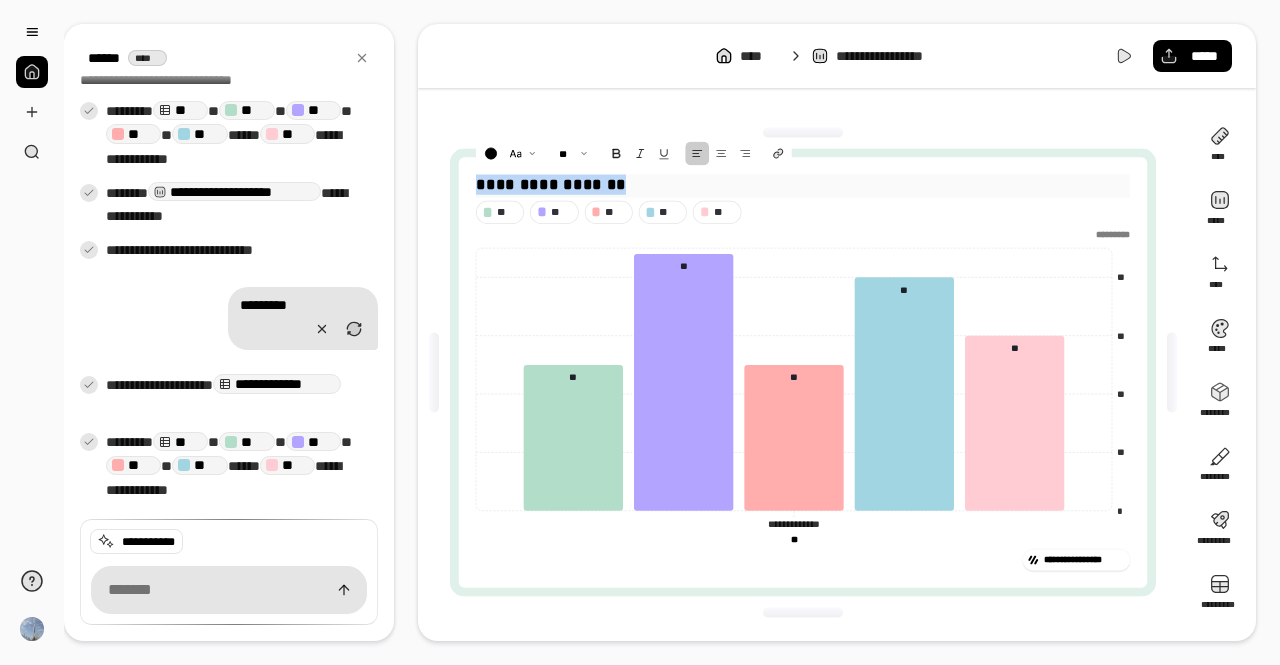 drag, startPoint x: 606, startPoint y: 190, endPoint x: 475, endPoint y: 188, distance: 131.01526 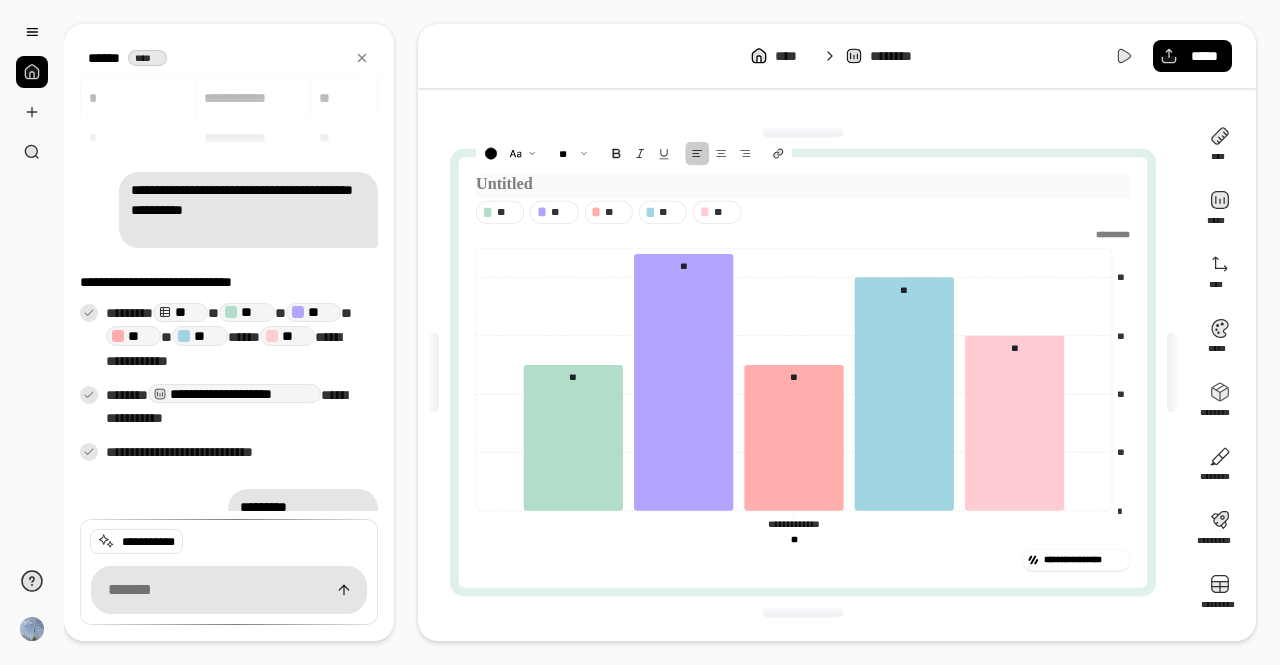 scroll, scrollTop: 0, scrollLeft: 0, axis: both 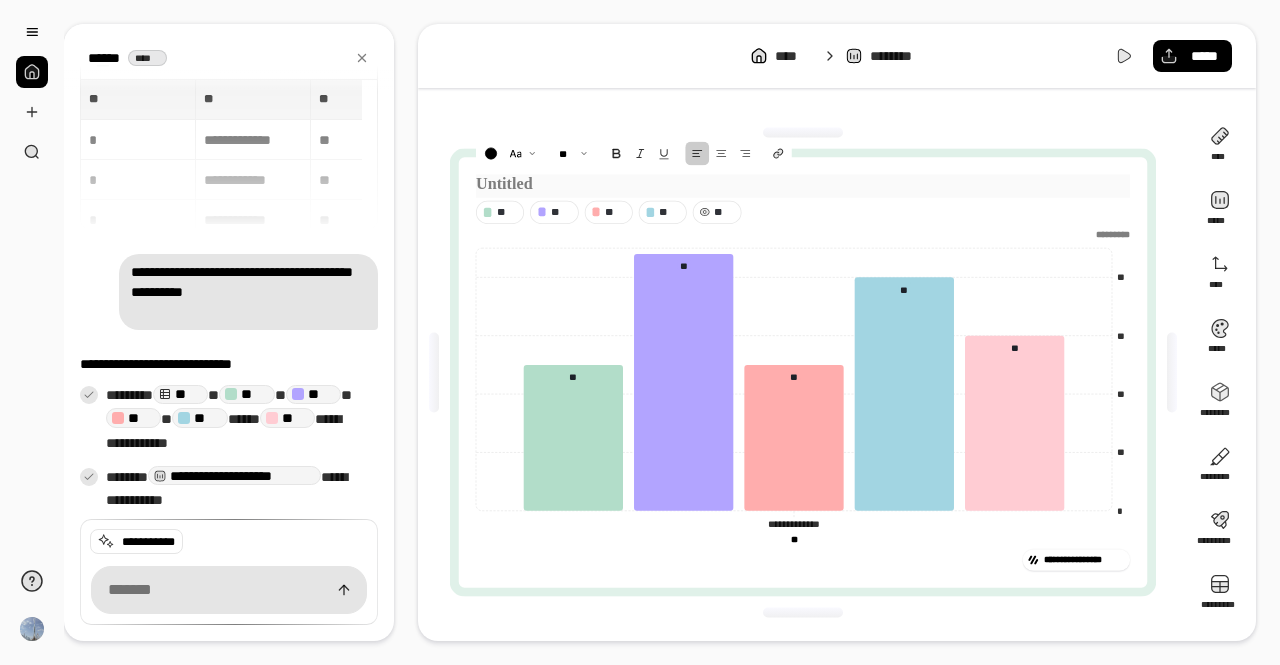 paste 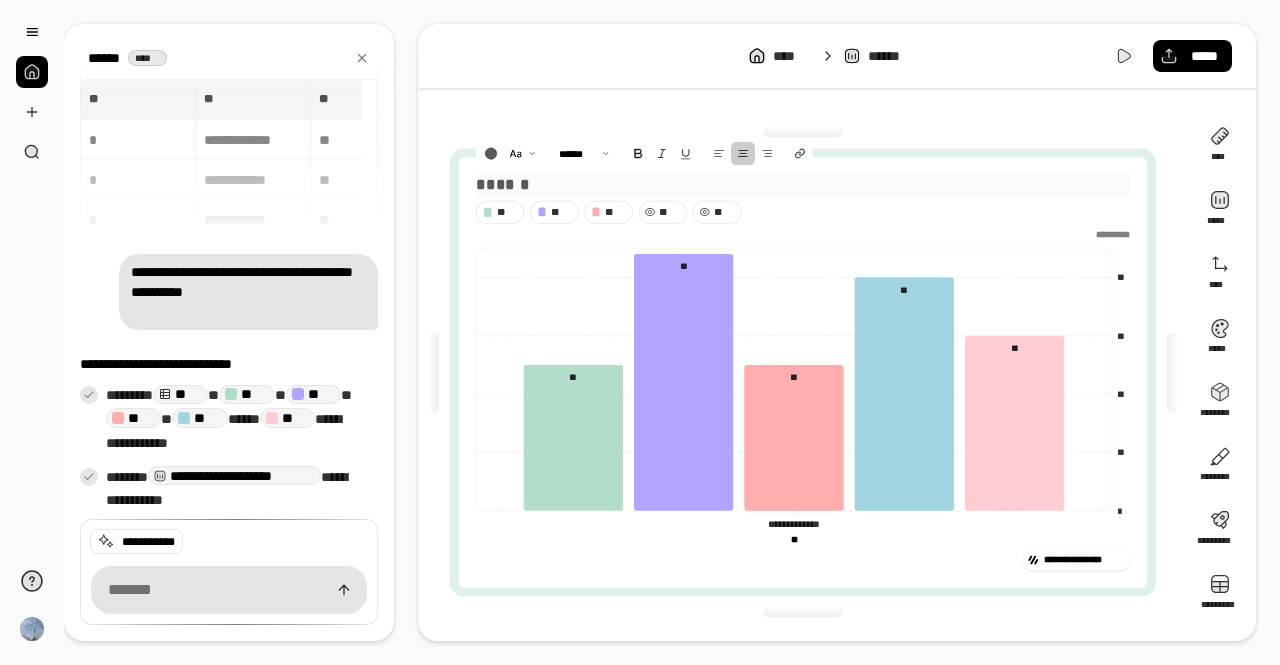 type 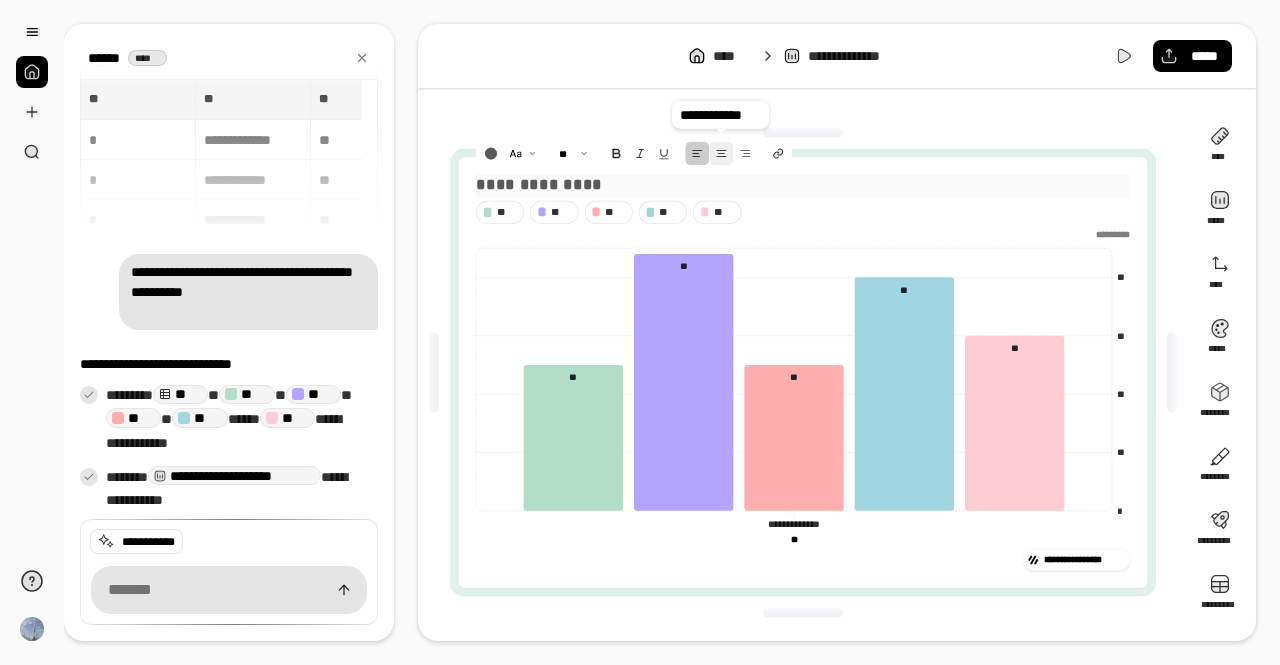 click at bounding box center (722, 154) 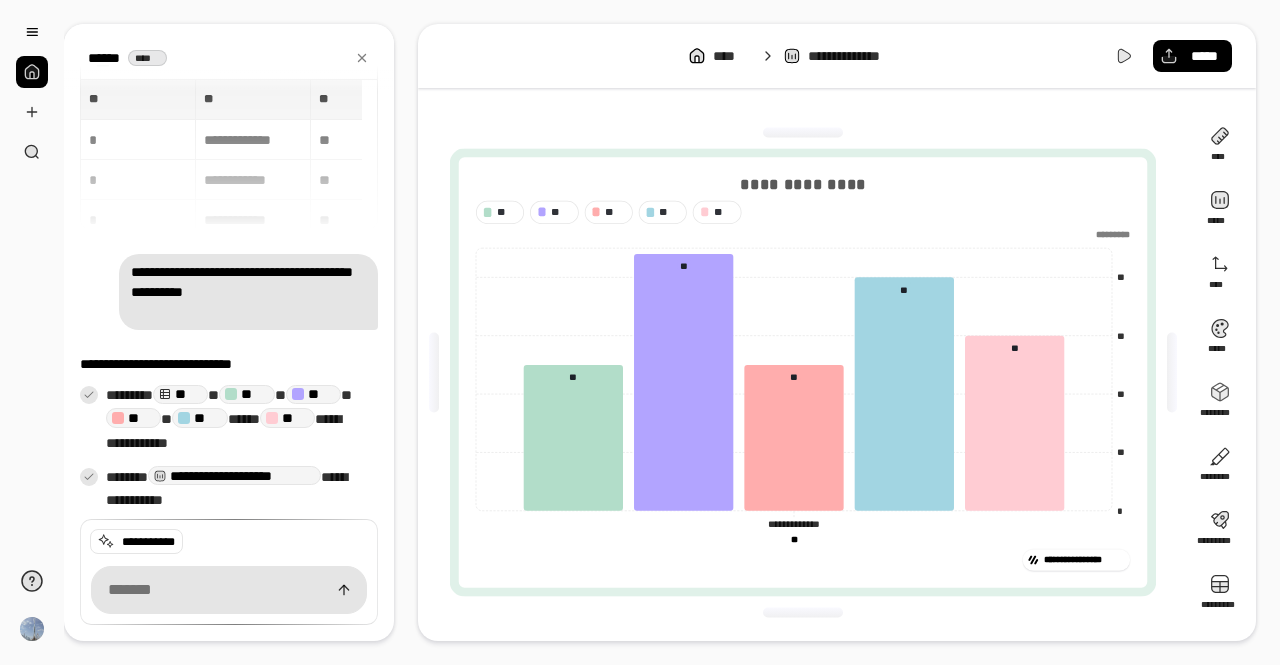 click on "**********" at bounding box center [803, 372] 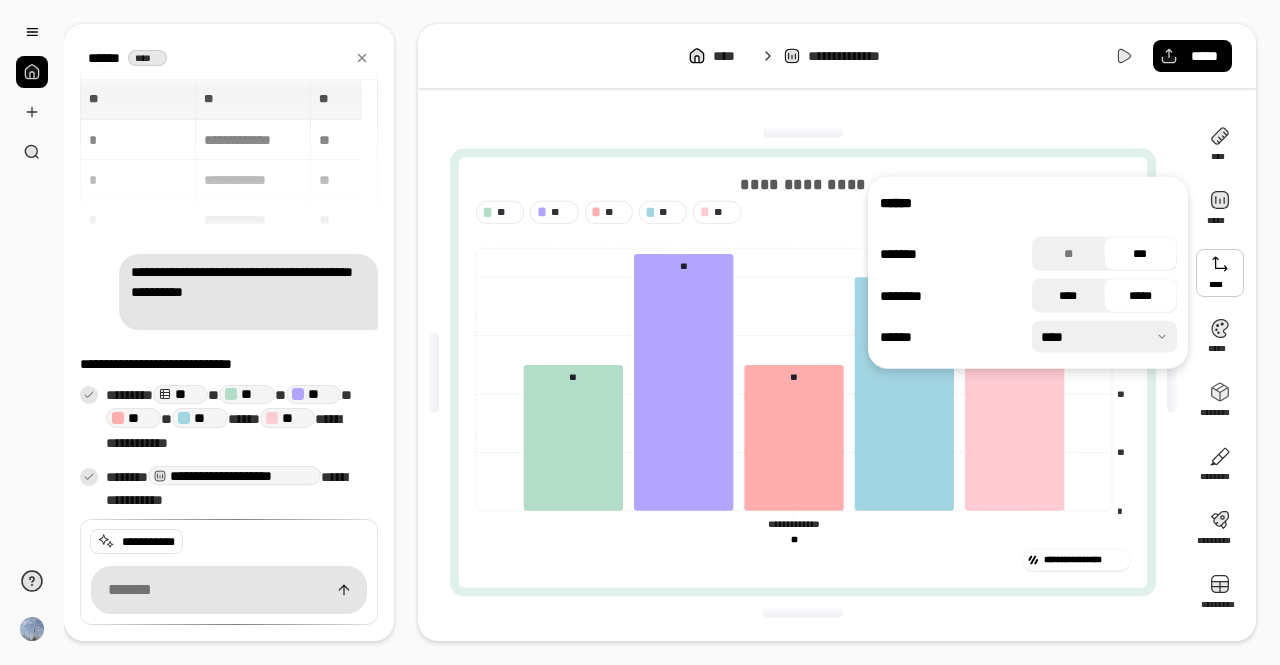 click on "****" at bounding box center (1068, 296) 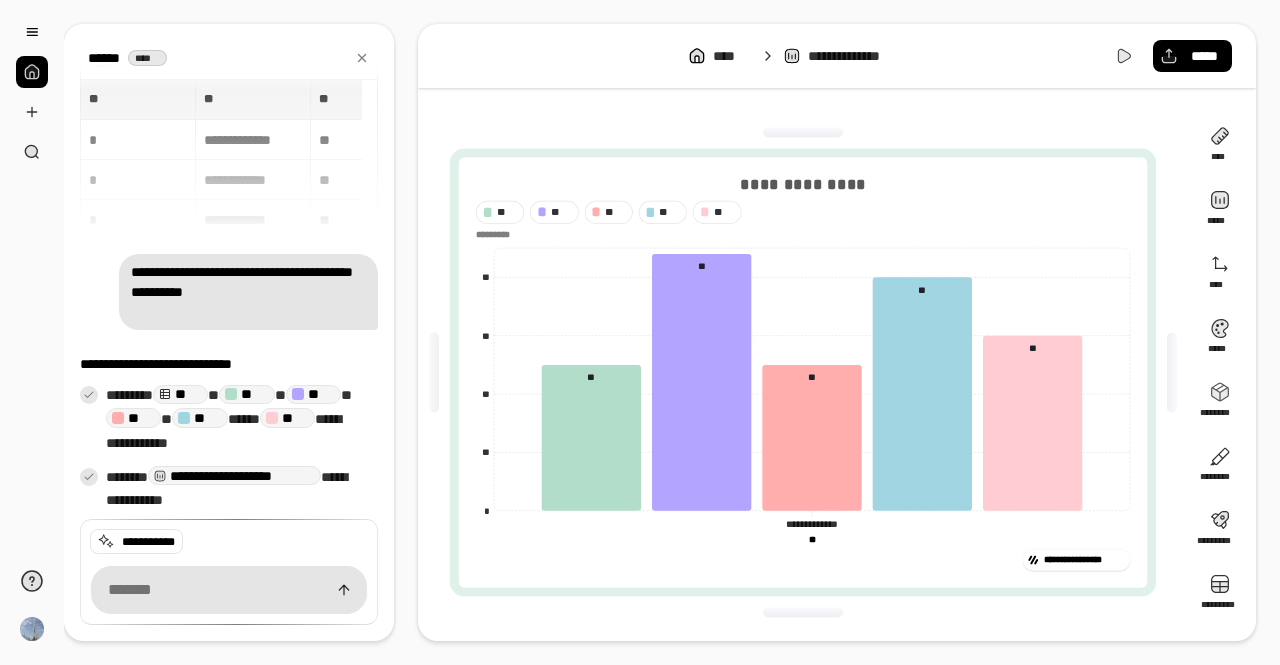 click on "**********" at bounding box center (803, 372) 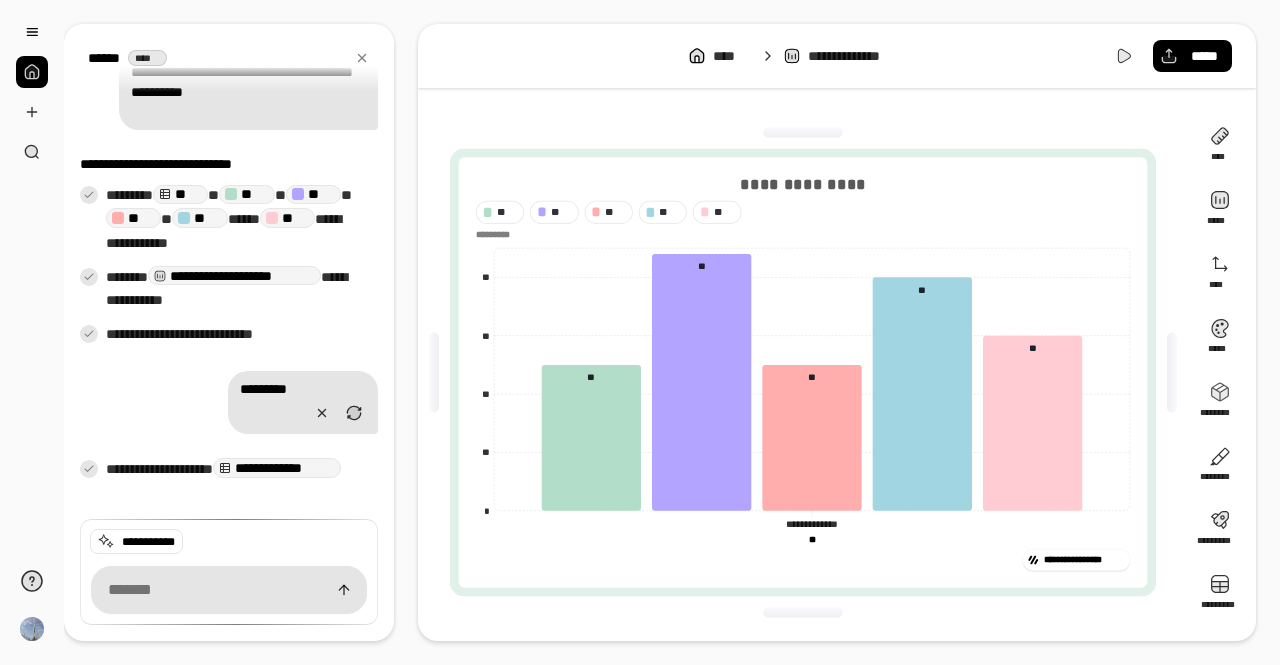 scroll, scrollTop: 0, scrollLeft: 0, axis: both 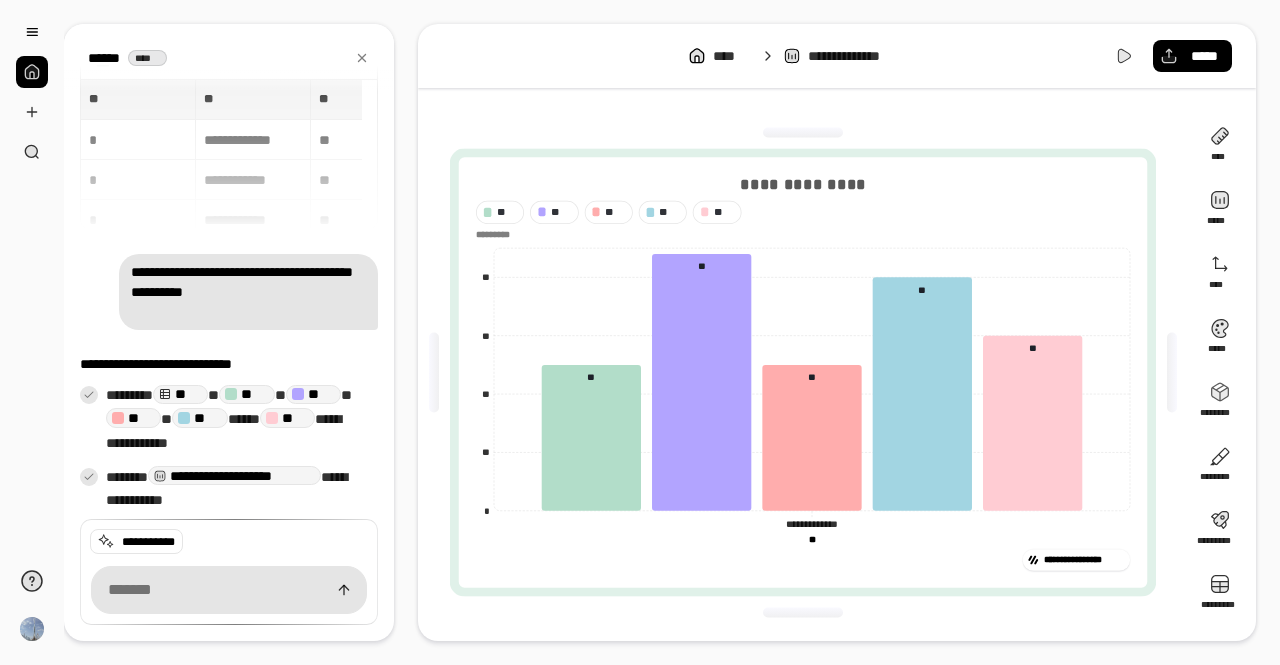 click on "**********" at bounding box center [229, 155] 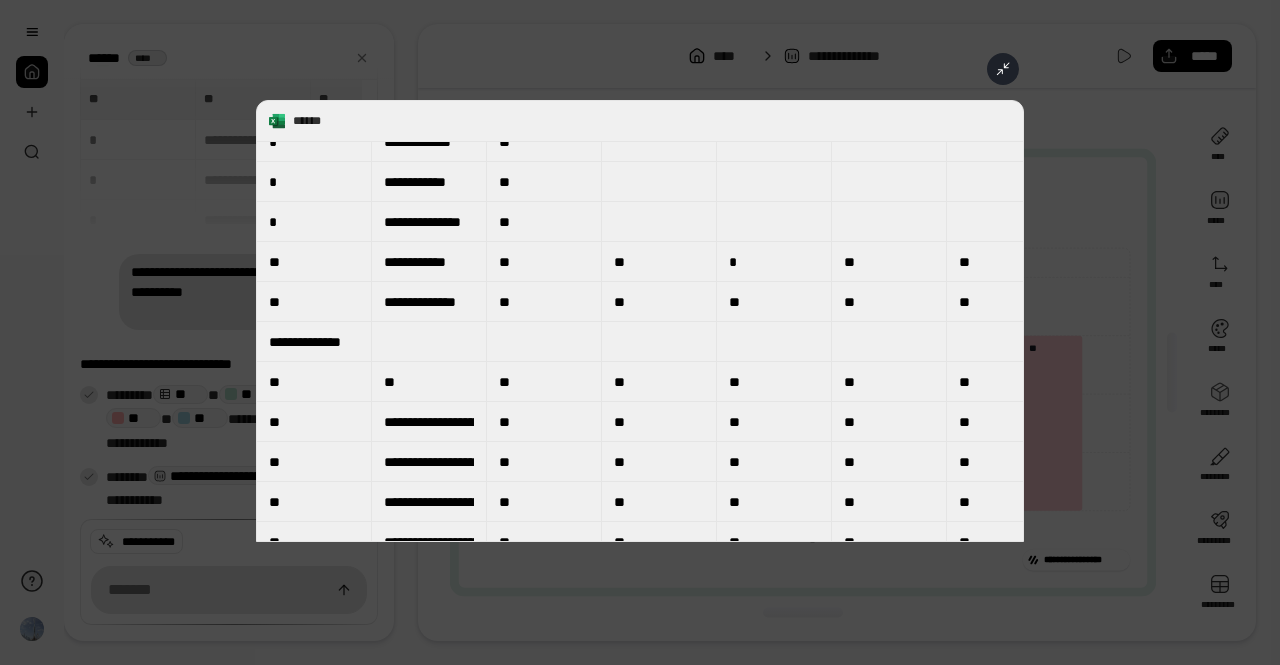 type on "**********" 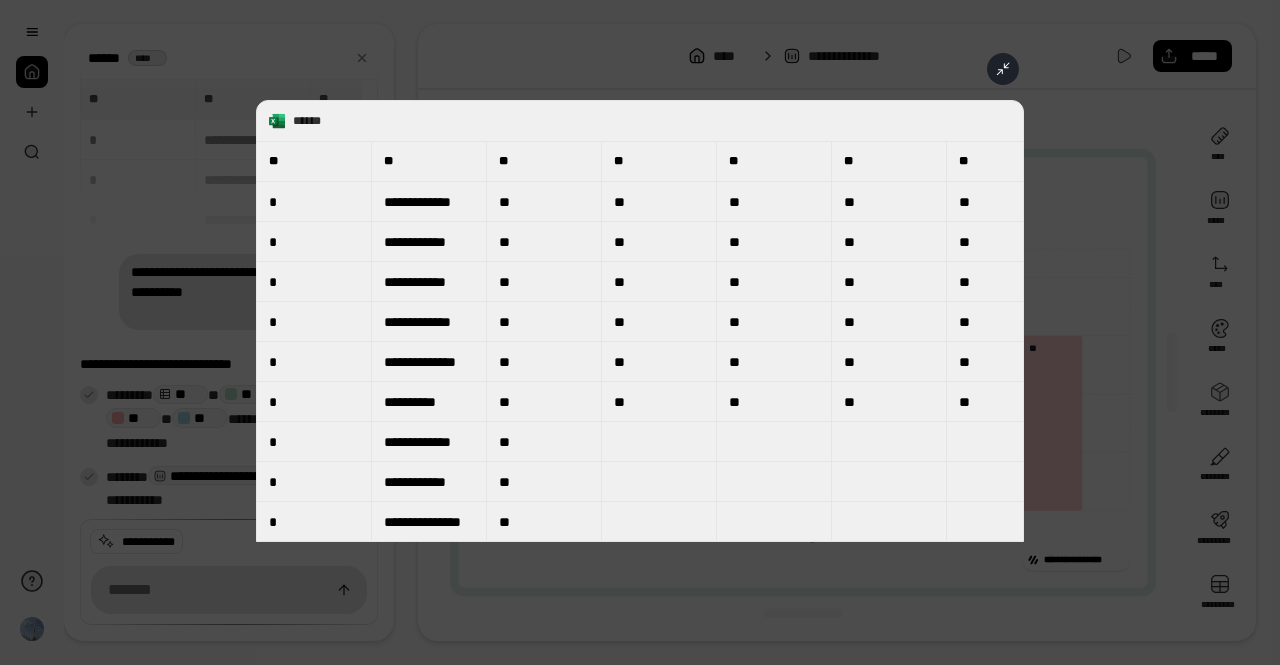 scroll, scrollTop: 500, scrollLeft: 0, axis: vertical 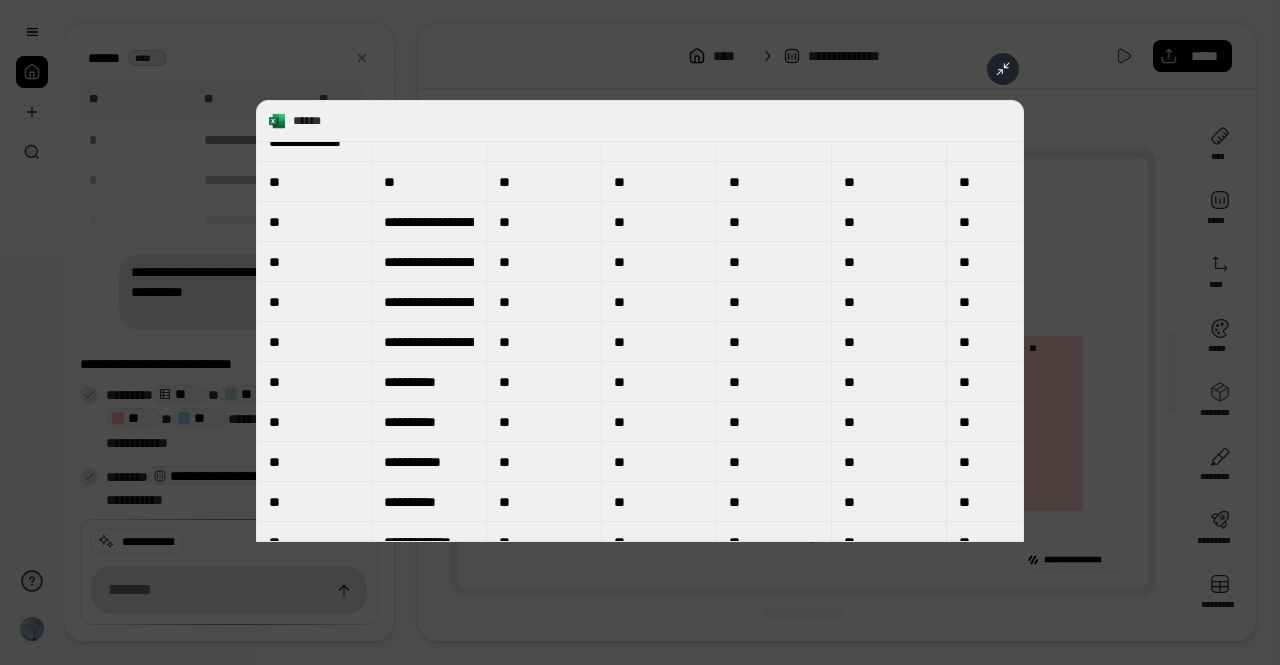type on "**********" 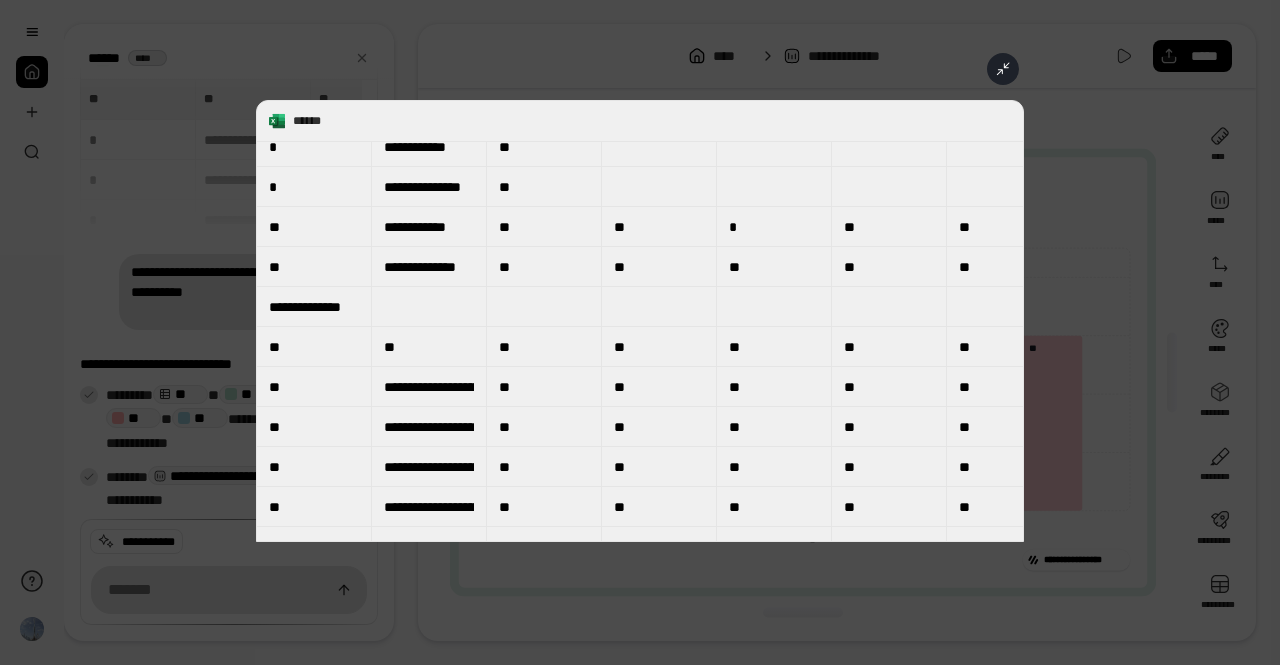type on "**********" 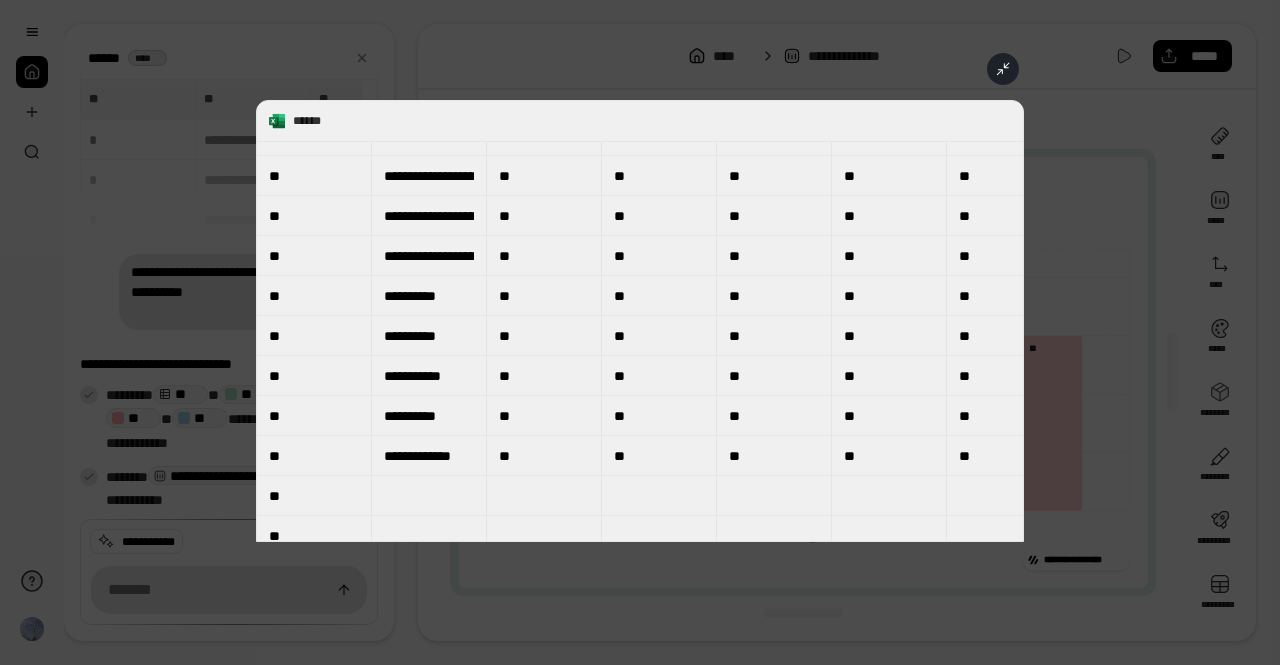 scroll, scrollTop: 600, scrollLeft: 0, axis: vertical 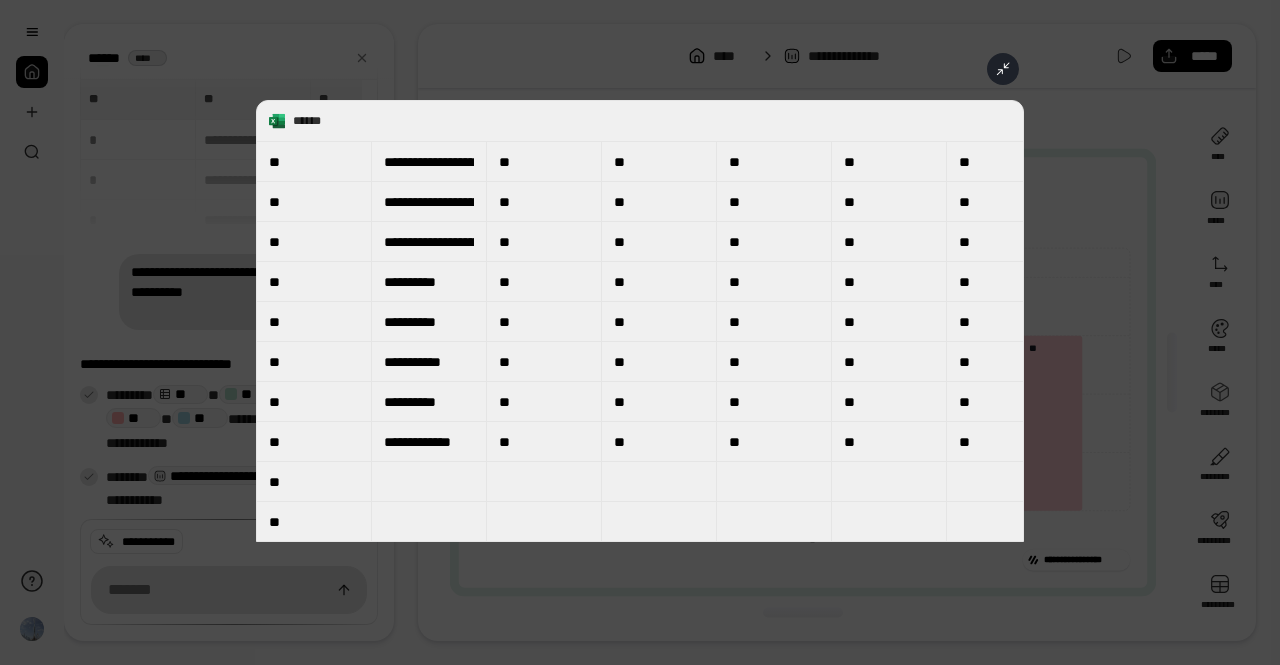 drag, startPoint x: 1004, startPoint y: 64, endPoint x: 989, endPoint y: 51, distance: 19.849434 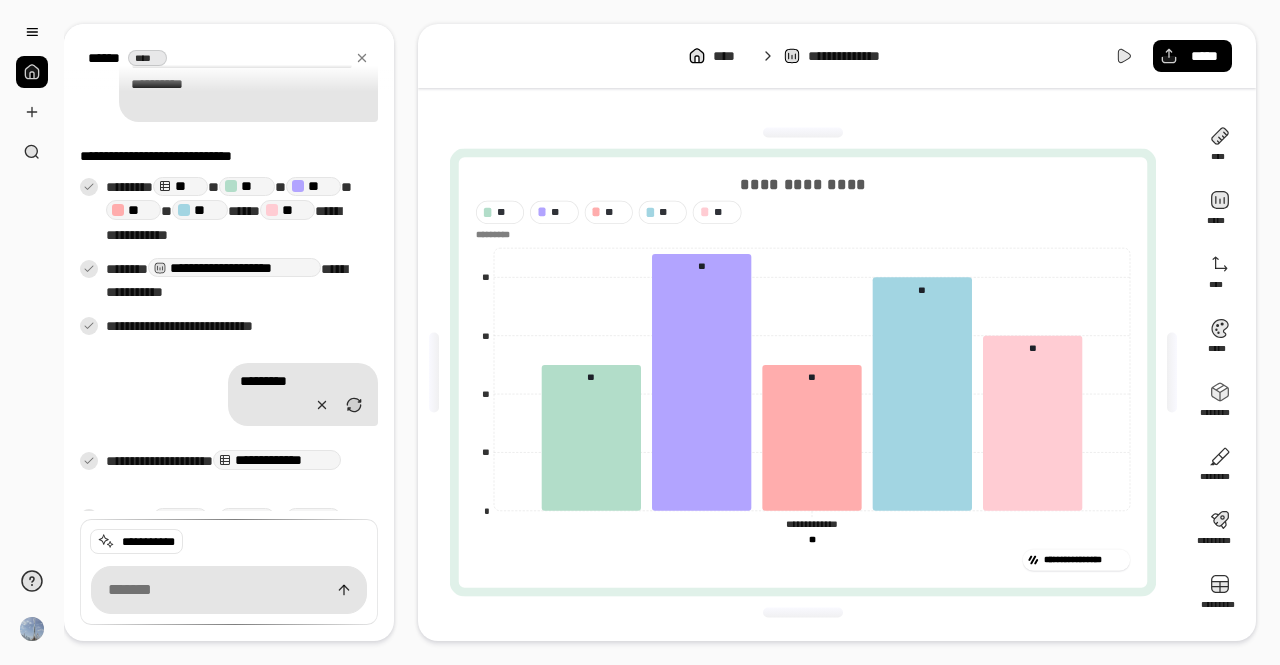 scroll, scrollTop: 284, scrollLeft: 0, axis: vertical 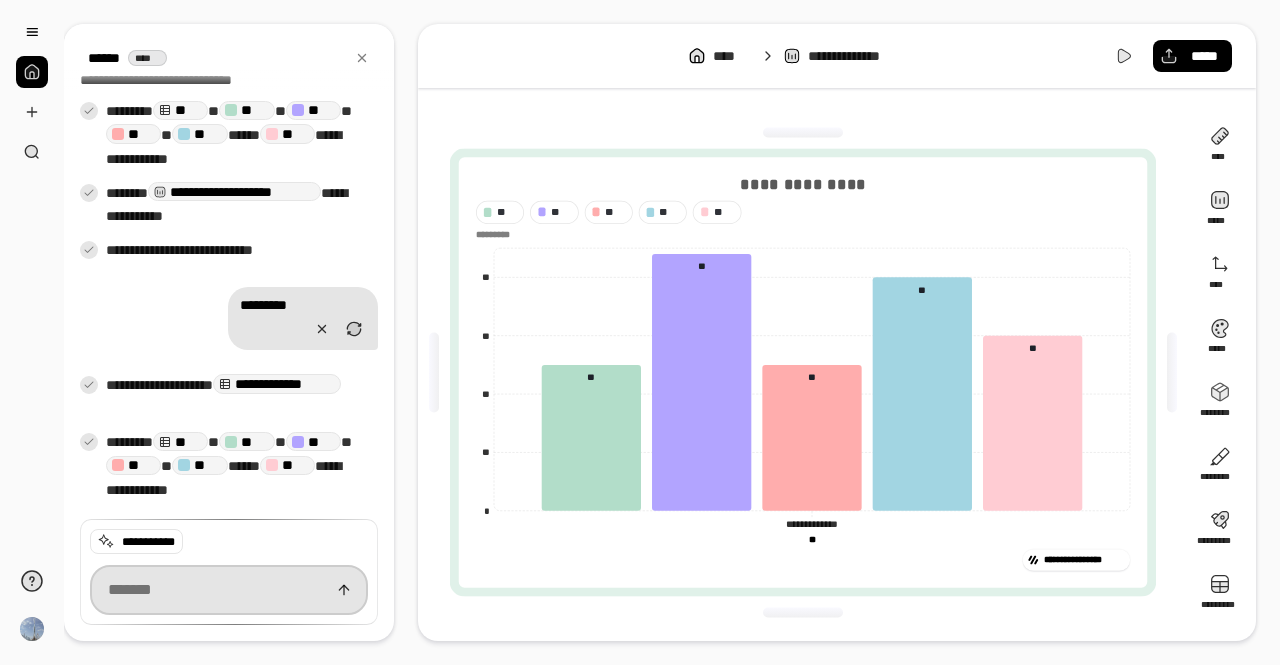 click at bounding box center (229, 590) 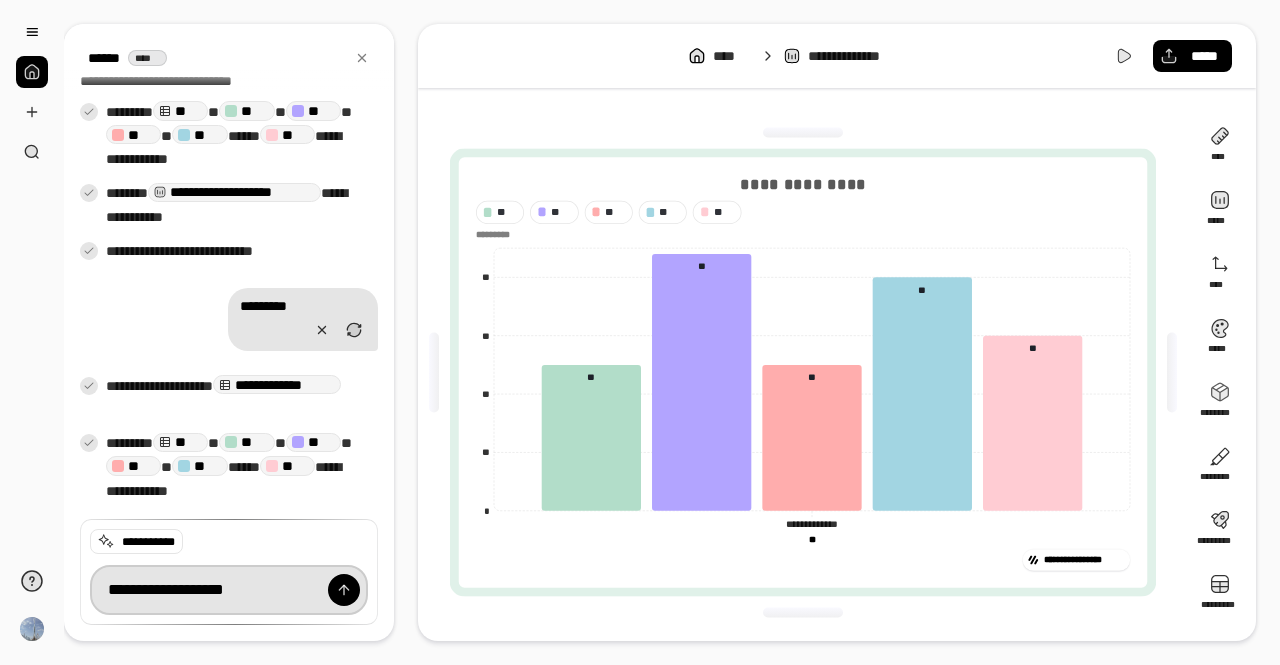 scroll, scrollTop: 0, scrollLeft: 52, axis: horizontal 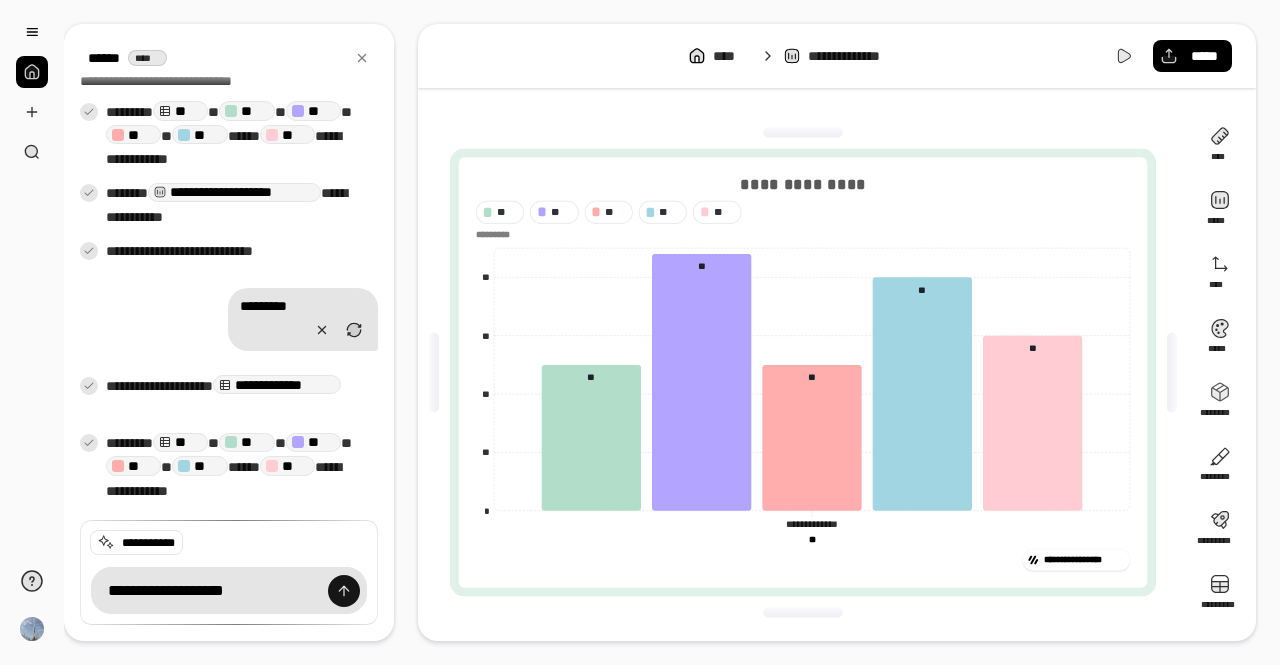 click at bounding box center [344, 591] 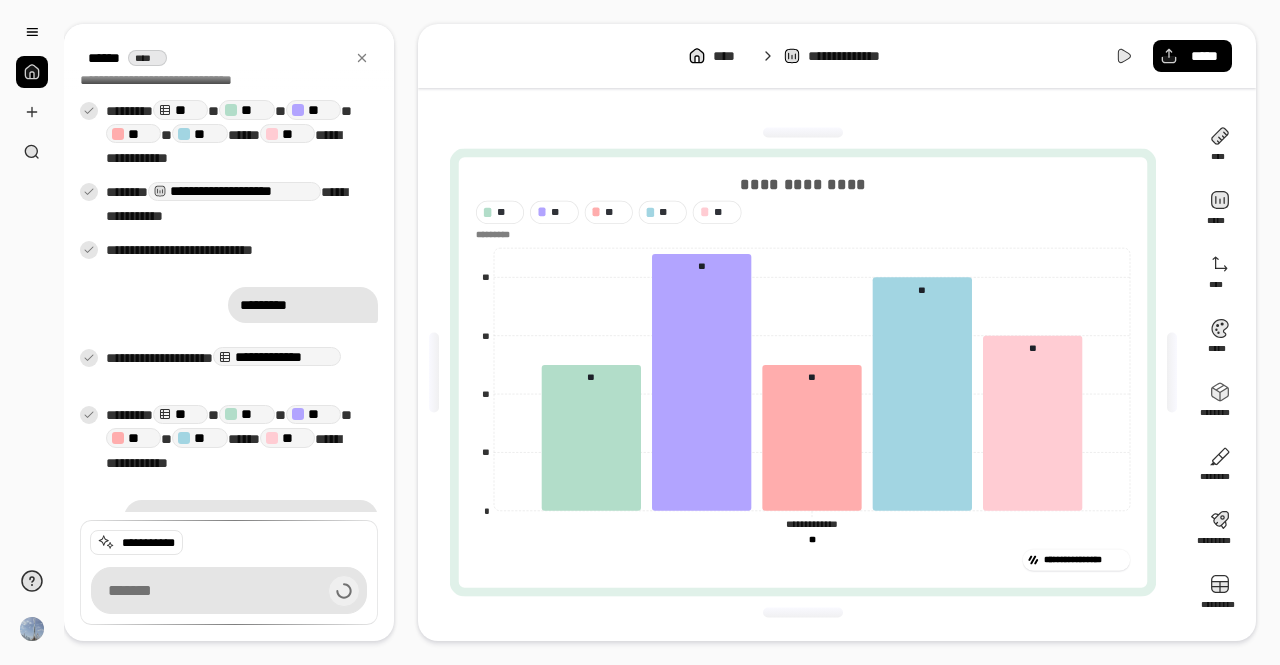 scroll, scrollTop: 317, scrollLeft: 0, axis: vertical 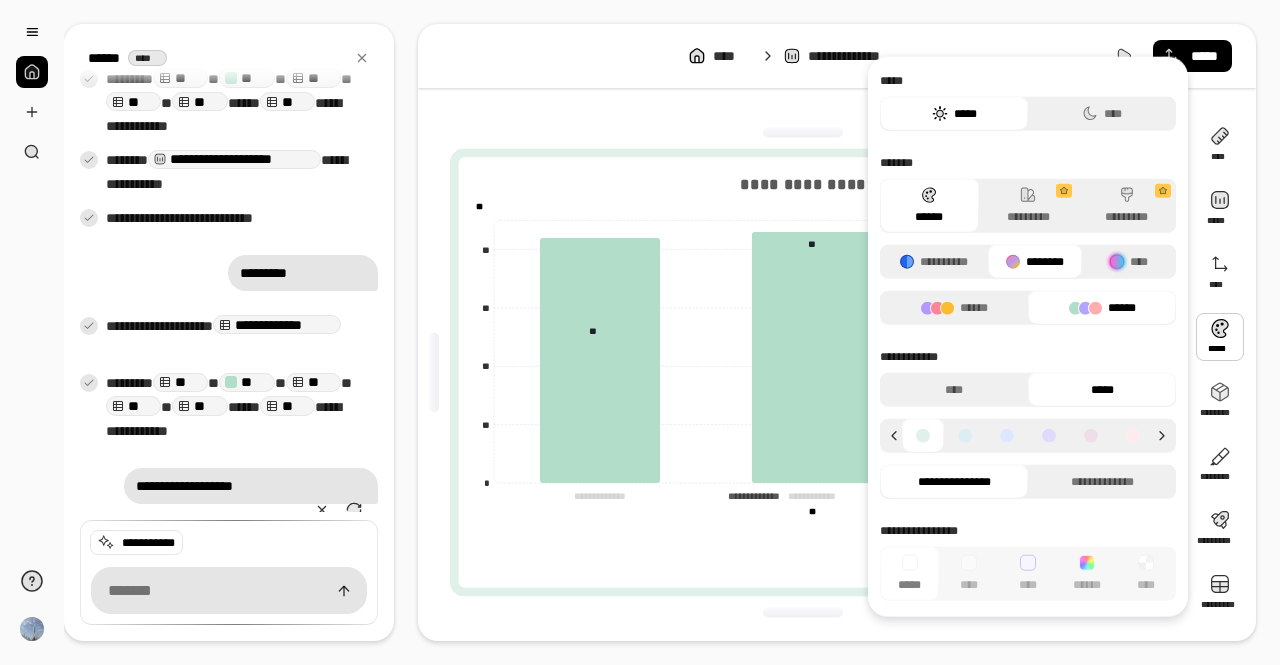 type on "**" 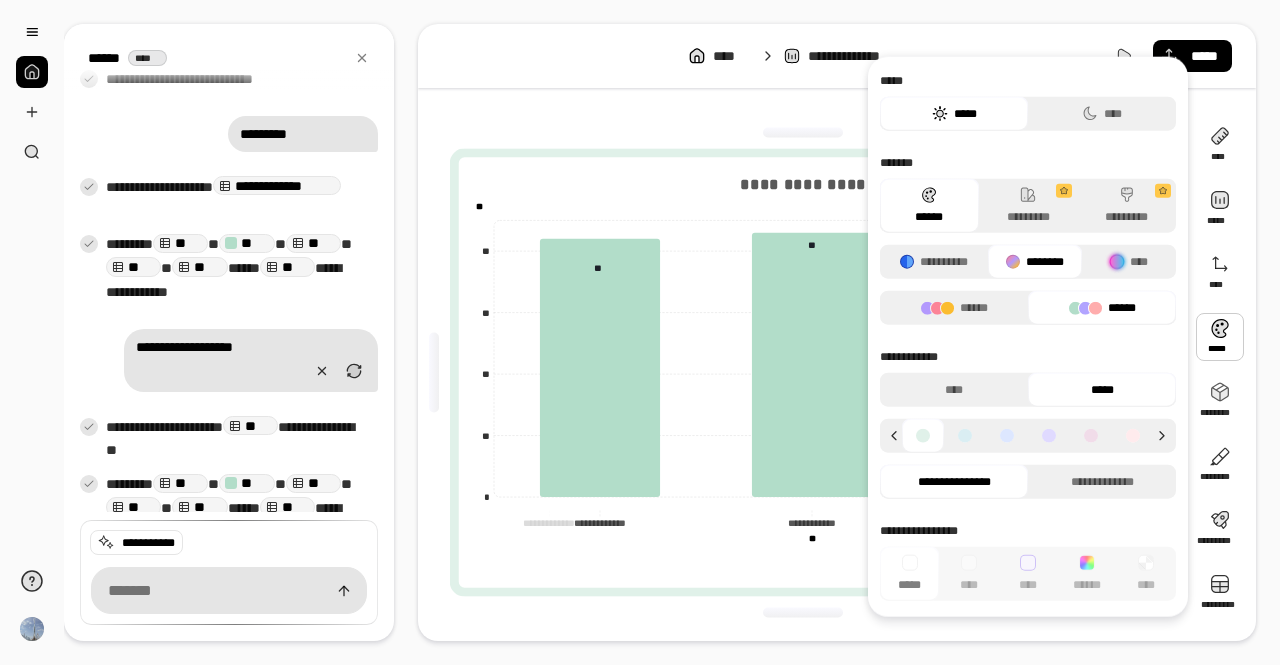 scroll, scrollTop: 497, scrollLeft: 0, axis: vertical 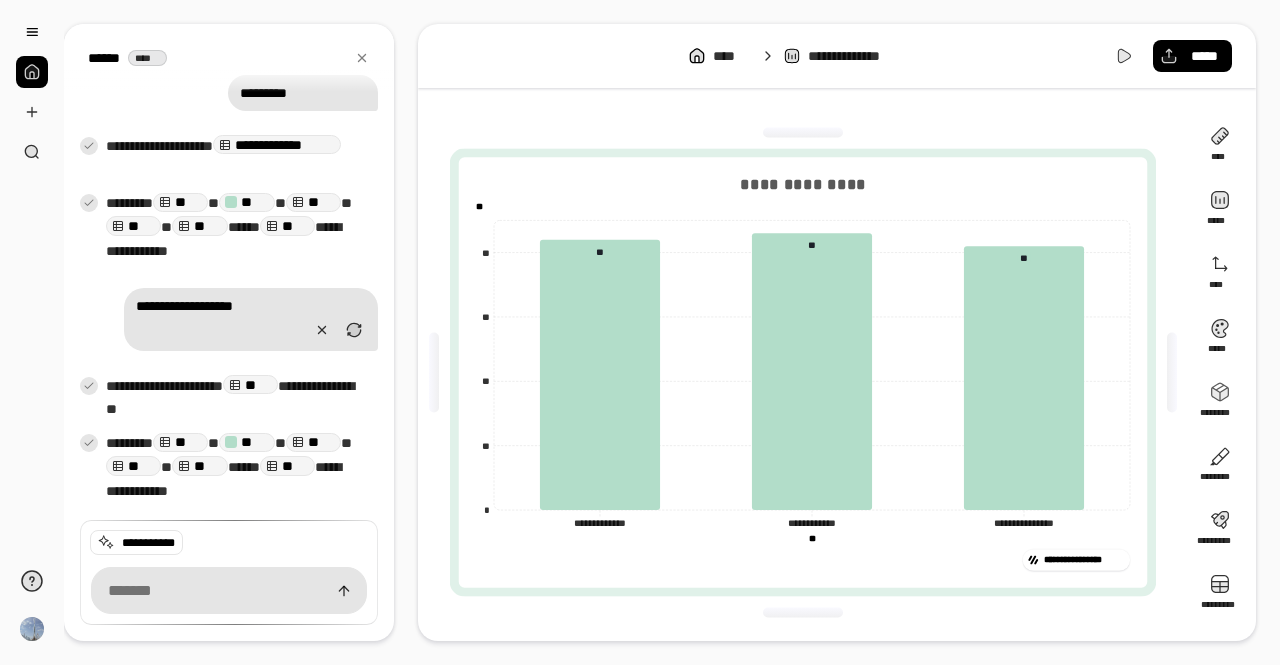 drag, startPoint x: 538, startPoint y: 120, endPoint x: 488, endPoint y: 121, distance: 50.01 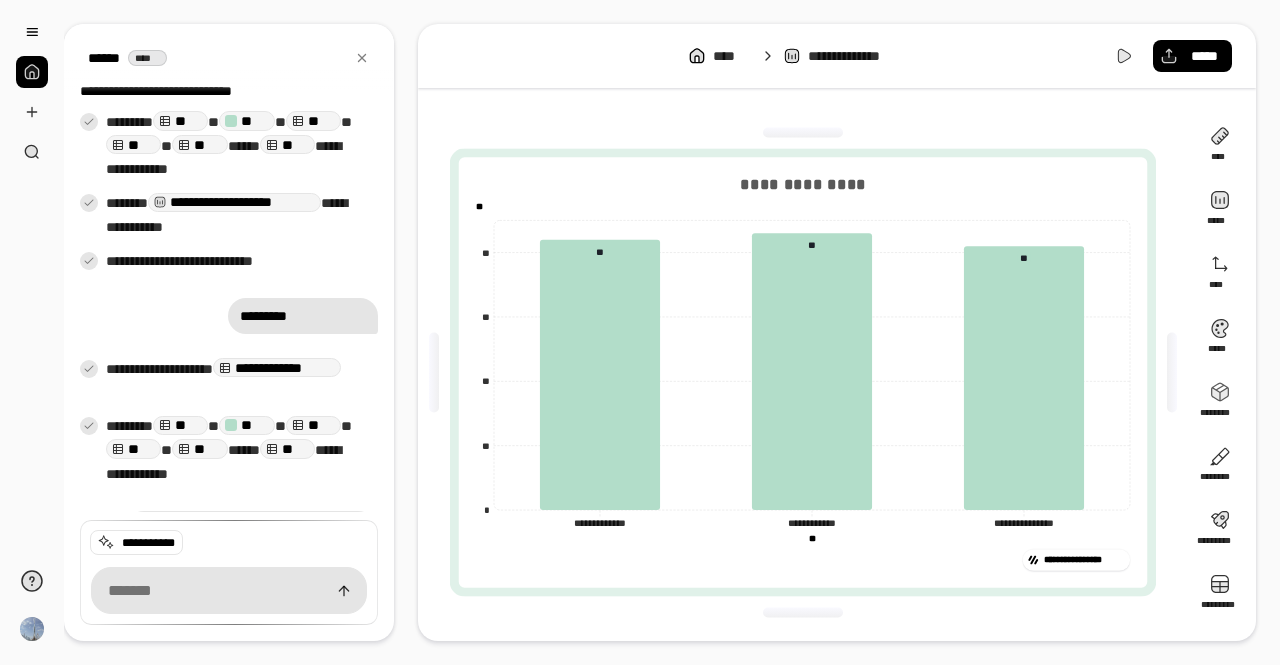 scroll, scrollTop: 497, scrollLeft: 0, axis: vertical 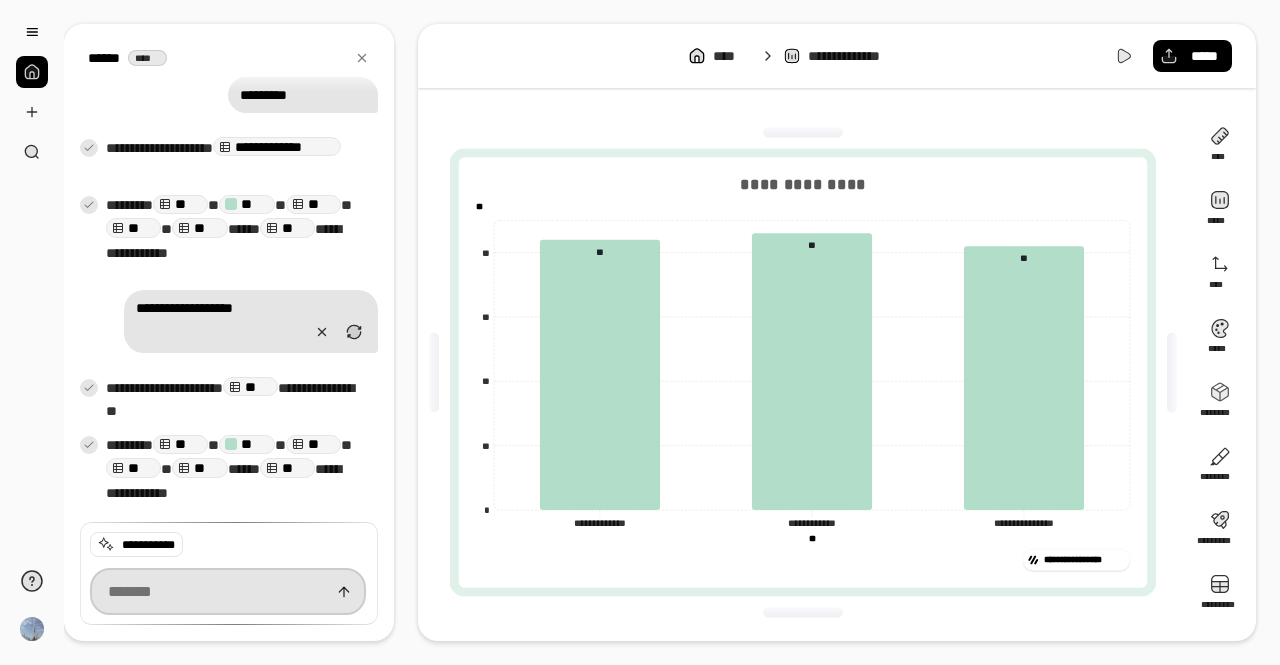 click at bounding box center (228, 591) 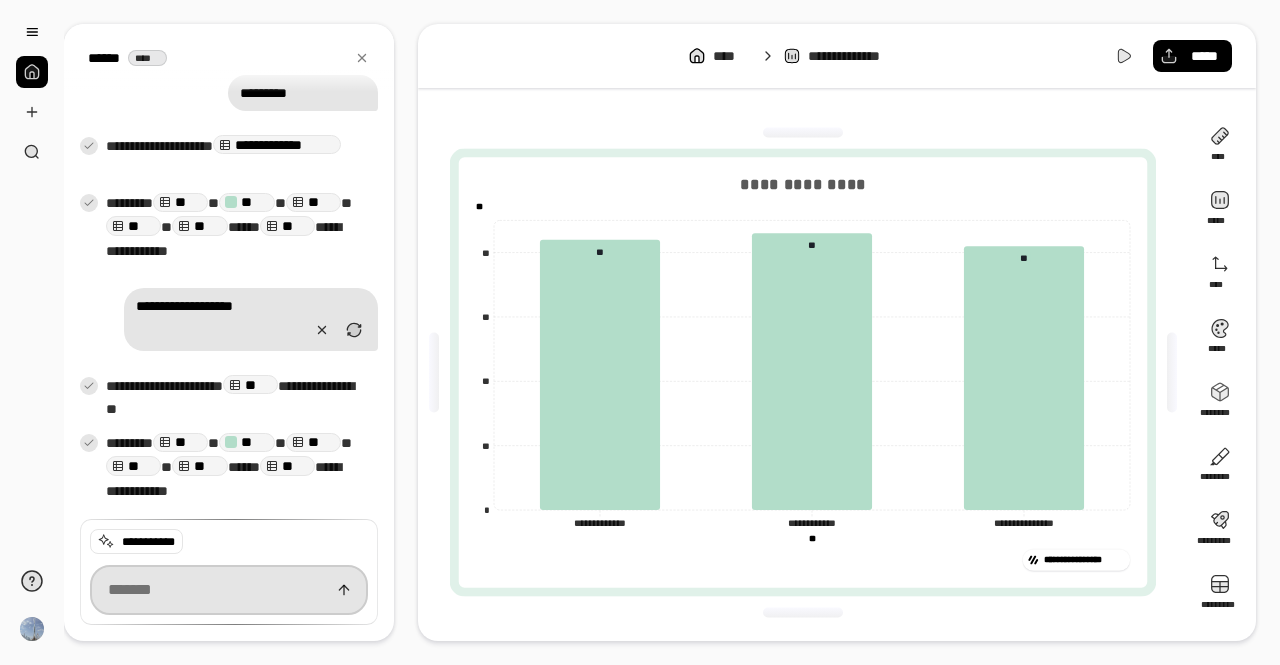 paste on "**********" 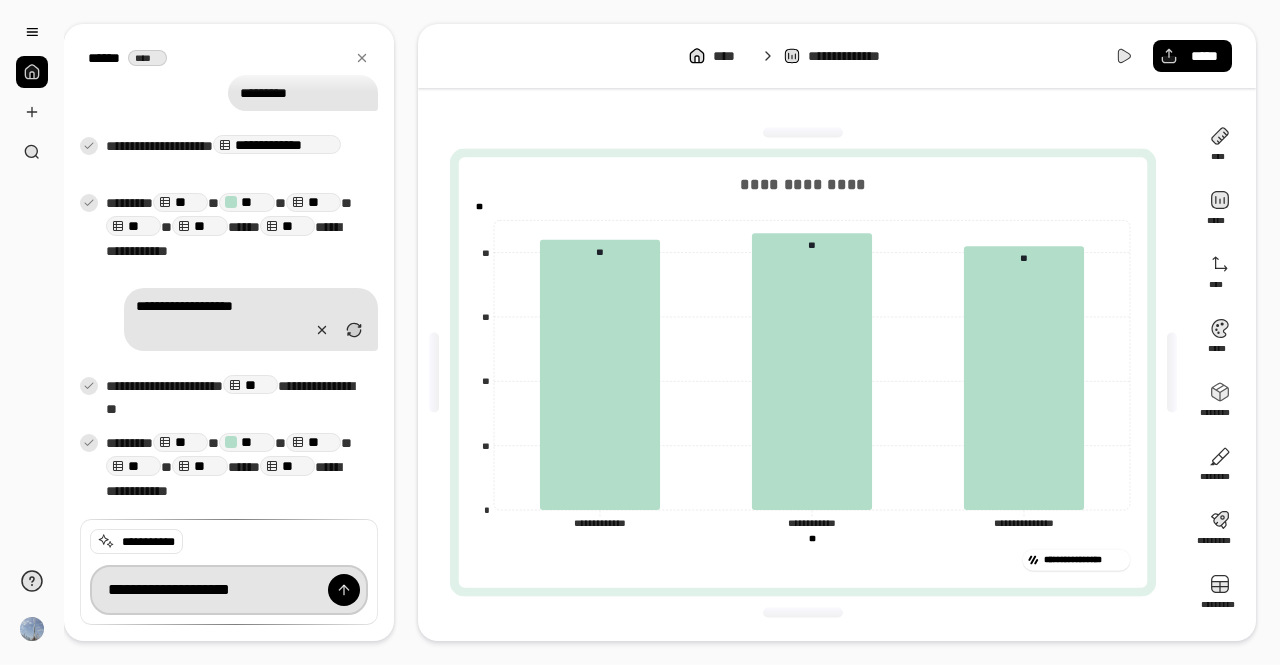 type on "**********" 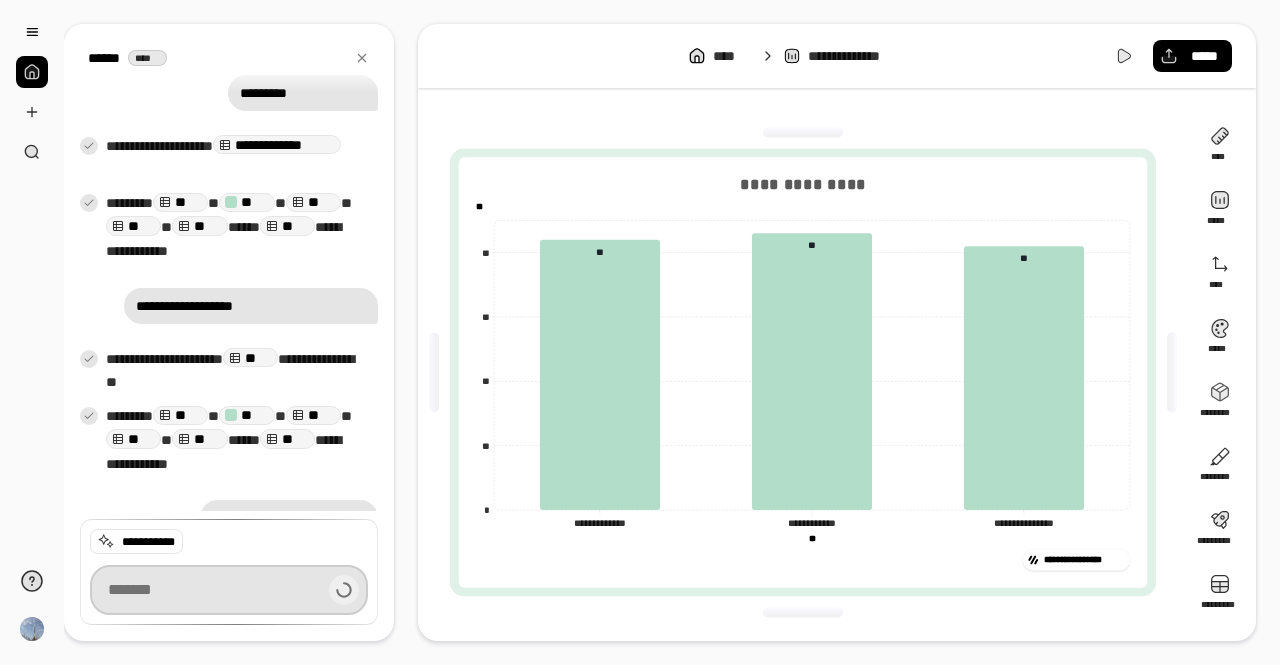 scroll, scrollTop: 530, scrollLeft: 0, axis: vertical 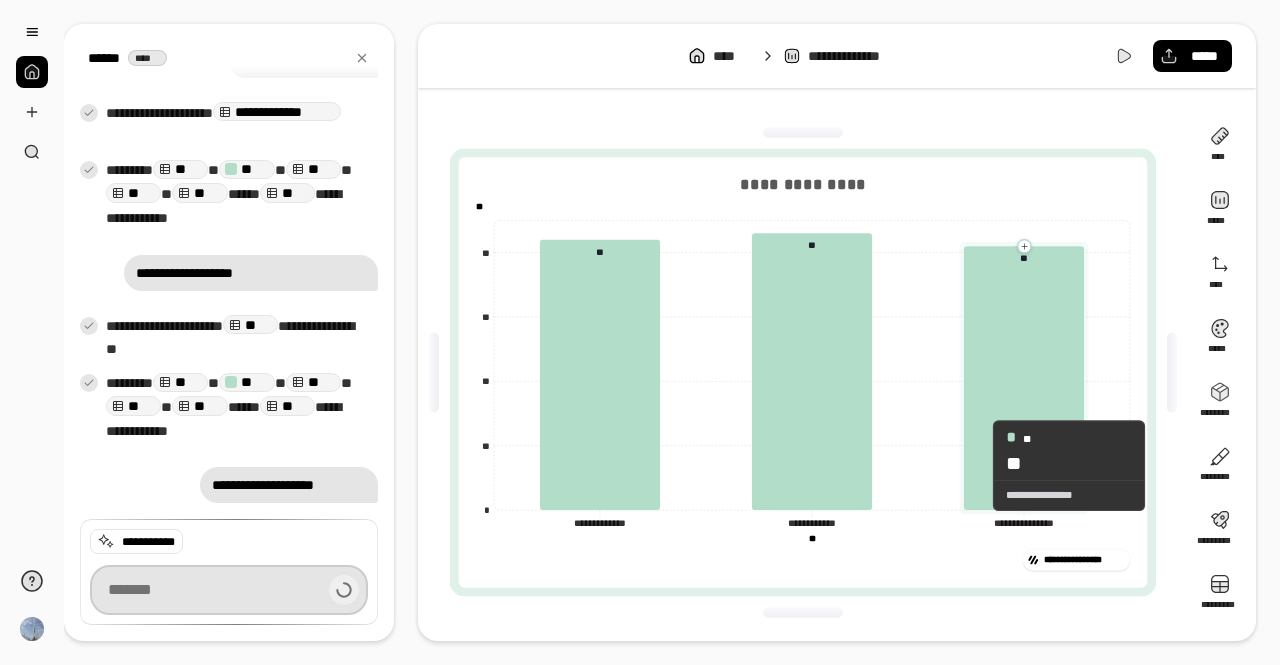 type 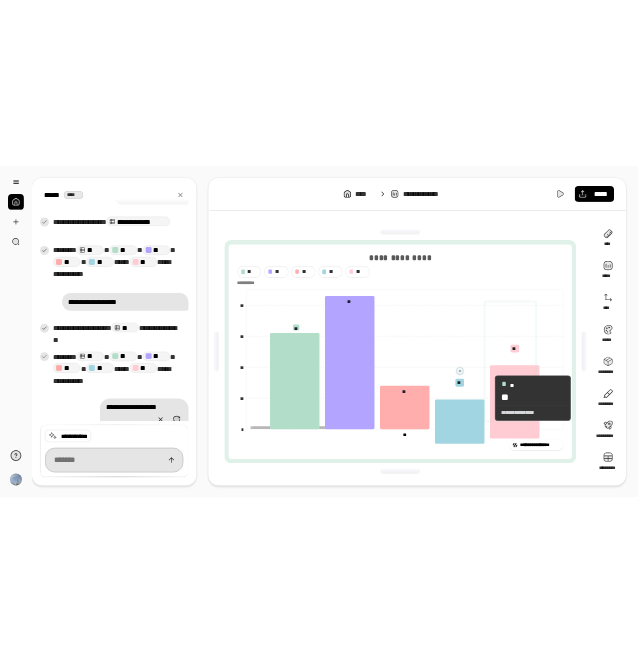 scroll, scrollTop: 710, scrollLeft: 0, axis: vertical 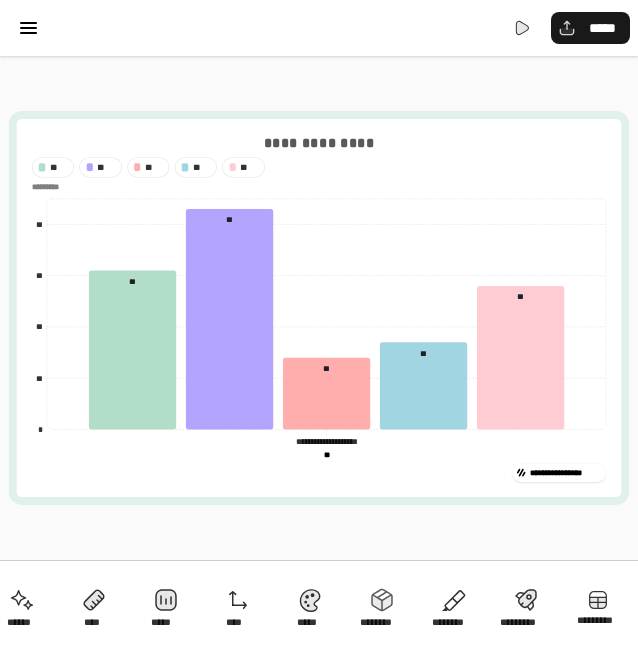 click on "*****" at bounding box center [590, 28] 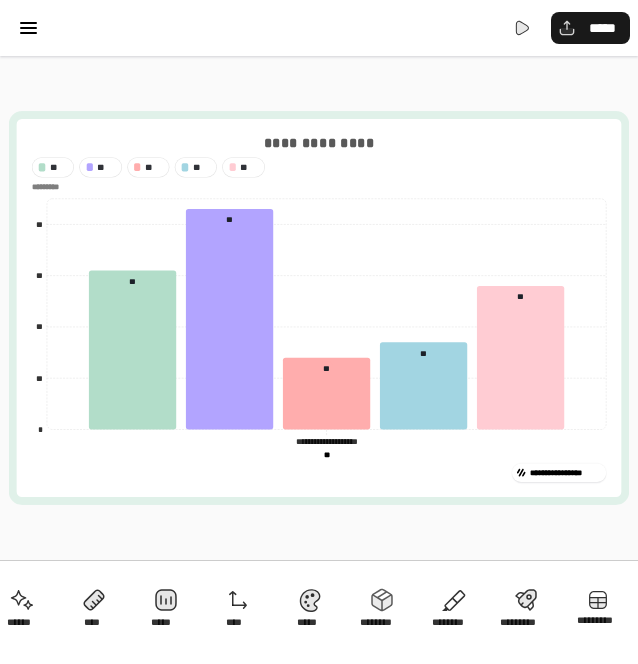 select on "*" 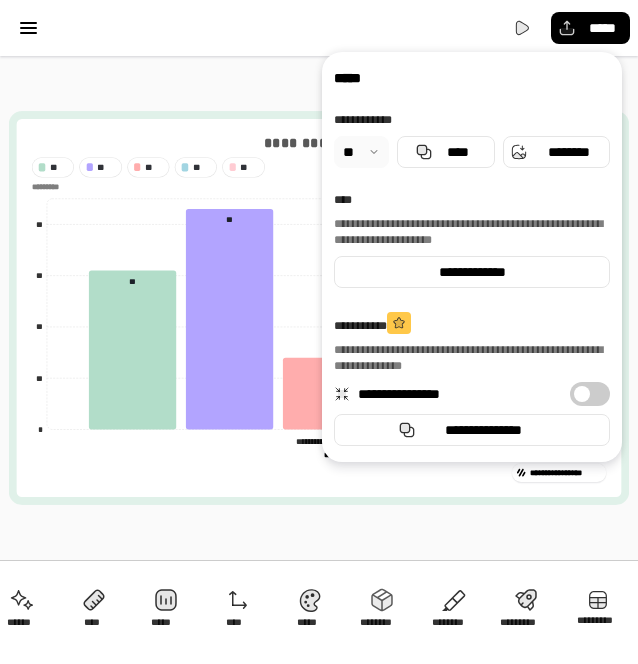 click on "**********" at bounding box center (361, 152) 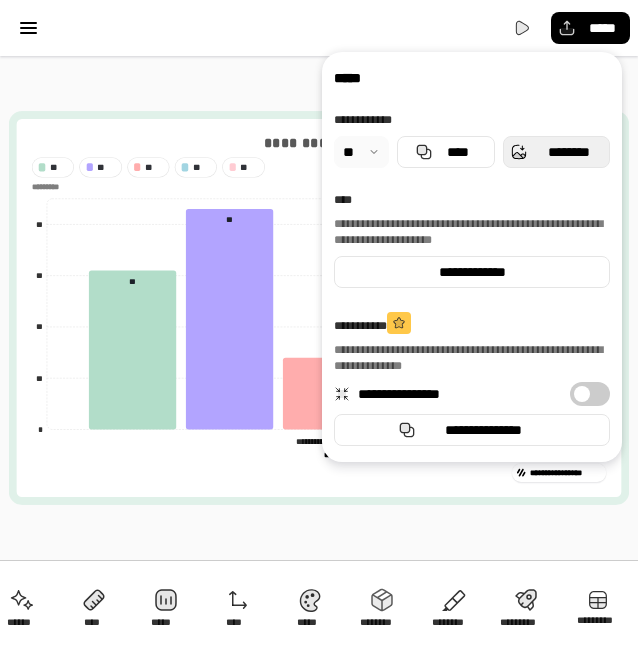 click on "********" at bounding box center (556, 152) 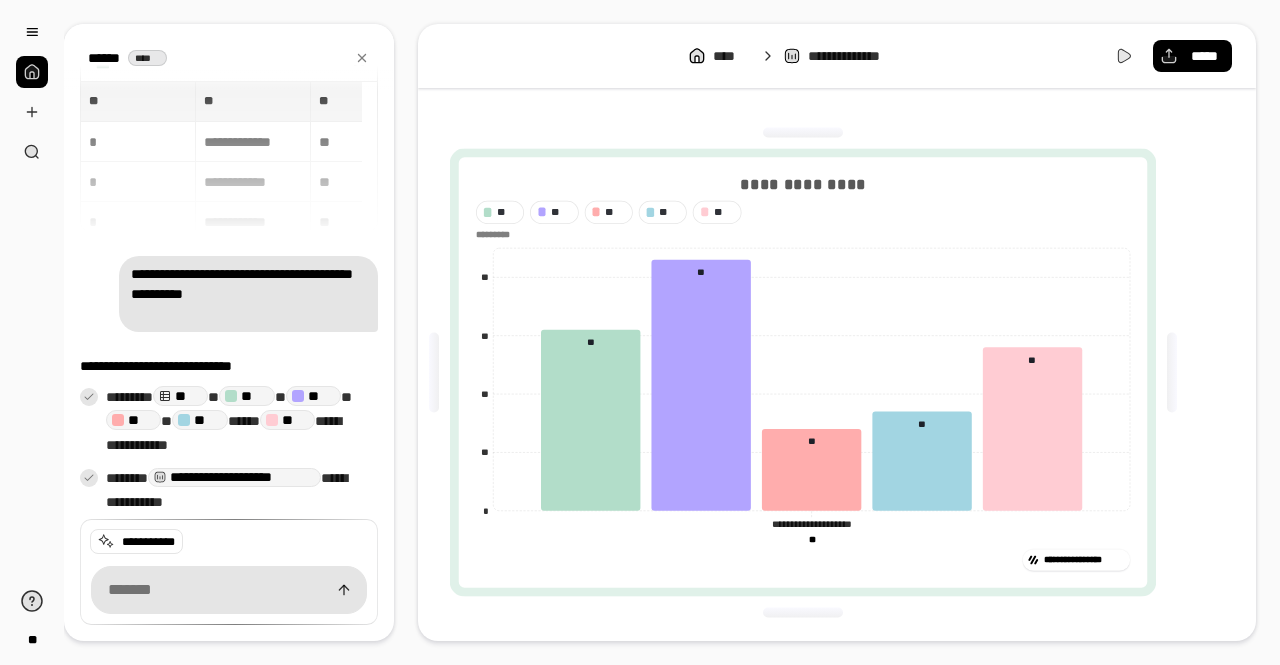 scroll, scrollTop: 0, scrollLeft: 0, axis: both 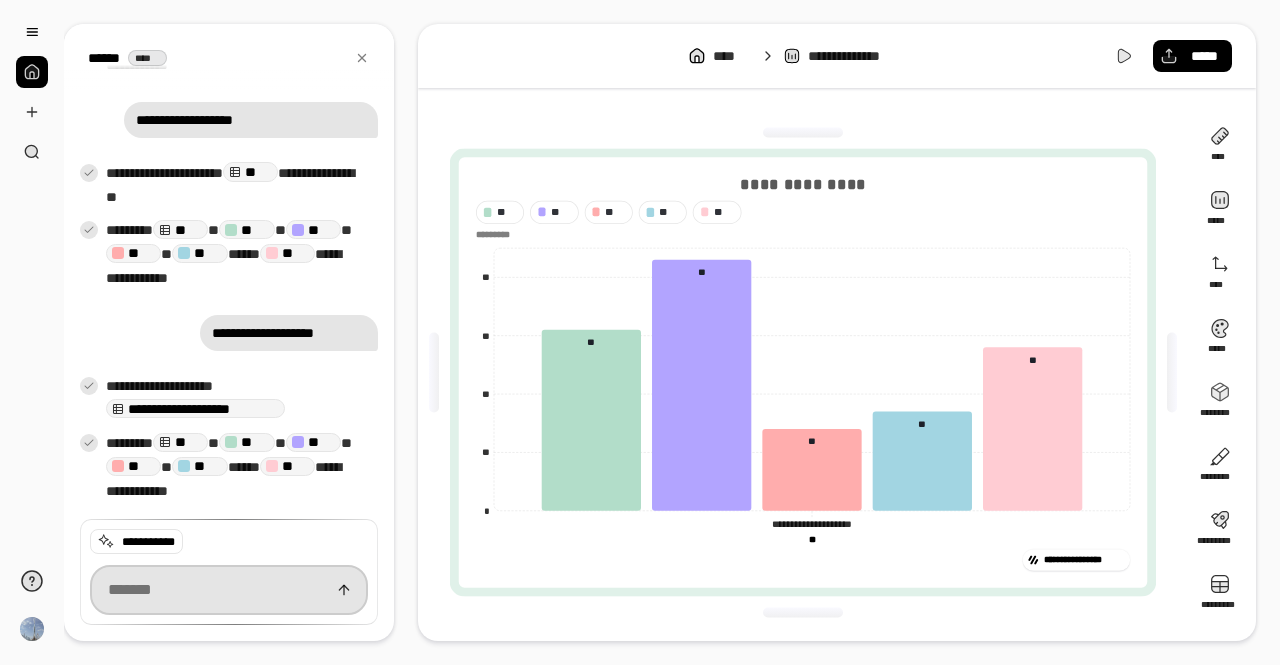click at bounding box center [229, 590] 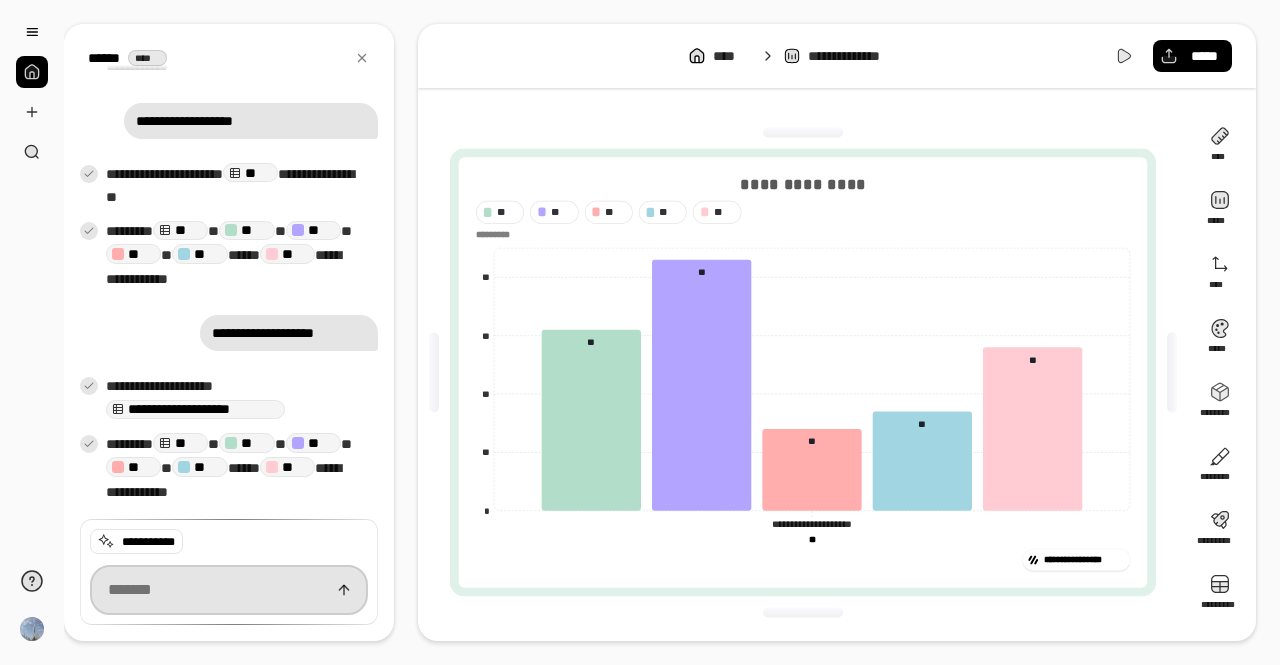paste on "**********" 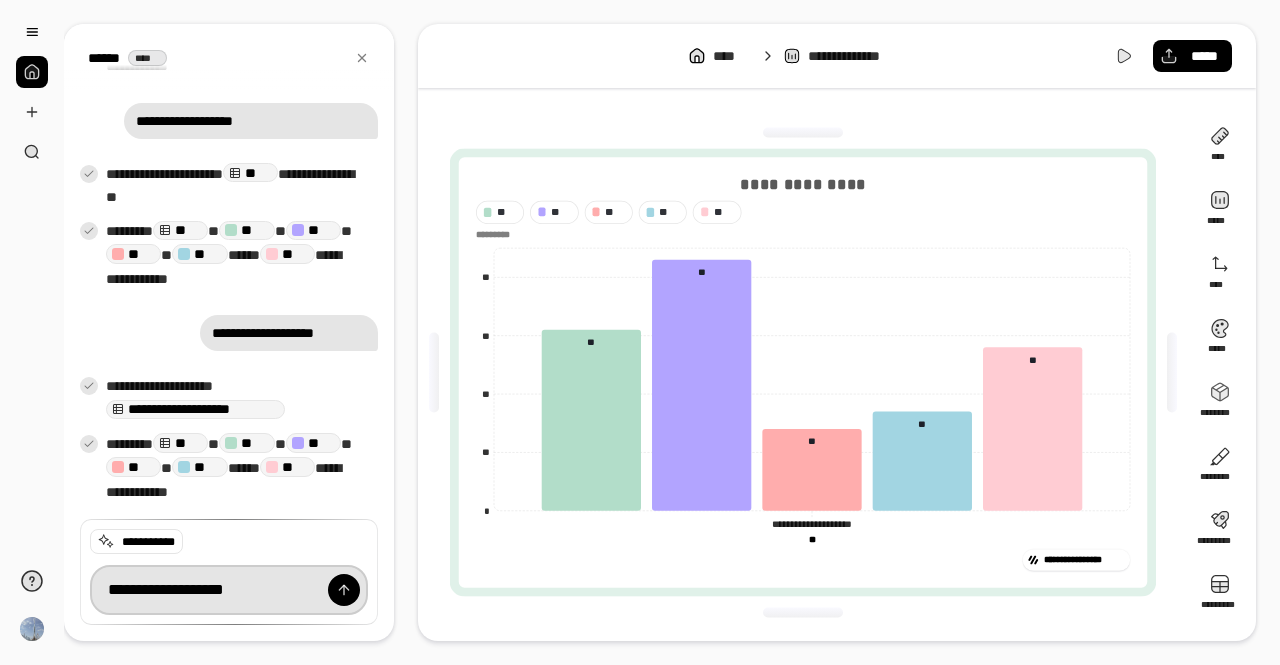 type on "**********" 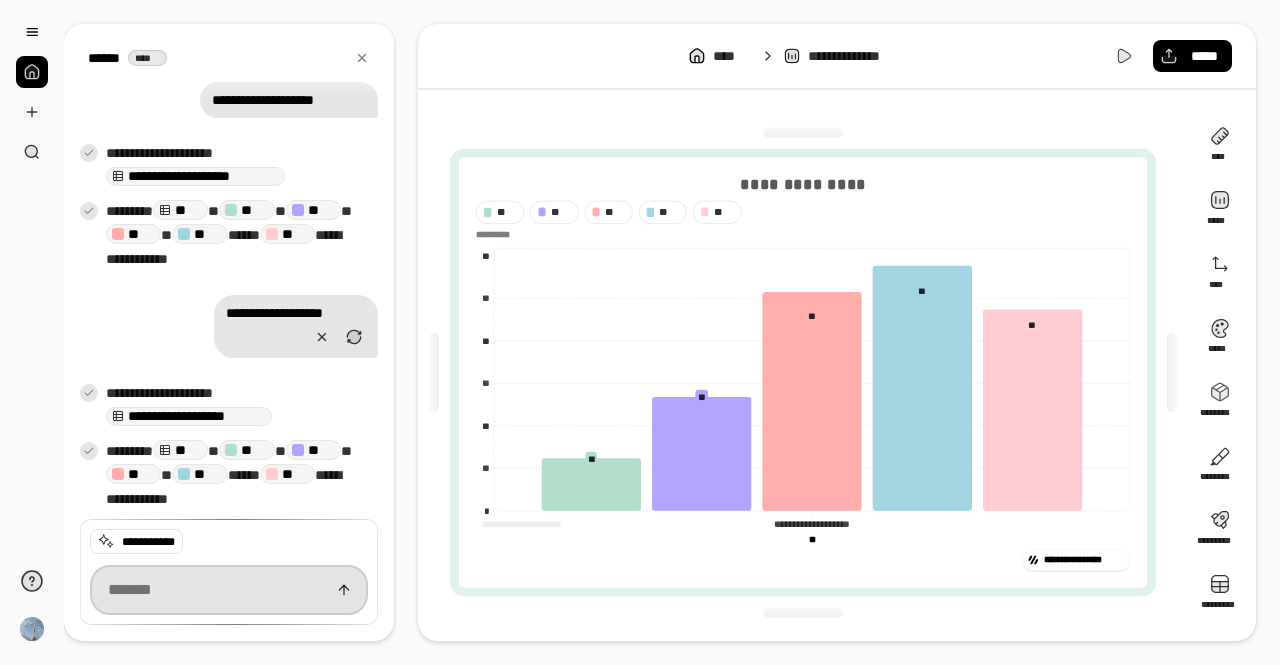 scroll, scrollTop: 923, scrollLeft: 0, axis: vertical 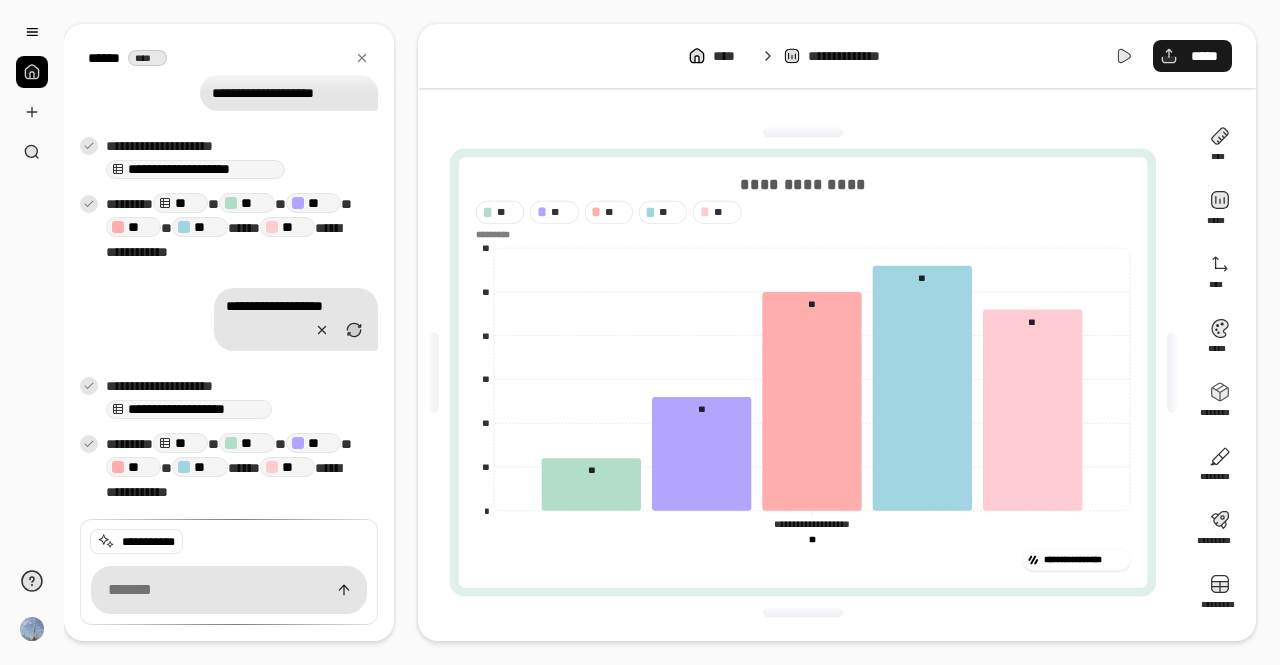 click on "*****" at bounding box center [1204, 56] 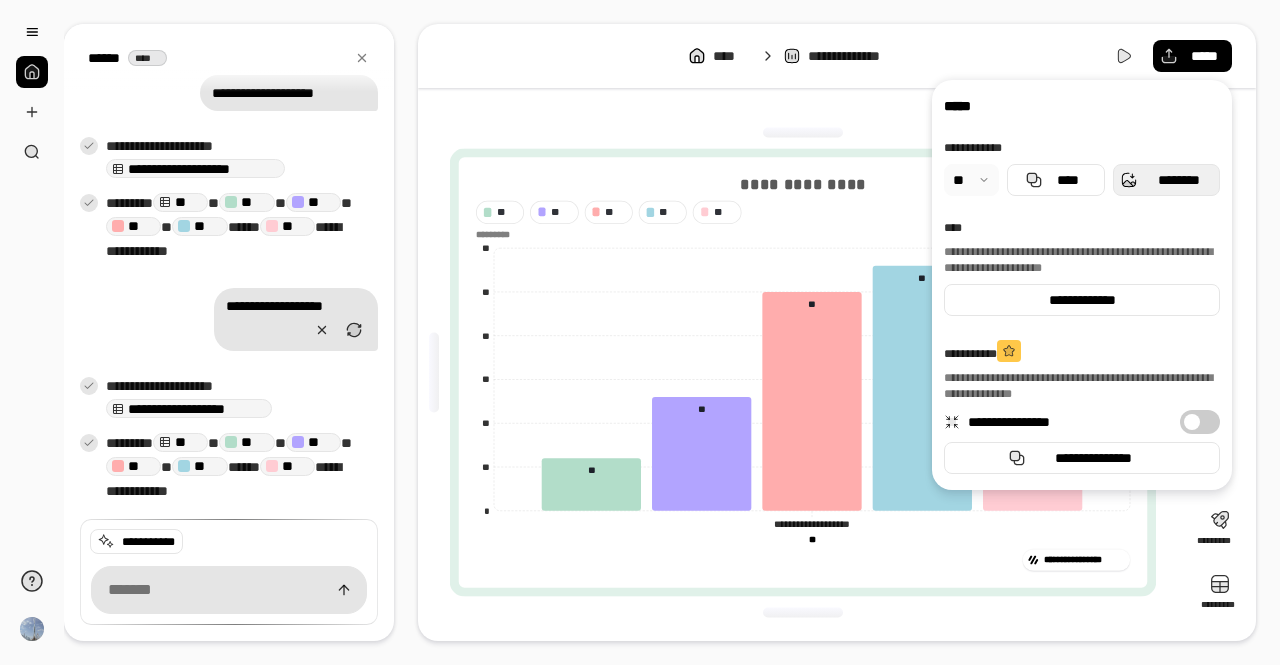 click on "********" at bounding box center [1166, 180] 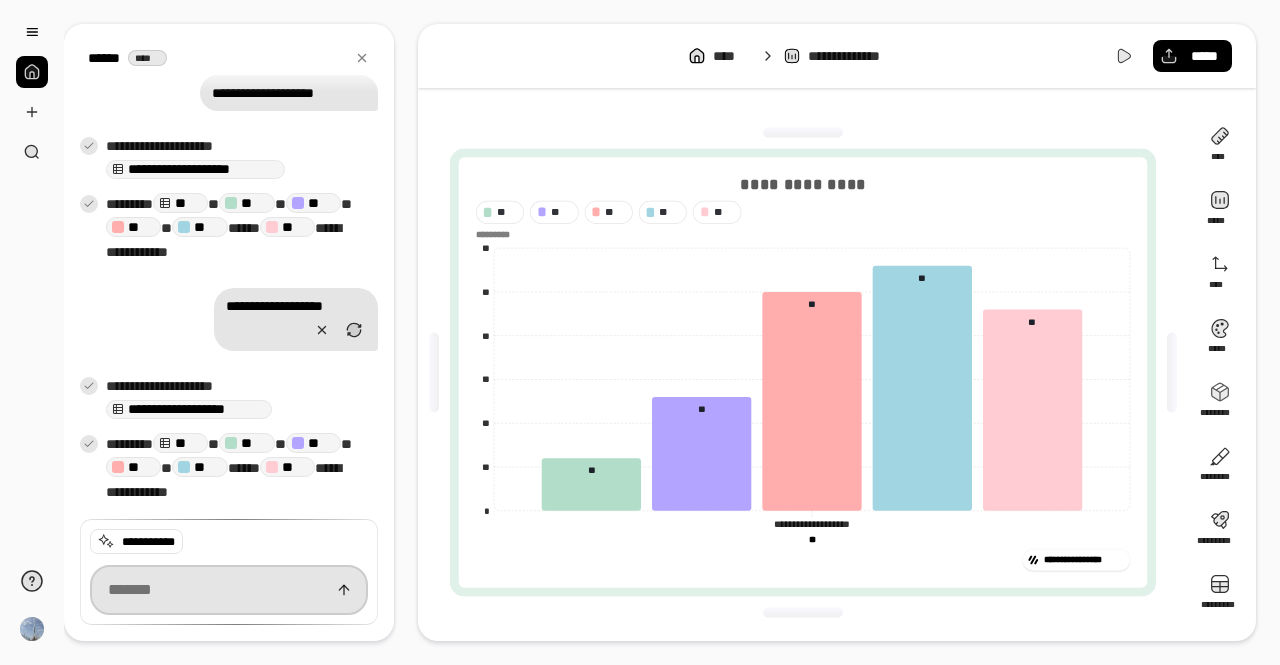 scroll, scrollTop: 923, scrollLeft: 0, axis: vertical 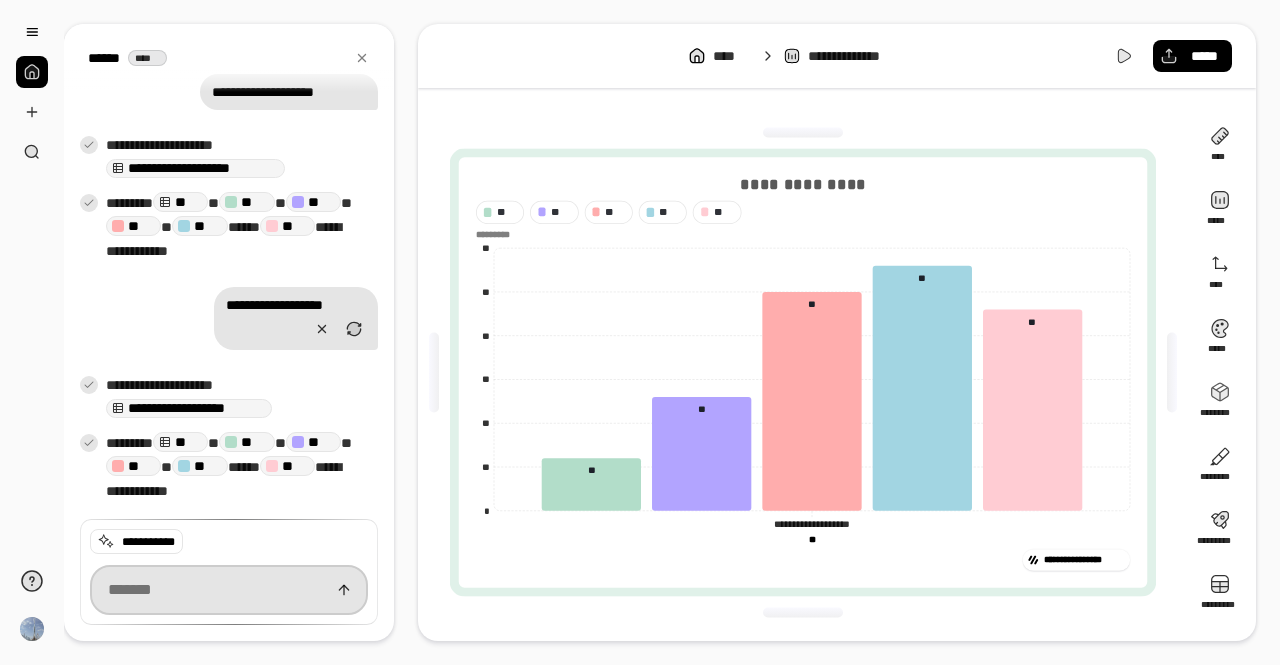 click at bounding box center (229, 590) 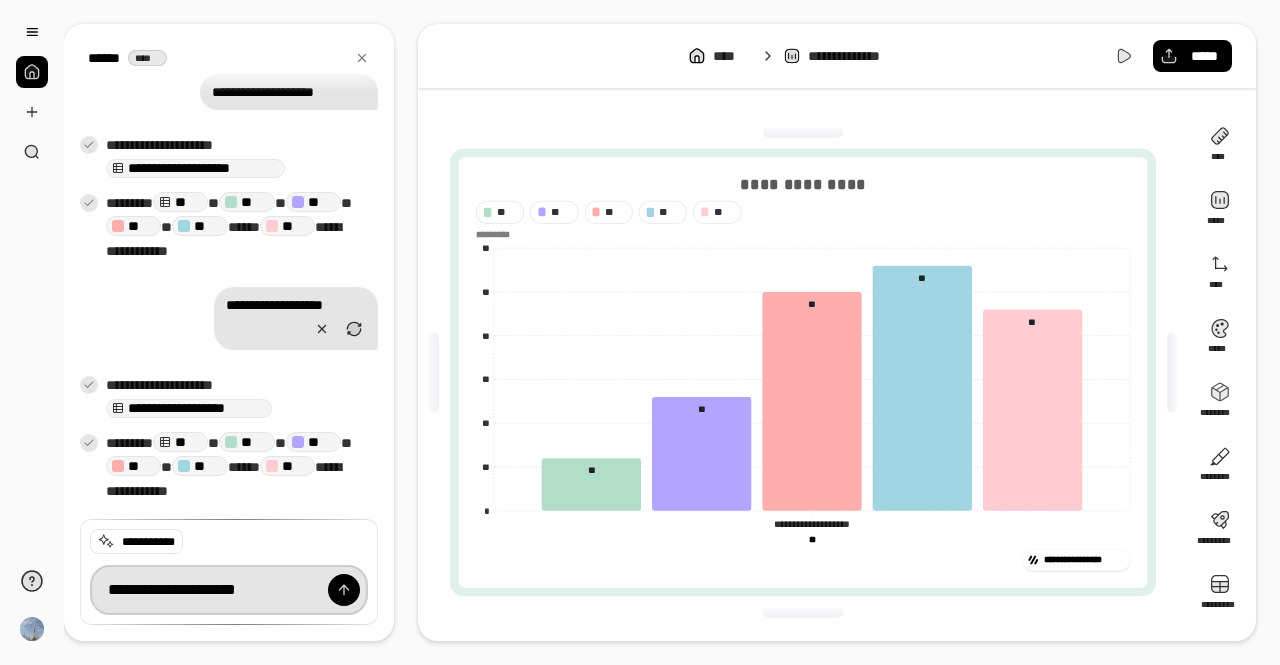 type on "**********" 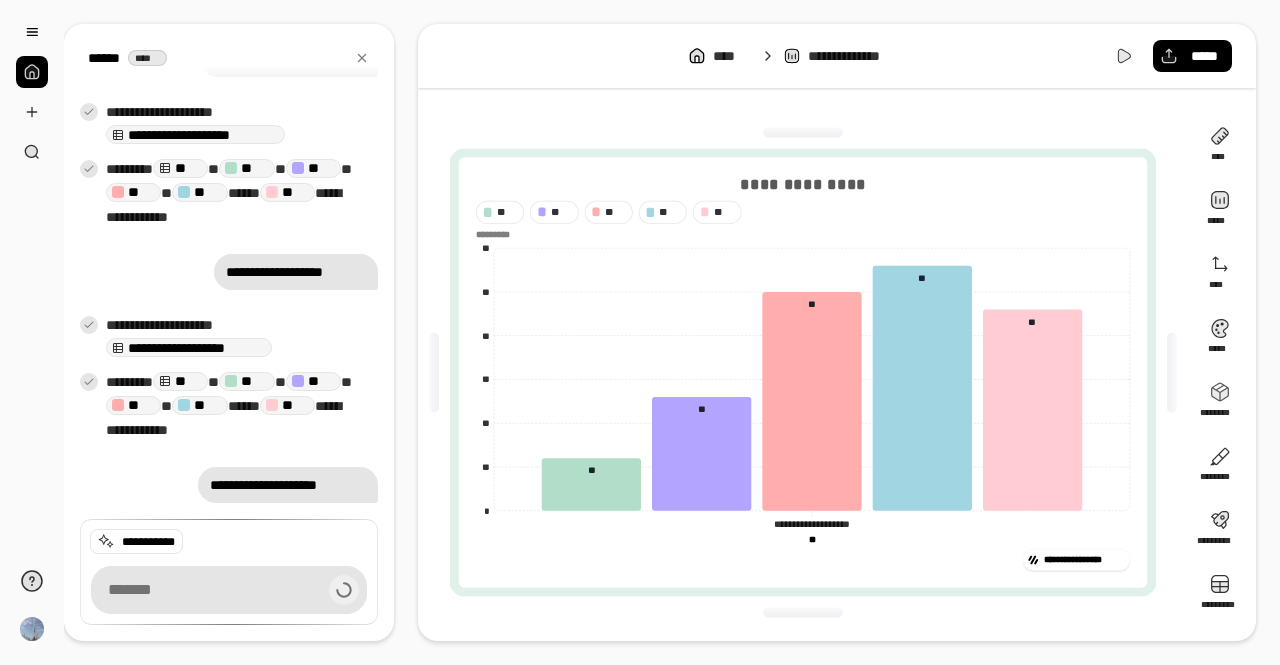 scroll, scrollTop: 956, scrollLeft: 0, axis: vertical 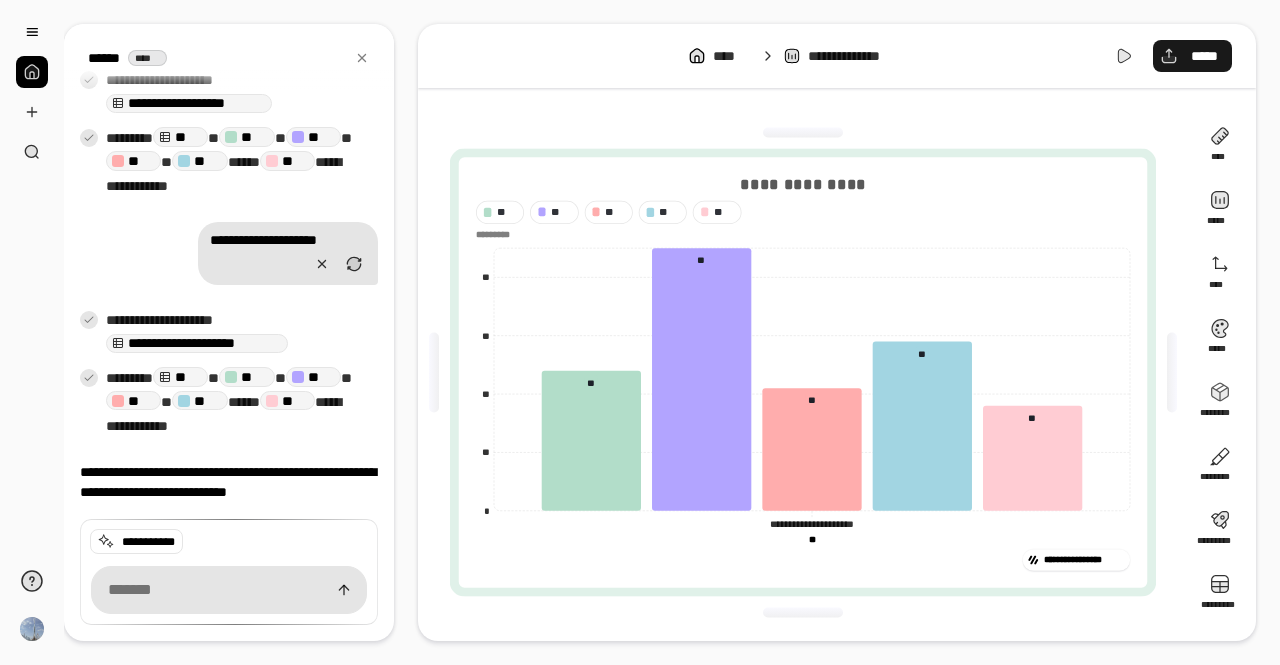 click on "*****" at bounding box center [1192, 56] 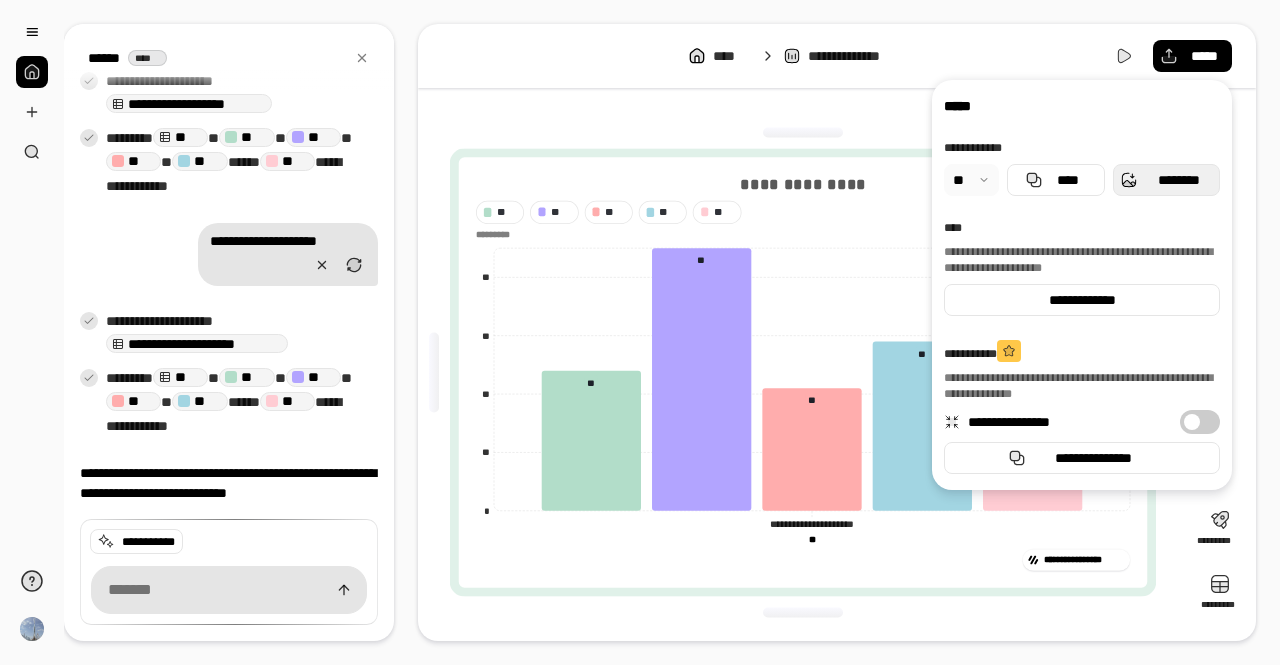 click on "********" at bounding box center [1178, 180] 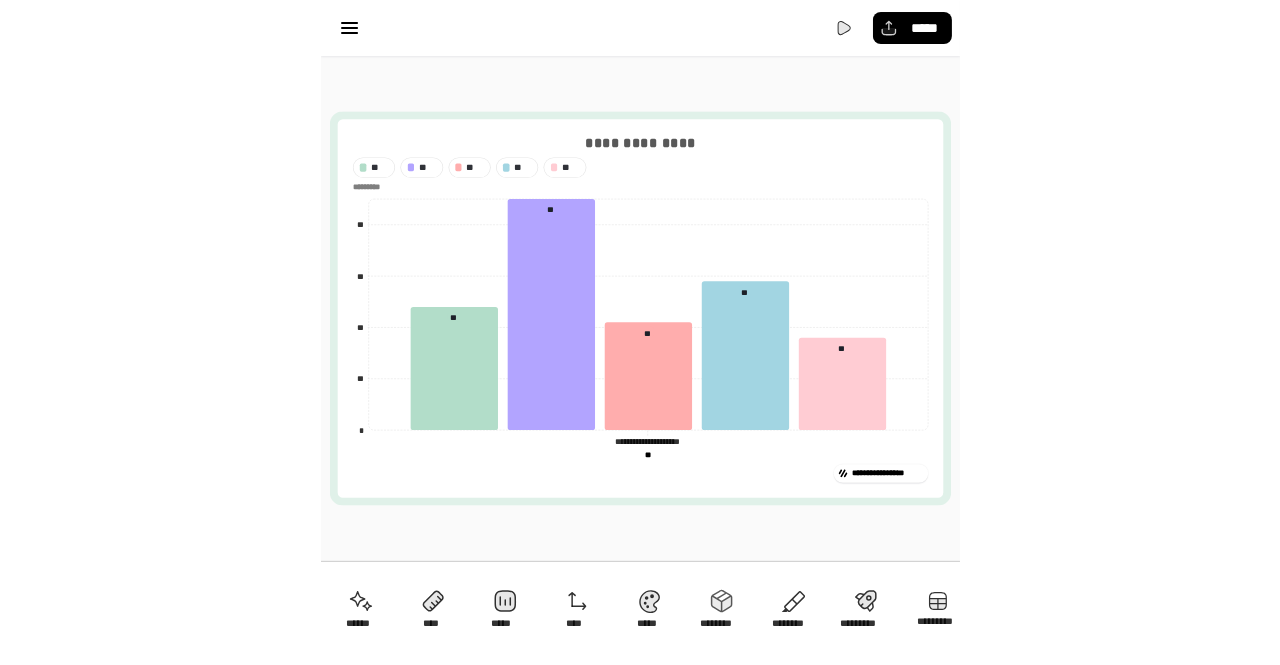 scroll, scrollTop: 0, scrollLeft: 18, axis: horizontal 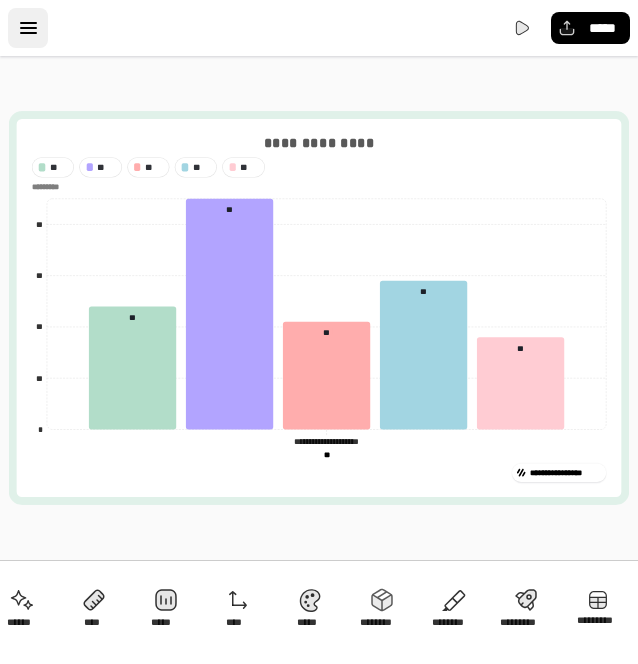 click at bounding box center (28, 28) 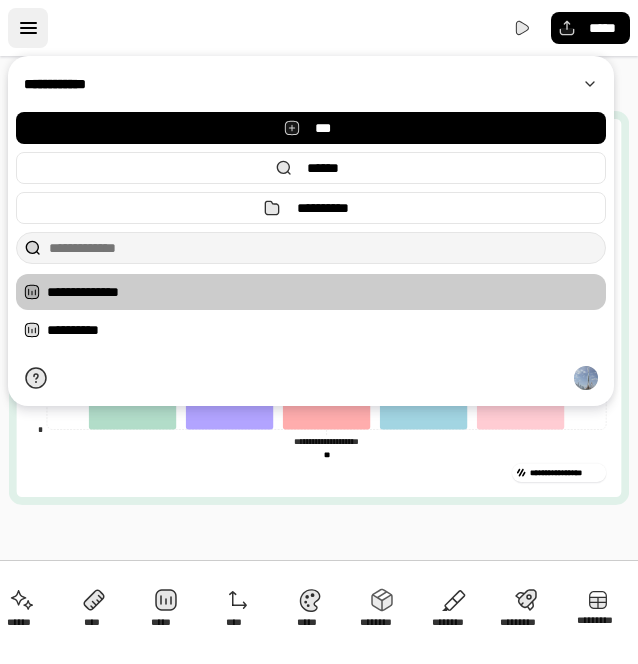 click at bounding box center (28, 28) 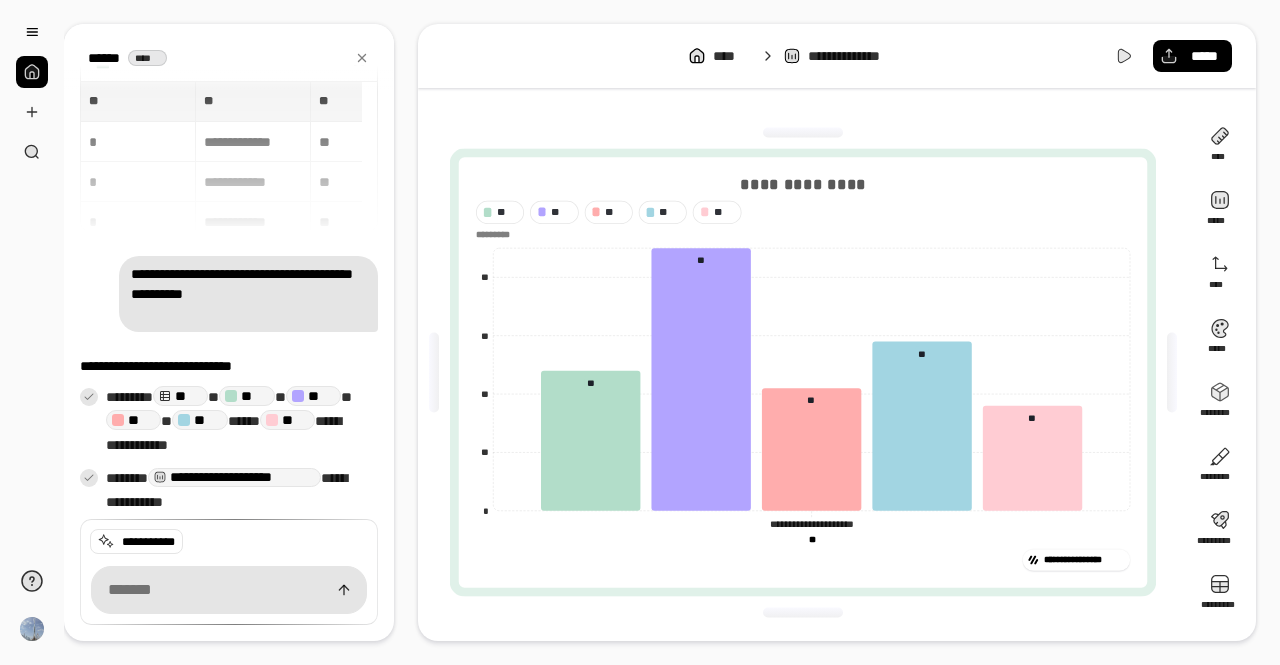 scroll, scrollTop: 0, scrollLeft: 0, axis: both 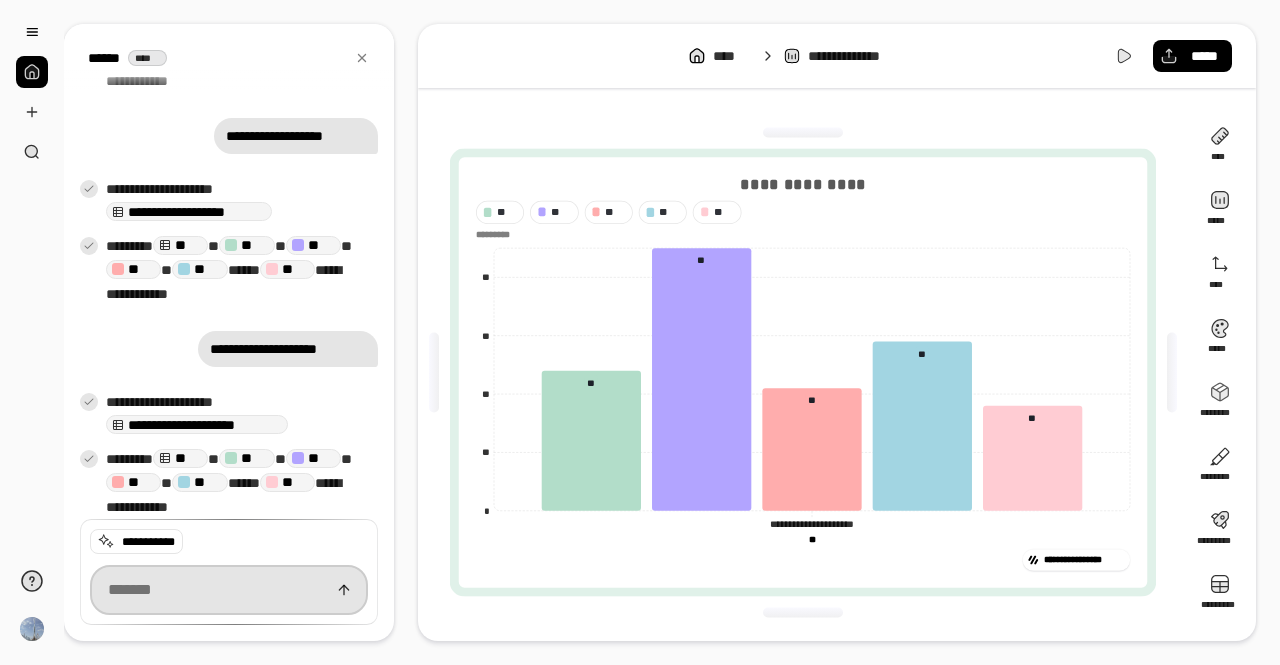 click at bounding box center (229, 590) 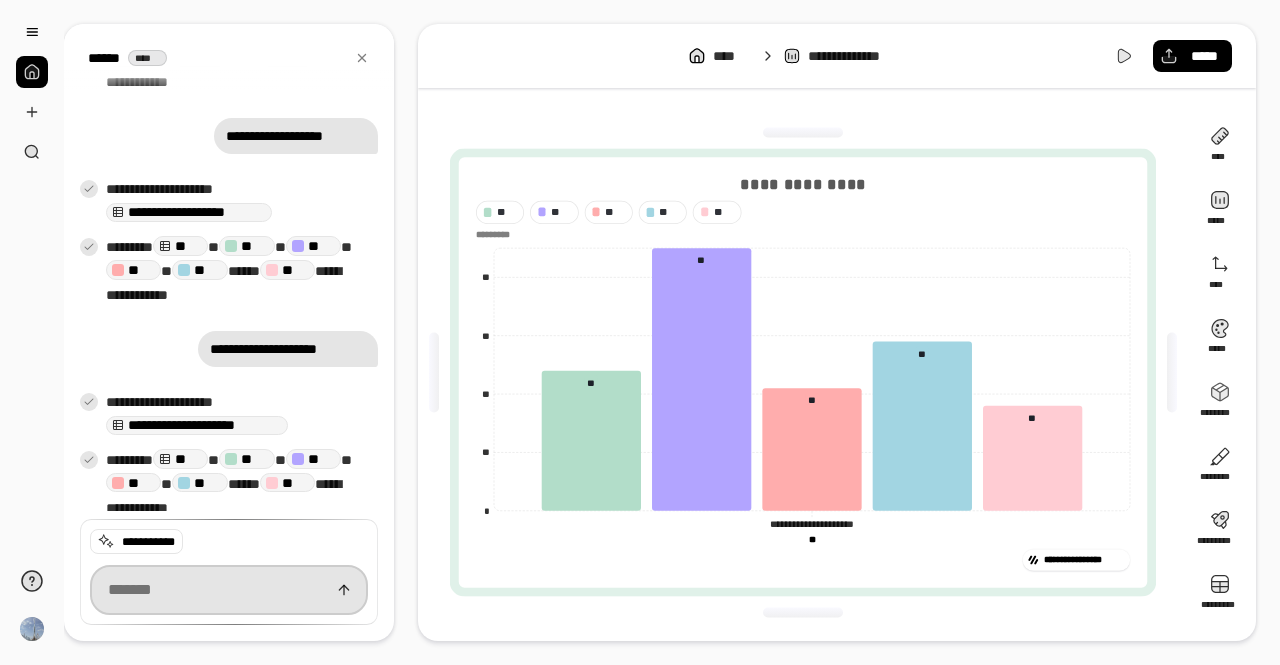 paste on "**********" 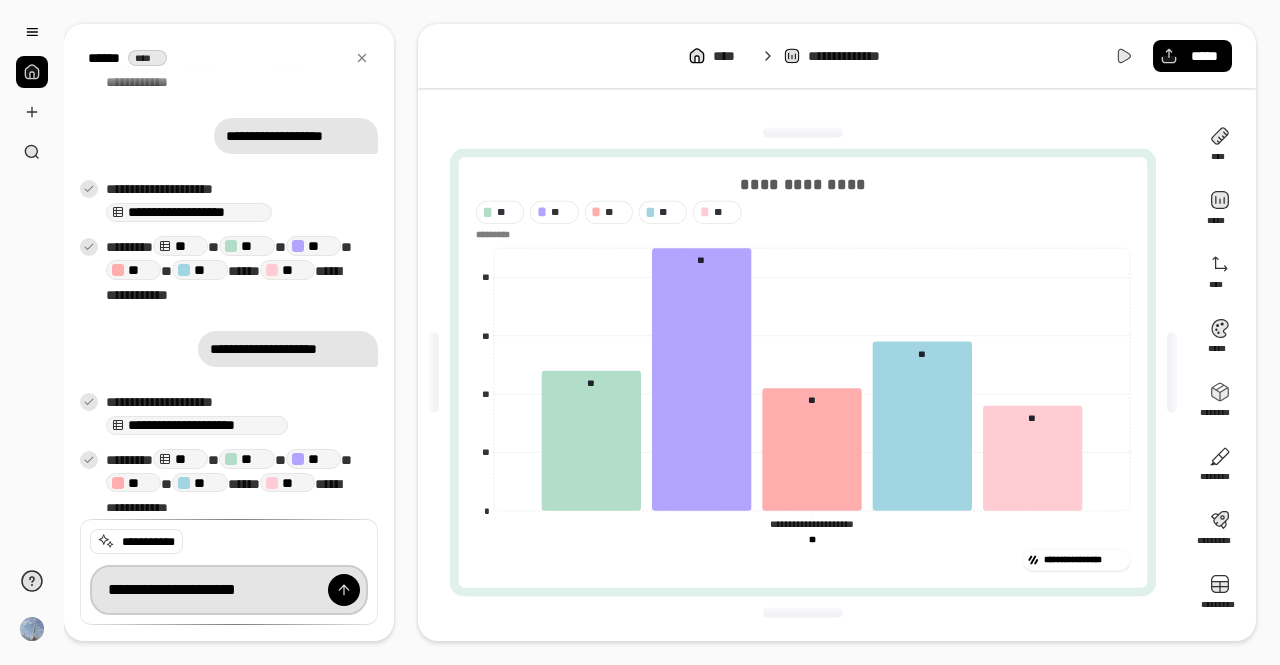 type on "**********" 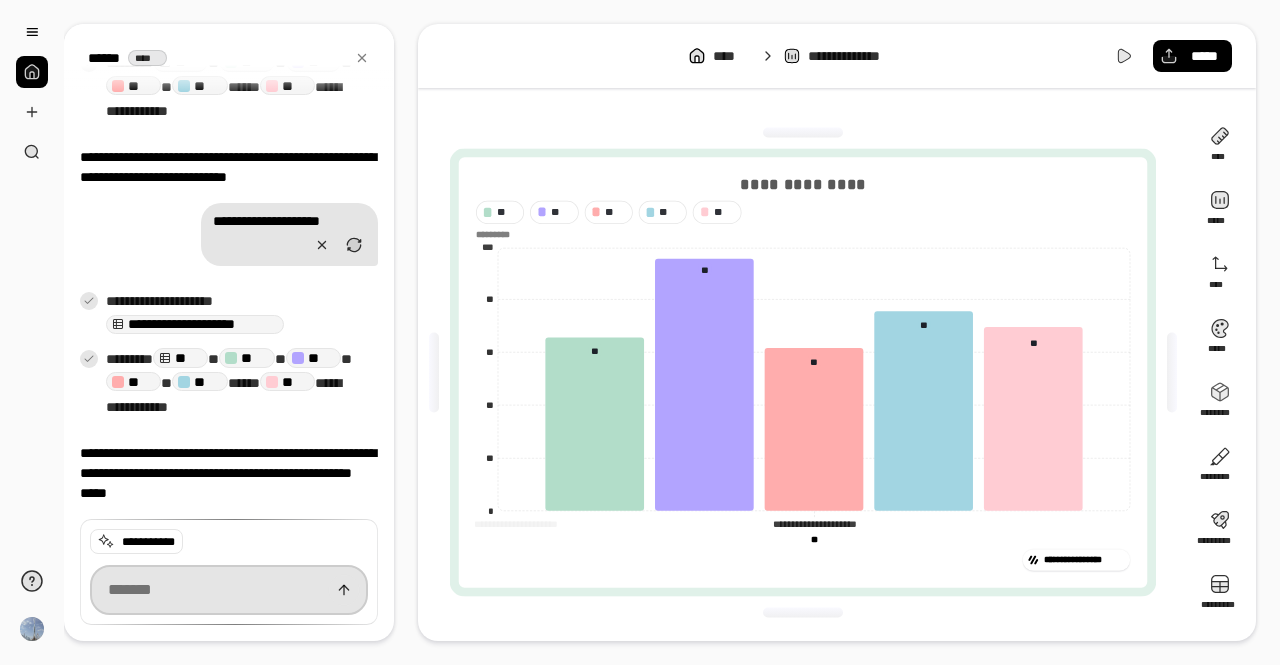 scroll, scrollTop: 1509, scrollLeft: 0, axis: vertical 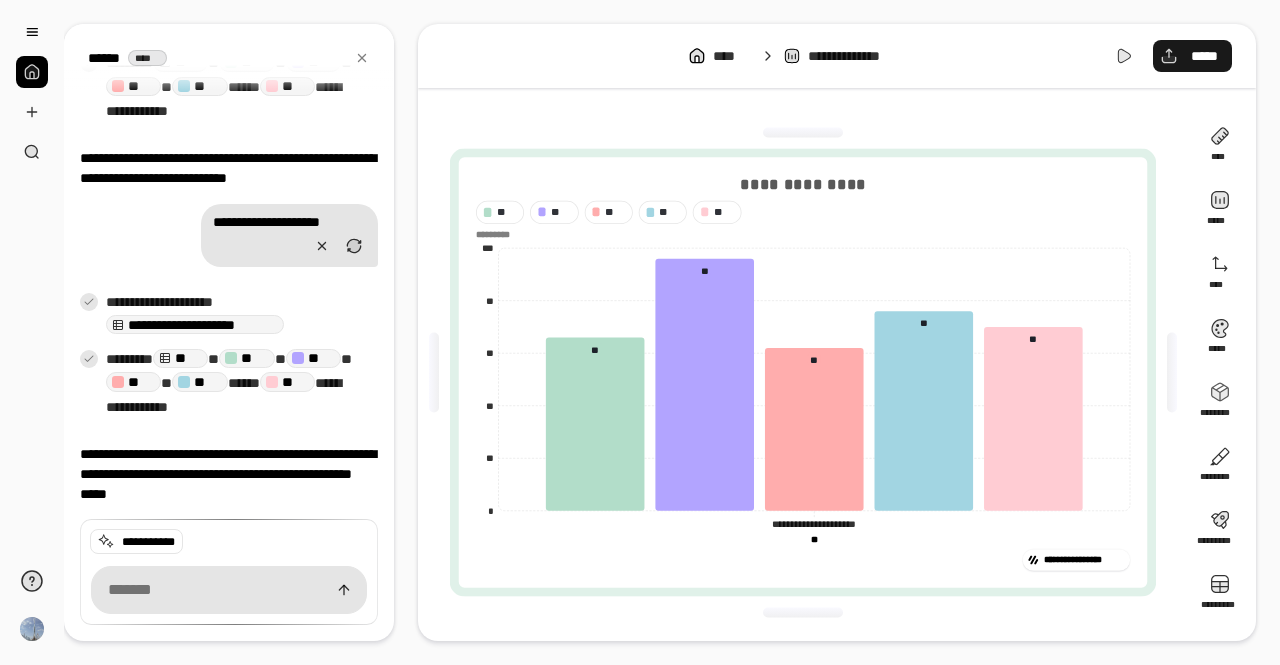 click on "*****" at bounding box center (1192, 56) 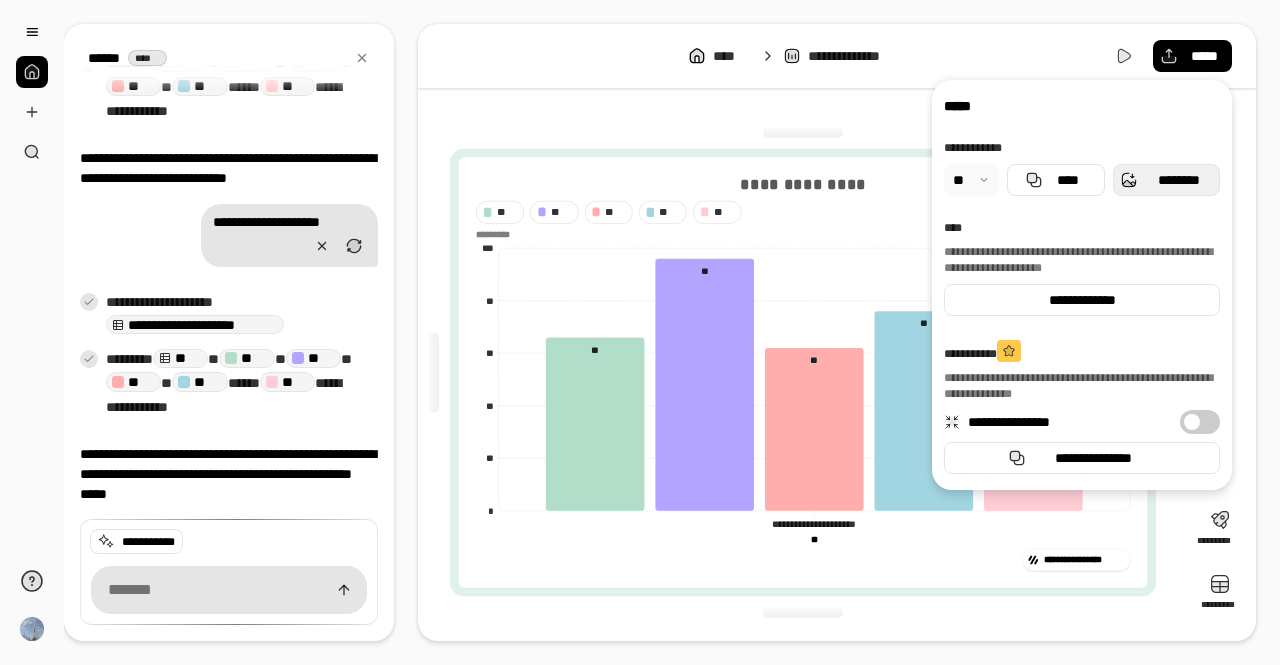 click on "********" at bounding box center (1166, 180) 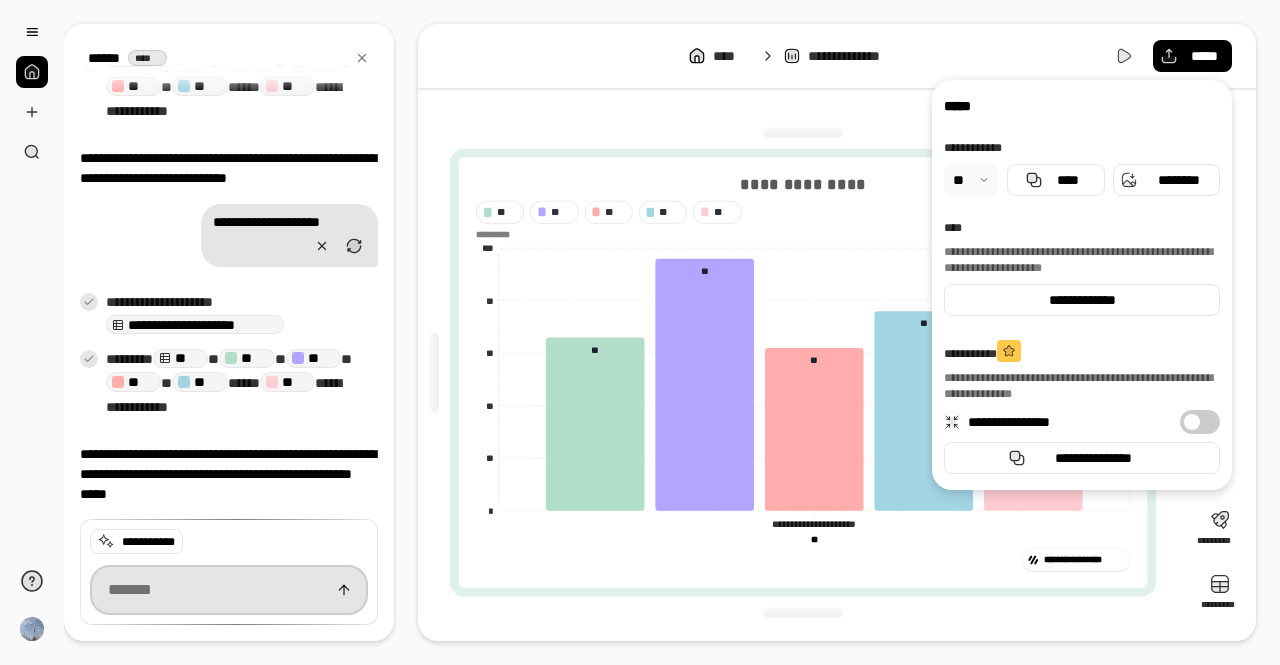 scroll, scrollTop: 1509, scrollLeft: 0, axis: vertical 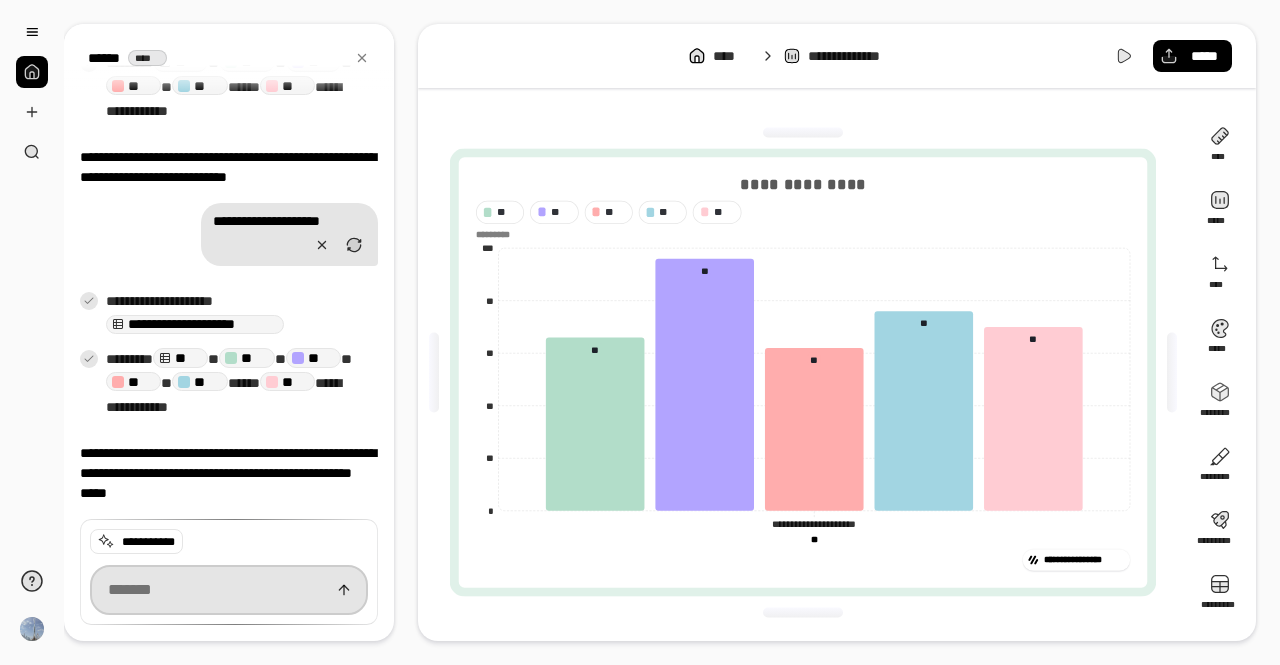 paste on "**********" 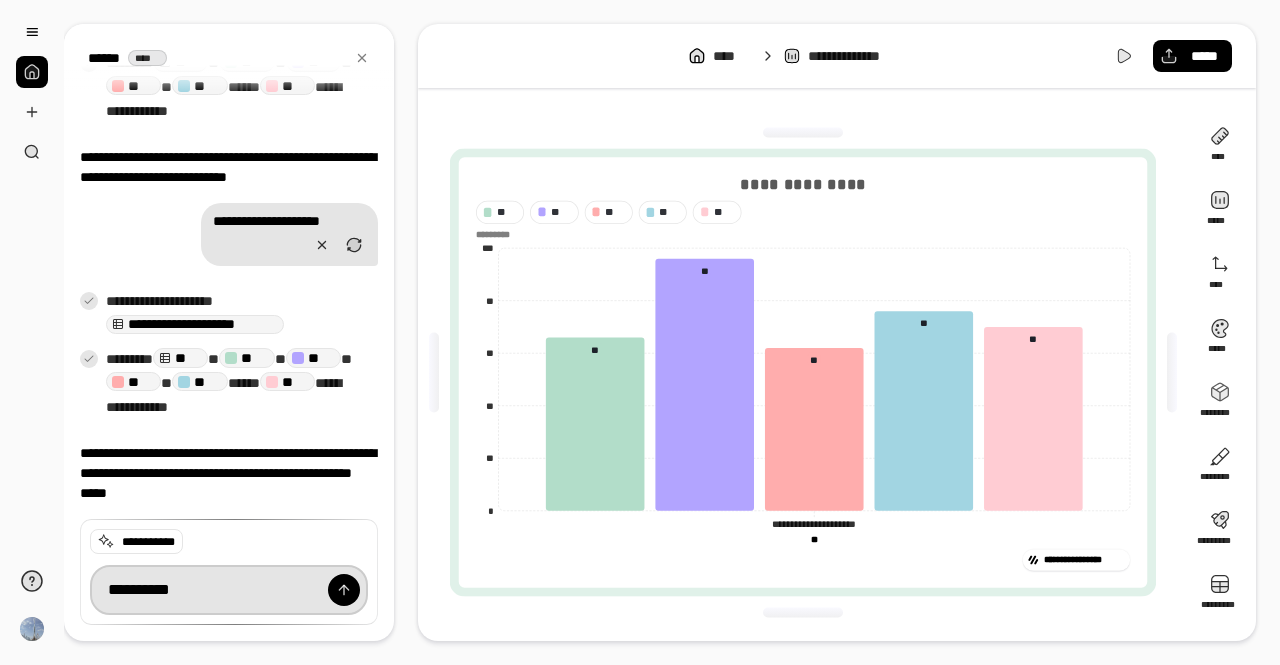 type on "**********" 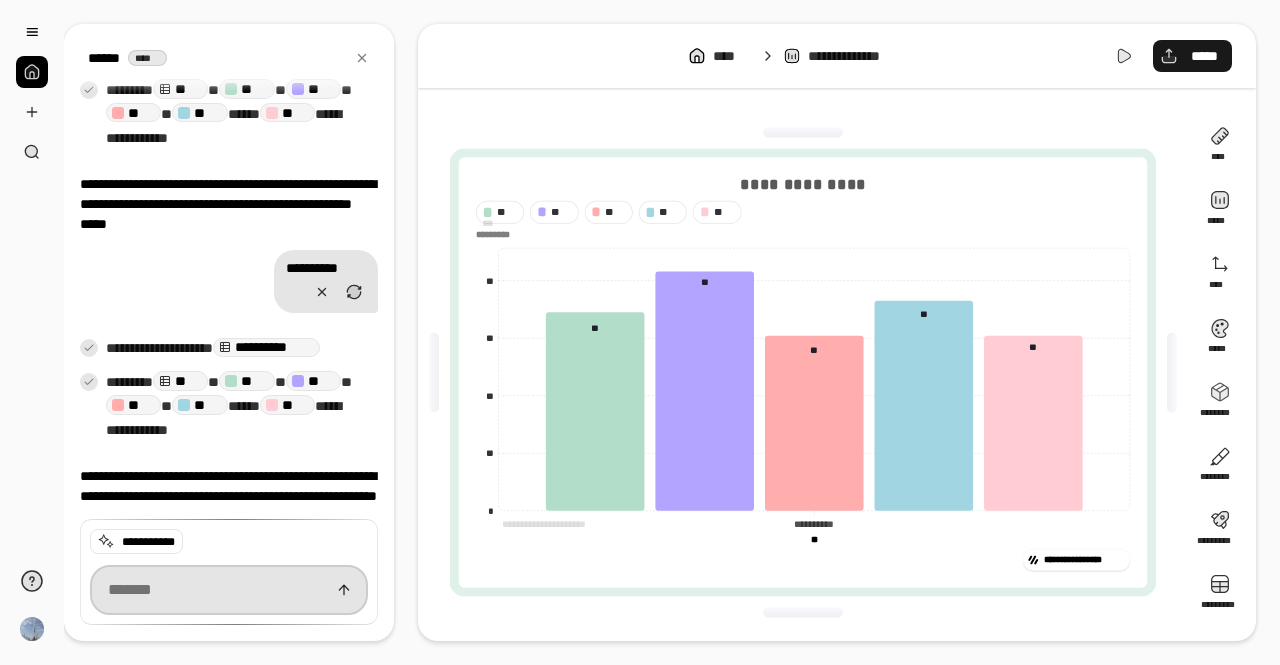 scroll, scrollTop: 1794, scrollLeft: 0, axis: vertical 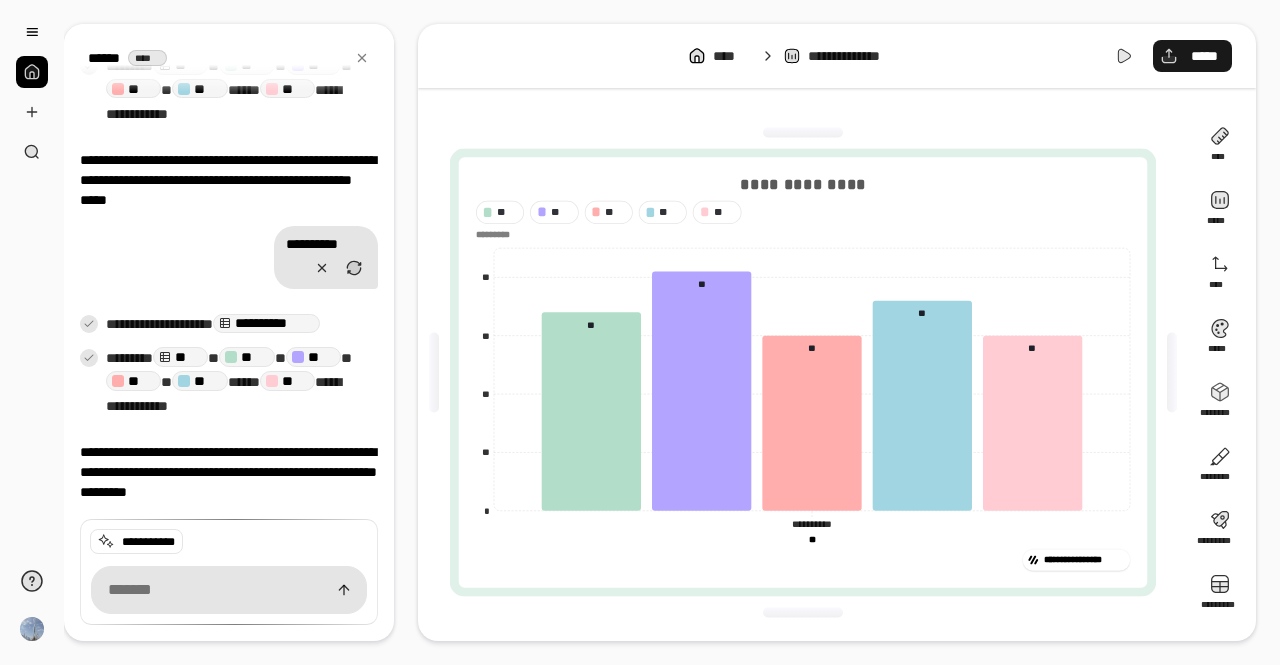 click on "*****" at bounding box center (1204, 56) 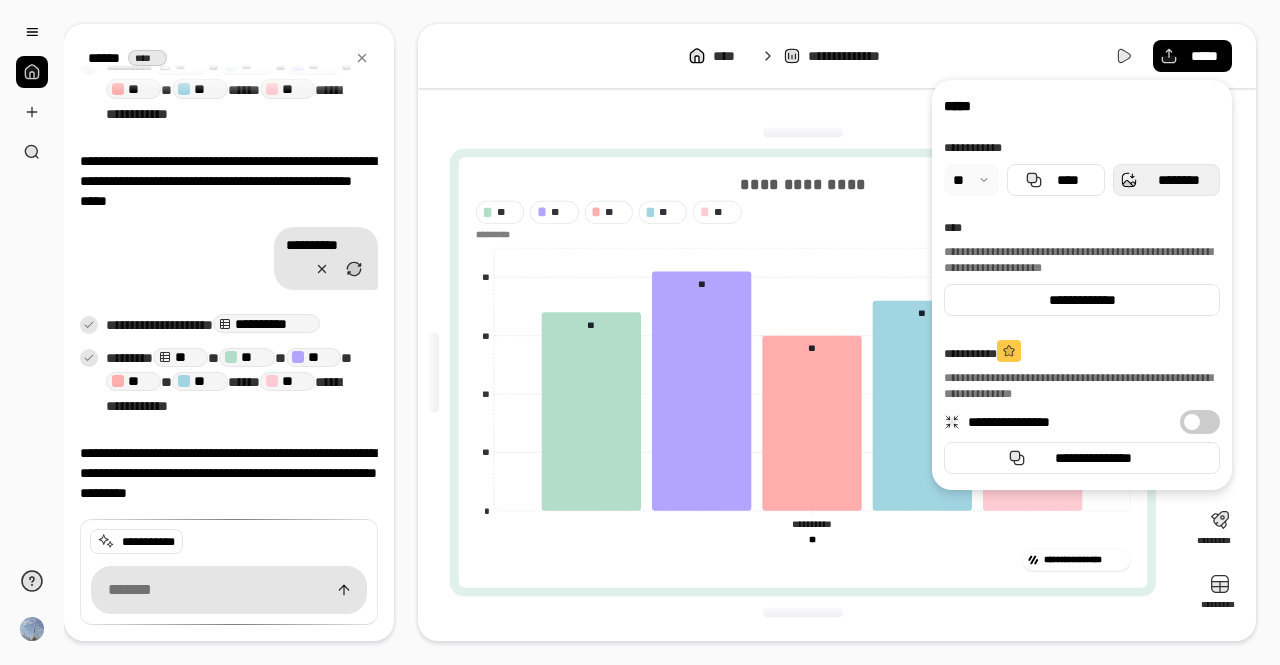 click on "********" at bounding box center (1166, 180) 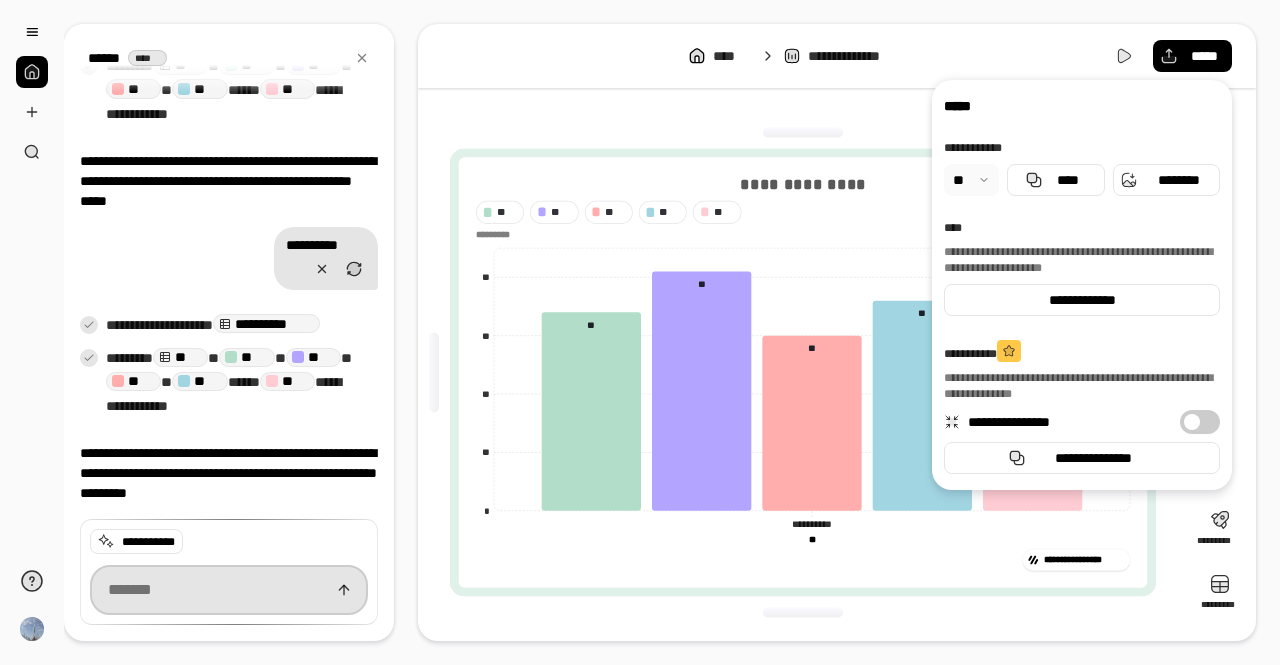 scroll, scrollTop: 1794, scrollLeft: 0, axis: vertical 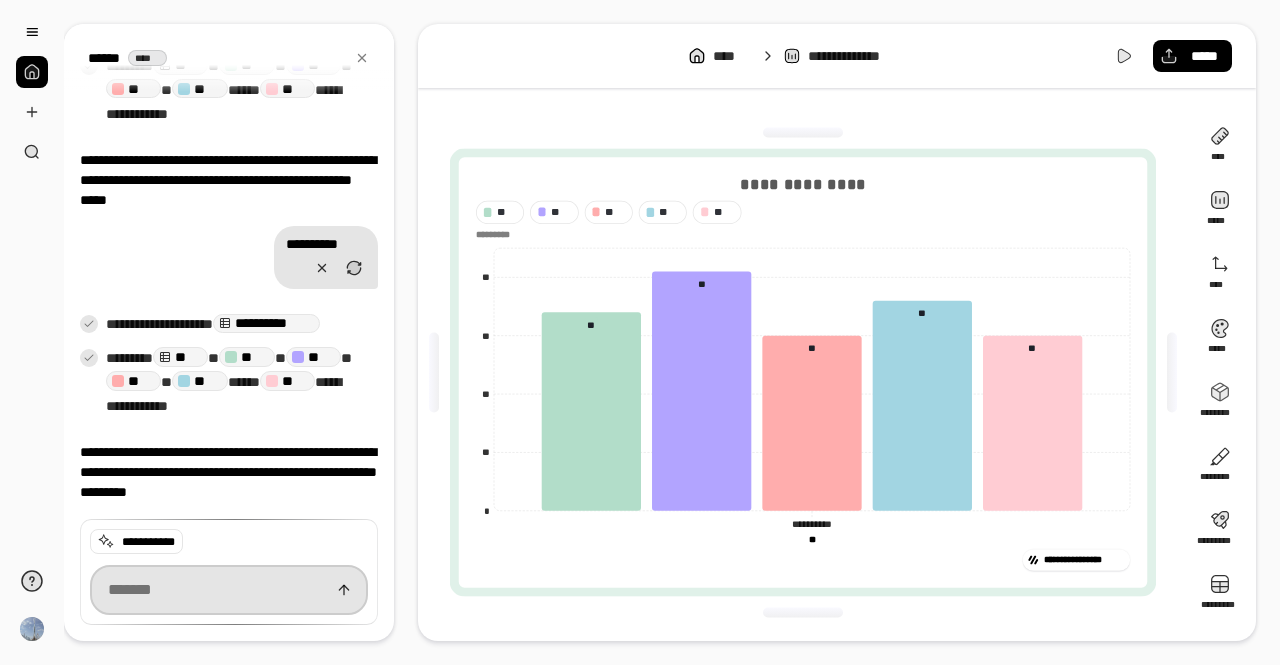 paste on "**********" 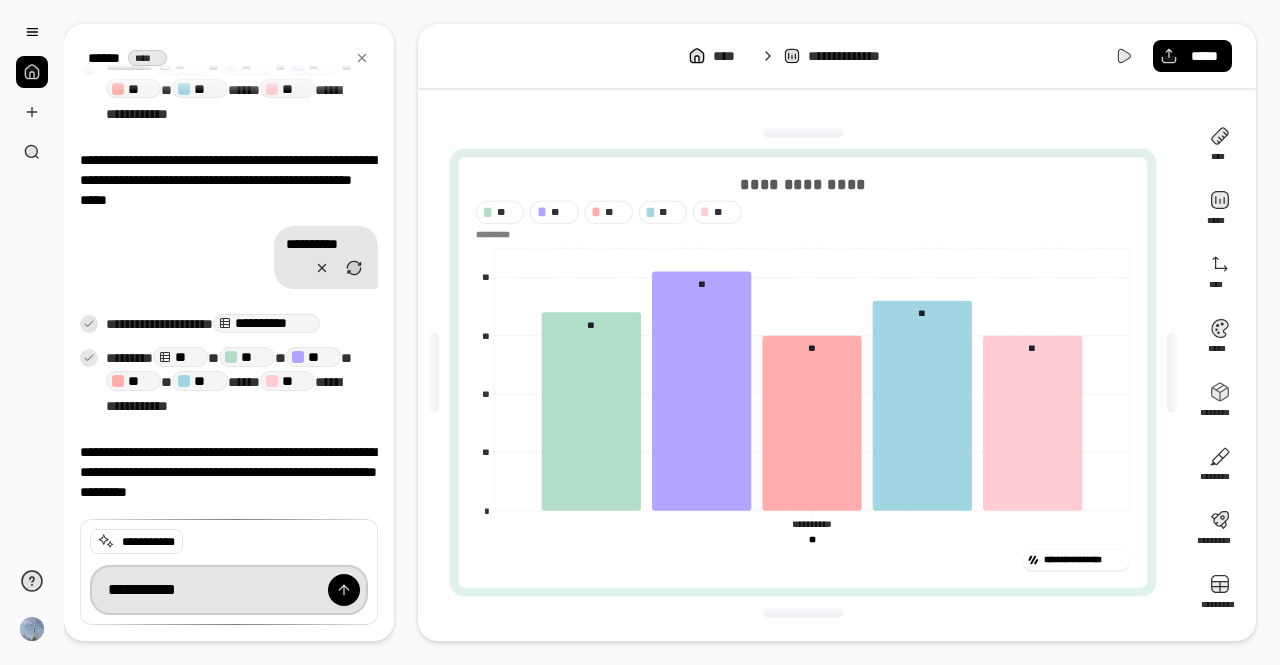 type on "**********" 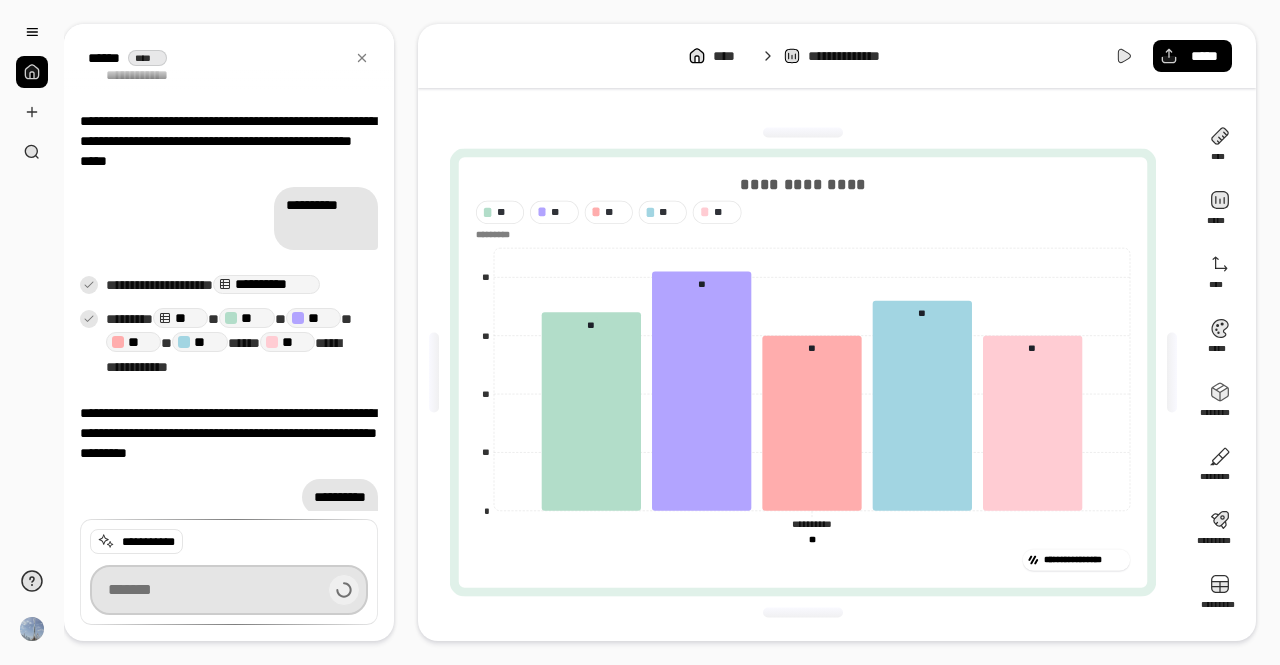 scroll, scrollTop: 1820, scrollLeft: 0, axis: vertical 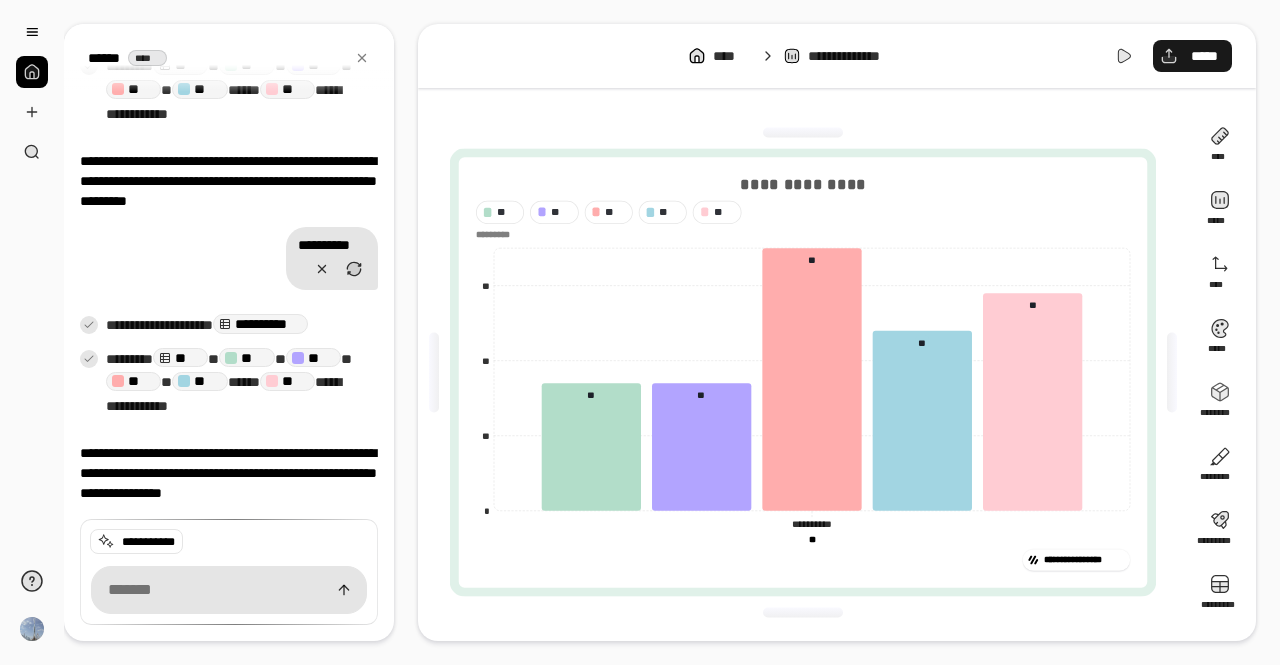 click on "*****" at bounding box center [1192, 56] 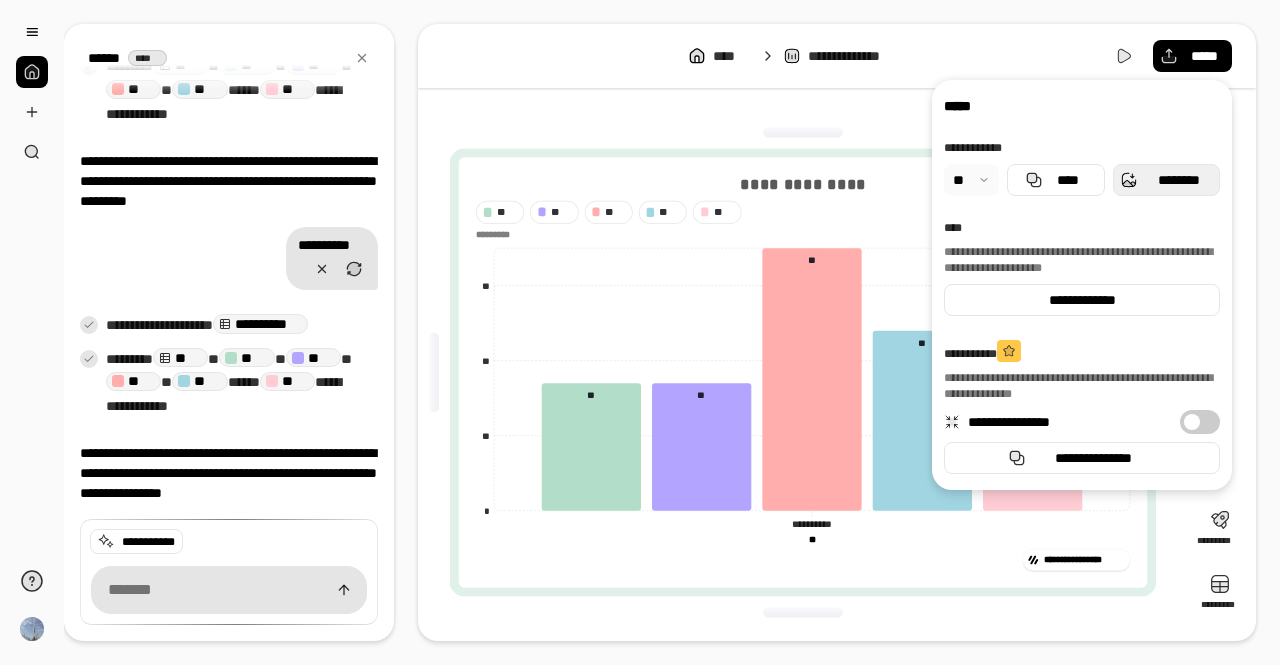 click on "********" at bounding box center [1166, 180] 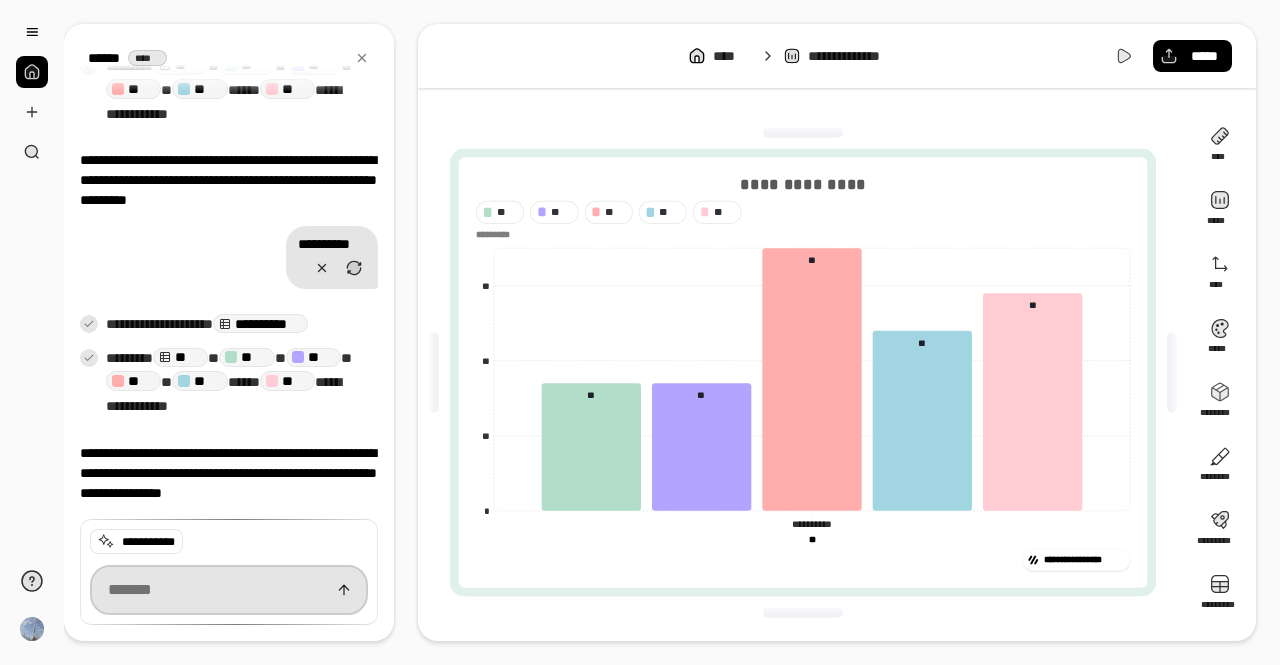 scroll, scrollTop: 2080, scrollLeft: 0, axis: vertical 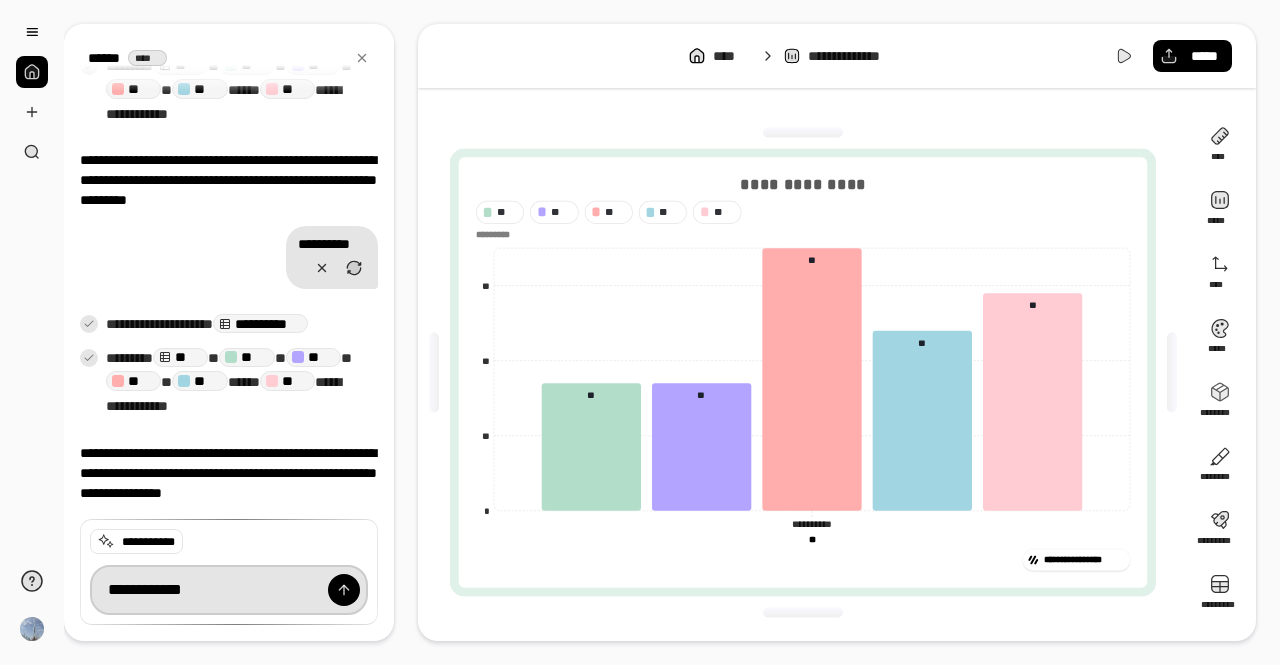 type on "**********" 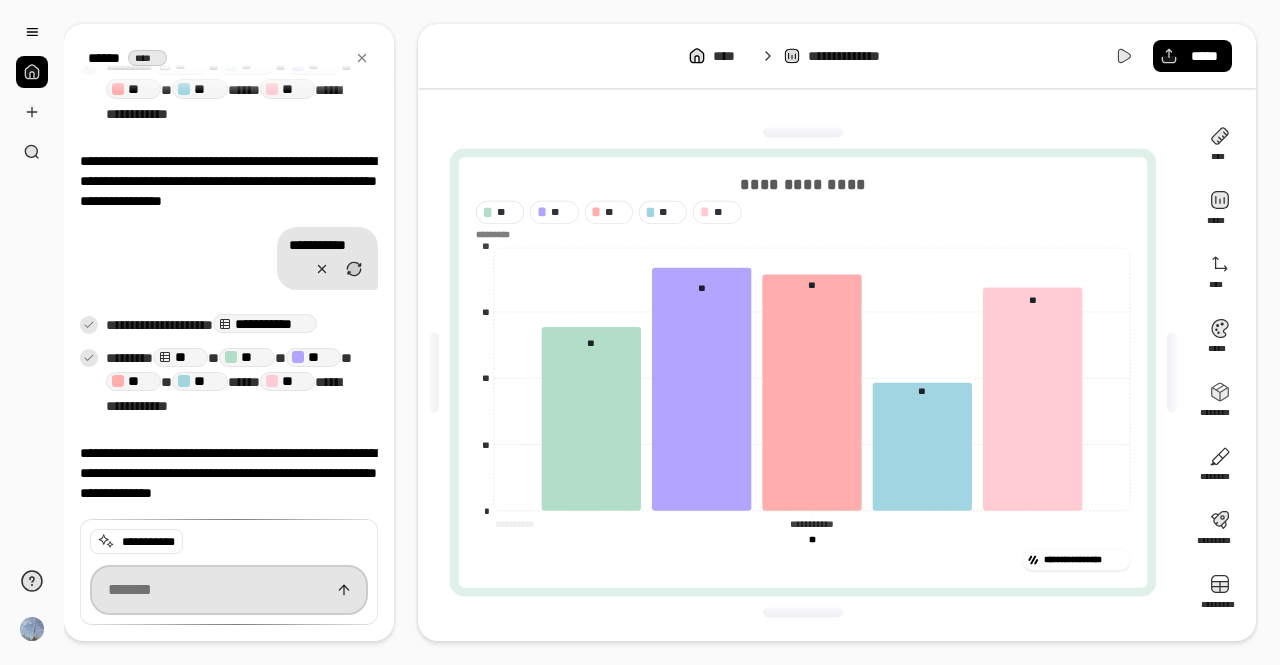 scroll, scrollTop: 2365, scrollLeft: 0, axis: vertical 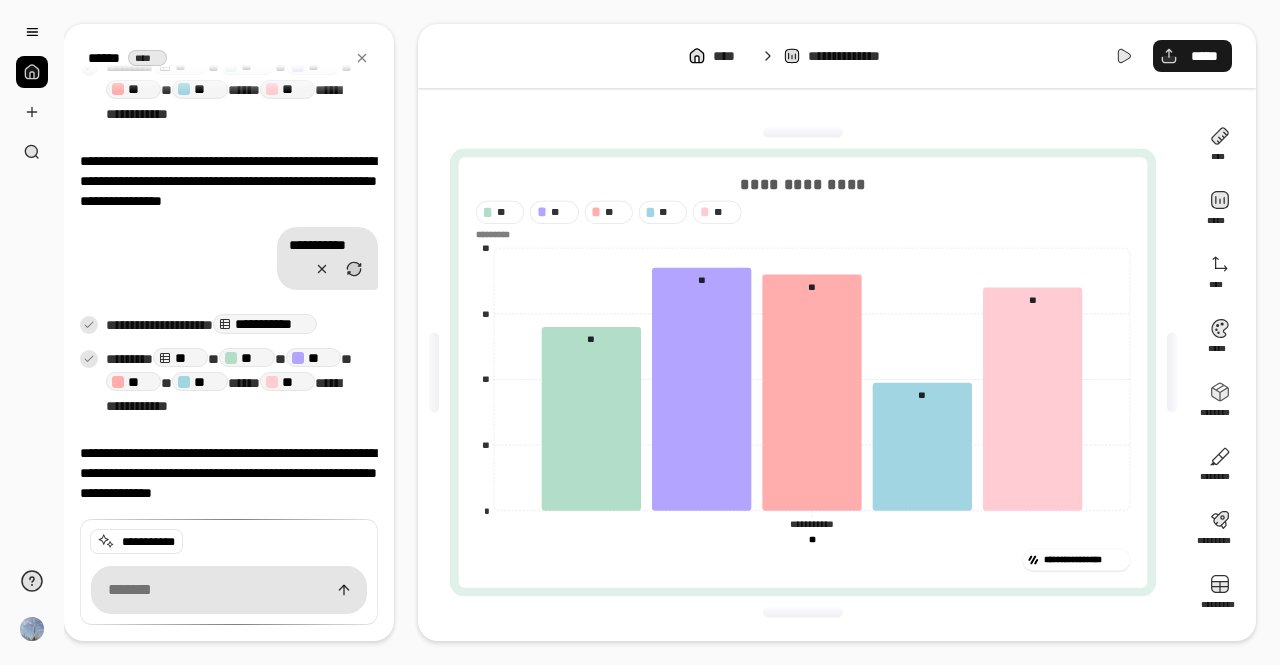 click on "*****" at bounding box center (1204, 56) 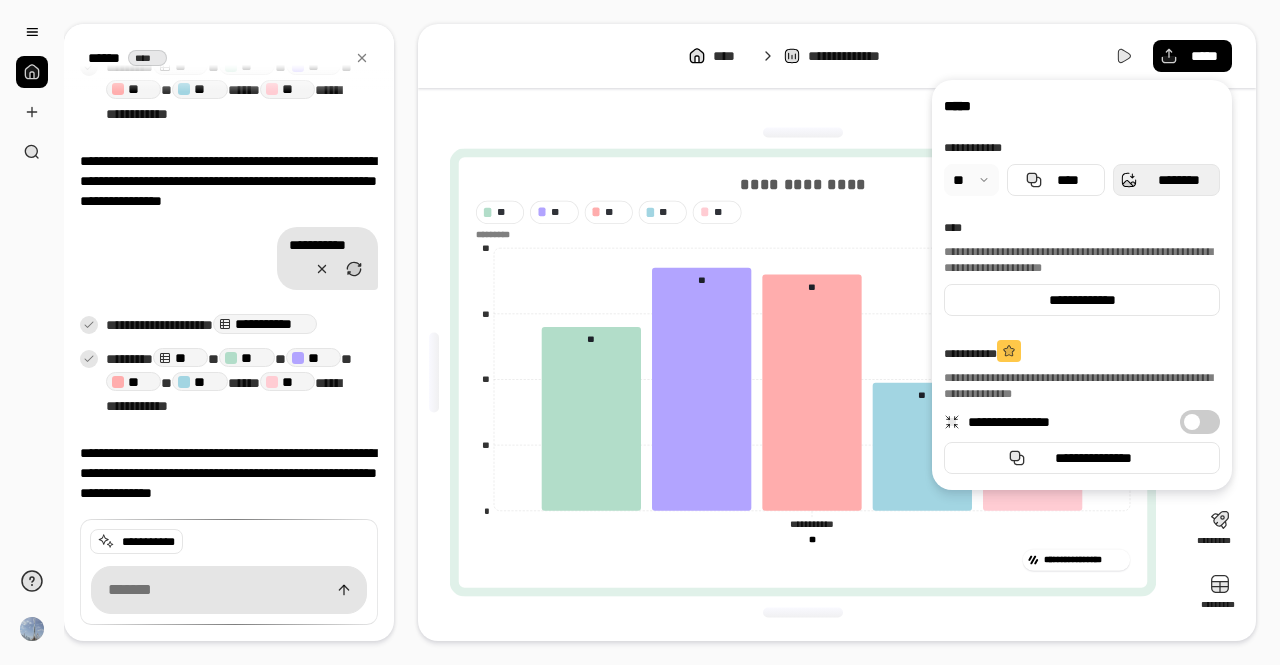 click on "********" at bounding box center (1166, 180) 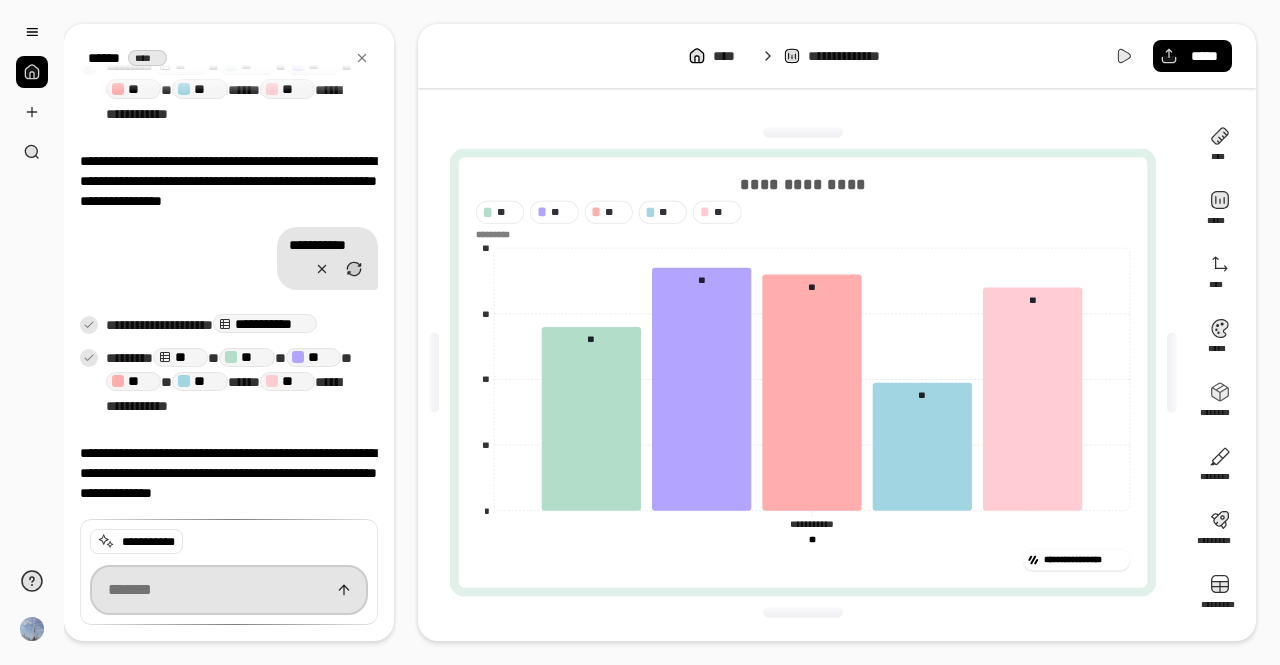 scroll, scrollTop: 2365, scrollLeft: 0, axis: vertical 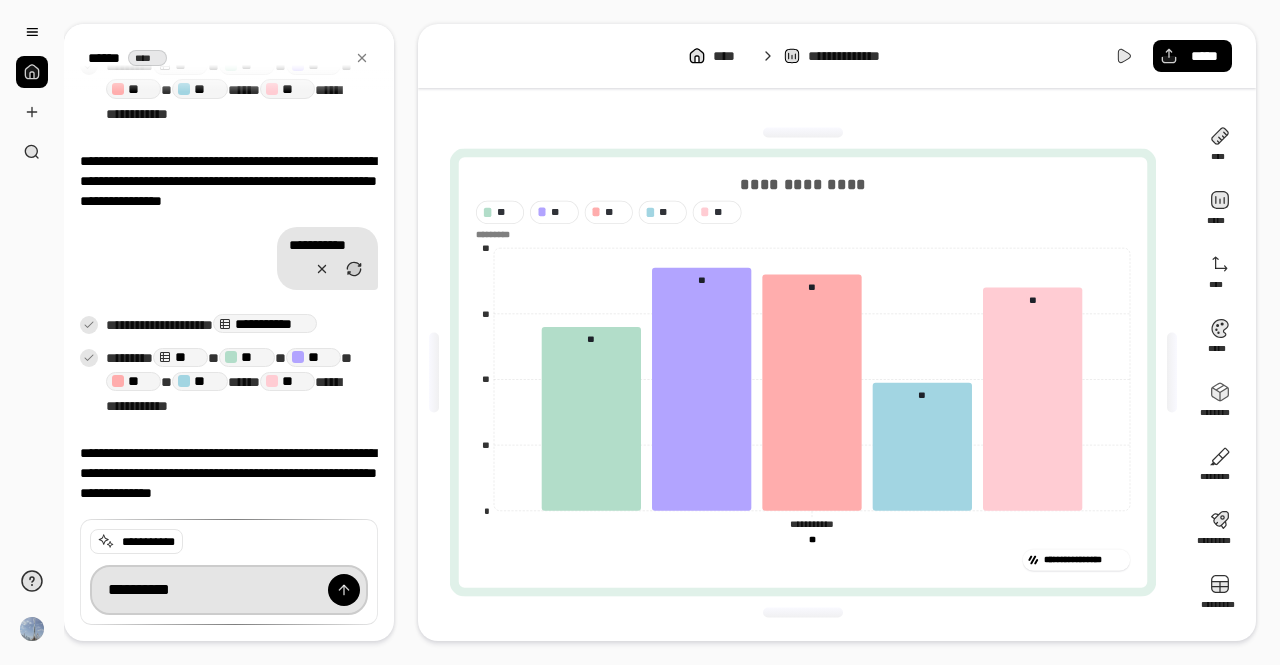 type on "**********" 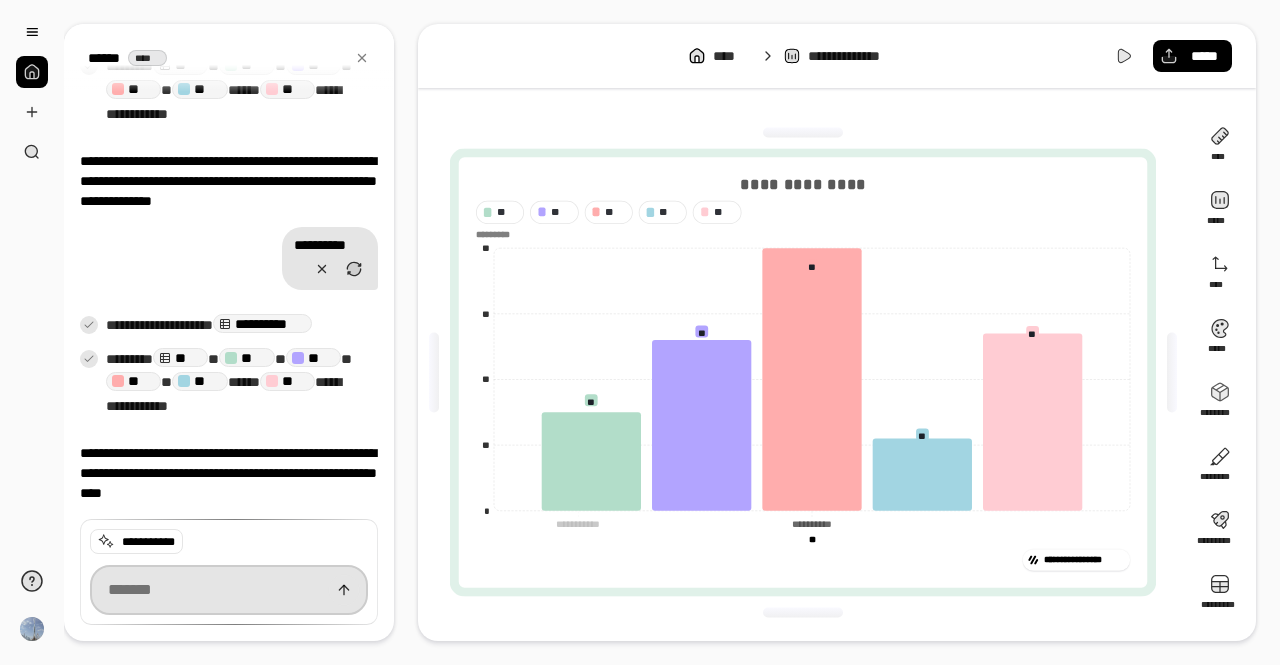scroll, scrollTop: 2650, scrollLeft: 0, axis: vertical 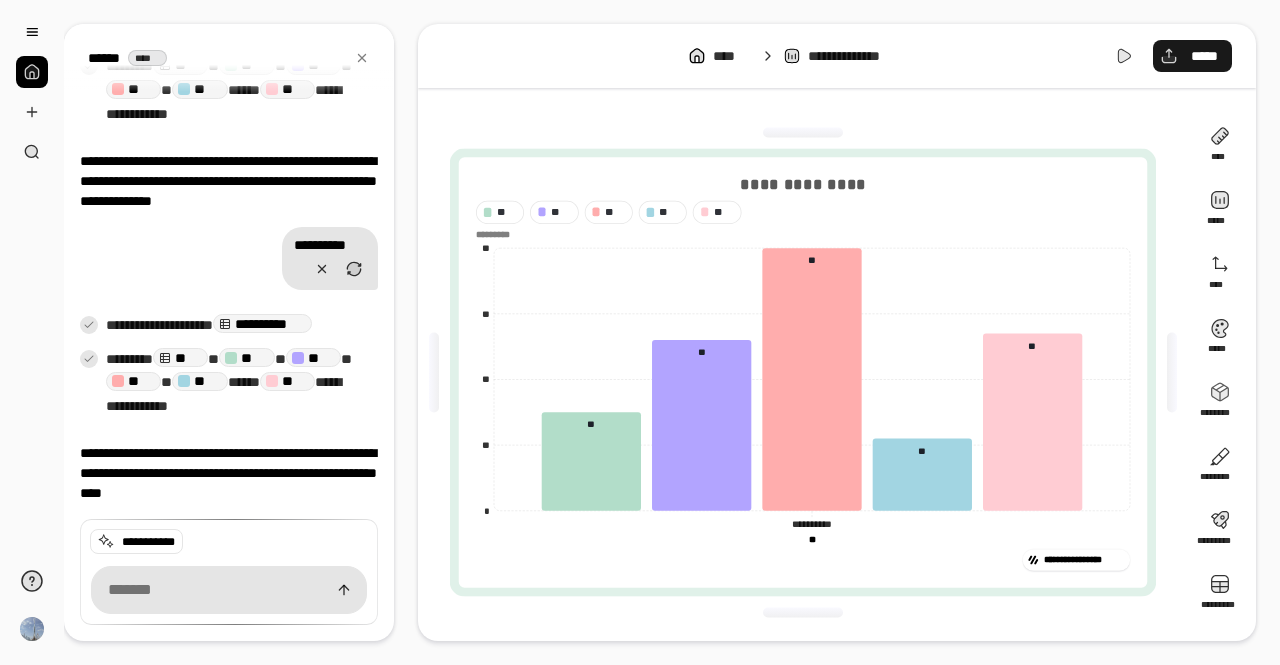 click on "*****" at bounding box center [1204, 56] 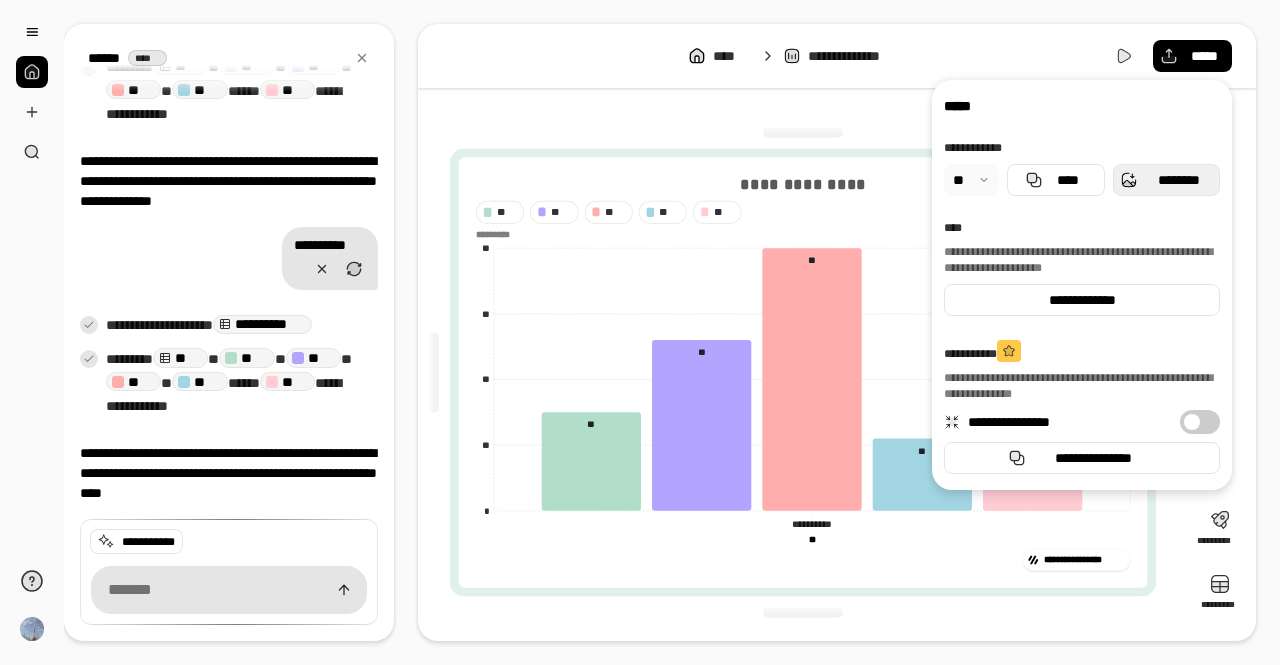 click on "********" at bounding box center [1178, 180] 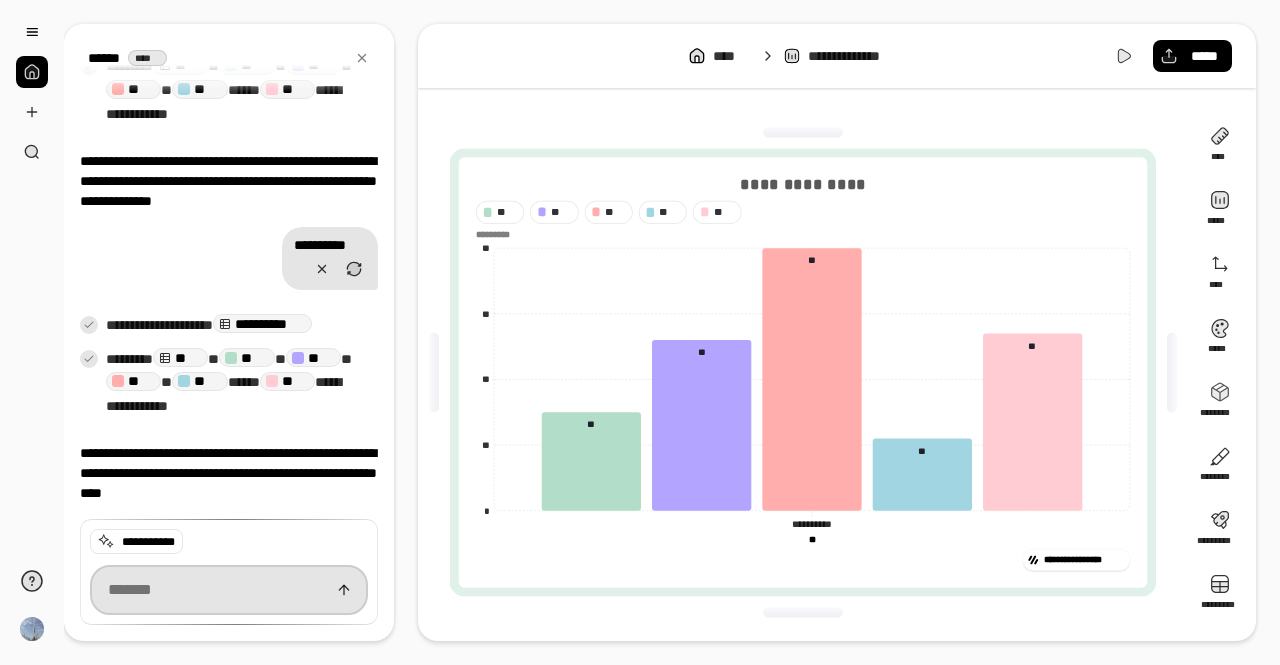 scroll, scrollTop: 2650, scrollLeft: 0, axis: vertical 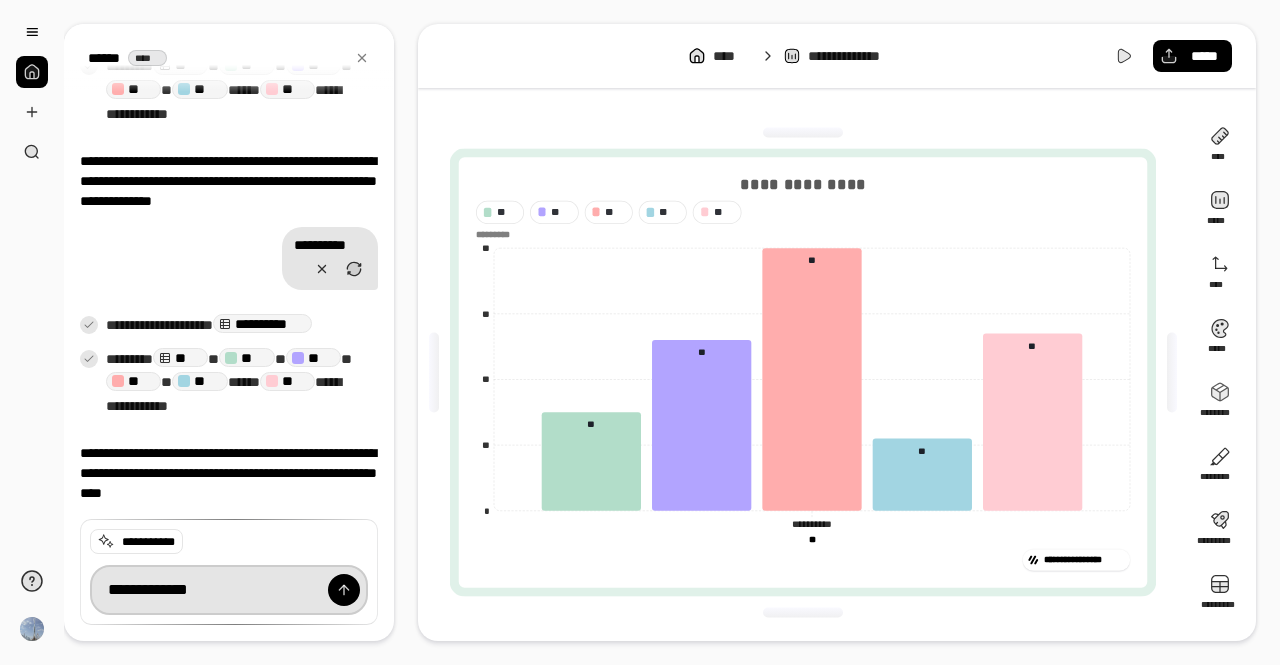 type on "**********" 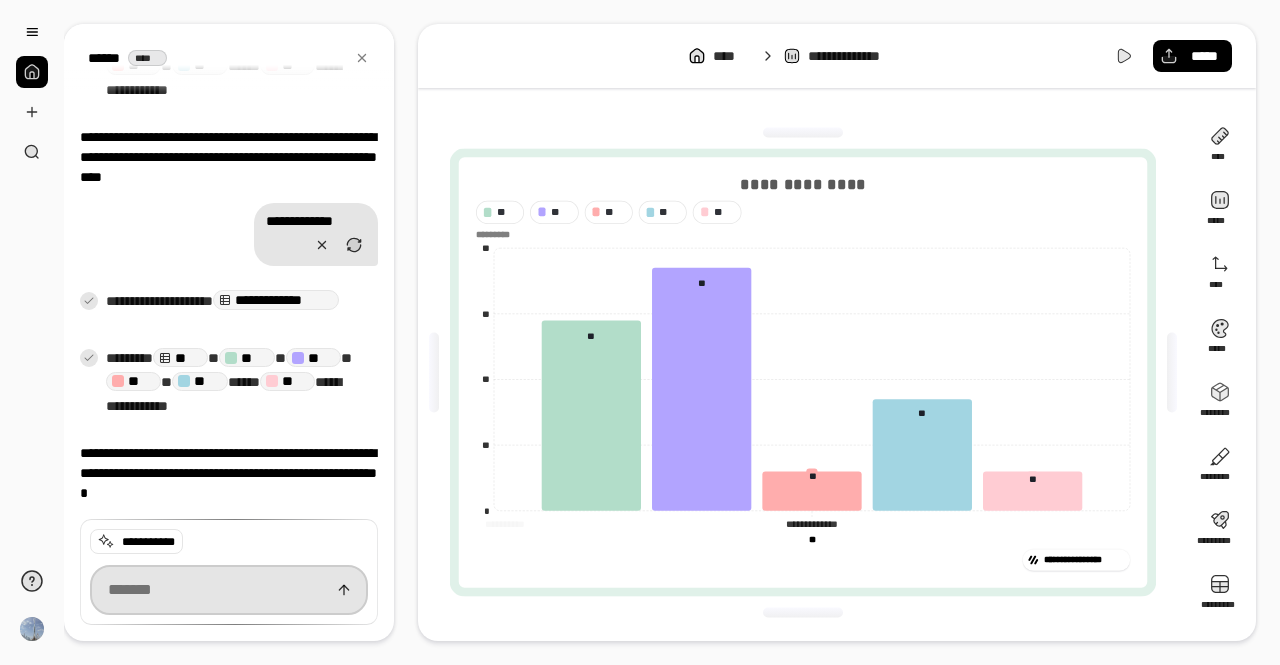 scroll, scrollTop: 2959, scrollLeft: 0, axis: vertical 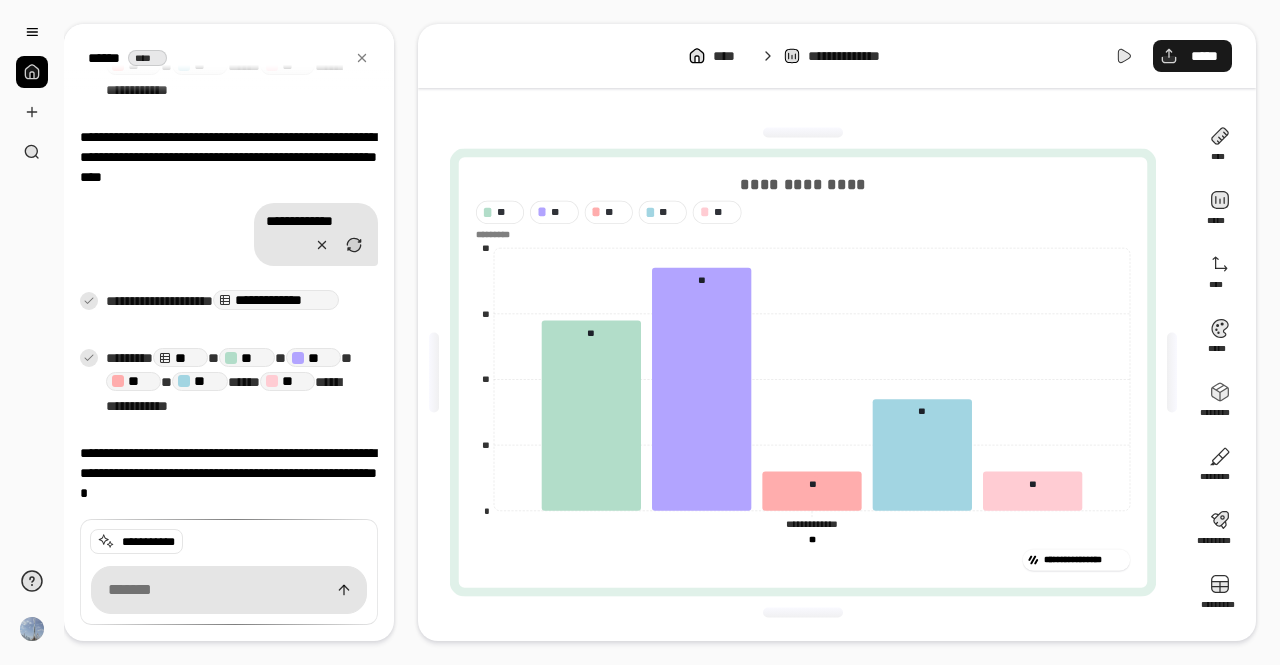 click on "*****" at bounding box center [1204, 56] 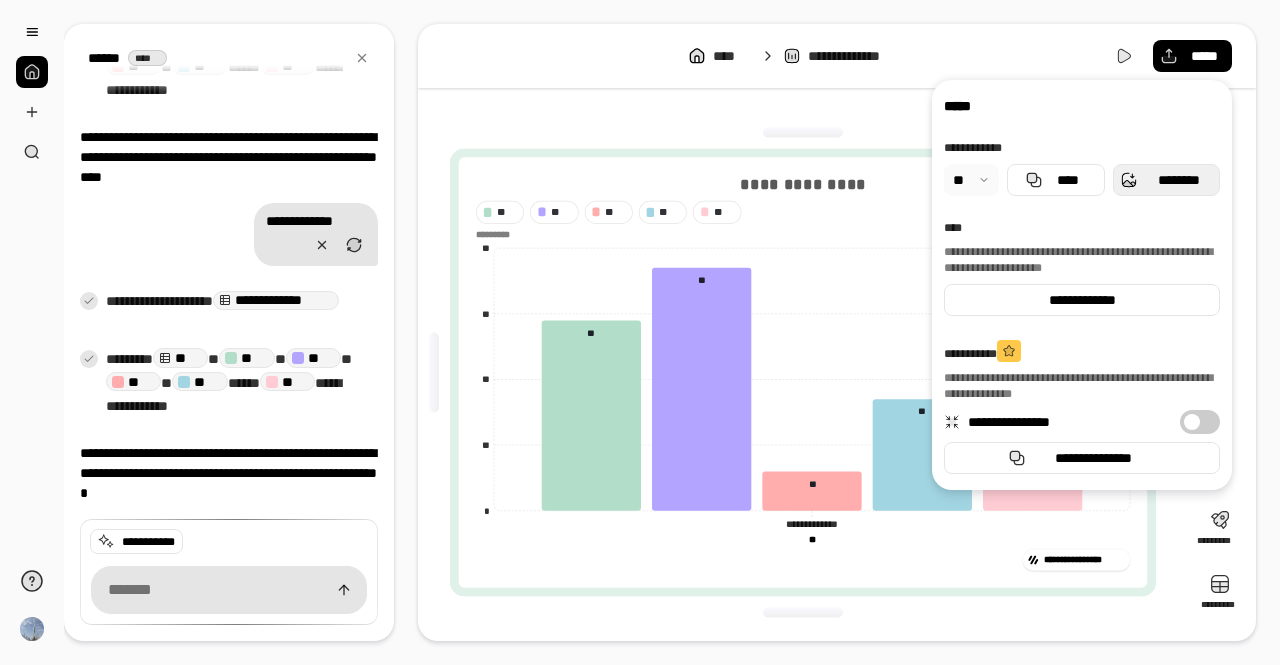 click on "********" at bounding box center (1178, 180) 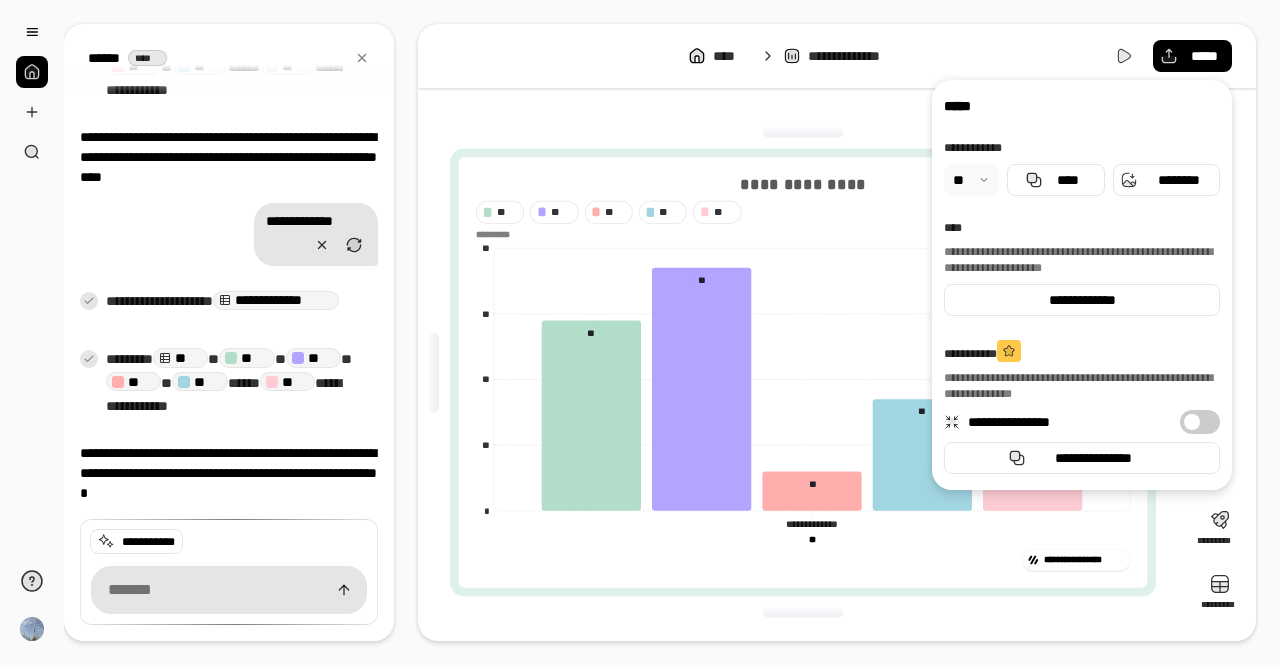 scroll, scrollTop: 2958, scrollLeft: 0, axis: vertical 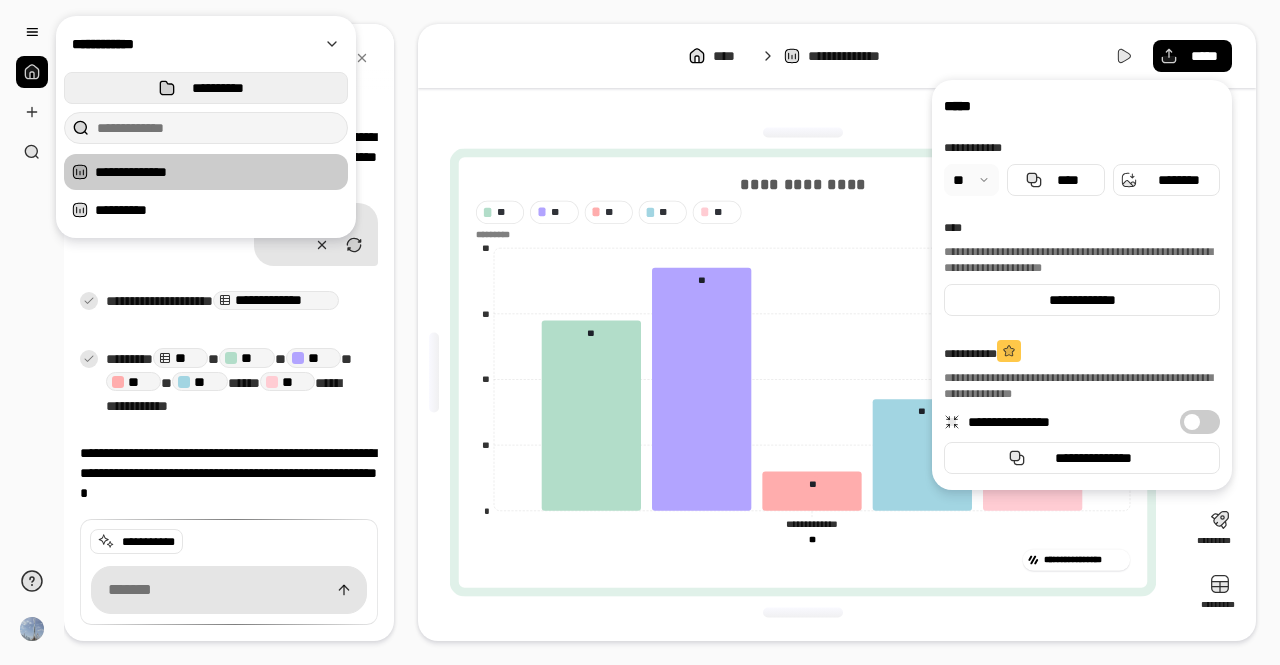 click on "**********" at bounding box center (206, 88) 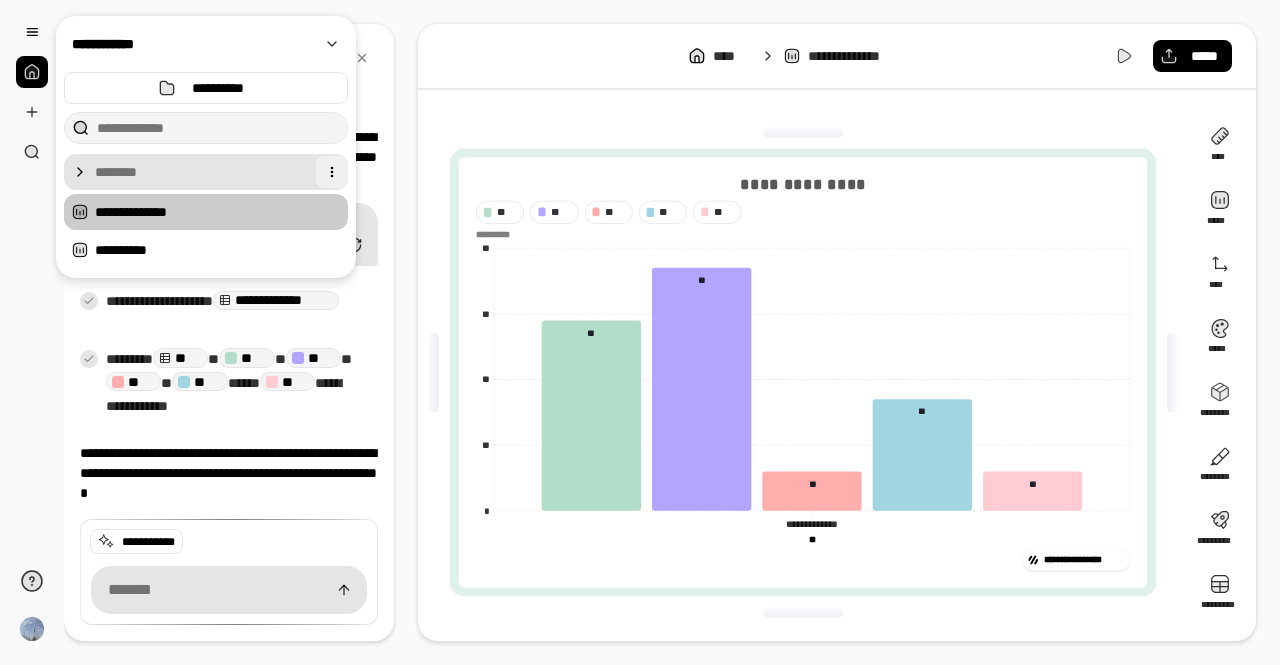 click at bounding box center [332, 172] 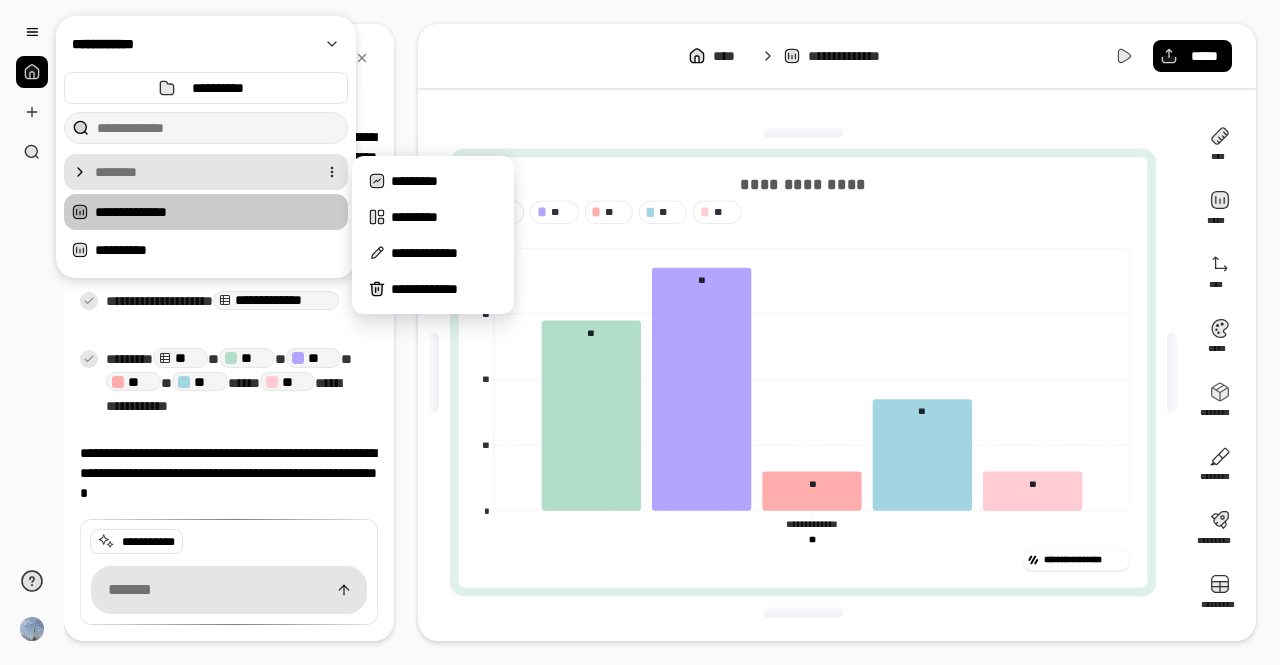 click at bounding box center (202, 172) 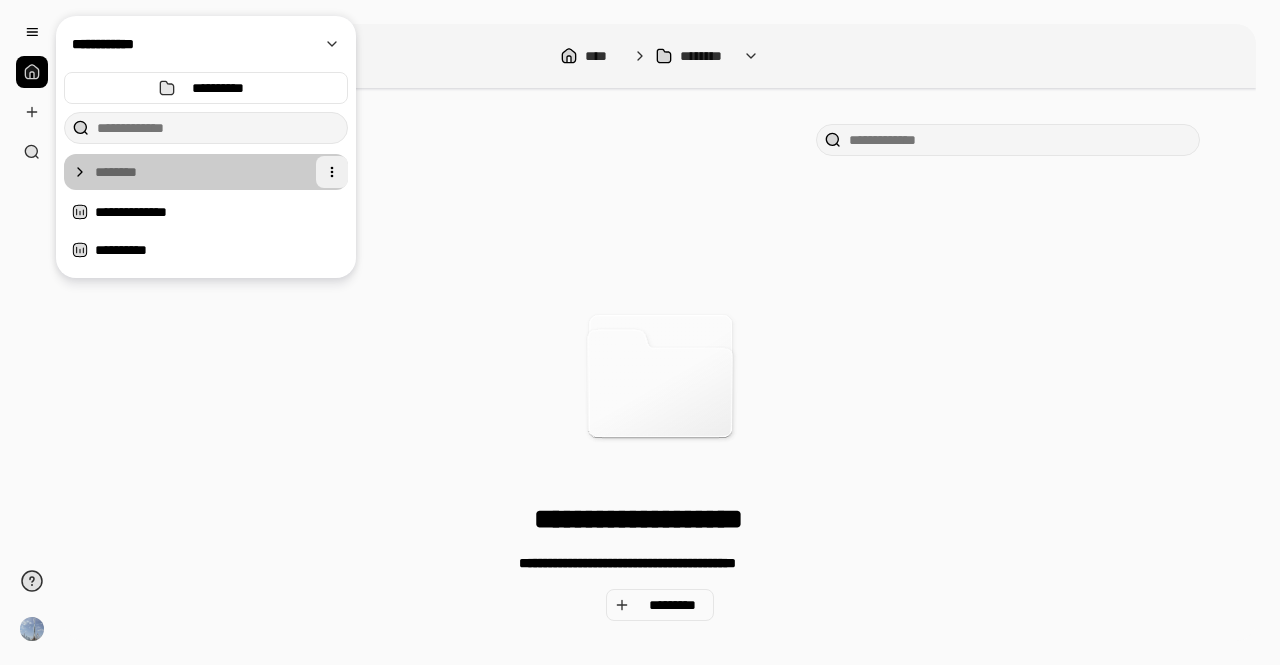 click at bounding box center (332, 172) 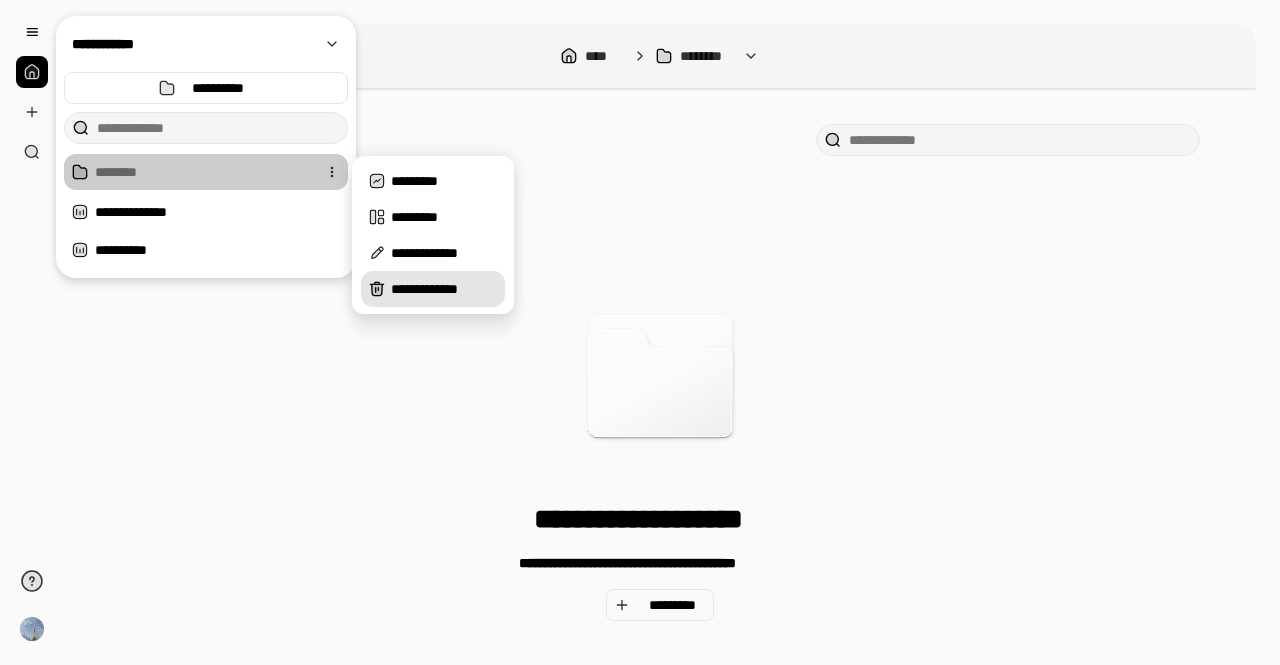 click on "**********" at bounding box center [444, 289] 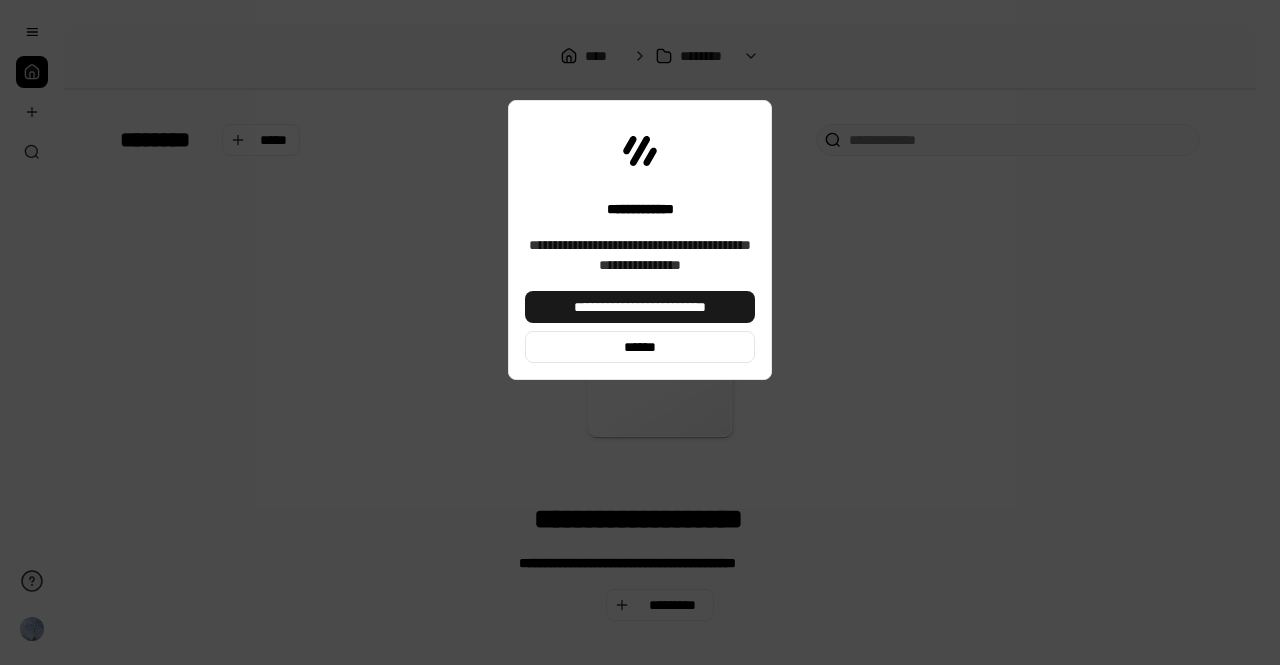 click on "**********" at bounding box center [640, 307] 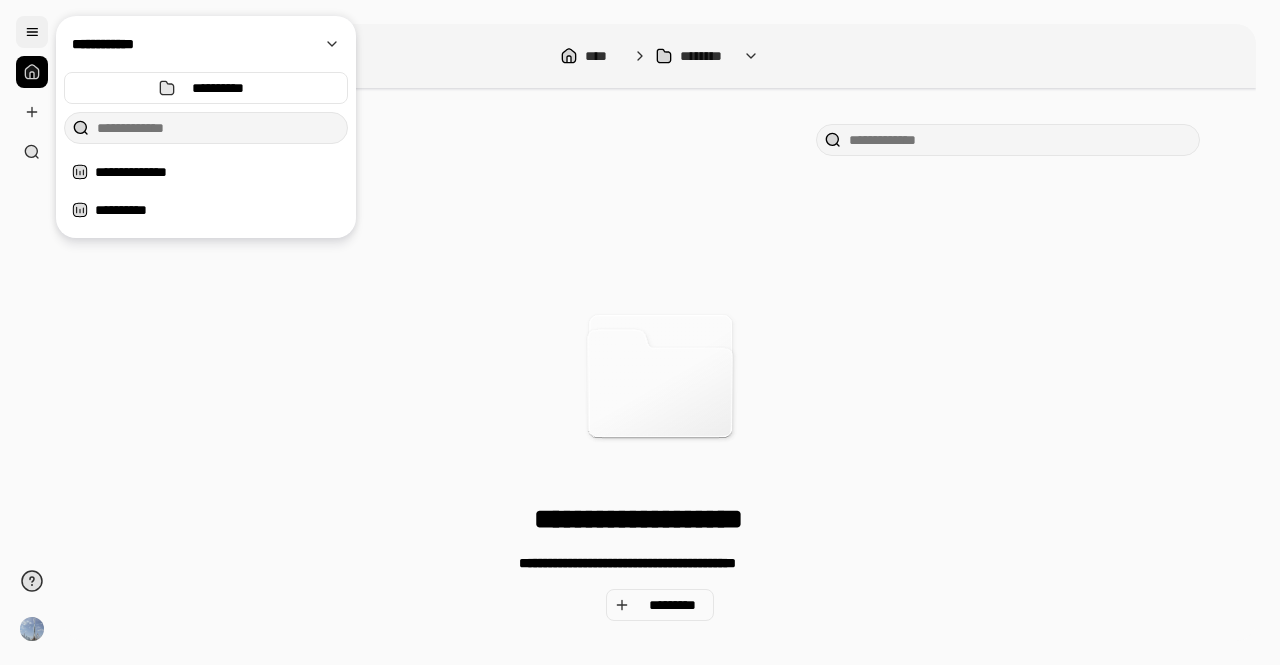 click at bounding box center (32, 32) 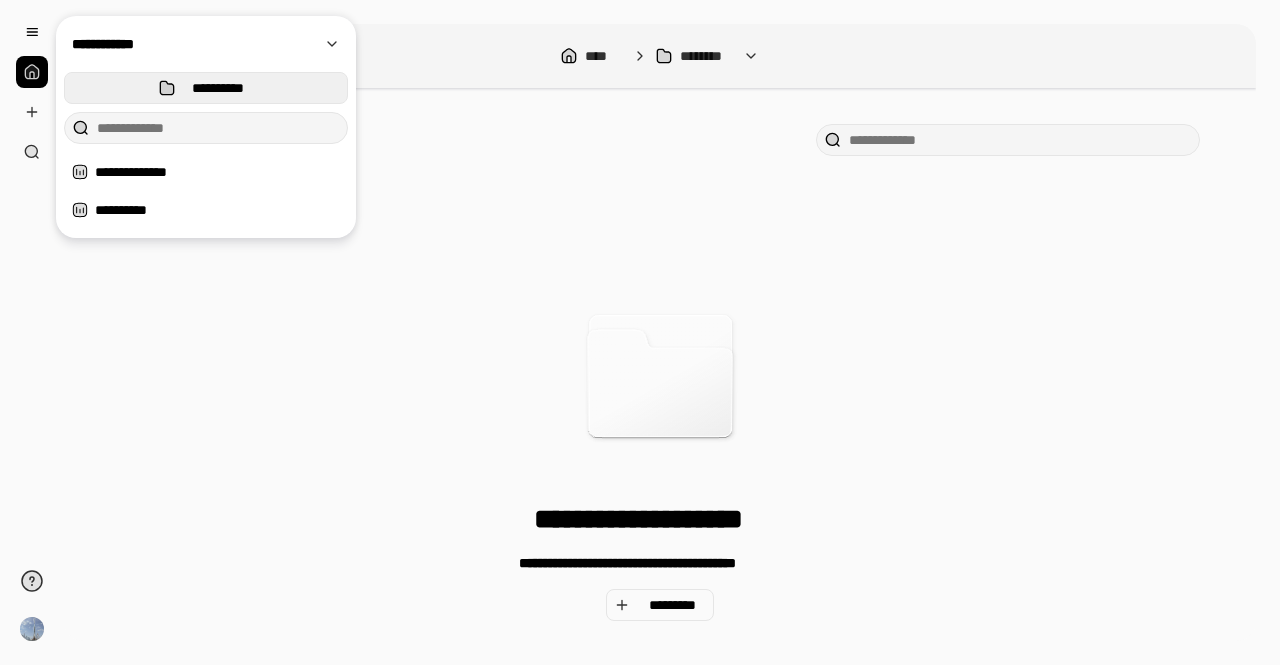 click on "**********" at bounding box center (206, 88) 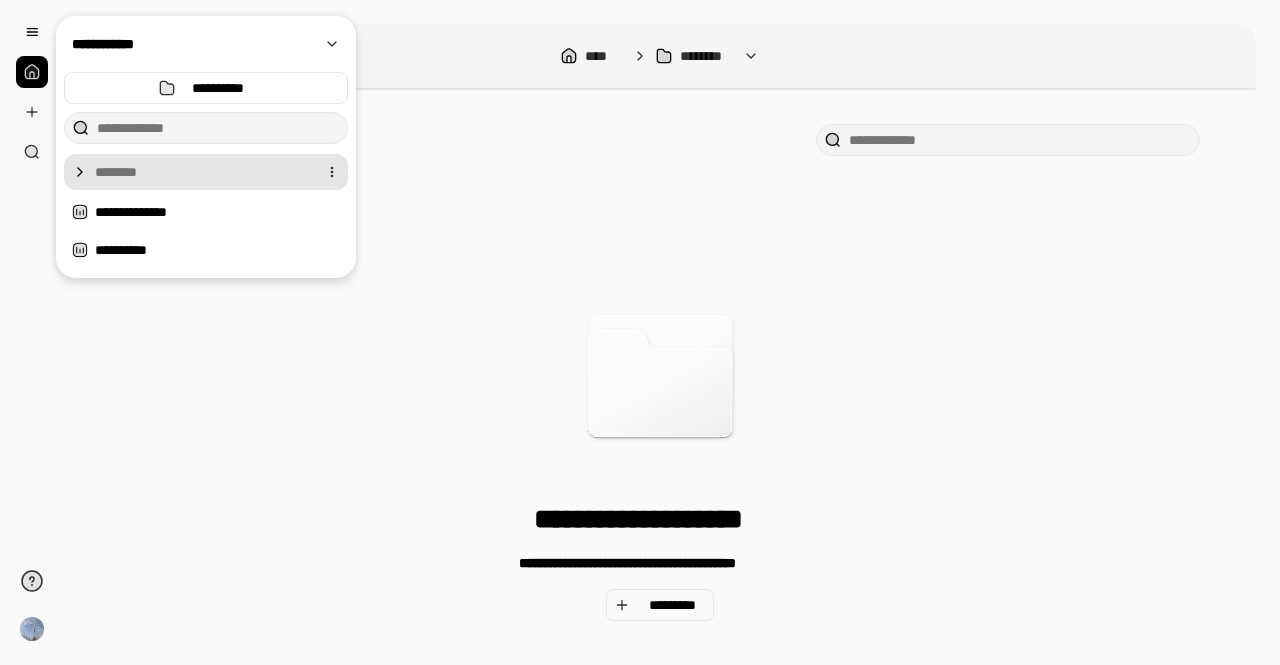 click at bounding box center (202, 172) 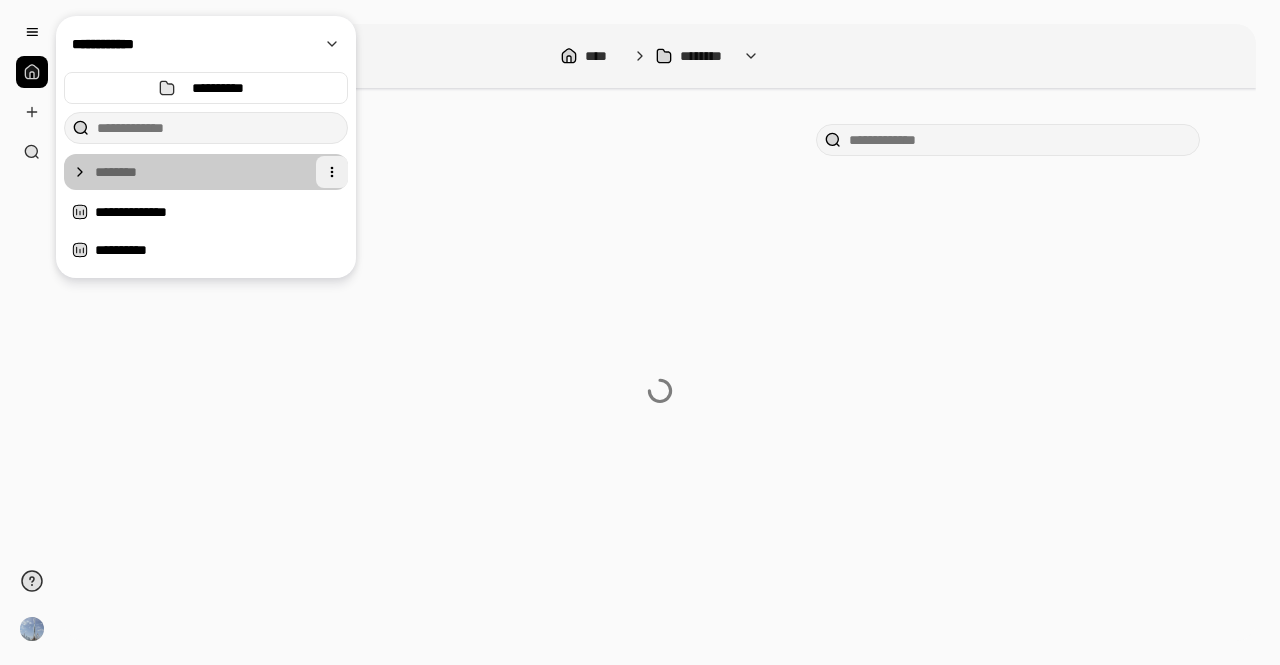 click at bounding box center [332, 172] 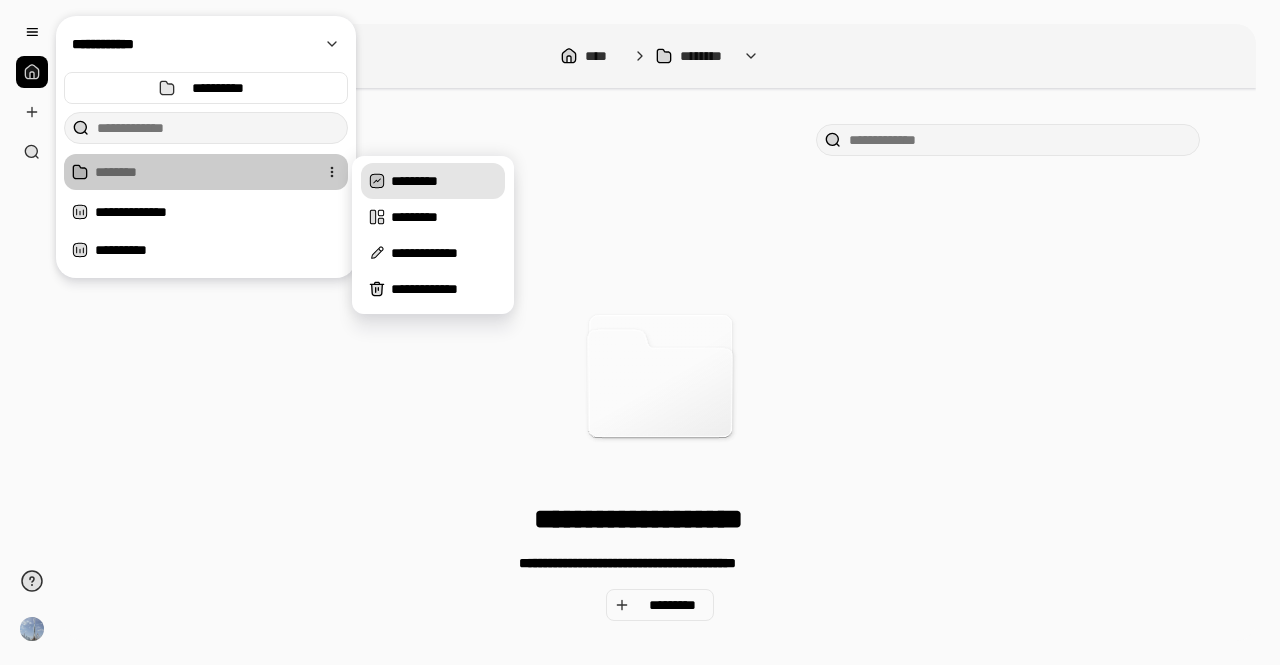 click on "*********" at bounding box center (444, 181) 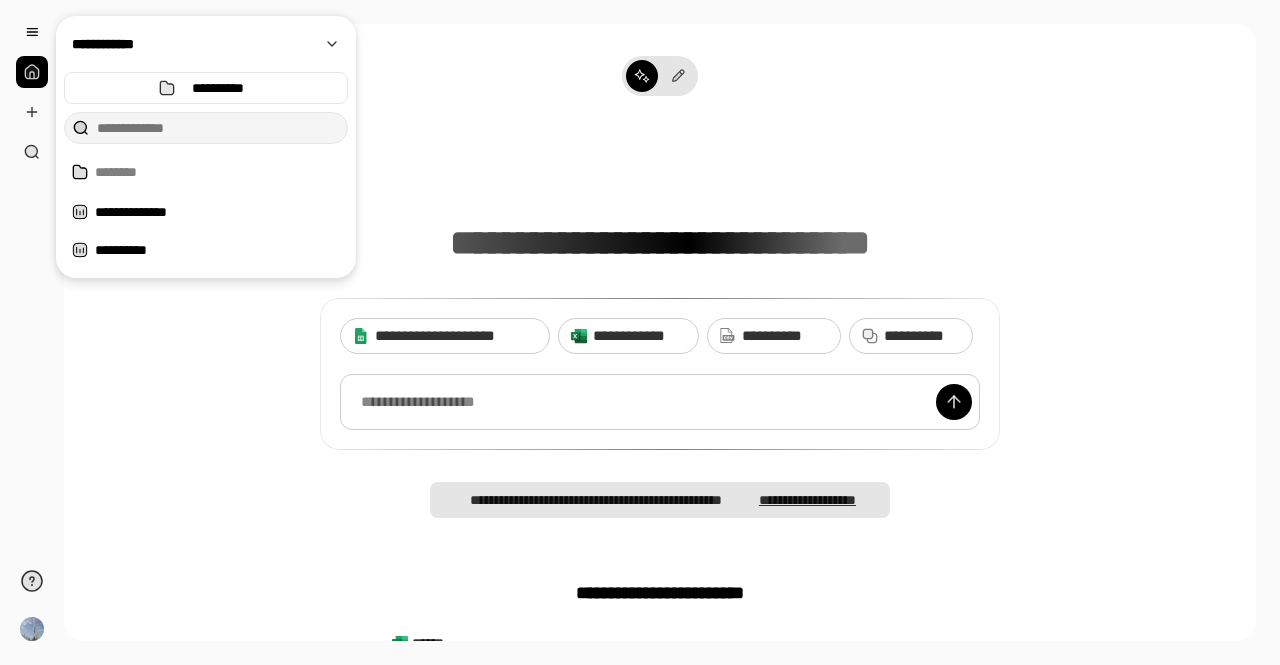 click at bounding box center [660, 402] 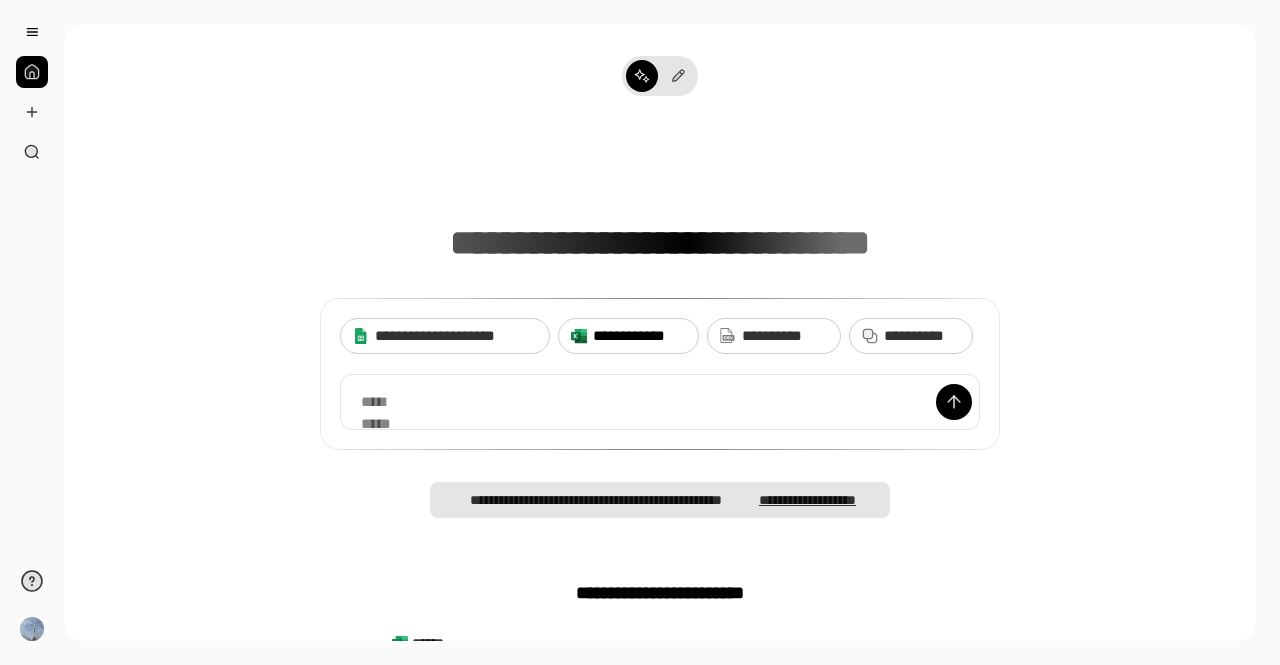 click on "**********" at bounding box center [639, 336] 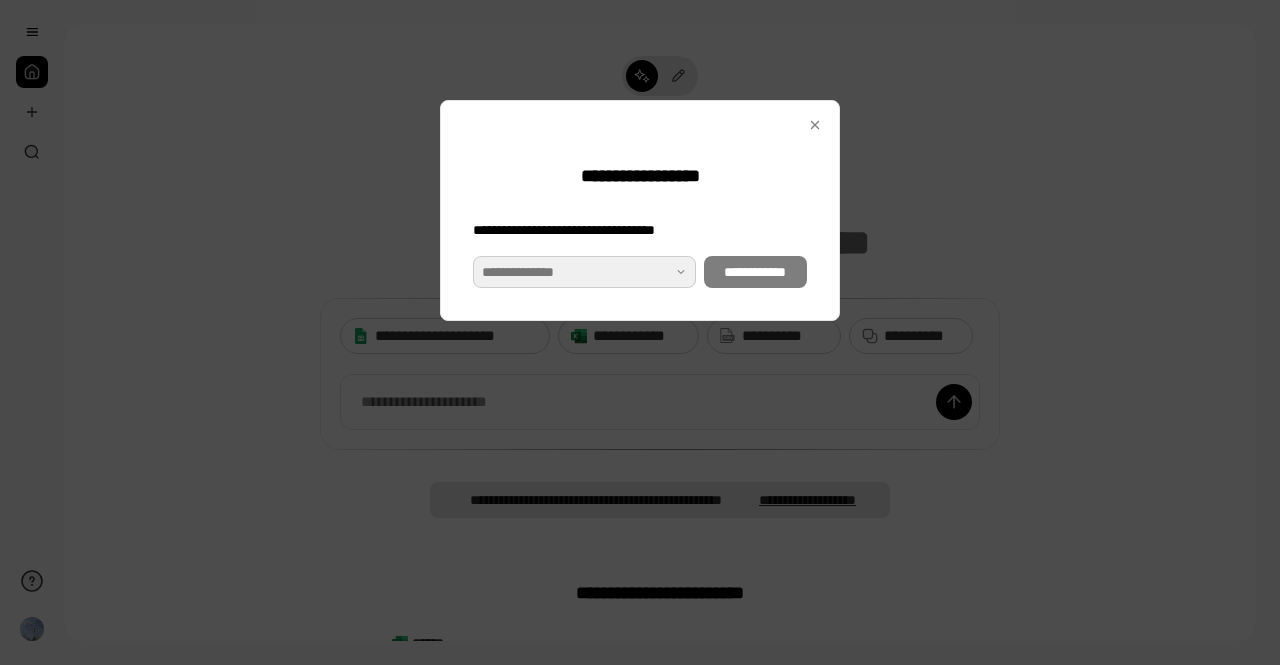 click at bounding box center (584, 272) 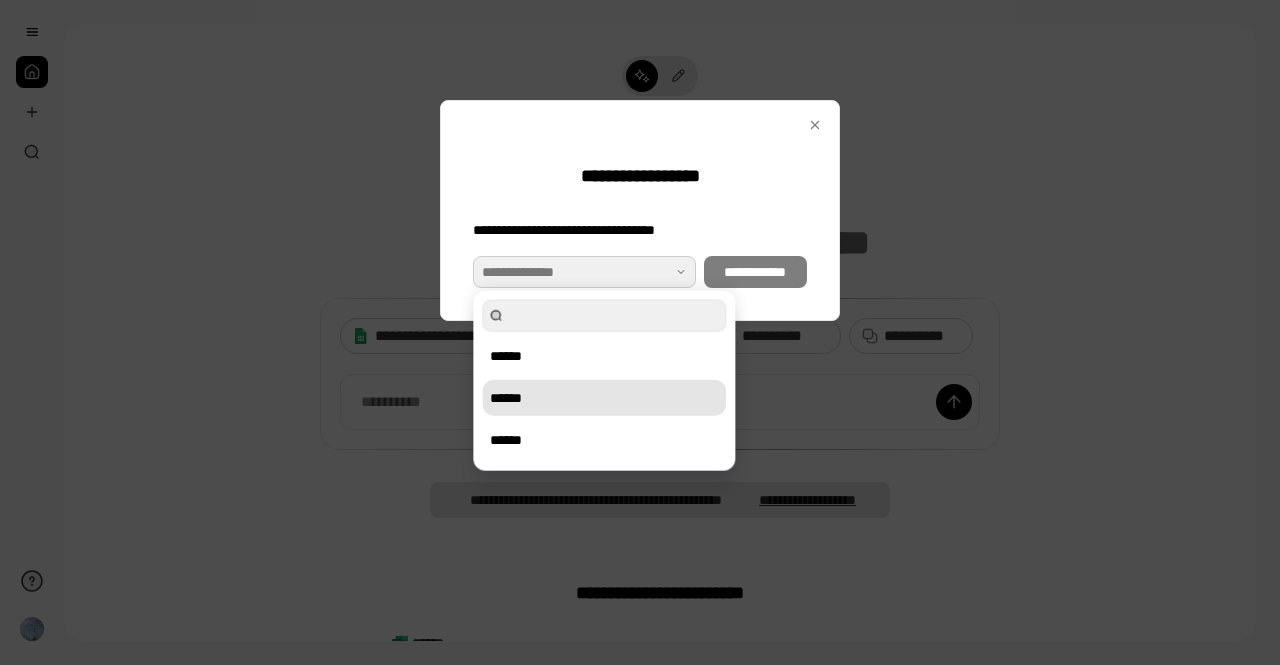 click on "******" at bounding box center [604, 398] 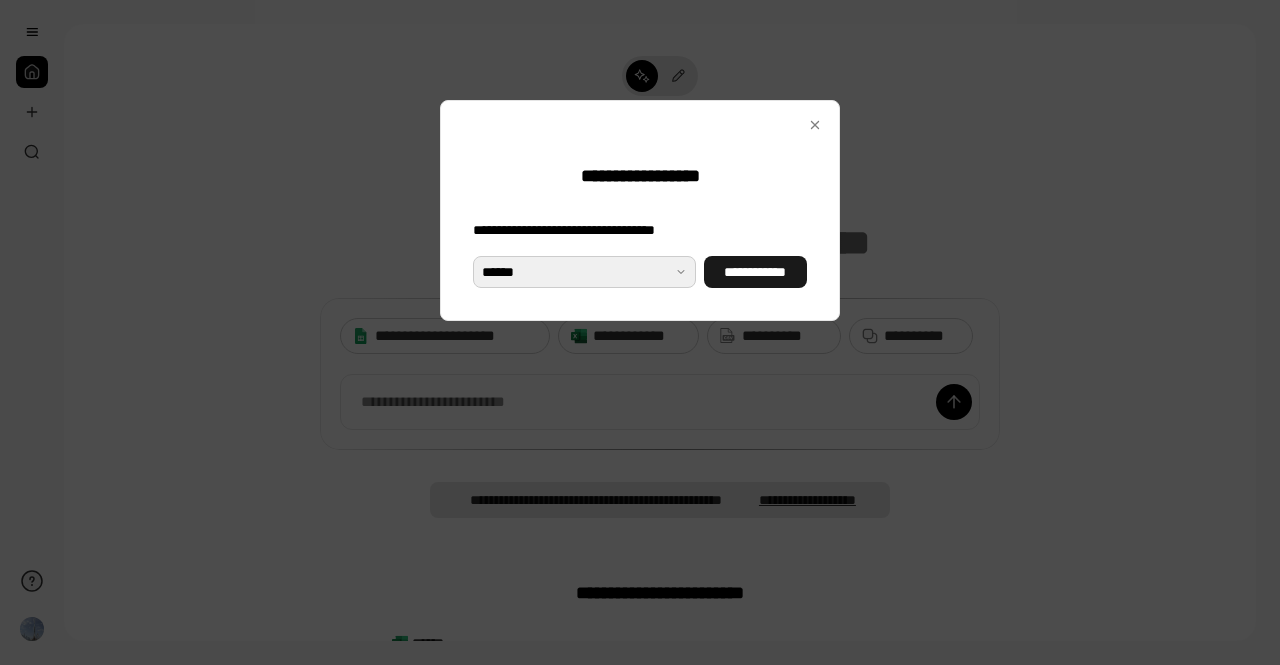 click on "**********" at bounding box center [755, 272] 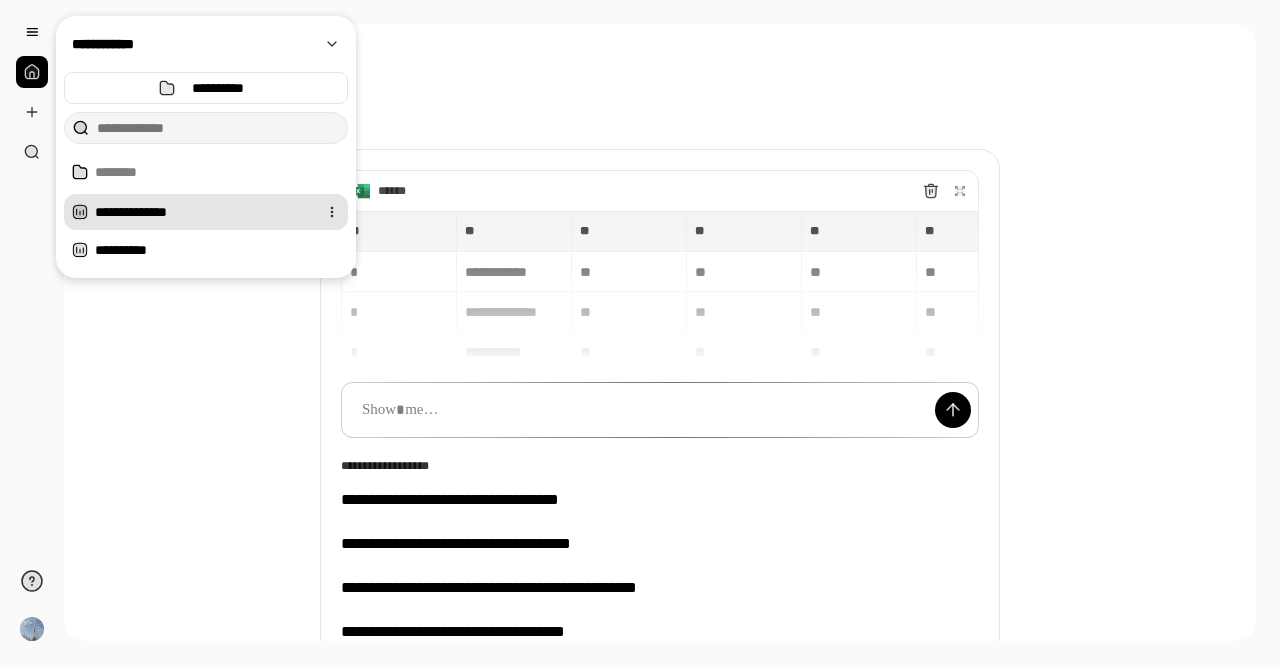 click on "**********" at bounding box center [202, 212] 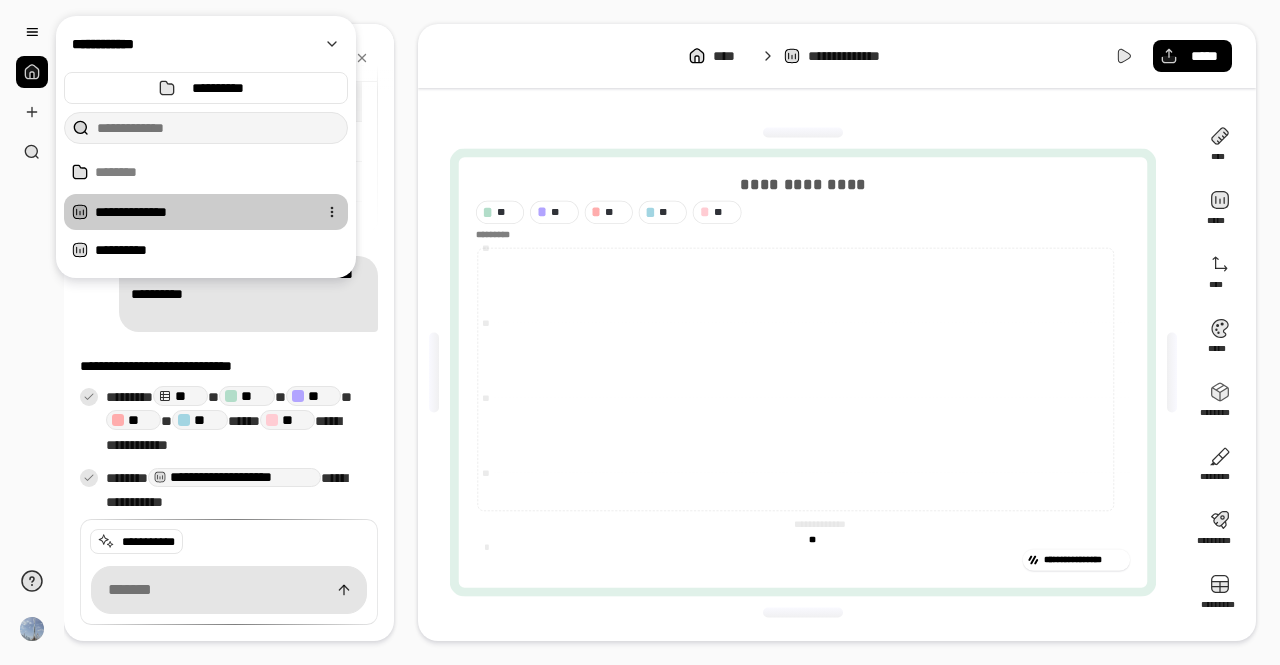 scroll, scrollTop: 2896, scrollLeft: 0, axis: vertical 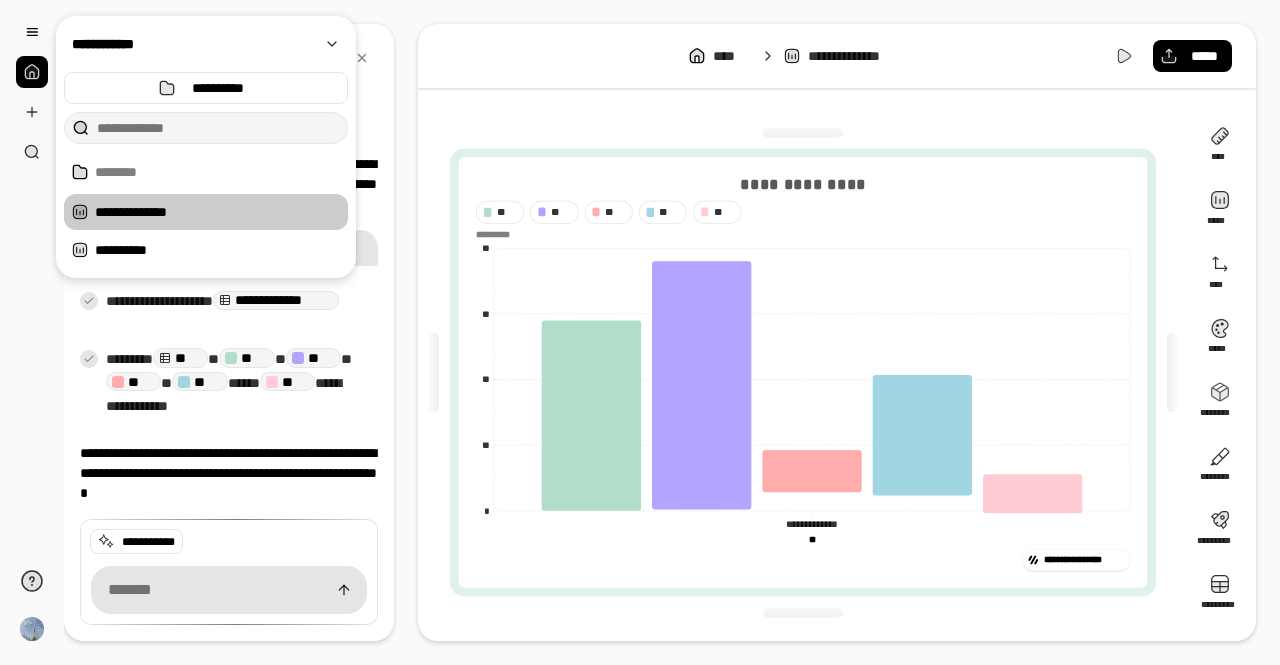 click on "**********" at bounding box center [234, 383] 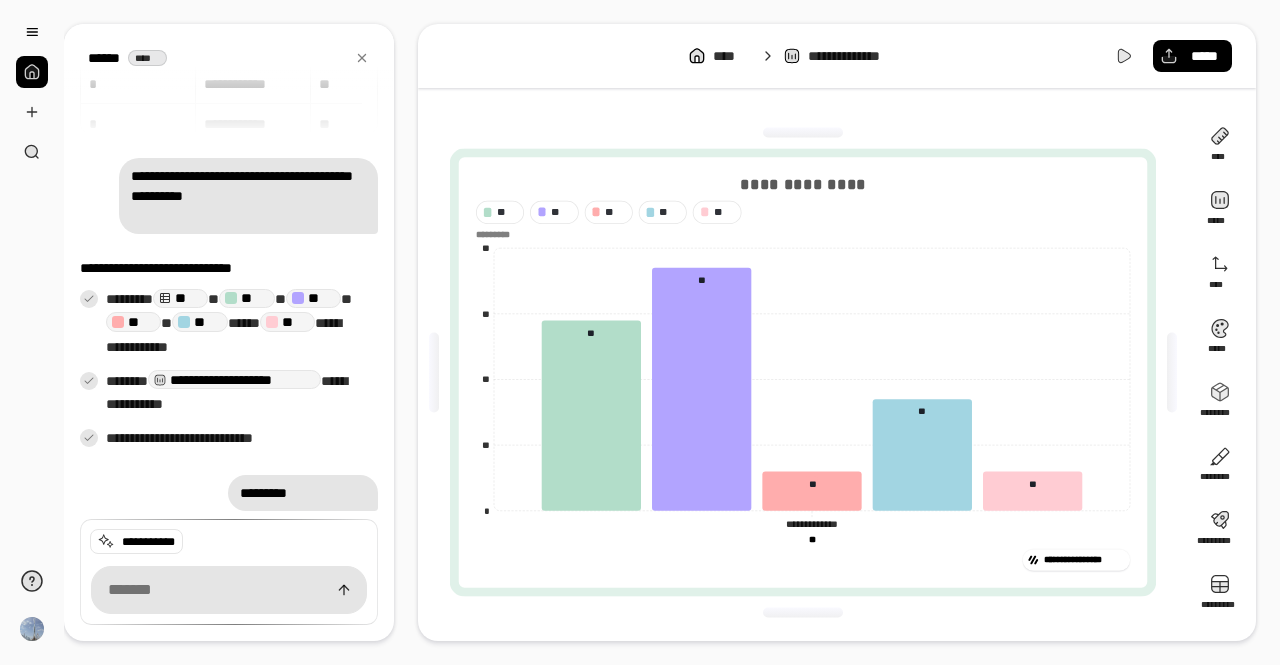 scroll, scrollTop: 0, scrollLeft: 0, axis: both 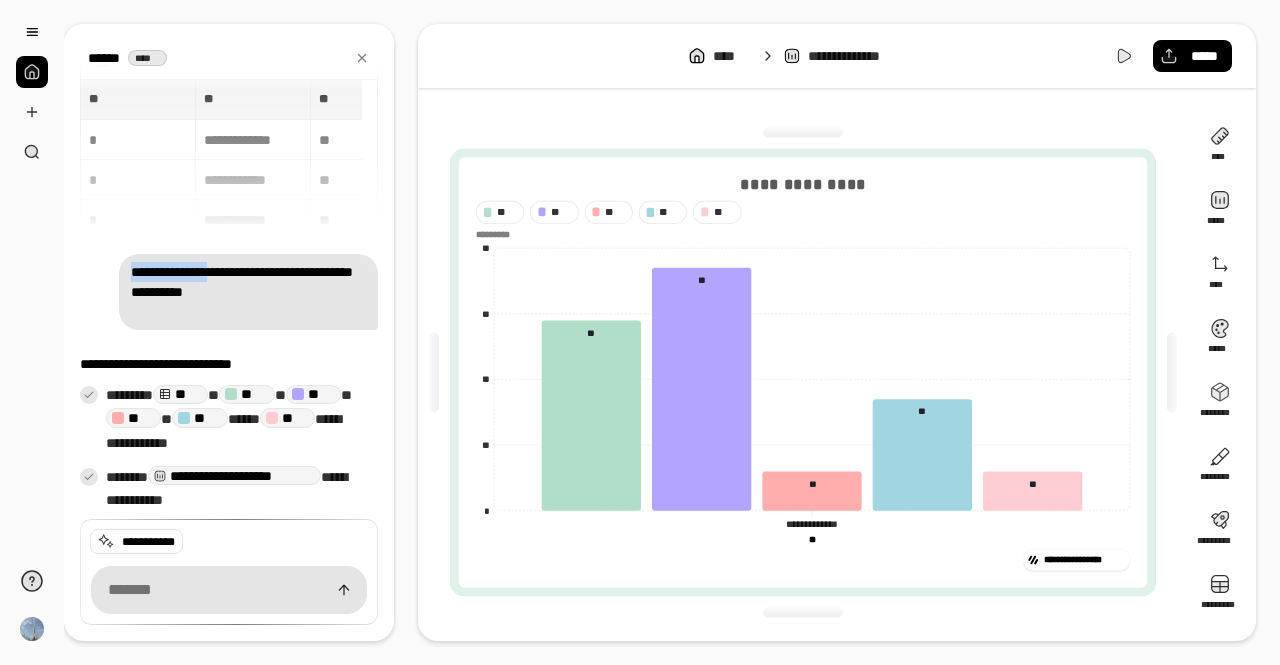 drag, startPoint x: 118, startPoint y: 269, endPoint x: 321, endPoint y: 281, distance: 203.35437 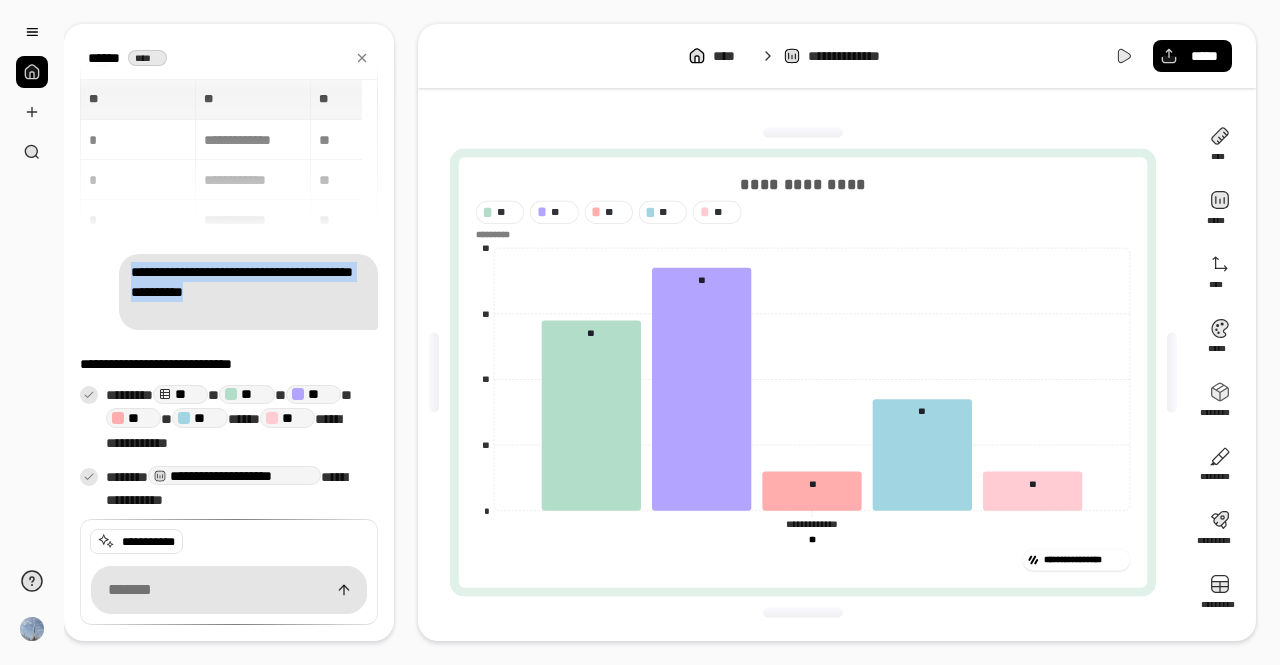 drag, startPoint x: 116, startPoint y: 267, endPoint x: 256, endPoint y: 322, distance: 150.41609 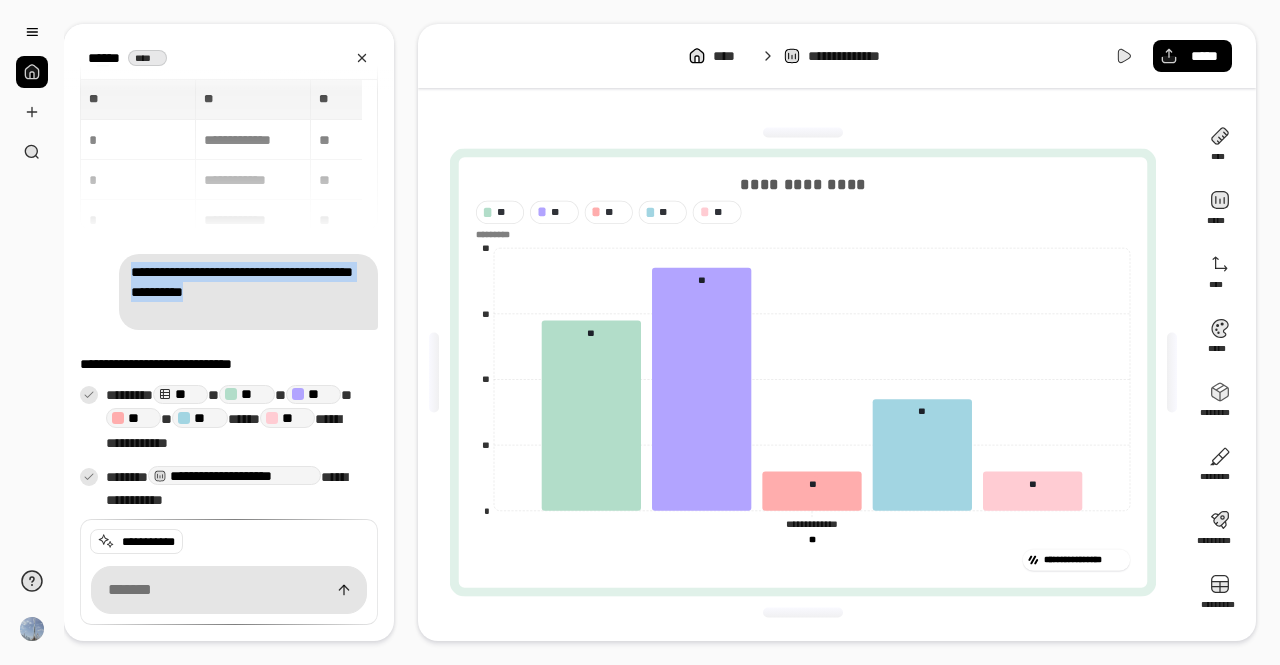 click 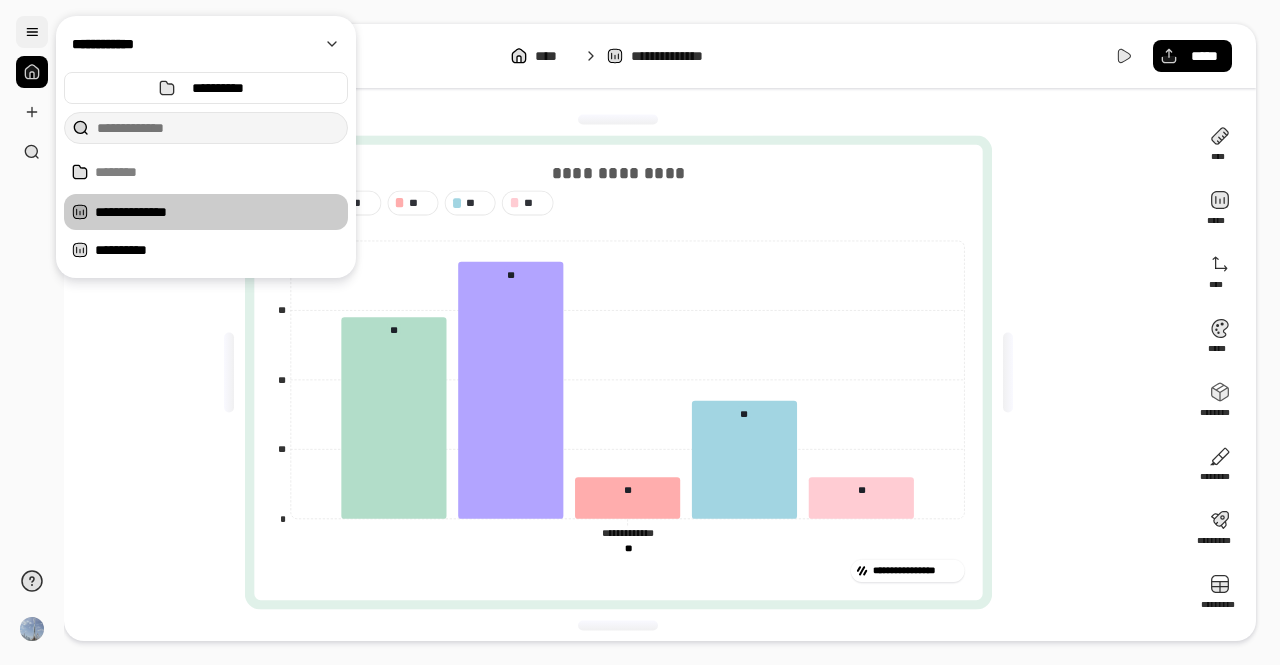 click at bounding box center (32, 32) 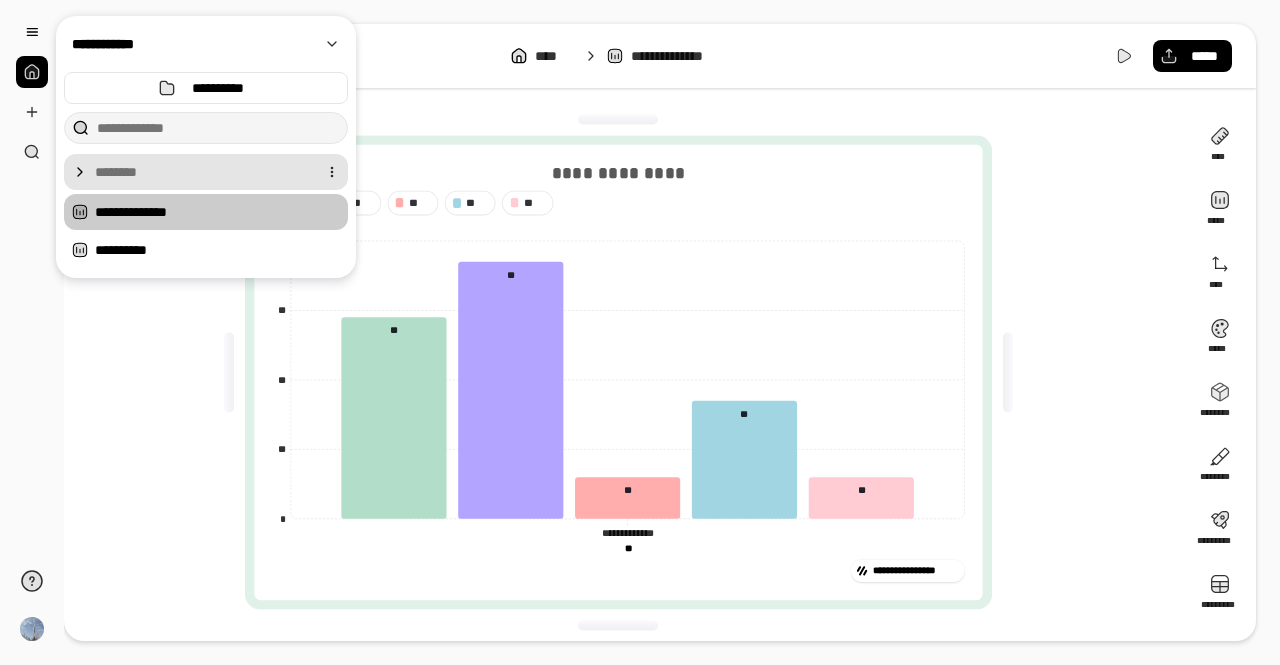 click at bounding box center (202, 172) 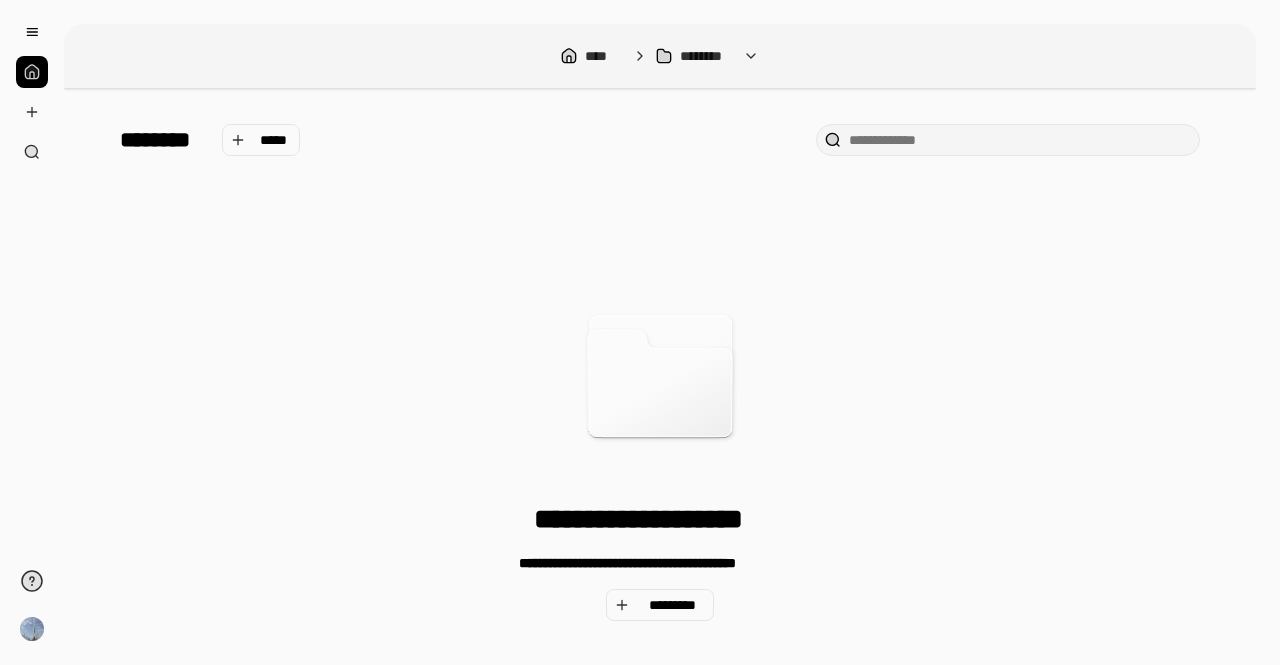 click on "**********" at bounding box center (660, 467) 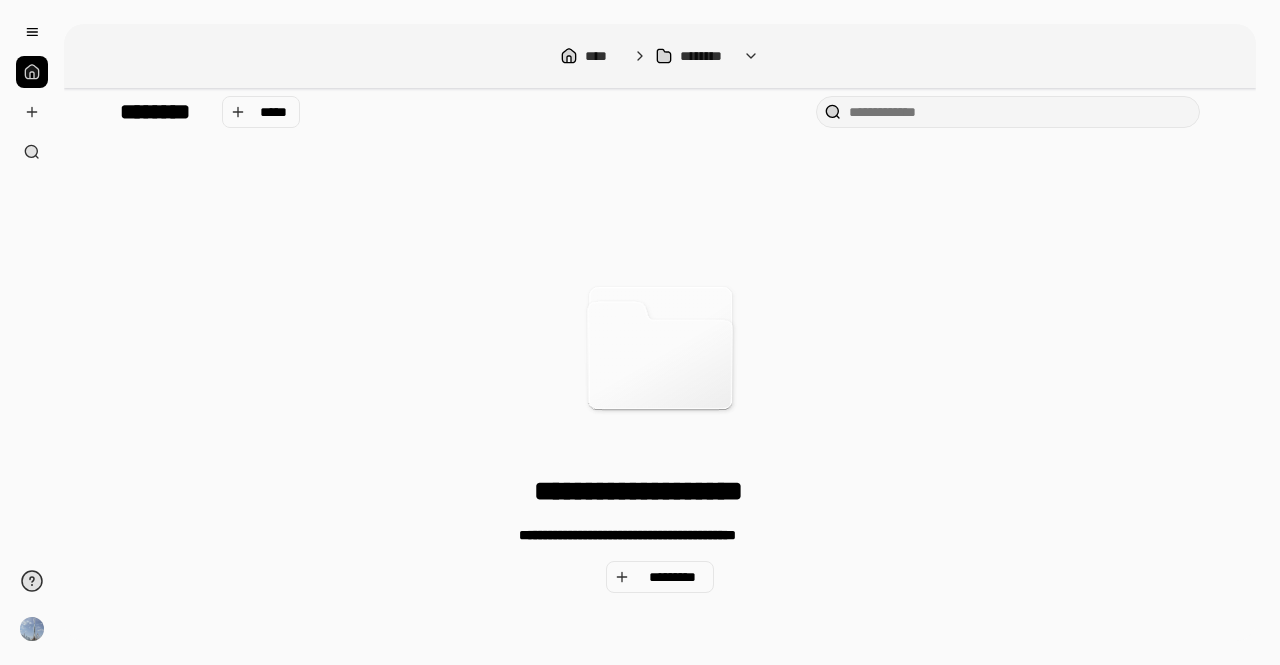 scroll, scrollTop: 38, scrollLeft: 0, axis: vertical 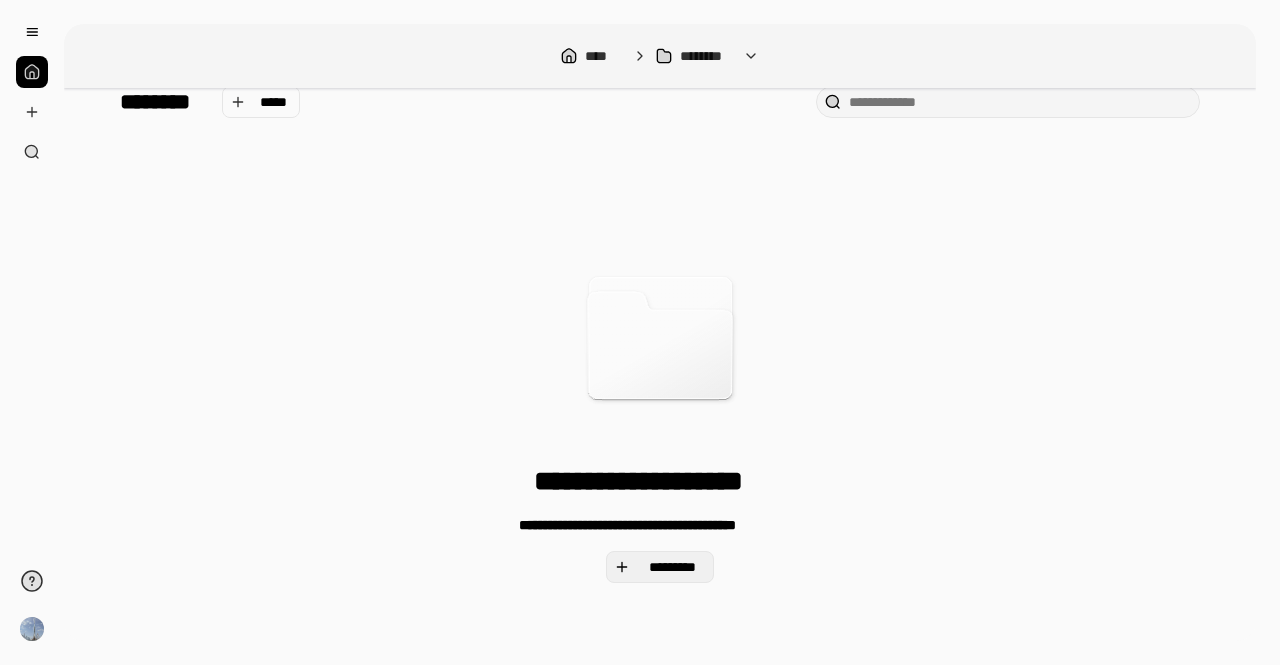 click on "*********" at bounding box center (672, 567) 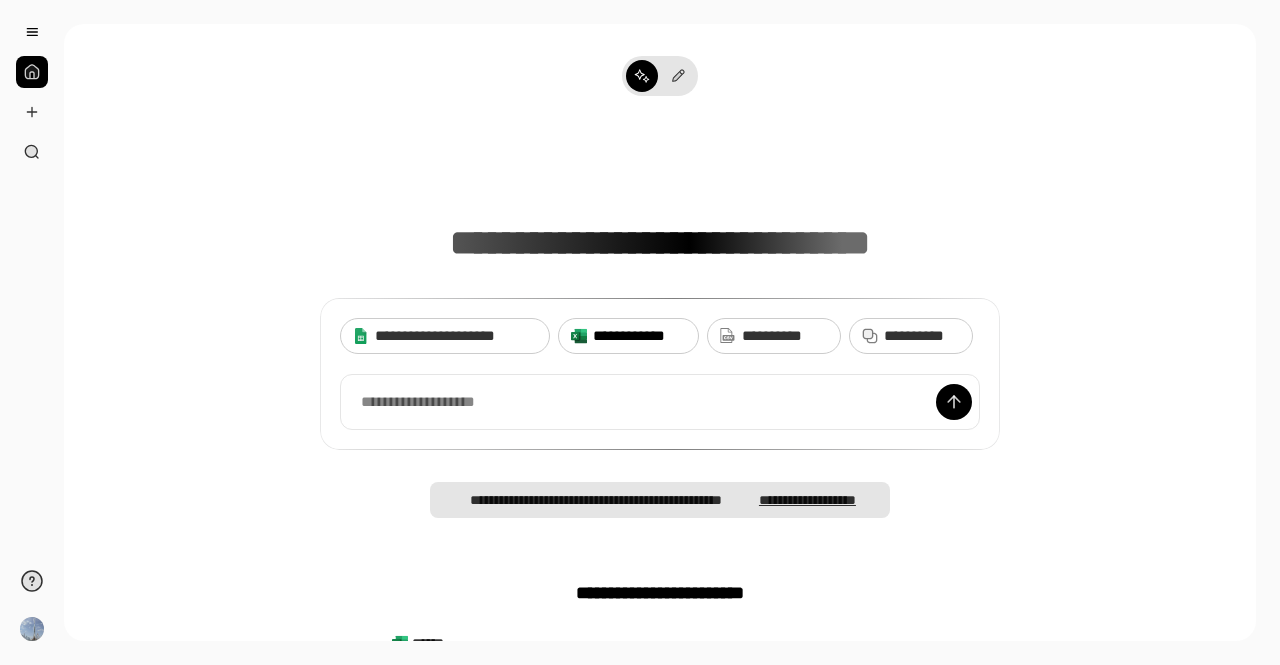 click on "**********" at bounding box center [639, 336] 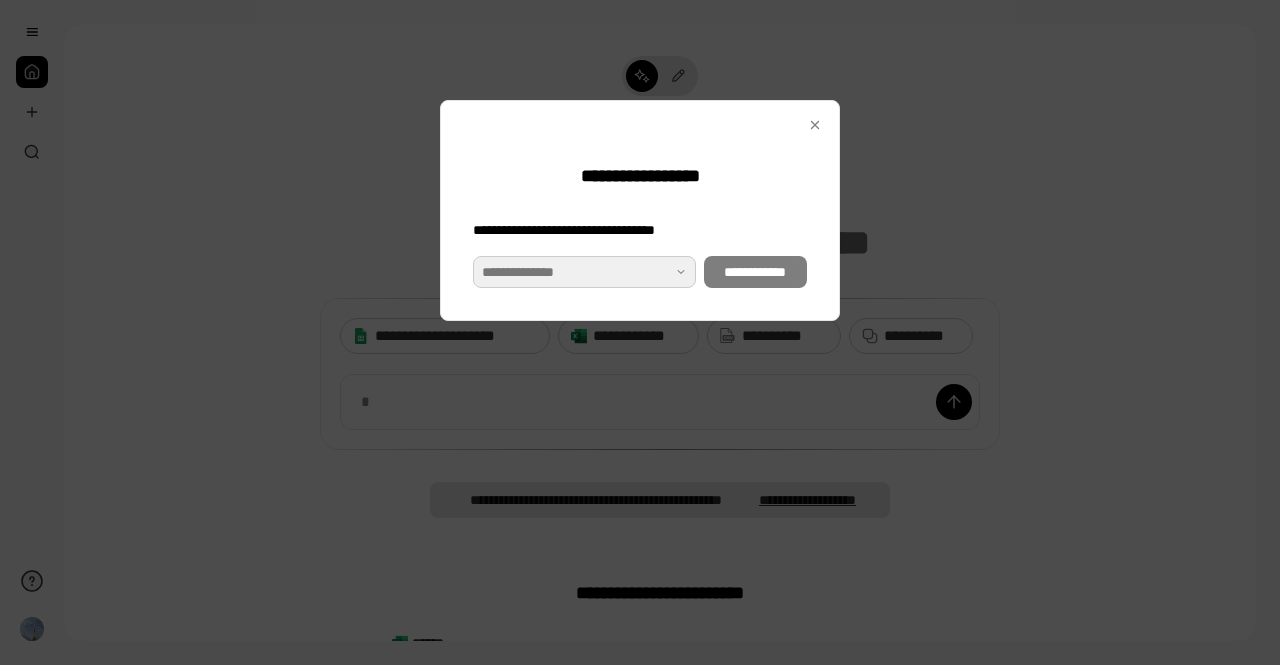 click at bounding box center (584, 272) 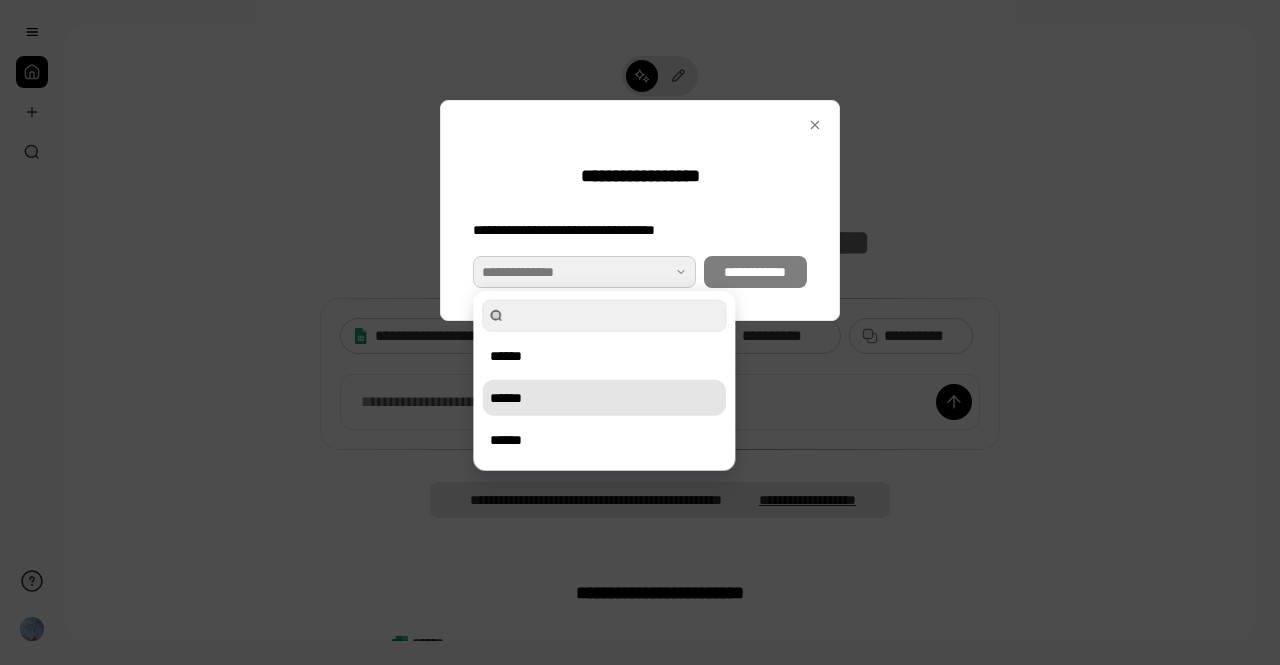 click on "******" at bounding box center (604, 398) 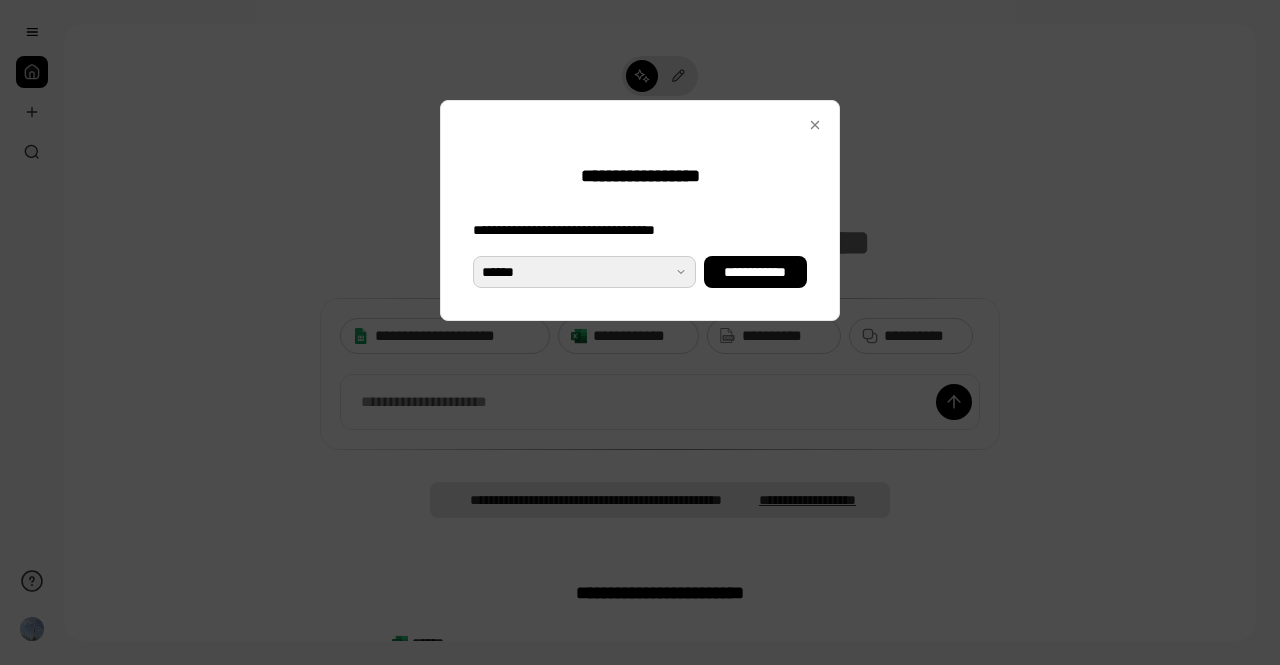 click at bounding box center [640, 332] 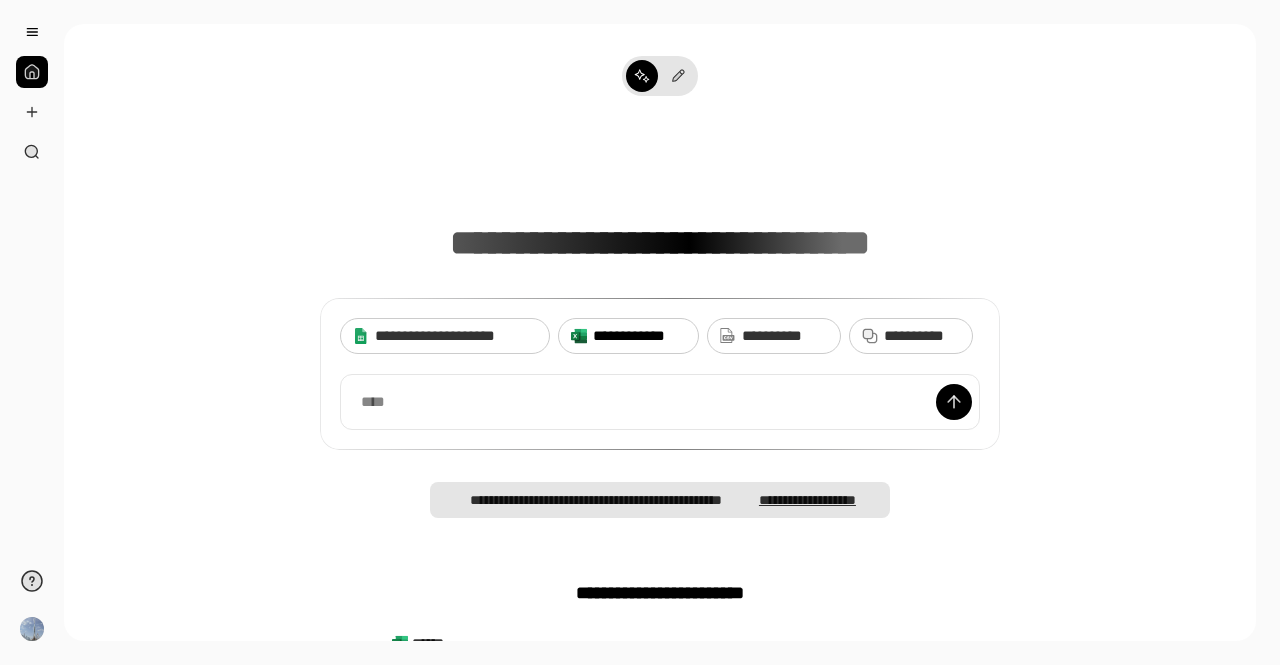 click on "**********" at bounding box center (639, 336) 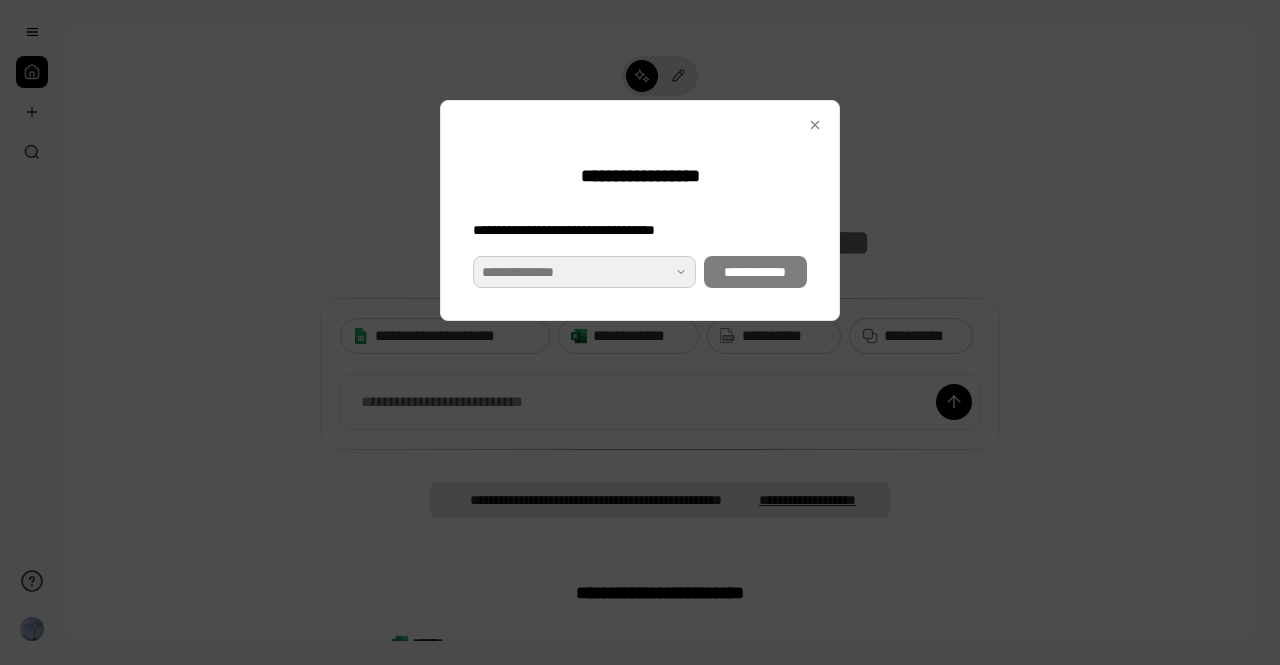 click at bounding box center (584, 272) 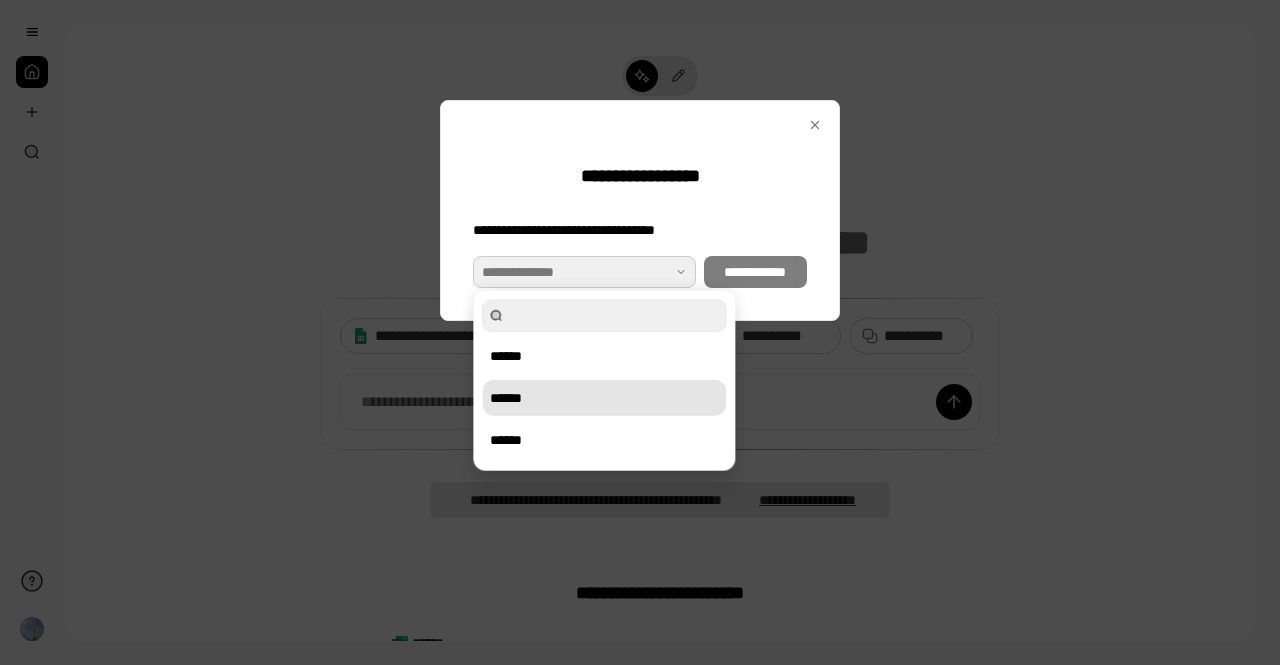 drag, startPoint x: 594, startPoint y: 395, endPoint x: 614, endPoint y: 385, distance: 22.36068 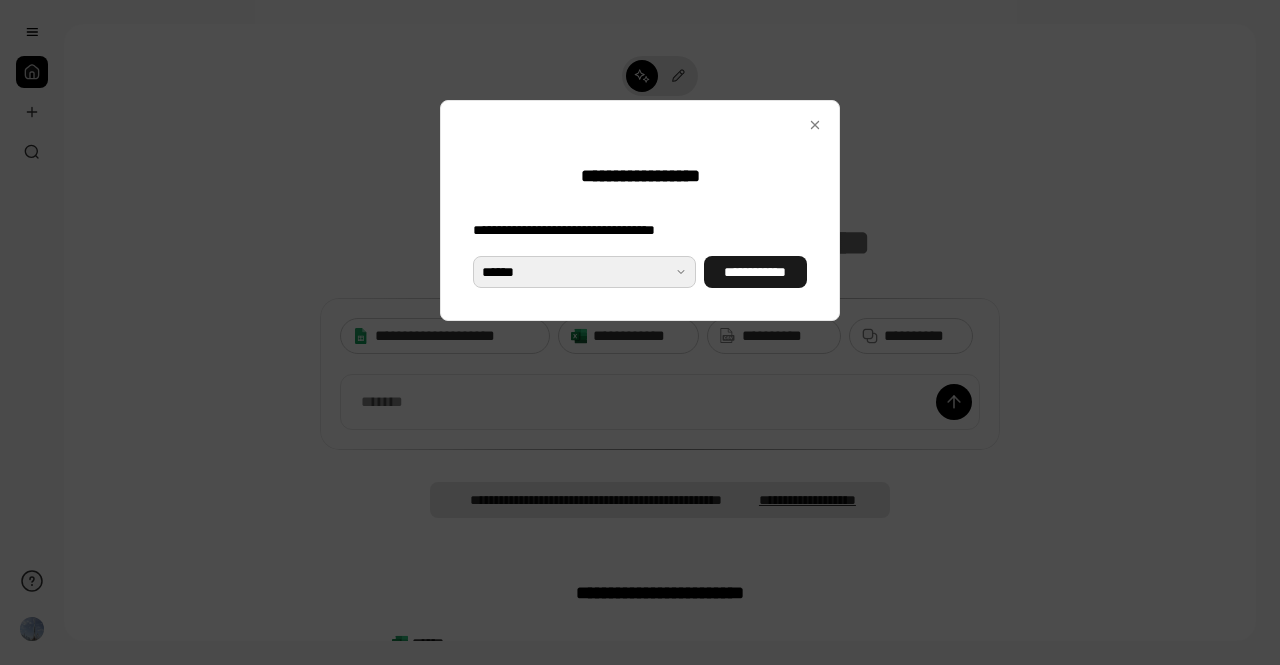click on "**********" at bounding box center (755, 272) 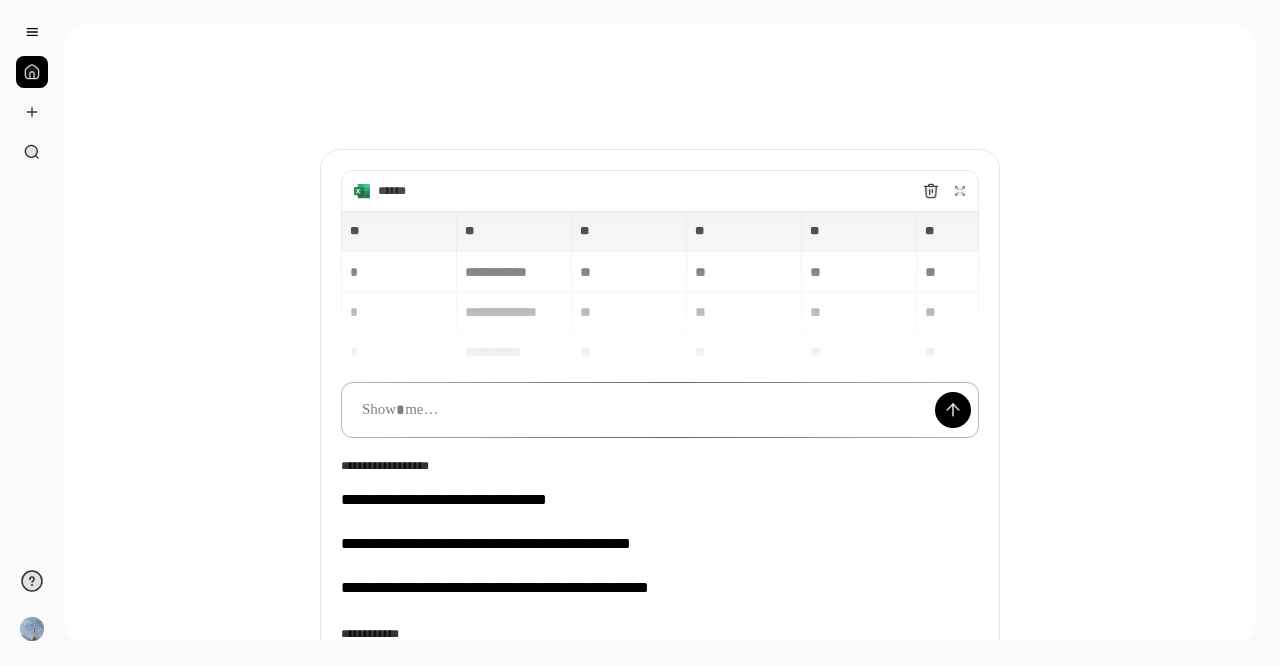 click at bounding box center (660, 410) 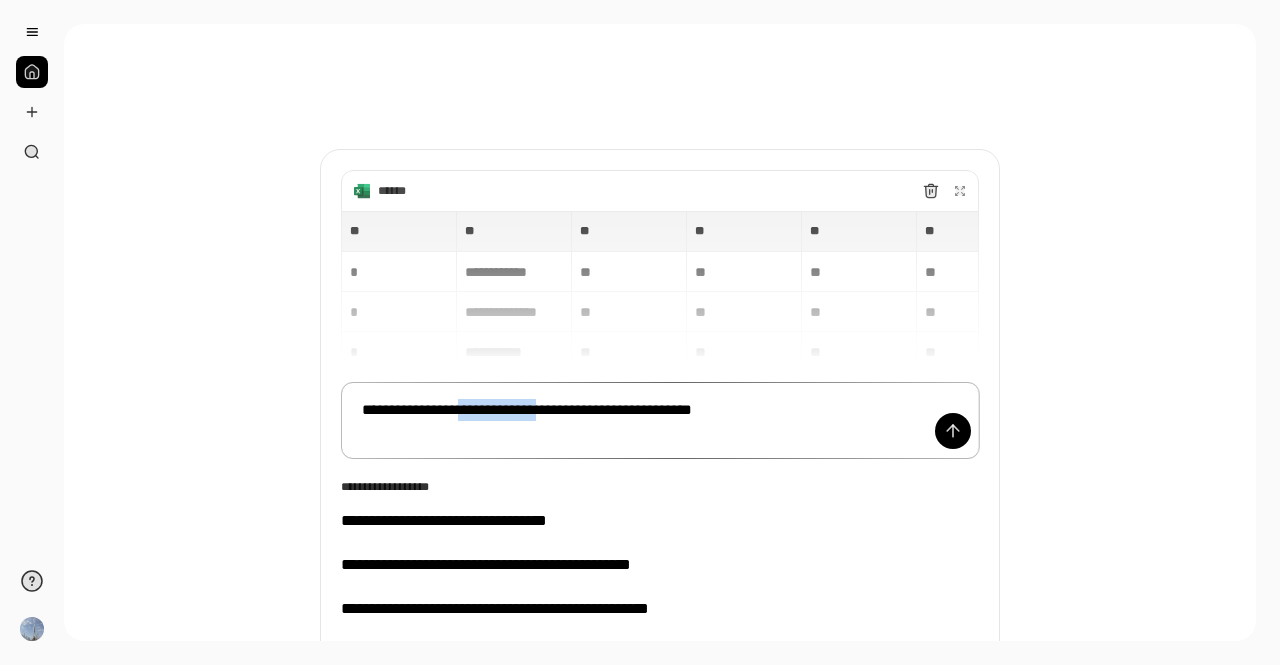 drag, startPoint x: 584, startPoint y: 404, endPoint x: 683, endPoint y: 405, distance: 99.00505 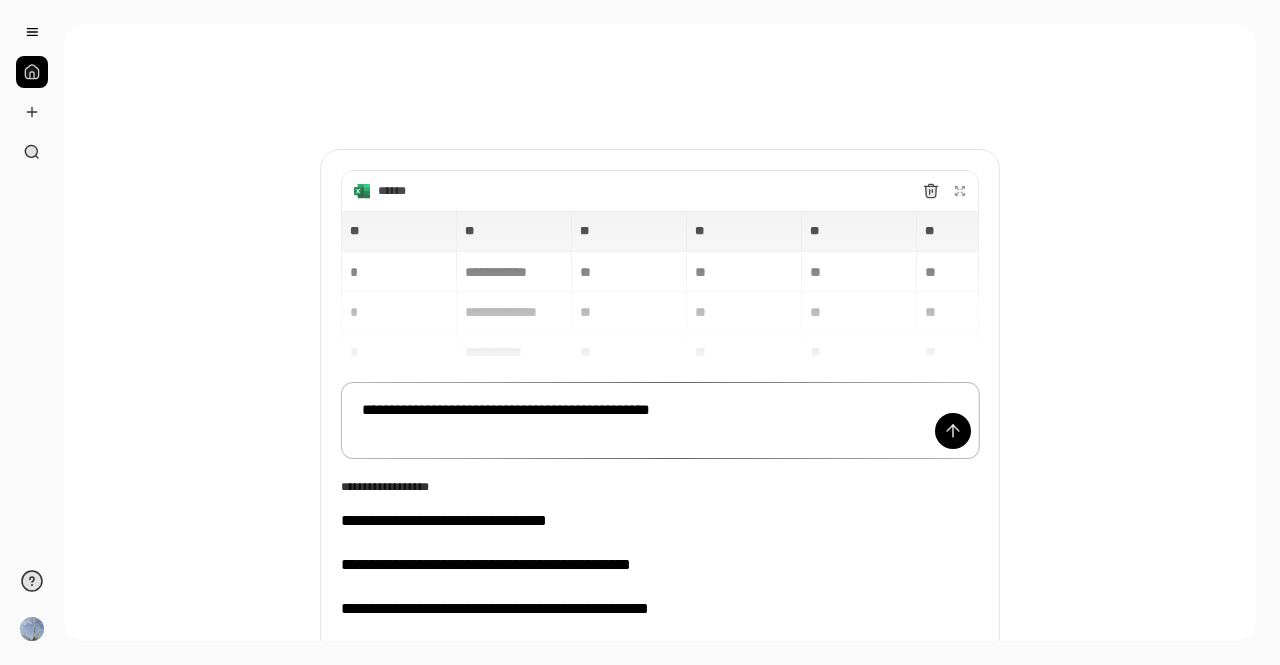 click on "**********" at bounding box center (660, 420) 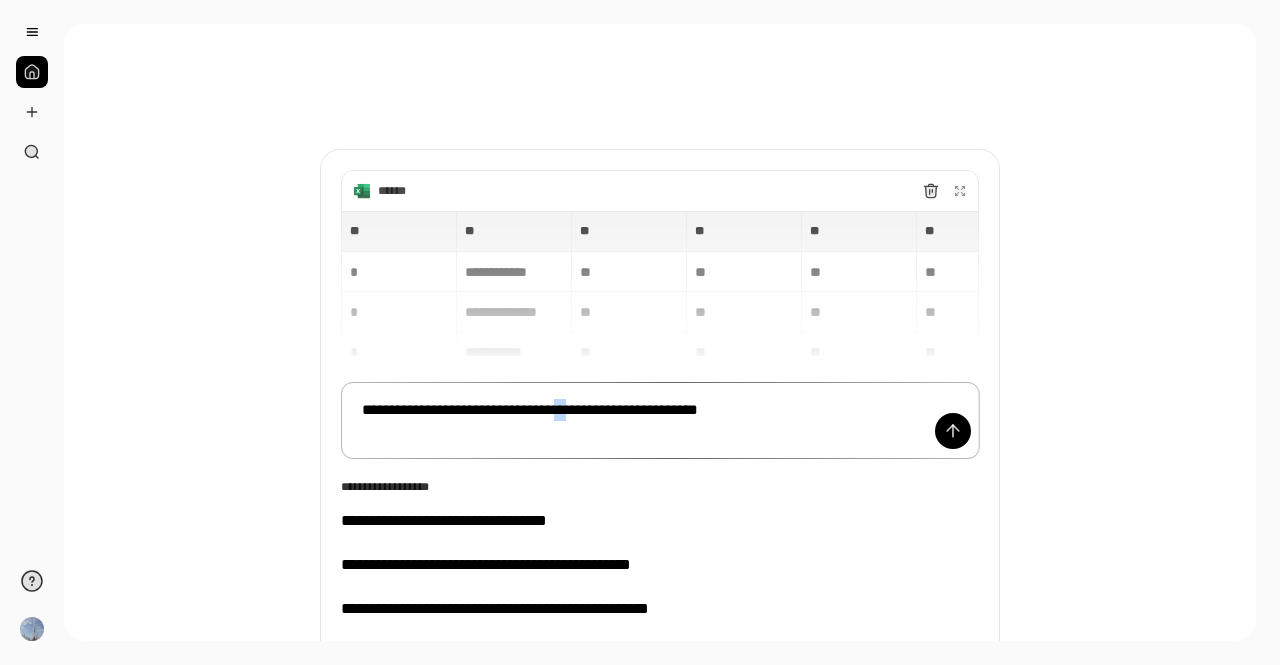 drag, startPoint x: 800, startPoint y: 412, endPoint x: 782, endPoint y: 407, distance: 18.681541 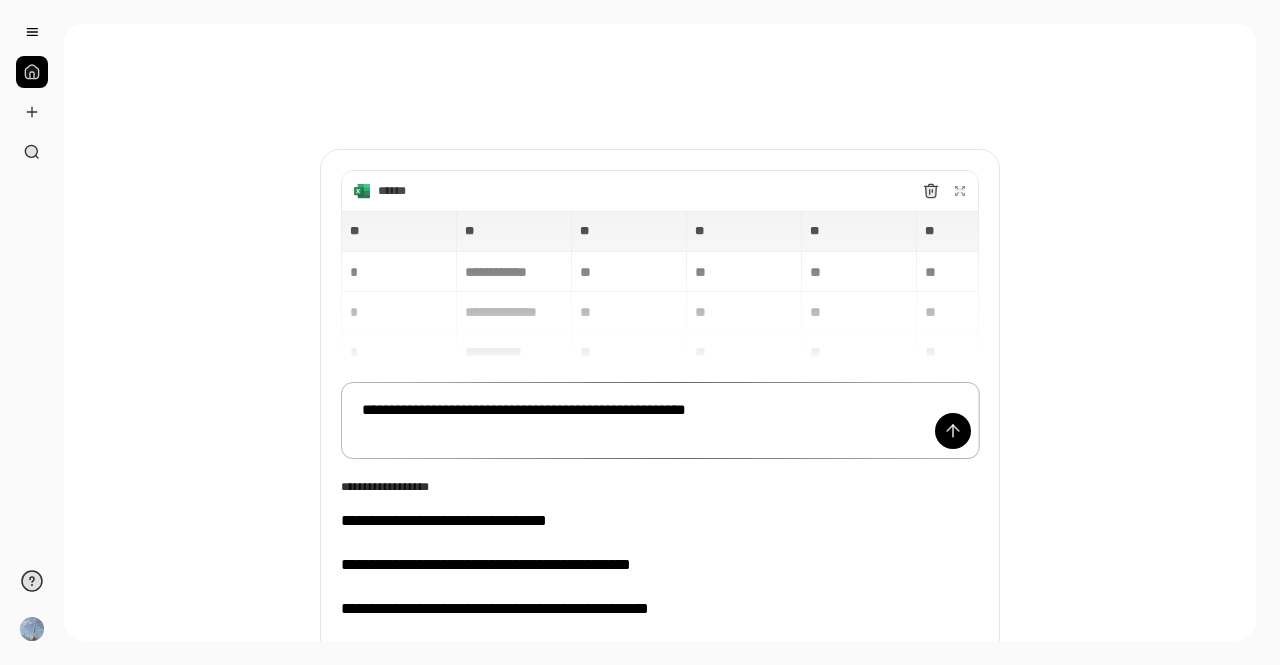 scroll, scrollTop: 100, scrollLeft: 0, axis: vertical 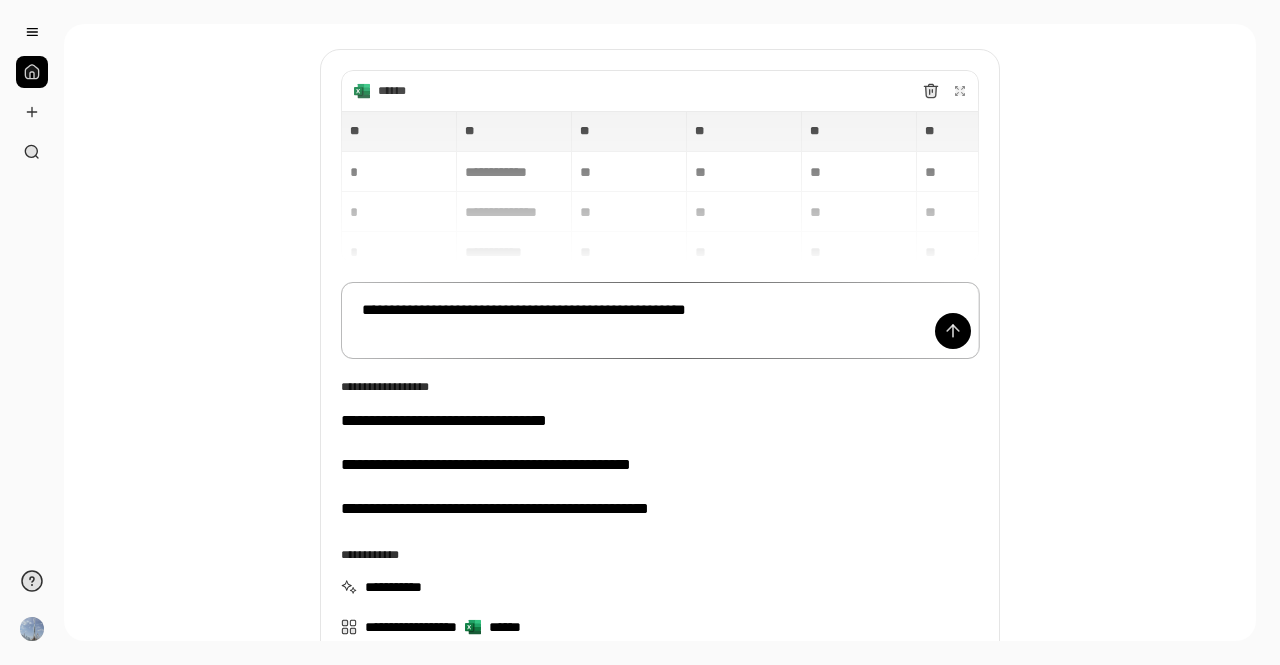 click on "**********" at bounding box center (660, 320) 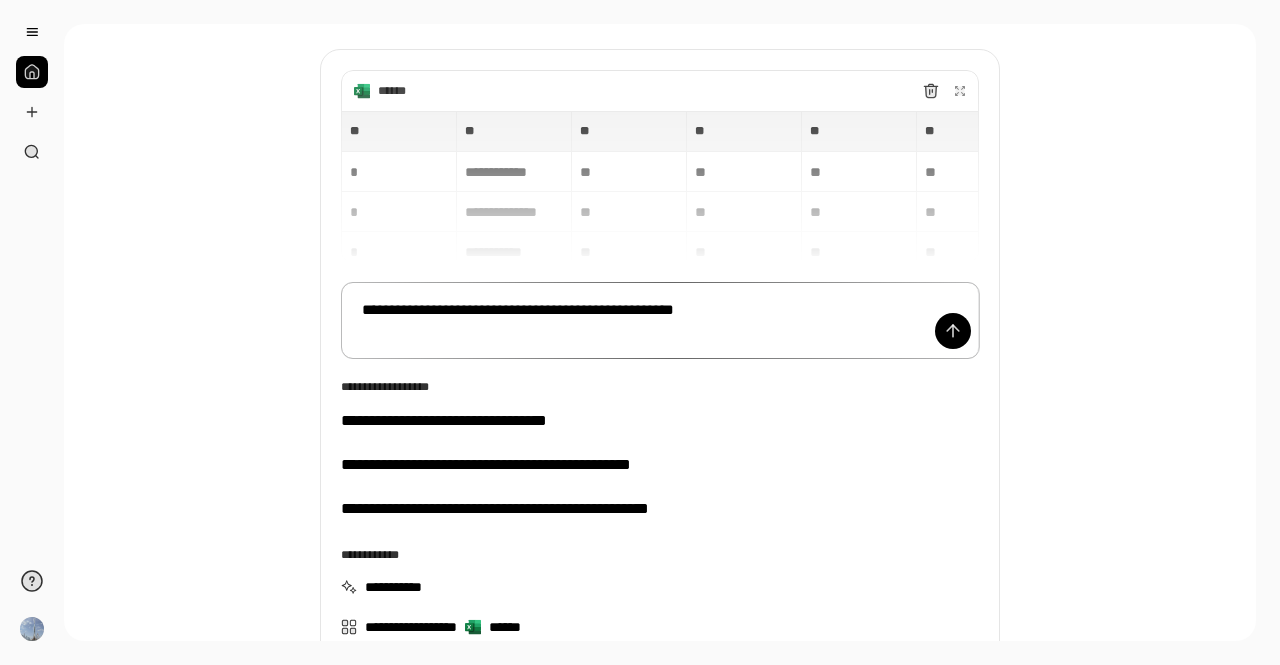 click on "**********" at bounding box center [660, 320] 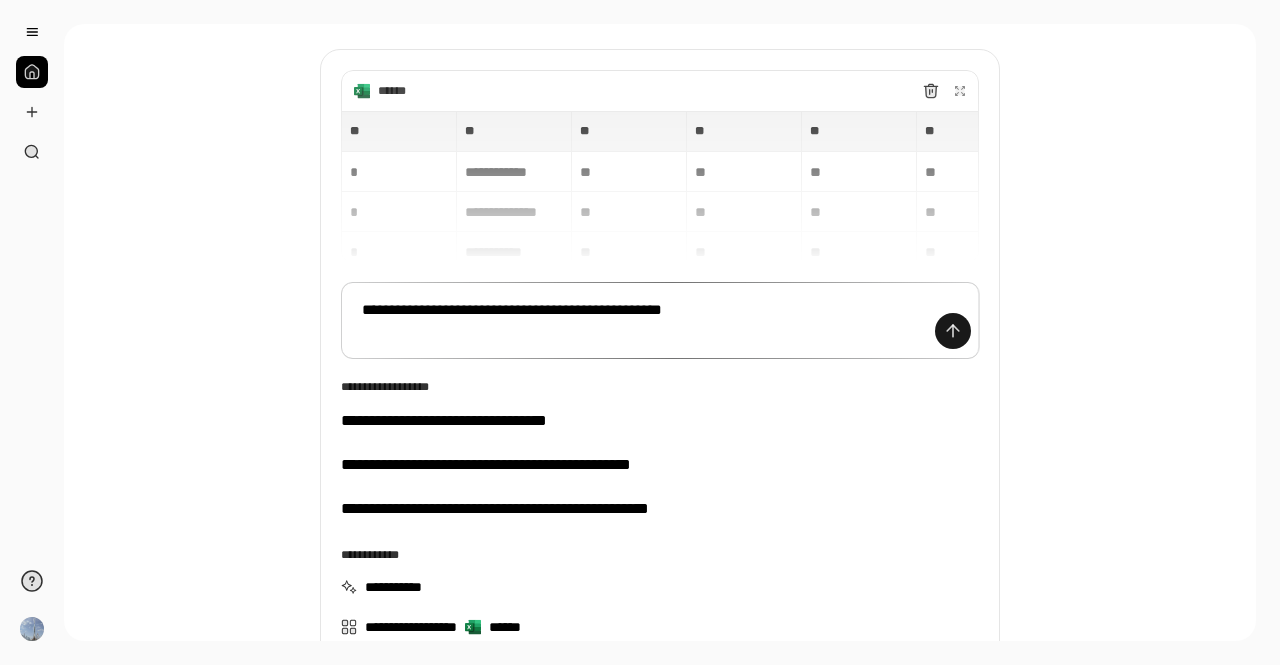 click at bounding box center [953, 331] 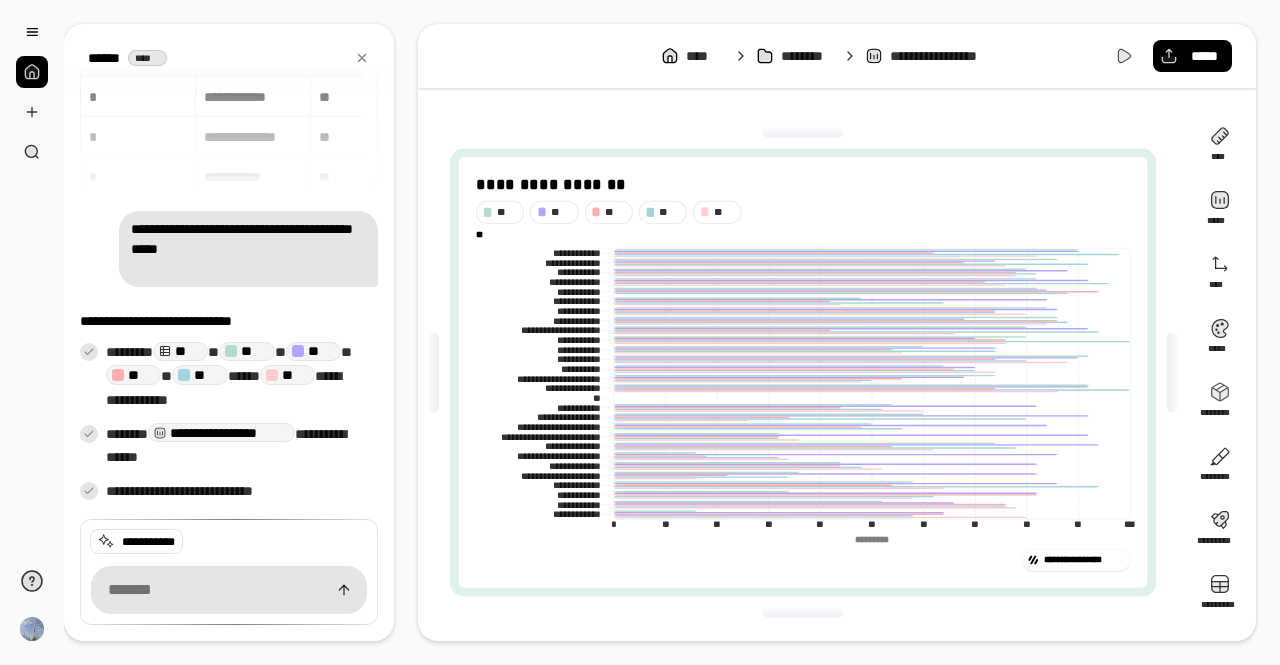 scroll, scrollTop: 44, scrollLeft: 0, axis: vertical 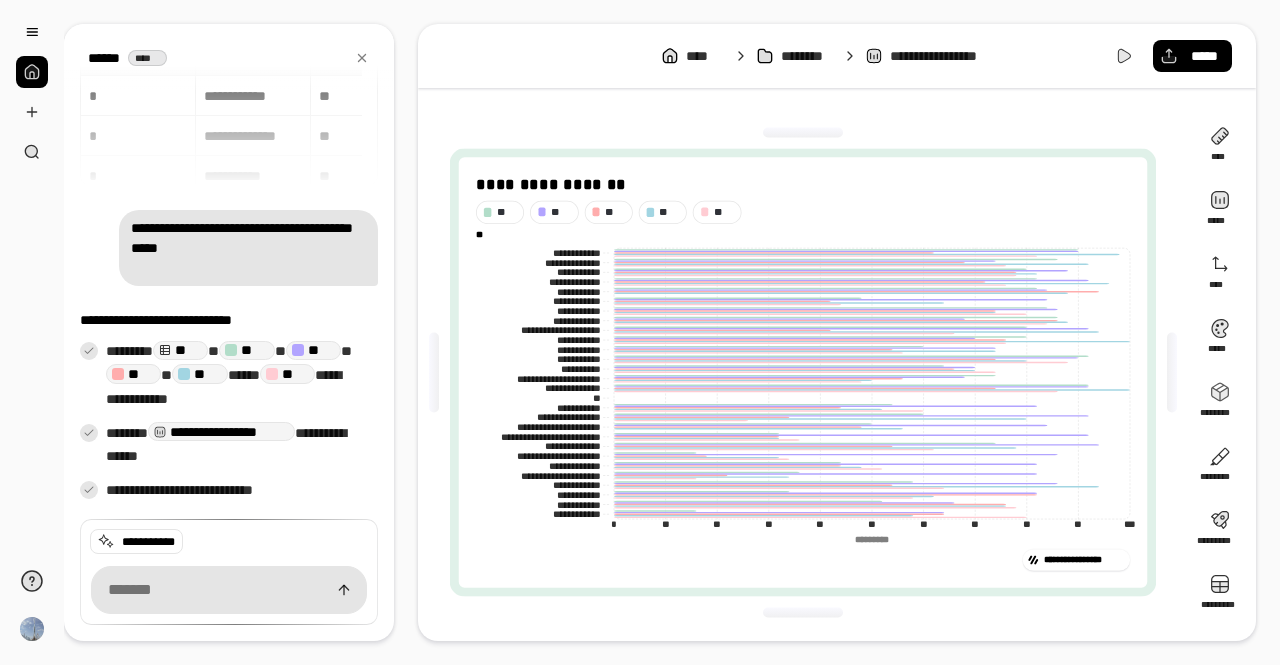 drag, startPoint x: 186, startPoint y: 621, endPoint x: 187, endPoint y: 605, distance: 16.03122 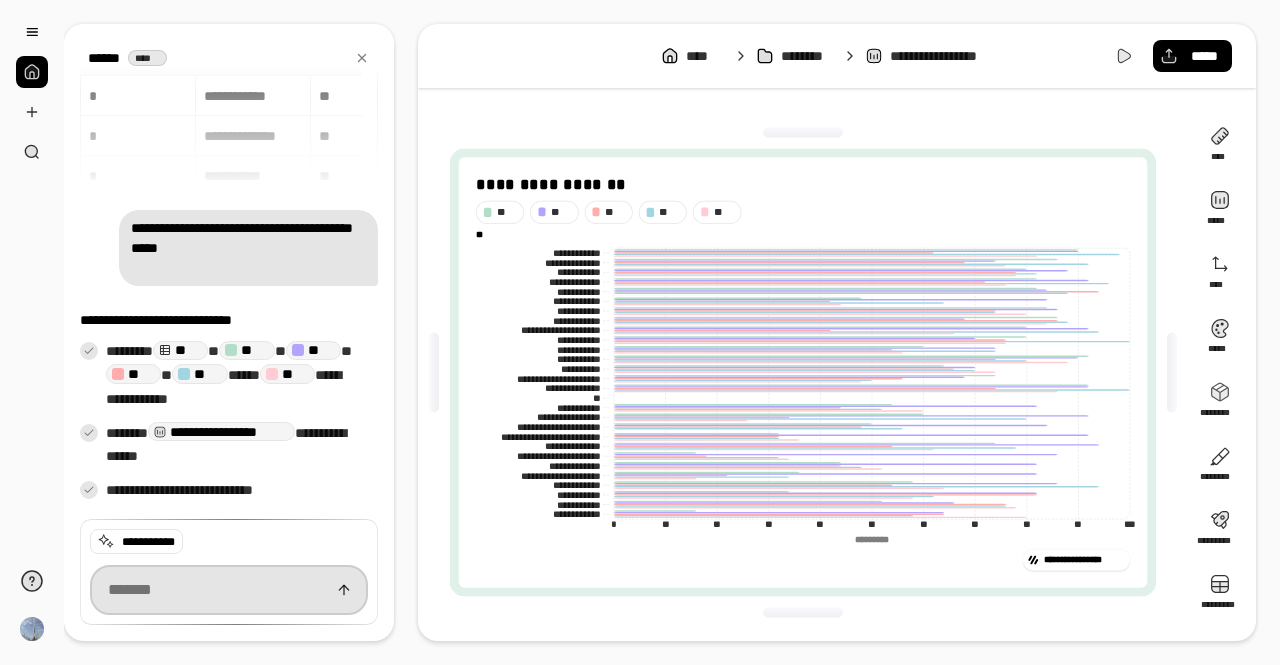 click at bounding box center [229, 590] 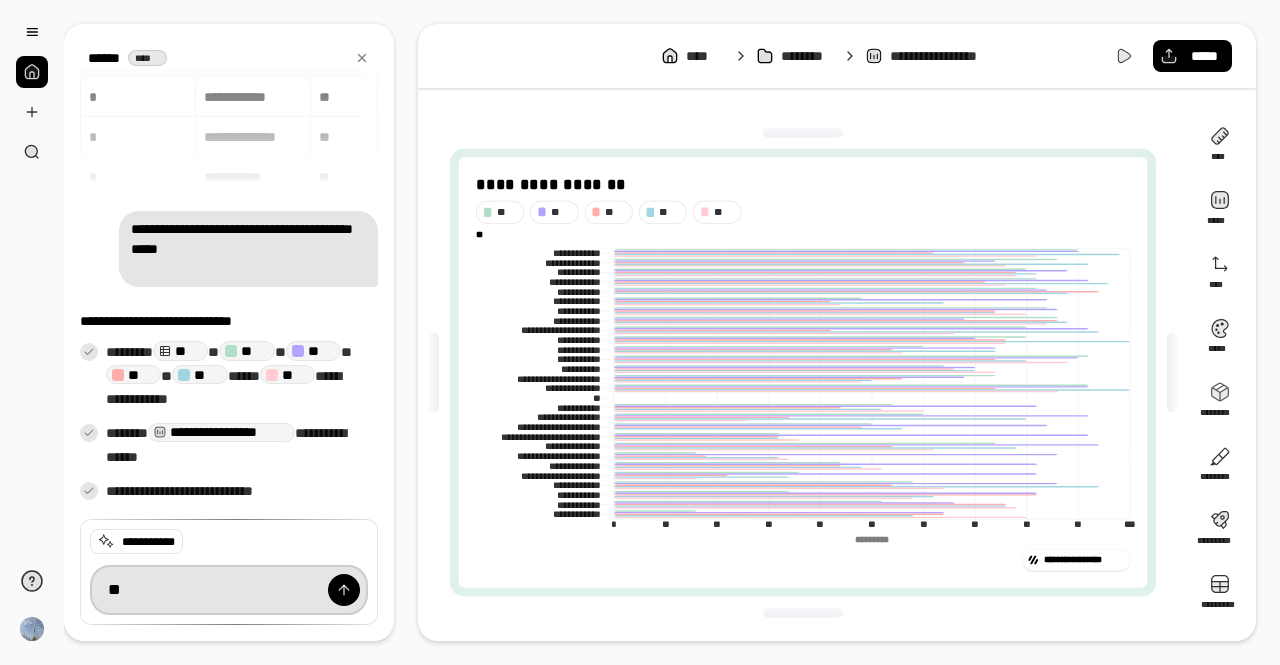 type on "*" 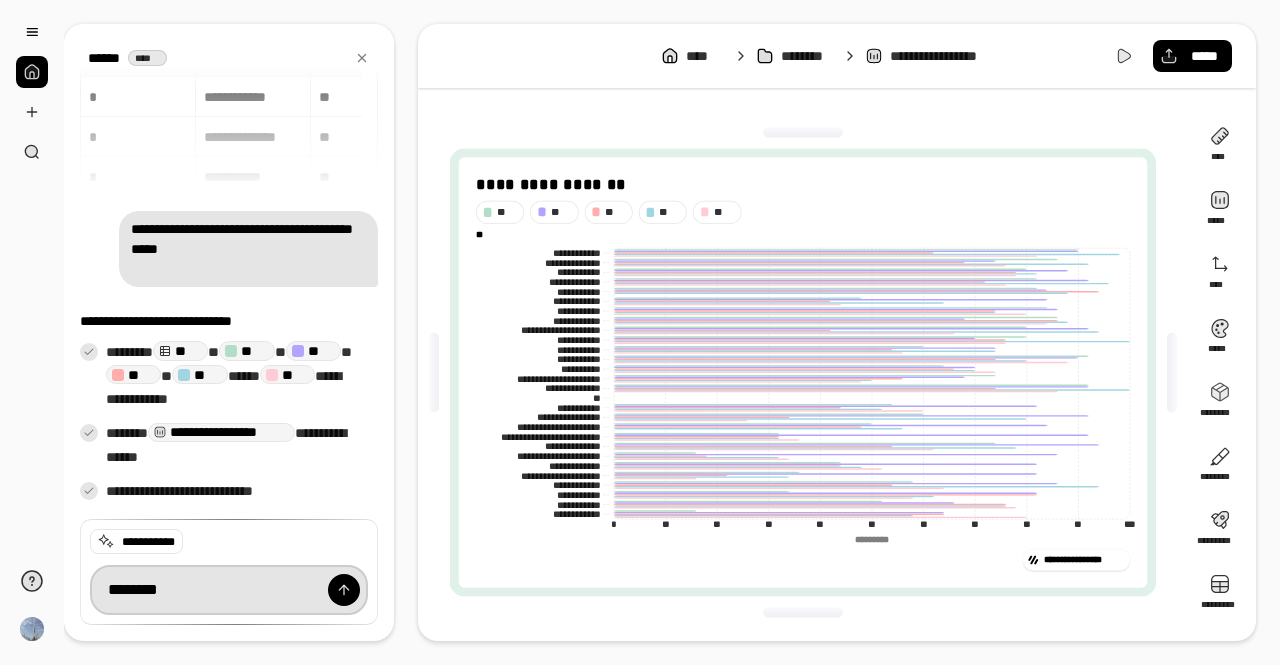 type on "********" 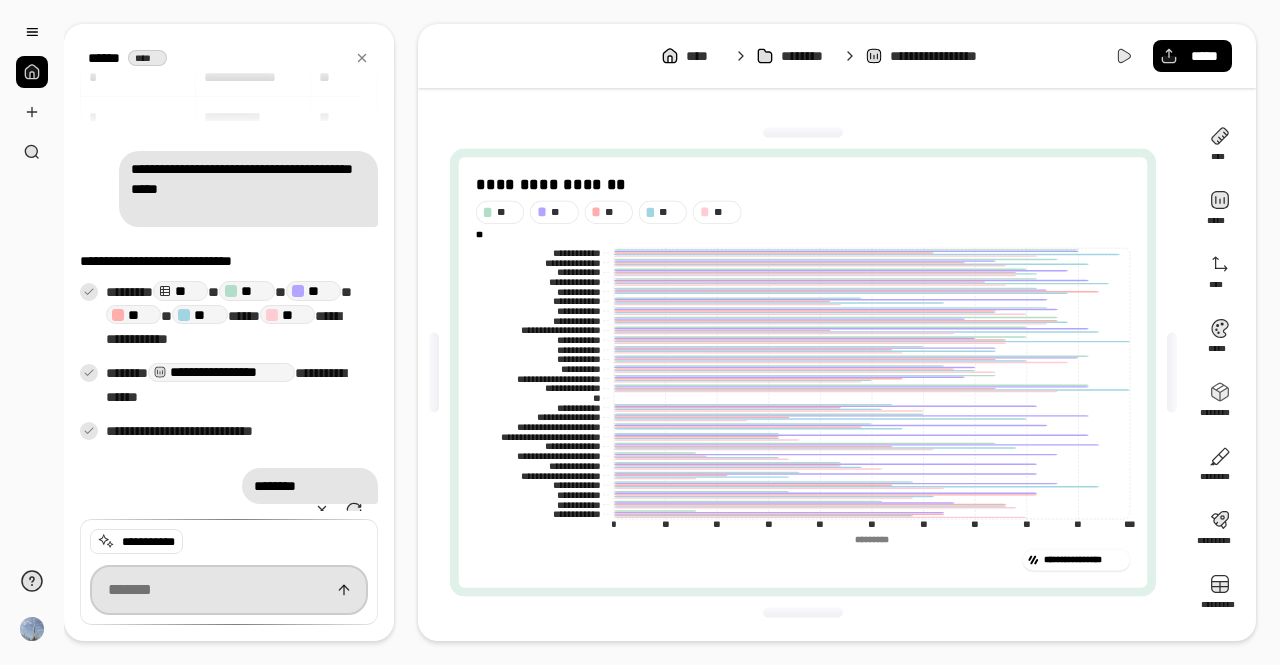 scroll, scrollTop: 132, scrollLeft: 0, axis: vertical 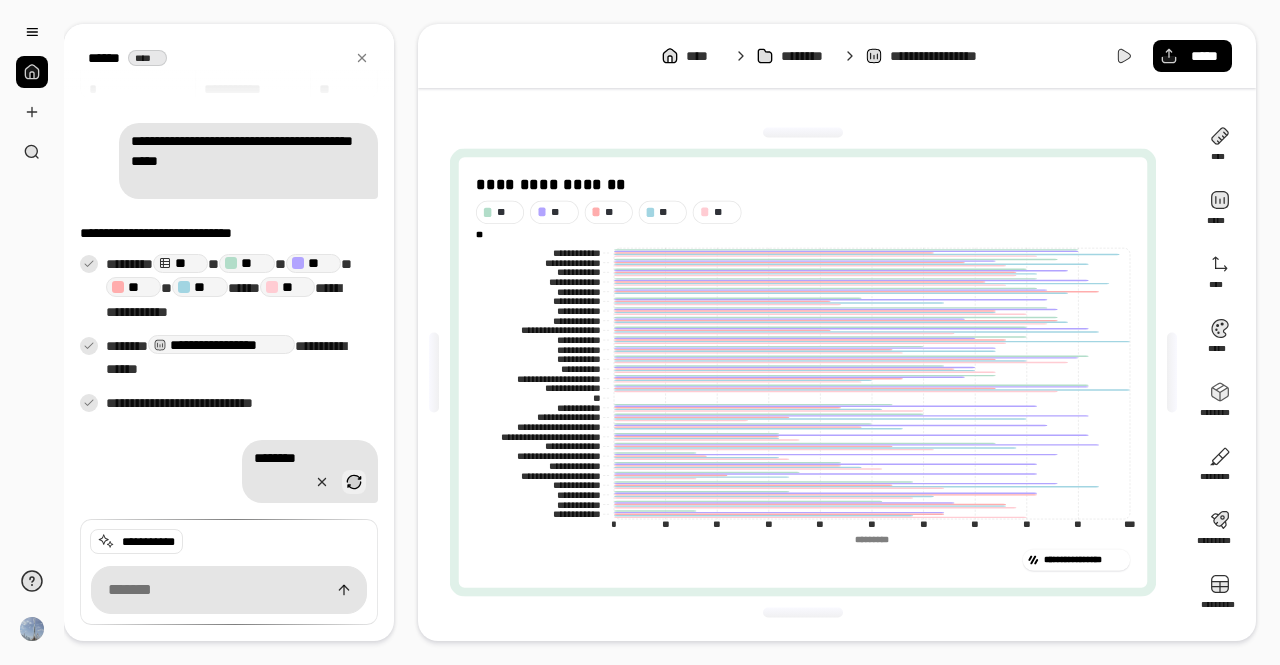 click at bounding box center [354, 482] 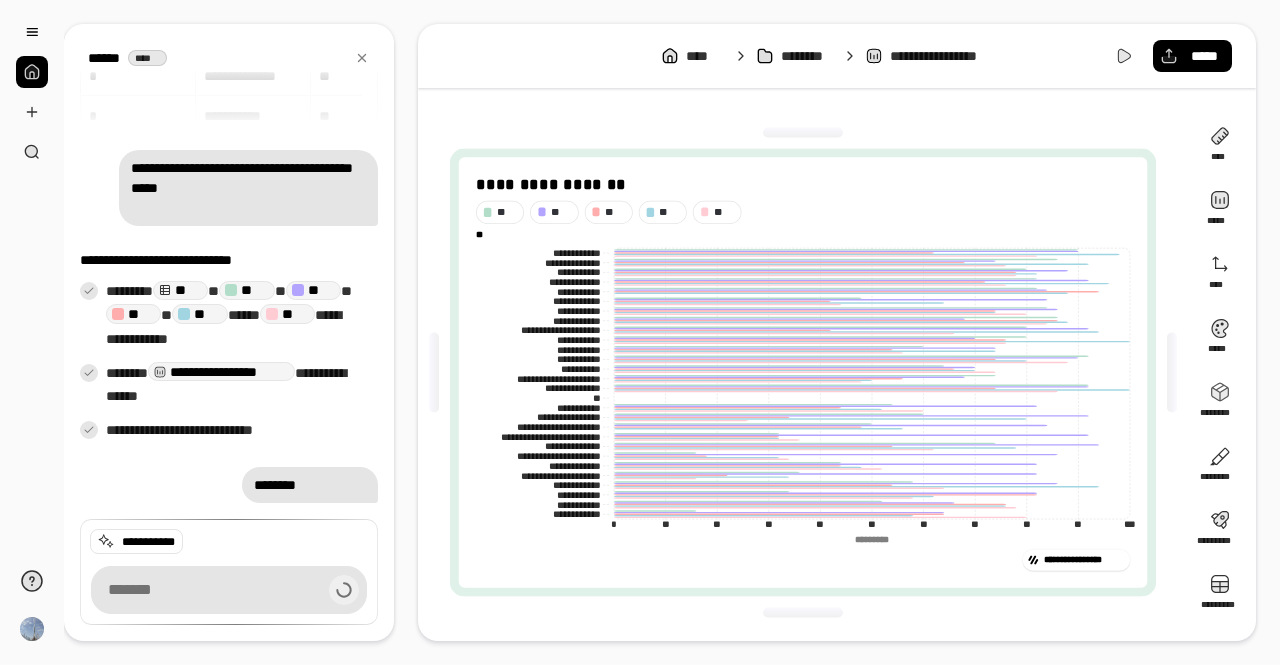 scroll, scrollTop: 131, scrollLeft: 0, axis: vertical 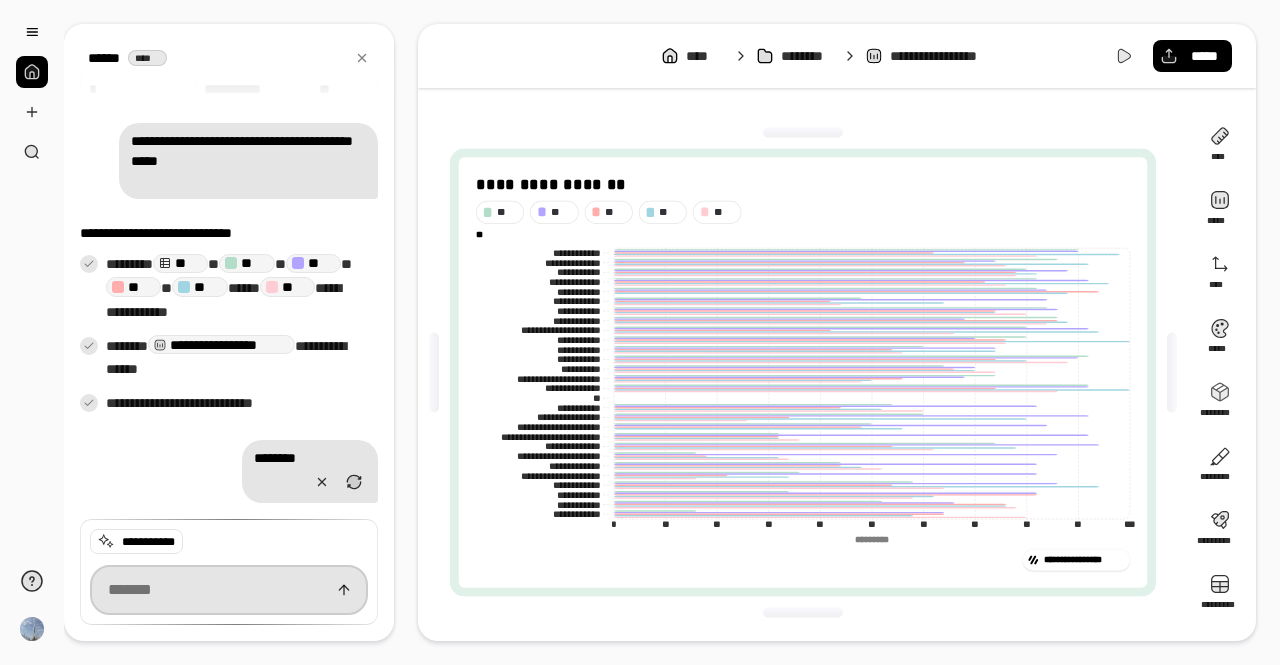 click at bounding box center (229, 590) 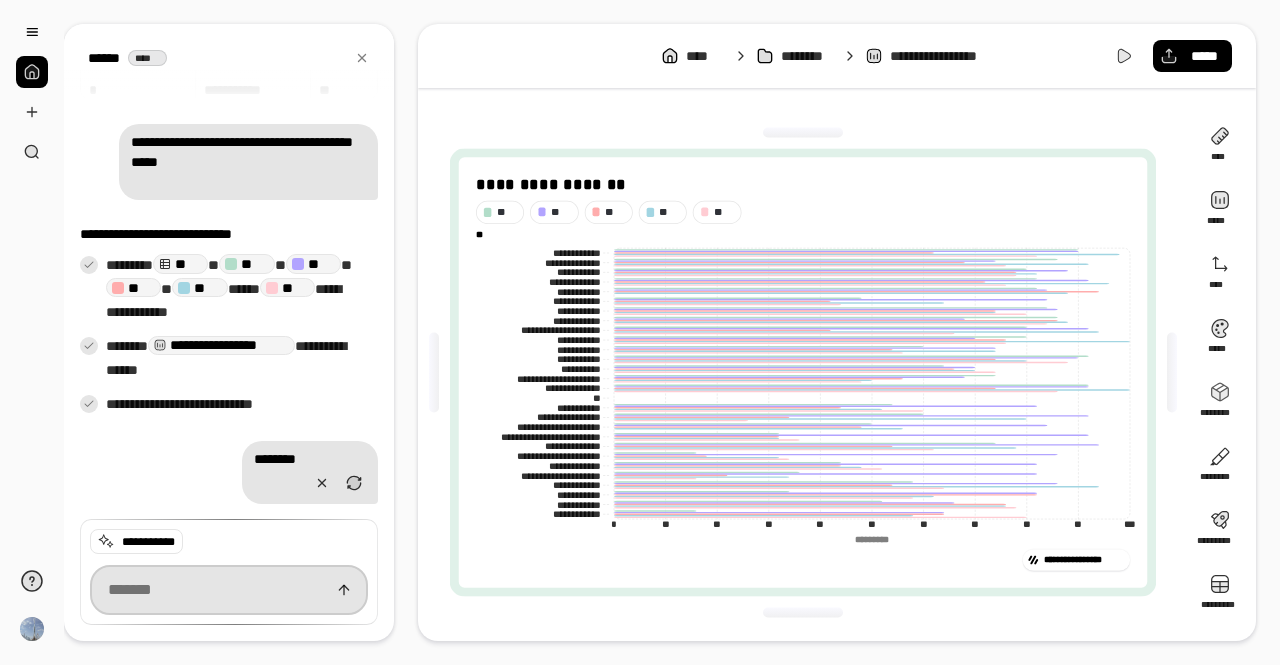 click at bounding box center [229, 590] 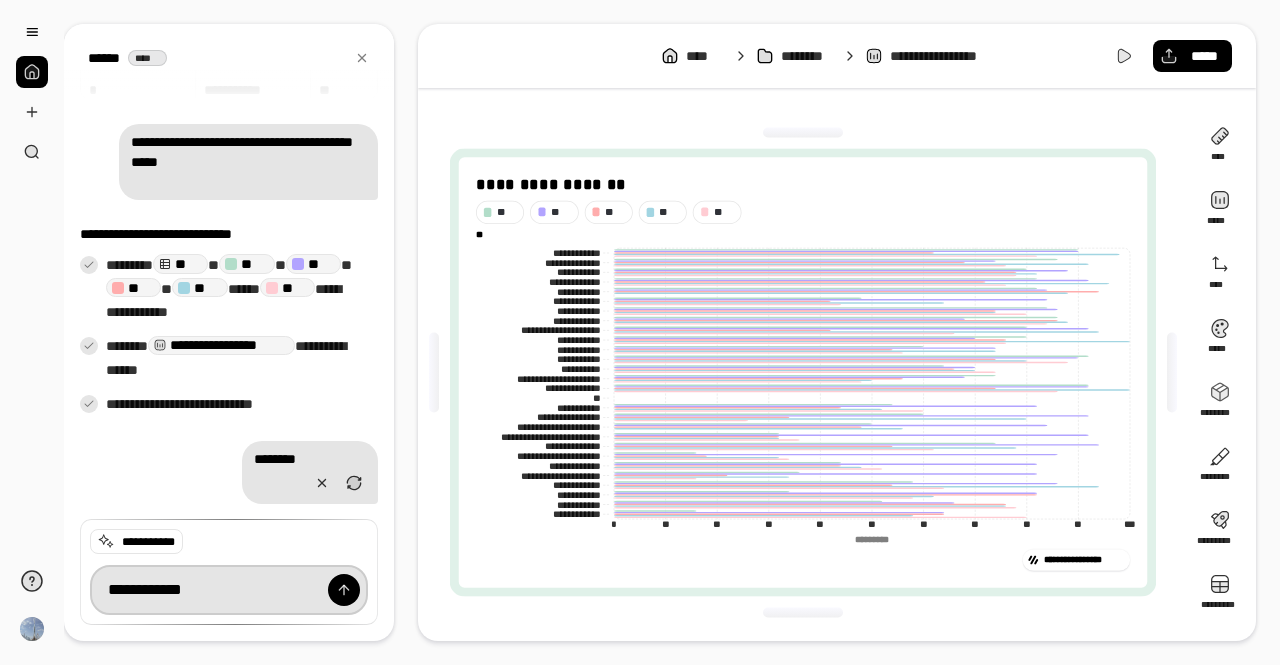type on "**********" 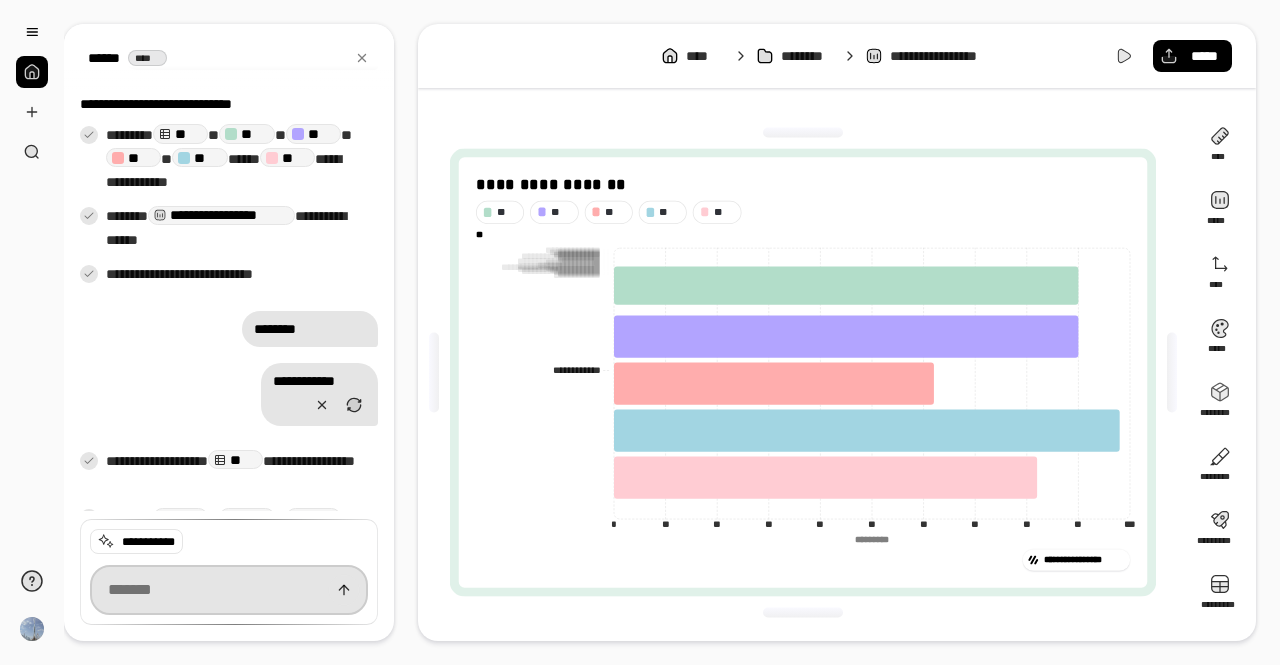 scroll, scrollTop: 336, scrollLeft: 0, axis: vertical 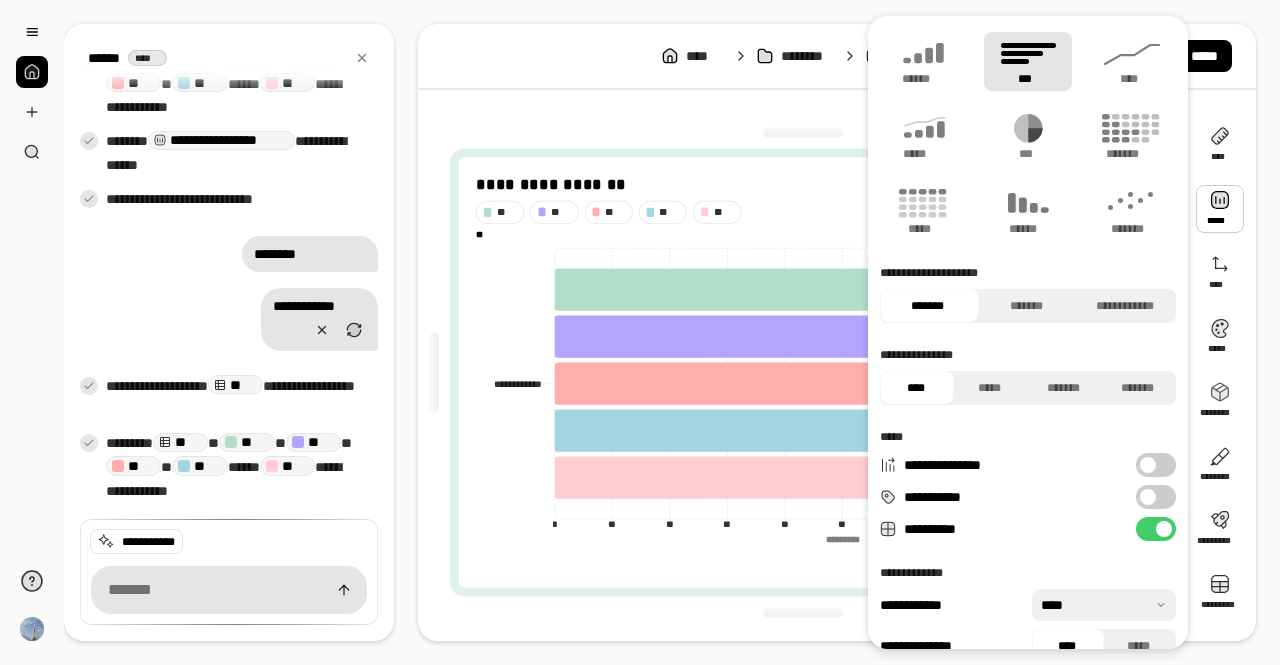 click at bounding box center (1220, 209) 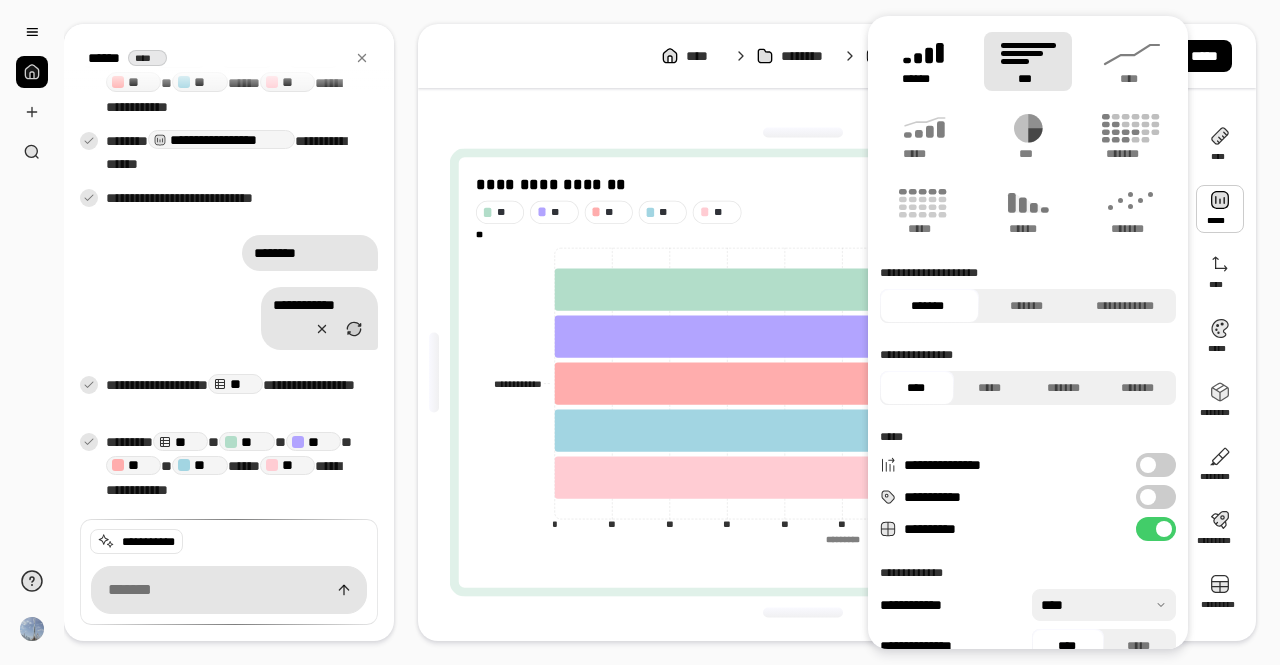 click 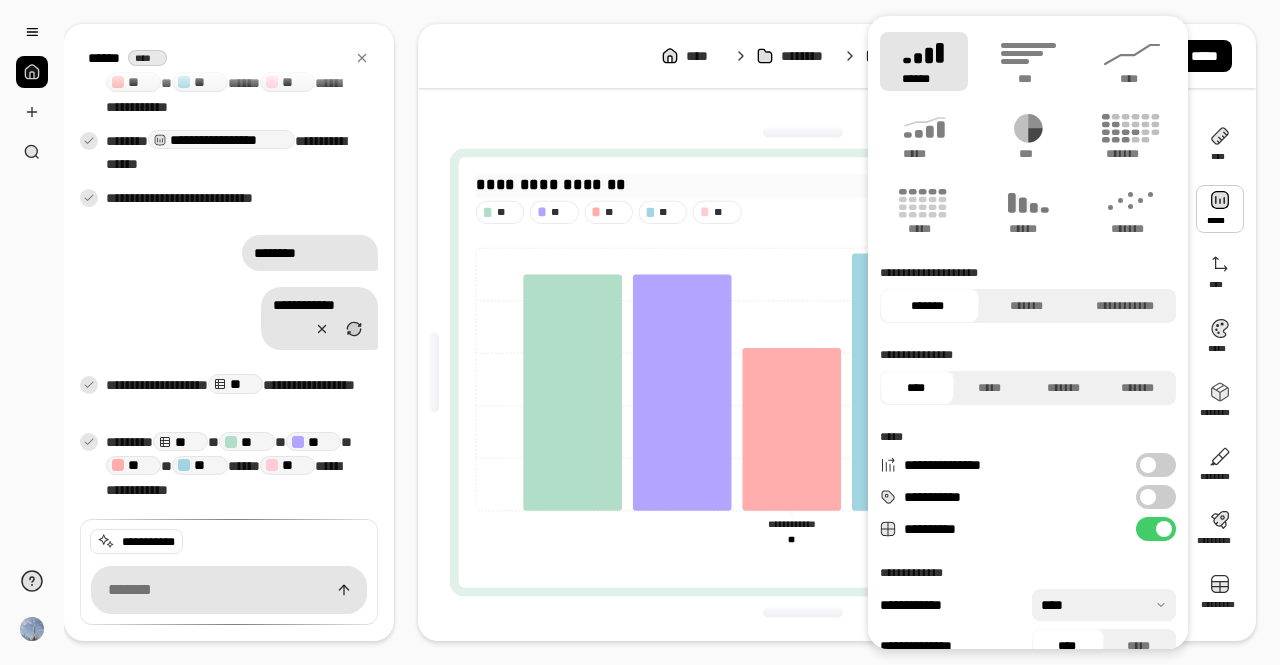 click on "**********" at bounding box center [803, 185] 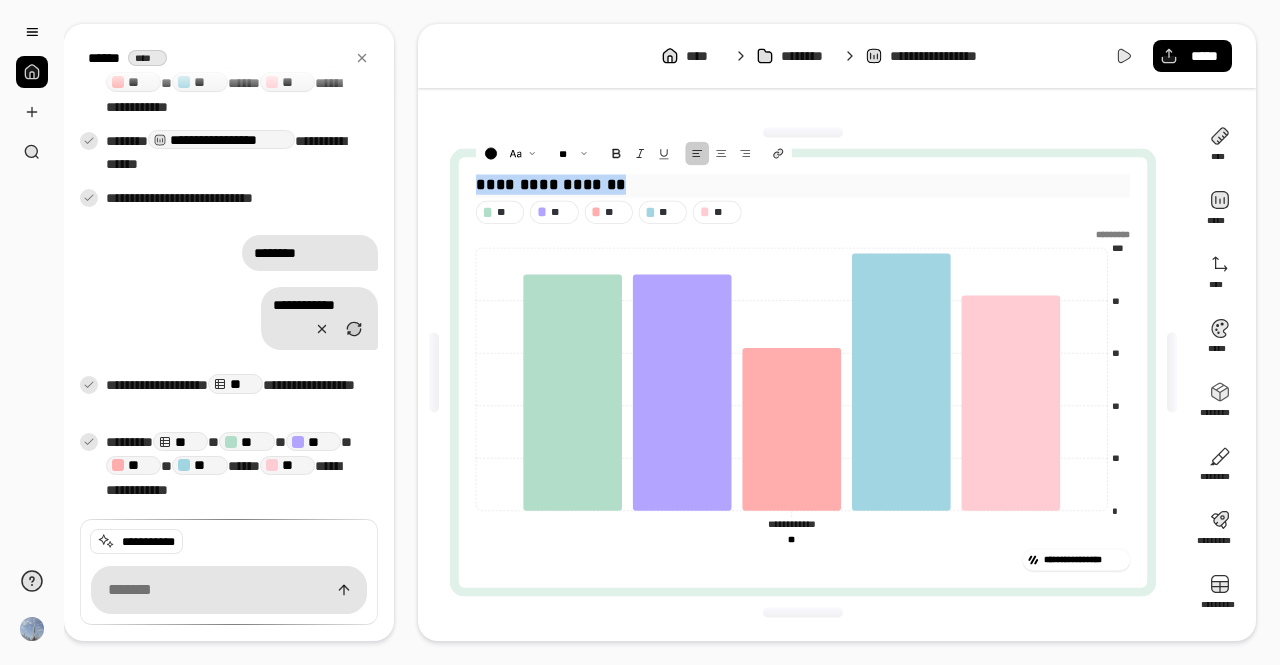 drag, startPoint x: 611, startPoint y: 193, endPoint x: 468, endPoint y: 181, distance: 143.50261 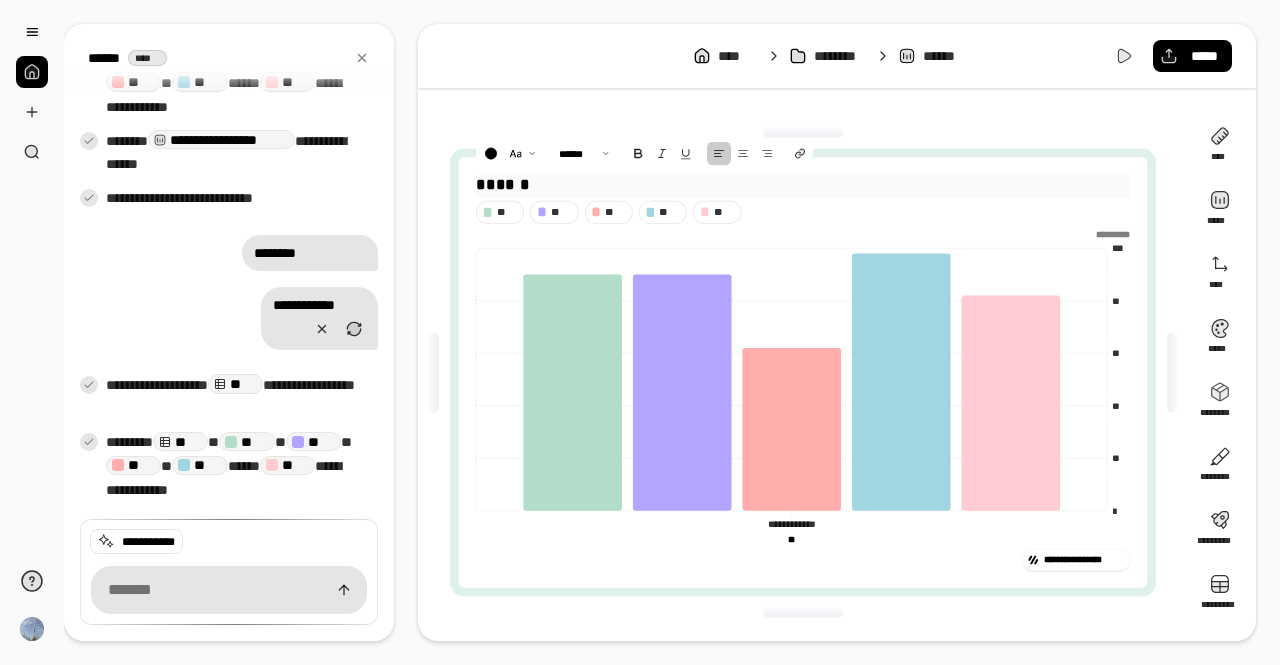 type 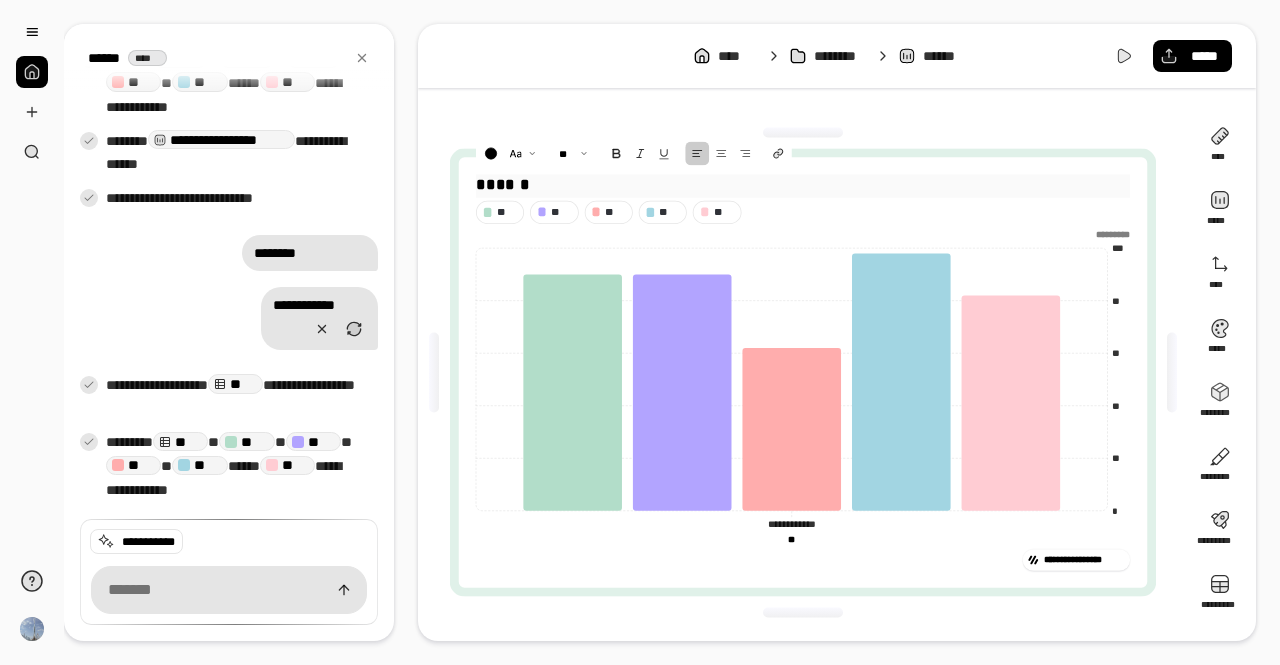 click on "******" at bounding box center [803, 185] 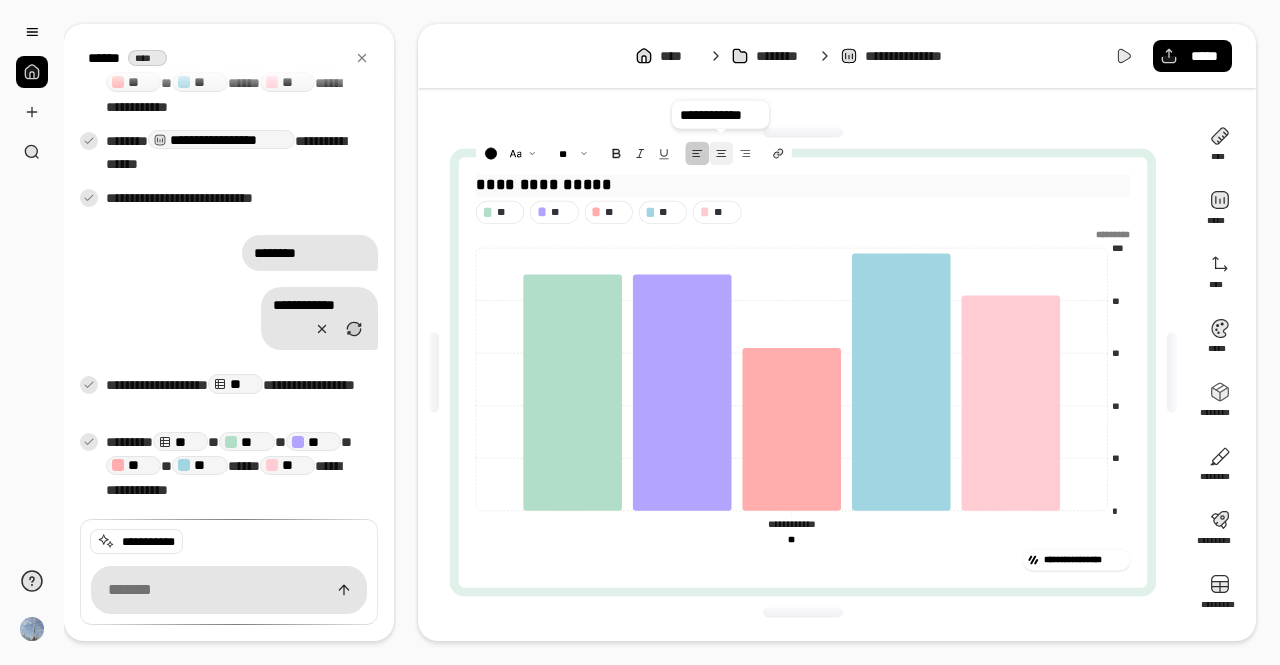 click at bounding box center [722, 154] 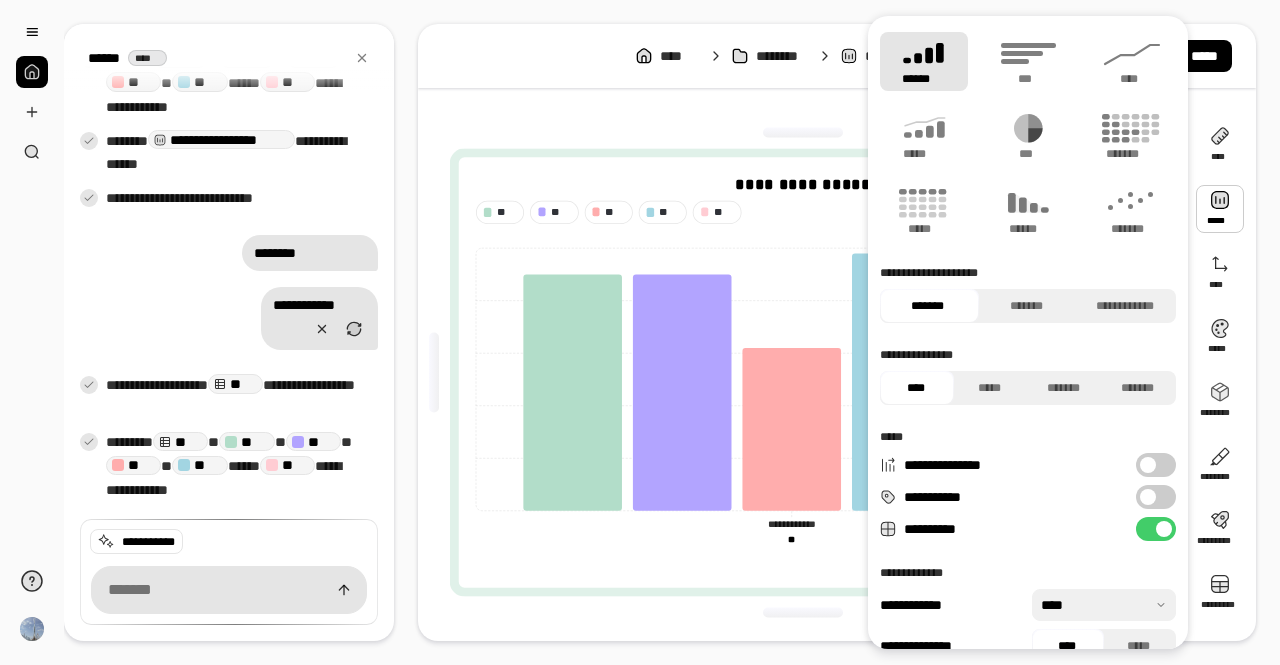 click on "**********" at bounding box center (1156, 497) 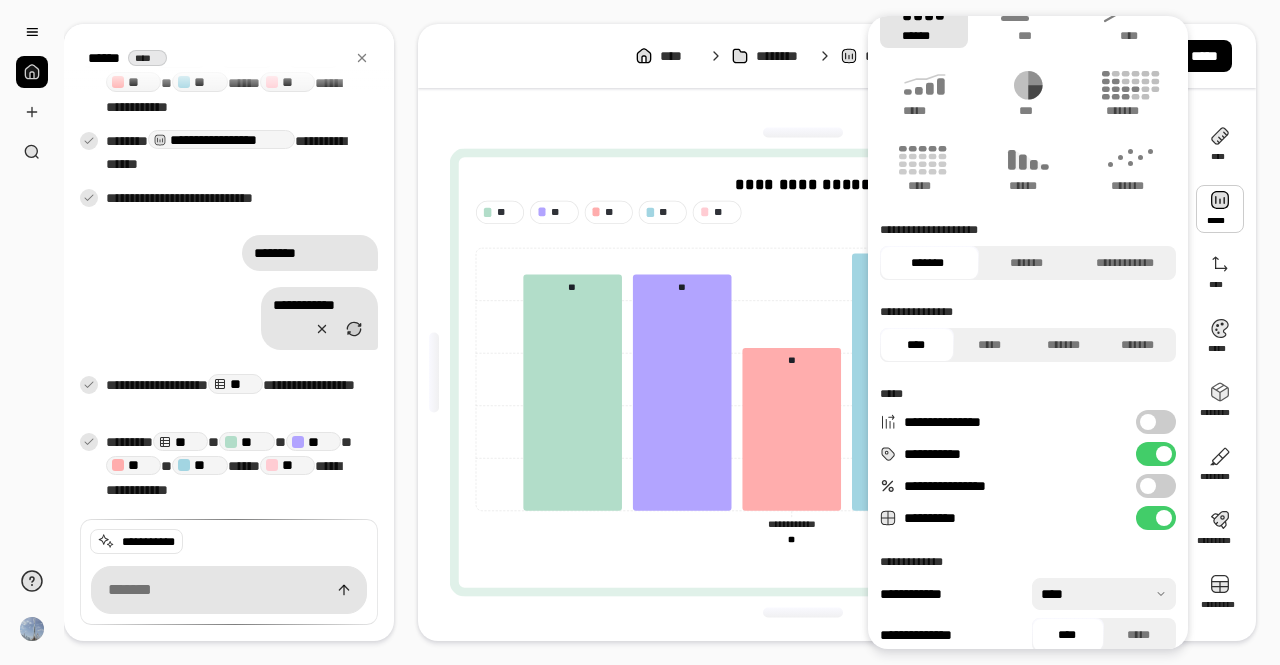 scroll, scrollTop: 62, scrollLeft: 0, axis: vertical 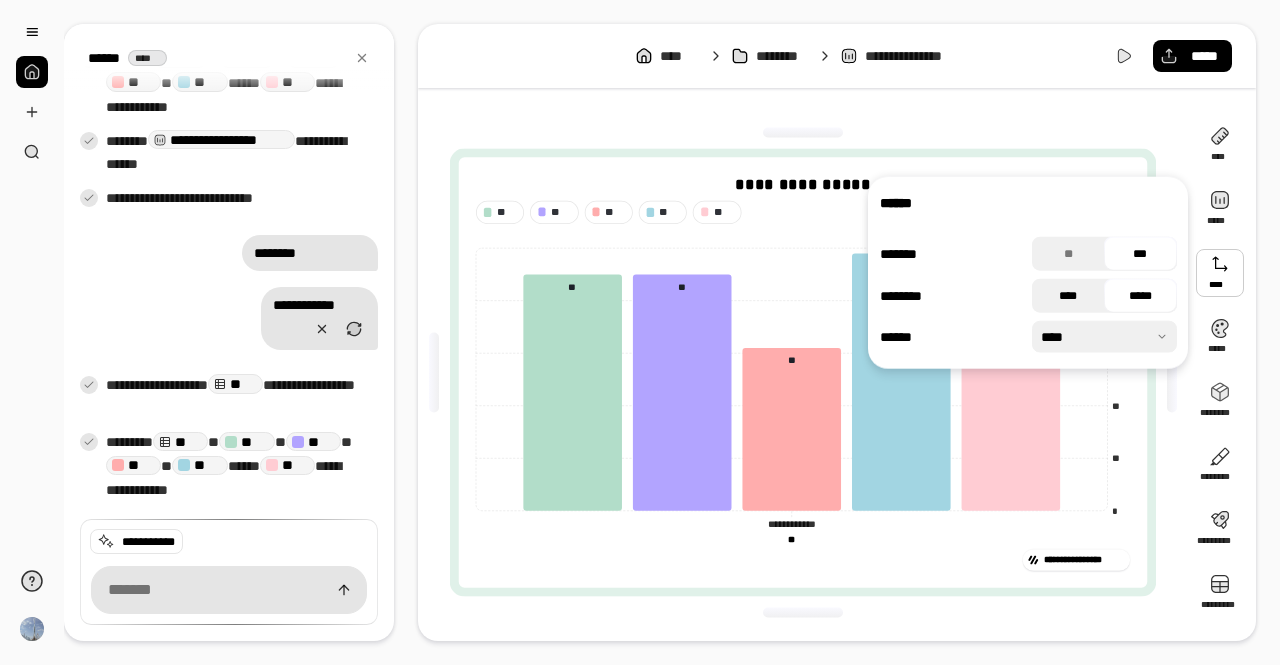click on "****" at bounding box center [1068, 296] 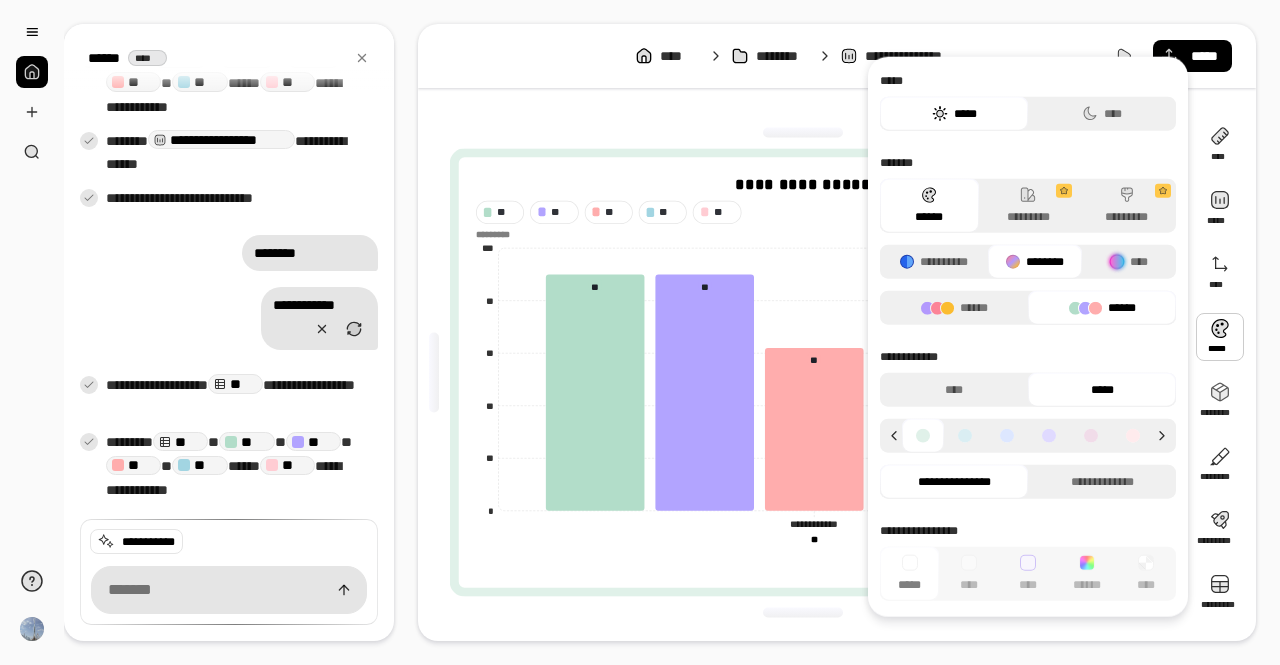 click at bounding box center (1220, 337) 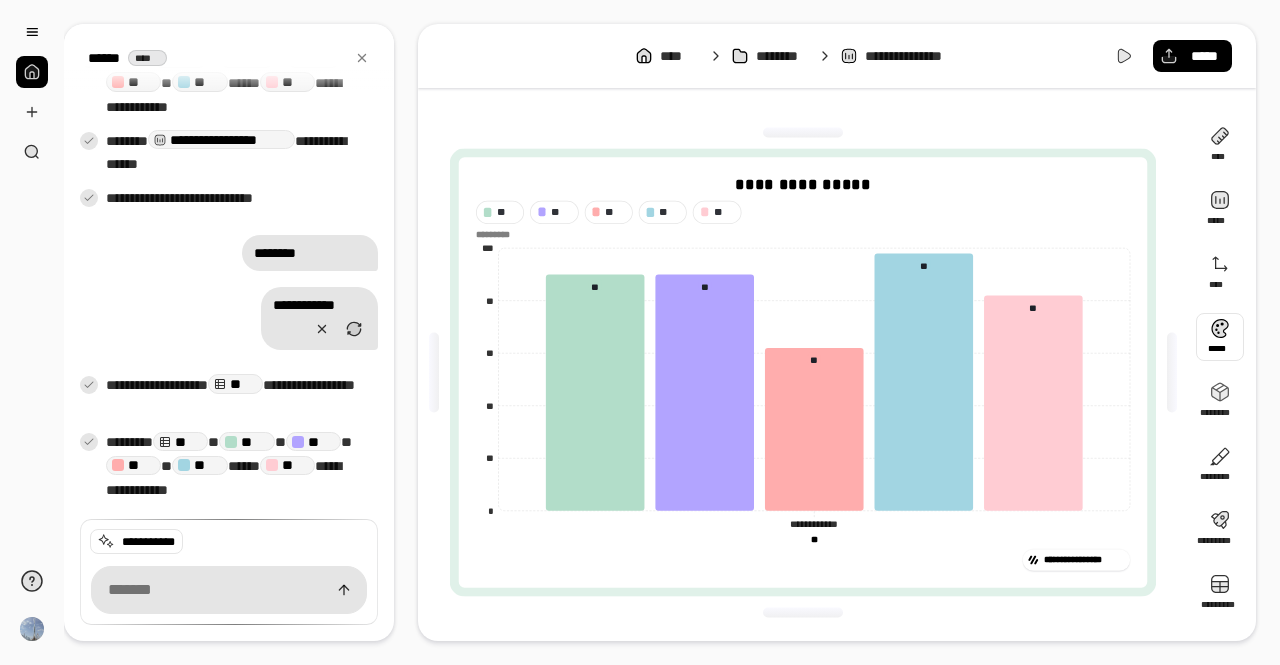 click at bounding box center [1220, 337] 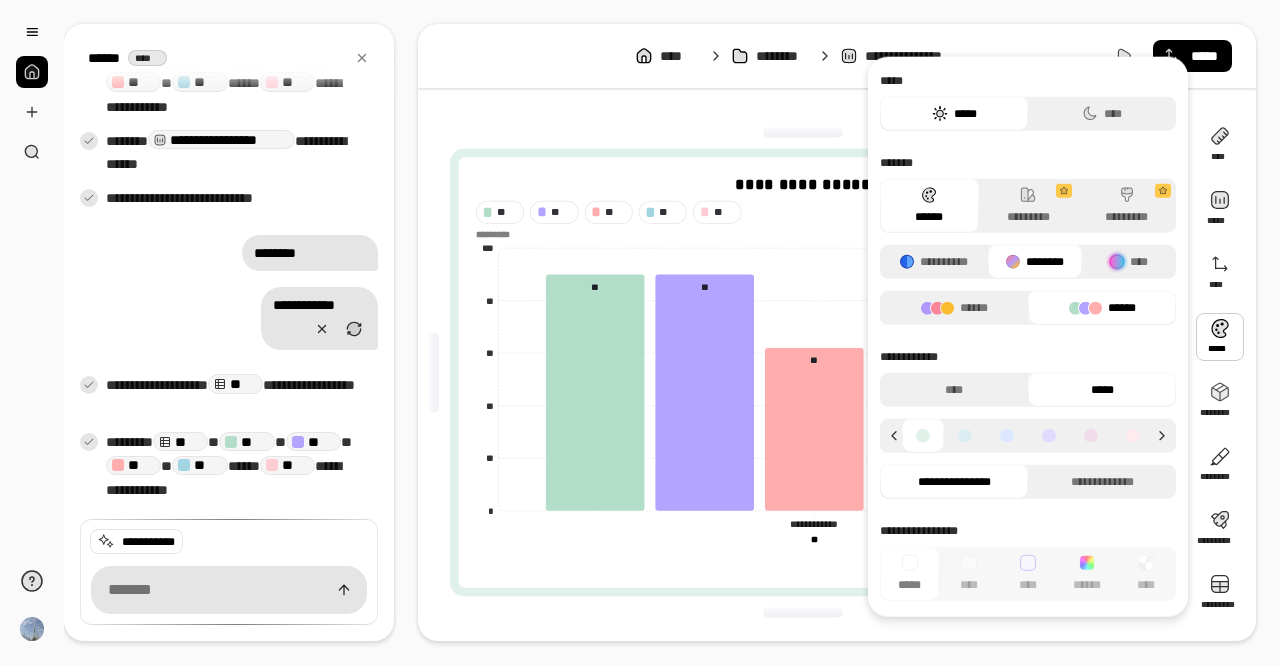 click 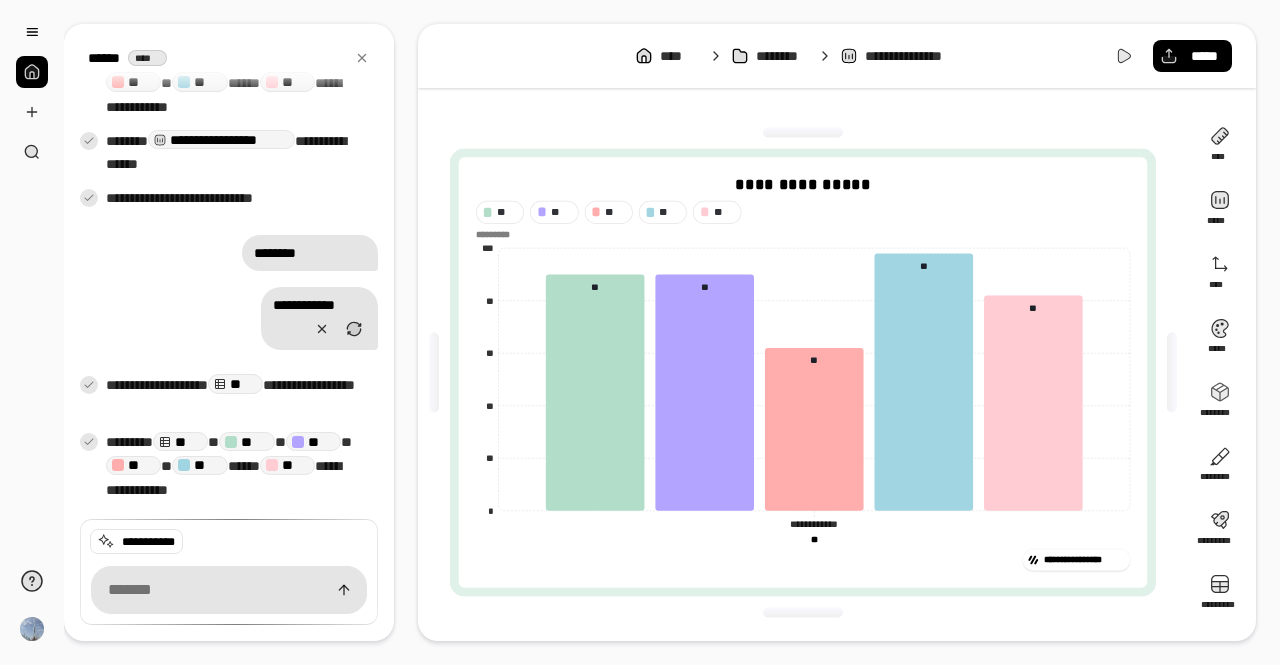 click on "**********" 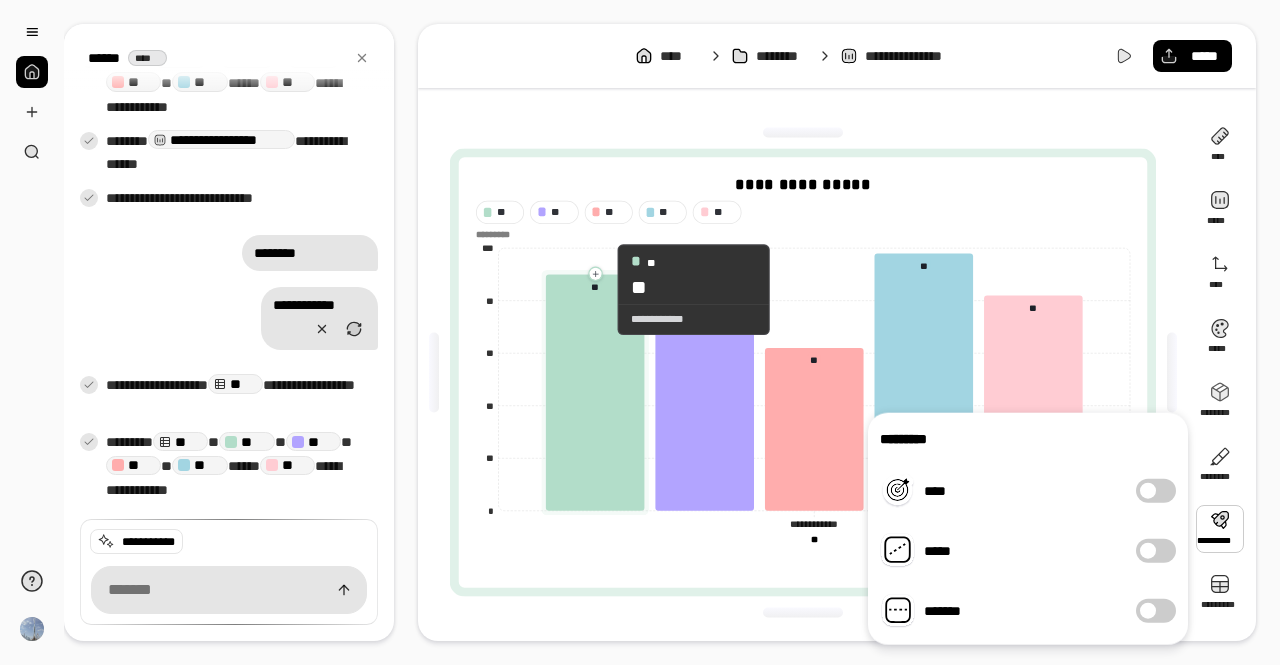click 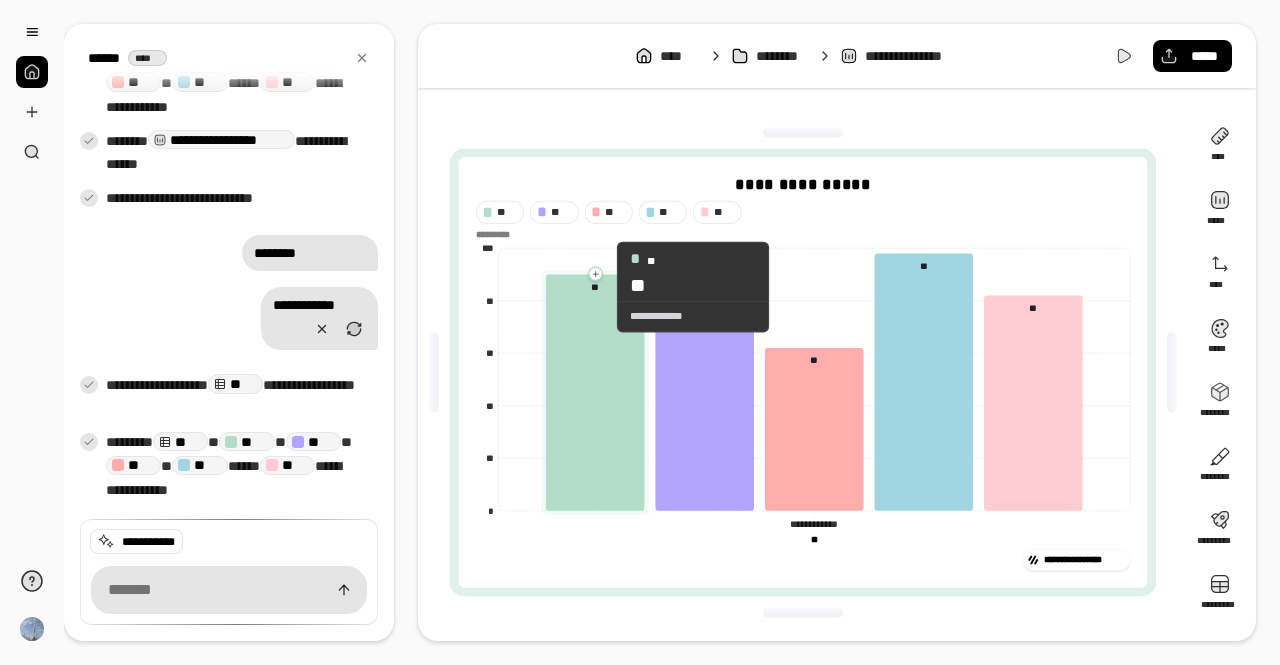 click 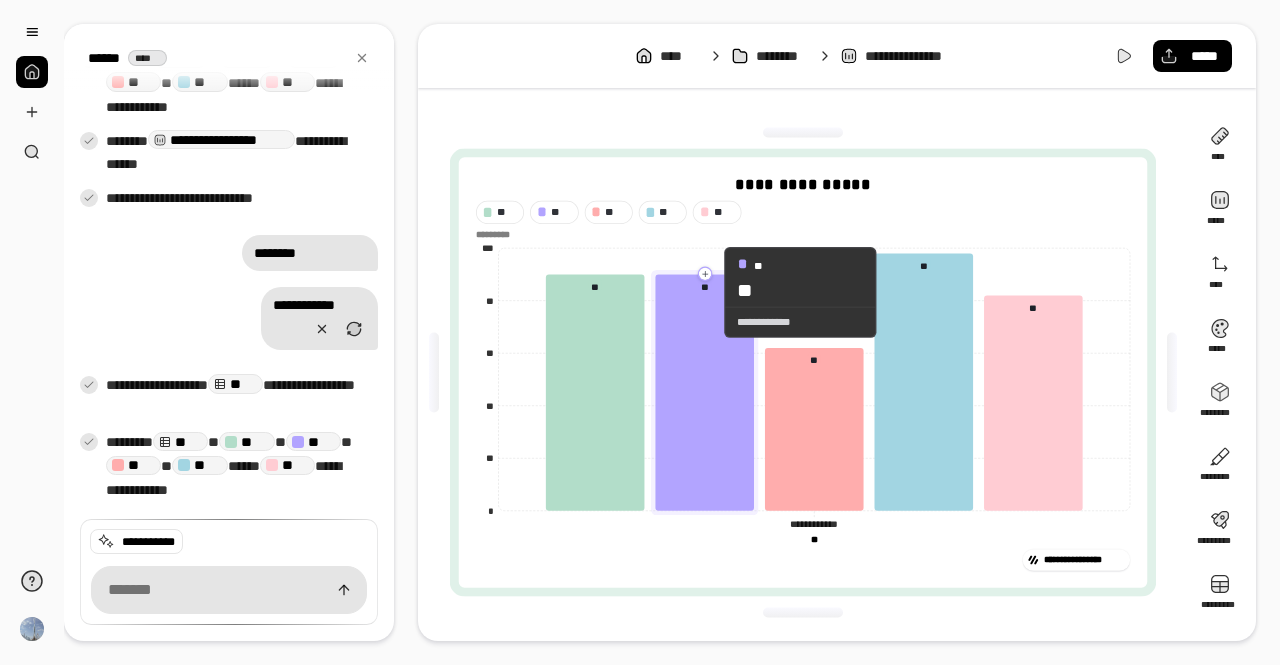 click 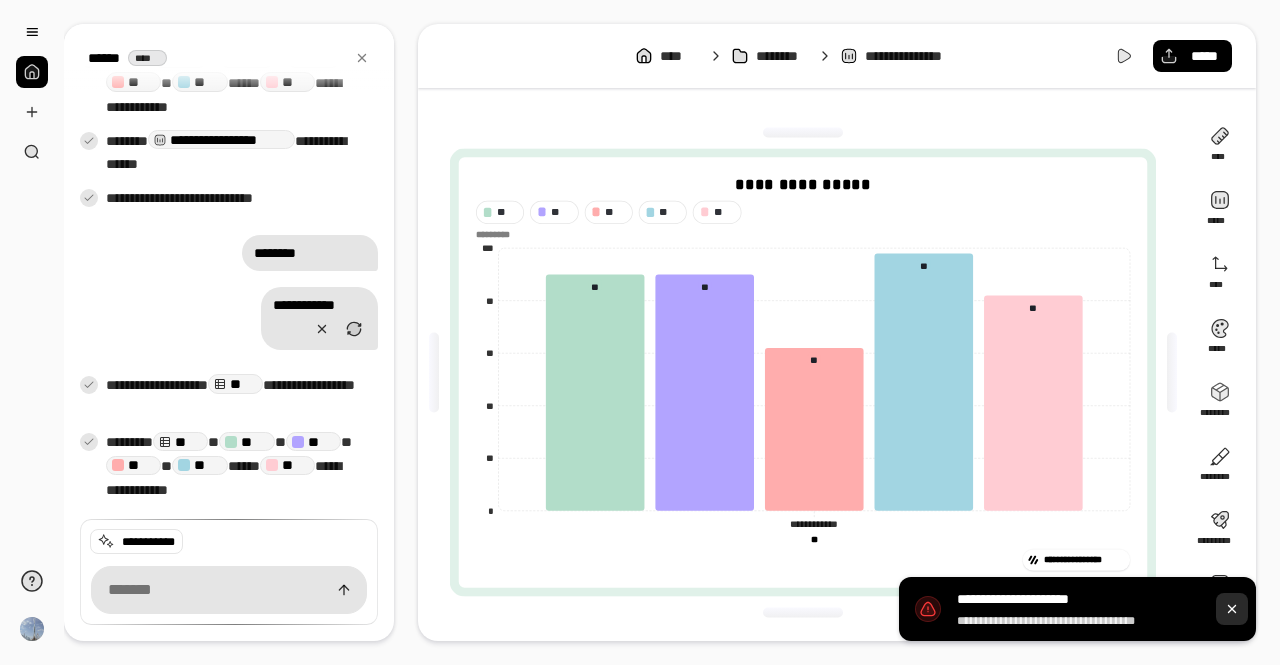 click at bounding box center [1232, 609] 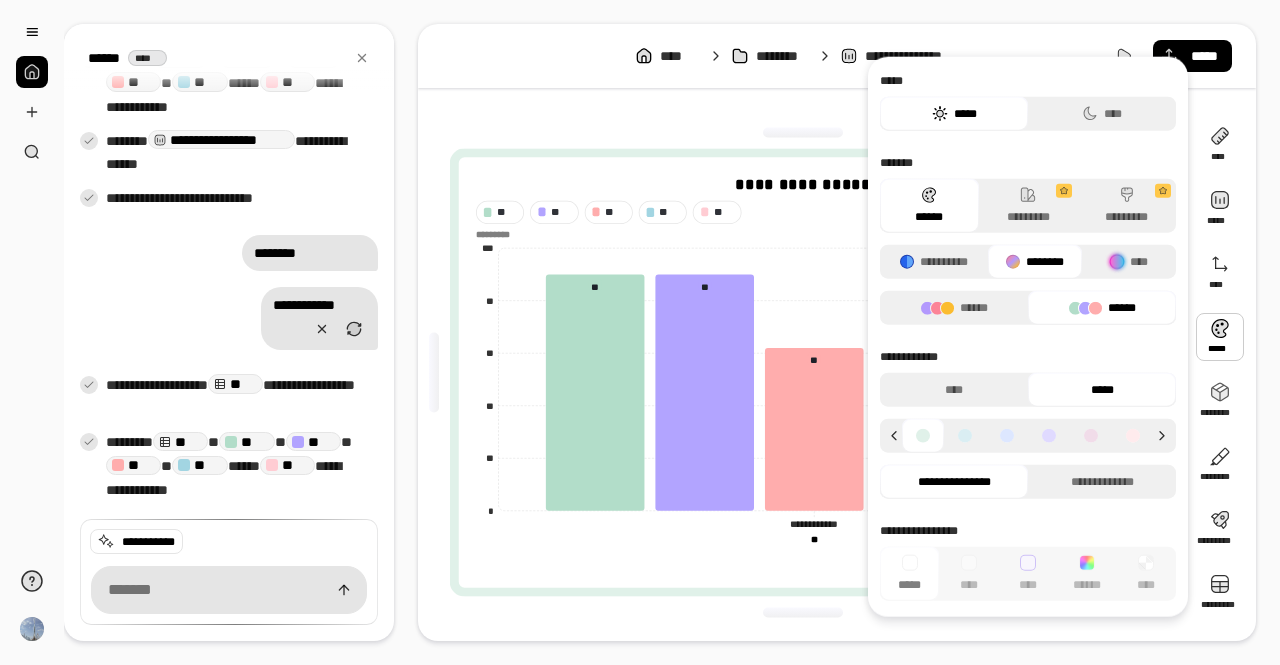 click on "**********" at bounding box center [803, 372] 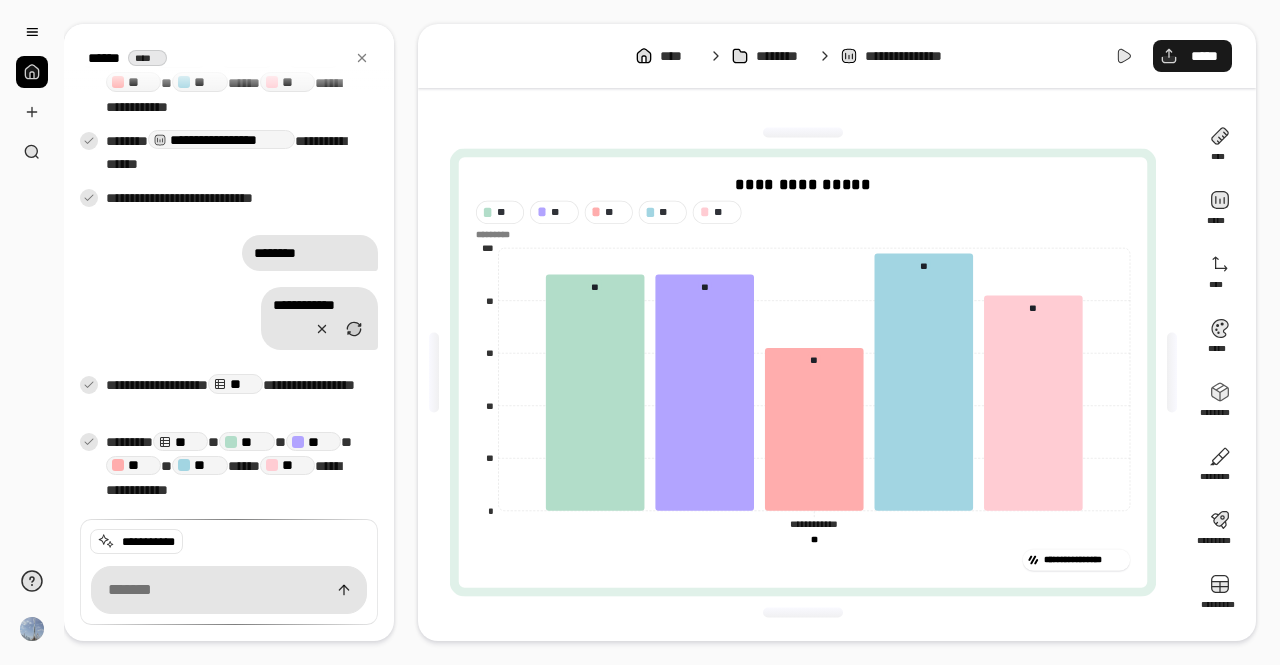 click on "*****" at bounding box center [1192, 56] 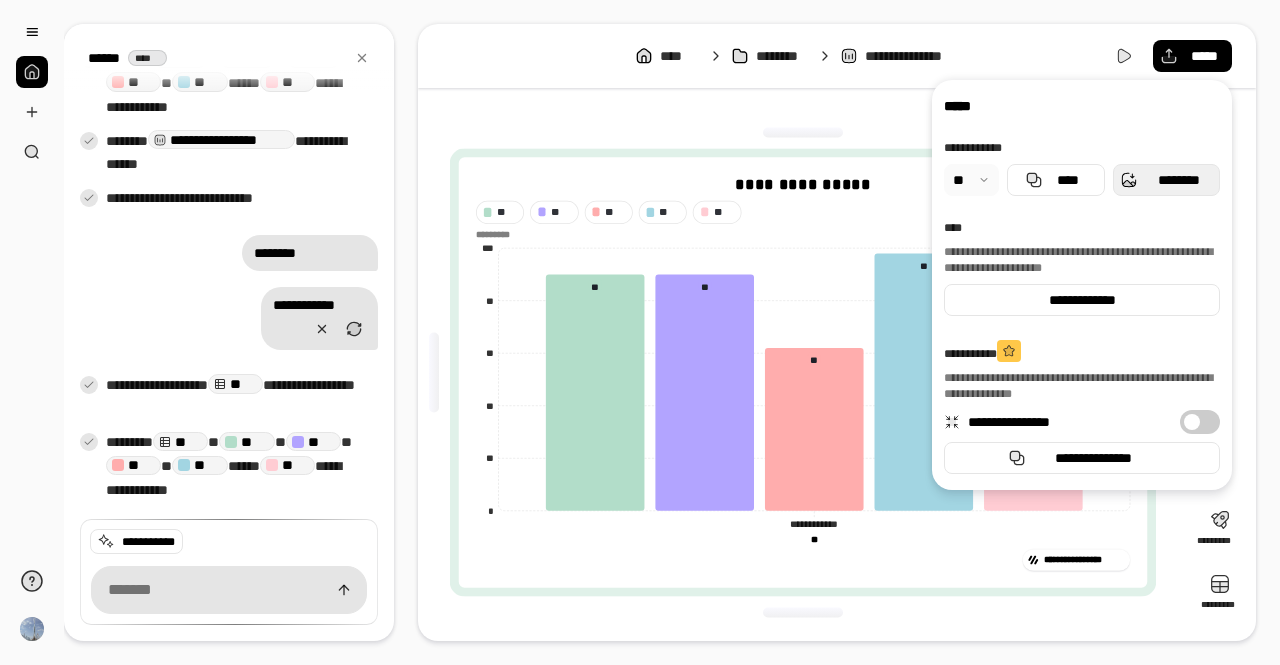 click on "********" at bounding box center [1166, 180] 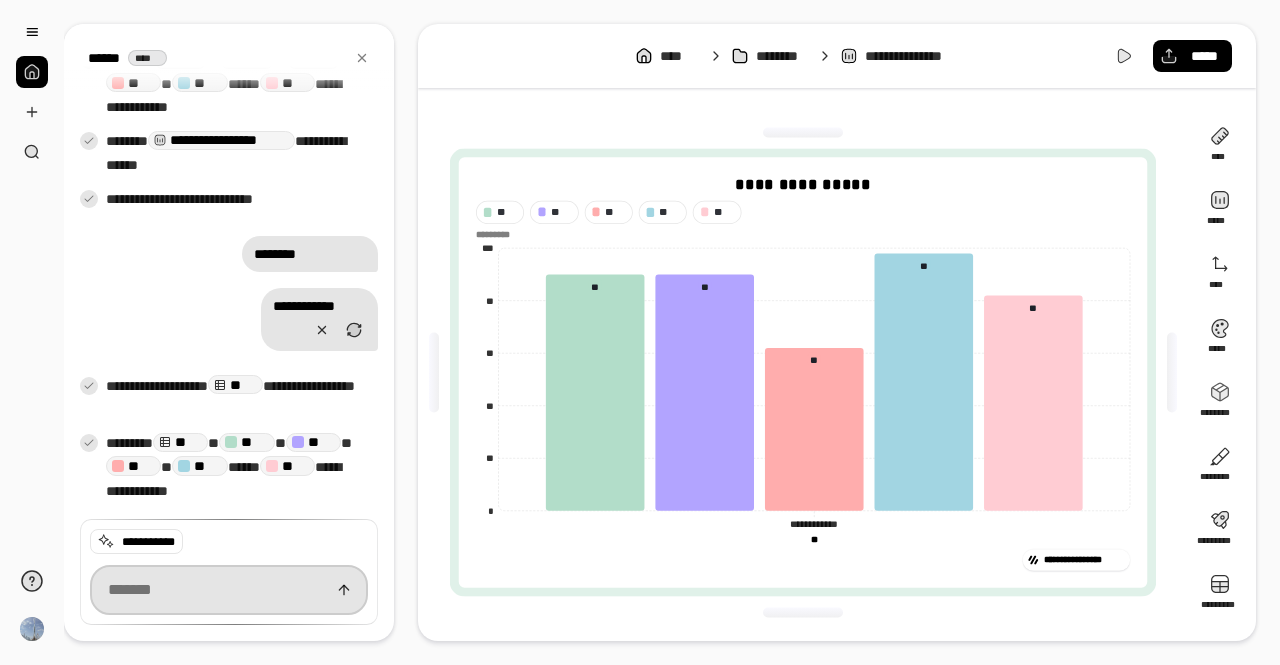scroll, scrollTop: 336, scrollLeft: 0, axis: vertical 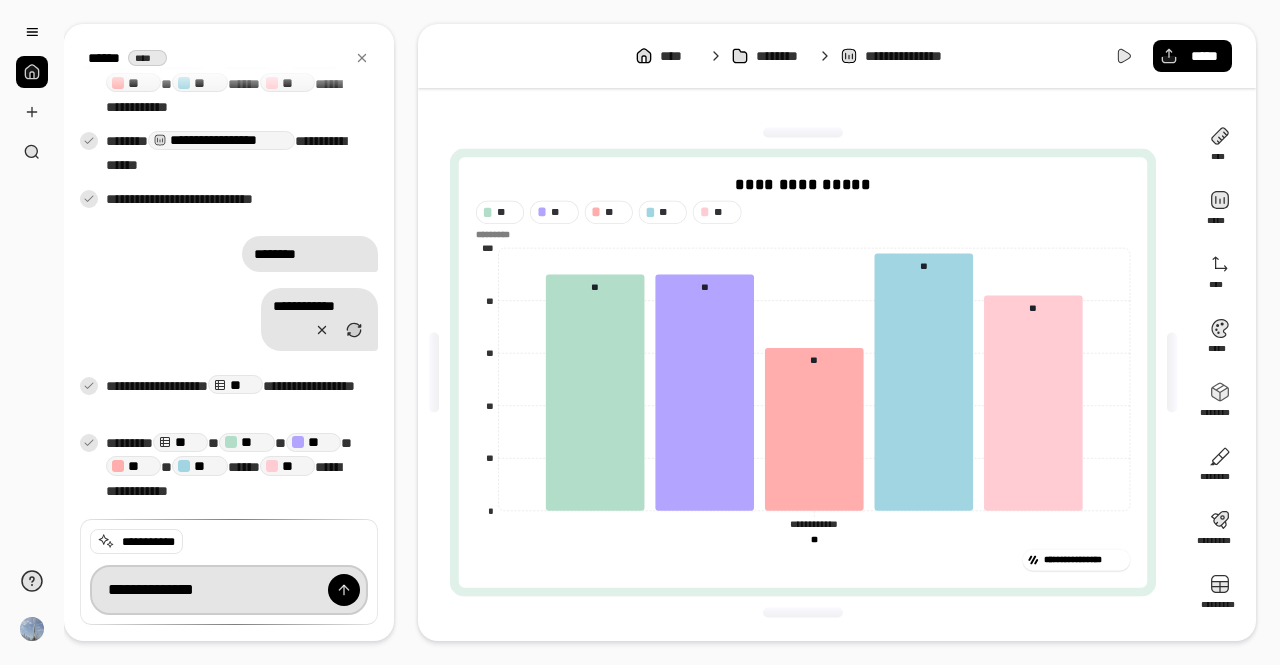 type on "**********" 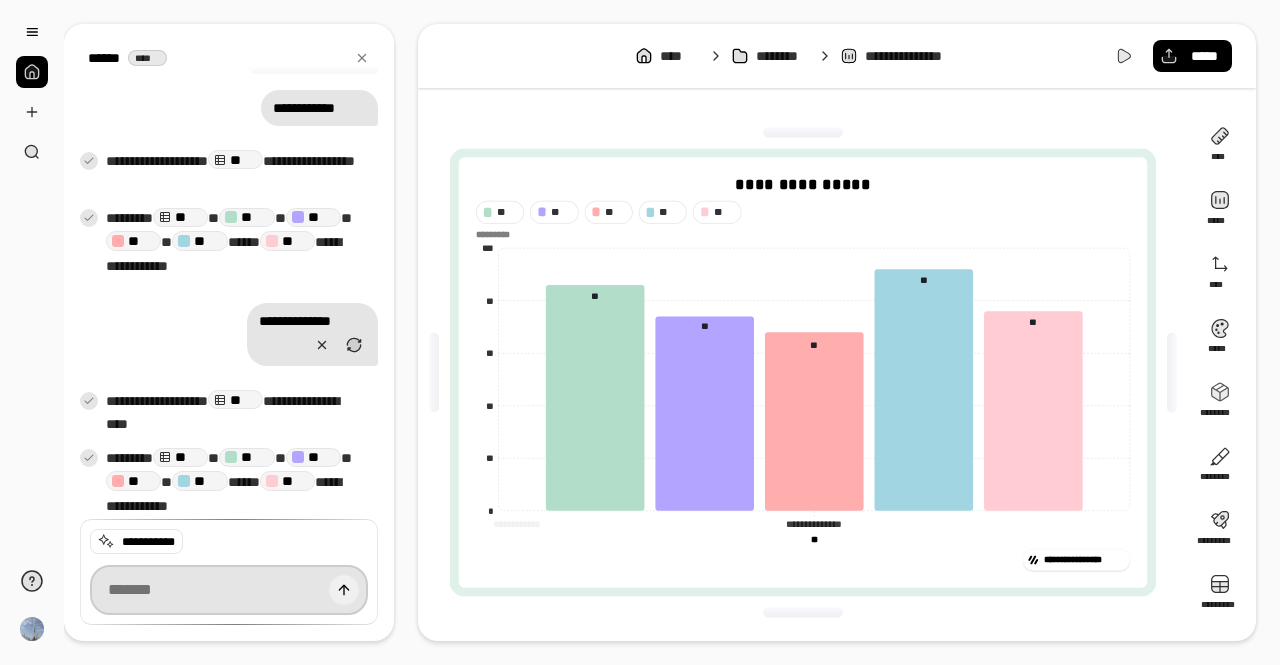 scroll, scrollTop: 550, scrollLeft: 0, axis: vertical 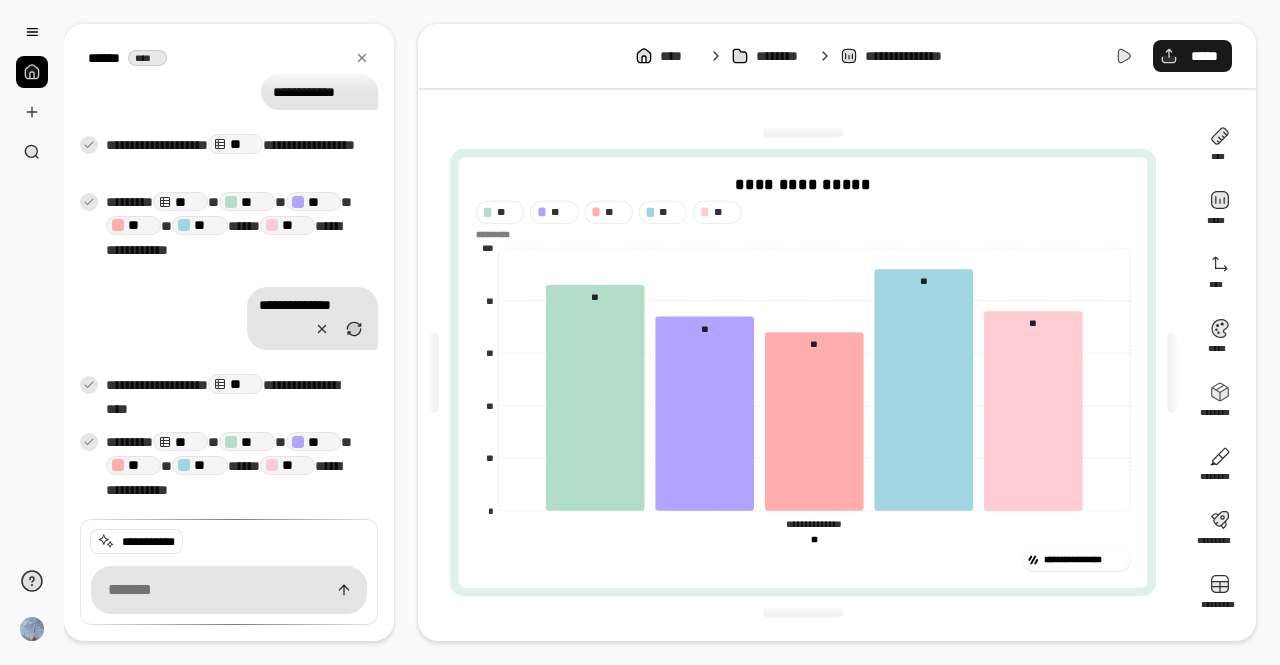 click on "*****" at bounding box center [1204, 56] 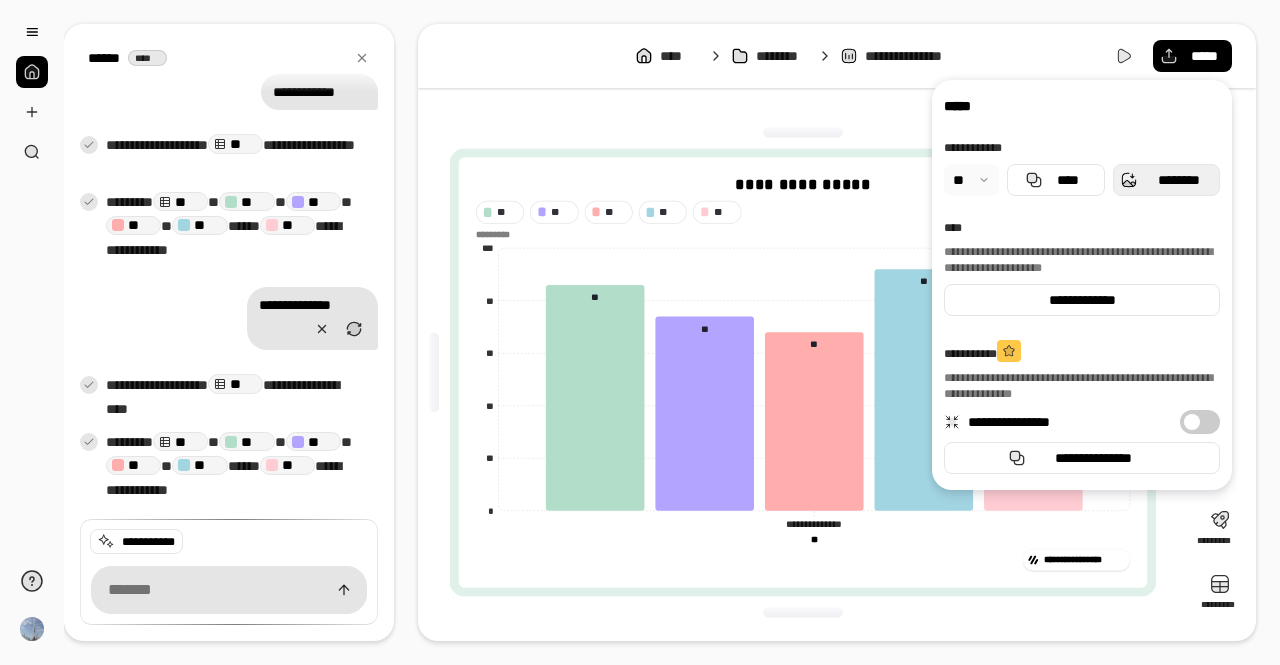 click on "********" at bounding box center [1178, 180] 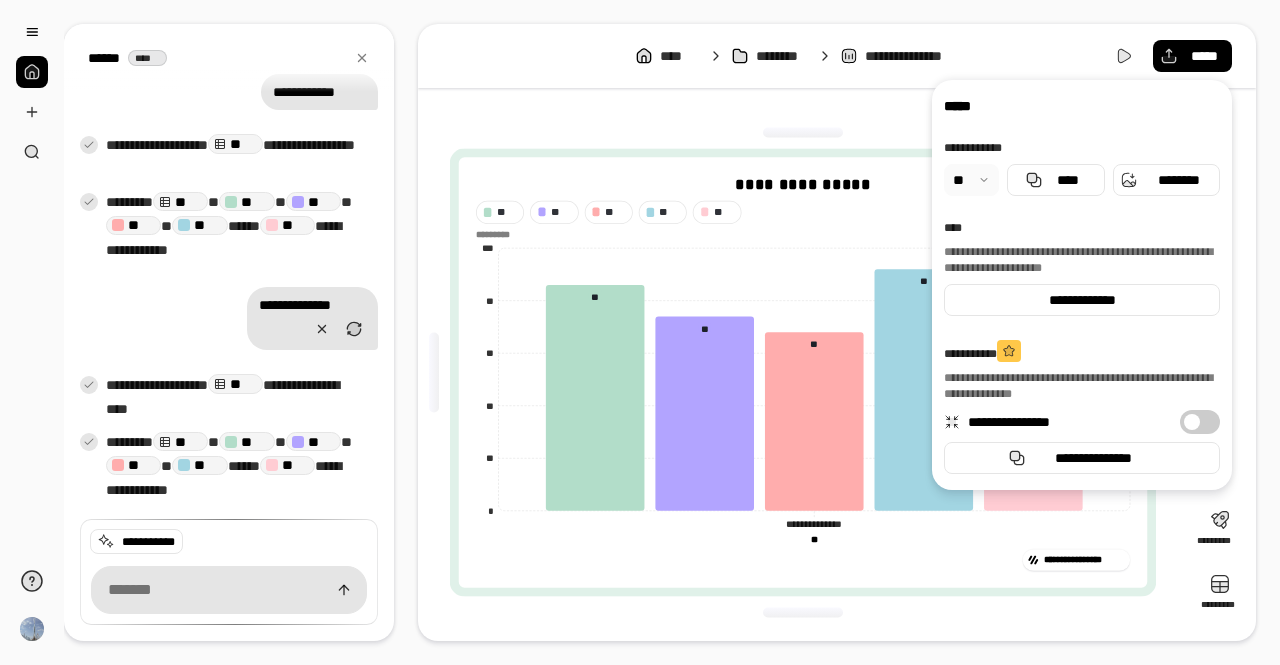 click at bounding box center (229, 590) 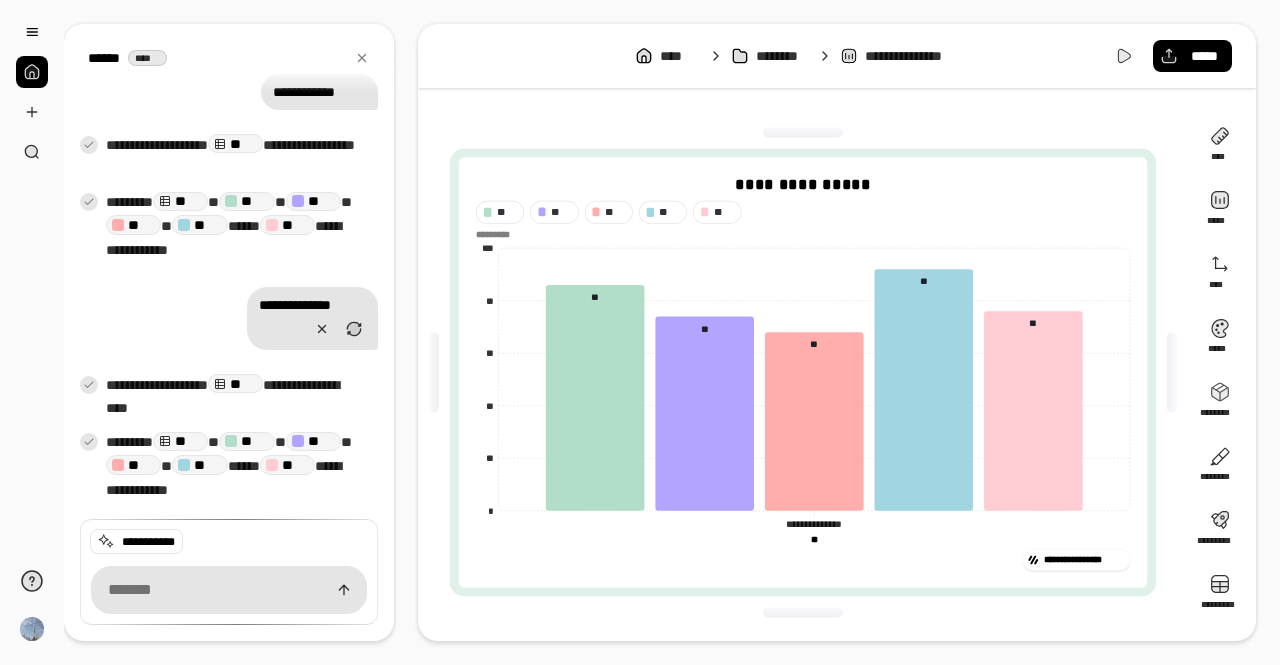 scroll, scrollTop: 549, scrollLeft: 0, axis: vertical 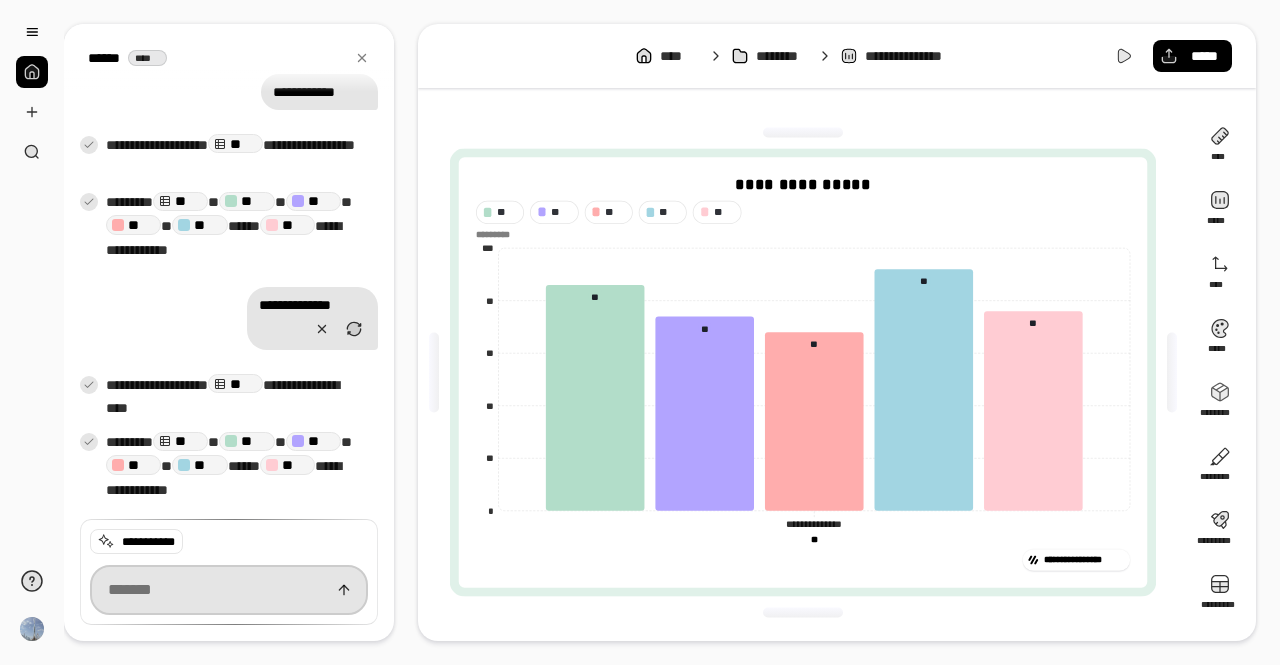 click at bounding box center [229, 590] 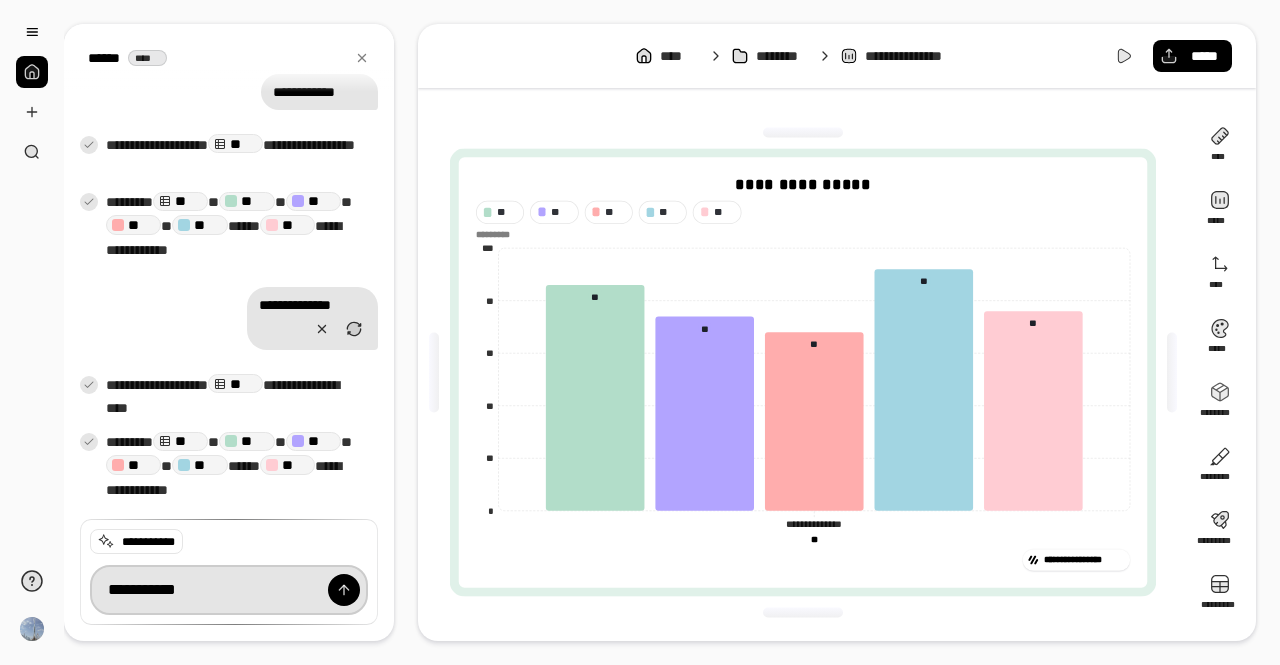 type on "**********" 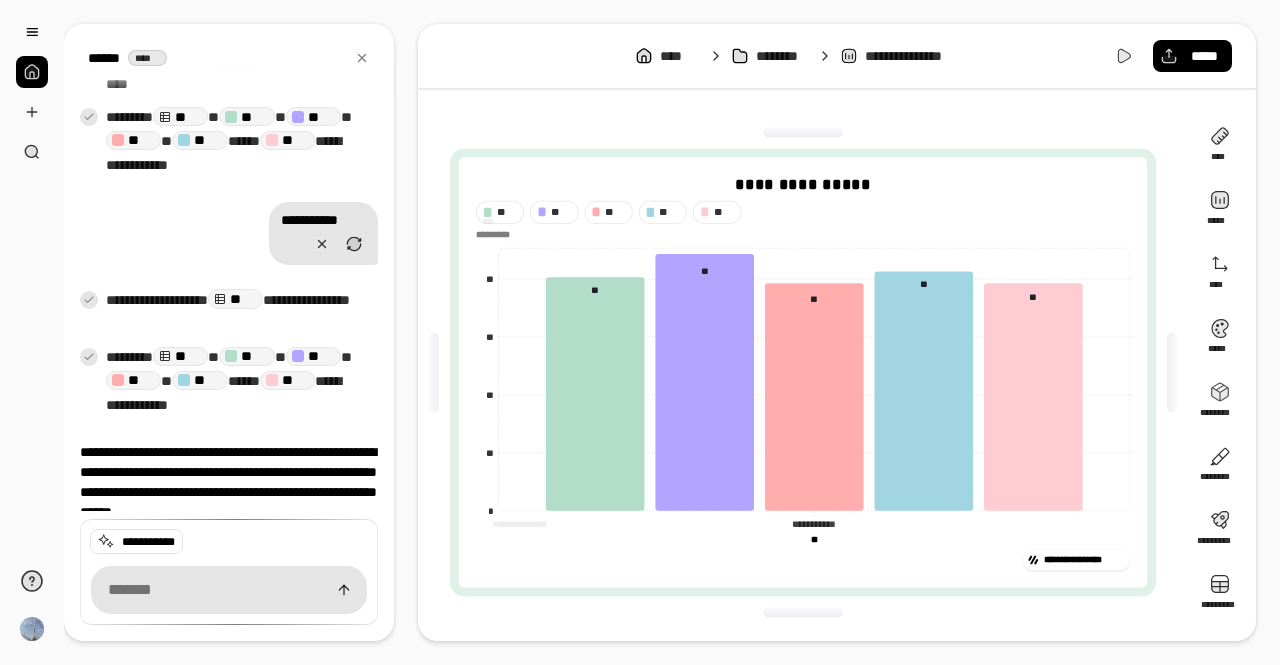 scroll, scrollTop: 886, scrollLeft: 0, axis: vertical 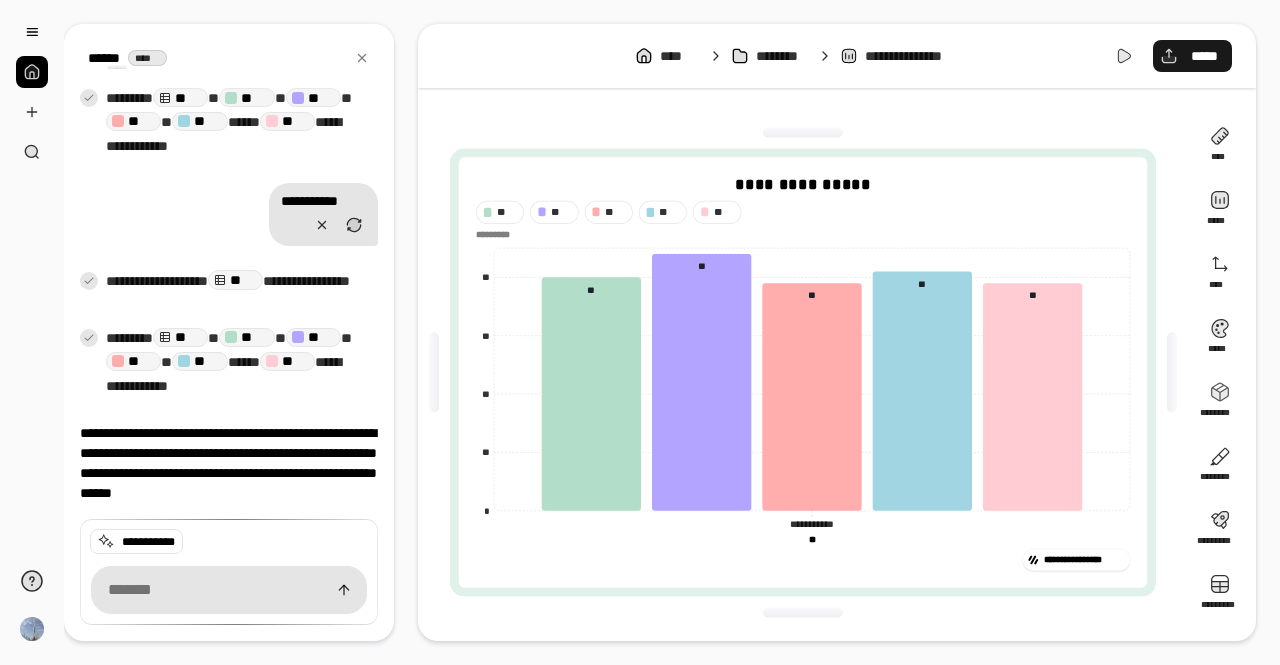 click on "*****" at bounding box center (1204, 56) 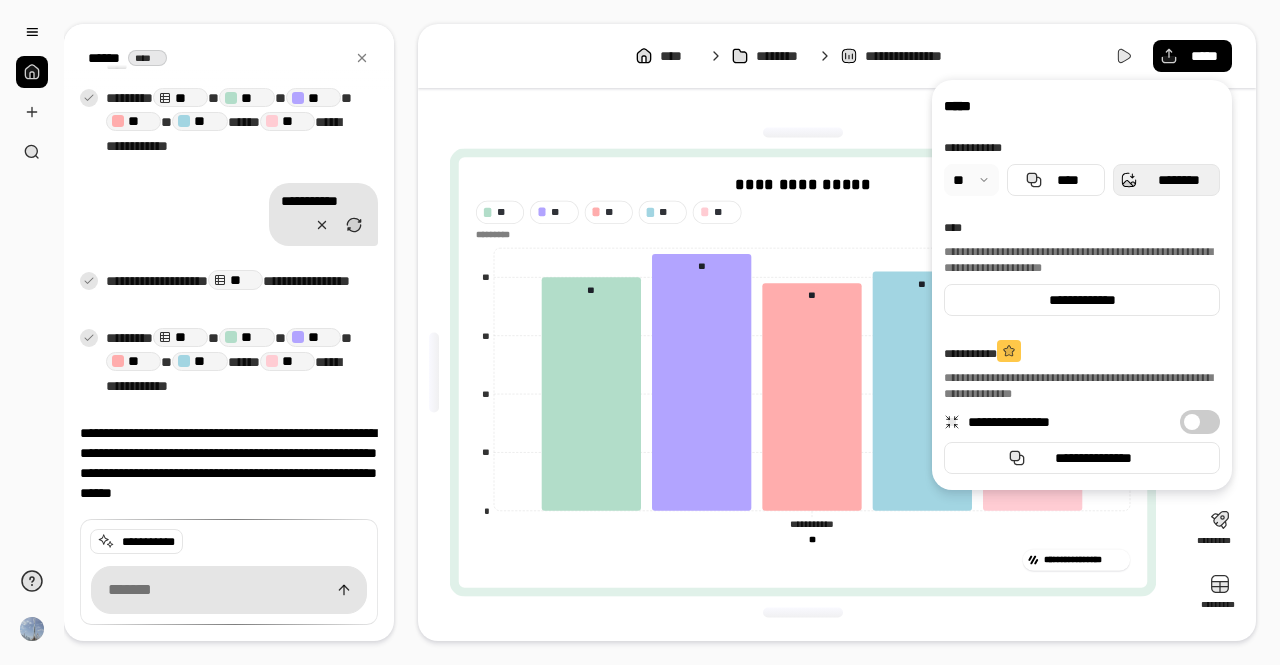 click on "********" at bounding box center [1166, 180] 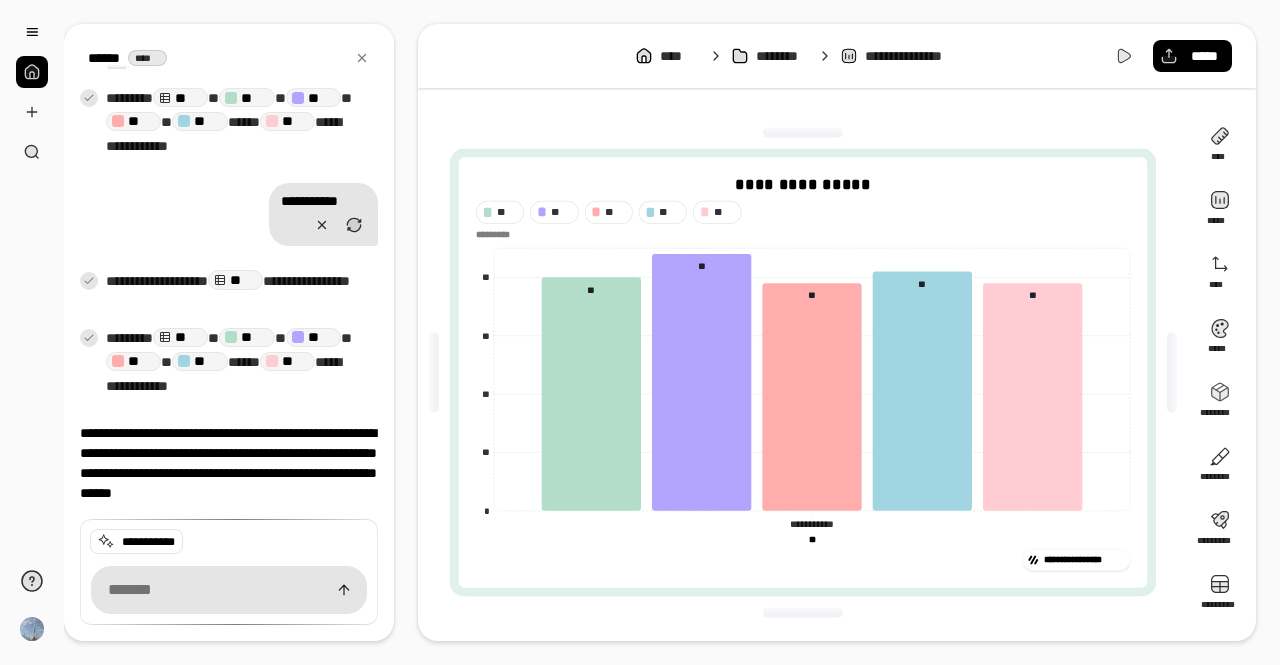 click at bounding box center (229, 590) 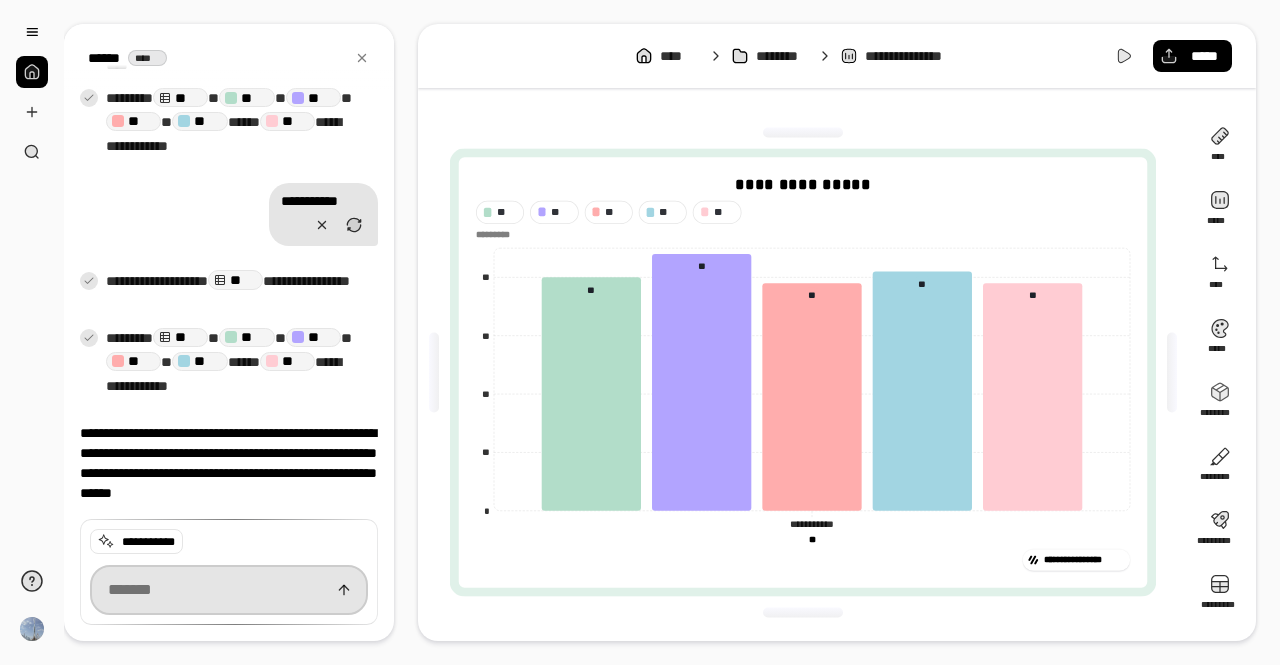 scroll, scrollTop: 886, scrollLeft: 0, axis: vertical 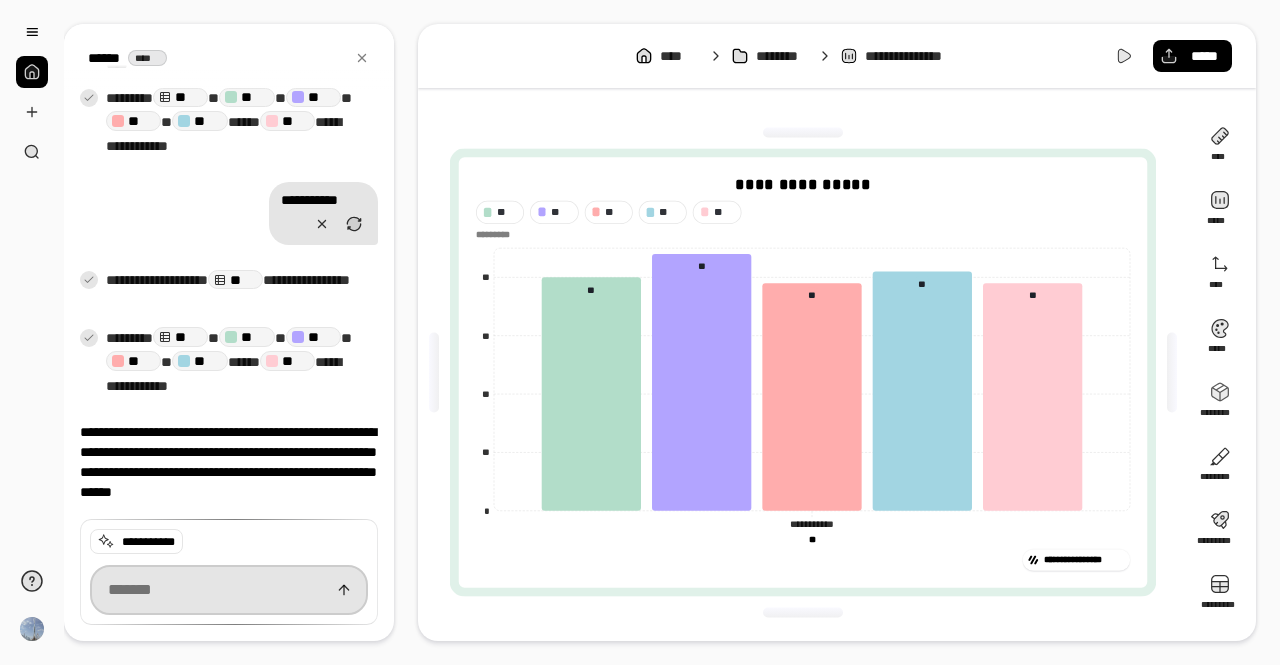 paste on "**********" 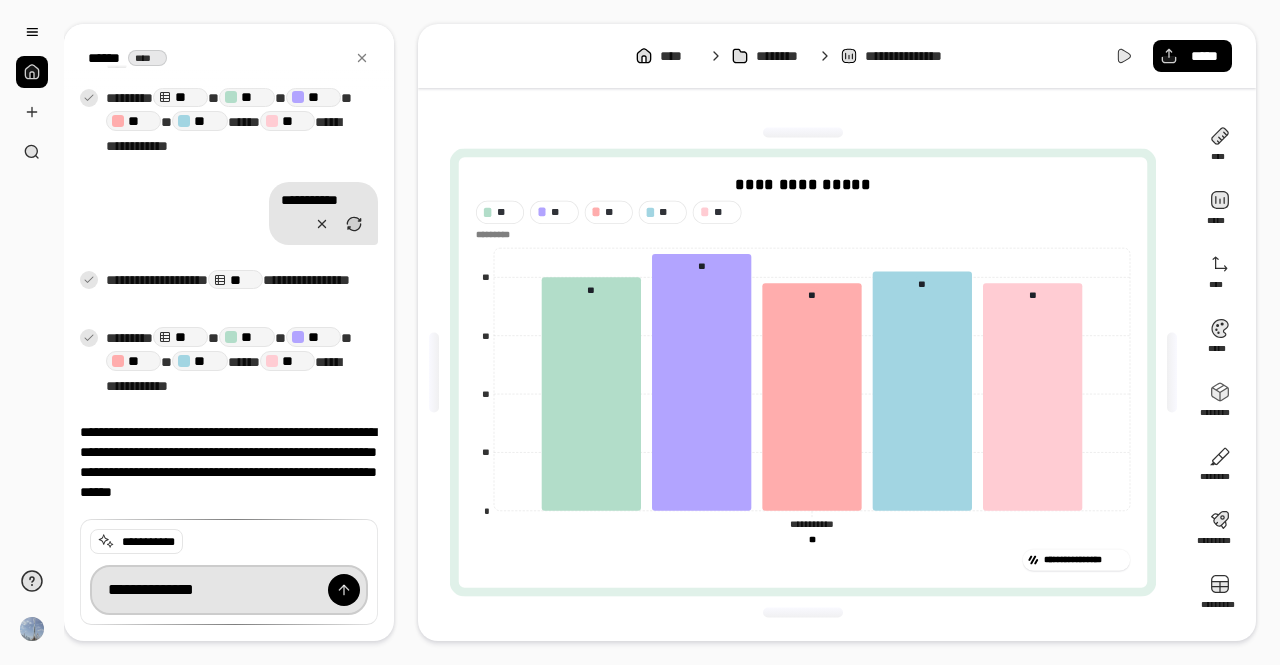 type on "**********" 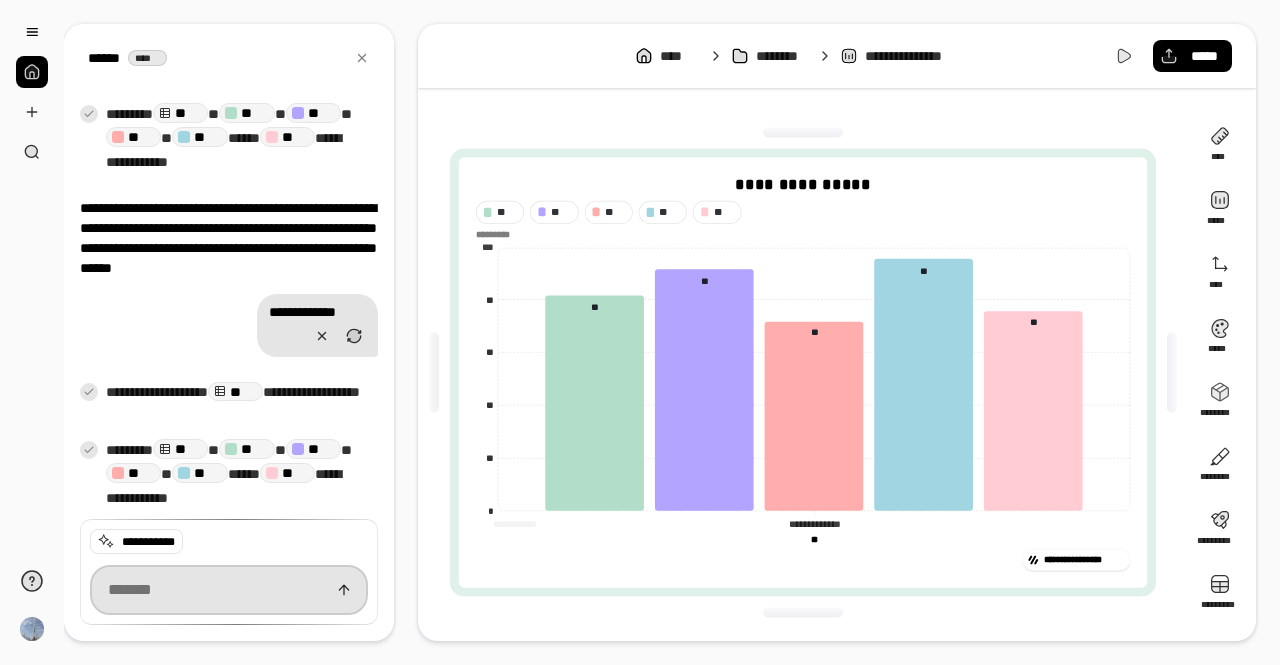 scroll, scrollTop: 1091, scrollLeft: 0, axis: vertical 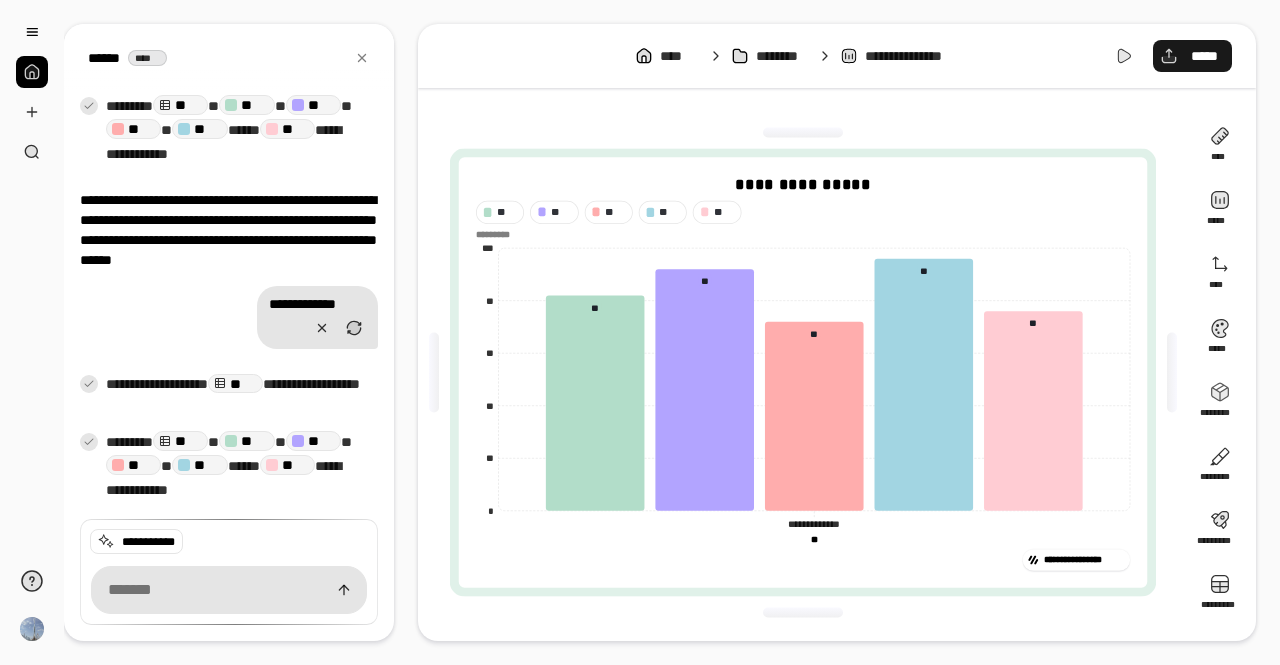 click on "*****" at bounding box center [1192, 56] 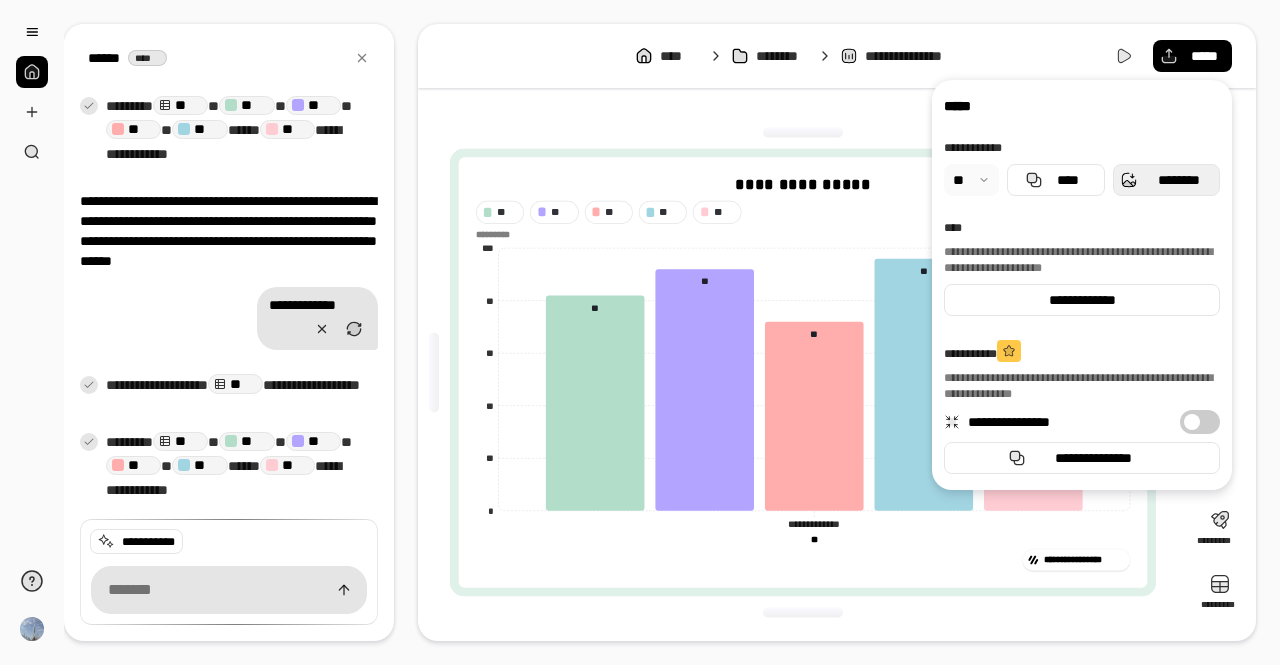 click on "********" at bounding box center (1166, 180) 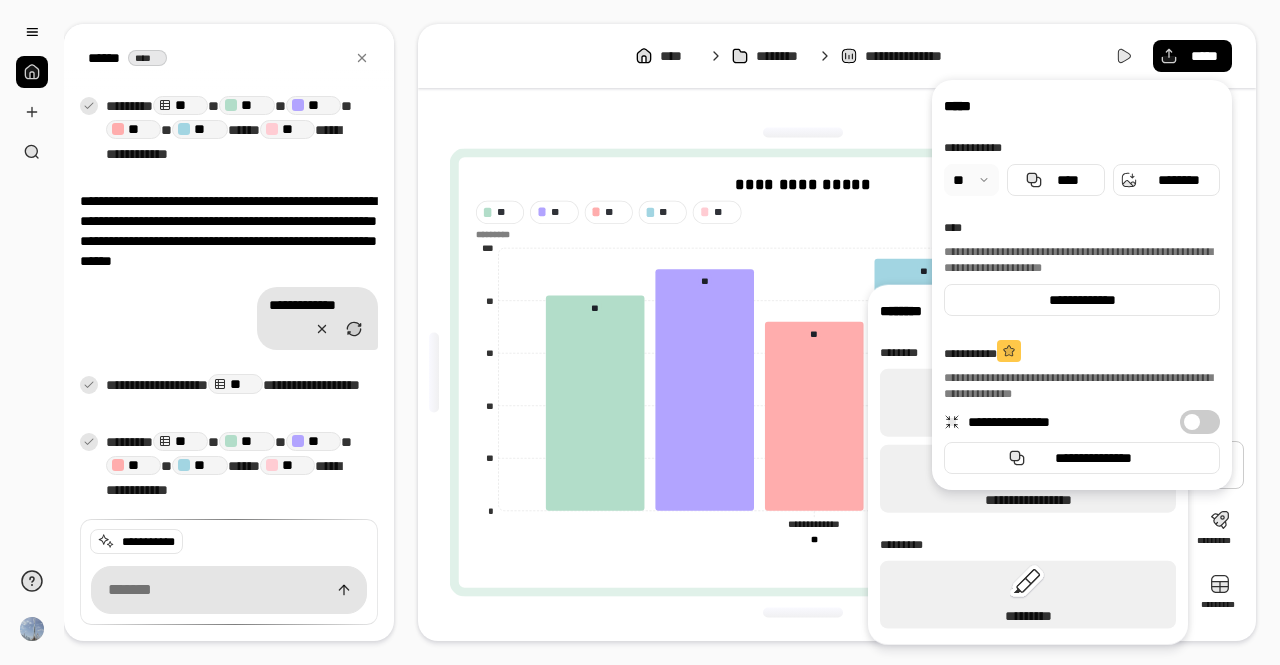 click on "**********" at bounding box center (803, 372) 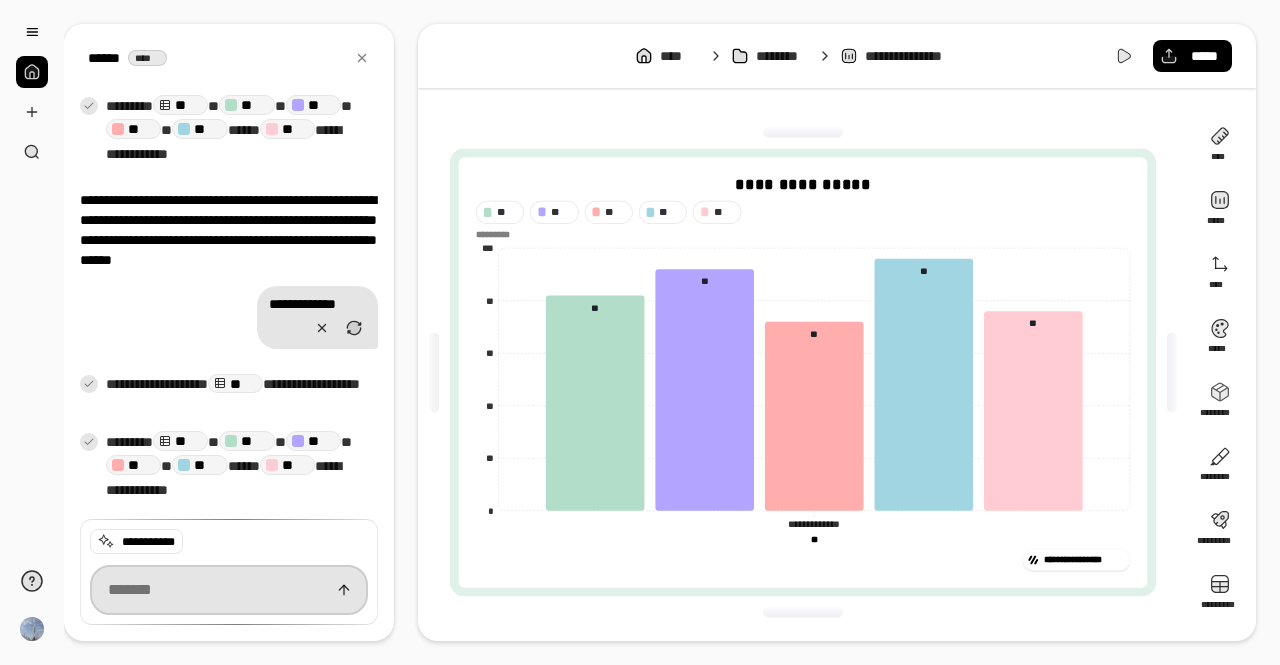 scroll, scrollTop: 1091, scrollLeft: 0, axis: vertical 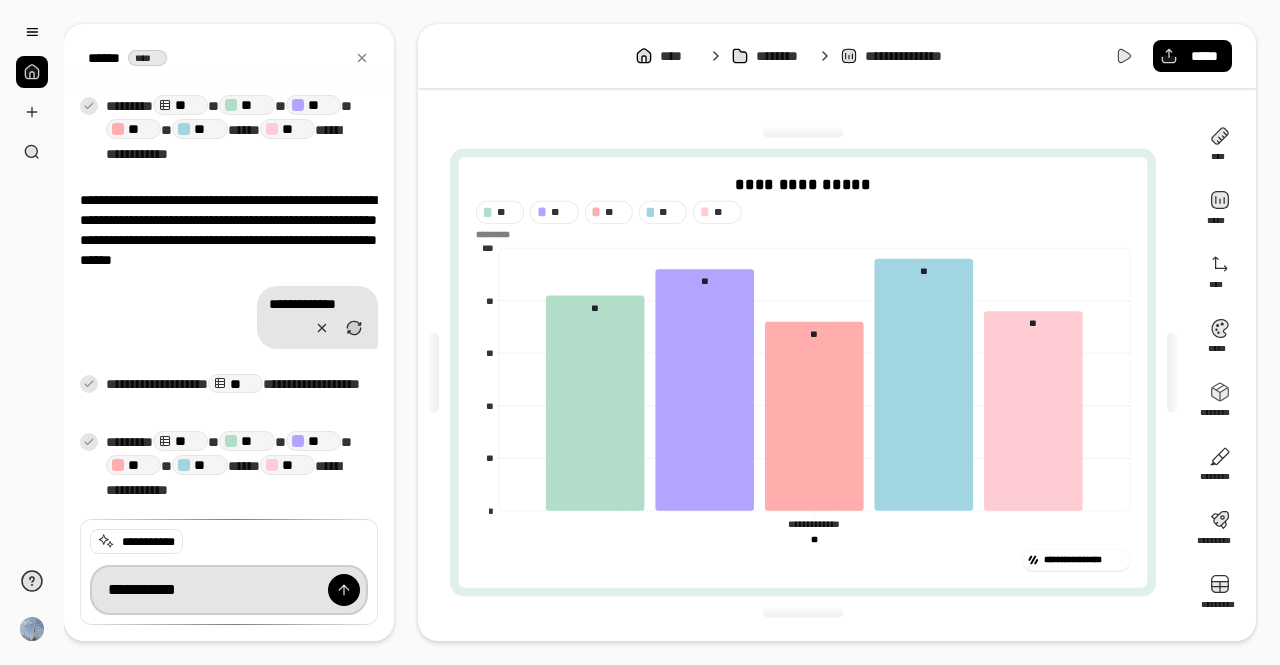 type on "**********" 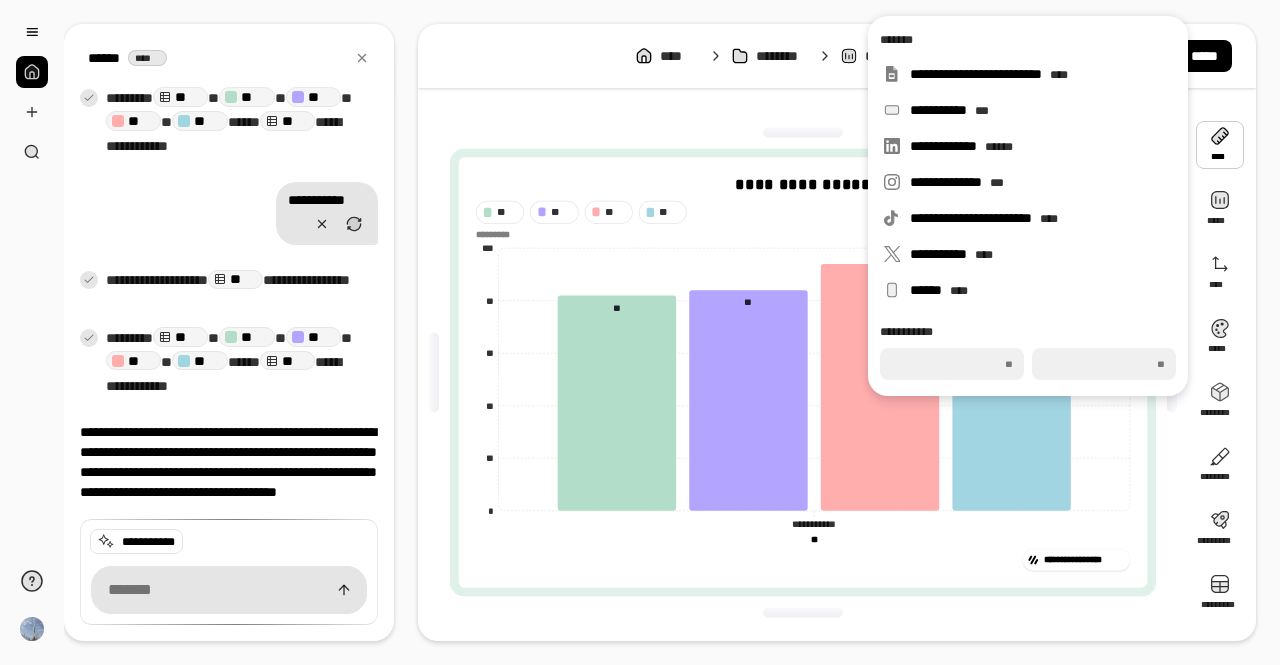 scroll, scrollTop: 1448, scrollLeft: 0, axis: vertical 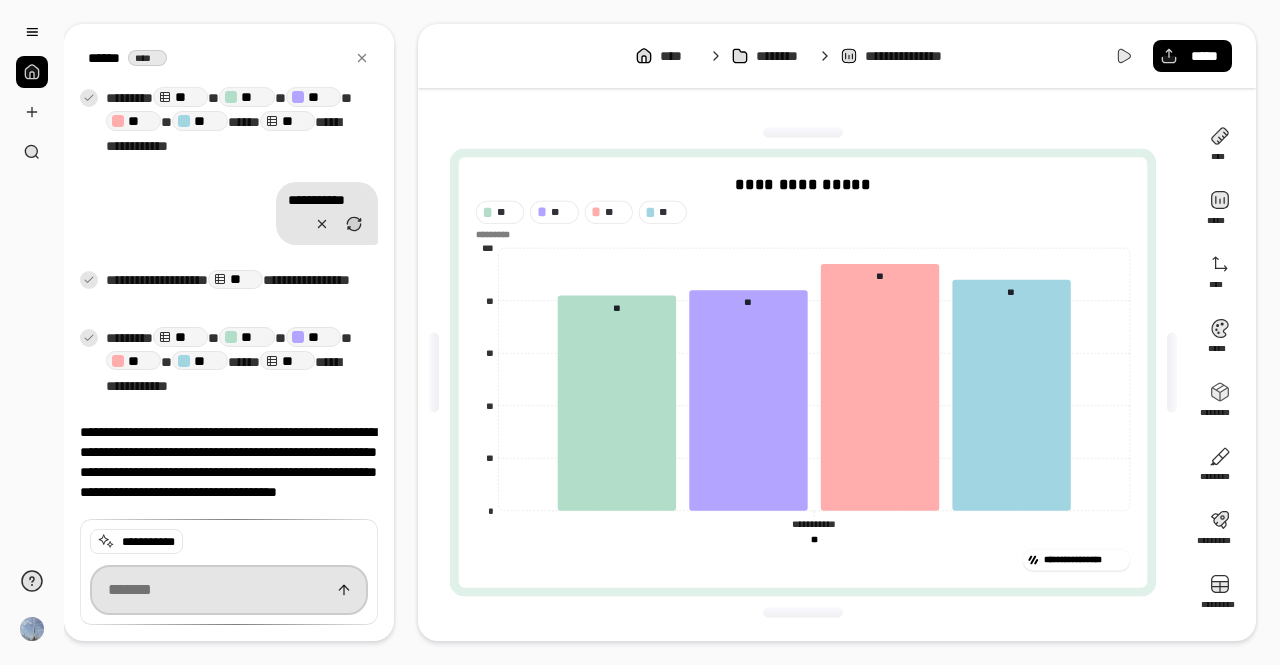 click at bounding box center [229, 590] 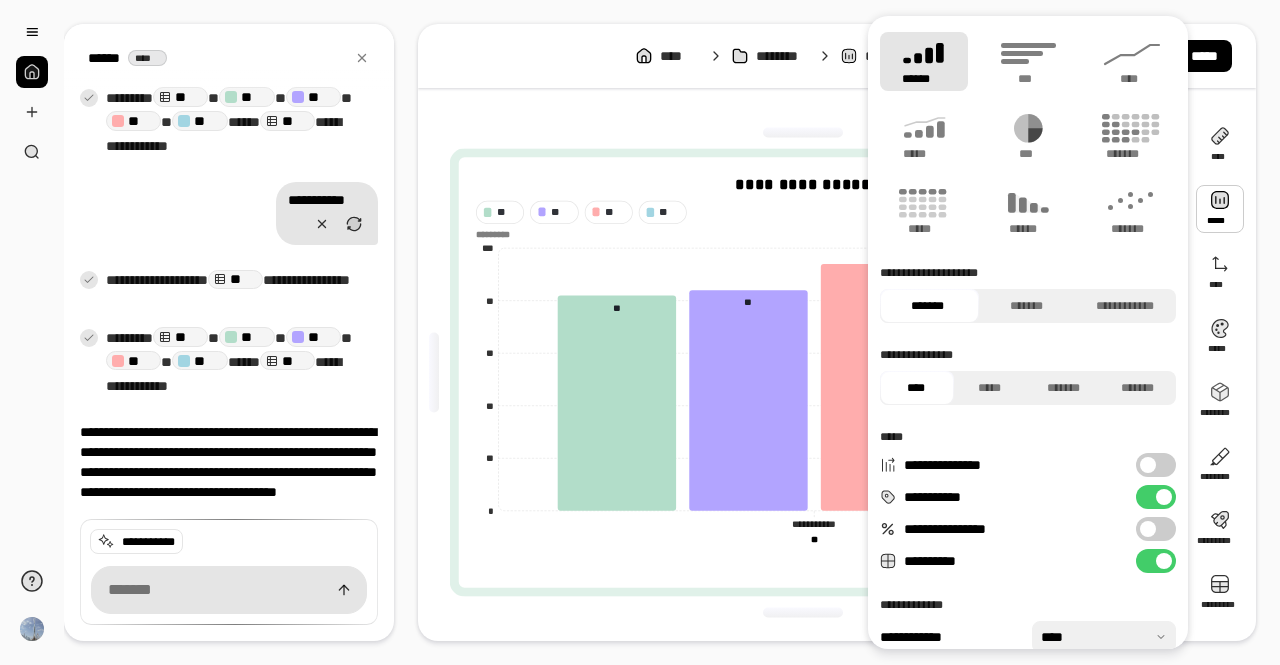 click on "**********" at bounding box center (803, 372) 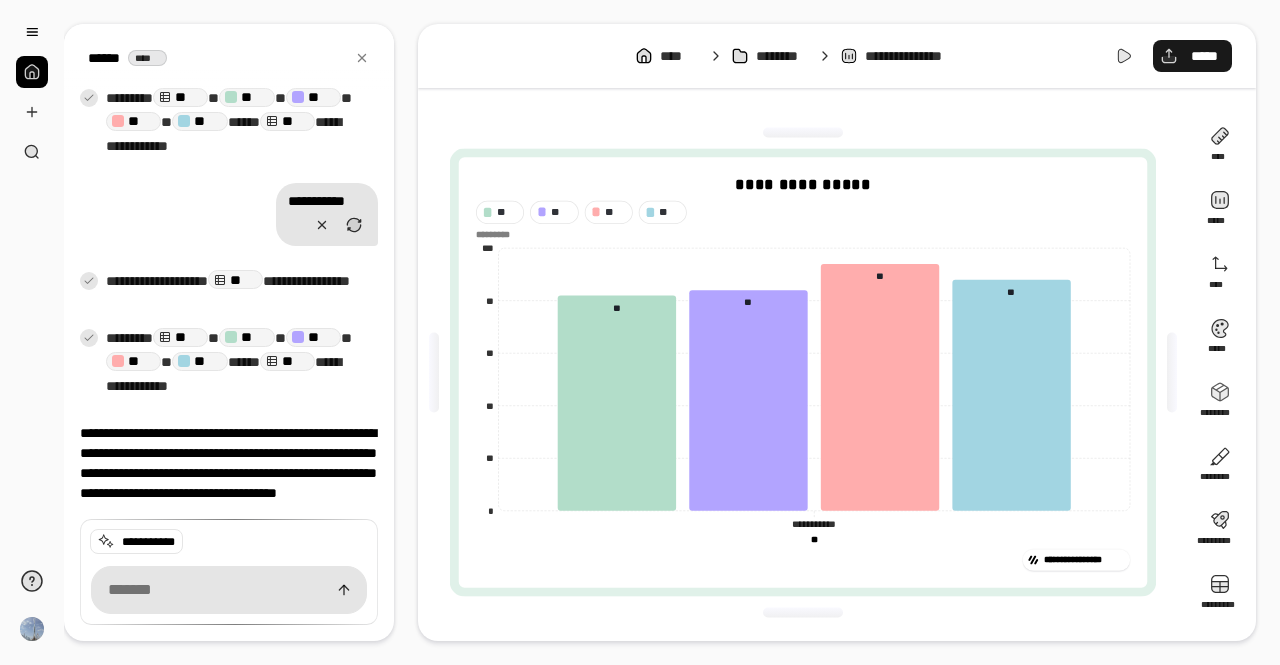 click on "*****" at bounding box center [1192, 56] 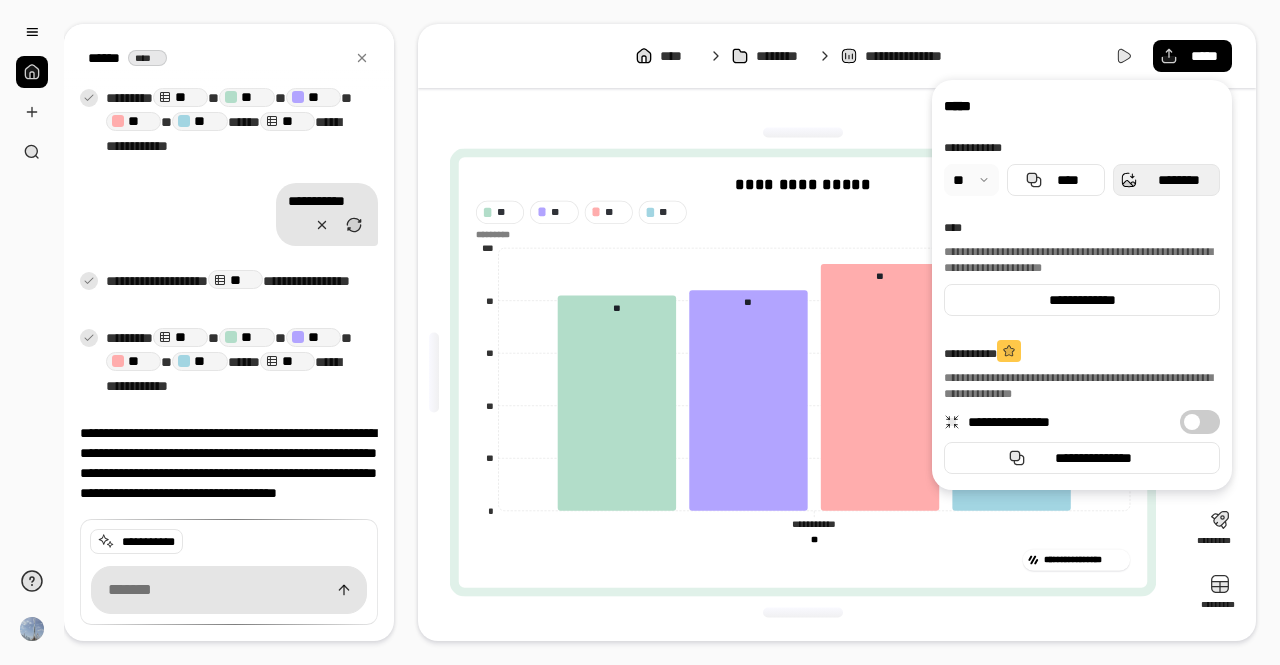click on "********" at bounding box center (1166, 180) 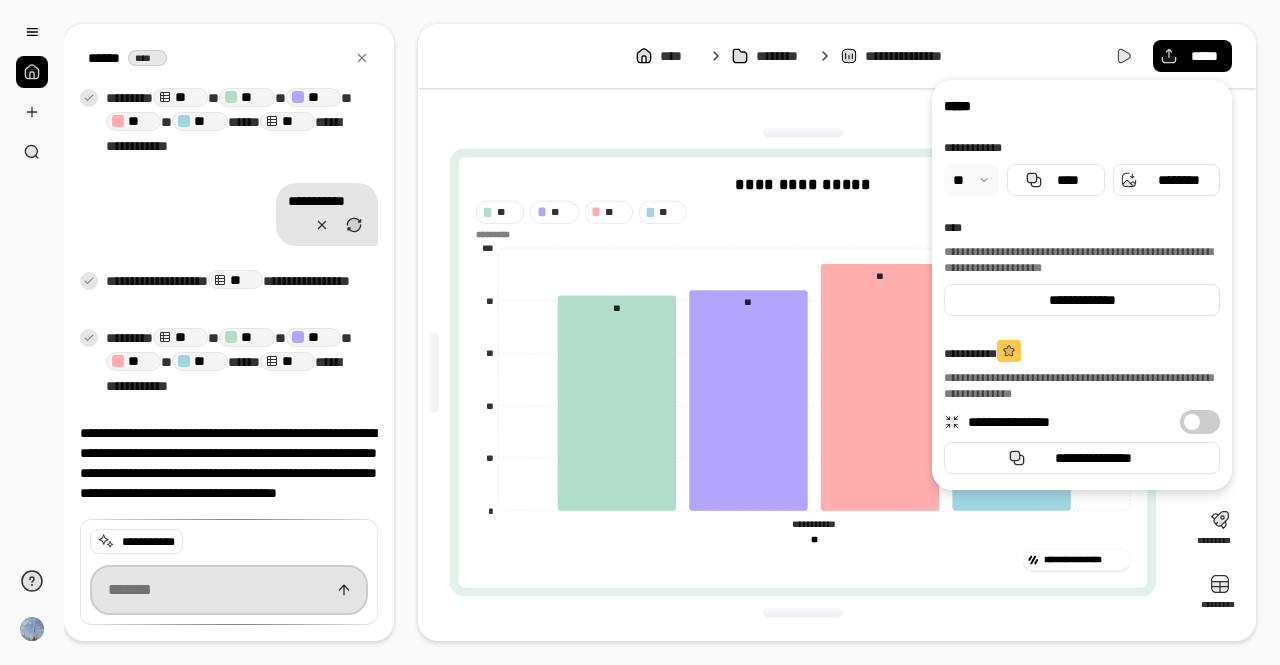 scroll, scrollTop: 1448, scrollLeft: 0, axis: vertical 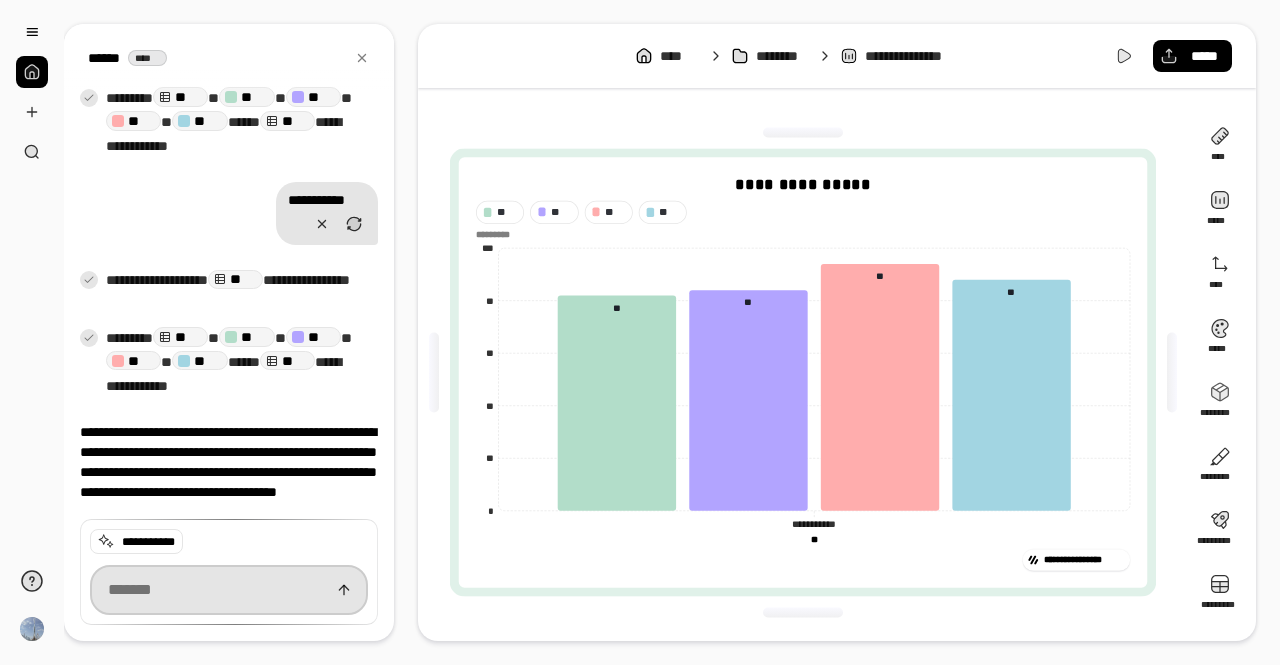 paste on "**********" 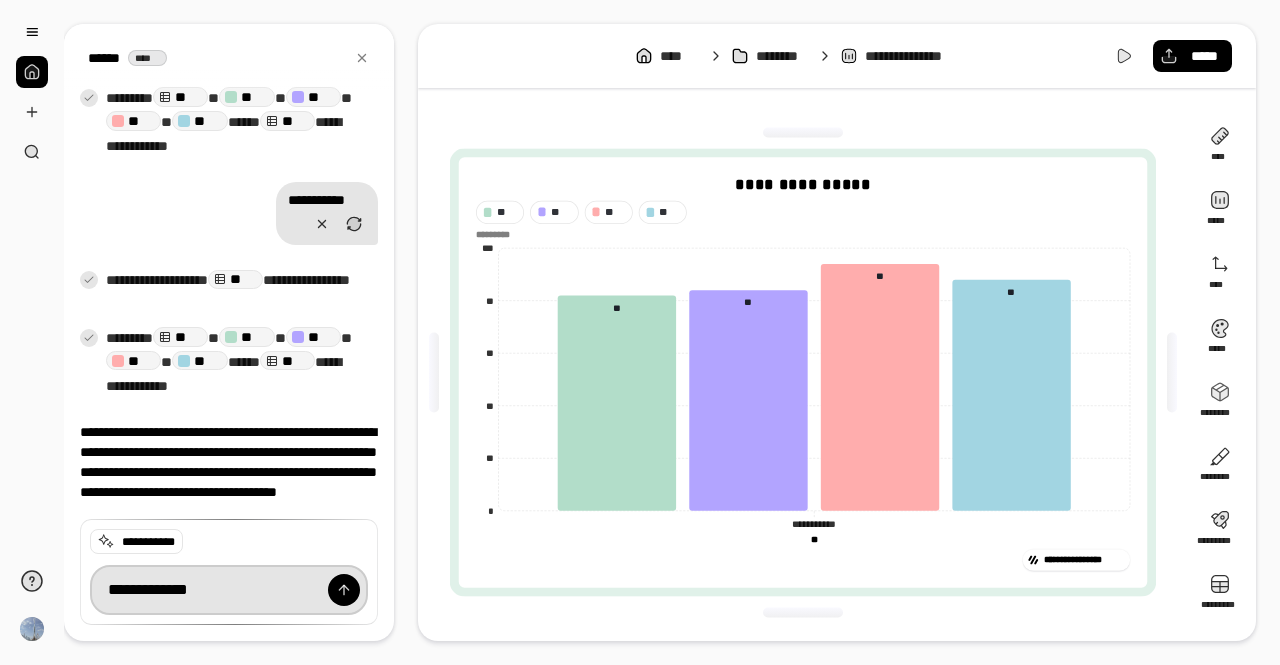 type on "**********" 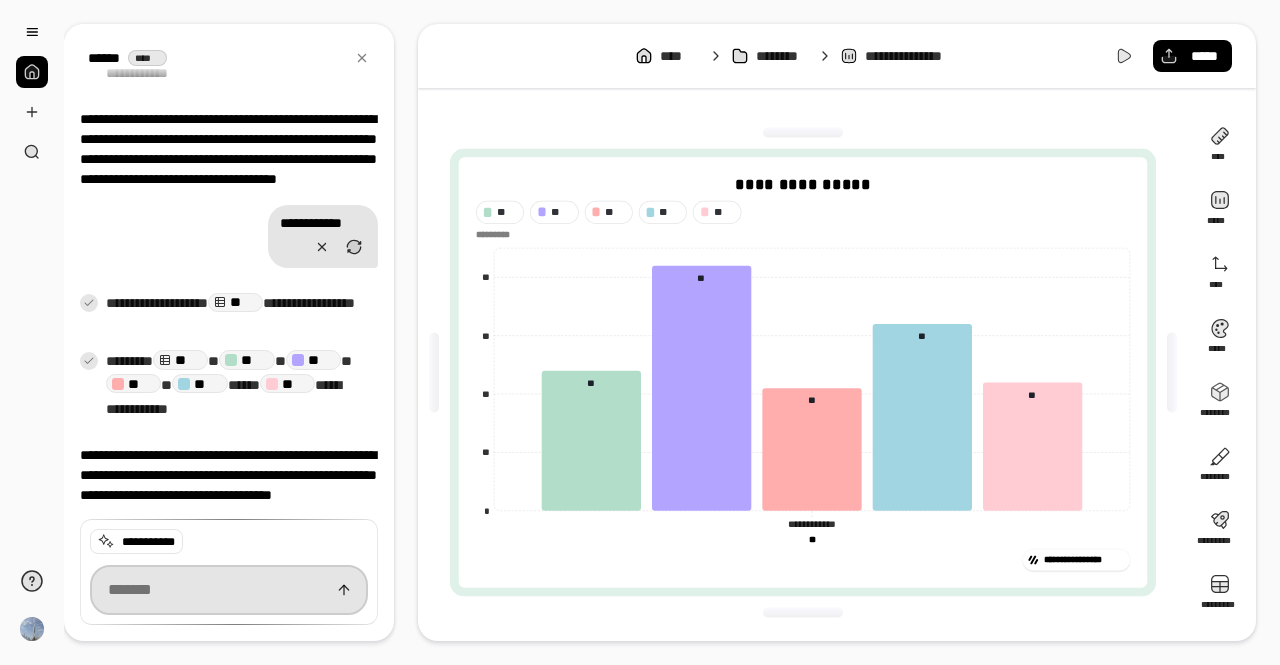 scroll, scrollTop: 1757, scrollLeft: 0, axis: vertical 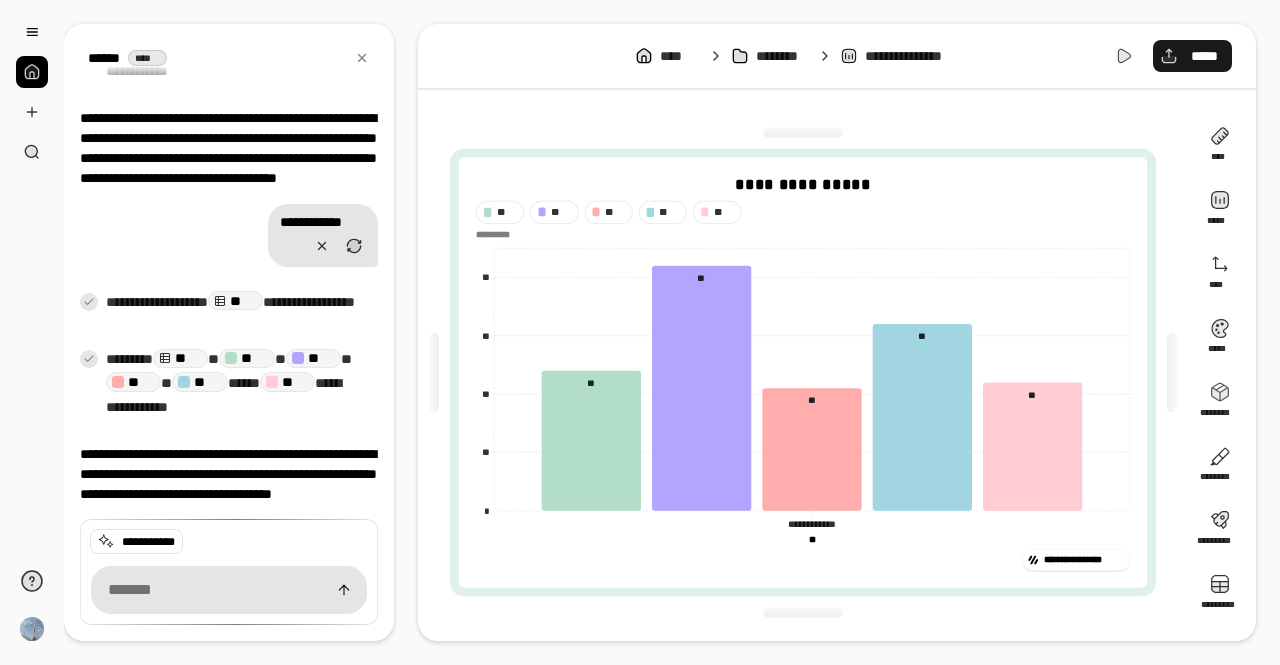 click on "*****" at bounding box center [1204, 56] 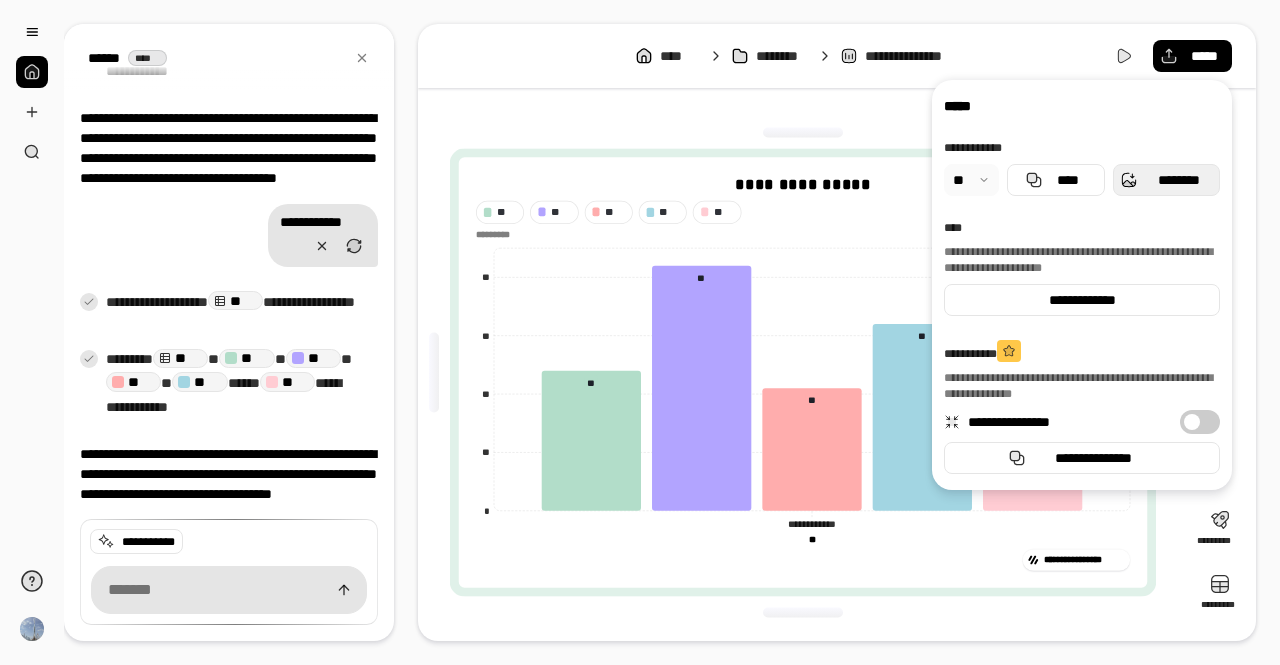 click on "********" at bounding box center [1178, 180] 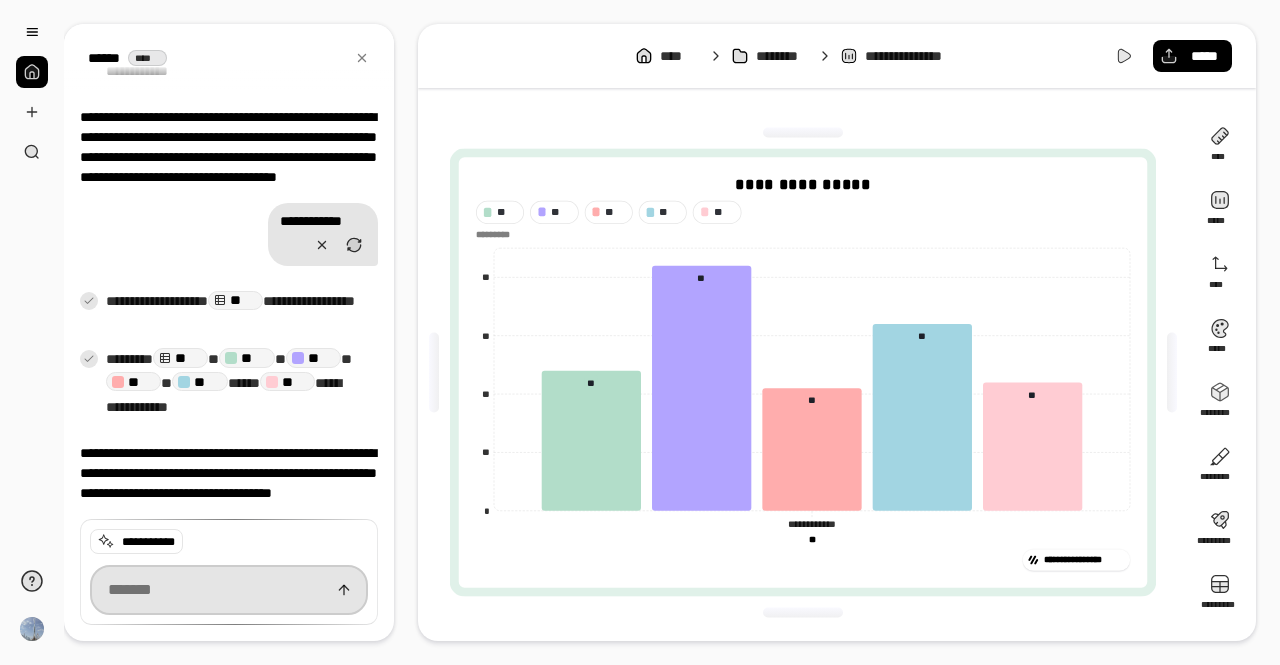 scroll, scrollTop: 1757, scrollLeft: 0, axis: vertical 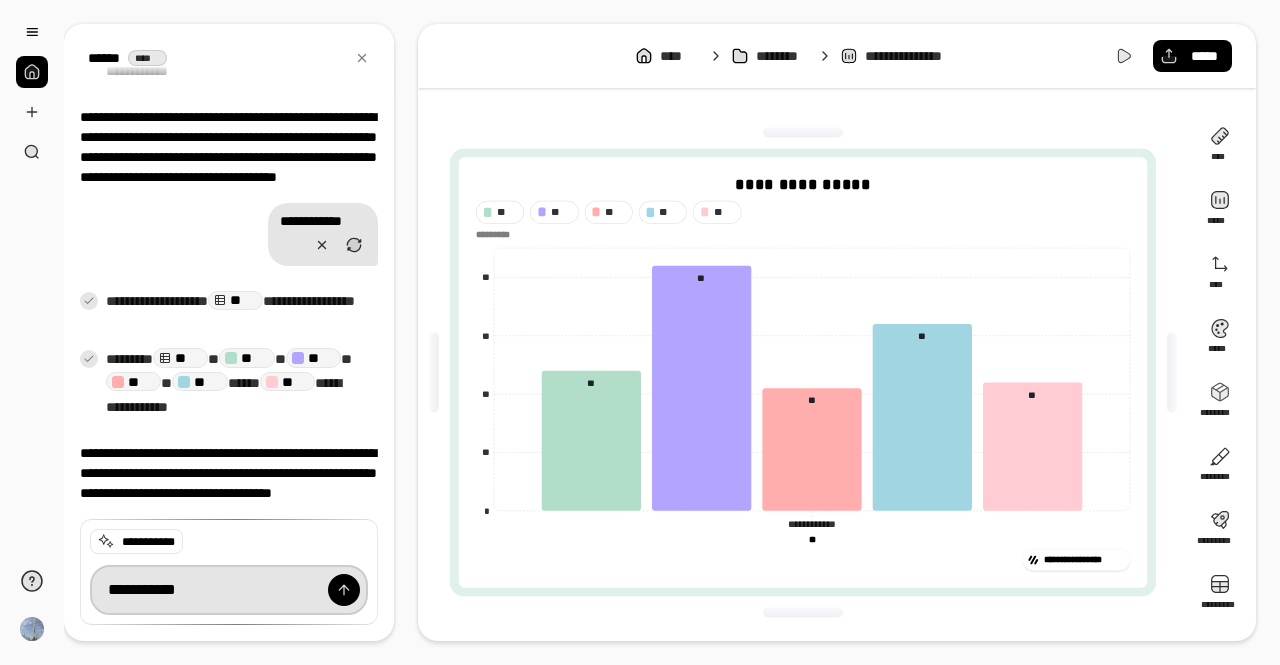 type on "**********" 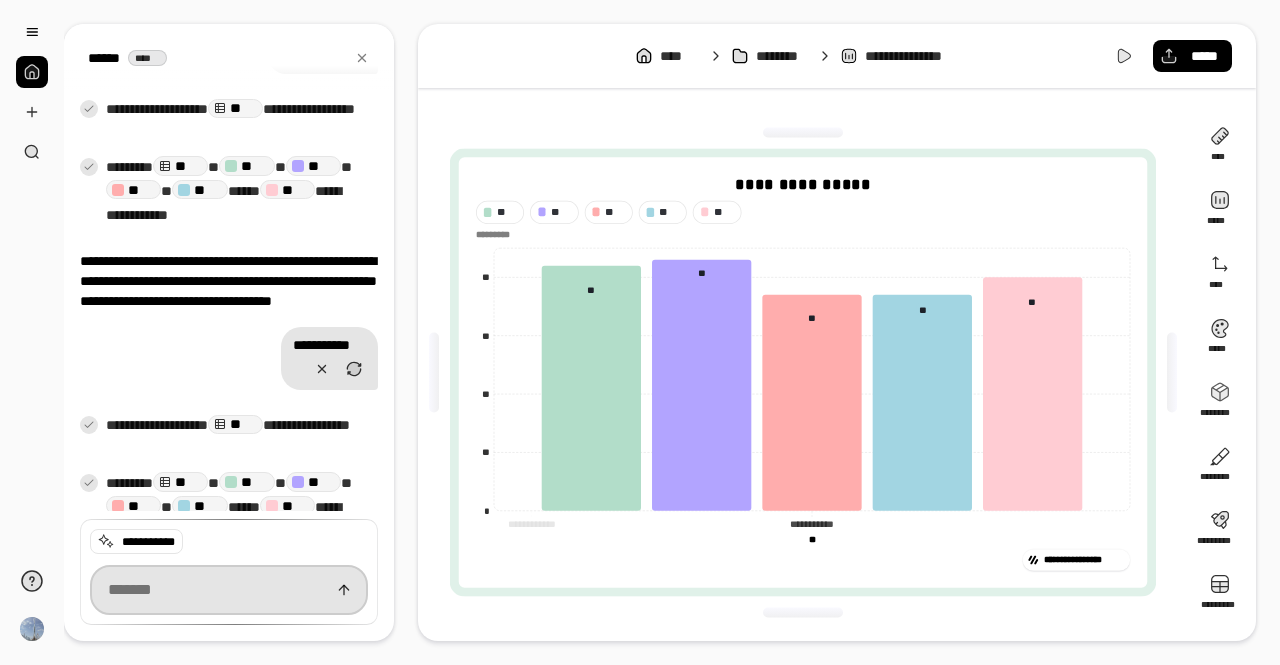 scroll, scrollTop: 2086, scrollLeft: 0, axis: vertical 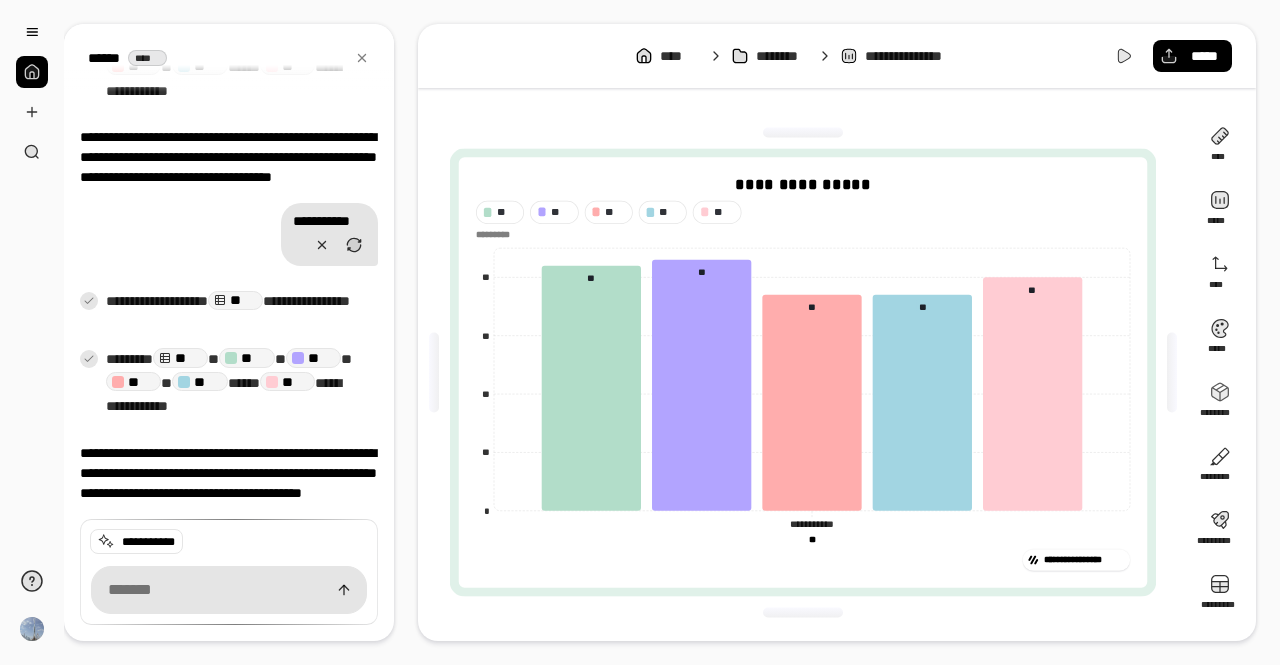 click on "**********" at bounding box center [837, 56] 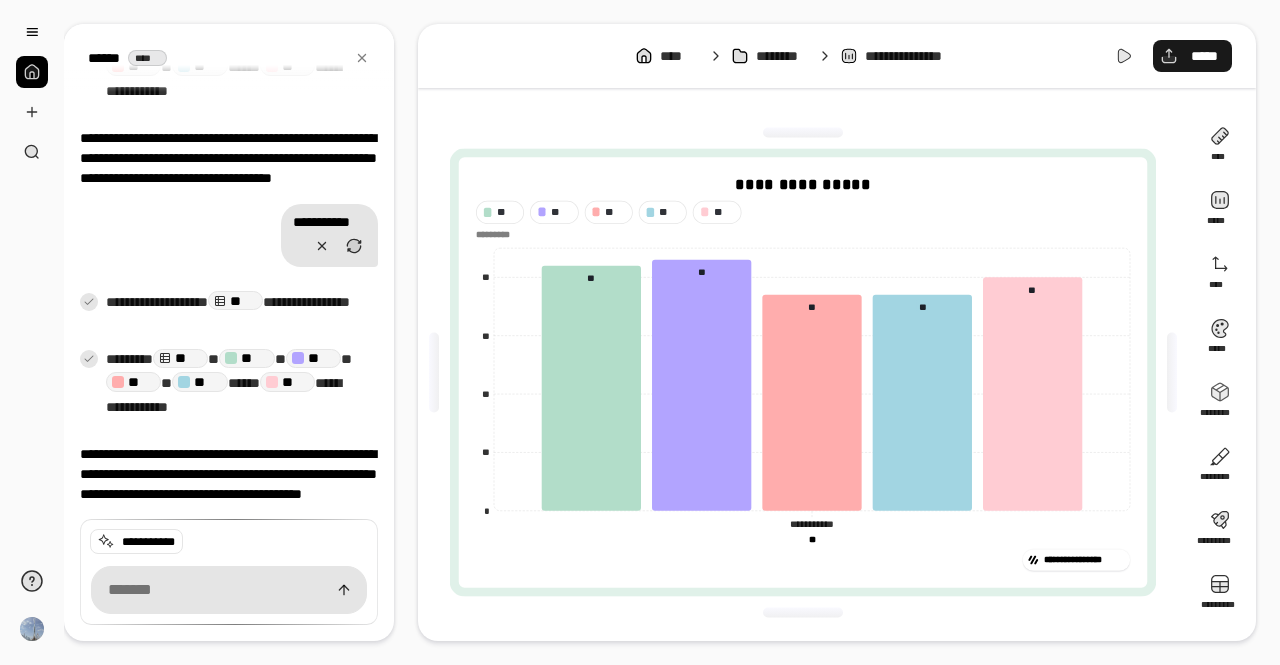click on "*****" at bounding box center (1204, 56) 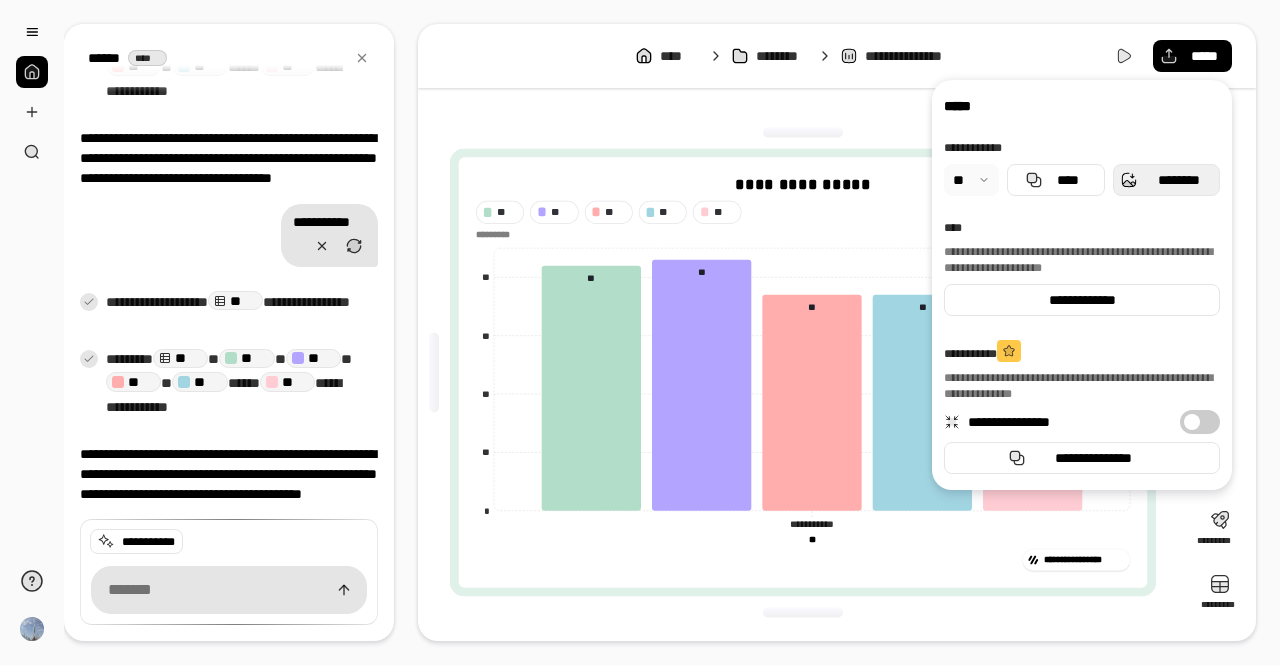 click on "********" at bounding box center (1166, 180) 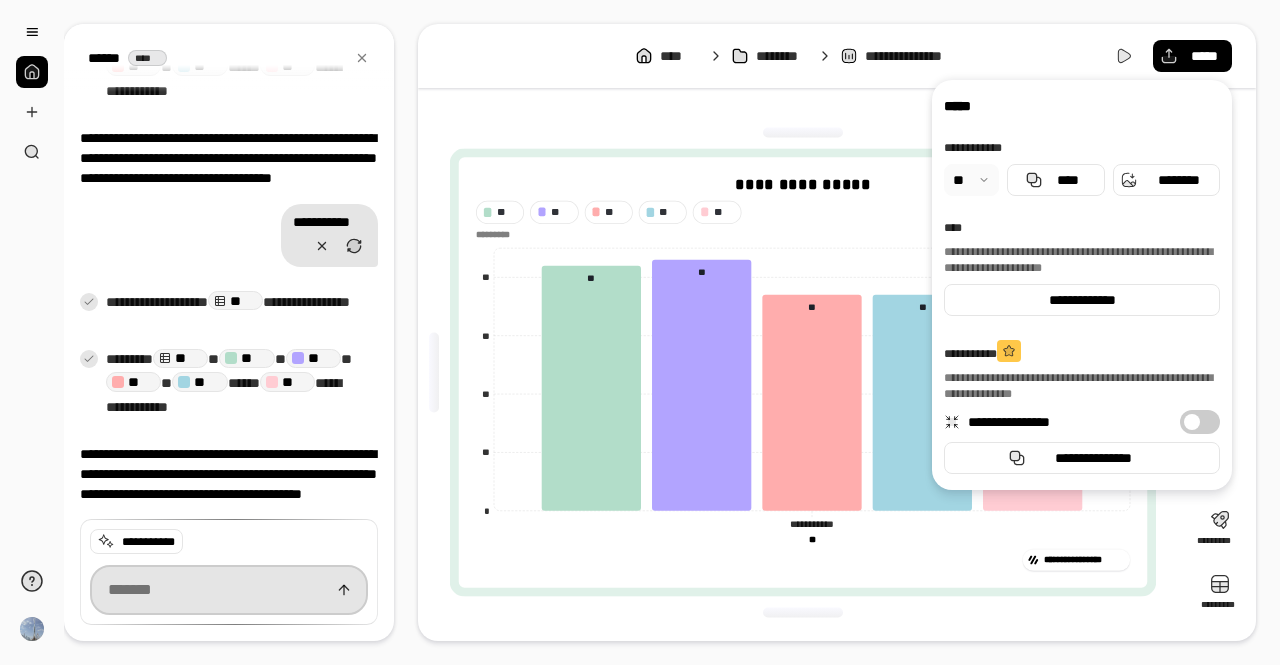 scroll, scrollTop: 2086, scrollLeft: 0, axis: vertical 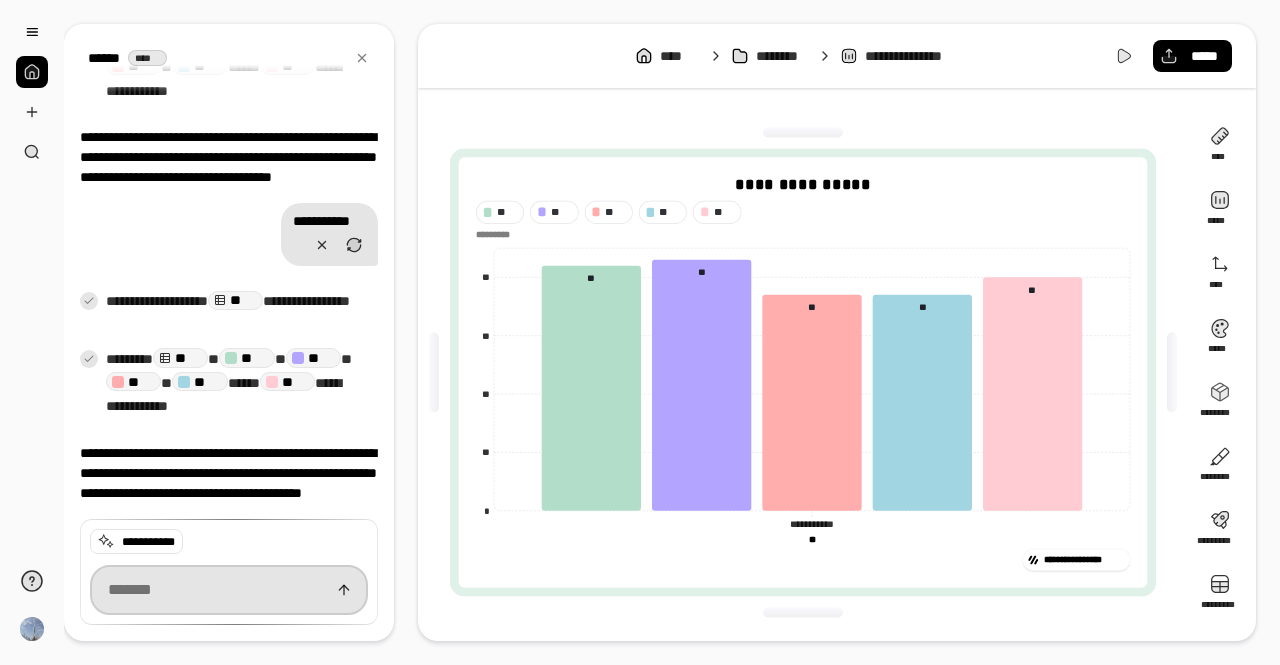 paste on "**********" 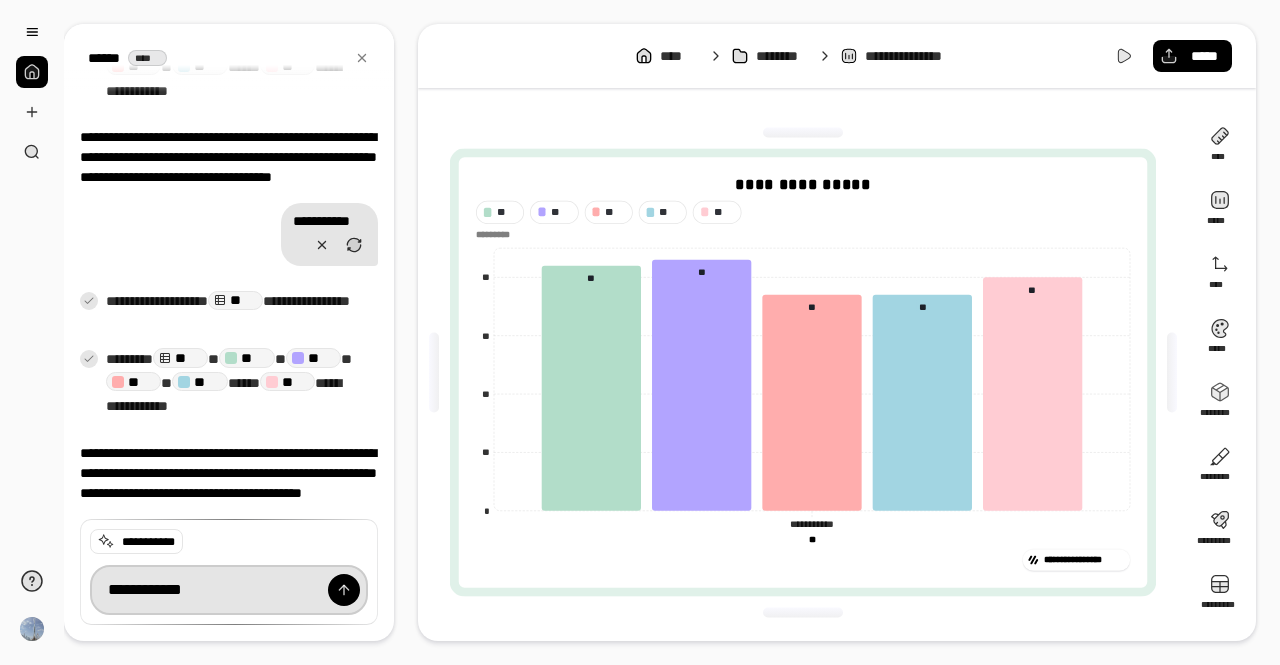 type on "**********" 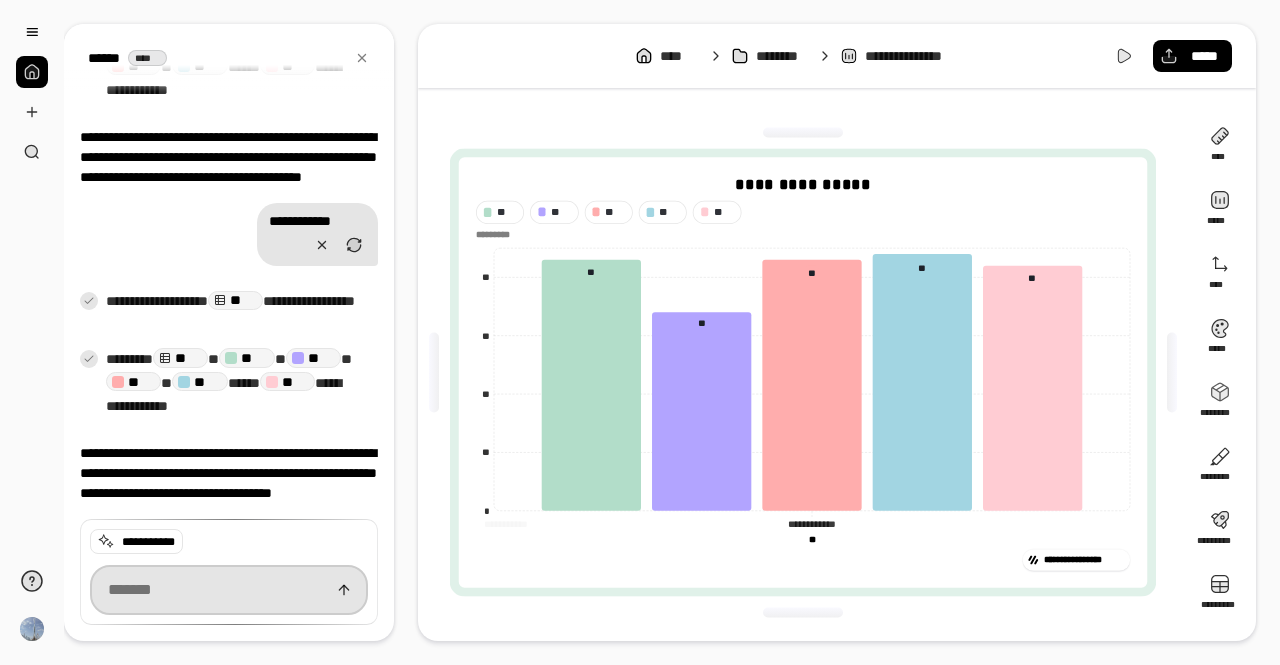scroll, scrollTop: 2395, scrollLeft: 0, axis: vertical 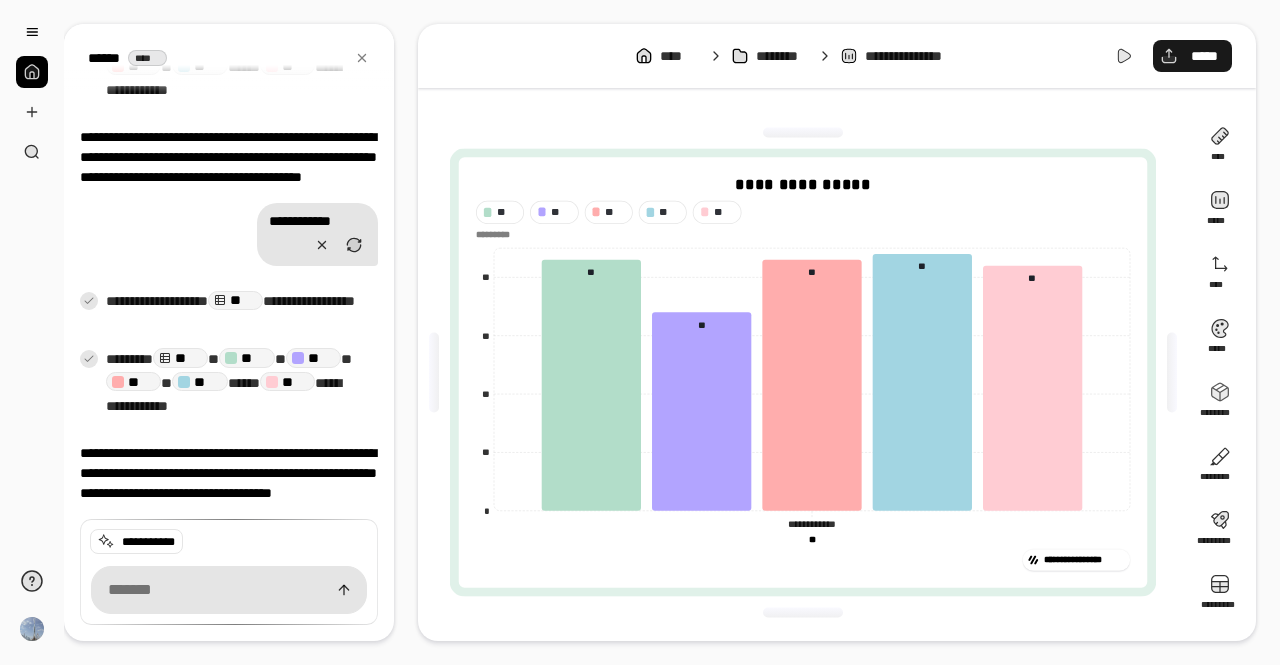 click on "*****" at bounding box center (1192, 56) 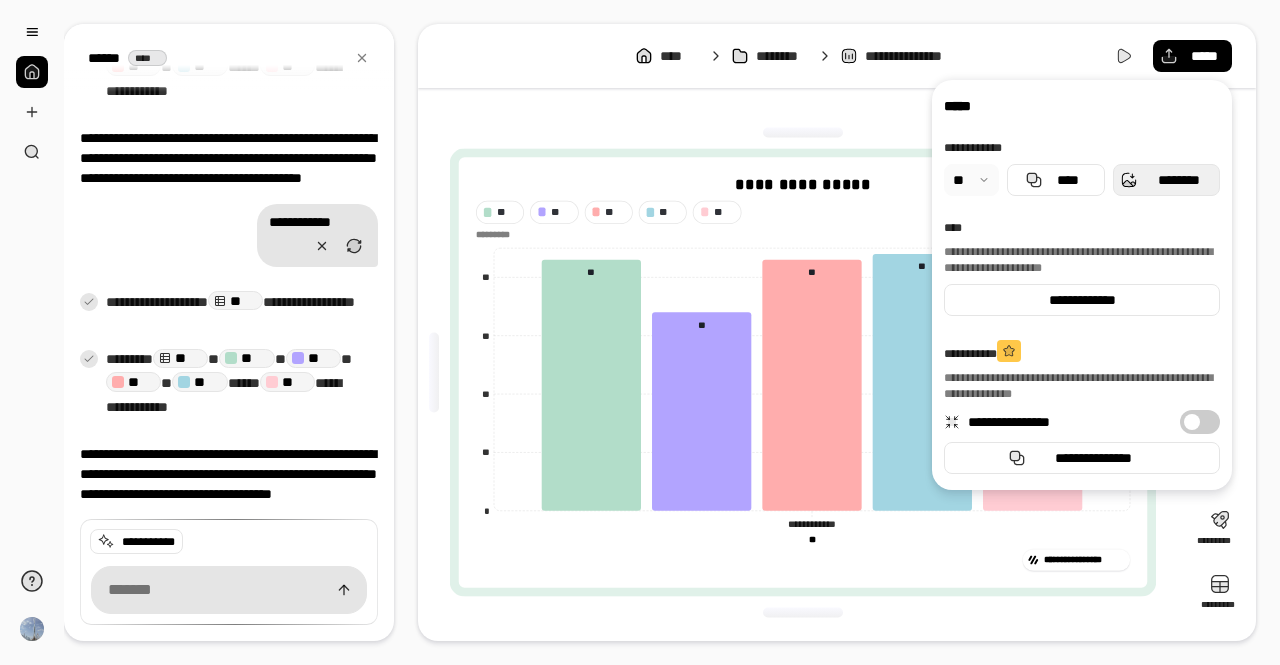 click on "********" at bounding box center (1166, 180) 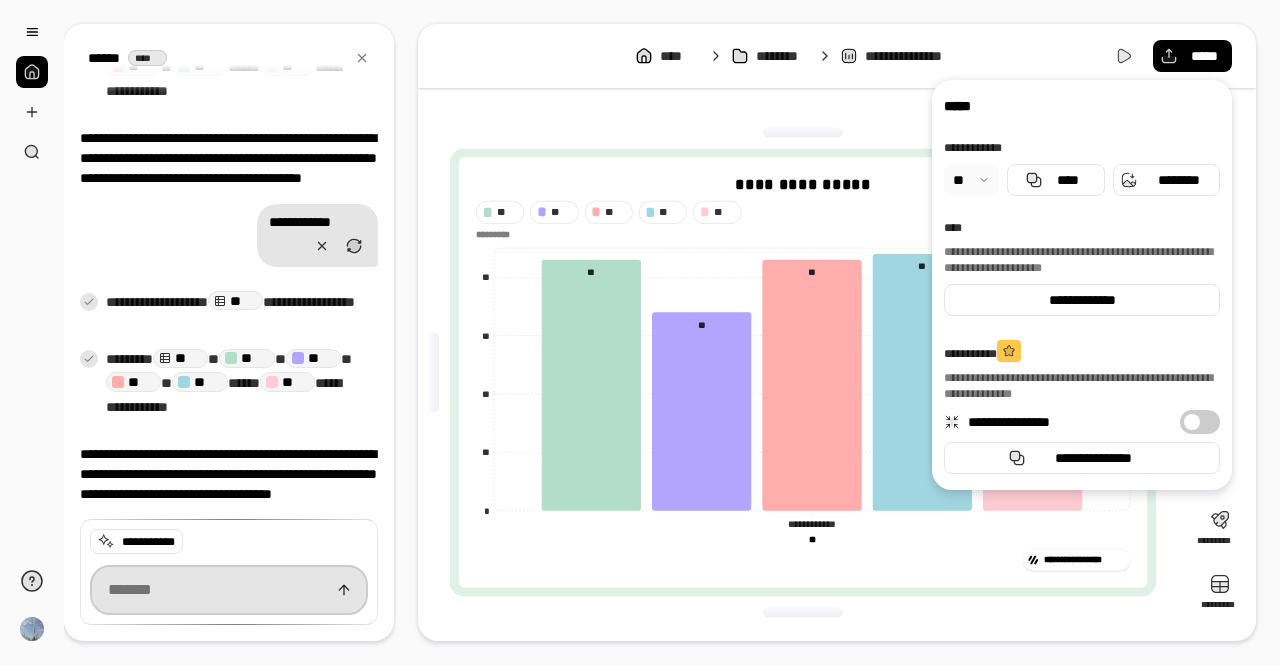 click at bounding box center [229, 590] 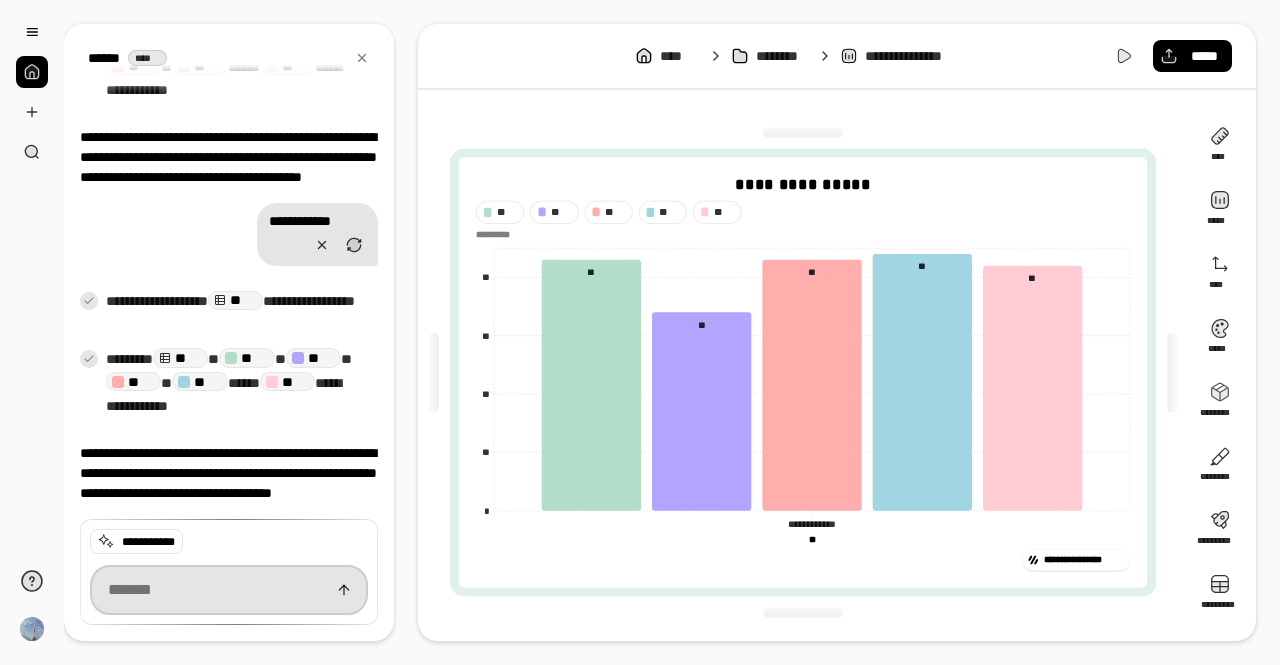paste on "**********" 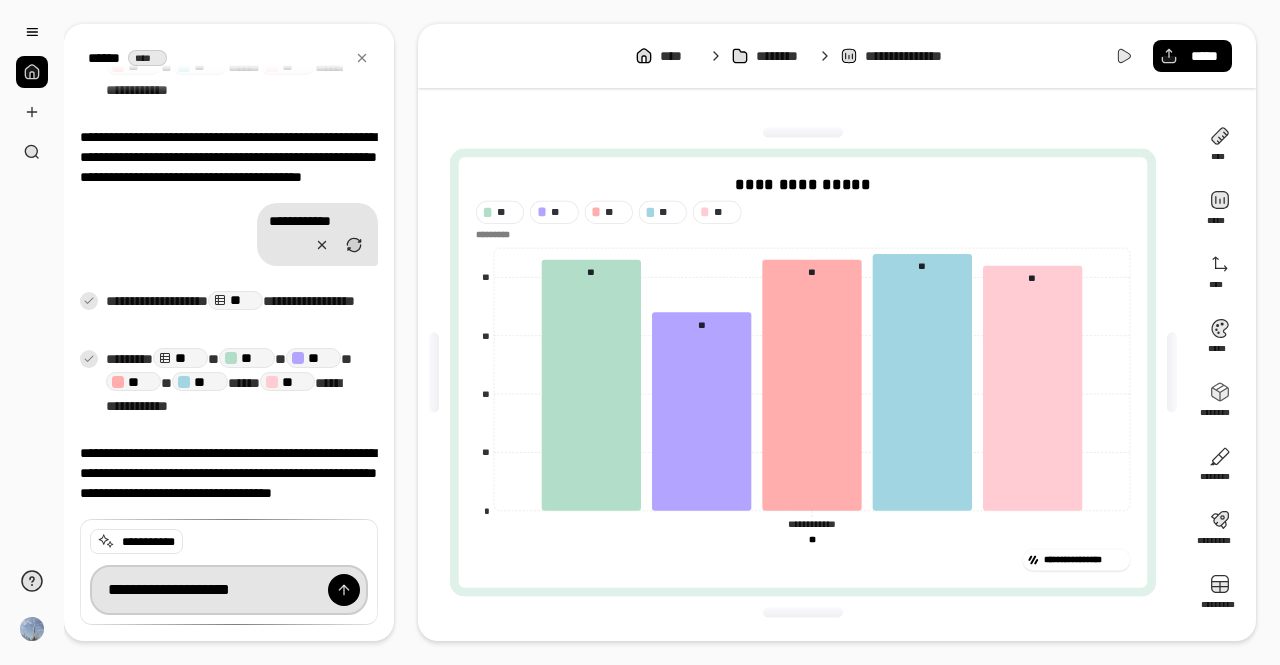 type on "**********" 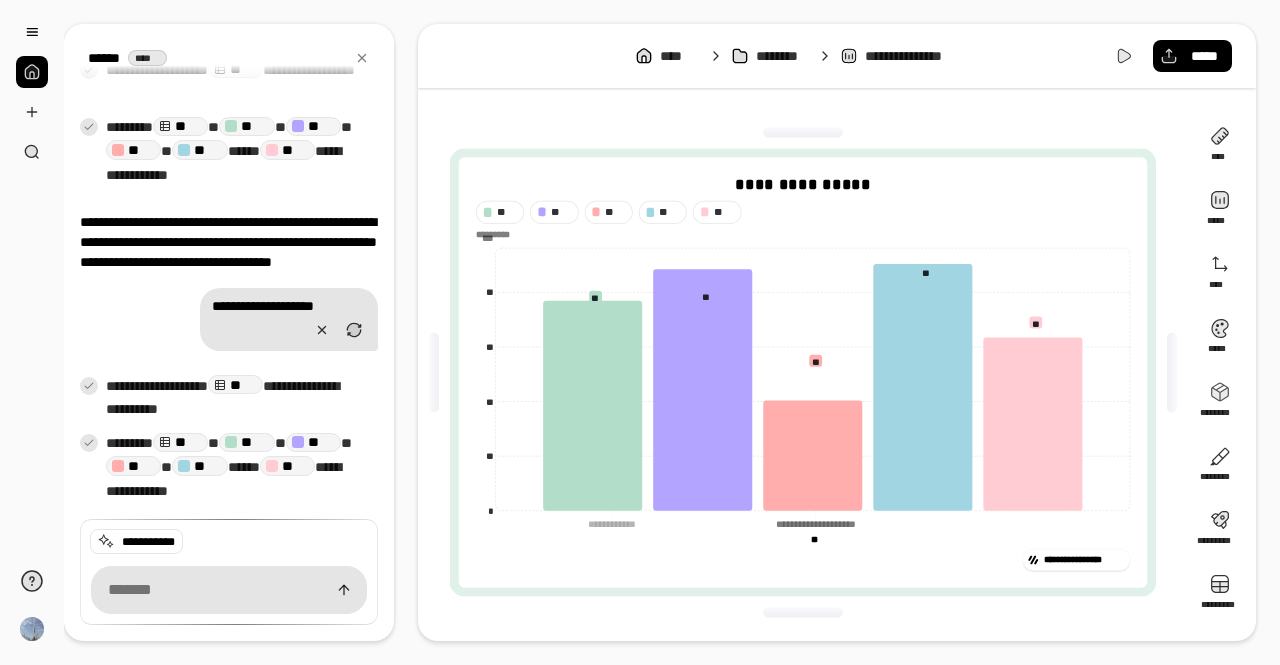 scroll, scrollTop: 2600, scrollLeft: 0, axis: vertical 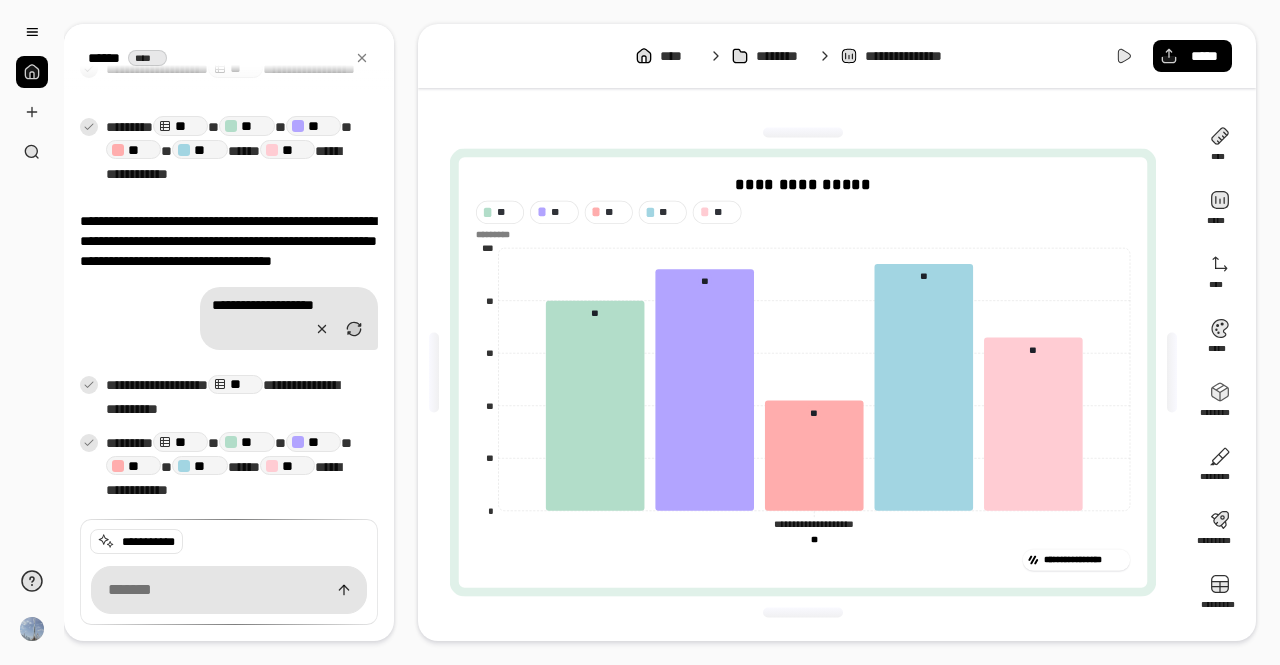 click on "**********" at bounding box center [837, 56] 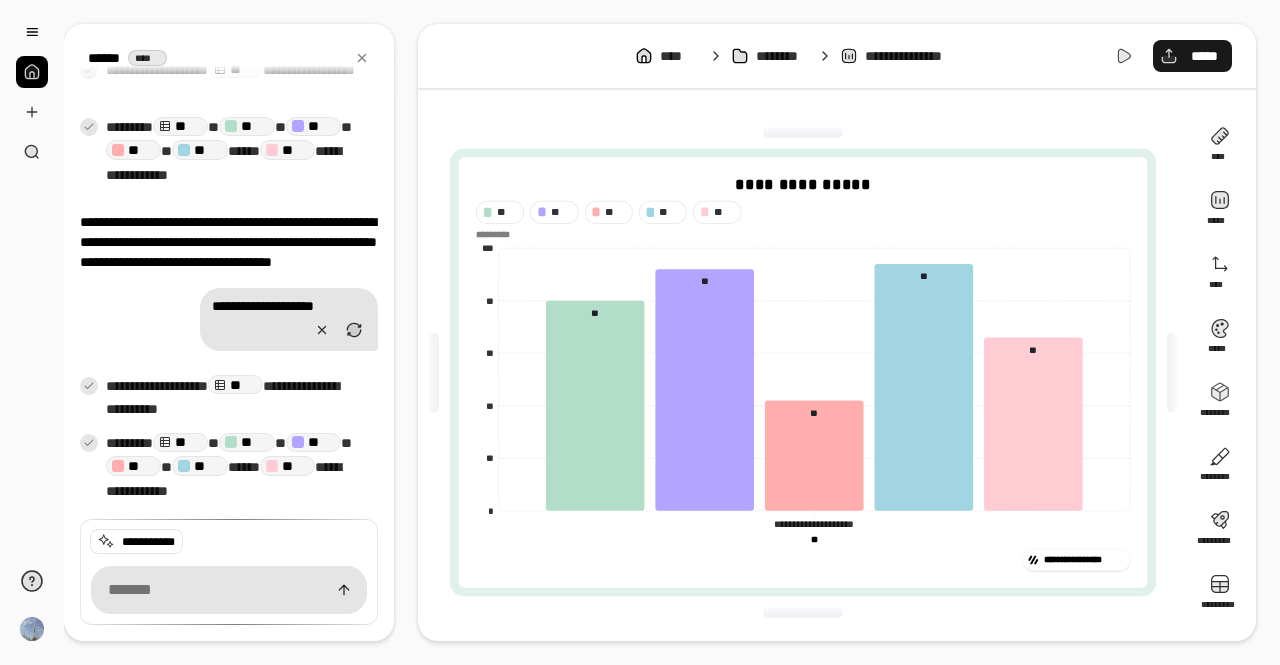 click on "*****" at bounding box center [1204, 56] 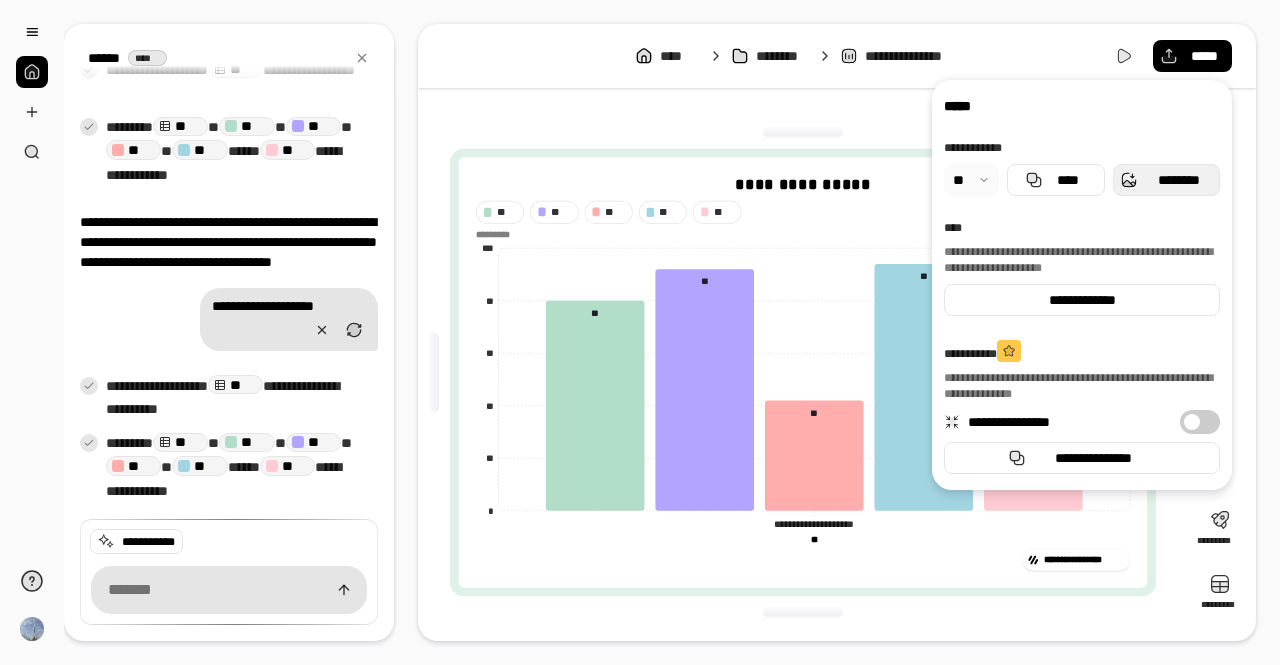 click on "********" at bounding box center (1178, 180) 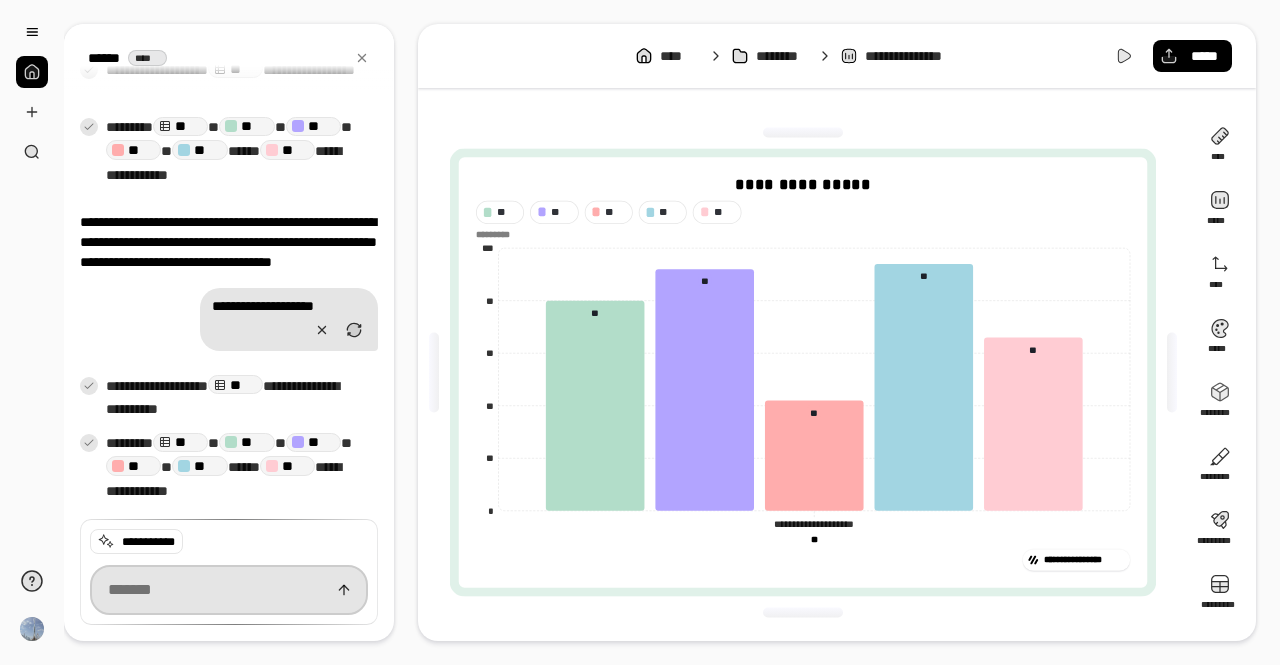click at bounding box center (229, 590) 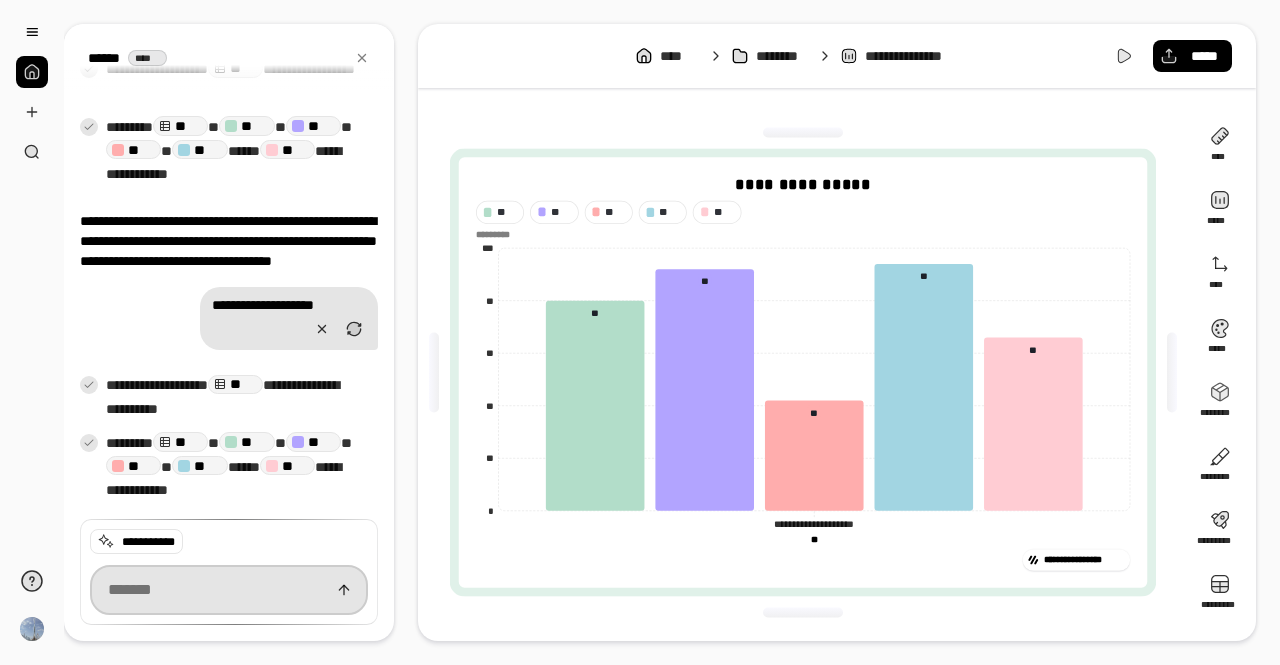 paste on "**********" 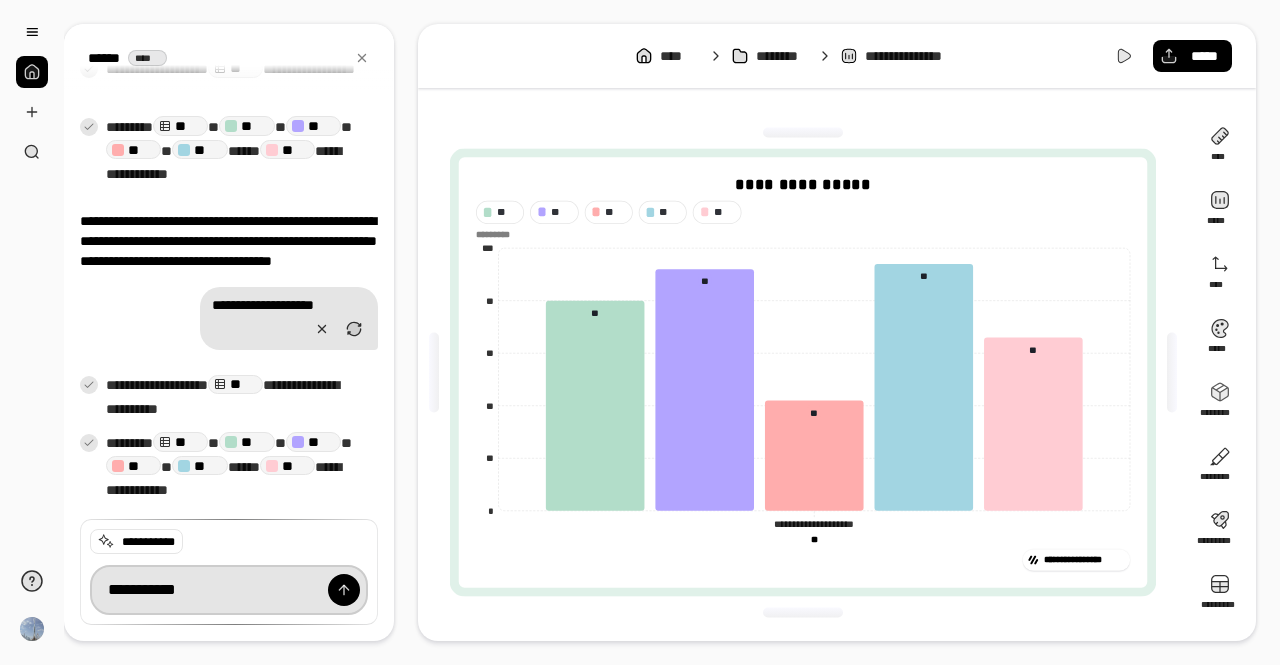type on "**********" 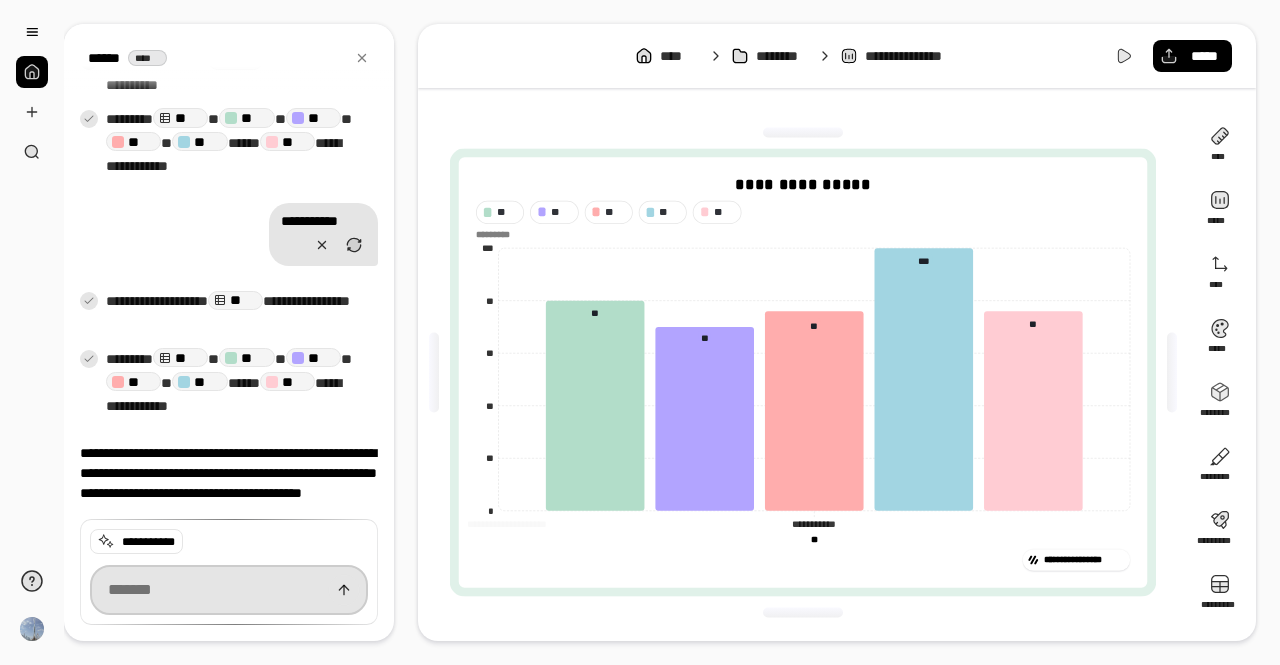 scroll, scrollTop: 2937, scrollLeft: 0, axis: vertical 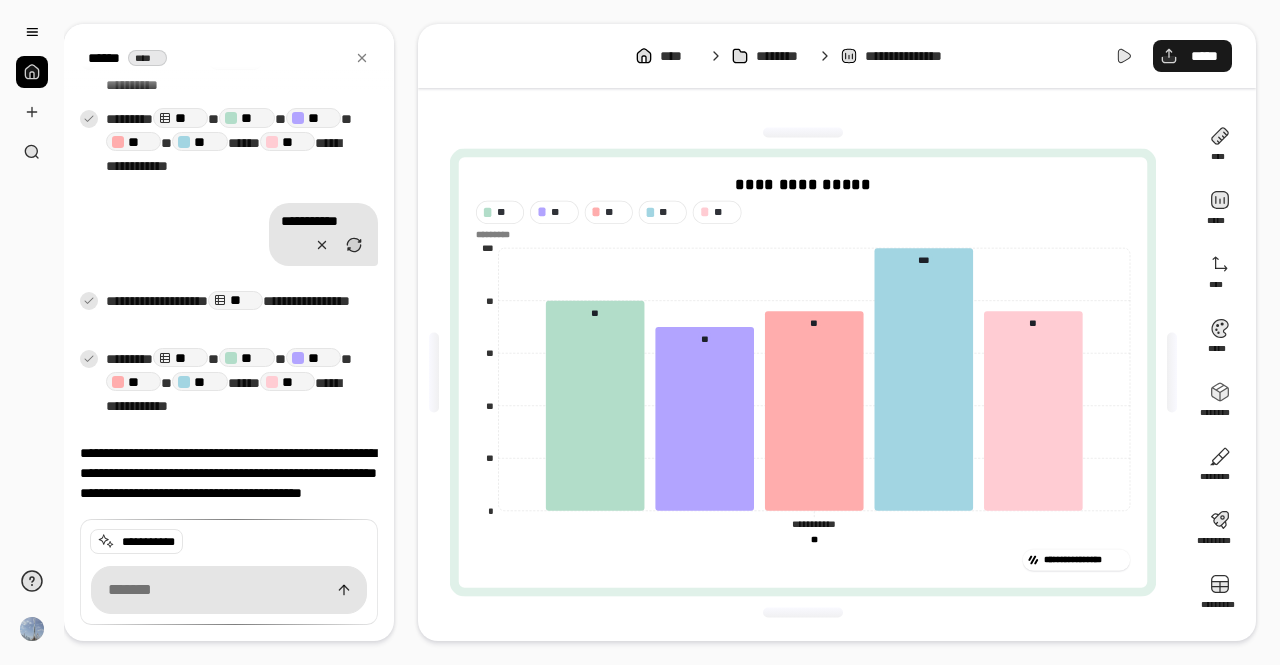 click on "*****" at bounding box center [1192, 56] 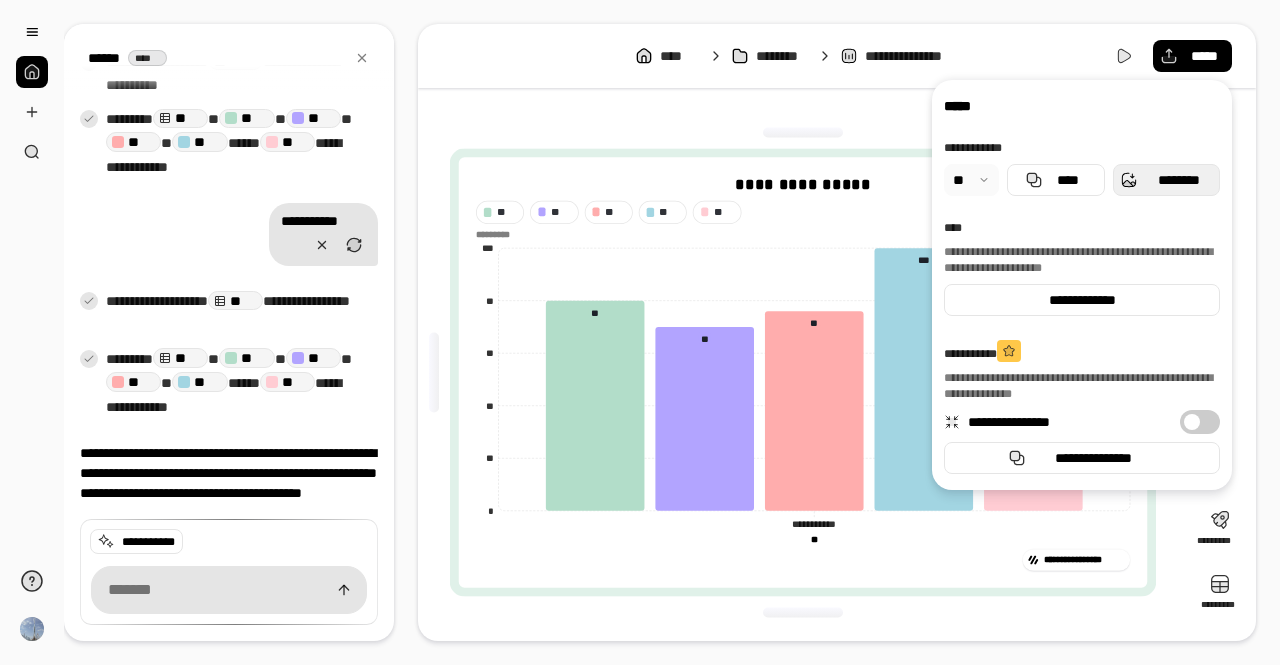 click on "********" at bounding box center (1178, 180) 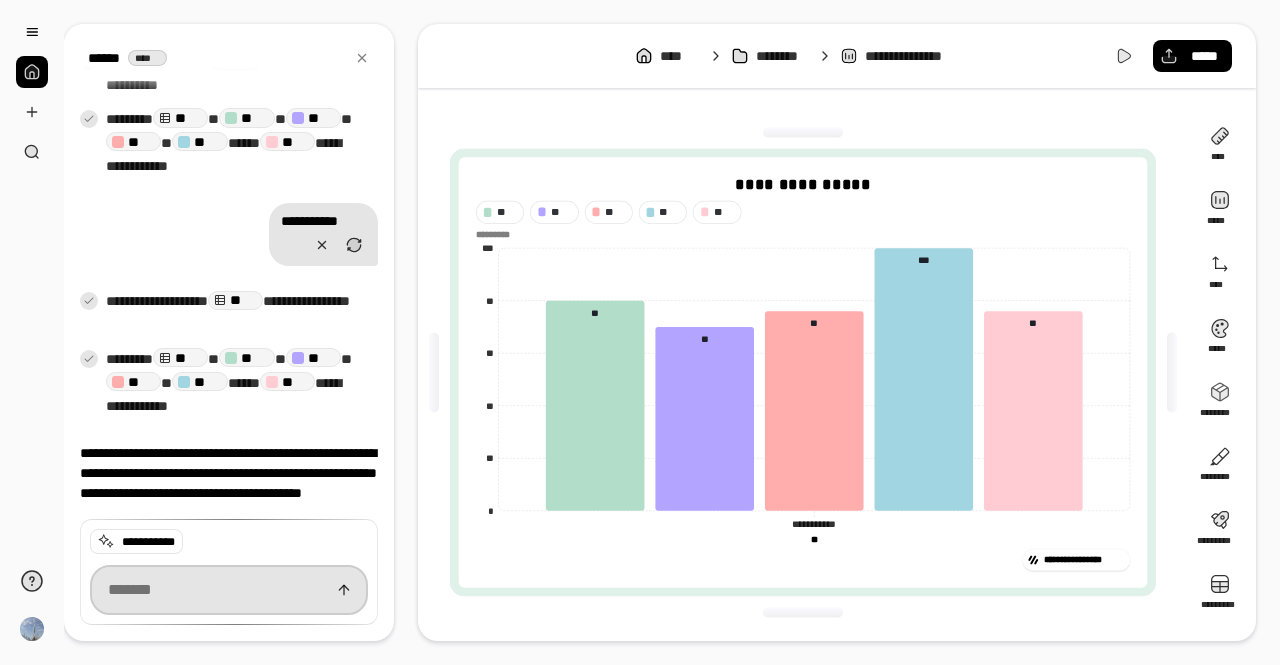 scroll, scrollTop: 2937, scrollLeft: 0, axis: vertical 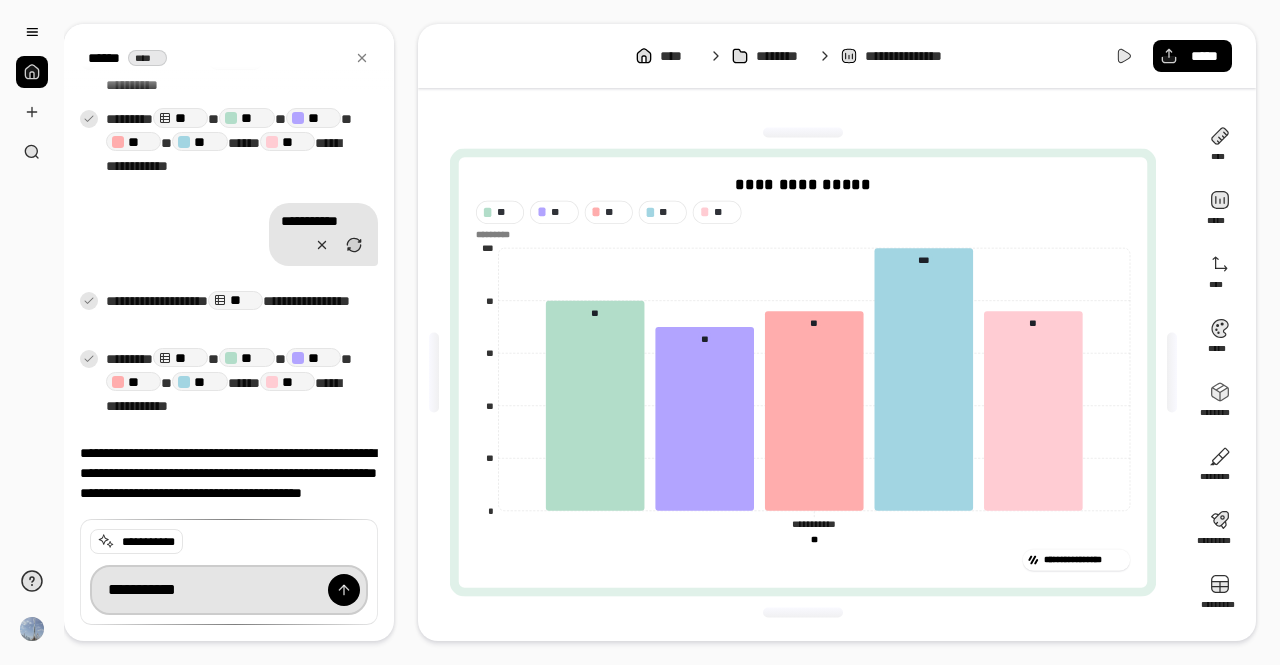 type on "**********" 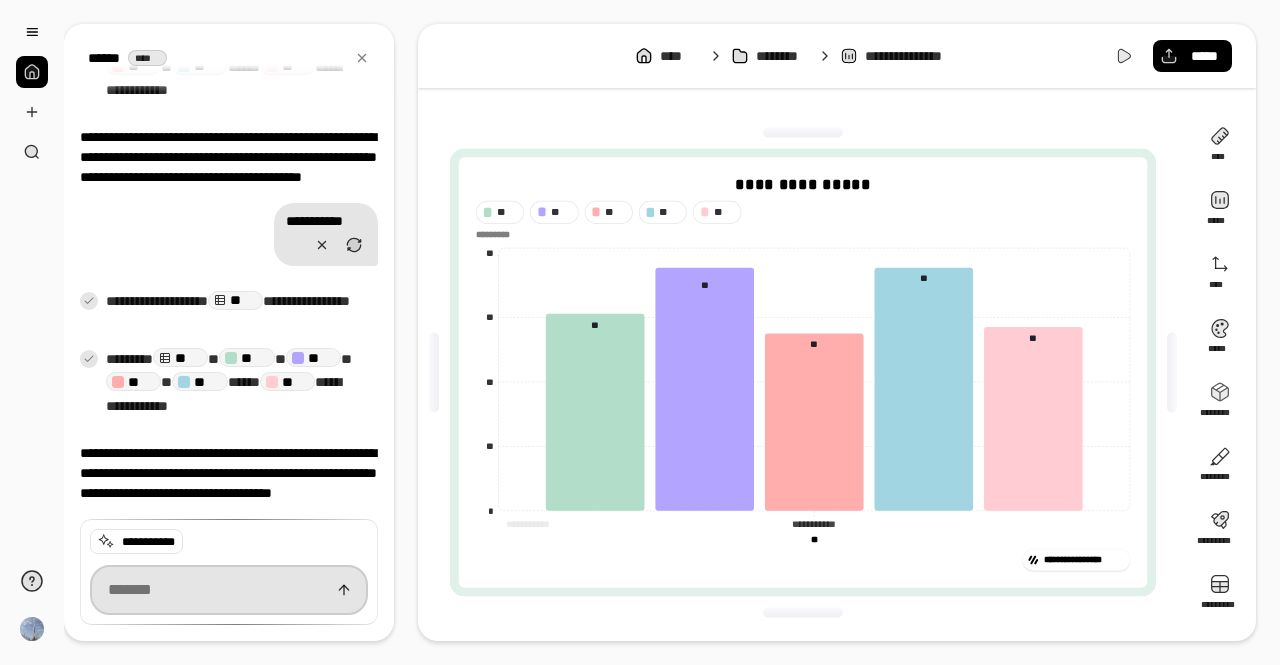 scroll, scrollTop: 3246, scrollLeft: 0, axis: vertical 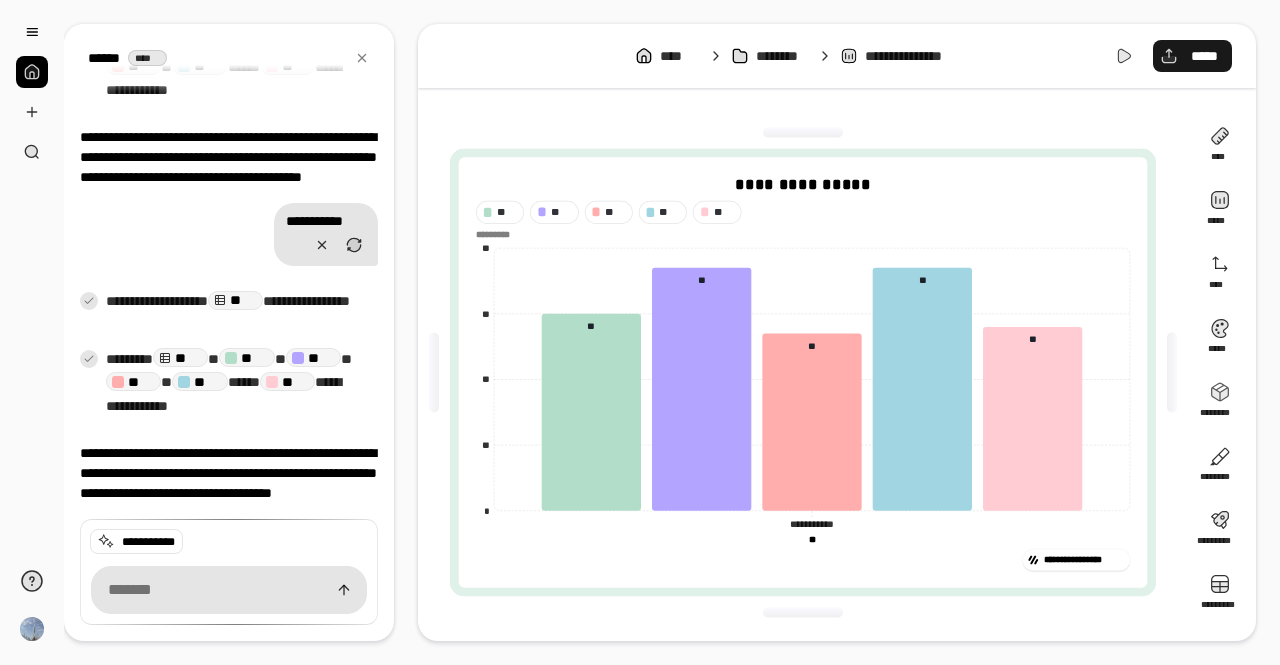 click on "*****" at bounding box center [1192, 56] 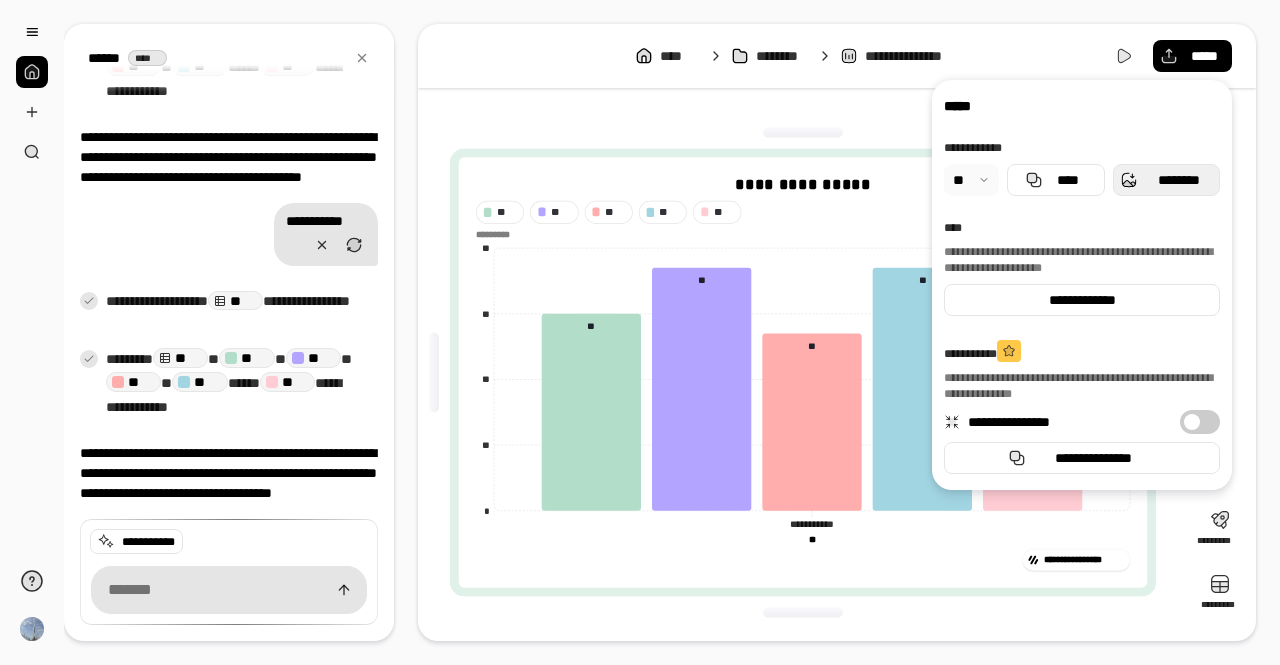 click on "********" at bounding box center (1166, 180) 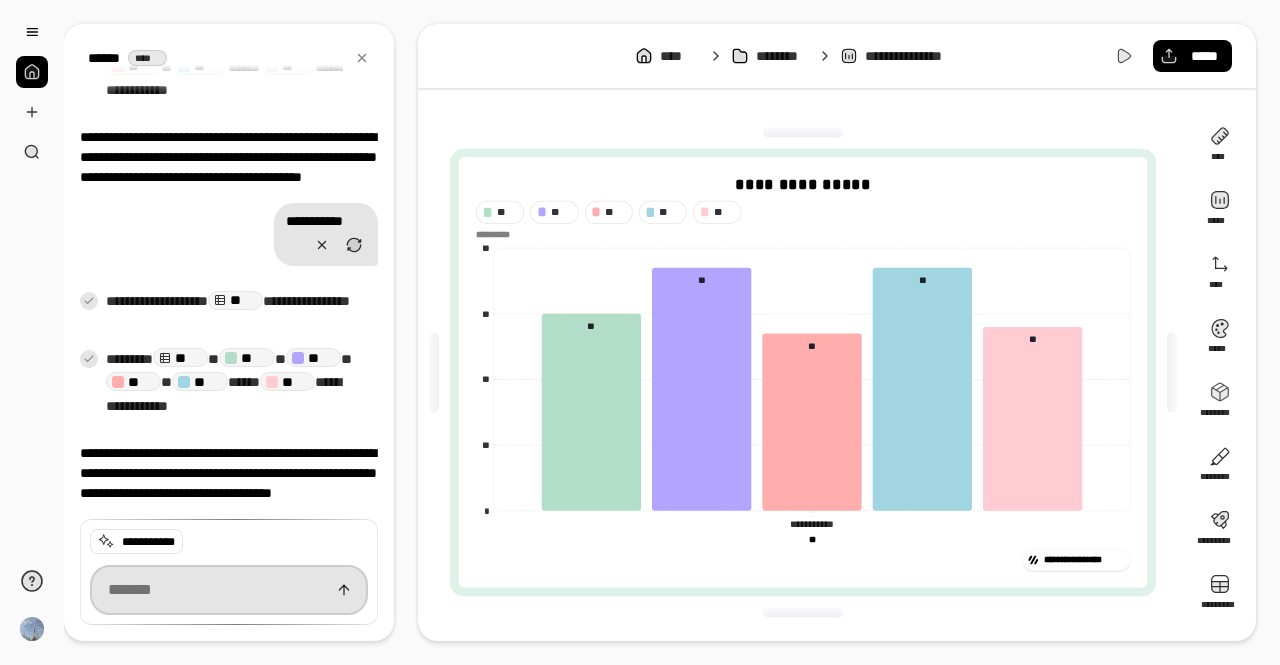 scroll, scrollTop: 3246, scrollLeft: 0, axis: vertical 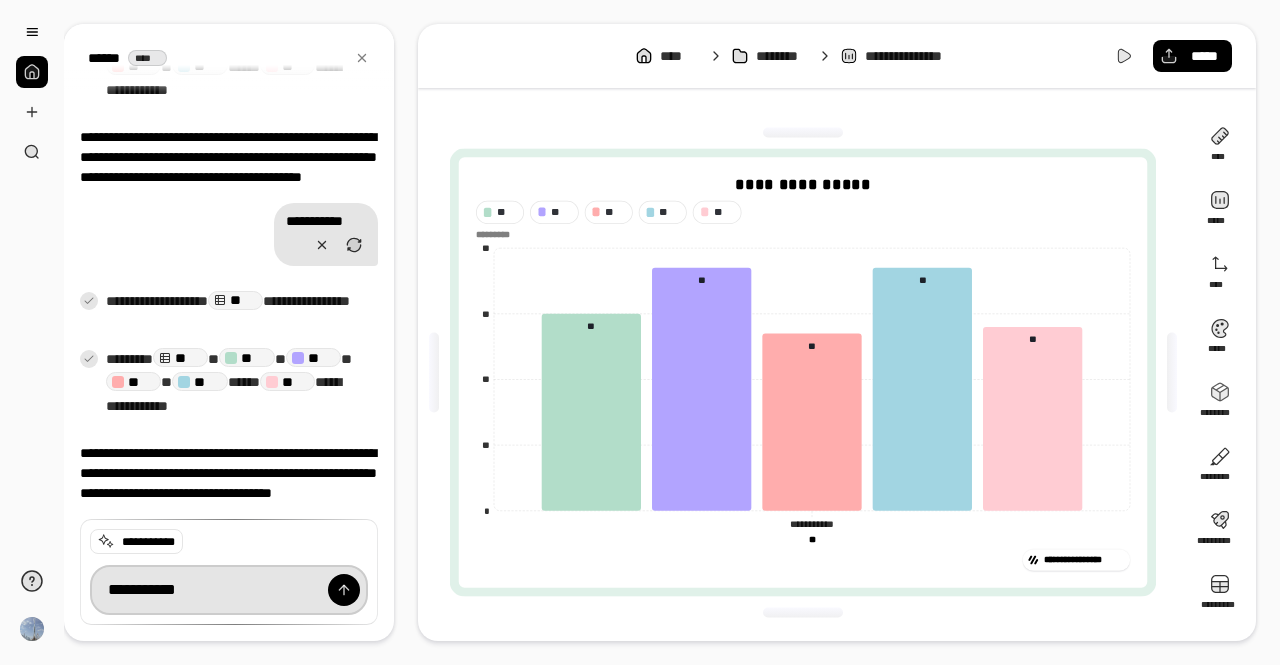 type on "**********" 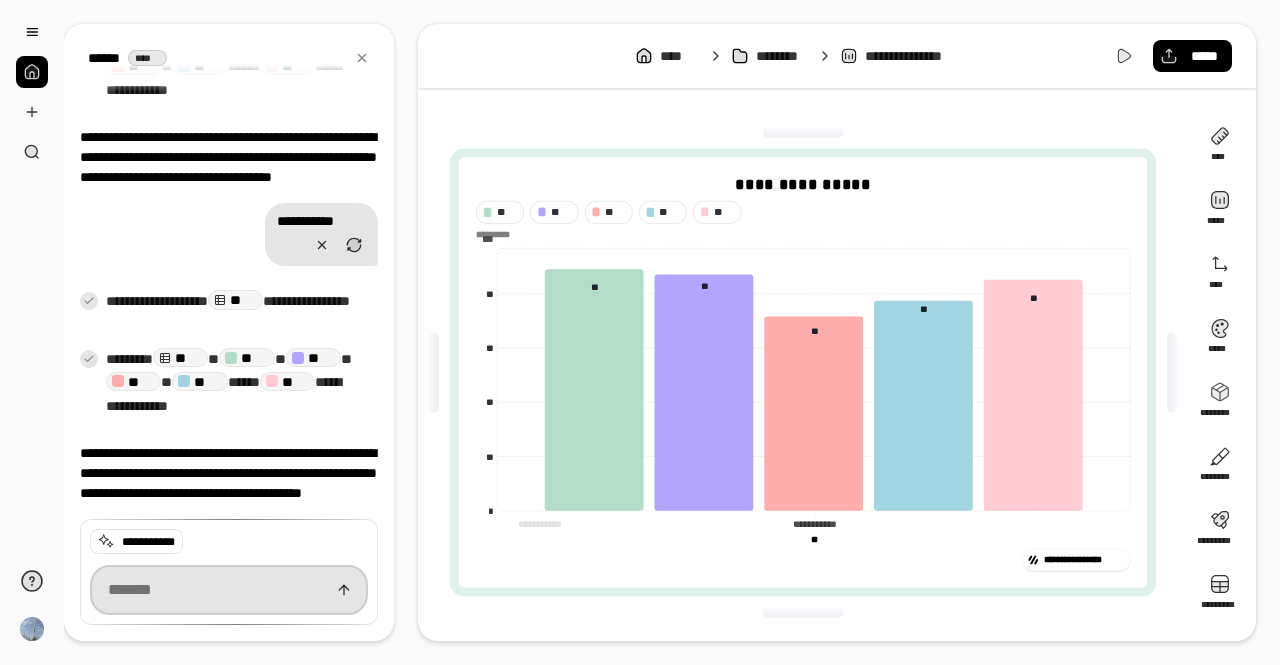 scroll, scrollTop: 3575, scrollLeft: 0, axis: vertical 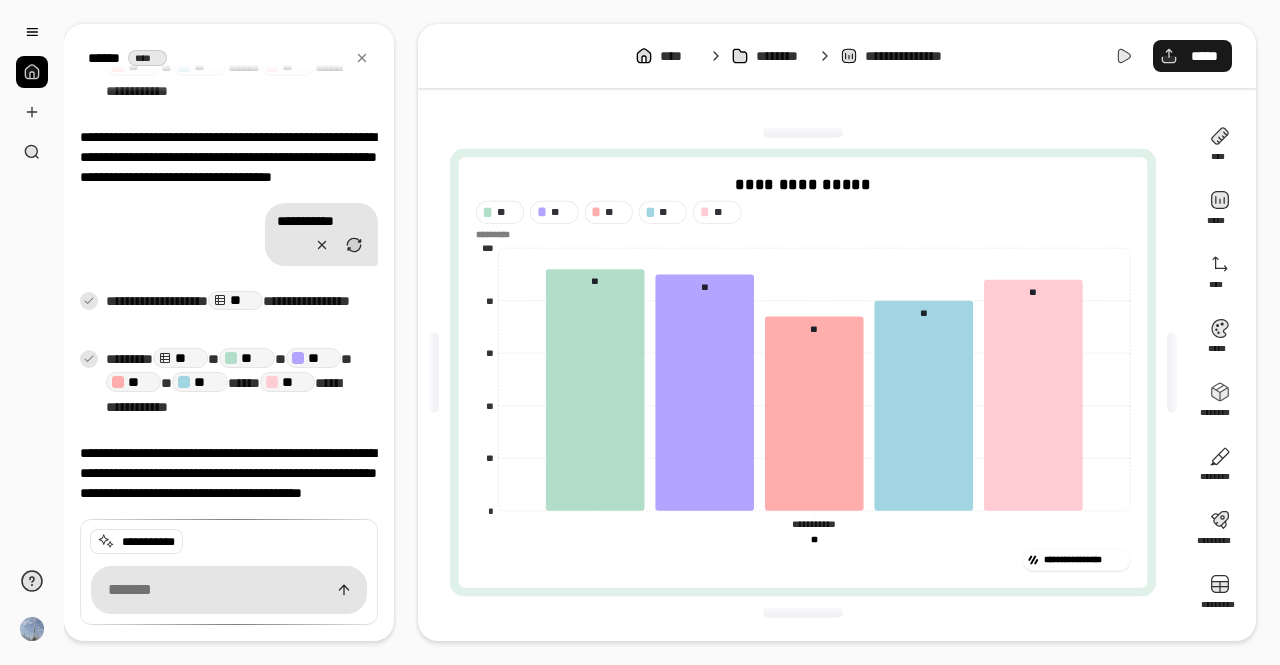 click on "*****" at bounding box center (1192, 56) 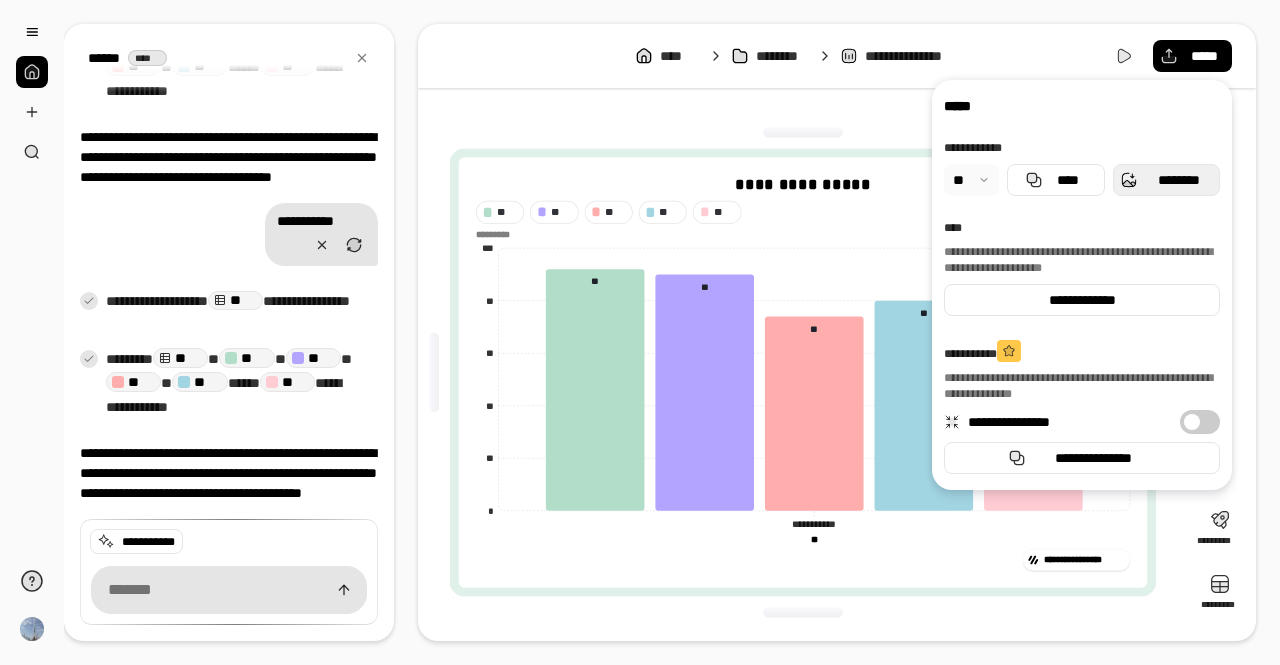 click on "********" at bounding box center [1166, 180] 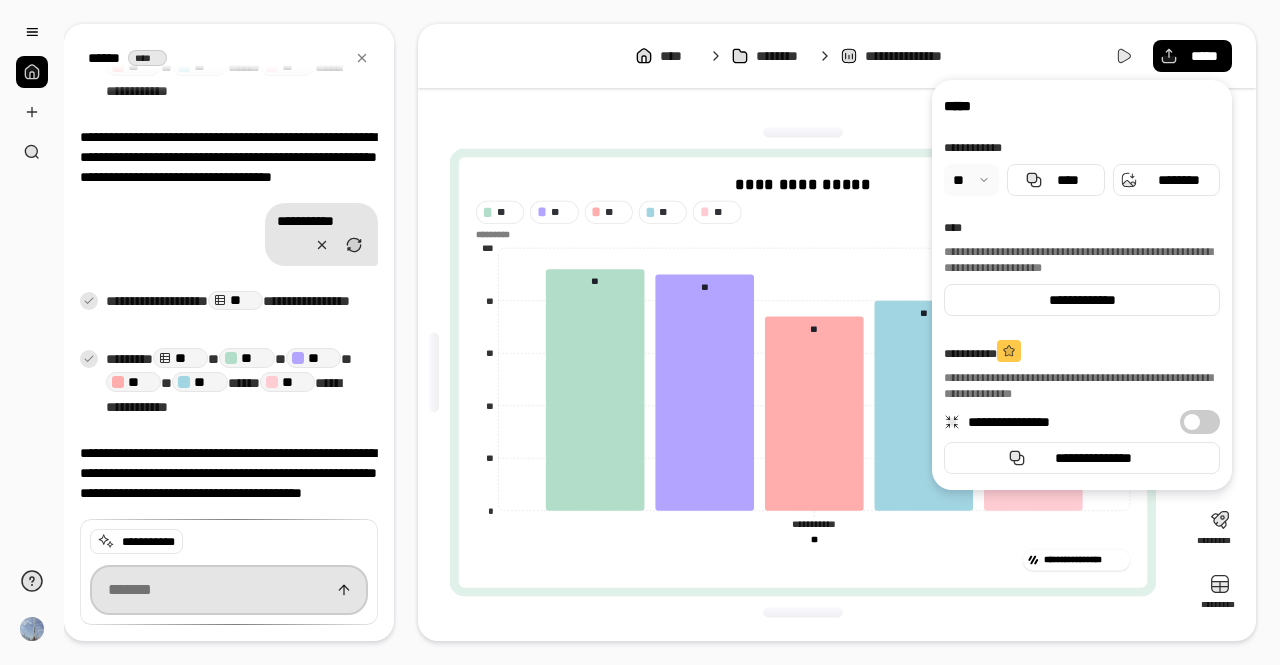 scroll, scrollTop: 3575, scrollLeft: 0, axis: vertical 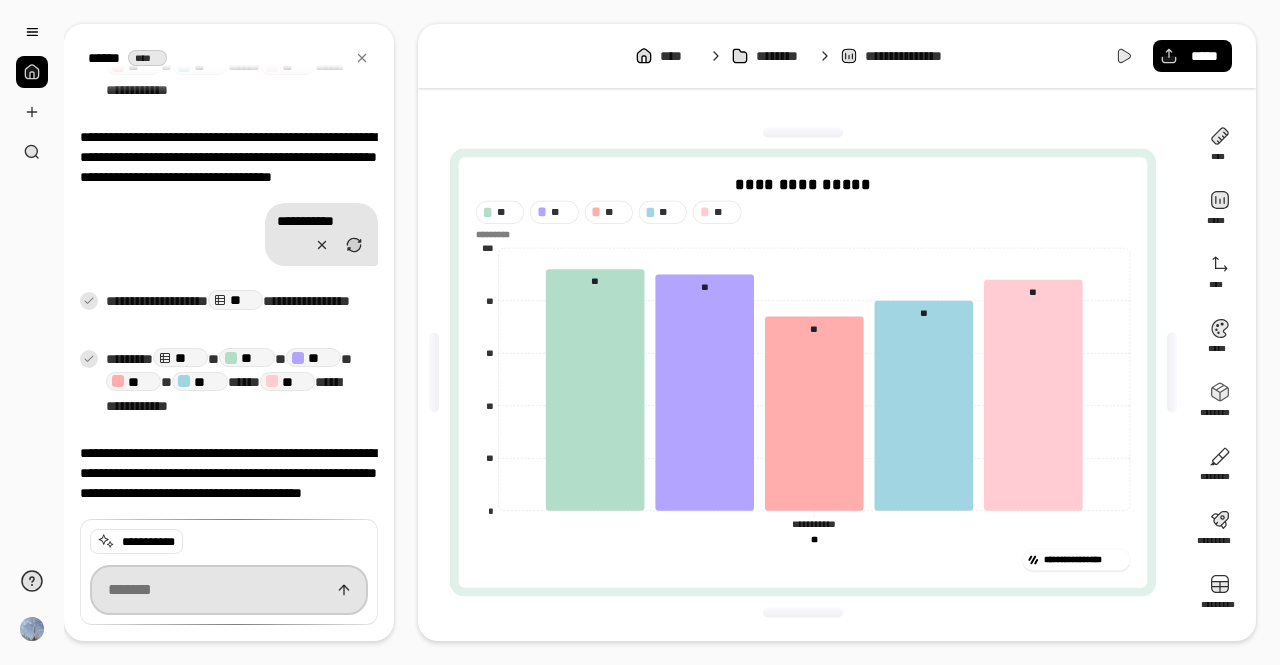 paste on "**********" 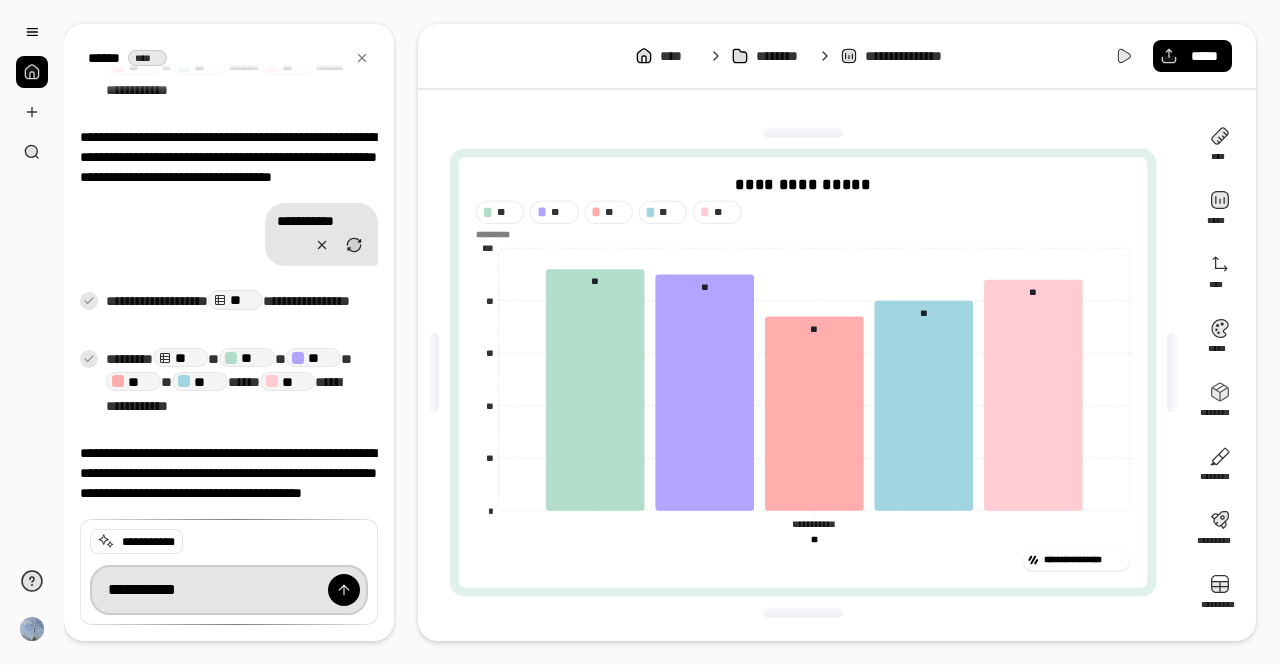 type on "**********" 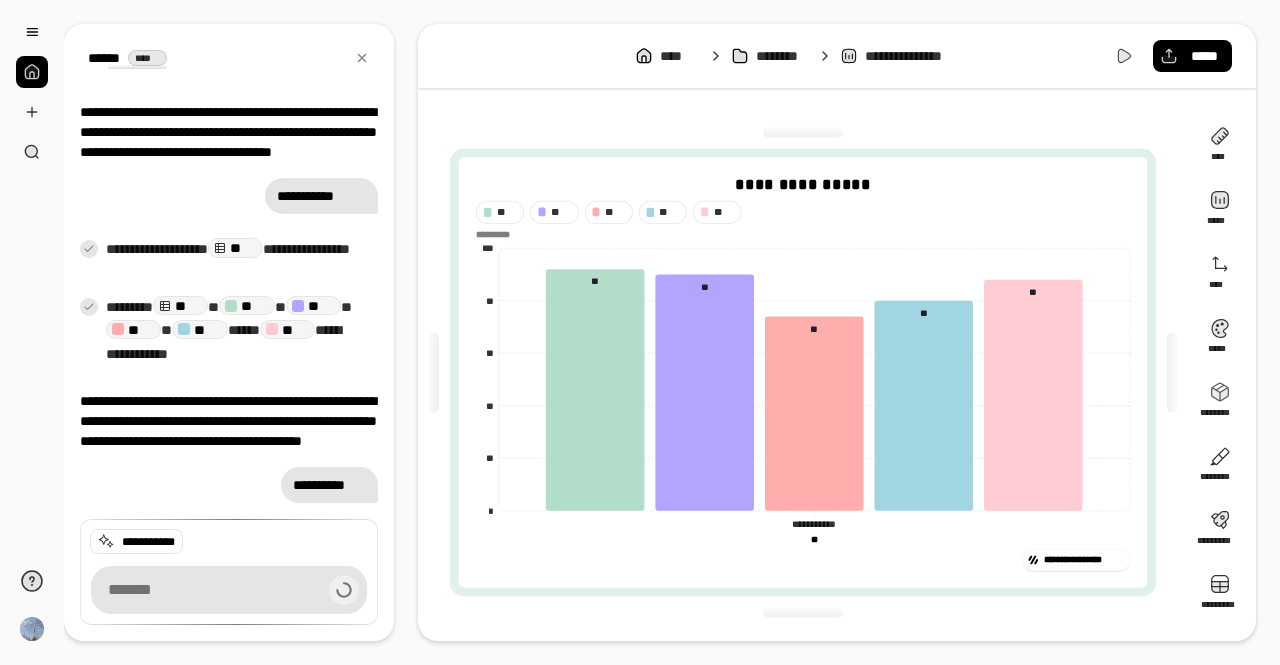 scroll, scrollTop: 3599, scrollLeft: 0, axis: vertical 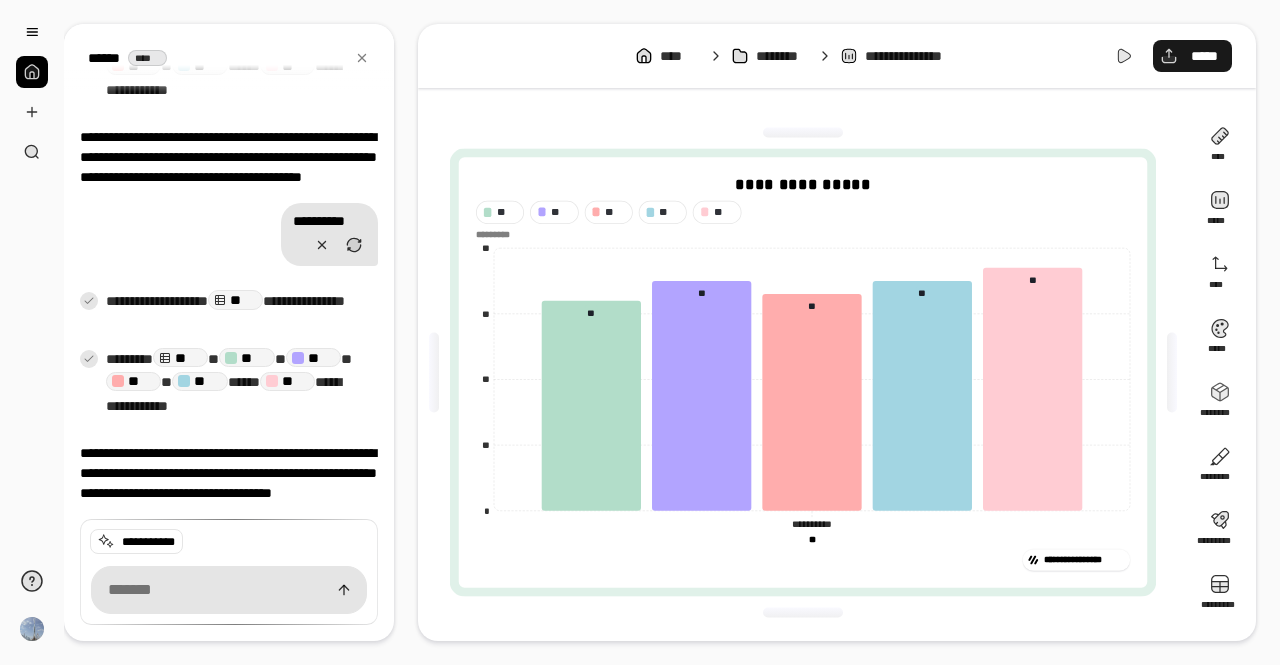 click on "*****" at bounding box center (1204, 56) 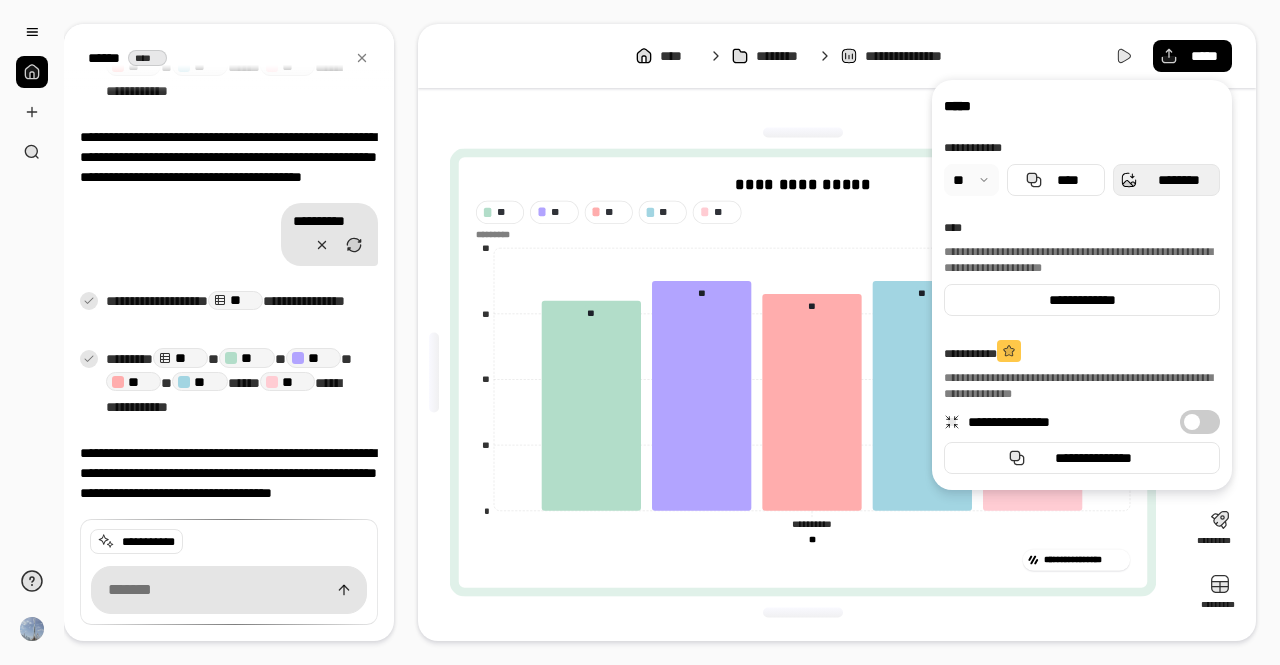 click on "********" at bounding box center [1166, 180] 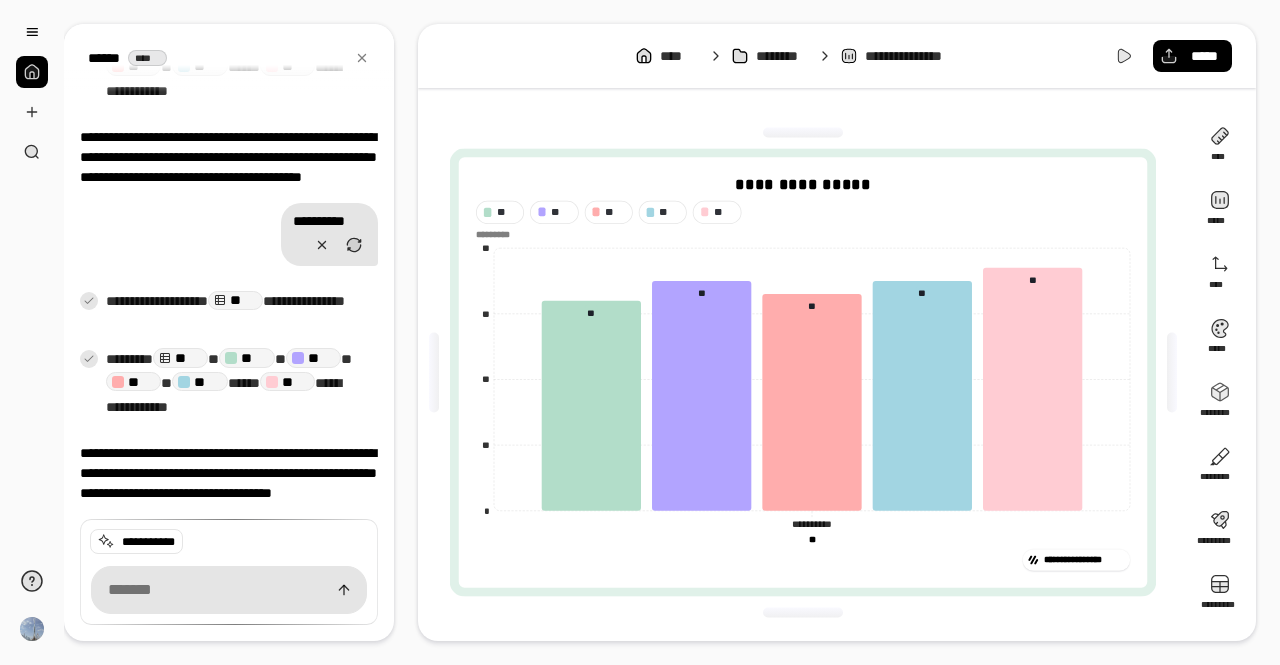 click on "**********" at bounding box center (672, 332) 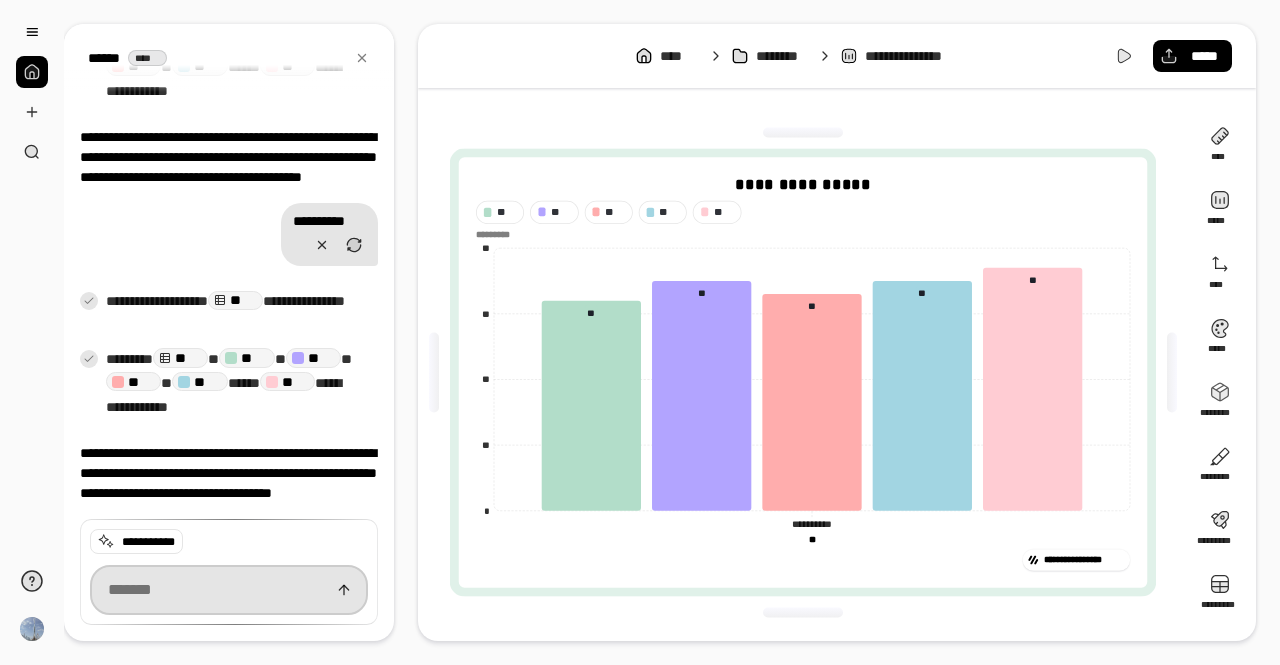 scroll, scrollTop: 3884, scrollLeft: 0, axis: vertical 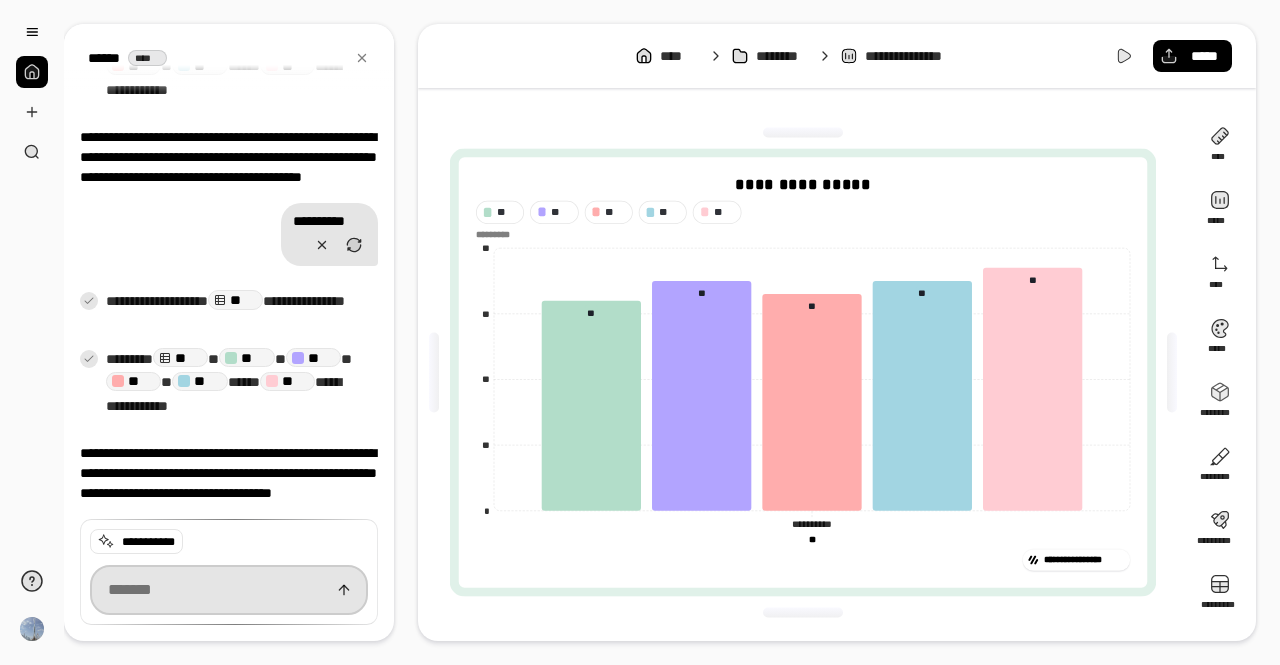 paste on "**********" 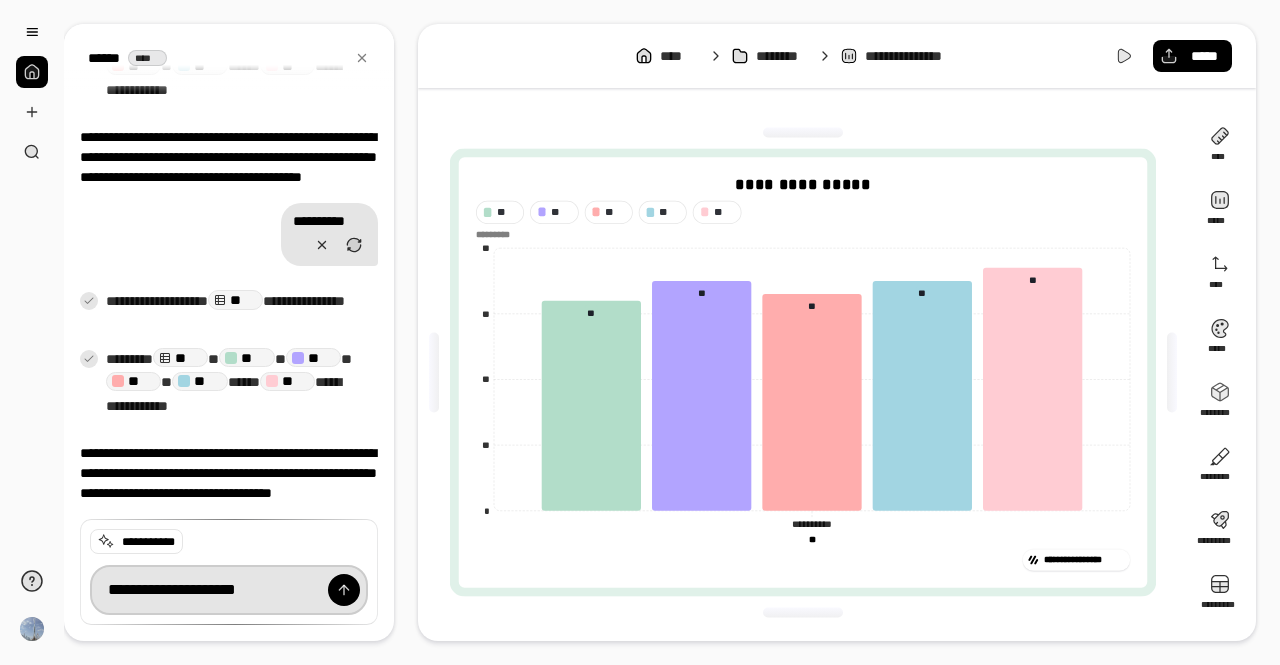 type on "**********" 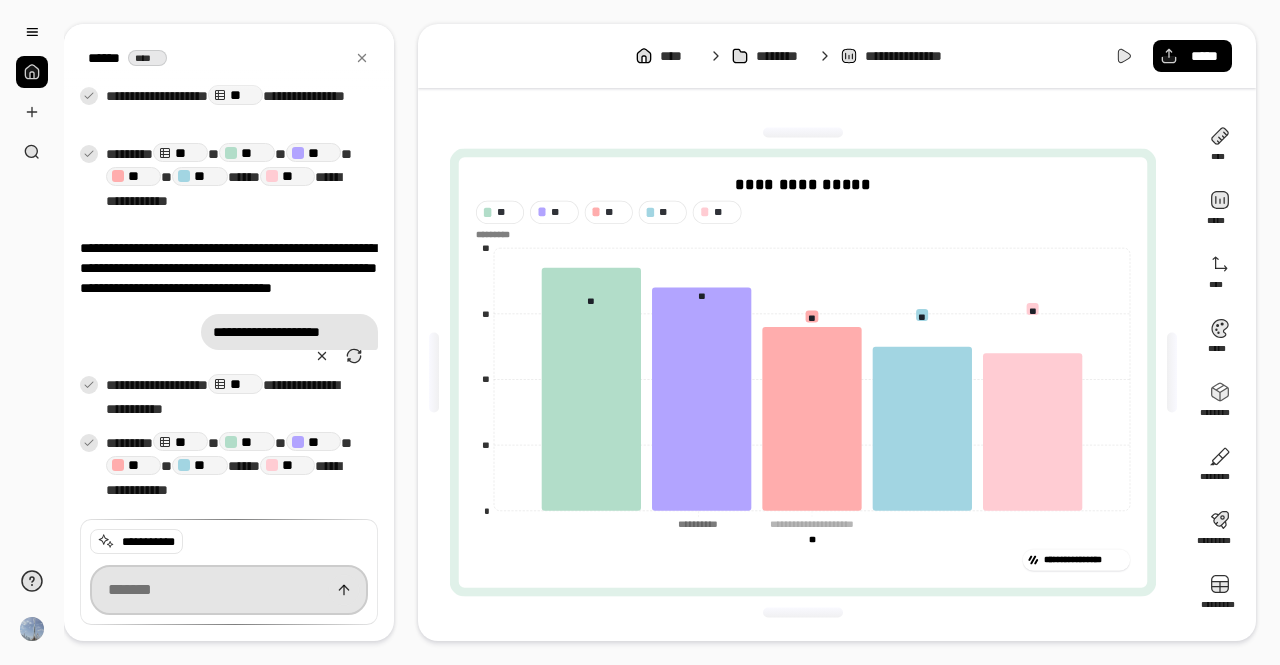 scroll, scrollTop: 4089, scrollLeft: 0, axis: vertical 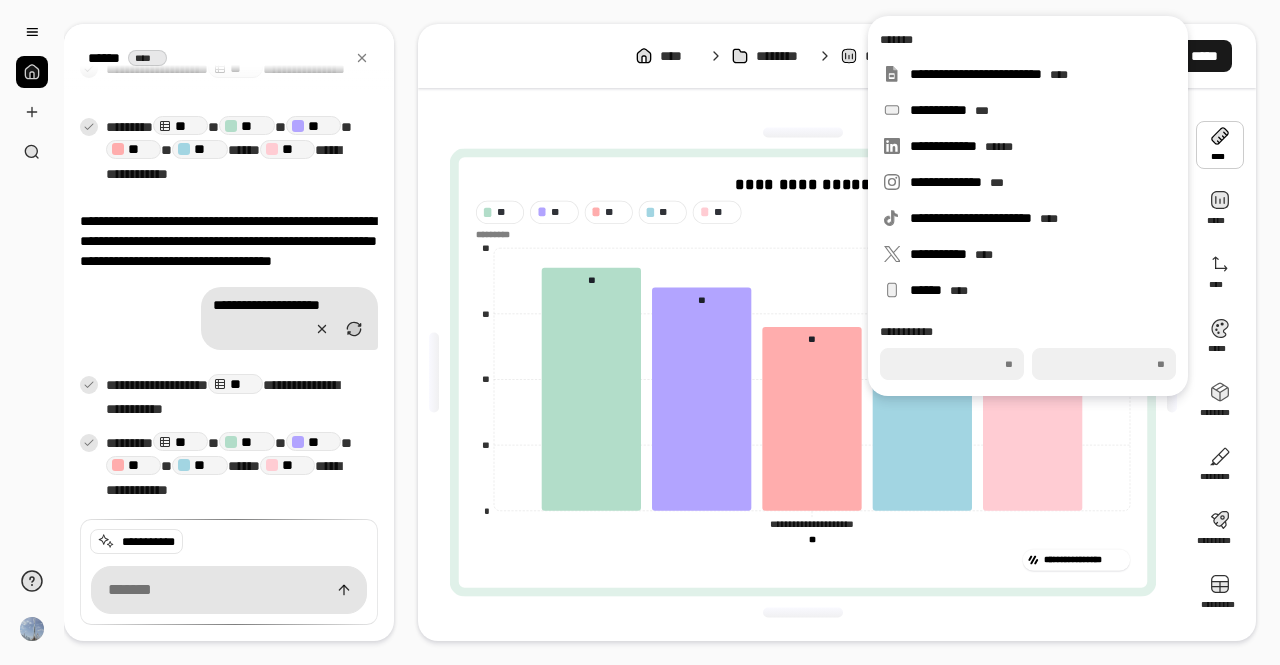 click on "*****" at bounding box center (1204, 56) 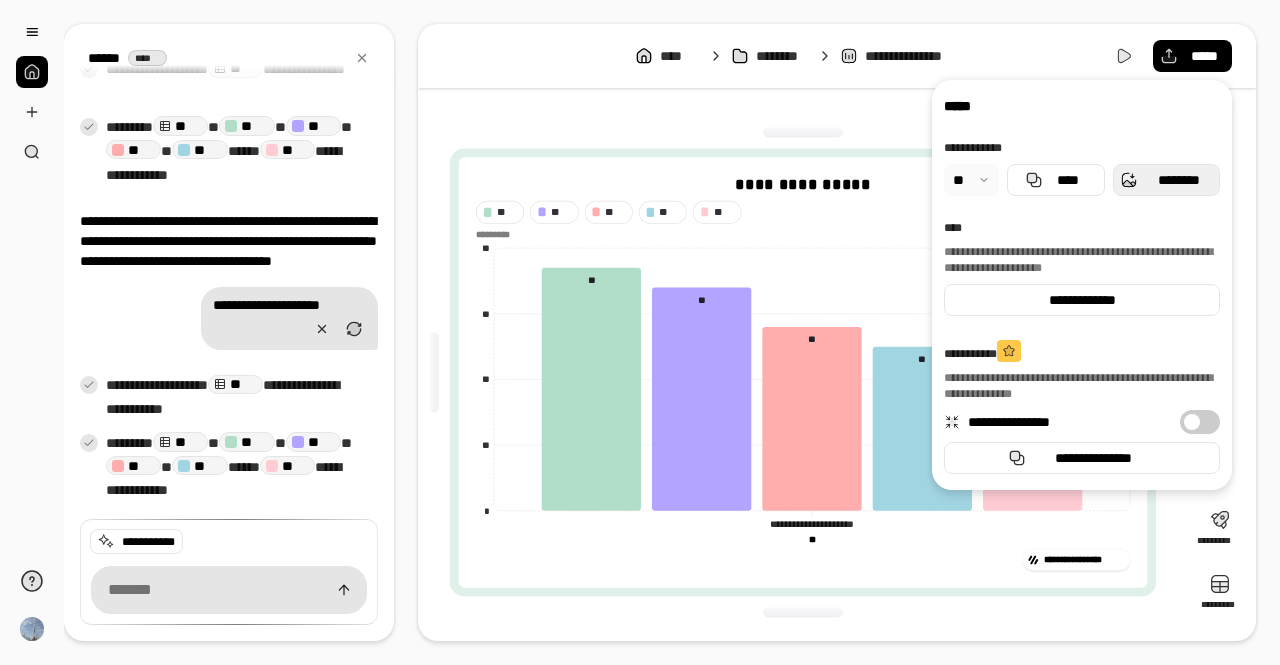 click on "********" at bounding box center [1166, 180] 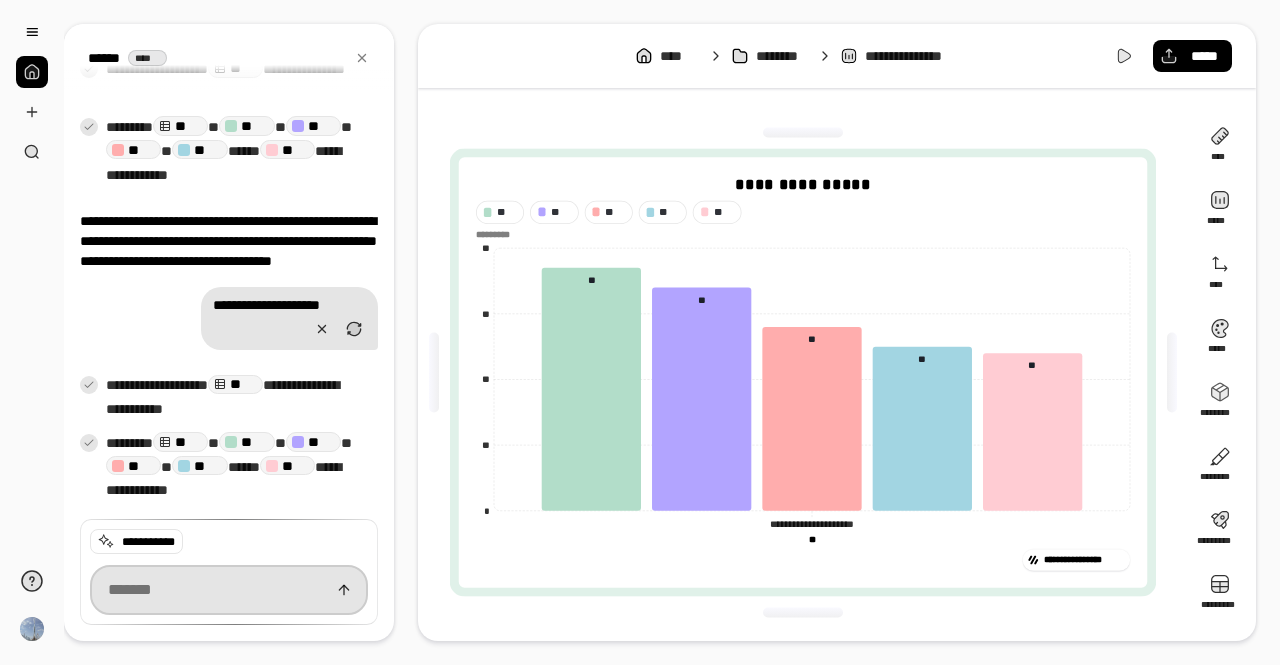 scroll, scrollTop: 4089, scrollLeft: 0, axis: vertical 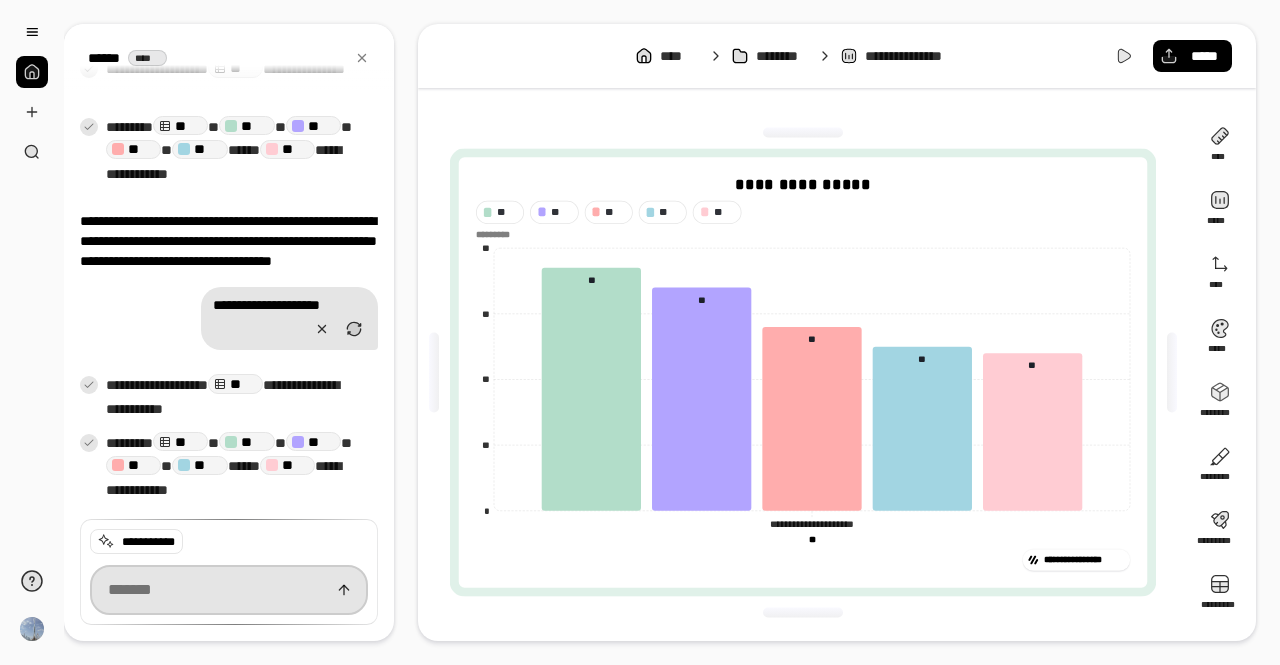 paste on "**********" 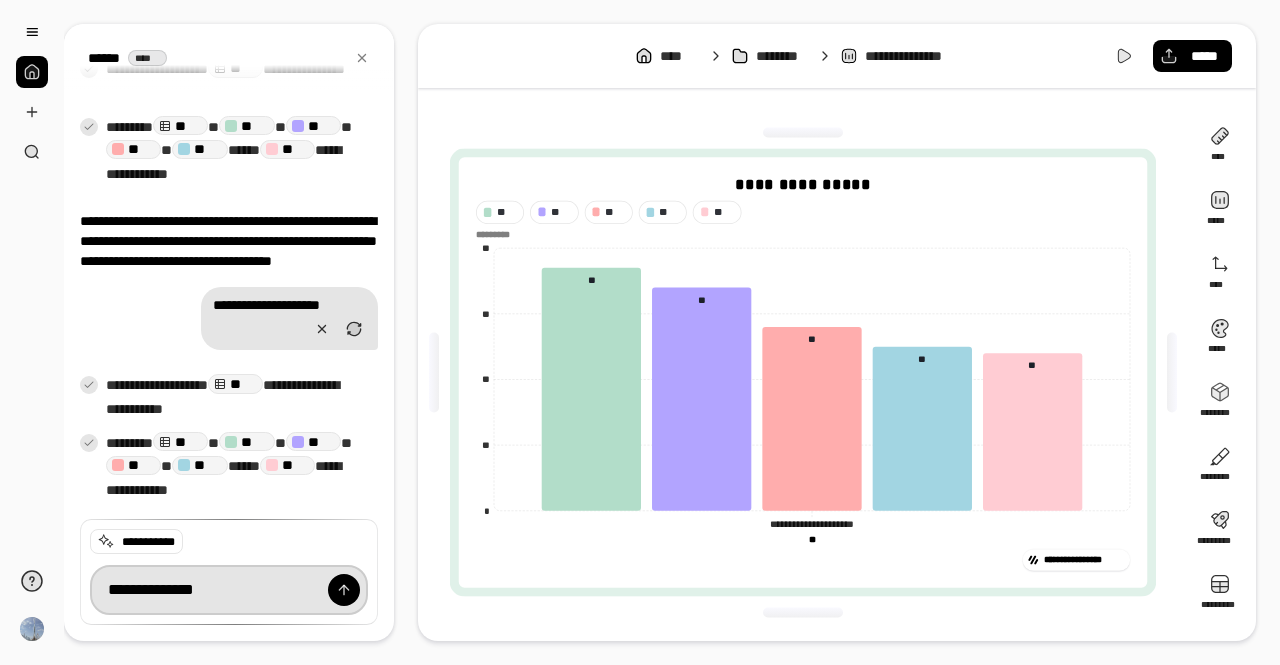 type on "**********" 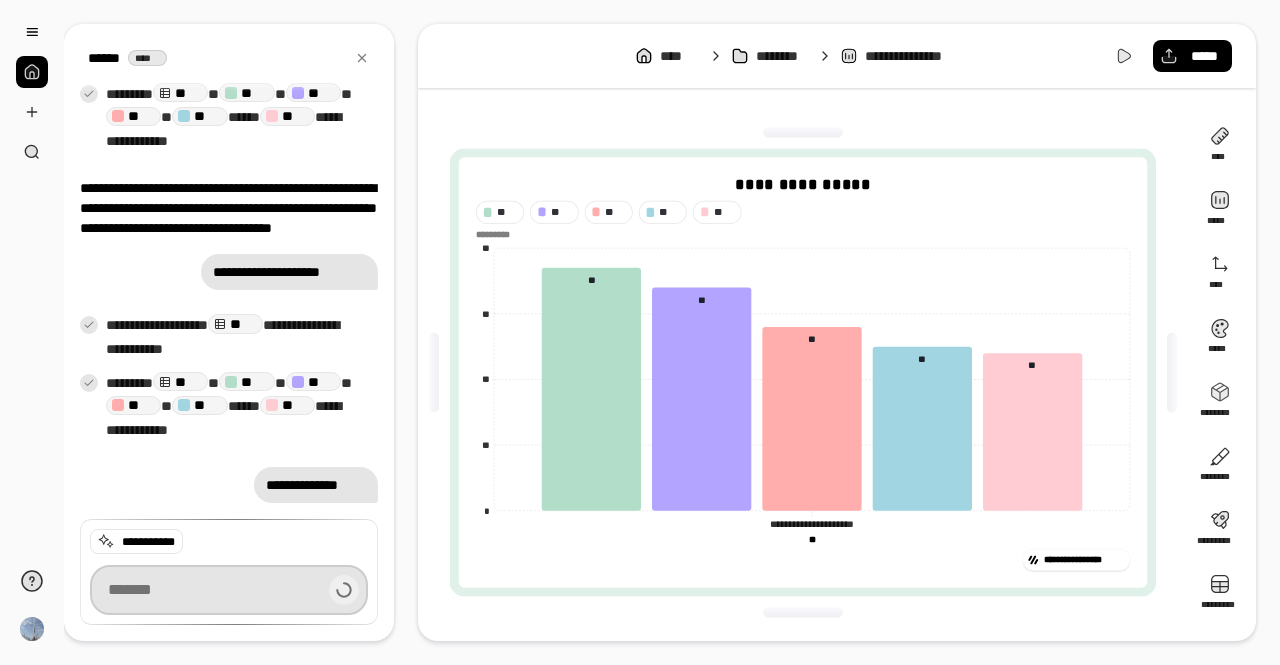 scroll, scrollTop: 4122, scrollLeft: 0, axis: vertical 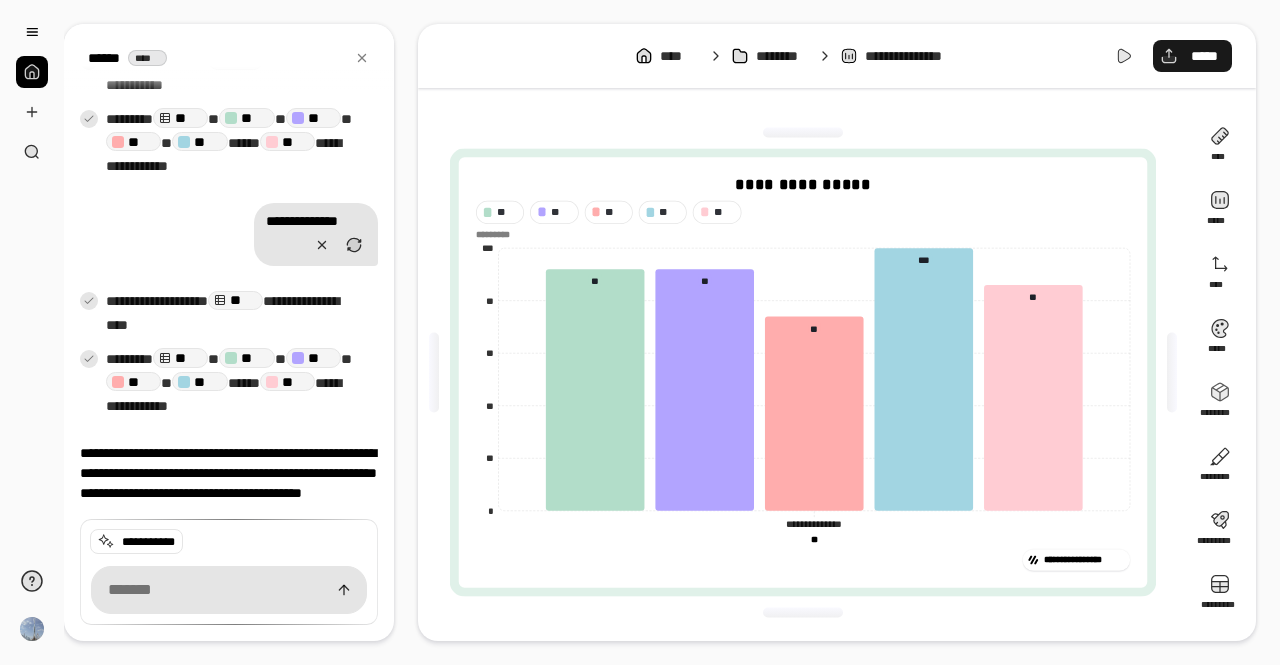 click on "*****" at bounding box center (1204, 56) 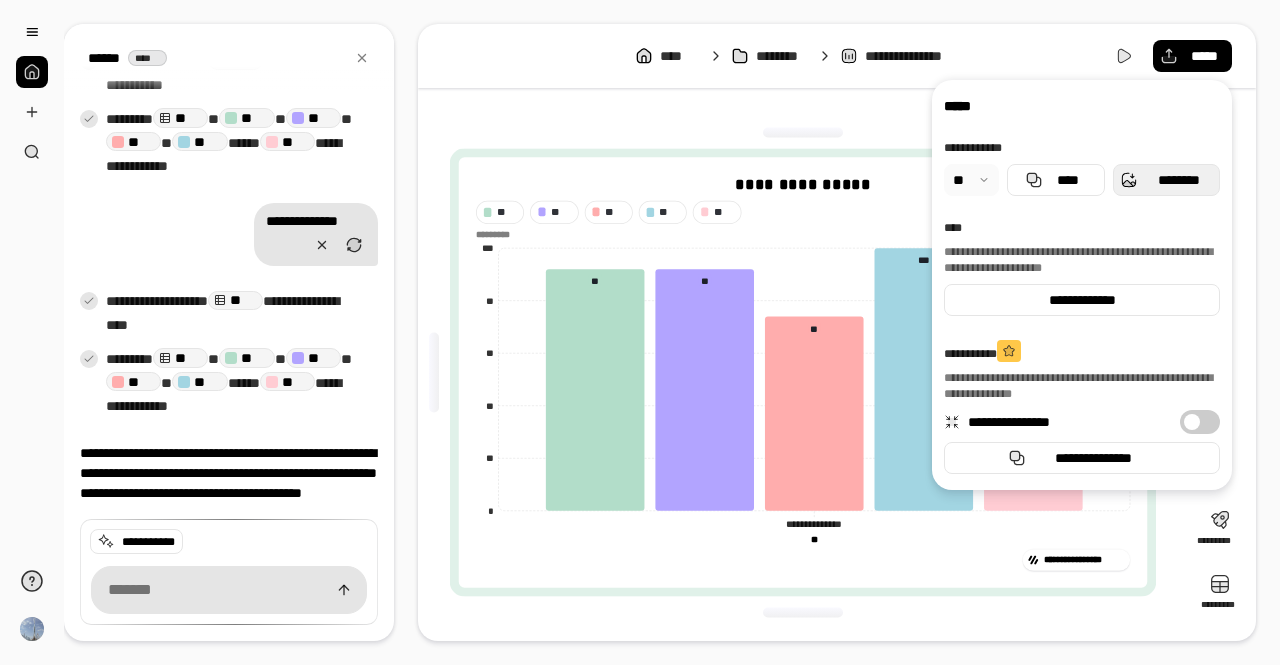 click on "********" at bounding box center [1178, 180] 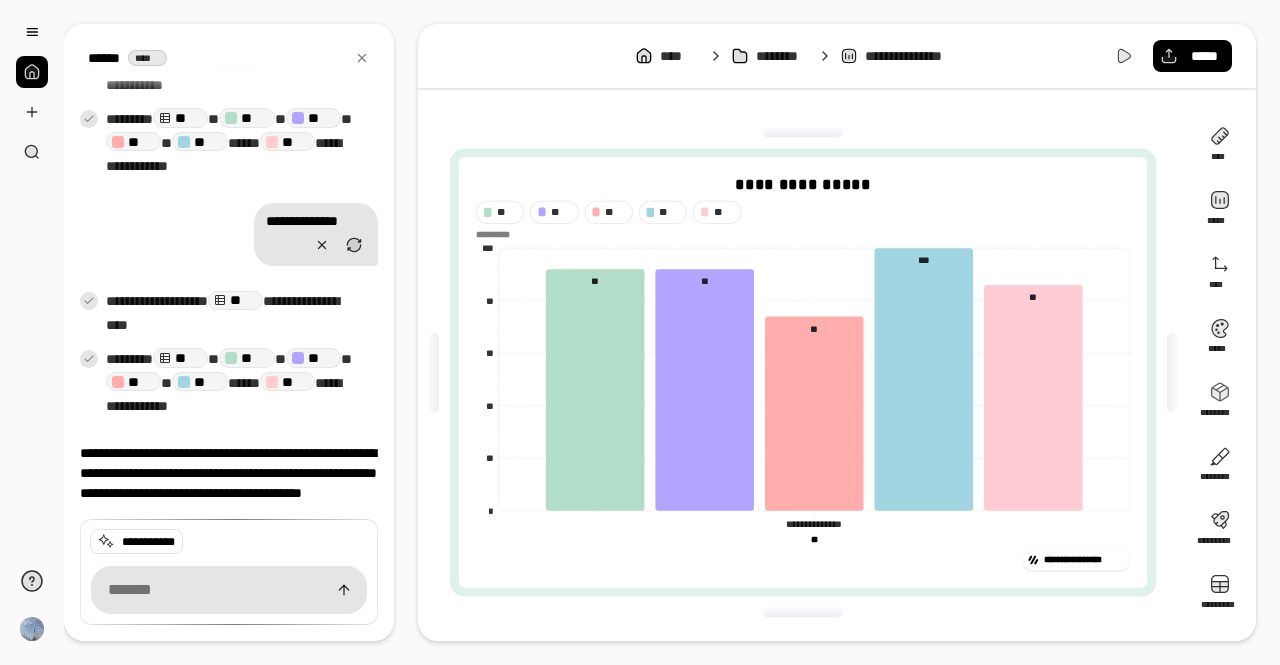 click on "**********" at bounding box center [803, 372] 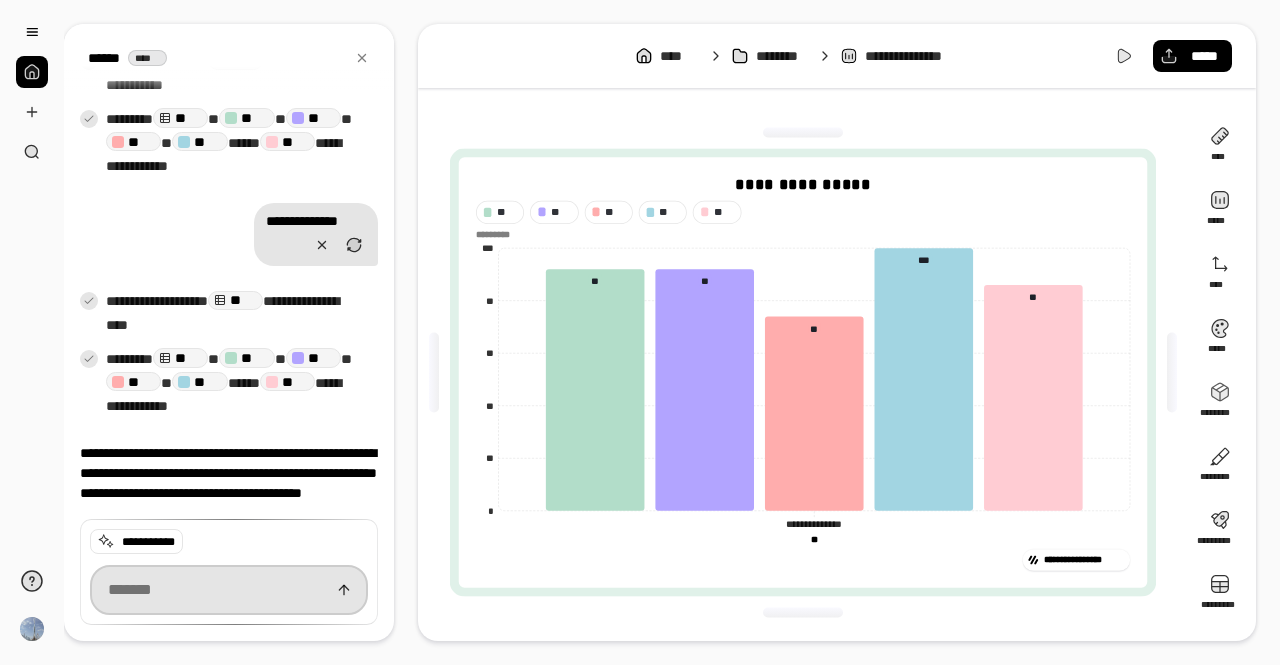 scroll, scrollTop: 4426, scrollLeft: 0, axis: vertical 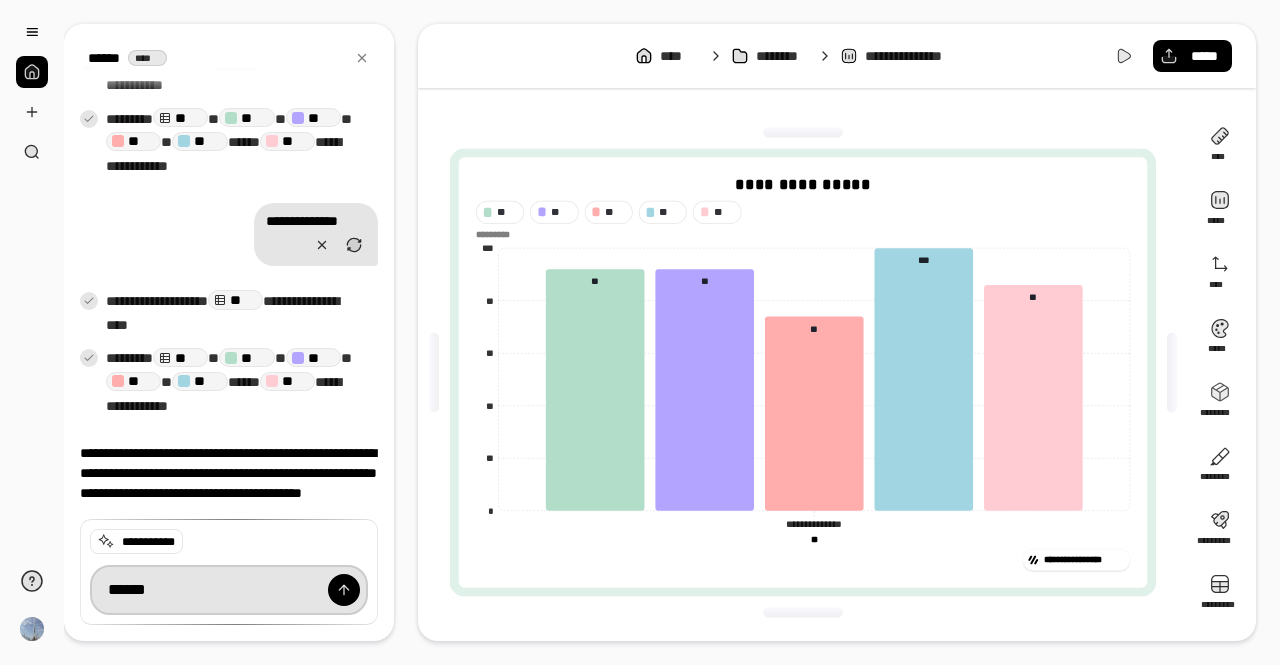 paste on "**********" 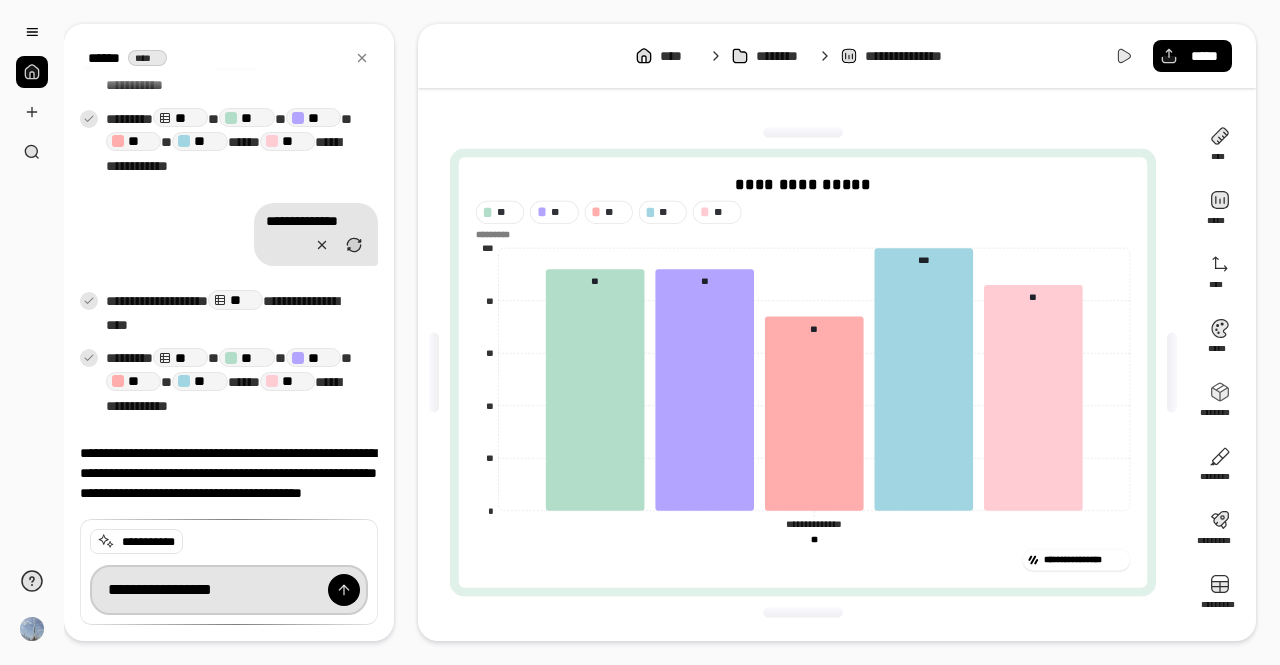 type on "**********" 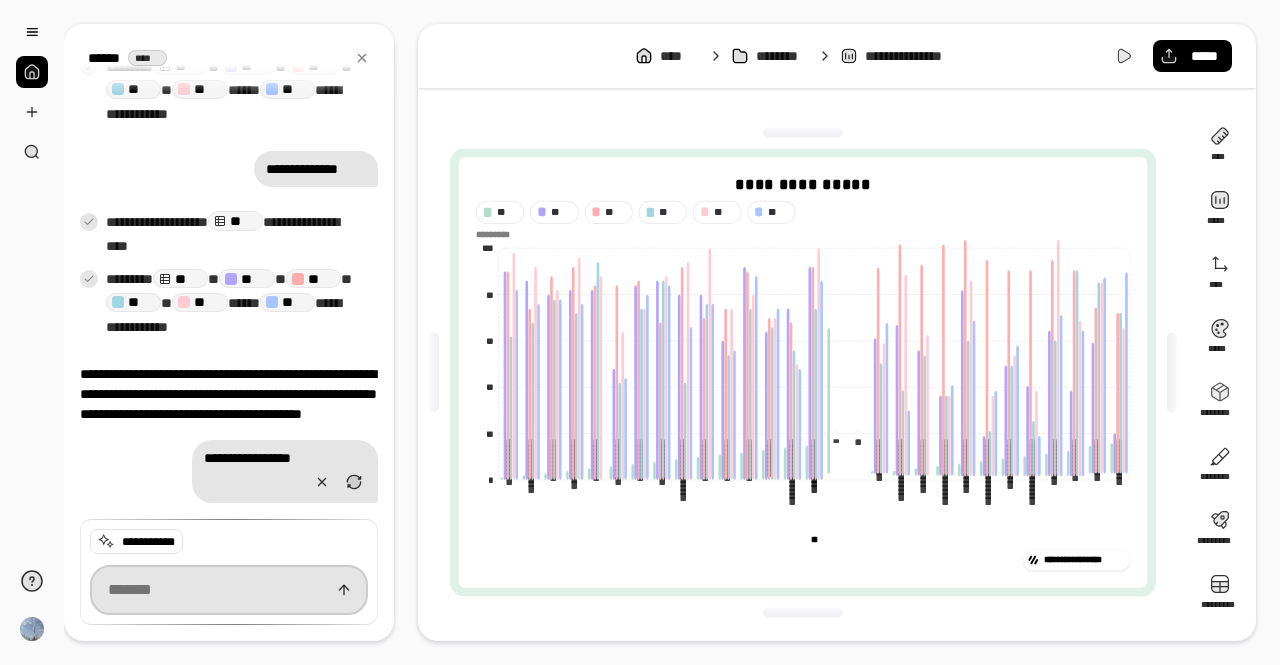 scroll, scrollTop: 4478, scrollLeft: 0, axis: vertical 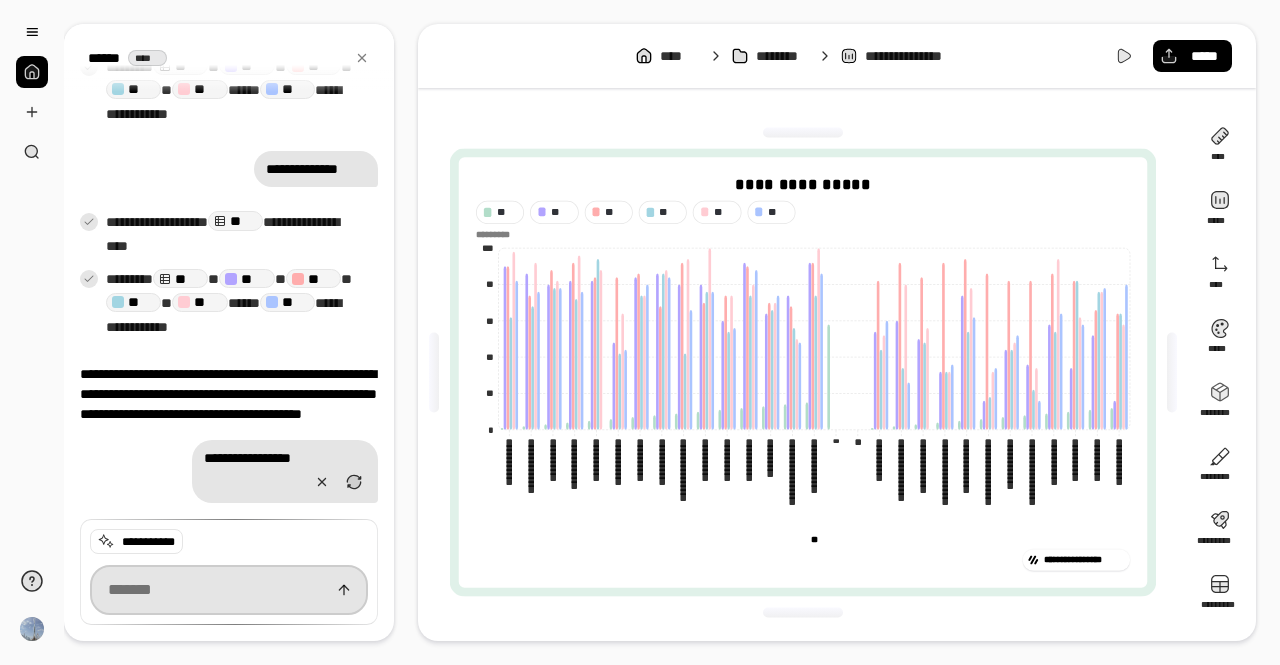 paste on "**********" 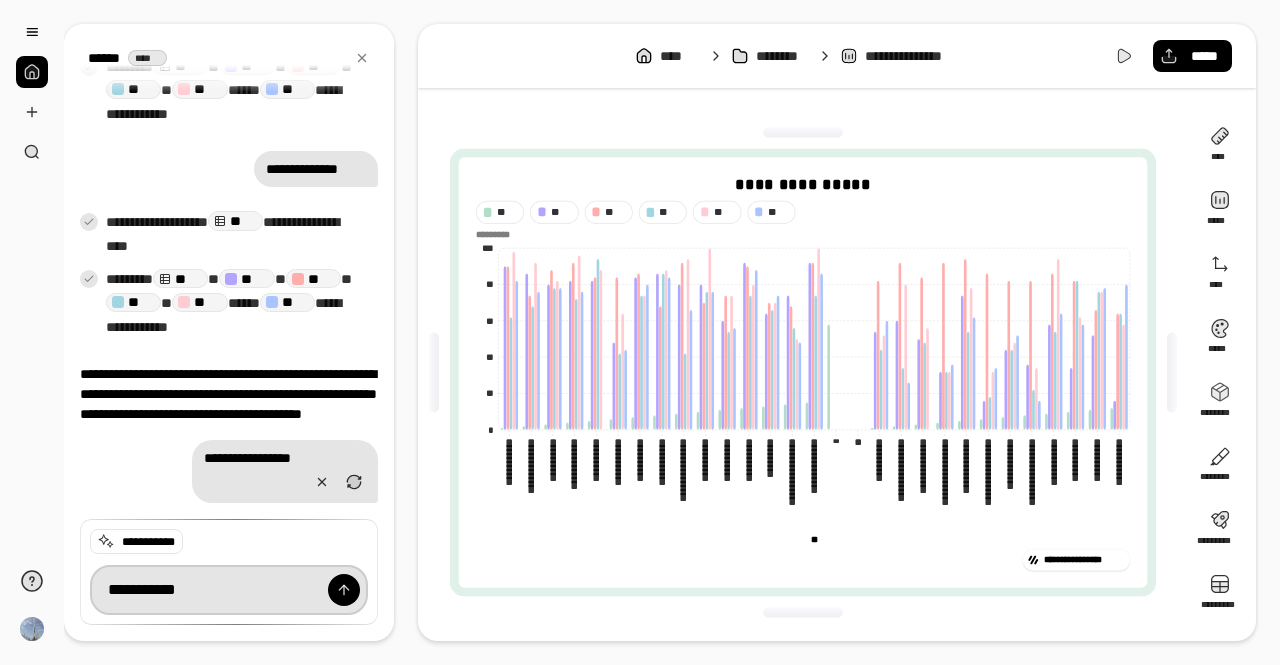type on "**********" 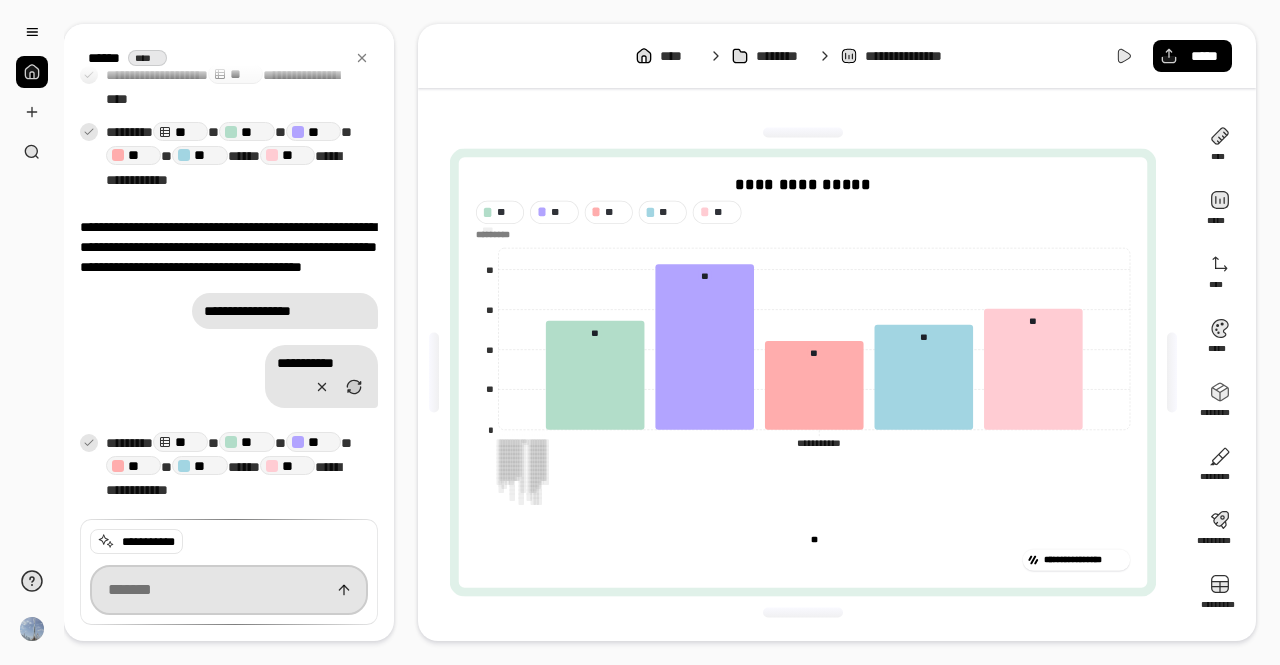 scroll, scrollTop: 4625, scrollLeft: 0, axis: vertical 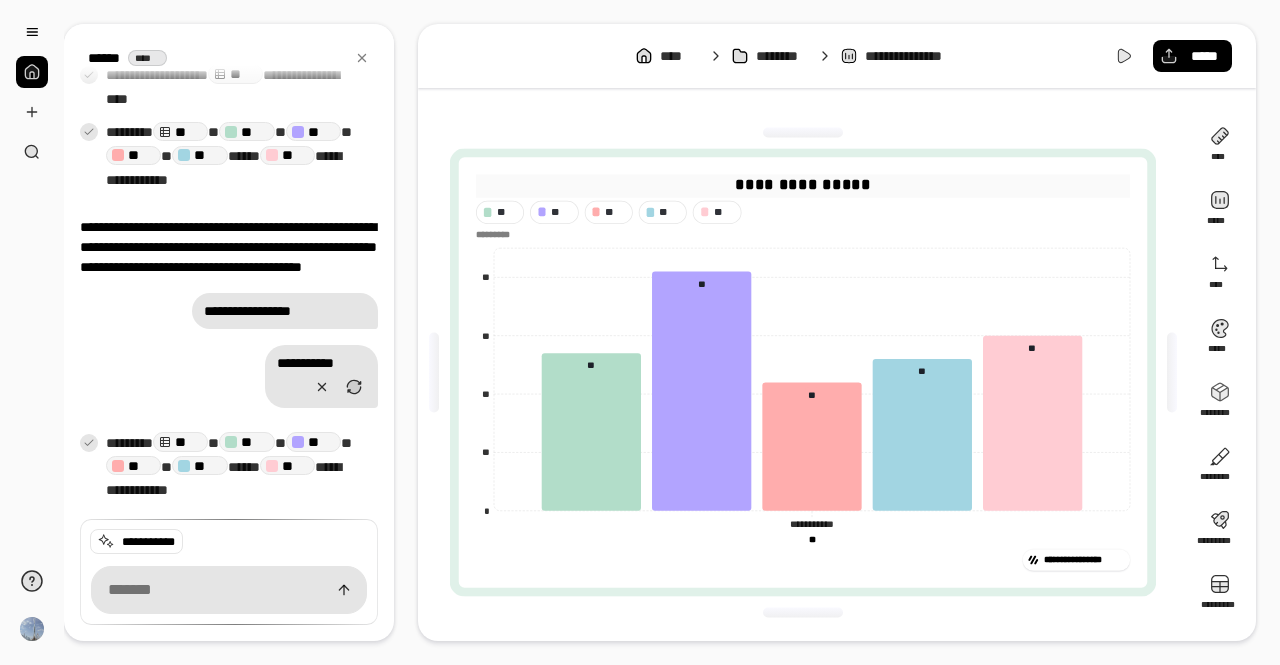 click on "**********" at bounding box center [803, 185] 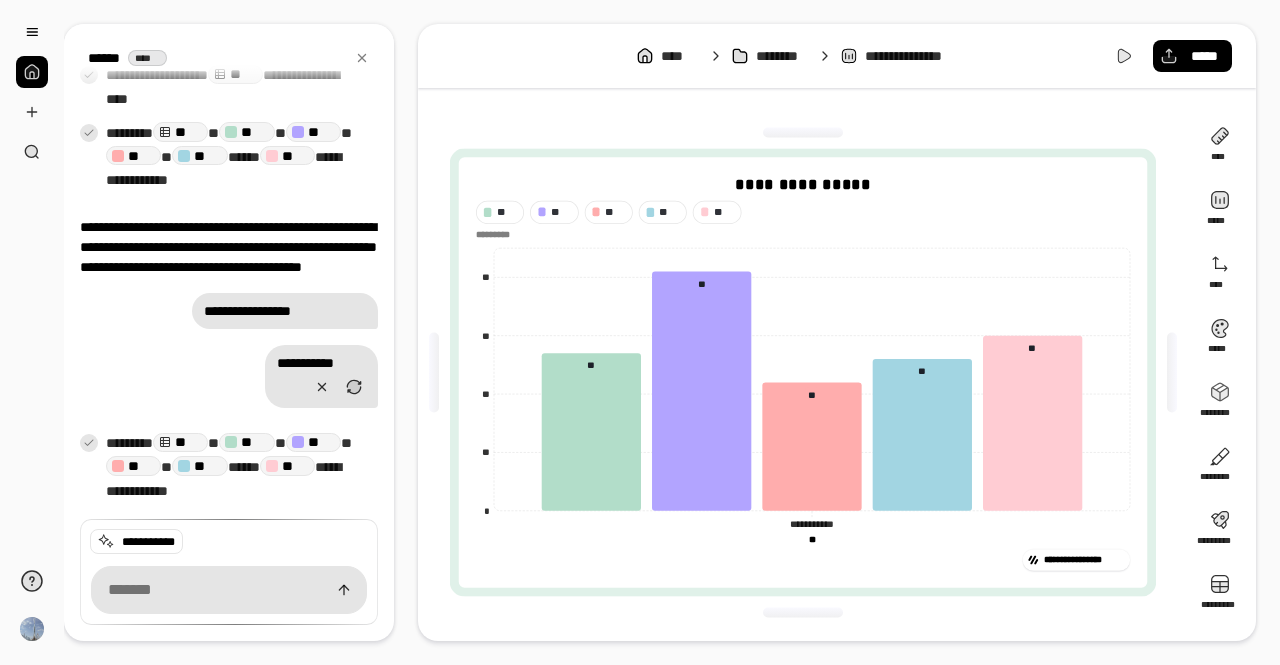 click on "**********" at bounding box center [803, 372] 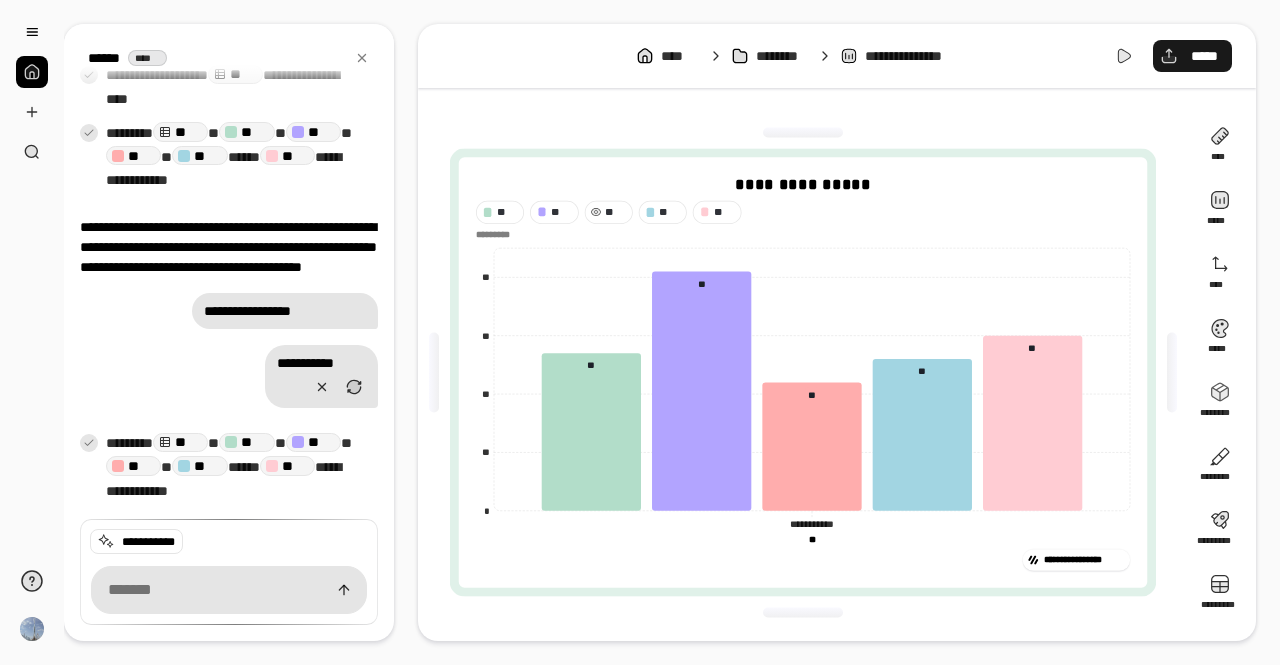 click on "*****" at bounding box center [1204, 56] 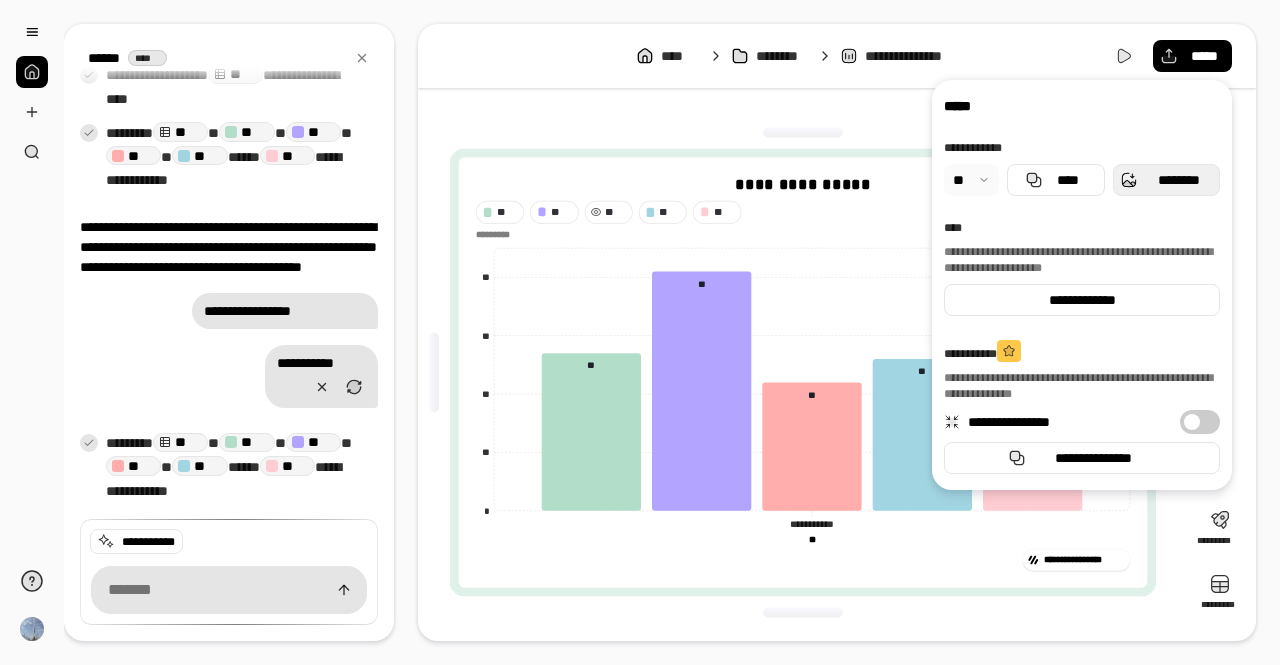 click on "********" at bounding box center (1166, 180) 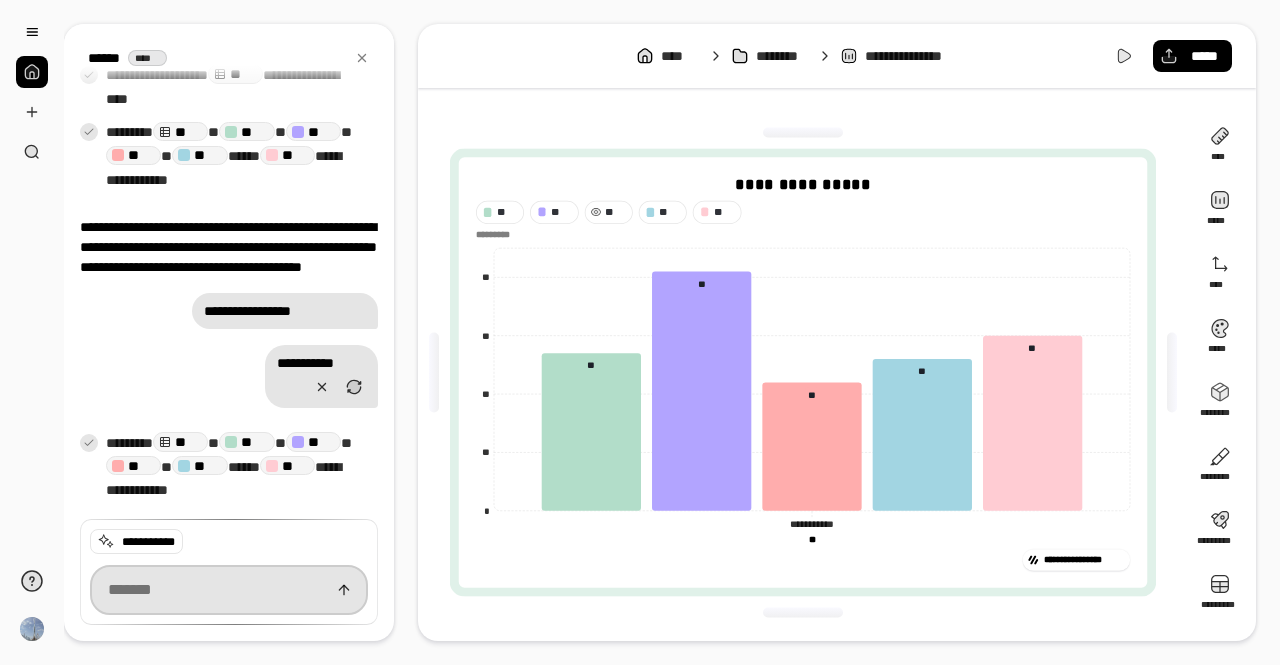 scroll, scrollTop: 4625, scrollLeft: 0, axis: vertical 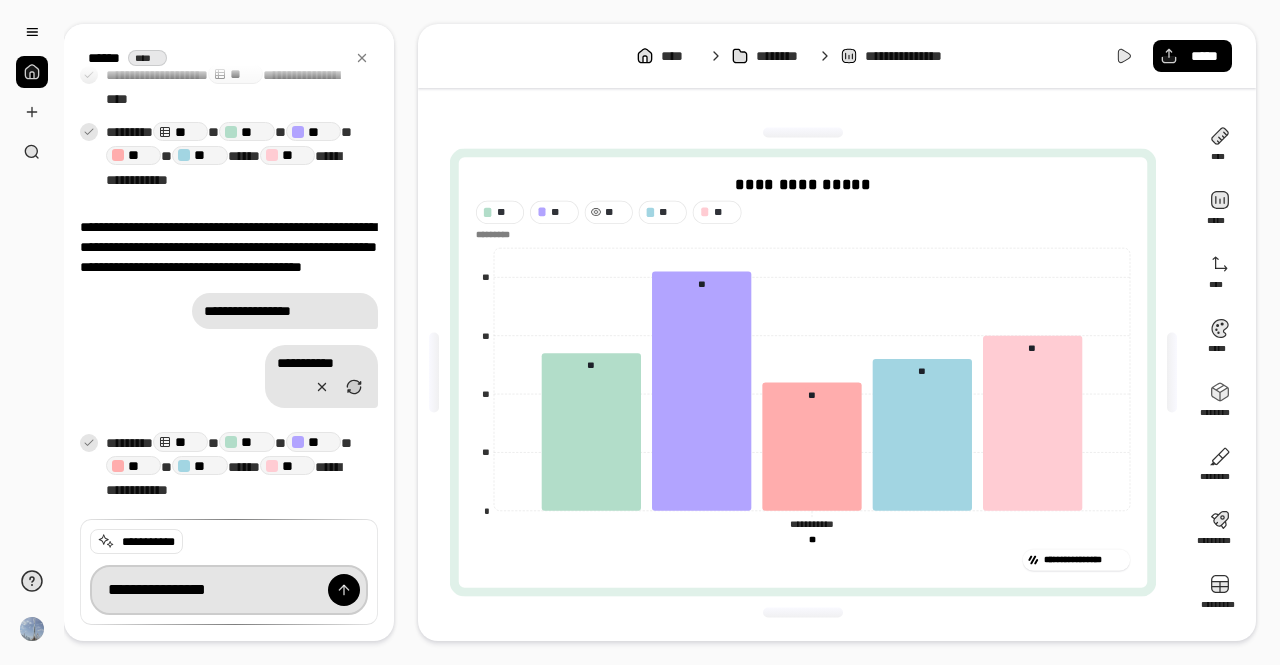 type on "**********" 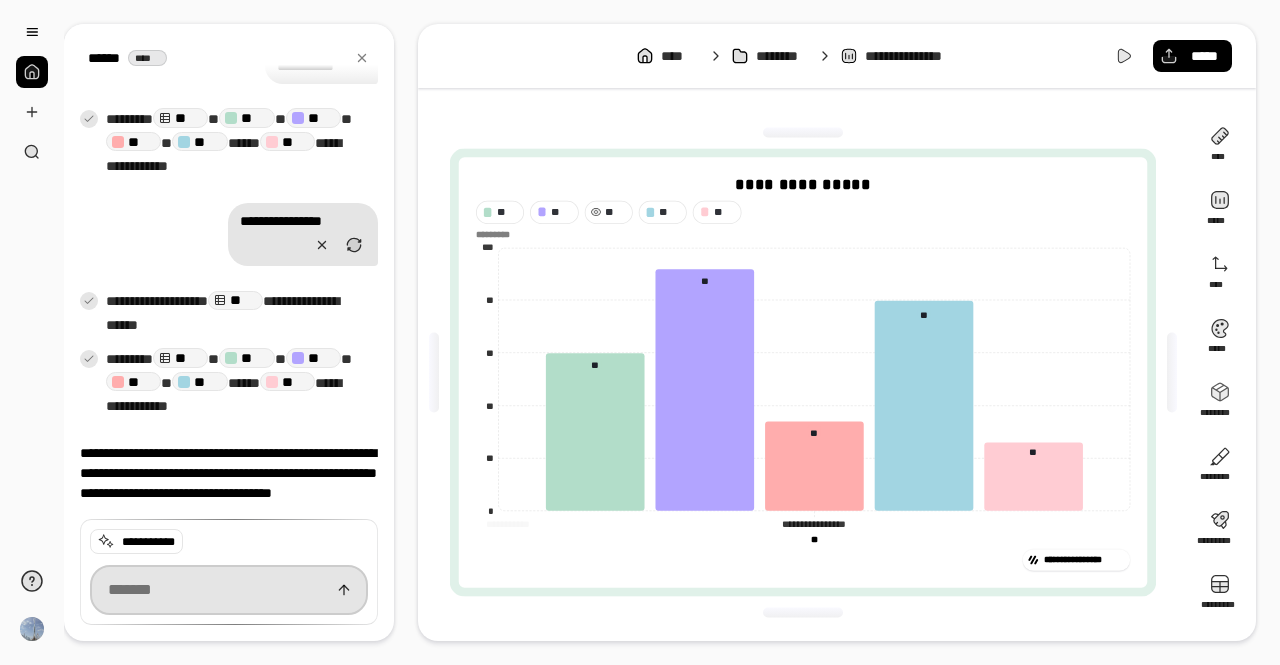 scroll, scrollTop: 4942, scrollLeft: 0, axis: vertical 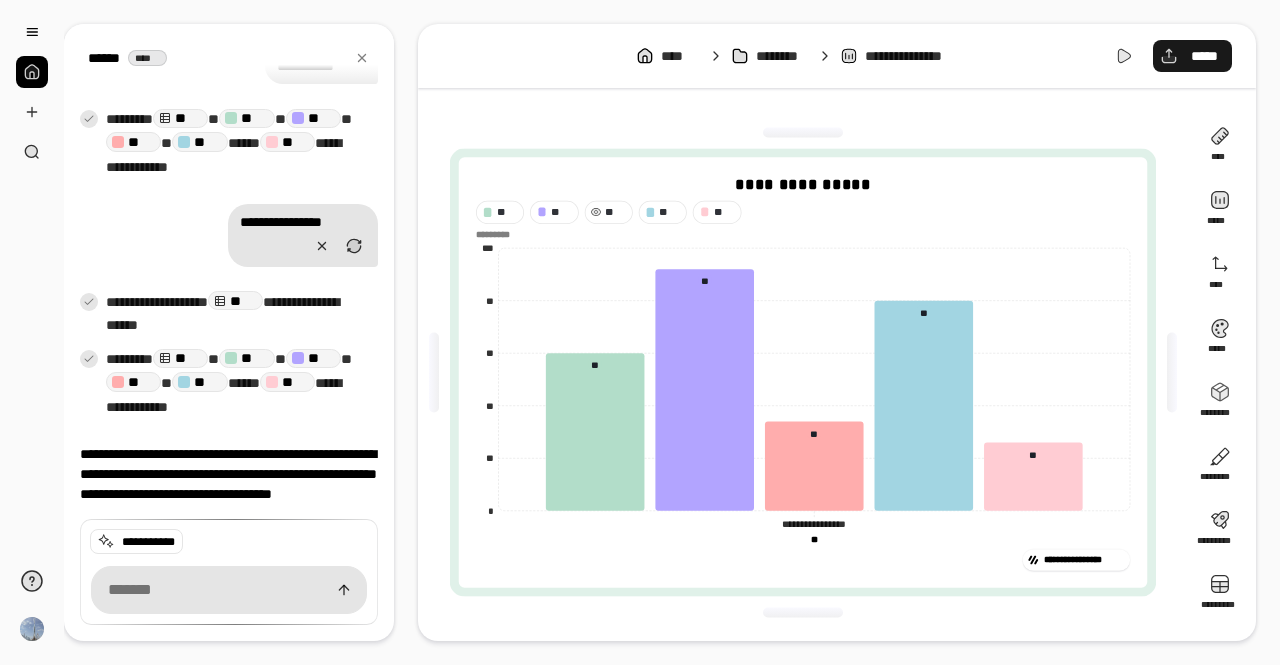 click on "*****" at bounding box center (1192, 56) 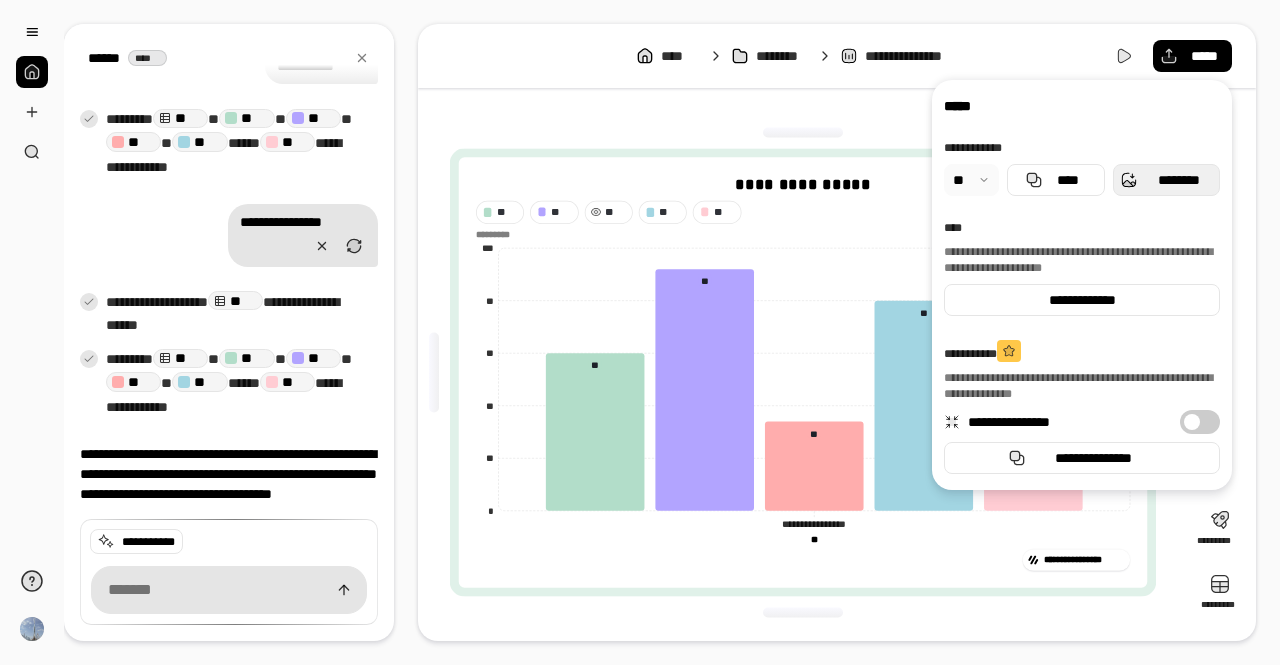 click on "********" at bounding box center [1166, 180] 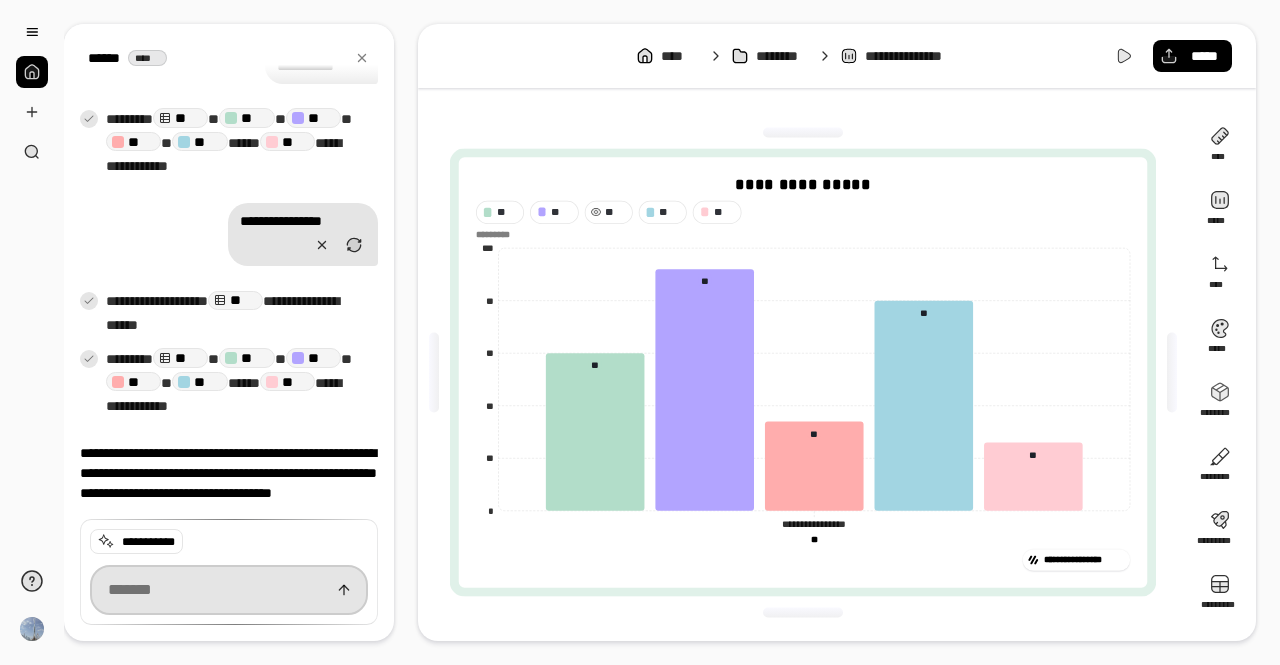 scroll, scrollTop: 4942, scrollLeft: 0, axis: vertical 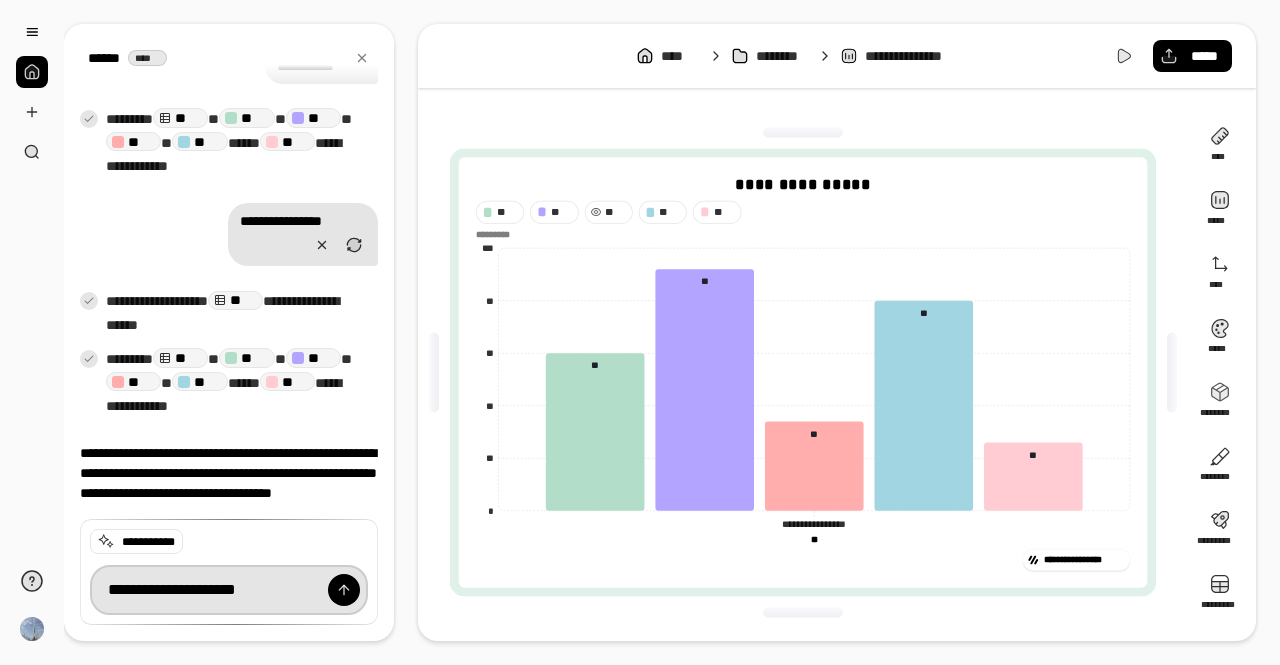 type on "**********" 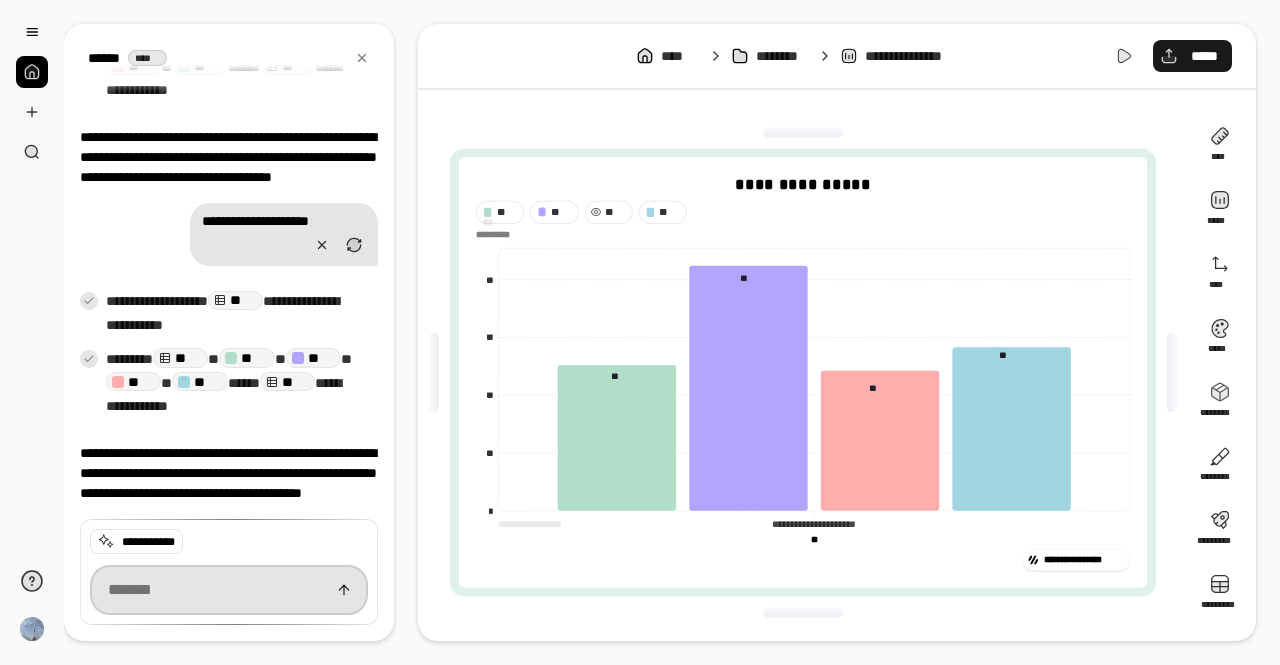 scroll, scrollTop: 5271, scrollLeft: 0, axis: vertical 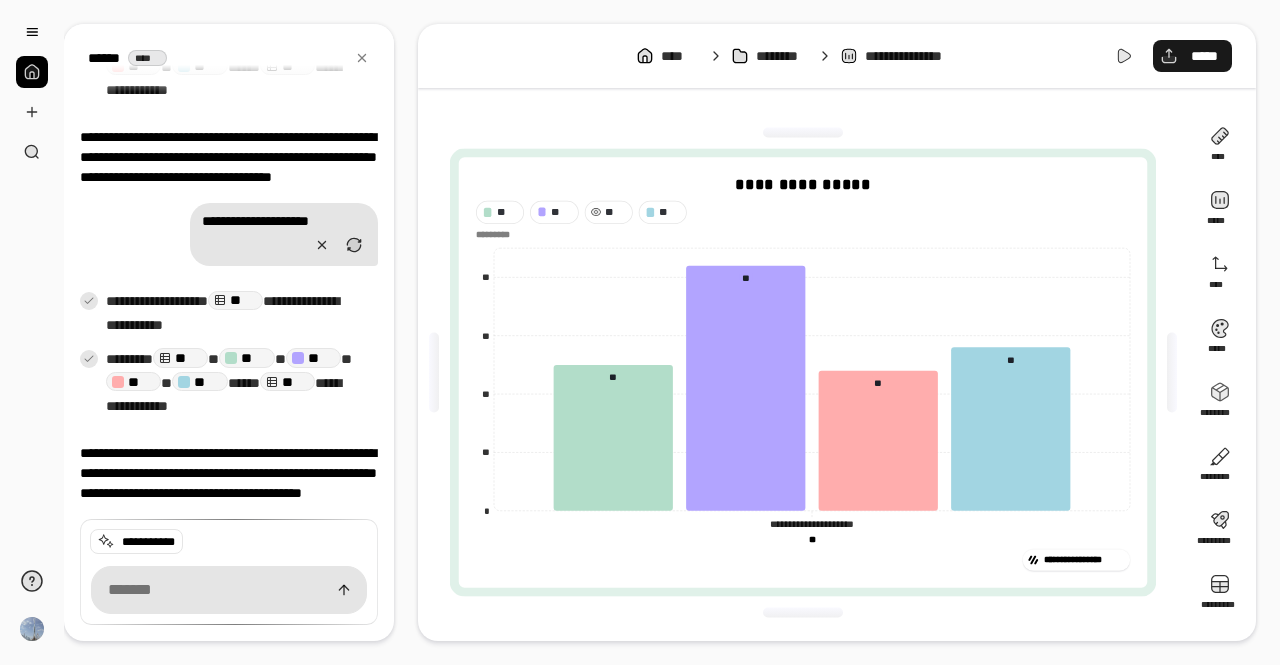 click on "*****" at bounding box center (1192, 56) 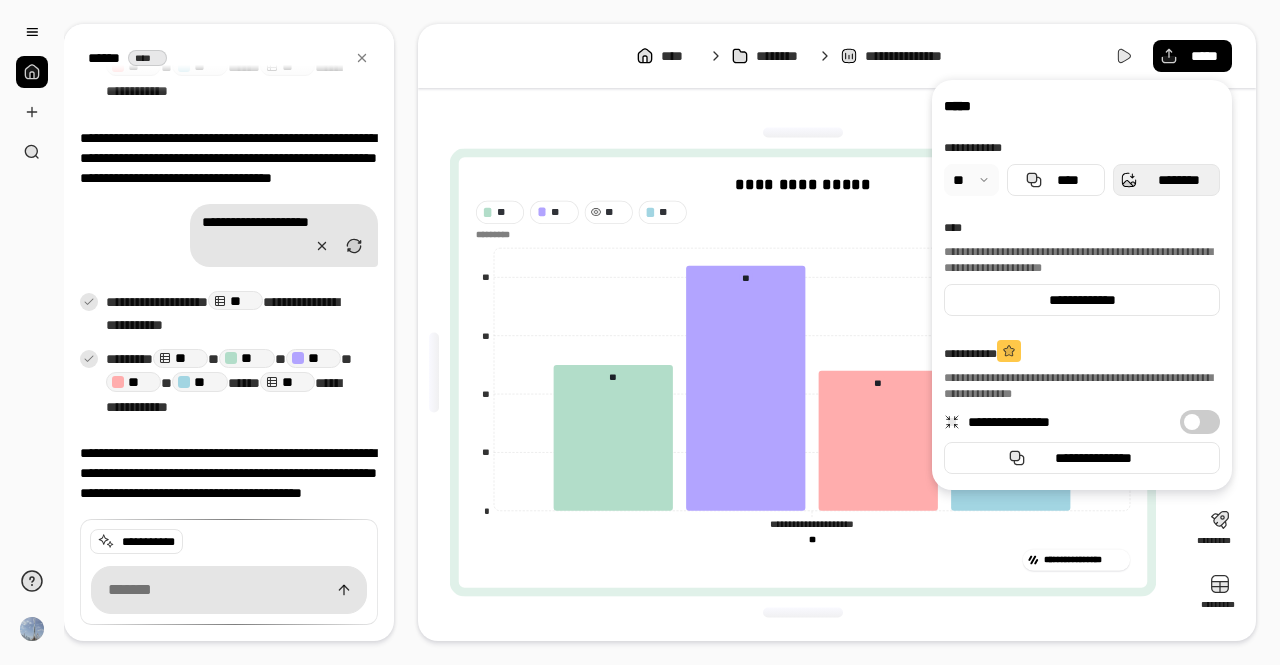 click on "********" at bounding box center (1166, 180) 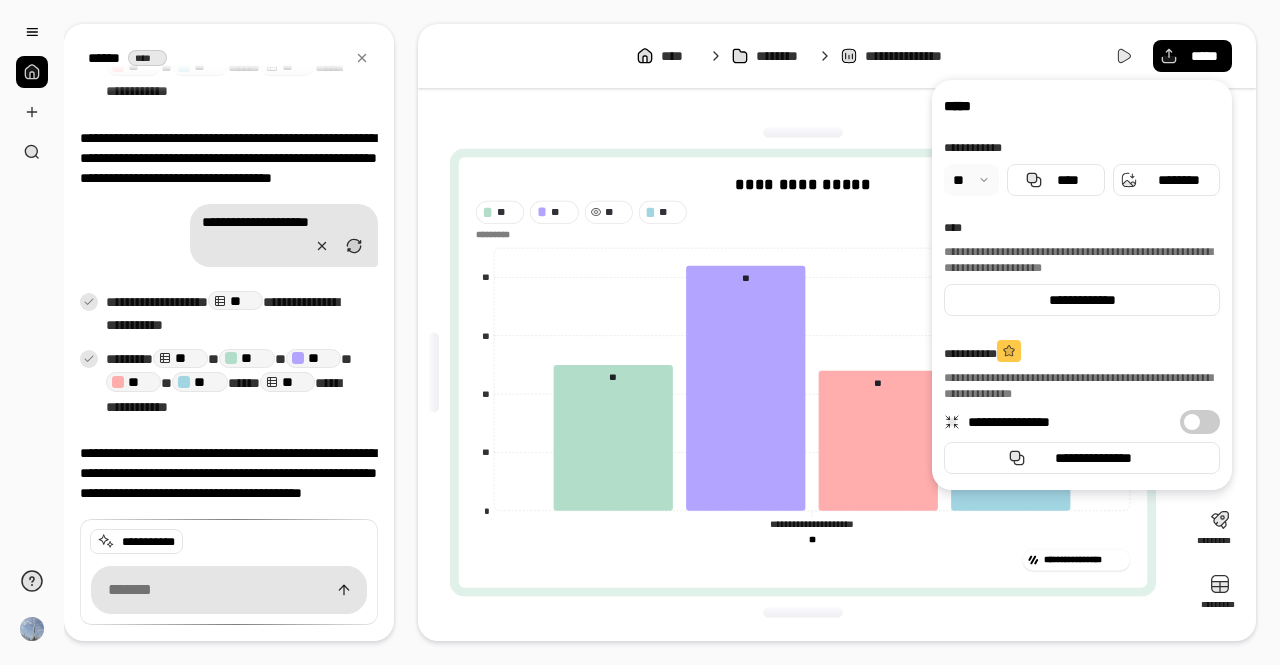 click on "**" at bounding box center (609, 212) 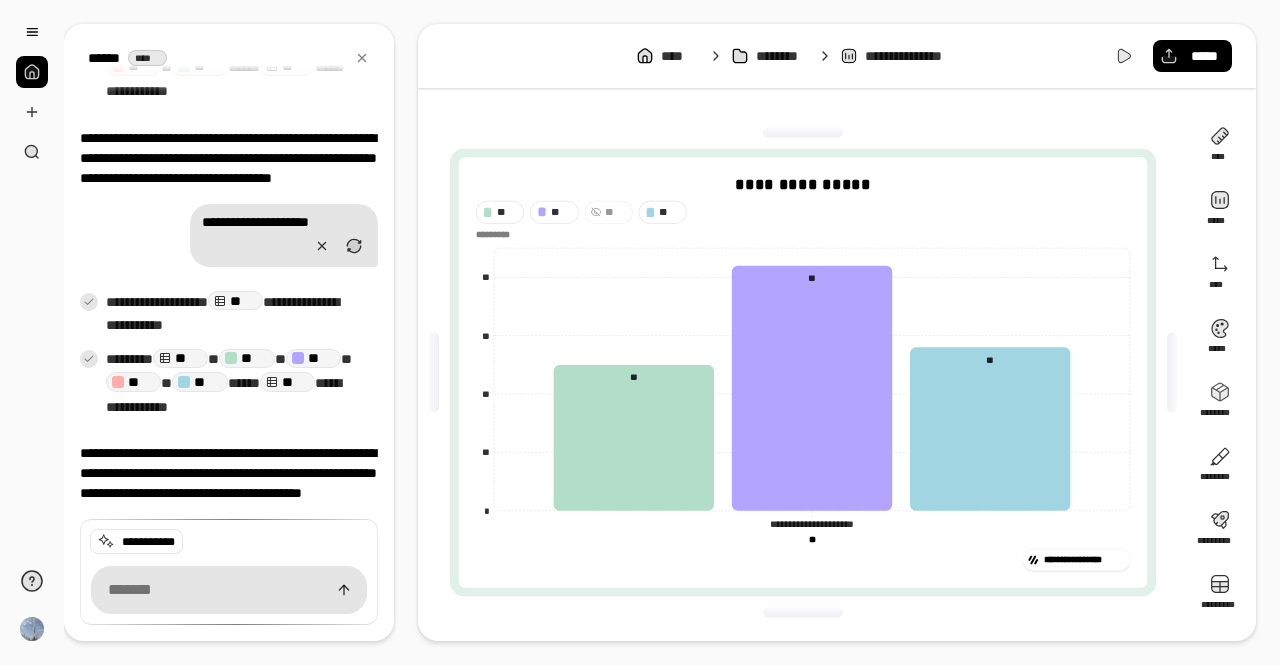 click 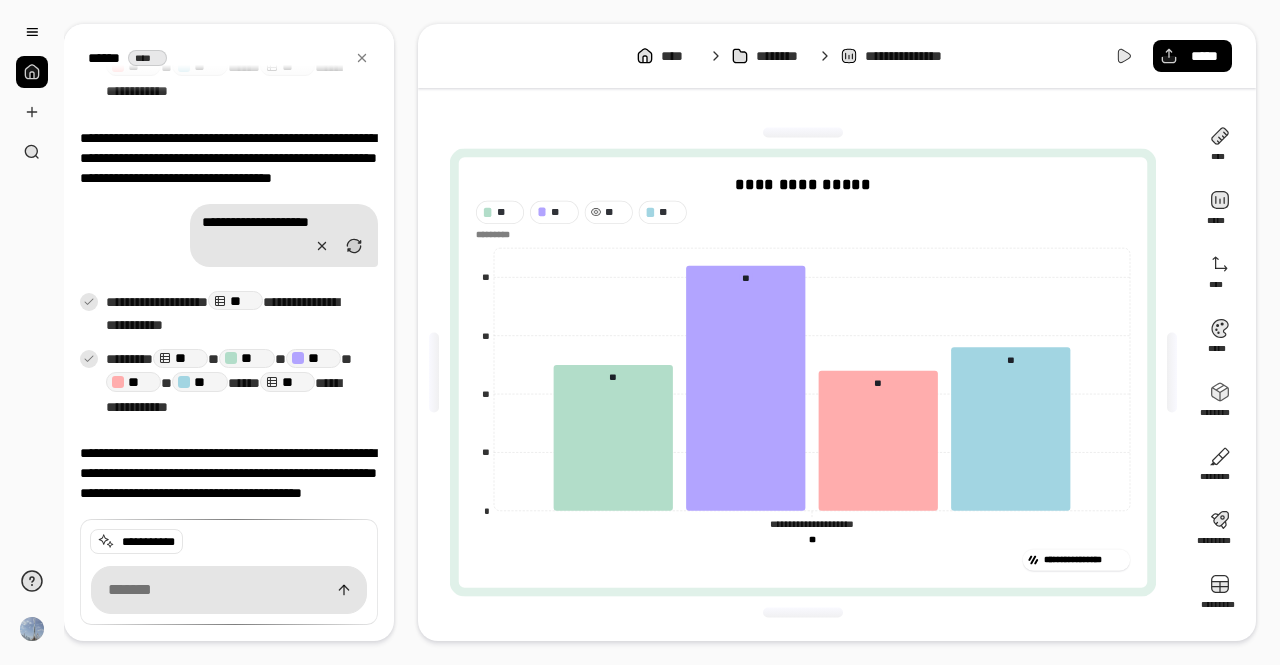 click 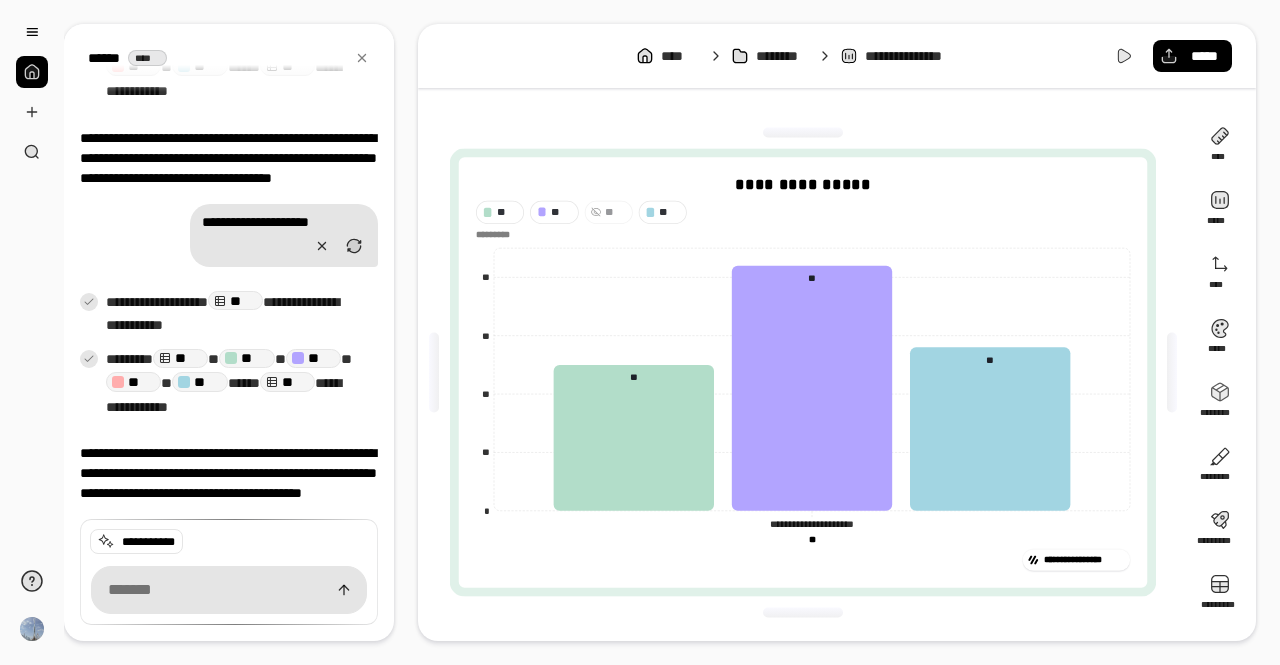click 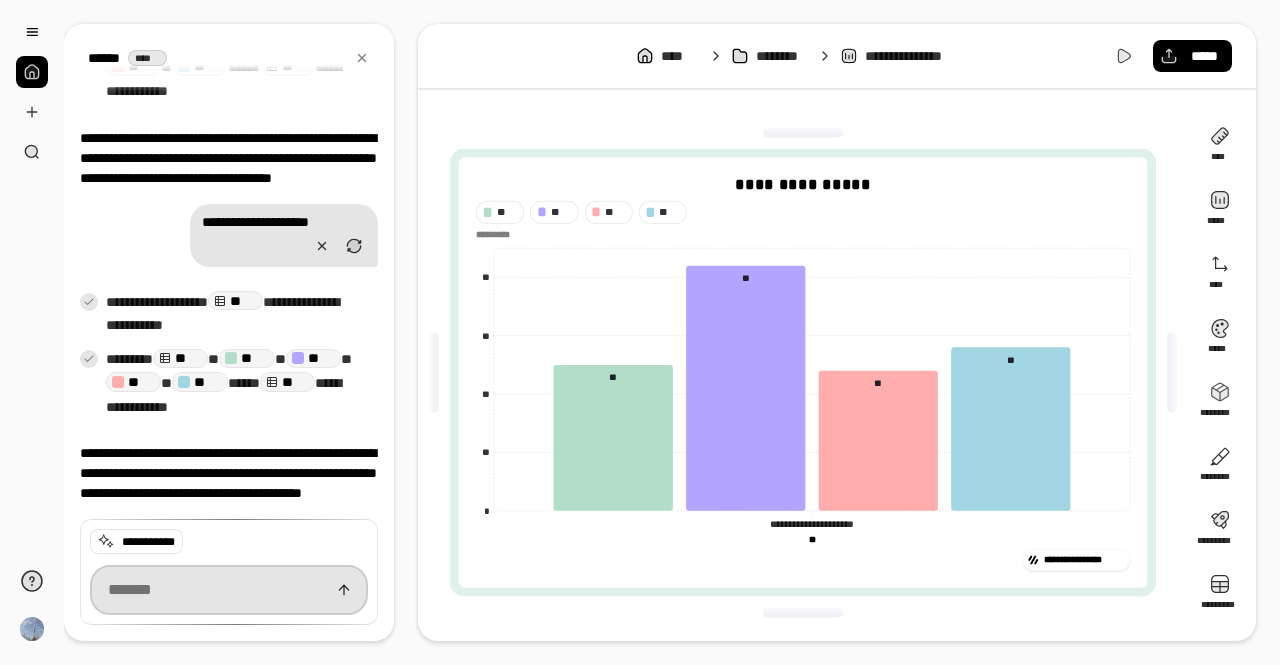 click at bounding box center [229, 590] 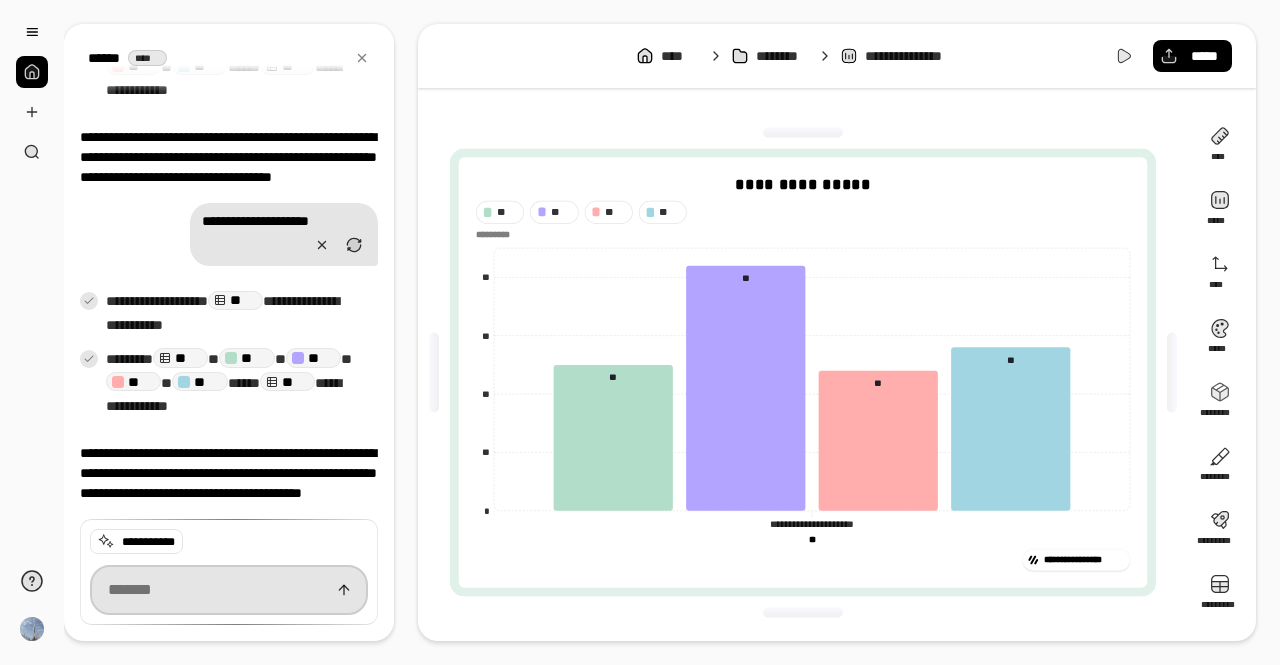 paste on "**********" 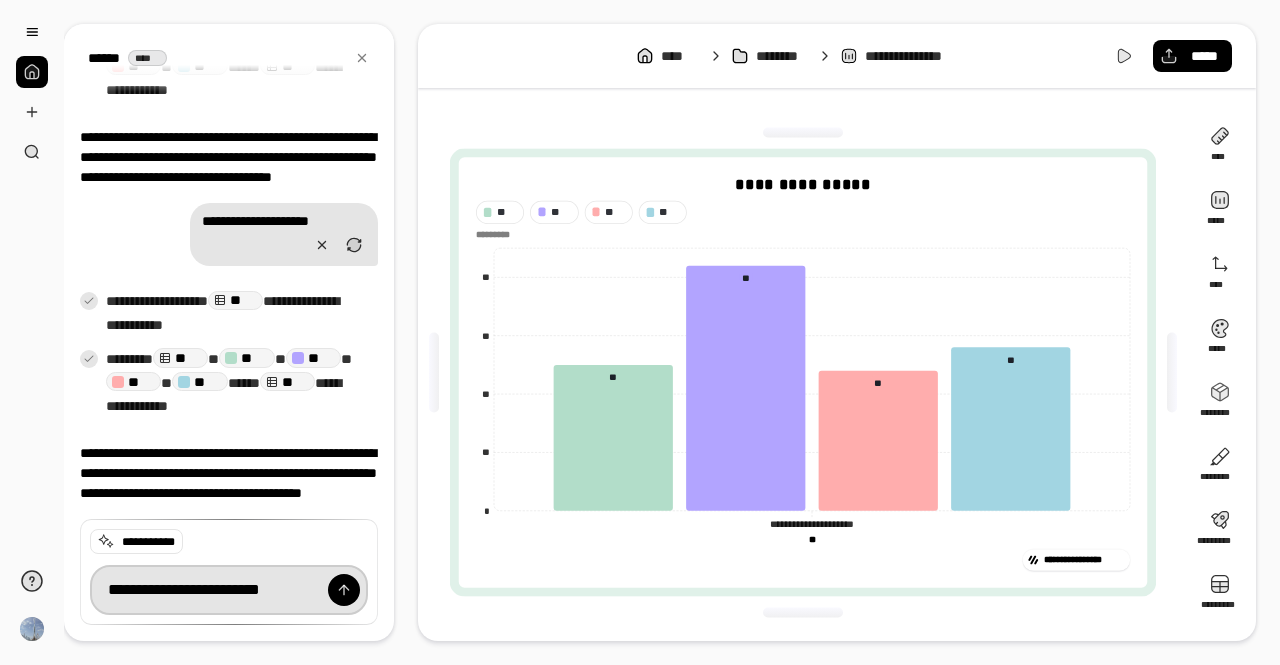 type on "**********" 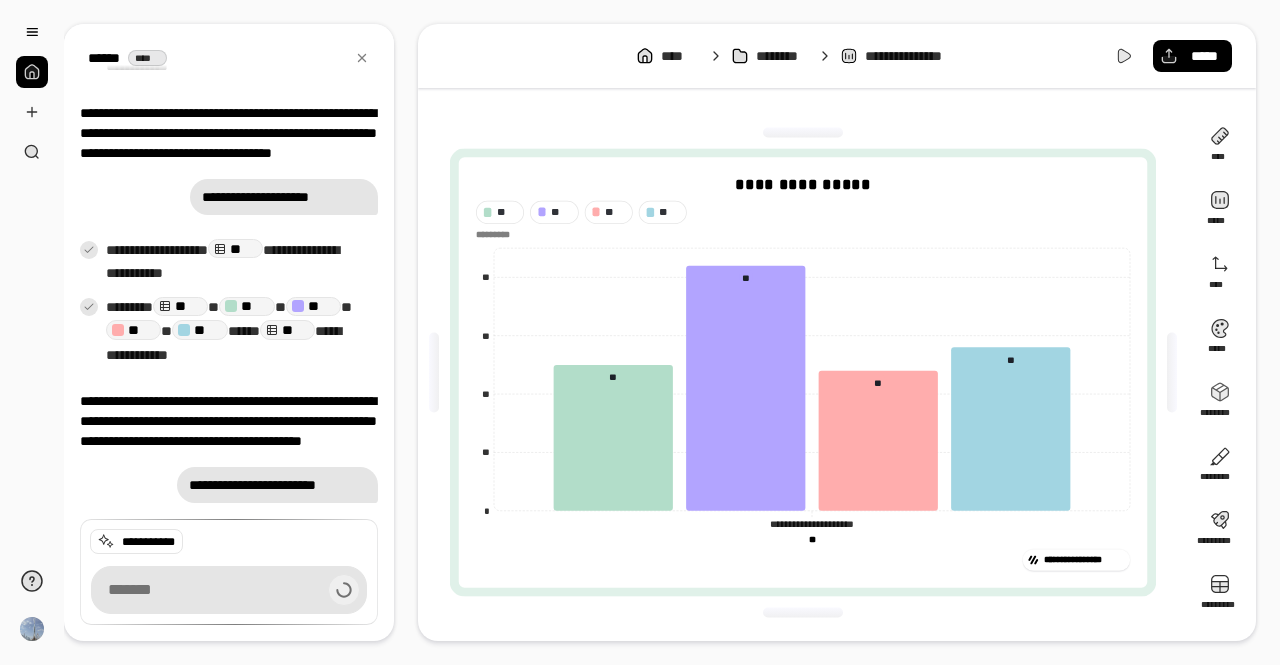 scroll, scrollTop: 5296, scrollLeft: 0, axis: vertical 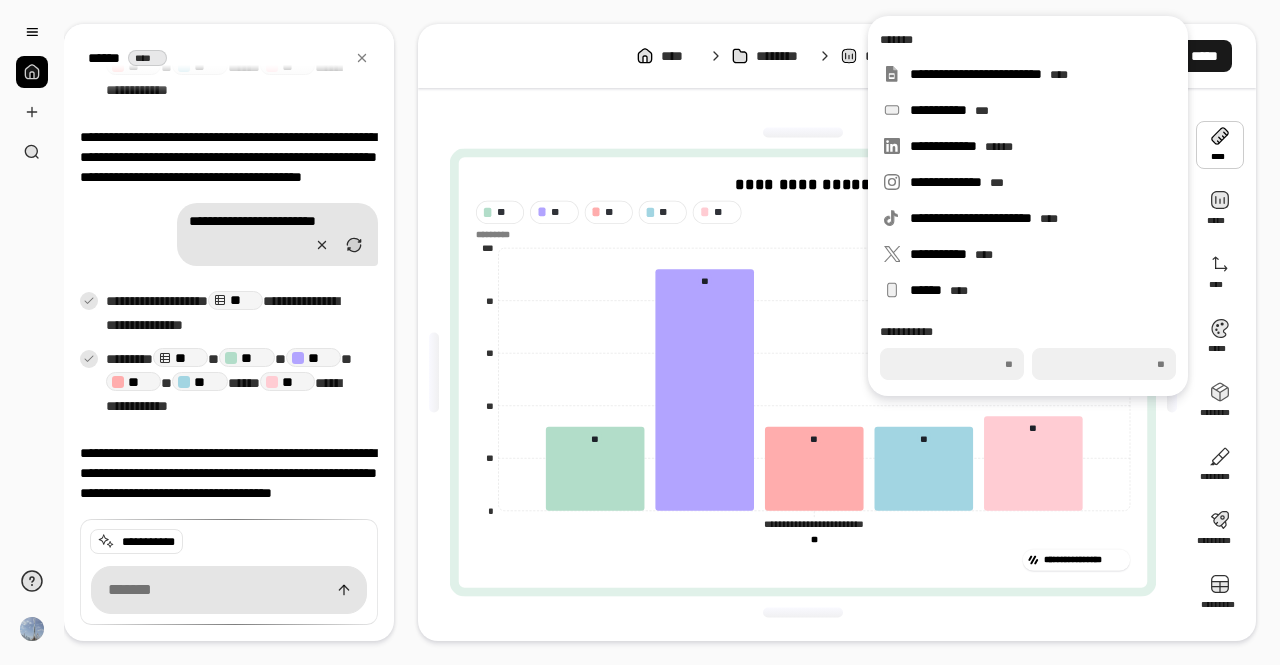 click on "*****" at bounding box center [1204, 56] 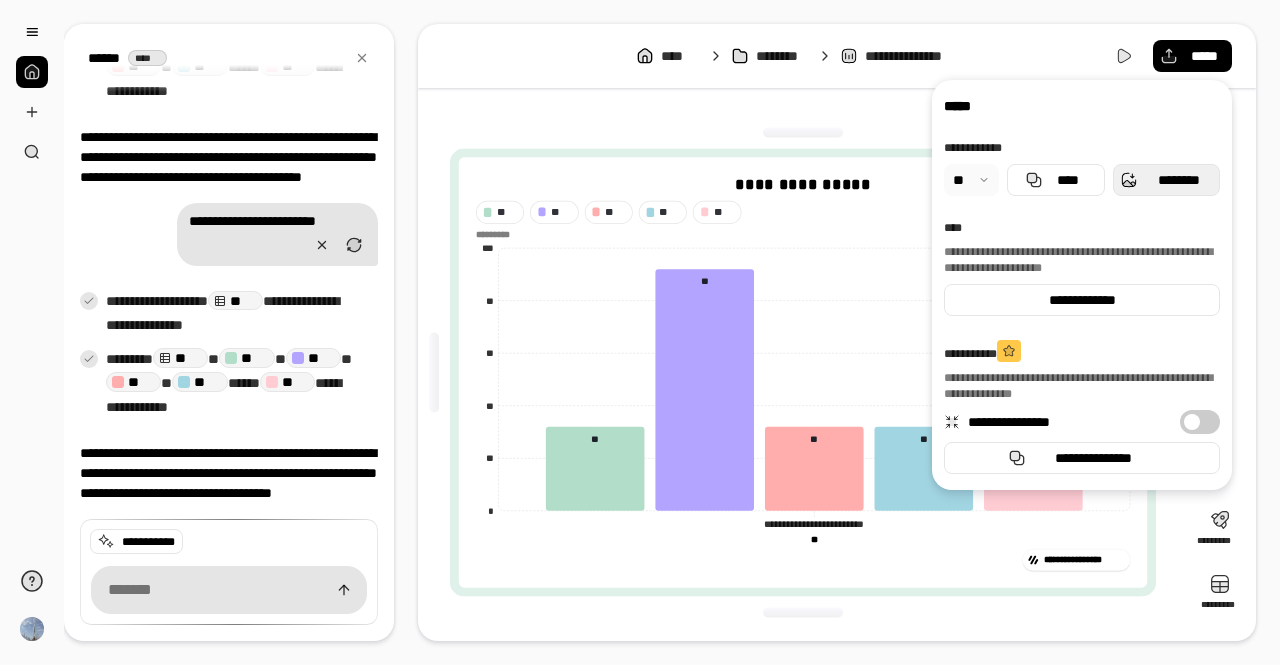 click on "********" at bounding box center [1178, 180] 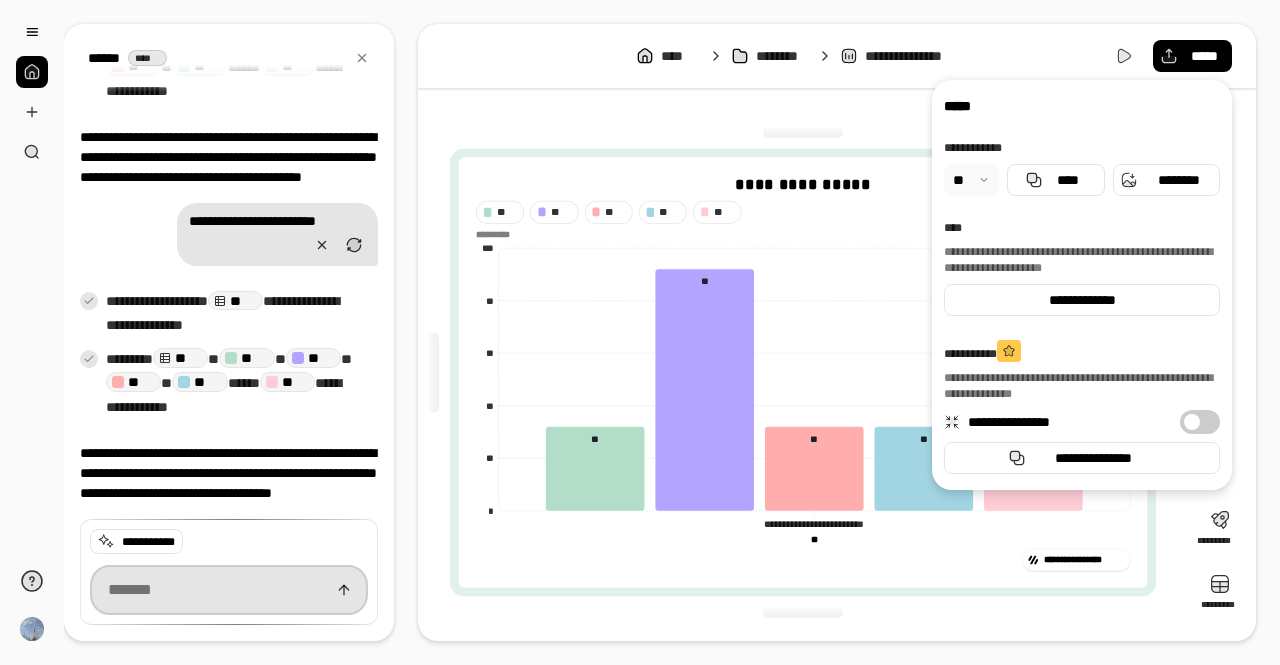 click at bounding box center [229, 590] 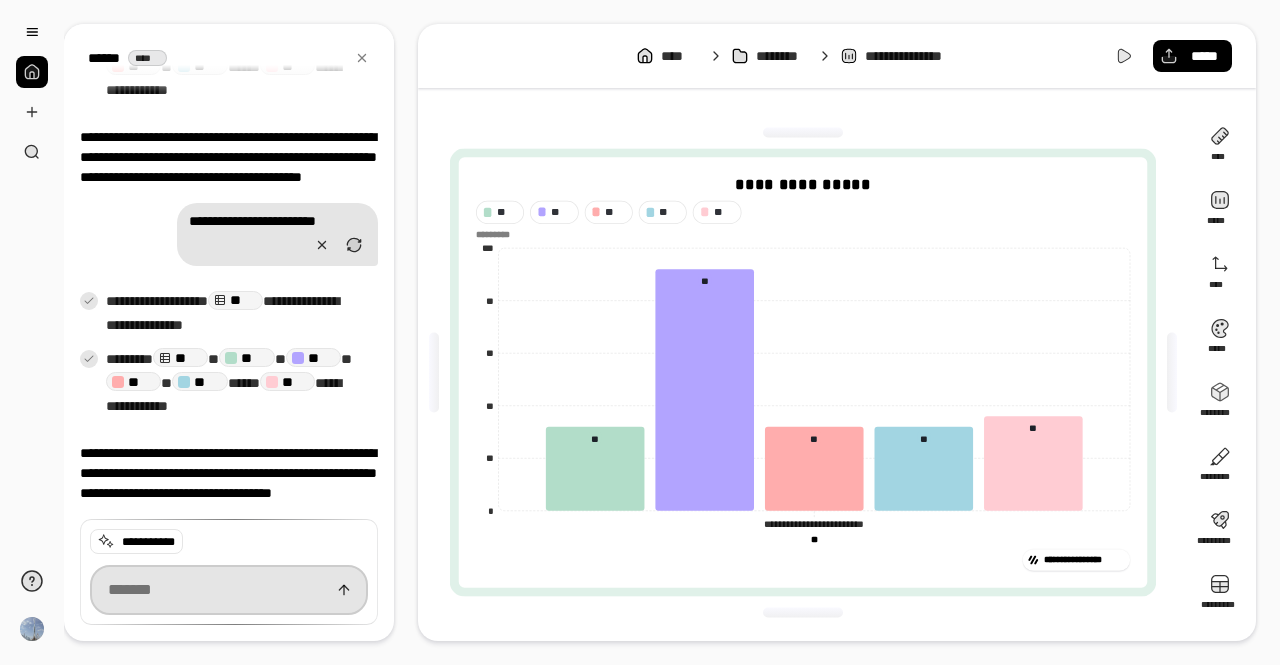 click at bounding box center (229, 590) 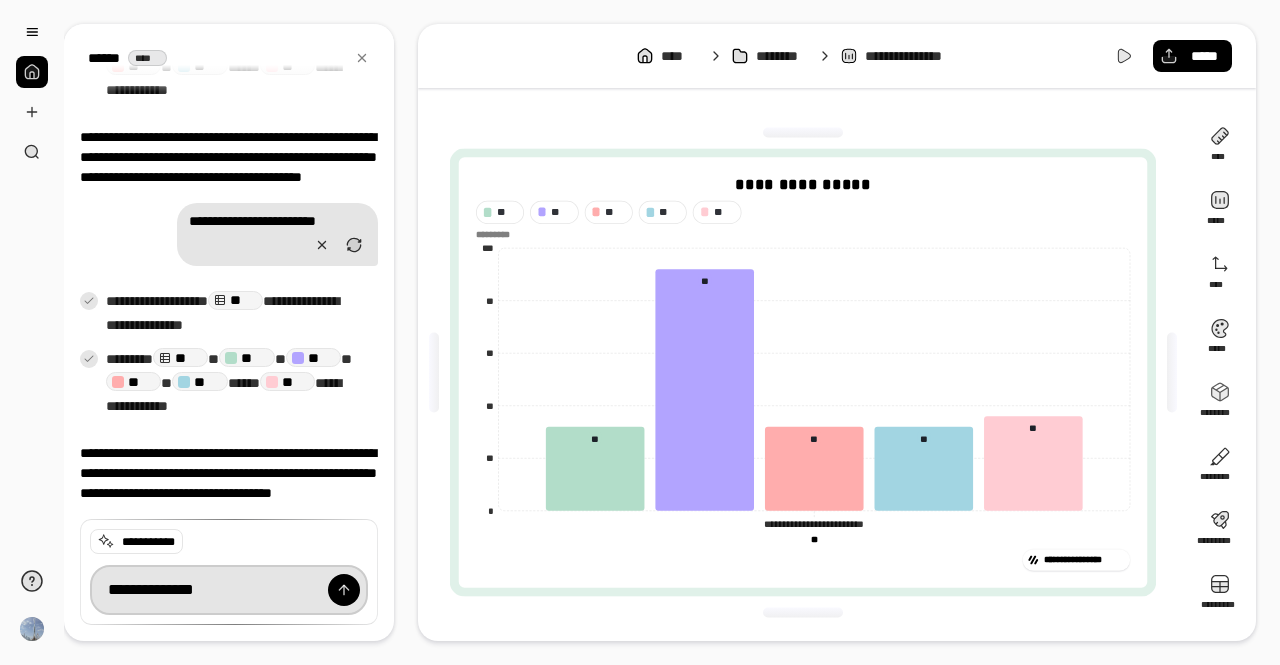 type on "**********" 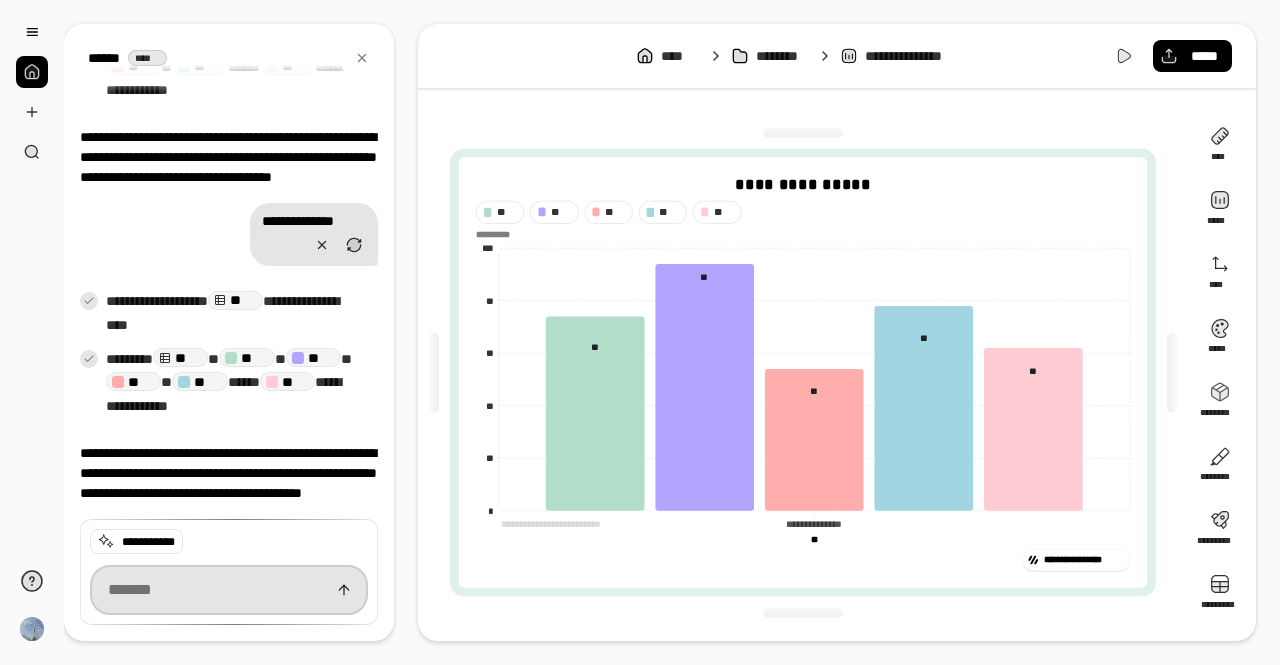 scroll, scrollTop: 5909, scrollLeft: 0, axis: vertical 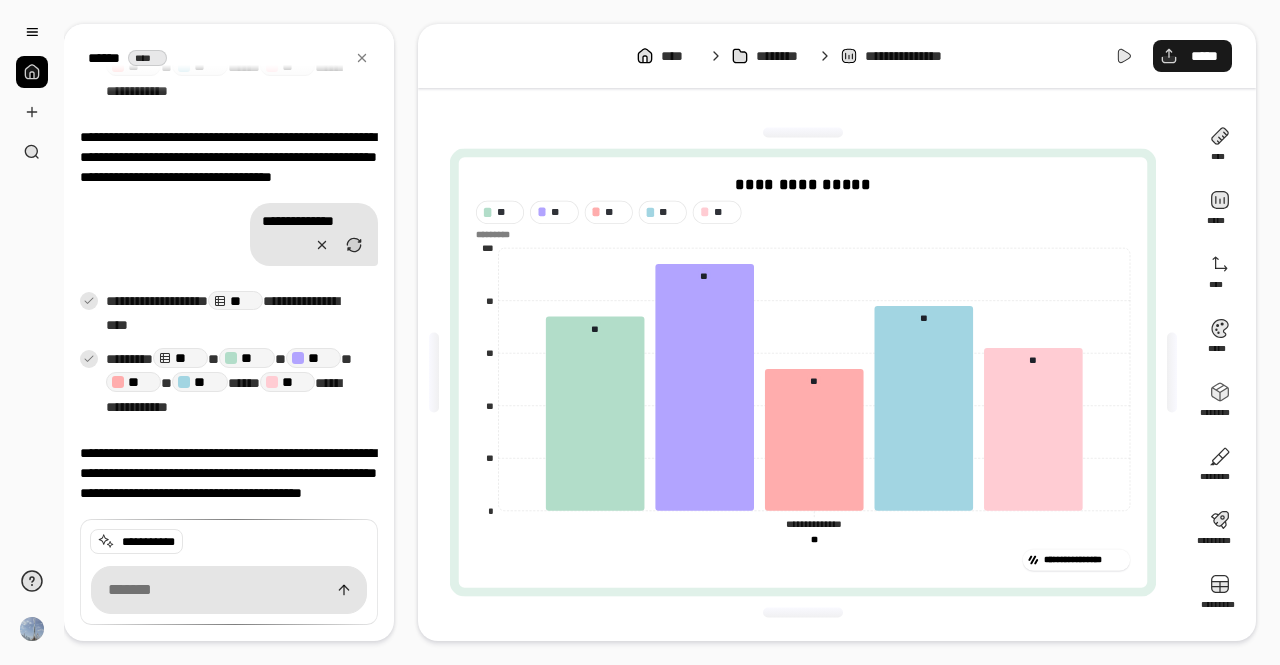 click on "*****" at bounding box center [1192, 56] 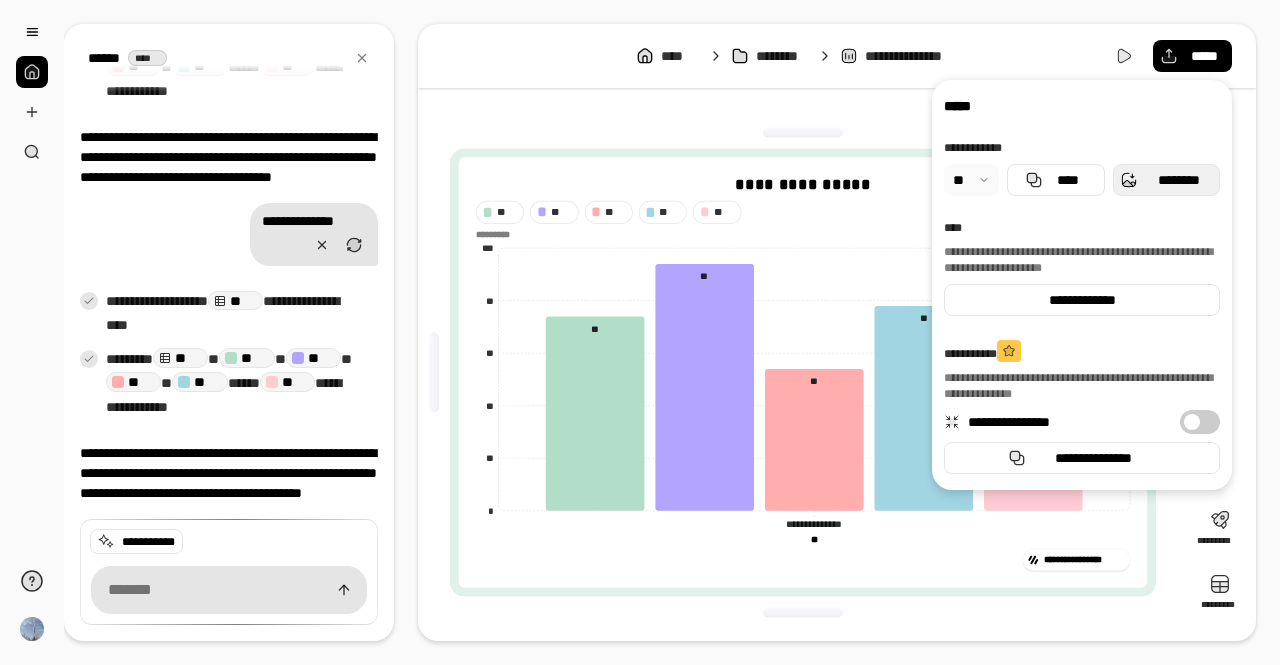 click on "********" at bounding box center [1166, 180] 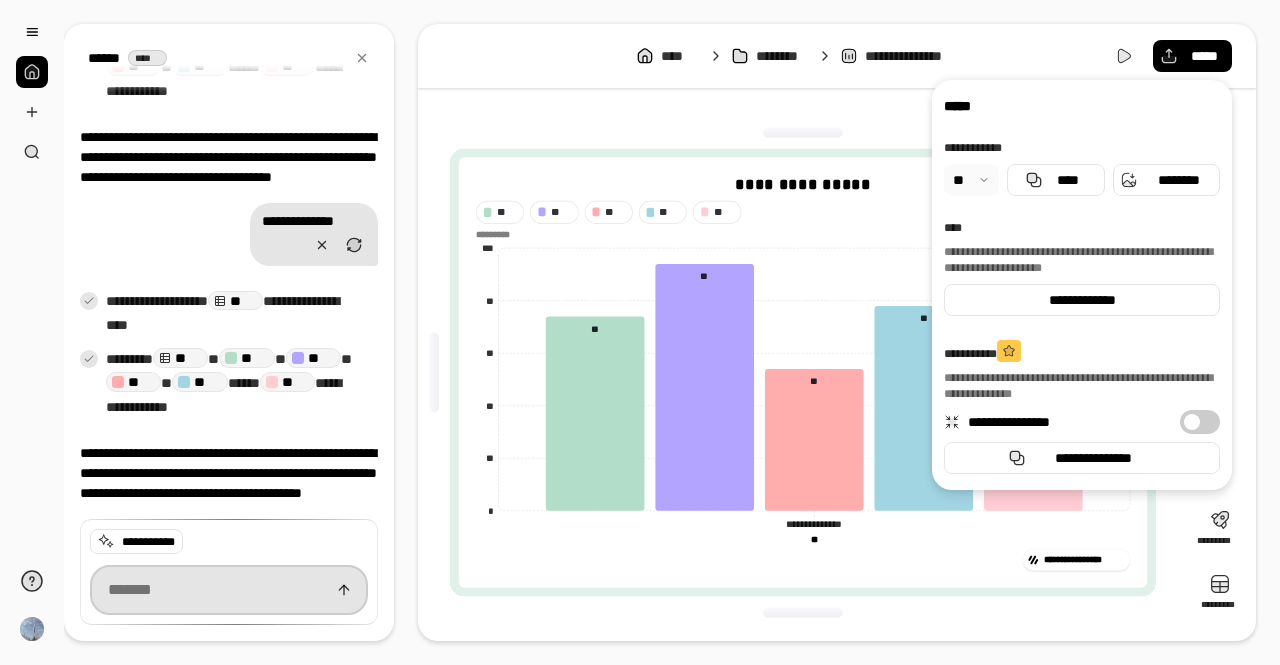 scroll, scrollTop: 5909, scrollLeft: 0, axis: vertical 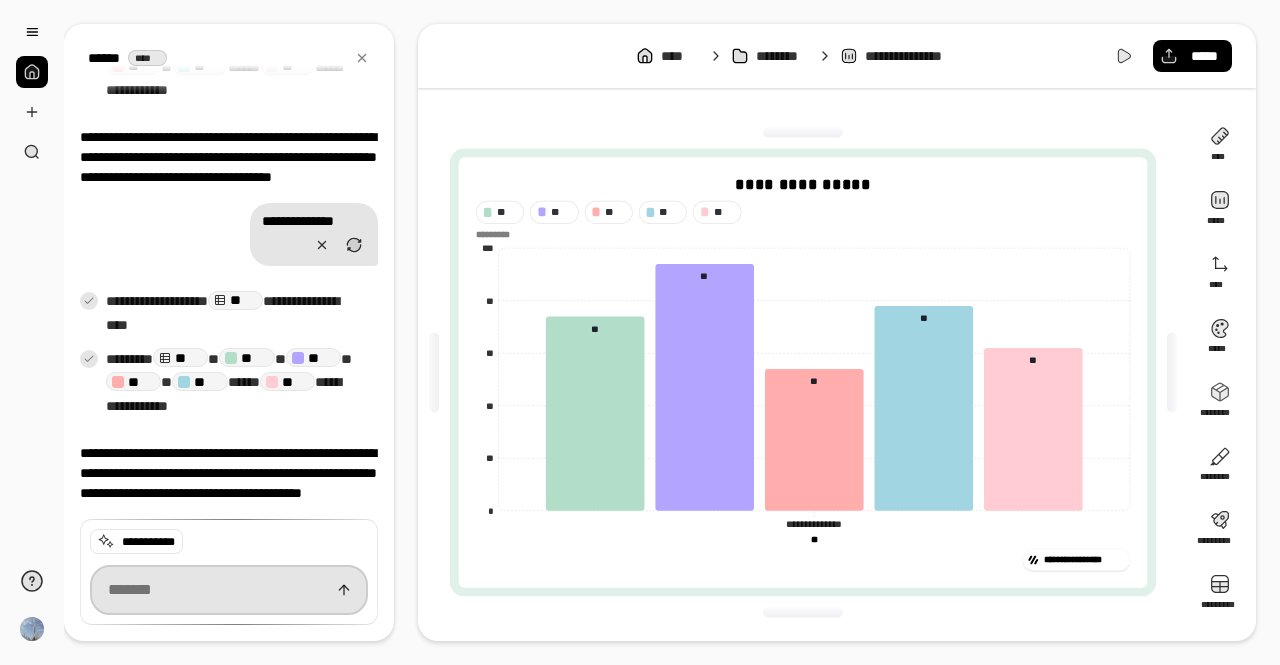 paste on "**********" 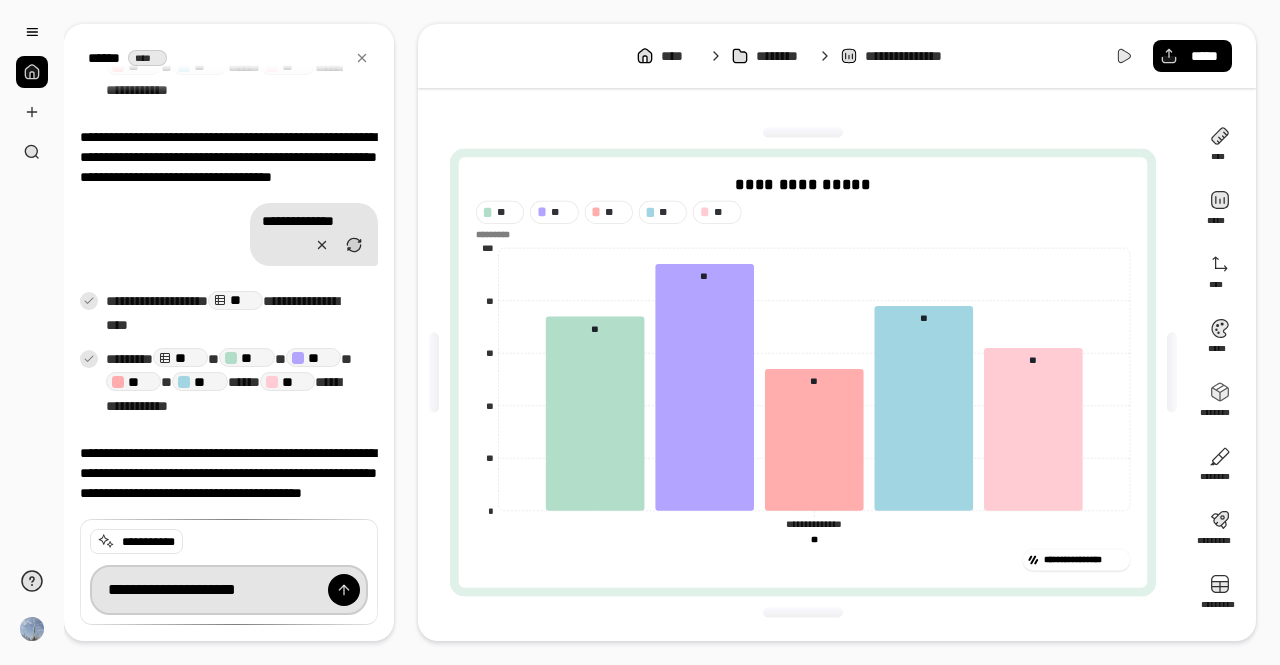 type on "**********" 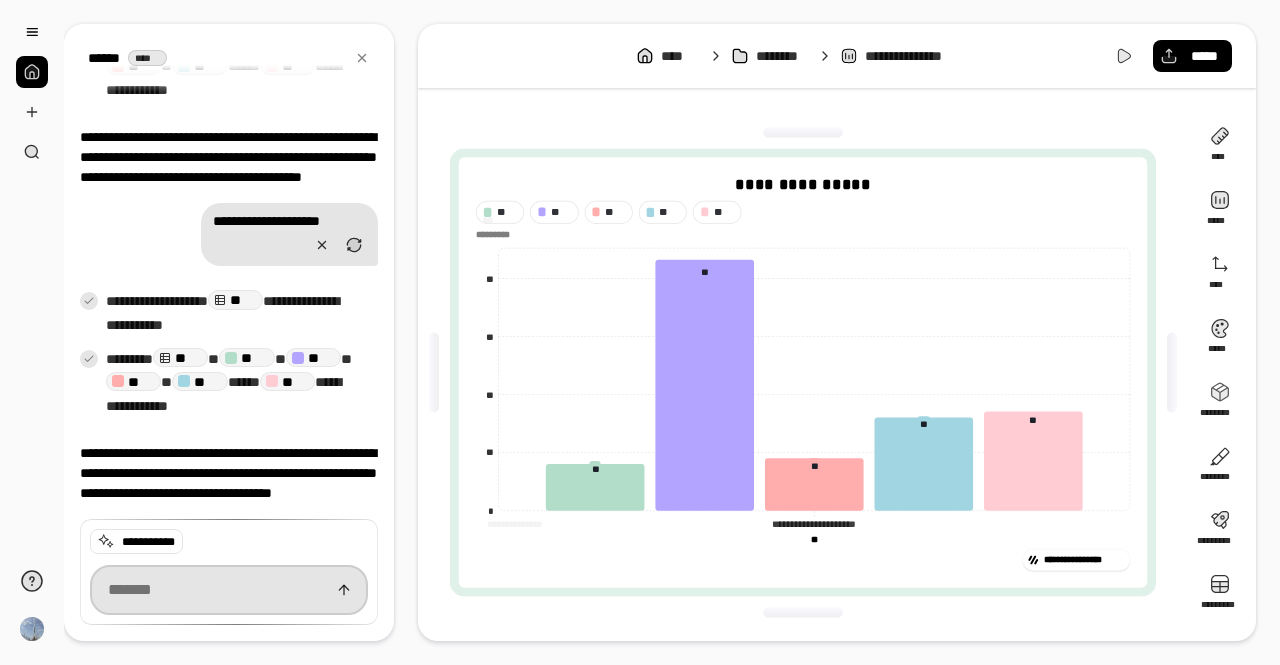scroll, scrollTop: 6218, scrollLeft: 0, axis: vertical 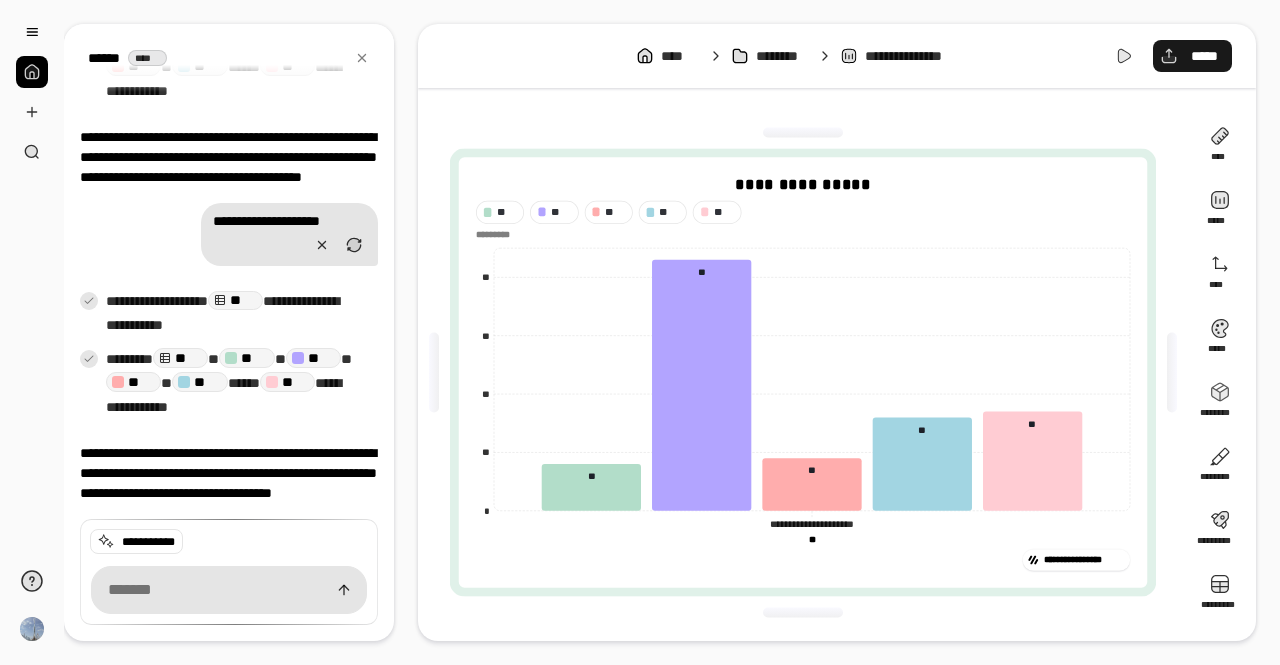 click on "*****" at bounding box center [1192, 56] 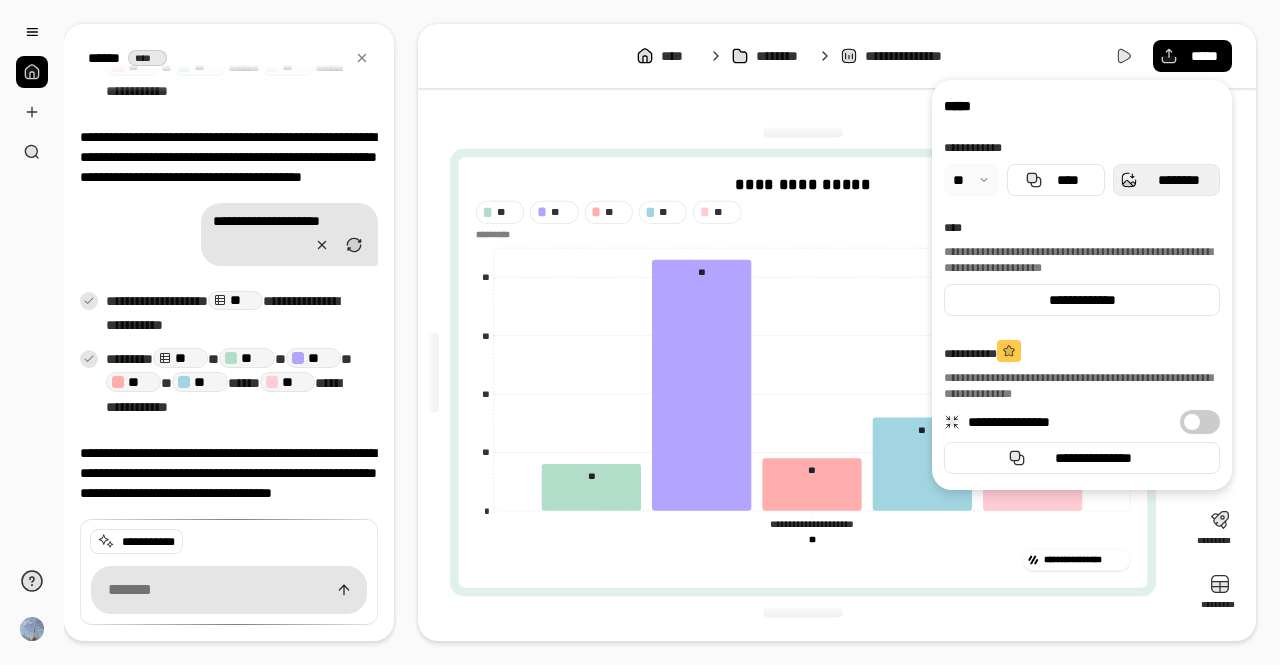 click on "********" at bounding box center [1166, 180] 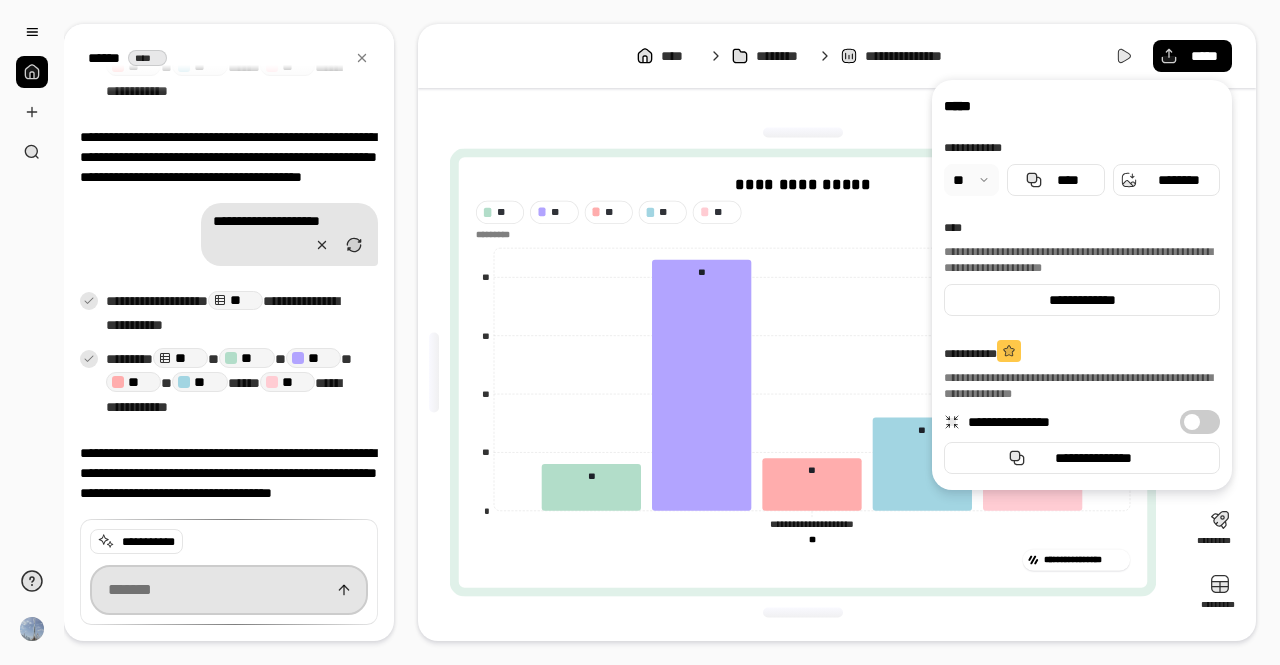 click at bounding box center (229, 590) 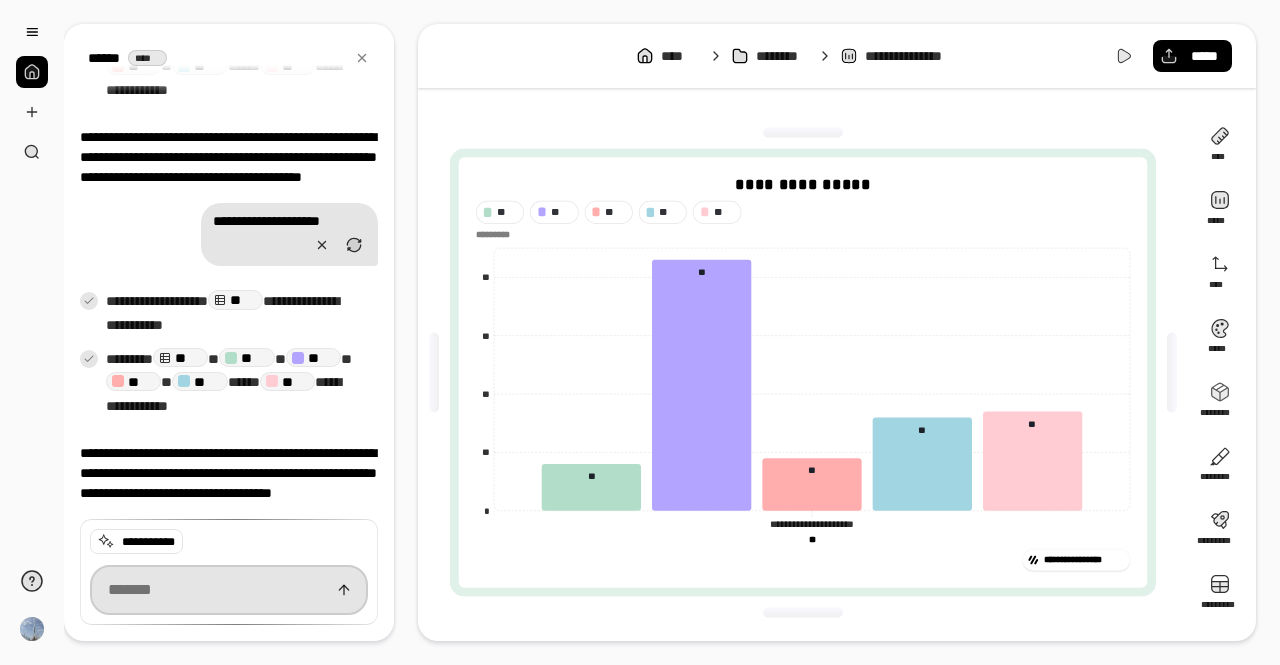 paste on "**********" 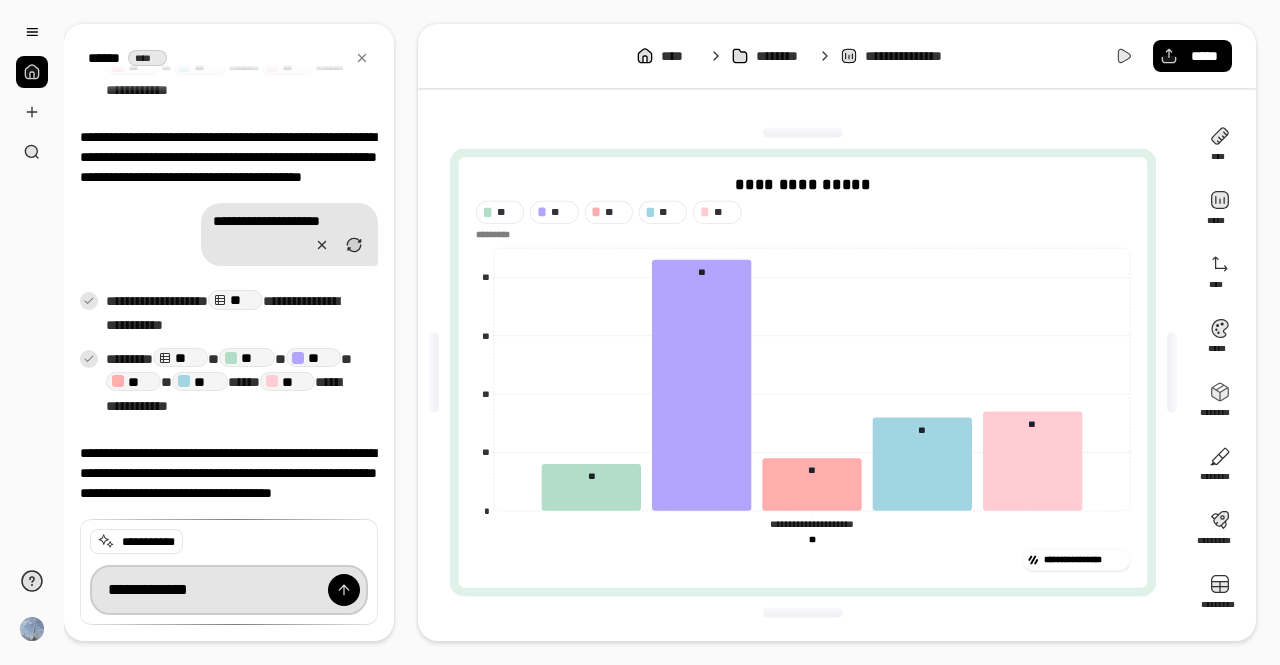 type on "**********" 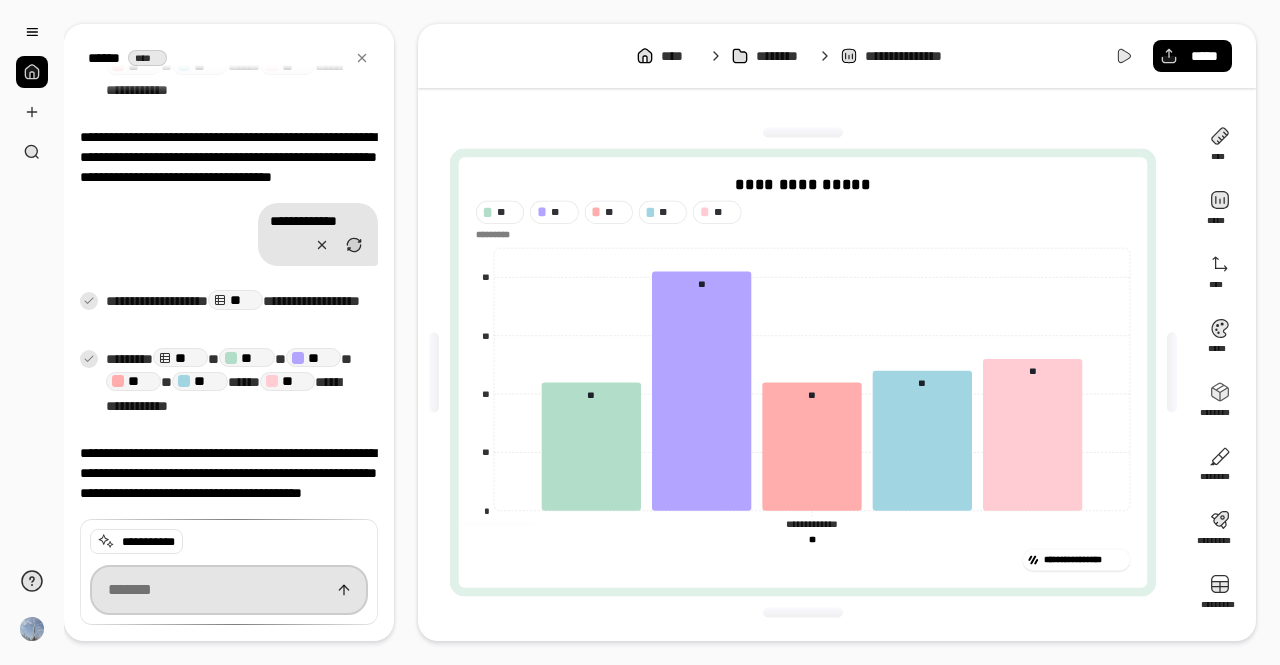 scroll, scrollTop: 6547, scrollLeft: 0, axis: vertical 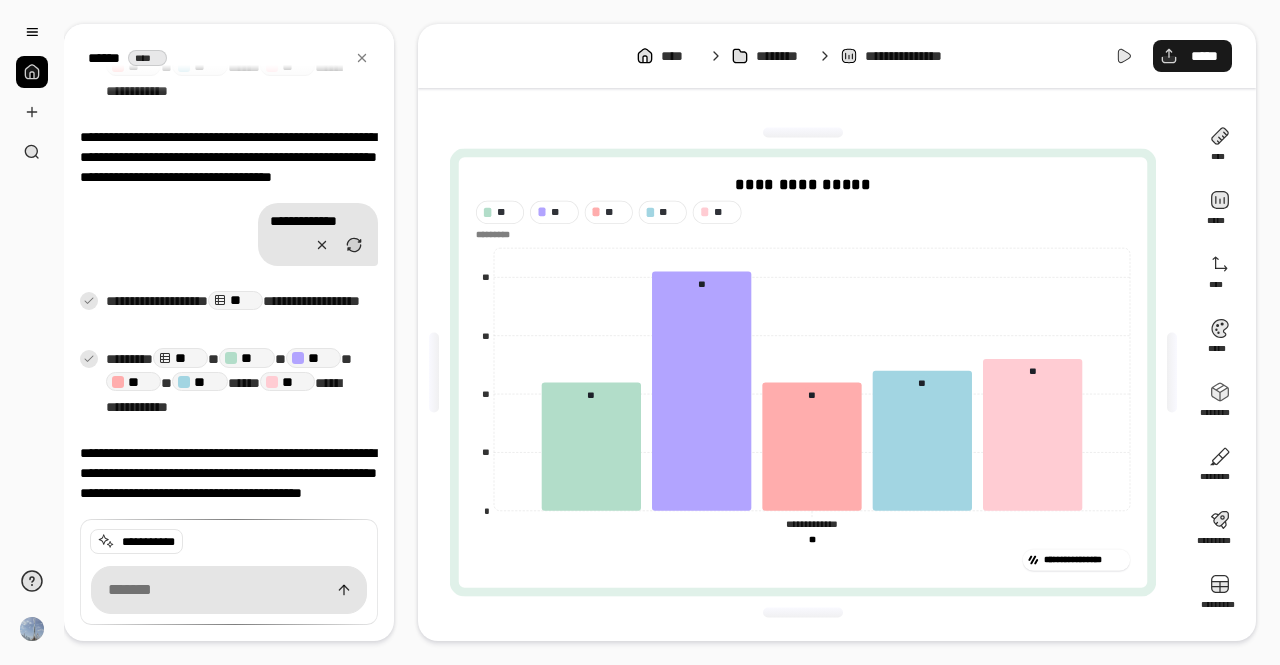 click on "*****" at bounding box center [1204, 56] 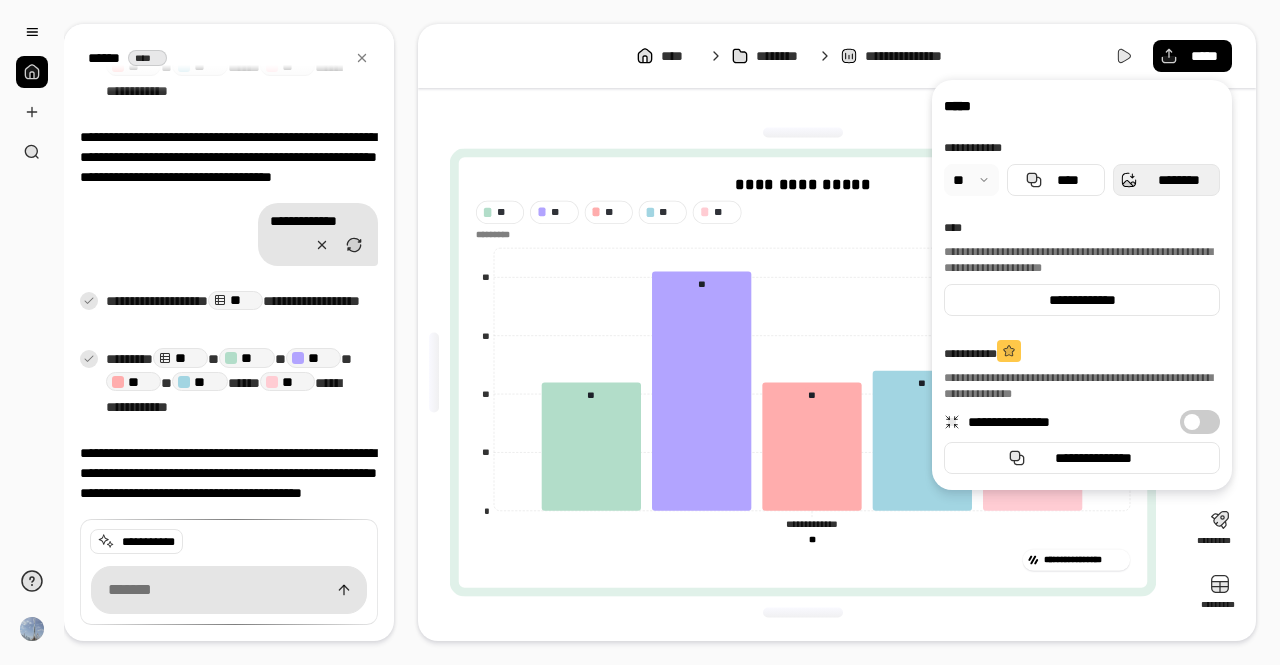 click on "********" at bounding box center [1166, 180] 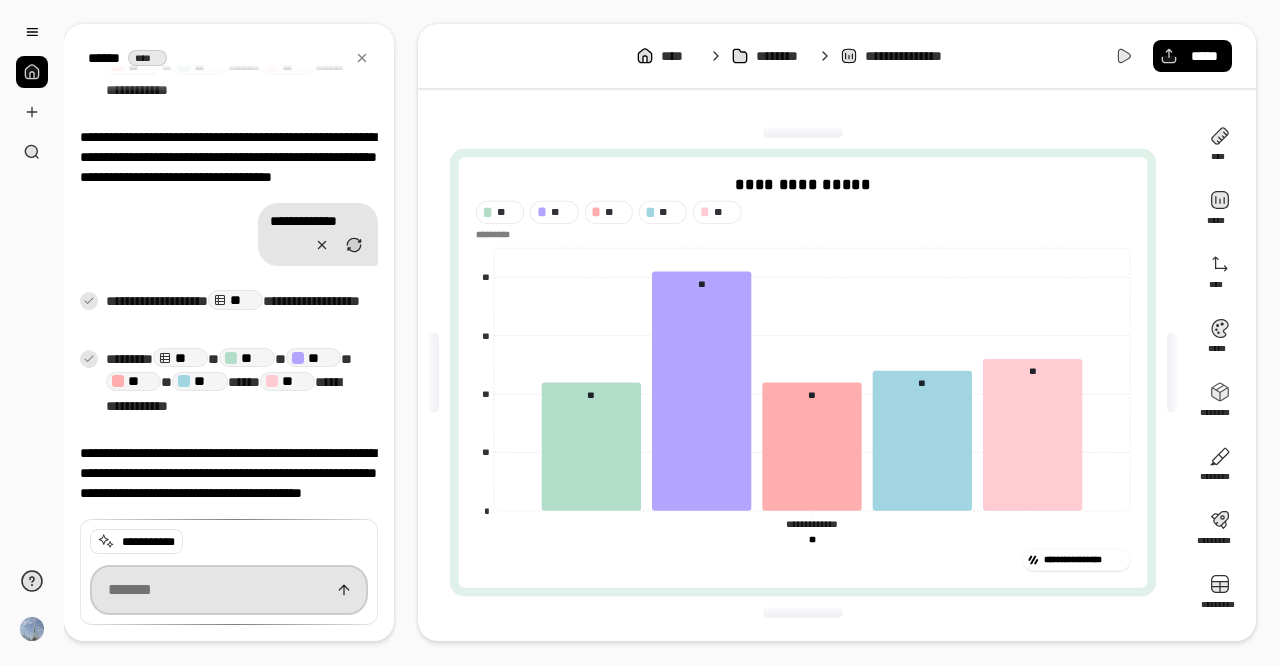 scroll, scrollTop: 6547, scrollLeft: 0, axis: vertical 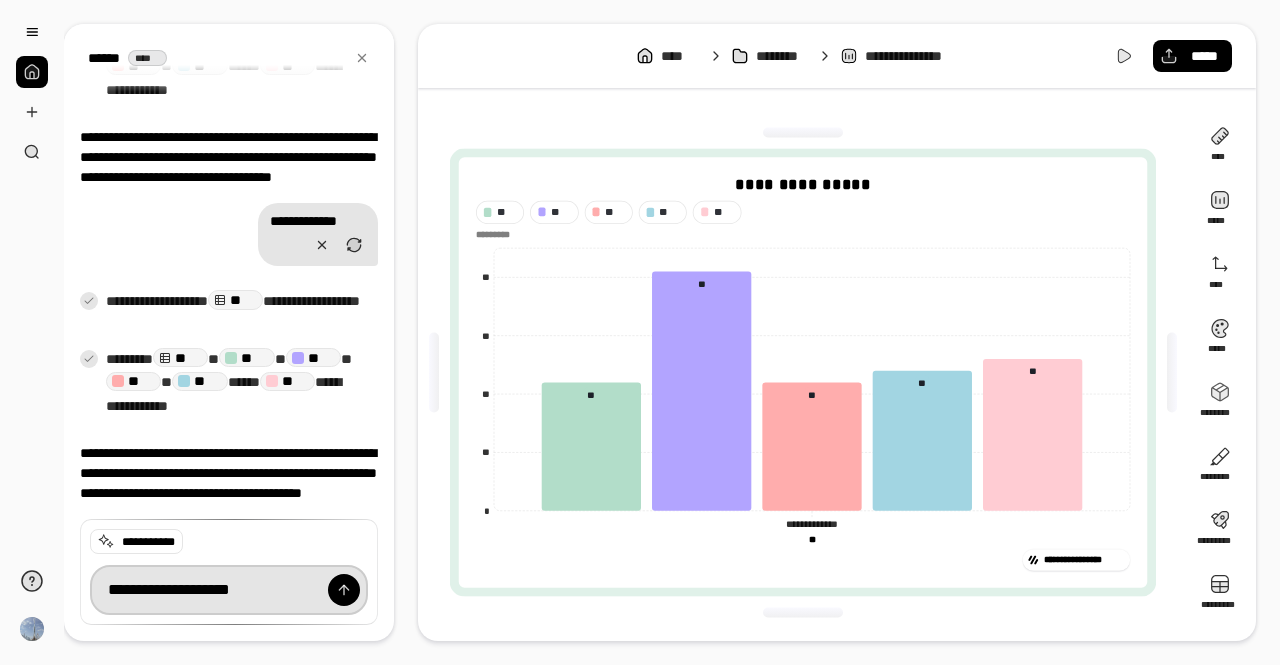 type on "**********" 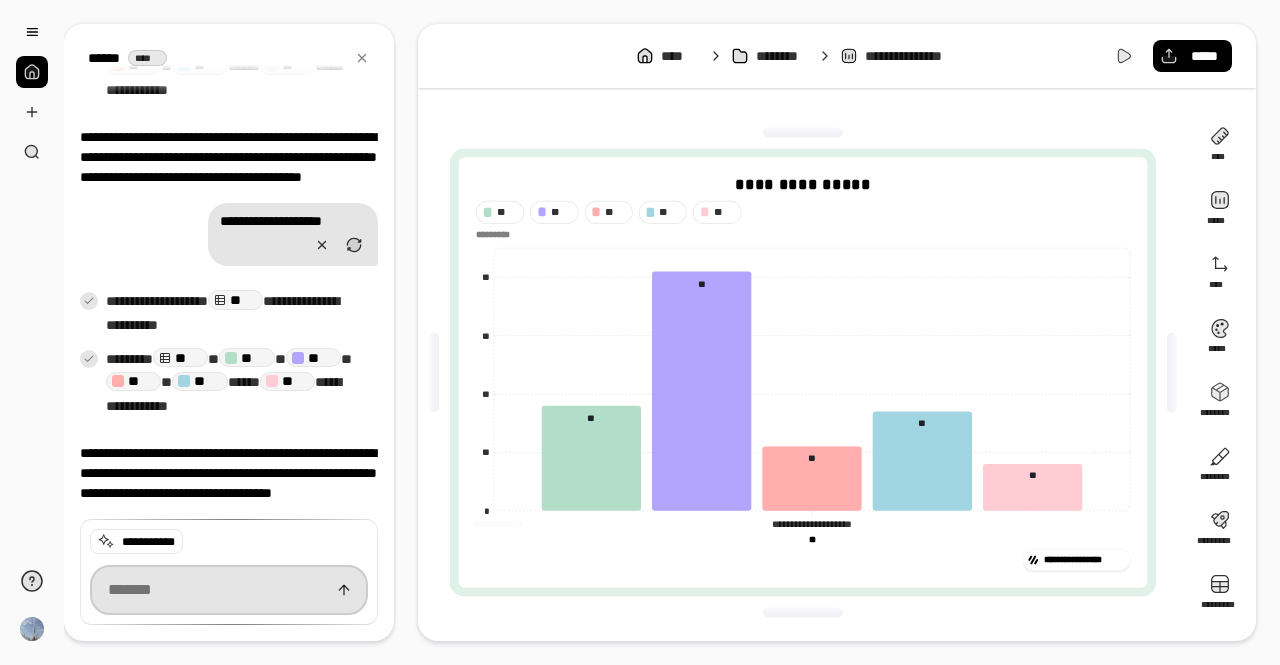 scroll, scrollTop: 6856, scrollLeft: 0, axis: vertical 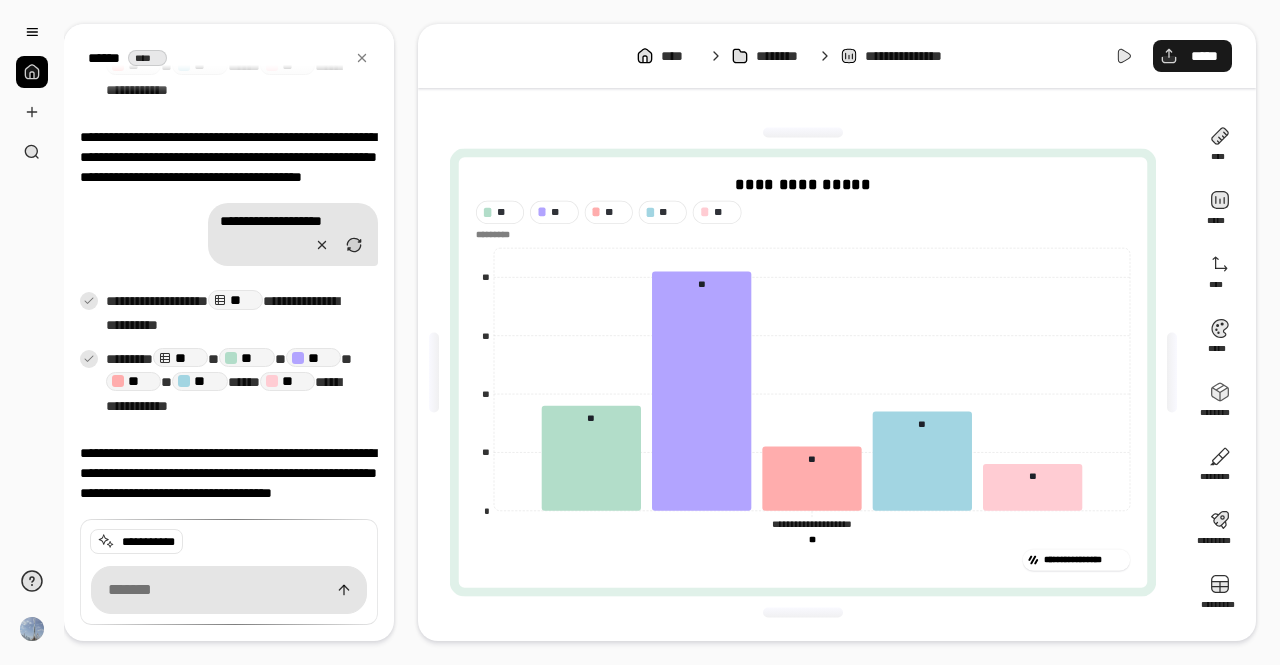 click on "*****" at bounding box center (1192, 56) 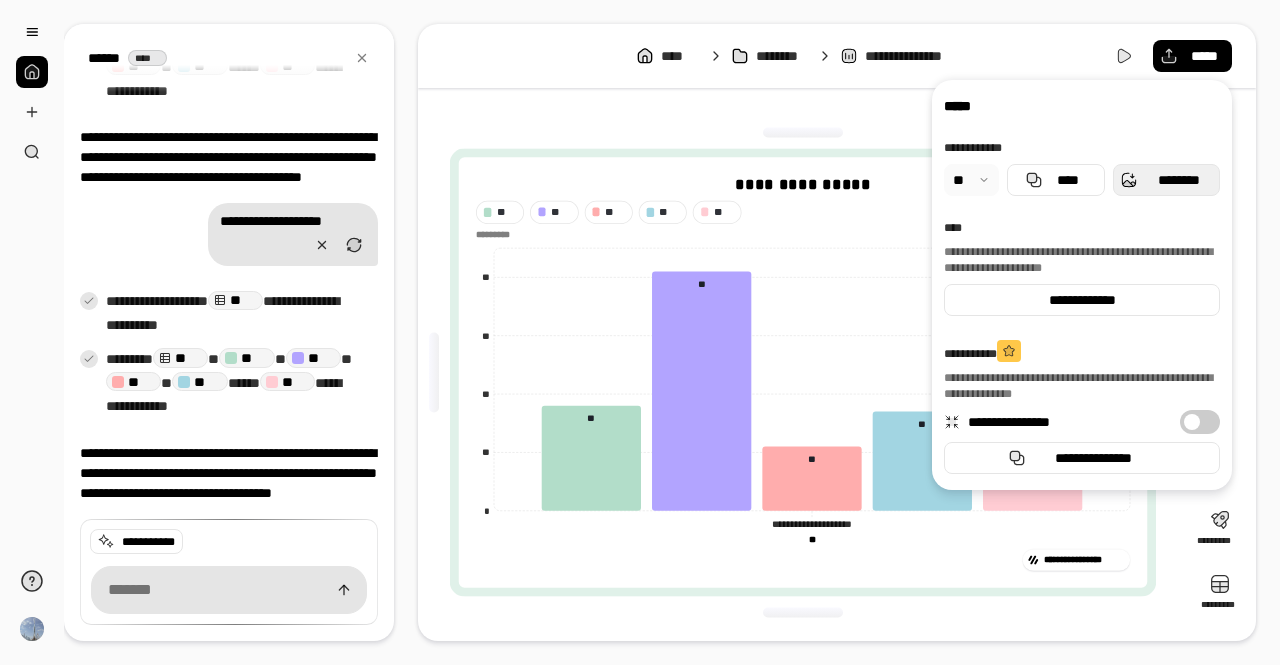 click on "********" at bounding box center (1166, 180) 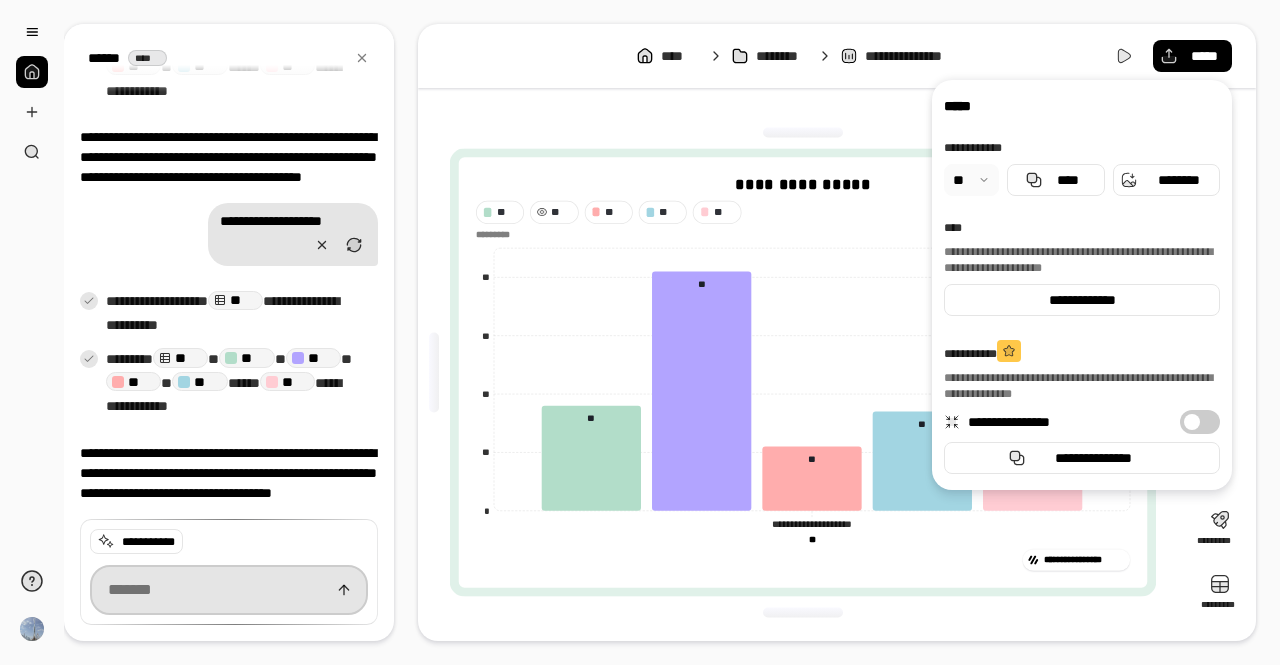 scroll, scrollTop: 6856, scrollLeft: 0, axis: vertical 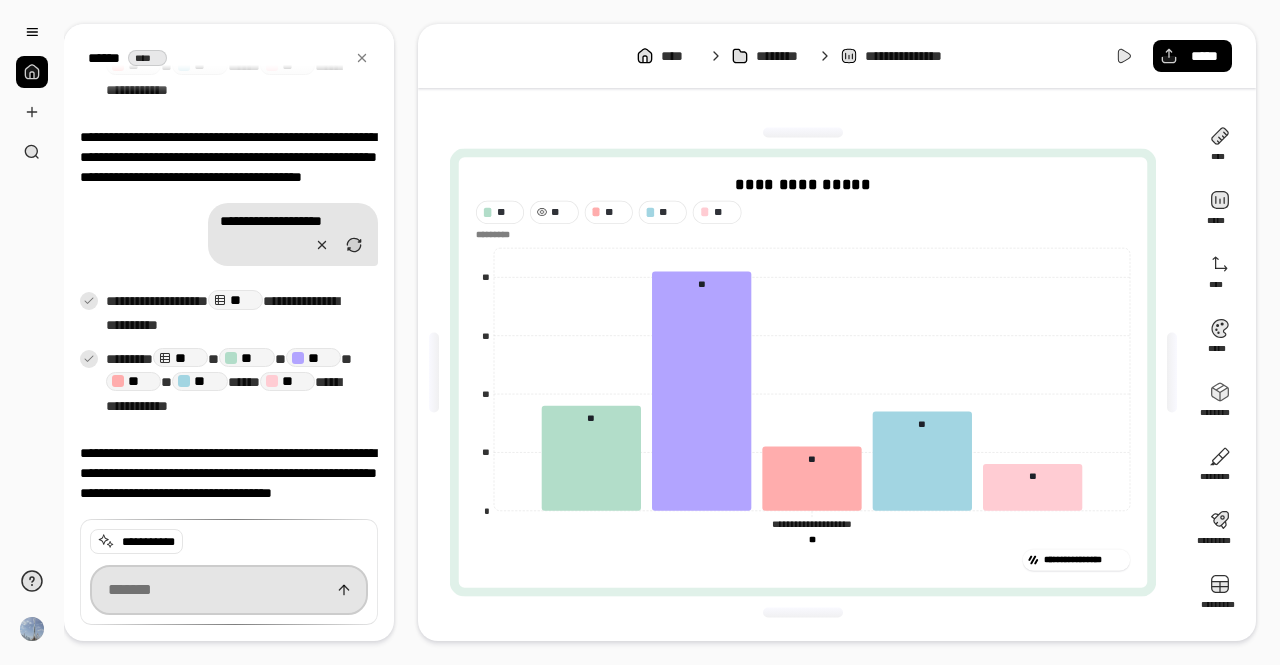 click at bounding box center (229, 590) 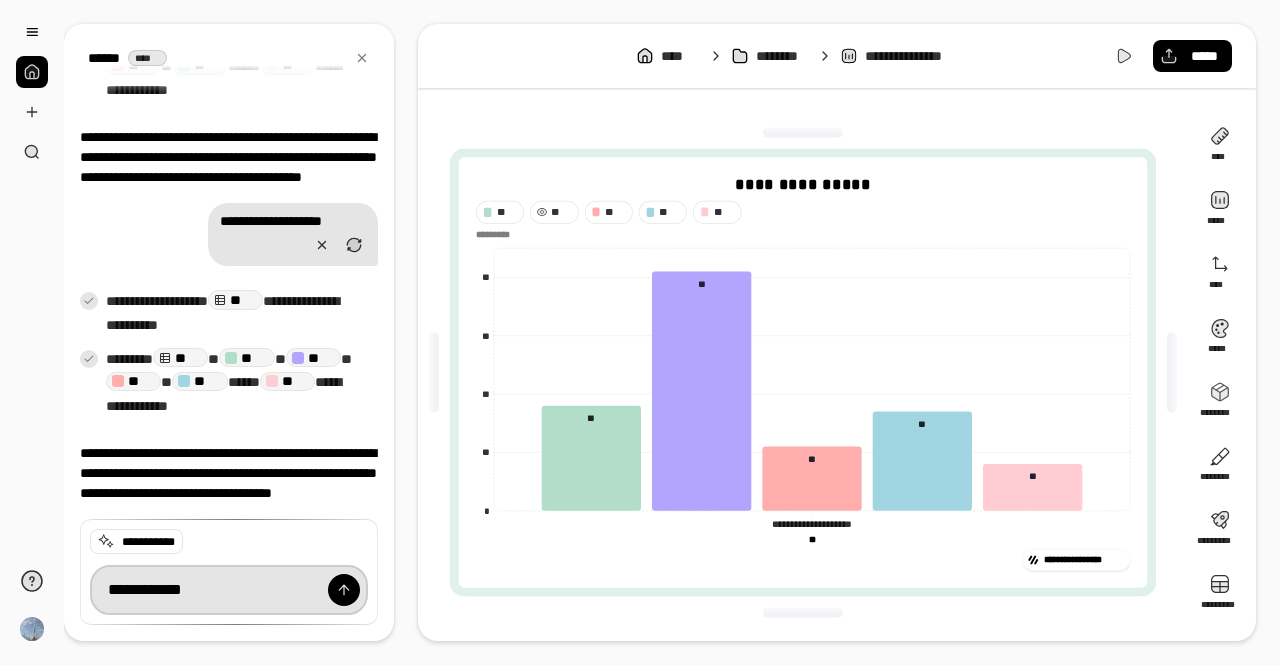 type on "**********" 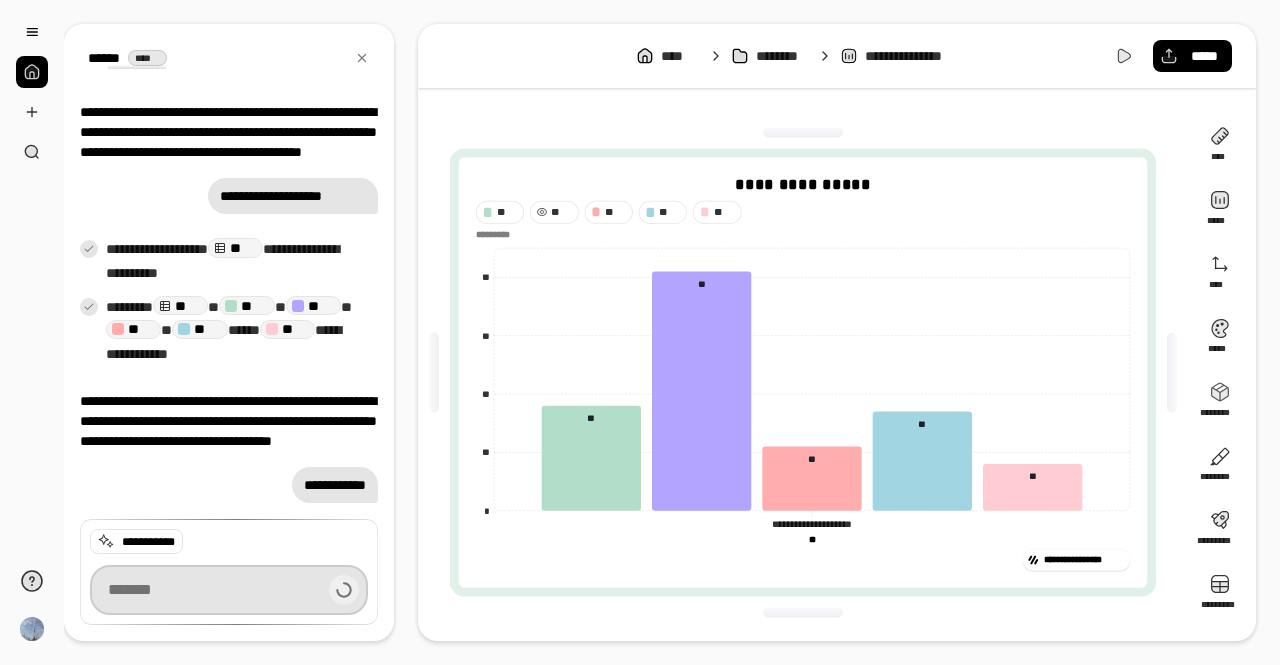 scroll, scrollTop: 6881, scrollLeft: 0, axis: vertical 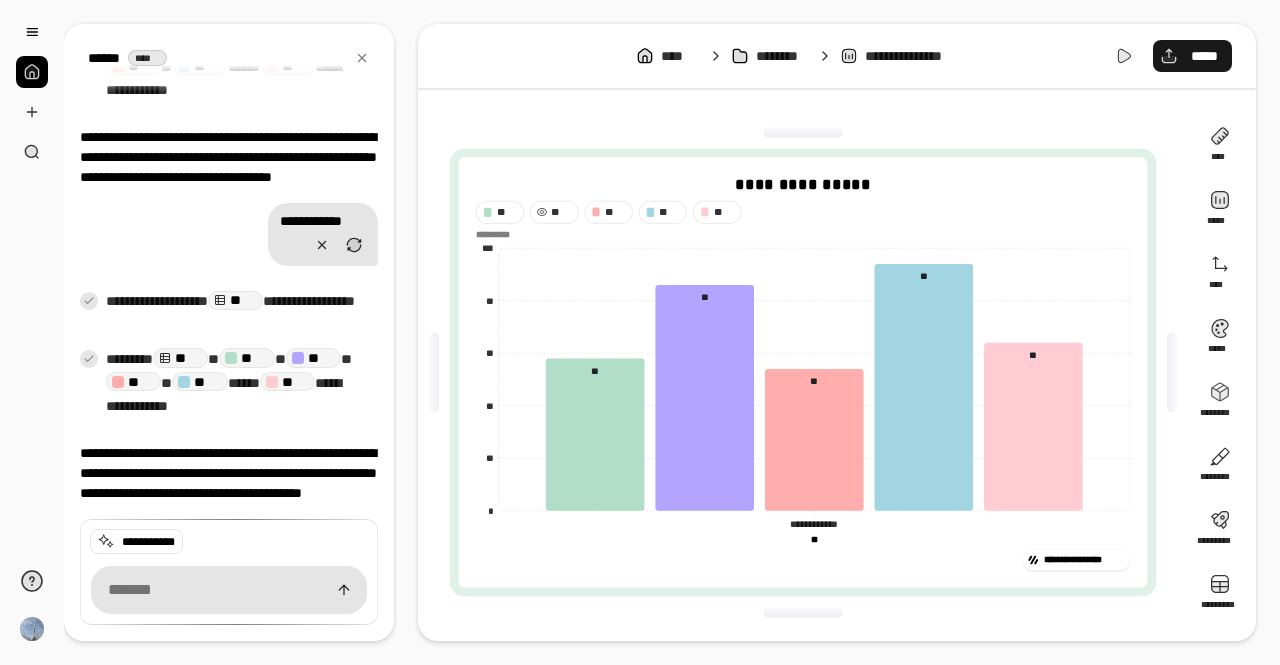 click on "*****" at bounding box center [1192, 56] 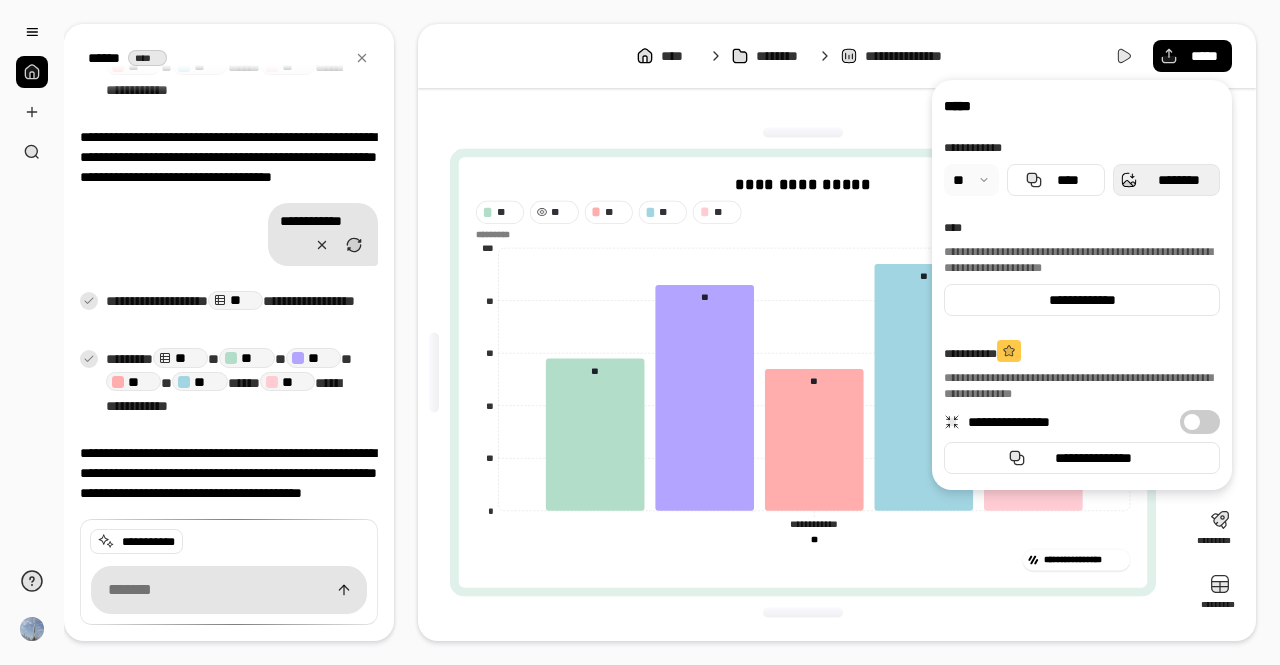 click on "********" at bounding box center (1178, 180) 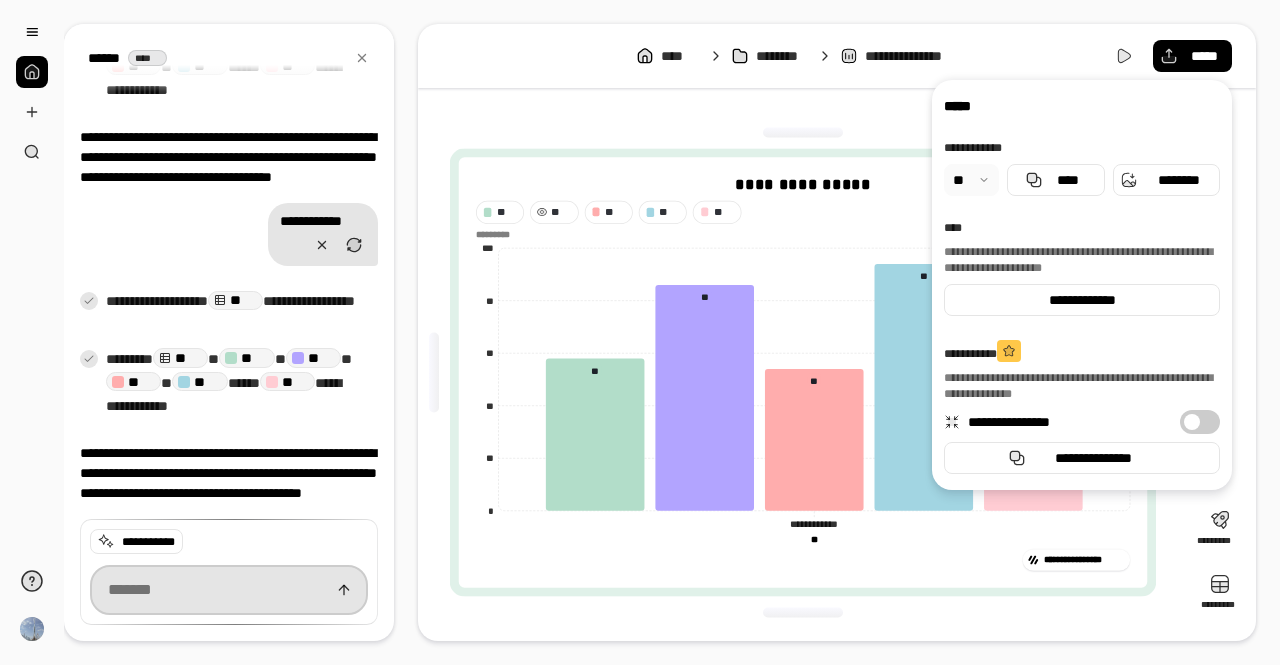 scroll, scrollTop: 7185, scrollLeft: 0, axis: vertical 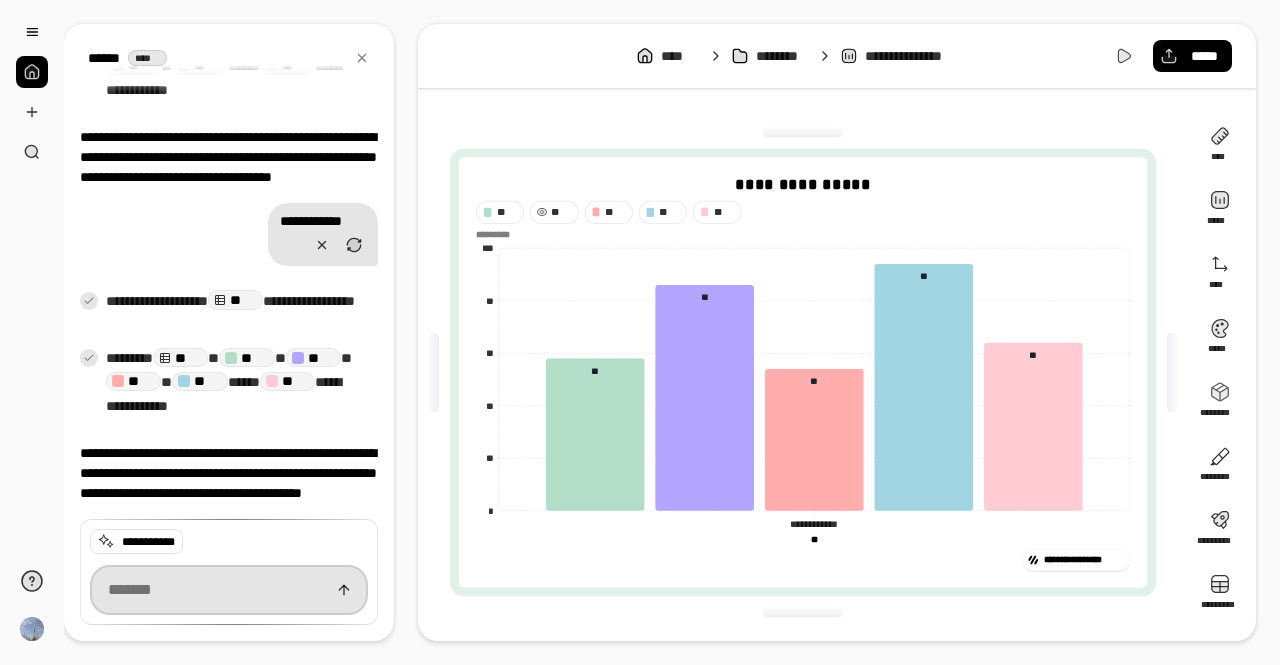 paste on "**********" 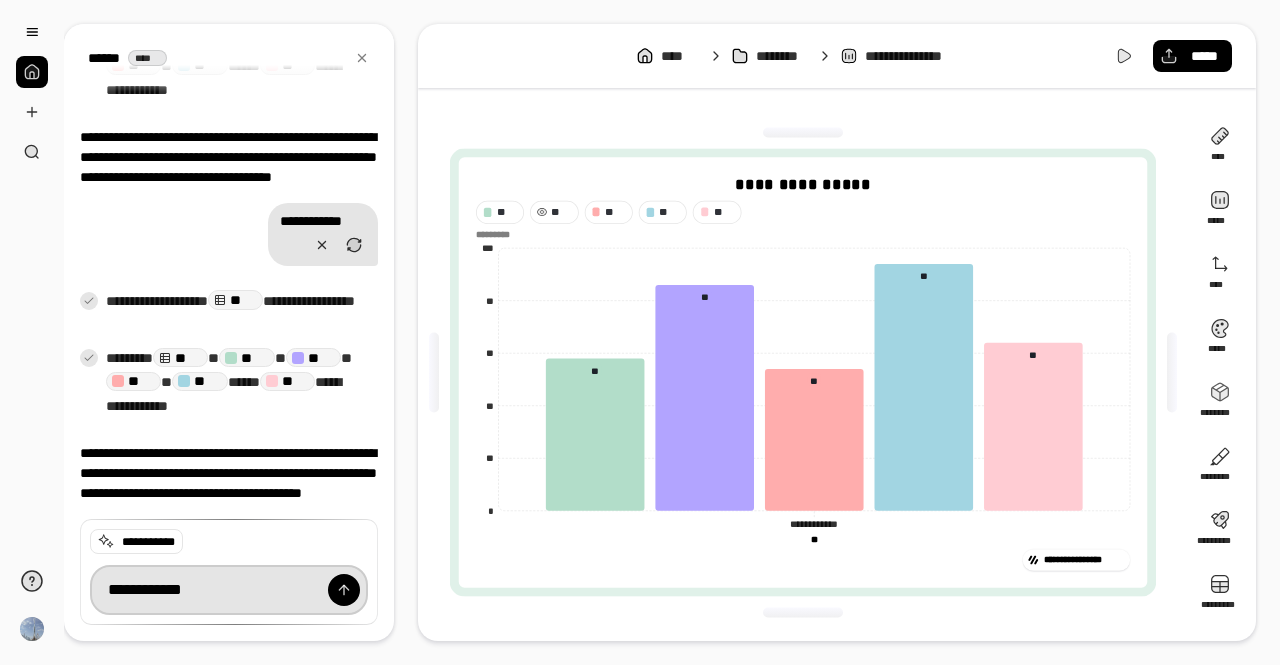 type on "**********" 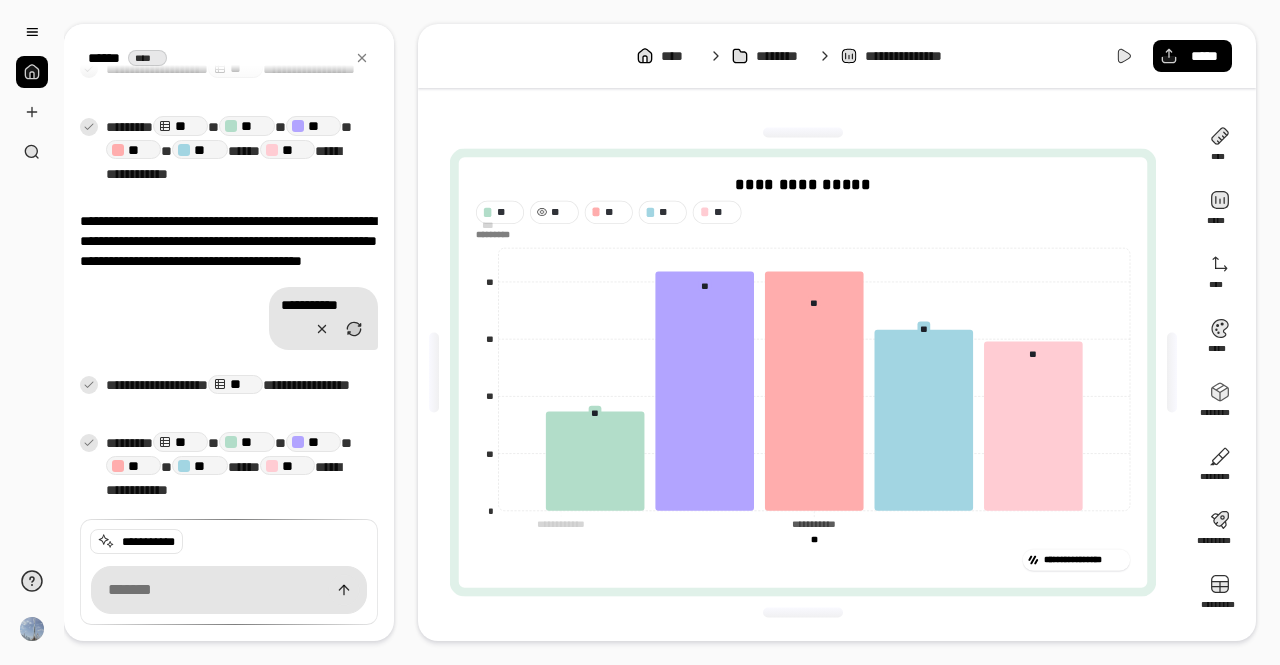 scroll, scrollTop: 7389, scrollLeft: 0, axis: vertical 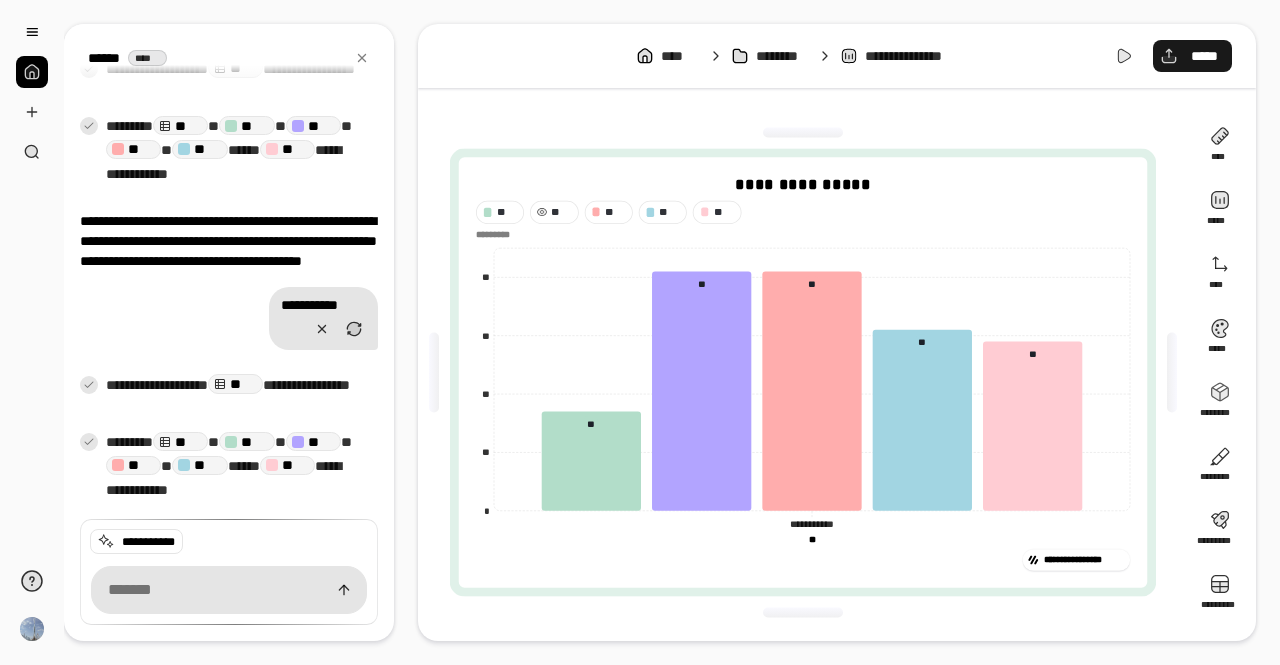 click on "*****" at bounding box center [1204, 56] 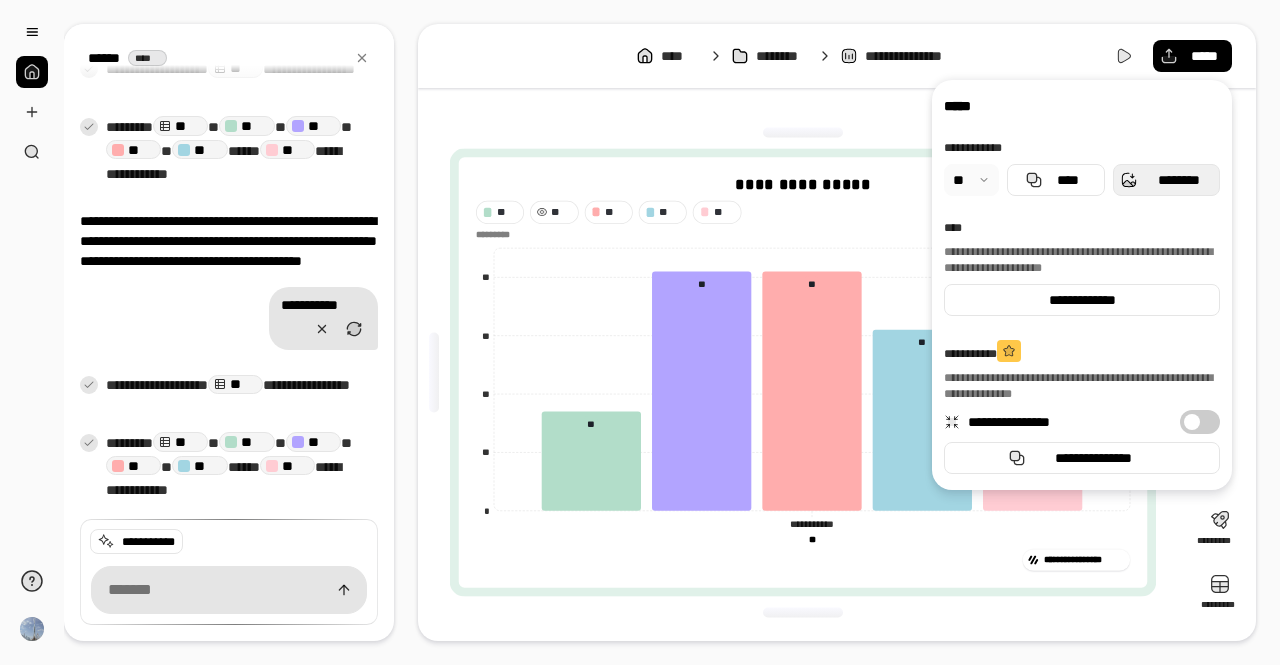 click on "********" at bounding box center [1166, 180] 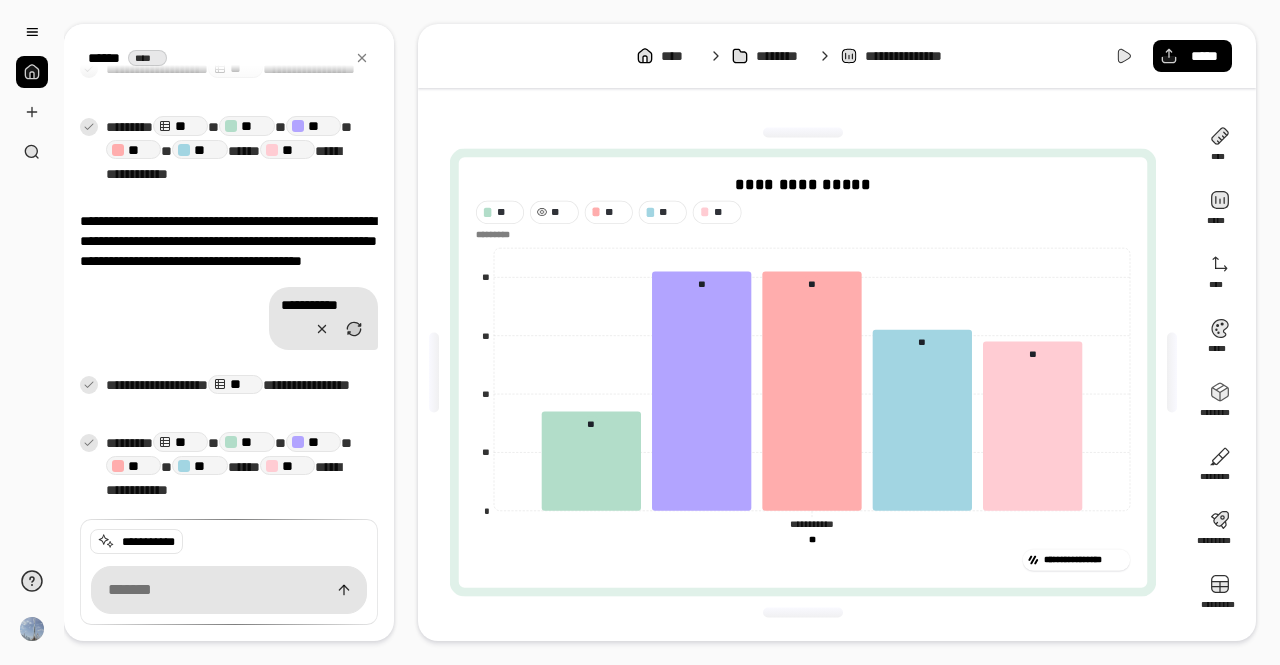 click at bounding box center (229, 590) 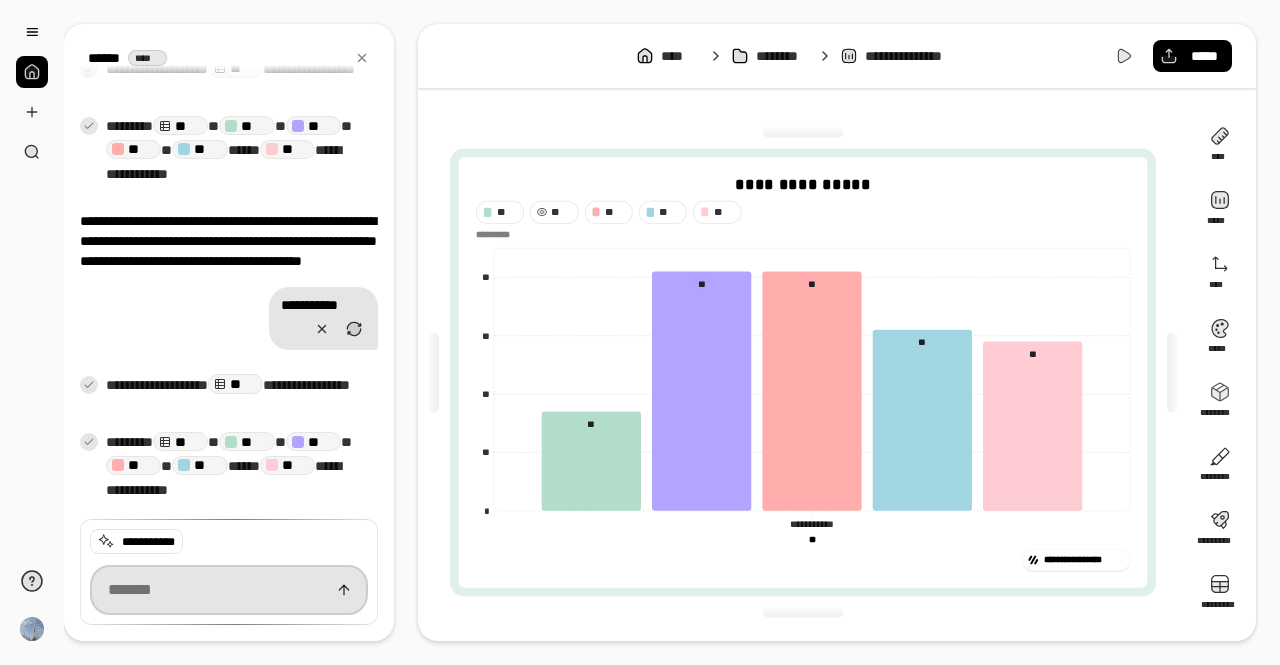 paste on "**********" 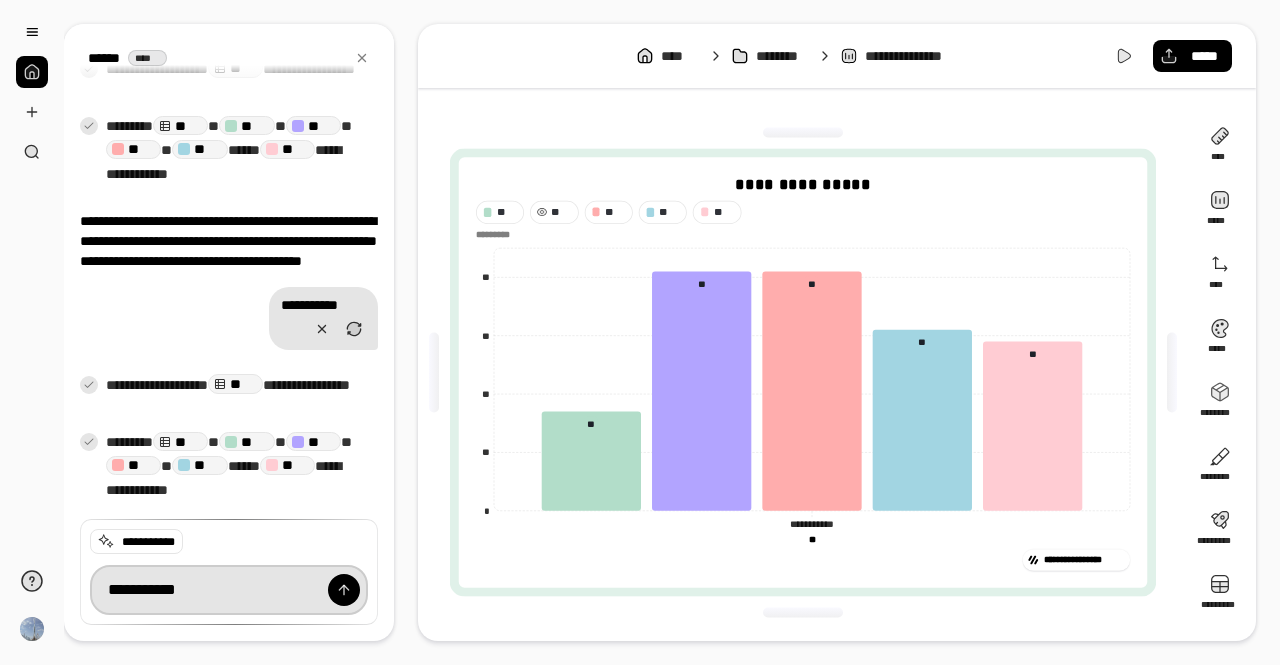 type on "**********" 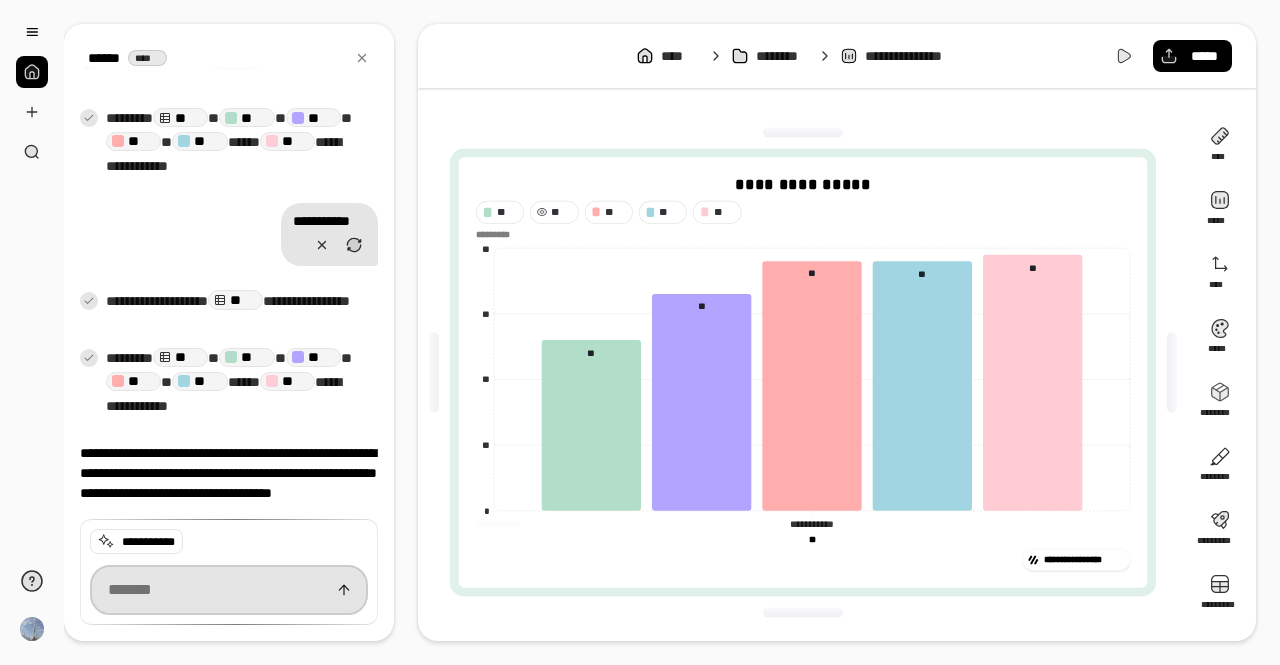 scroll, scrollTop: 7707, scrollLeft: 0, axis: vertical 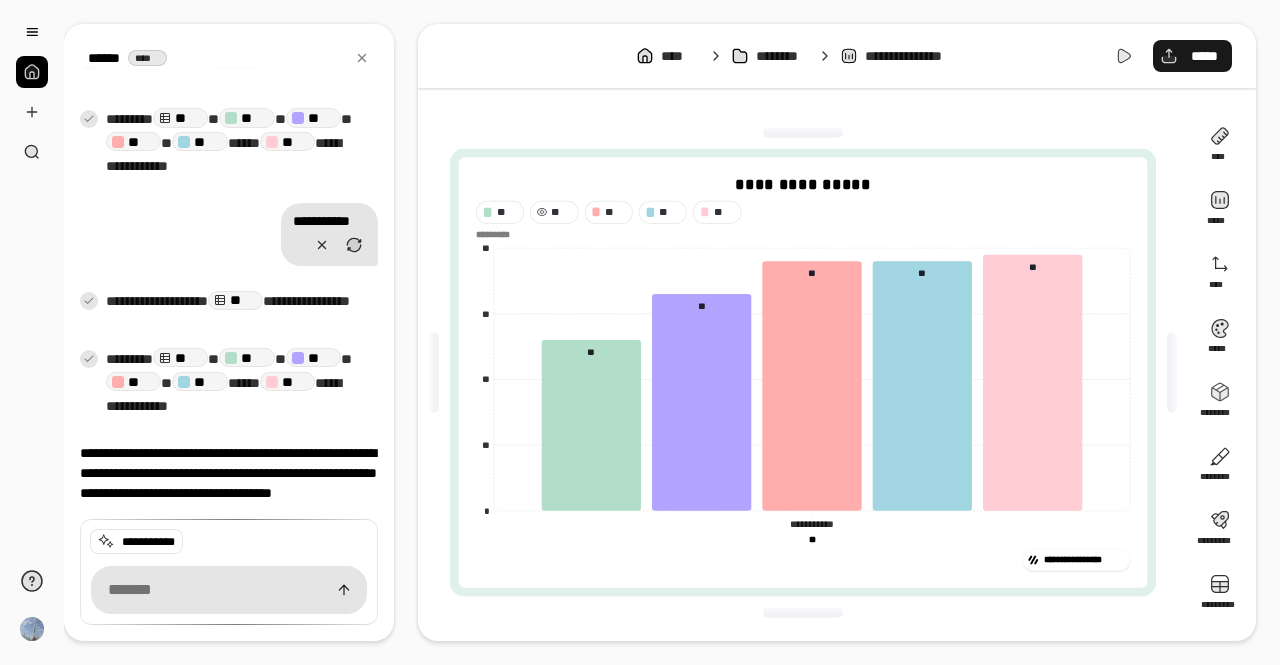 click on "*****" at bounding box center [1204, 56] 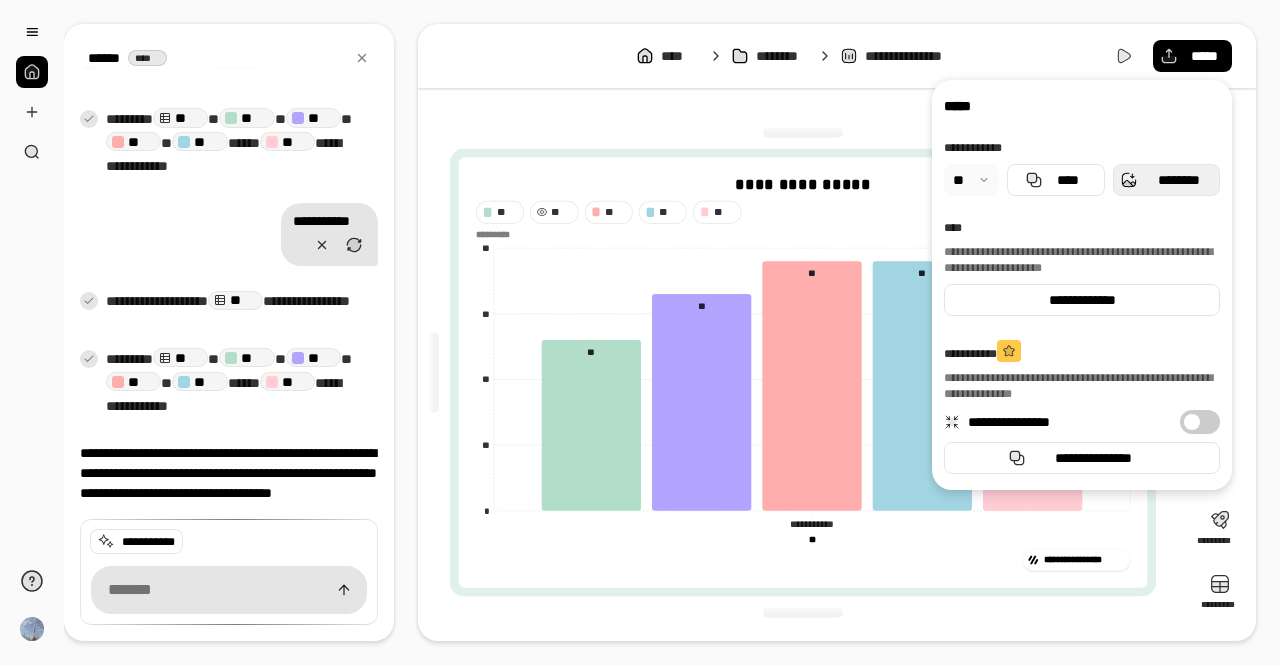 click on "********" at bounding box center (1166, 180) 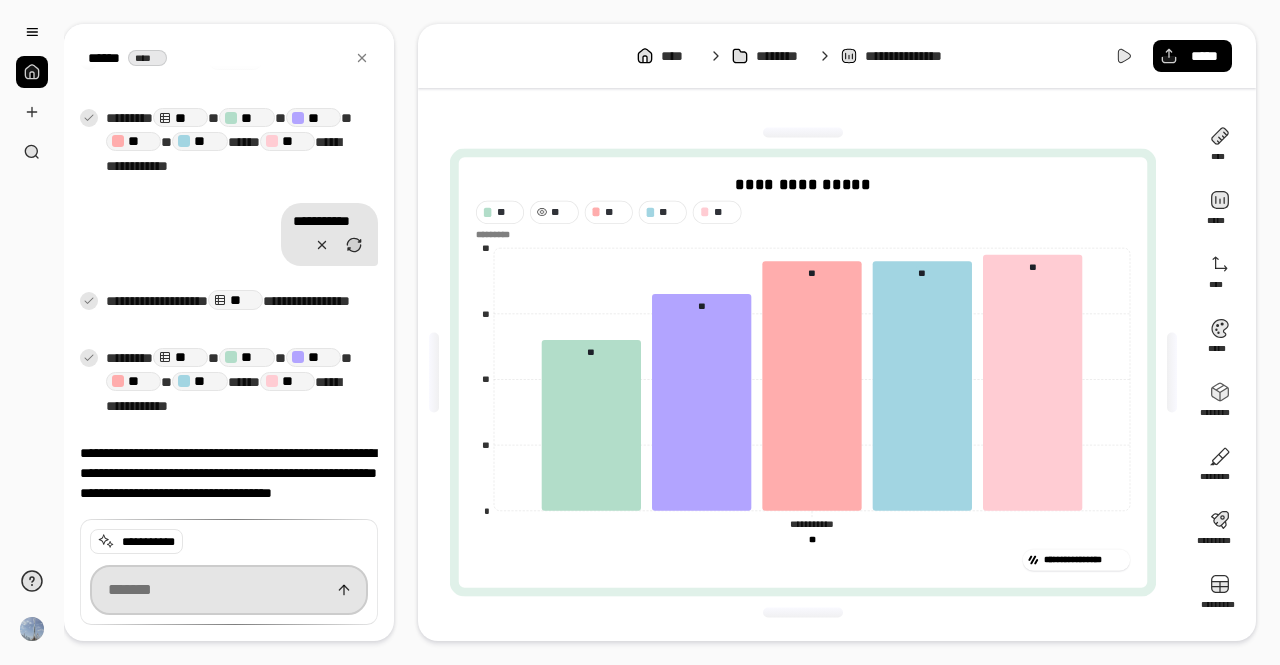 scroll, scrollTop: 7707, scrollLeft: 0, axis: vertical 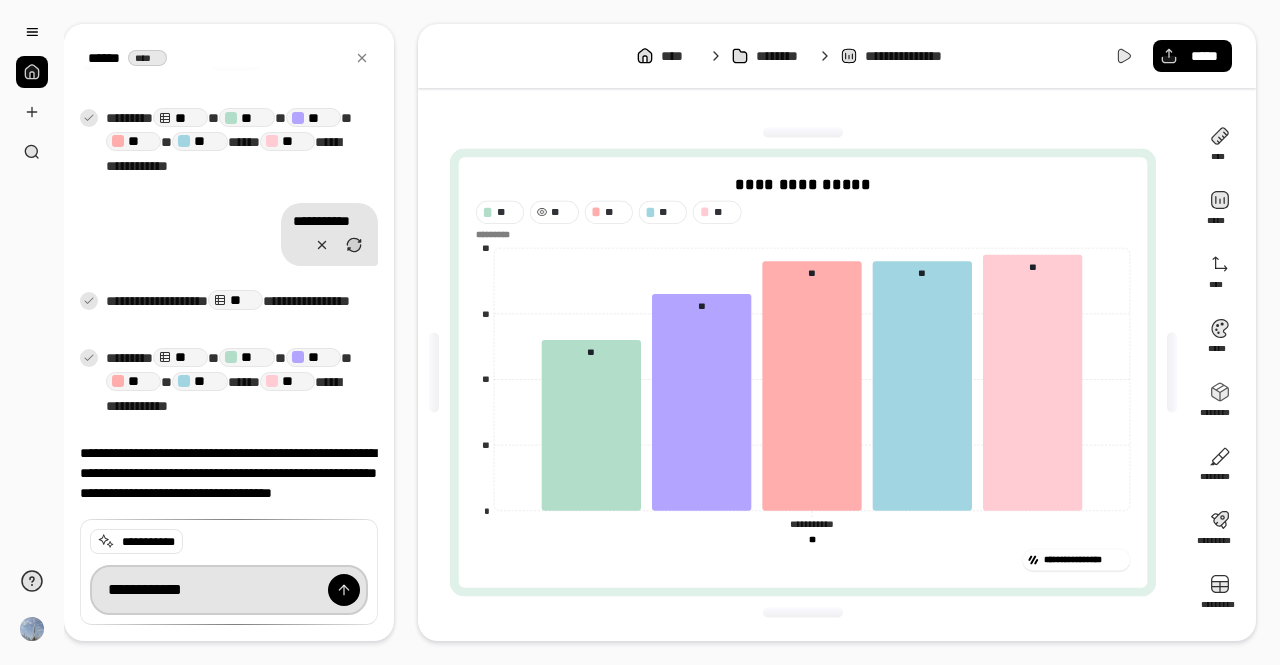 type on "**********" 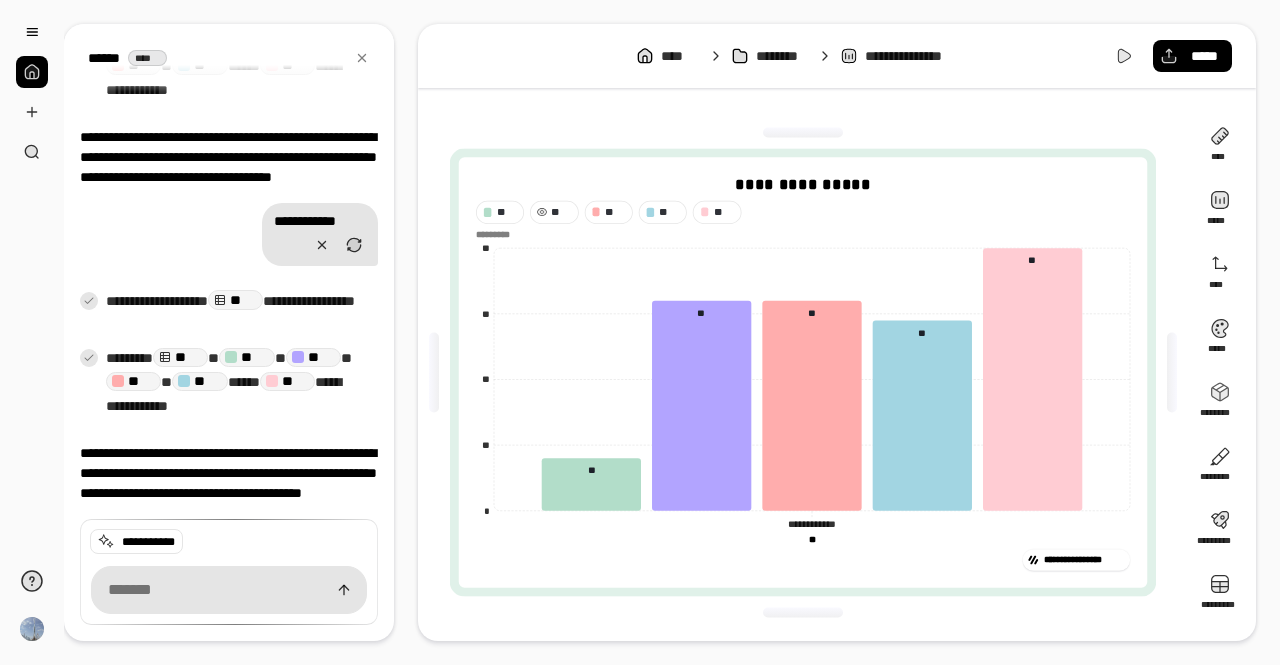scroll, scrollTop: 8035, scrollLeft: 0, axis: vertical 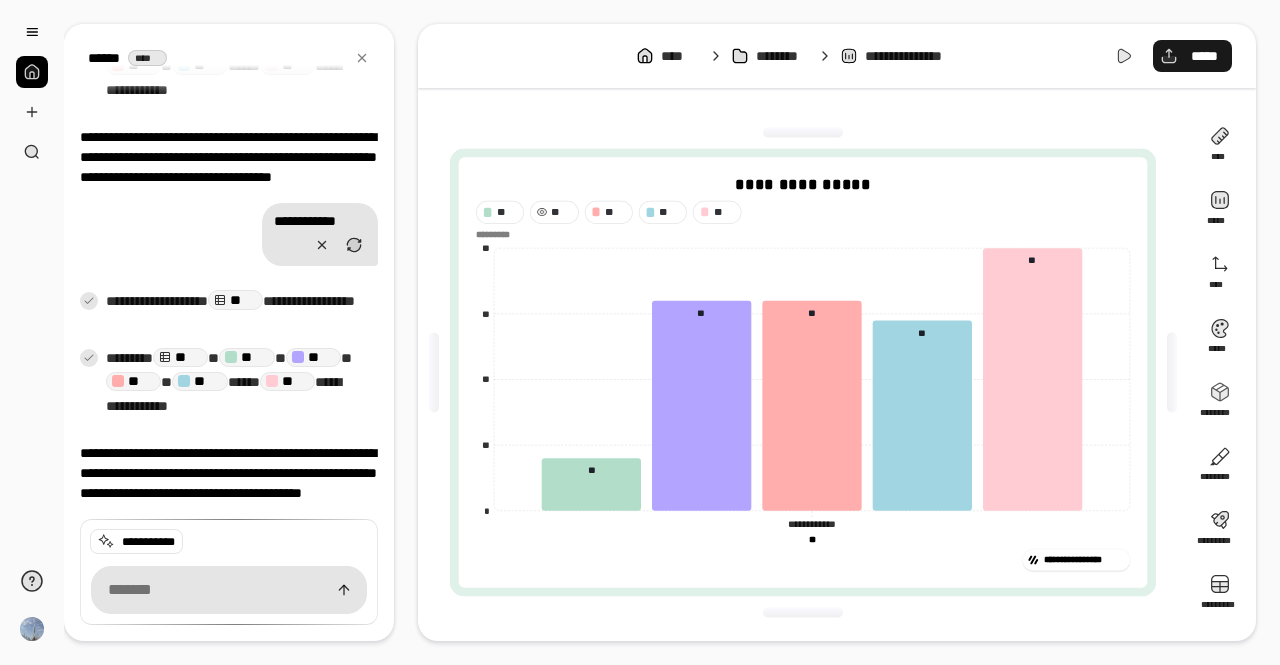 click on "*****" at bounding box center [1204, 56] 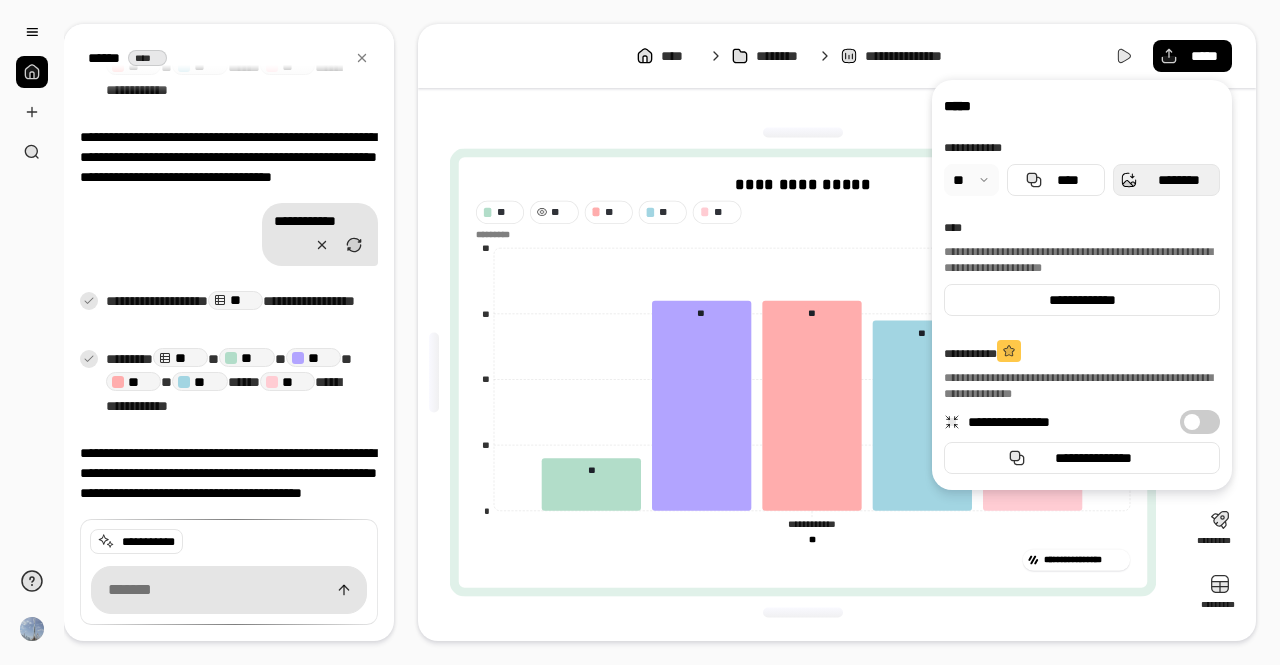 click on "********" at bounding box center (1178, 180) 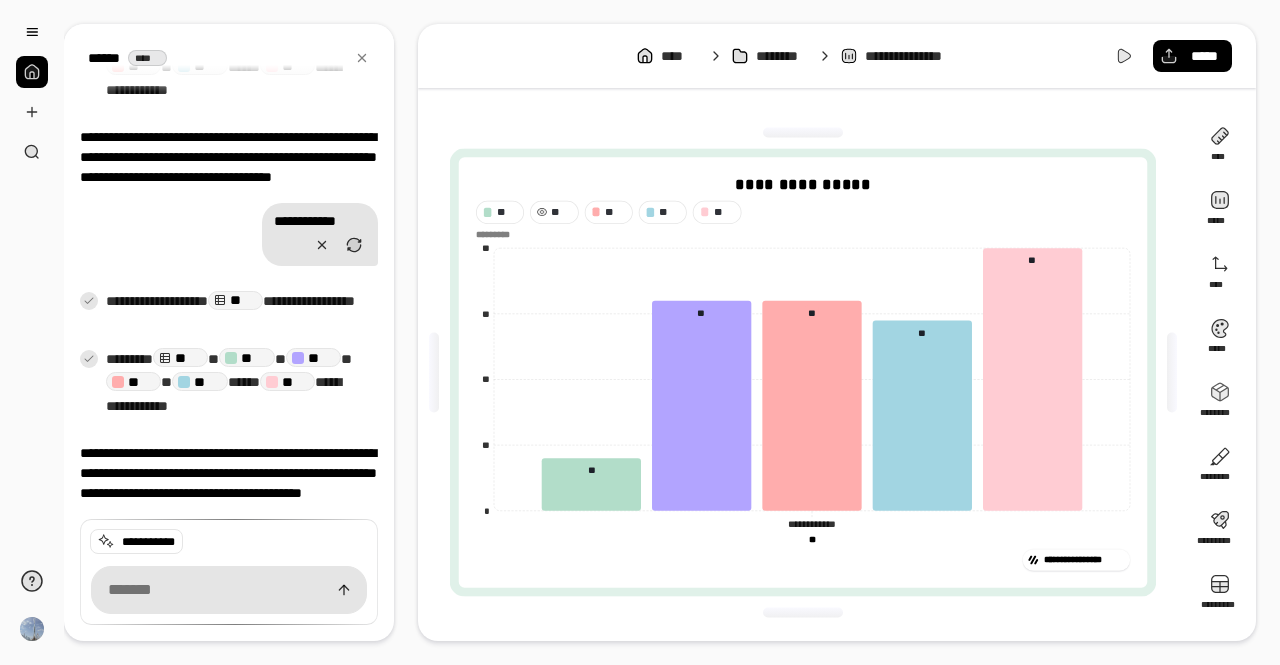 click on "**********" at bounding box center (837, 332) 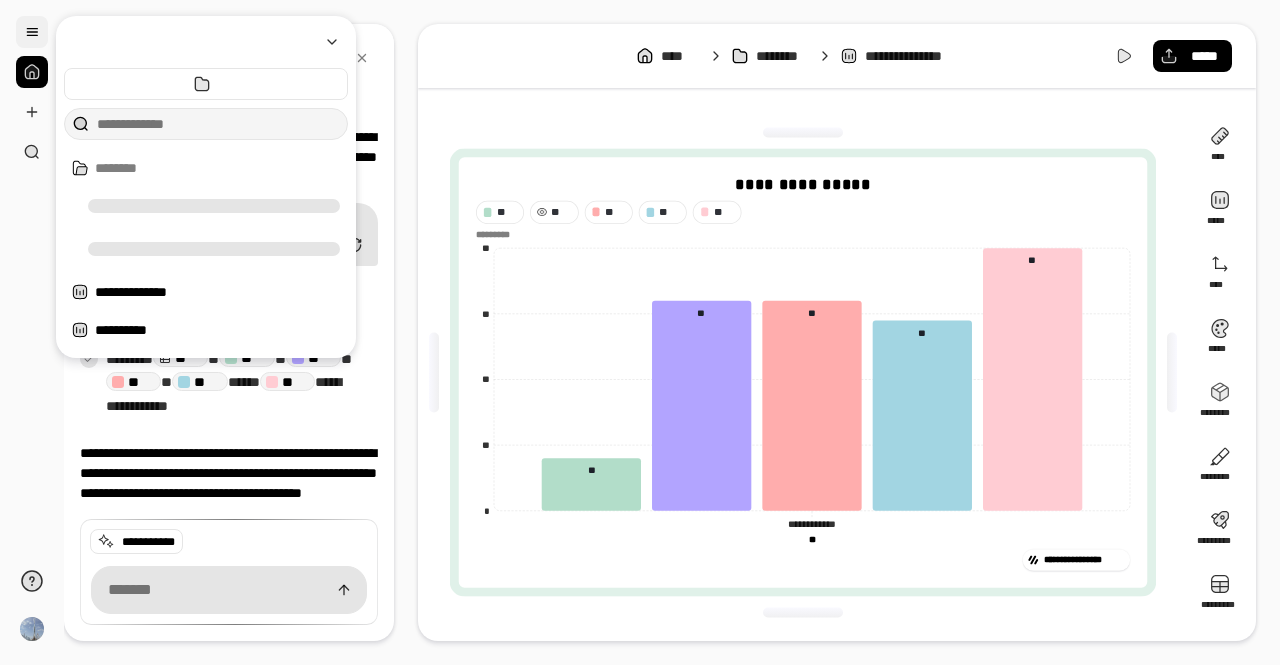 click at bounding box center (32, 32) 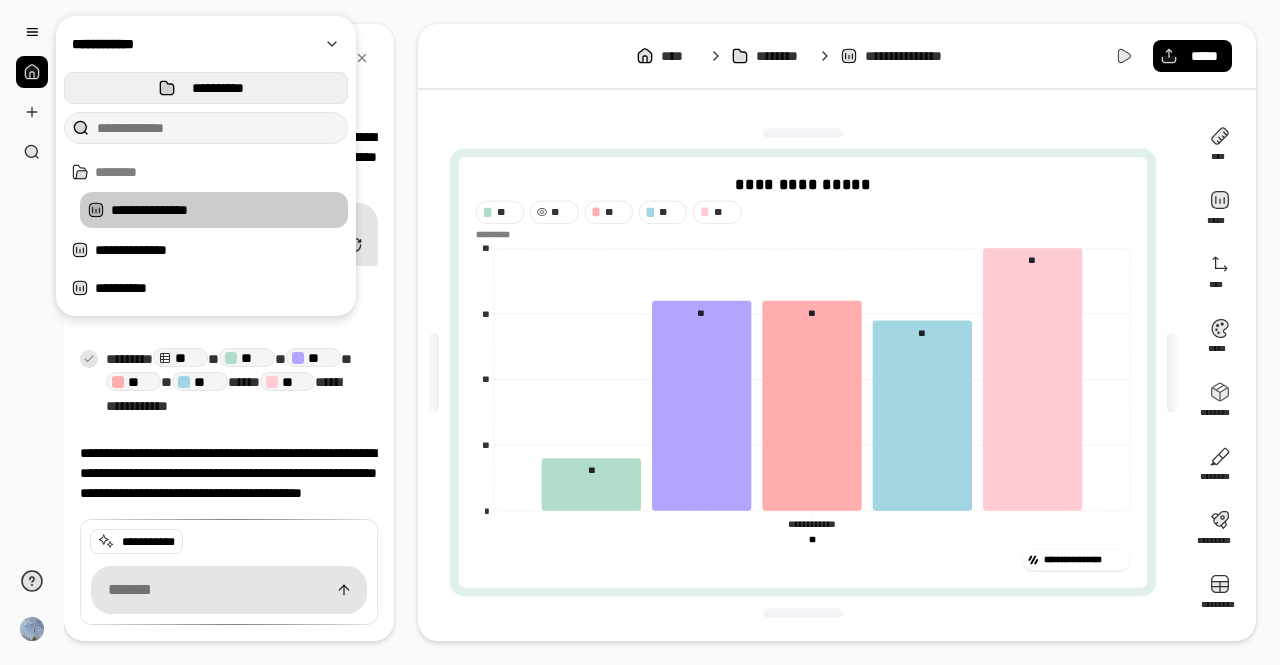 click on "**********" at bounding box center (206, 88) 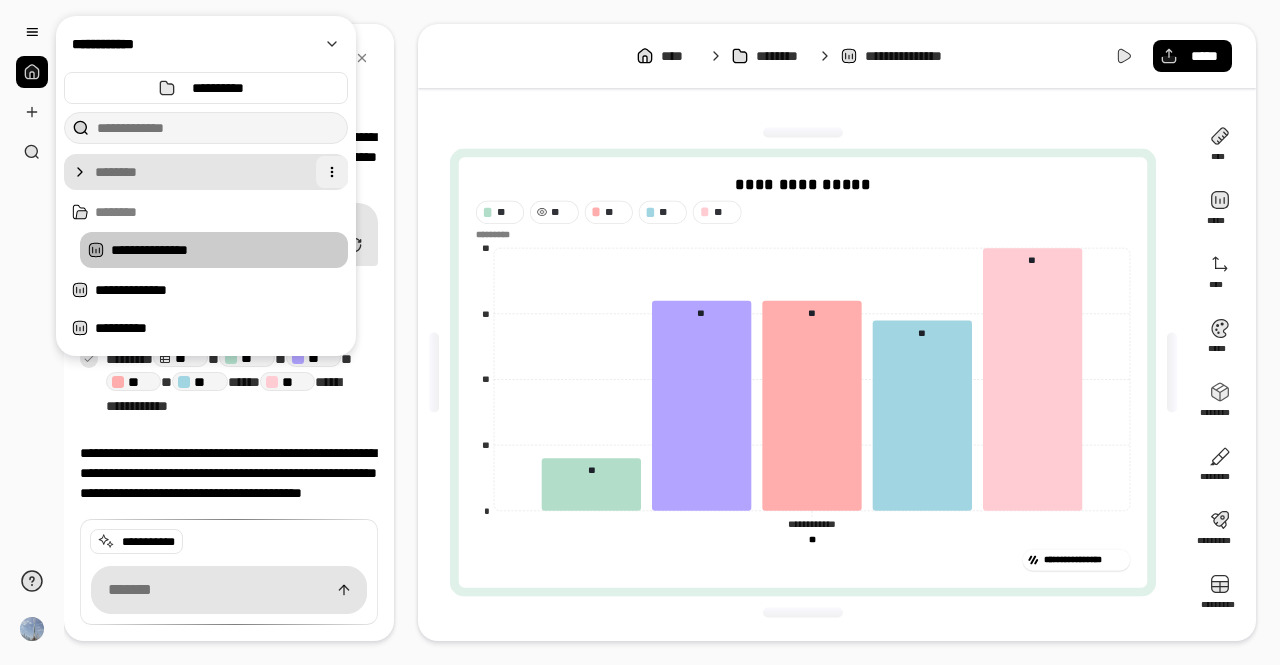 click at bounding box center [332, 172] 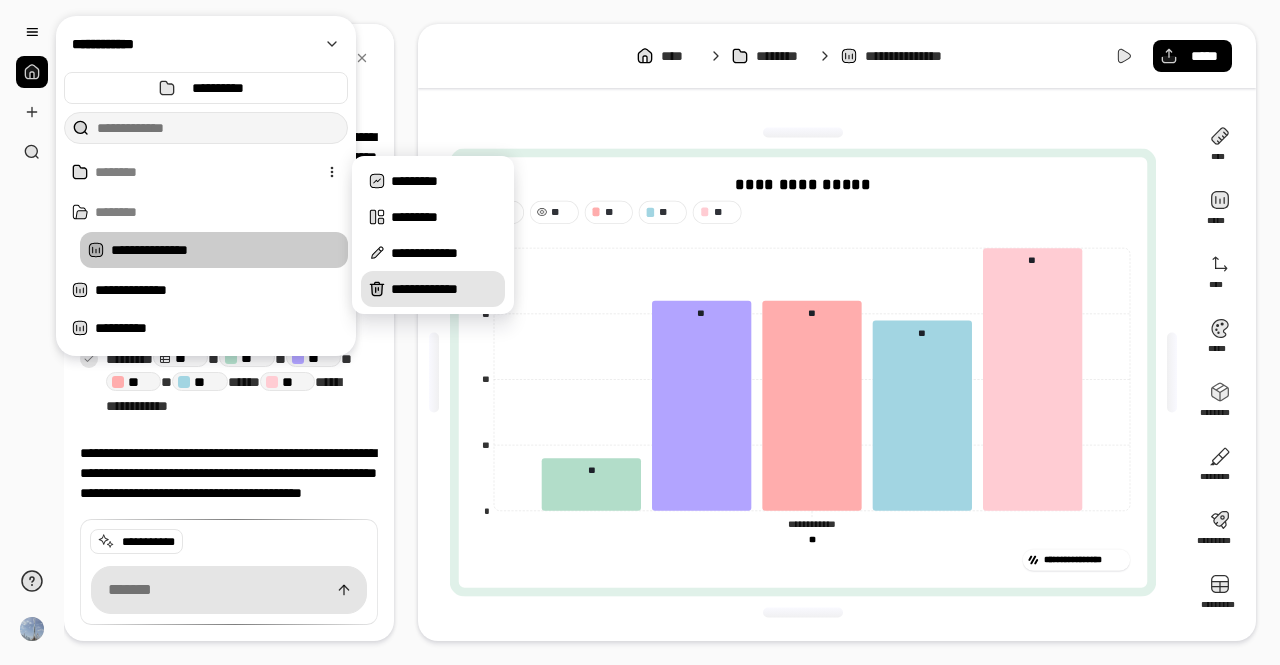 click on "**********" at bounding box center (444, 289) 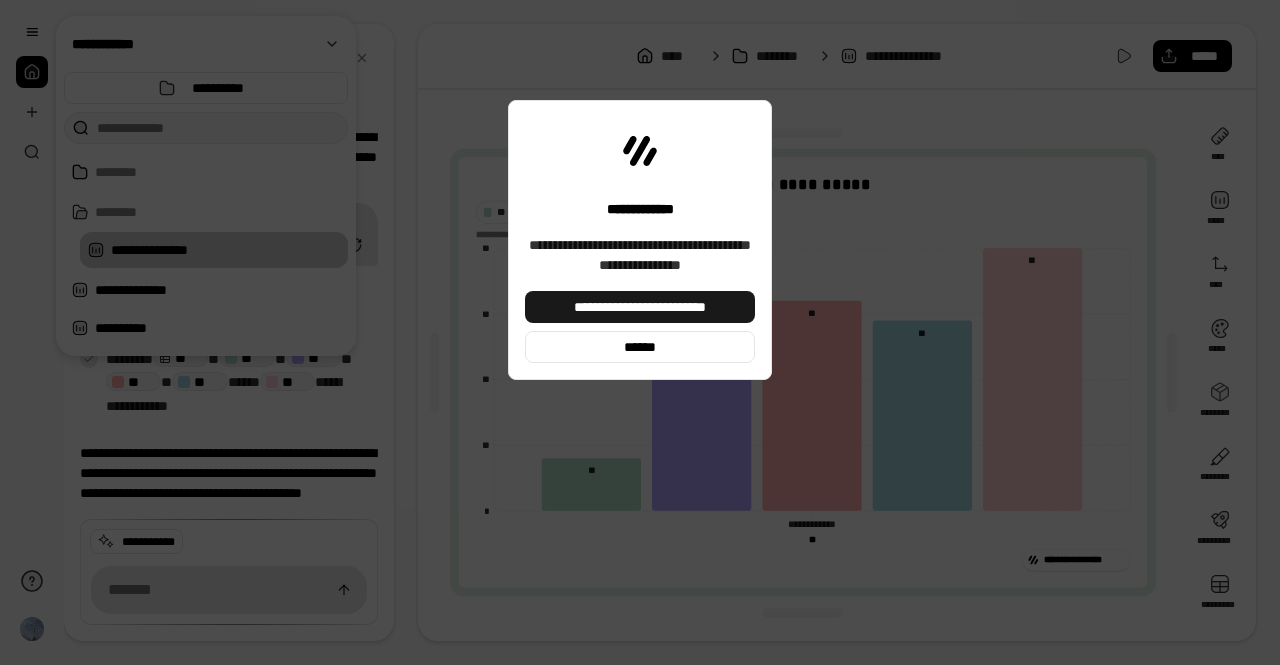 click on "**********" at bounding box center (640, 307) 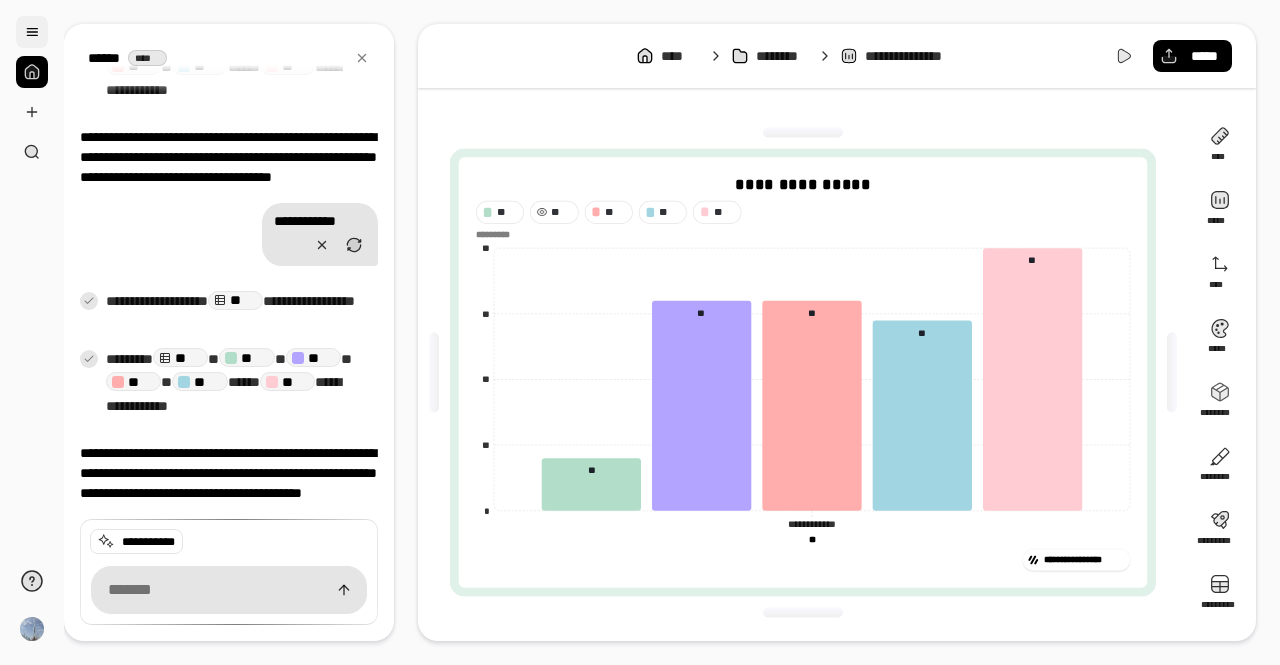 click at bounding box center (32, 32) 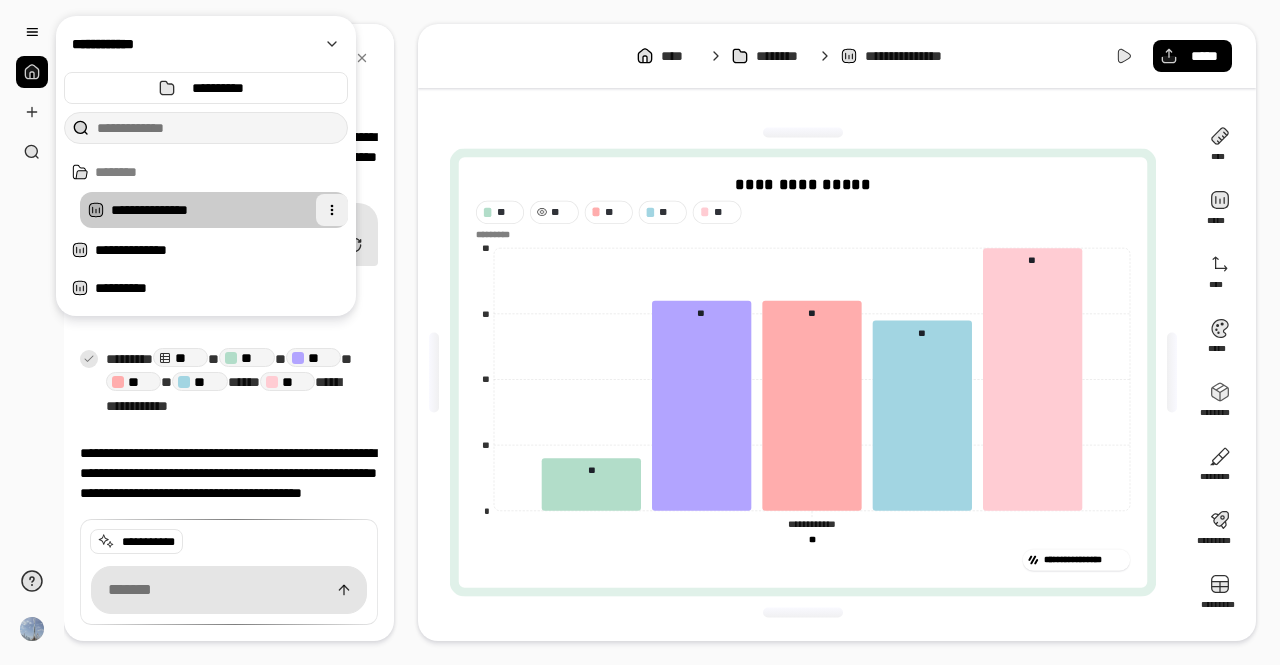 click at bounding box center (332, 210) 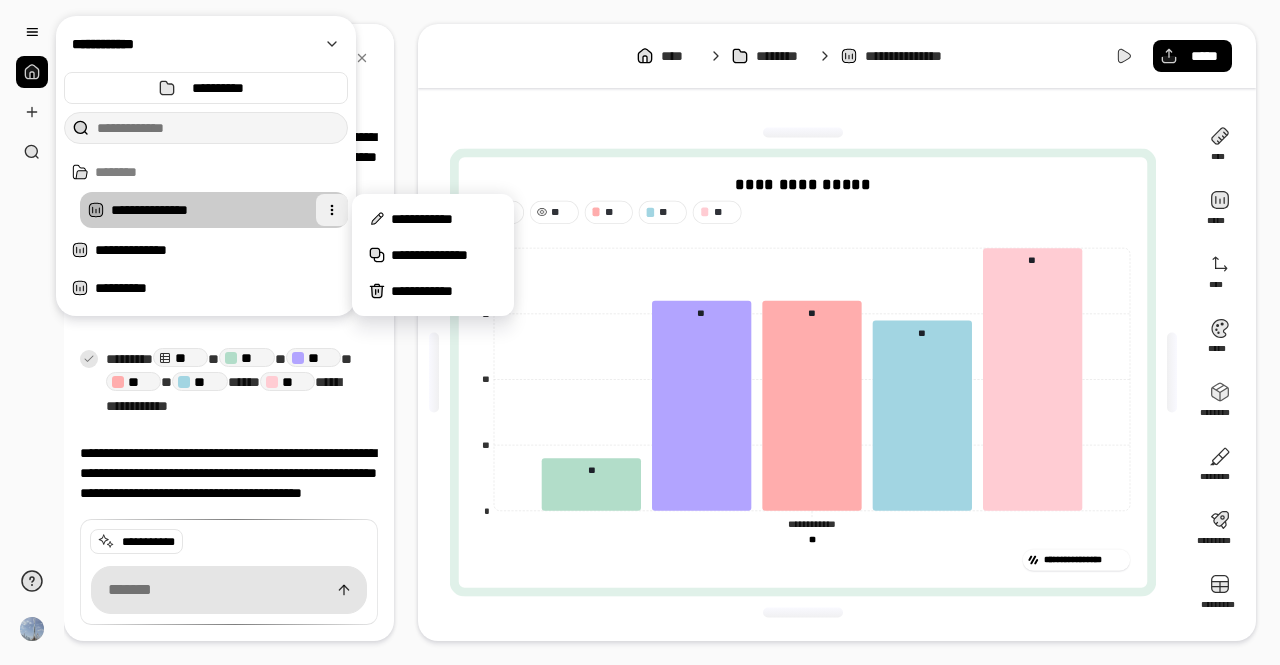 click at bounding box center (332, 210) 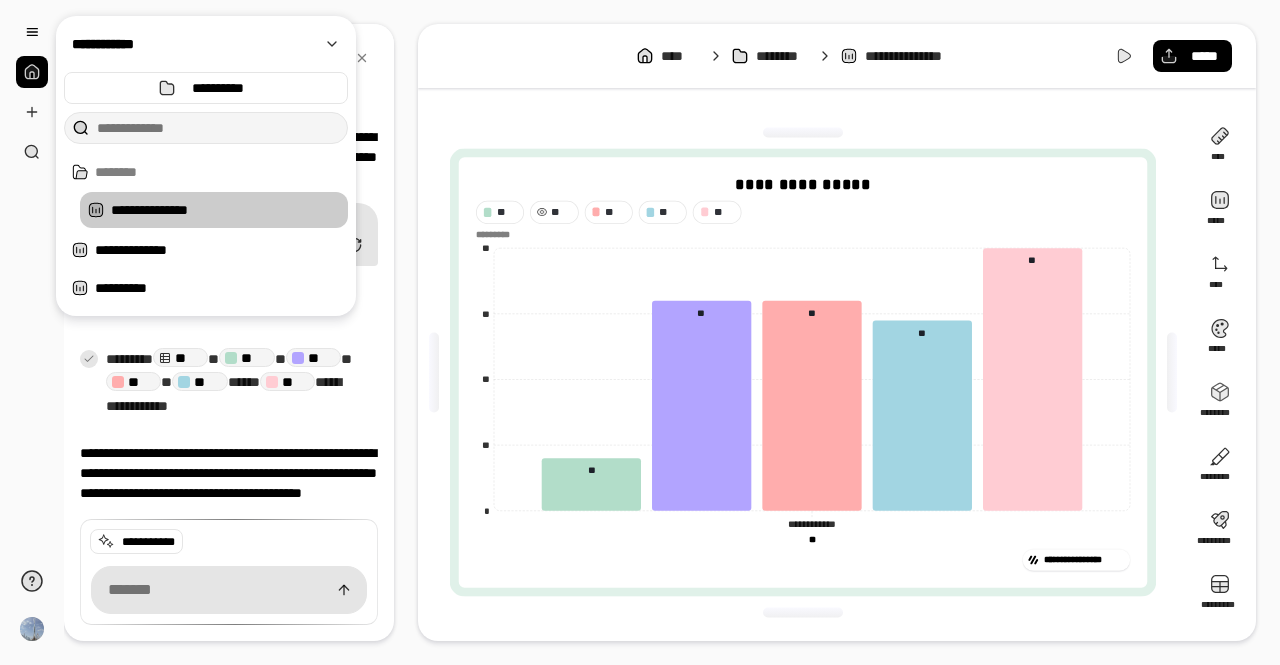click at bounding box center (218, 128) 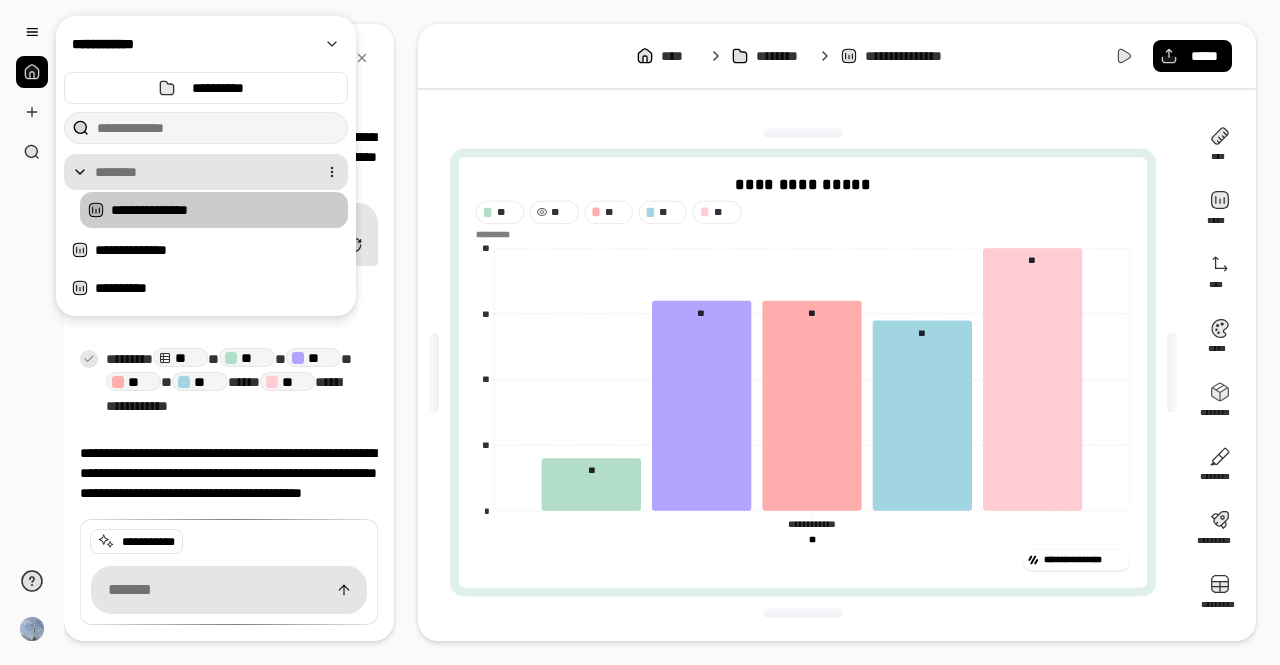 click at bounding box center [202, 172] 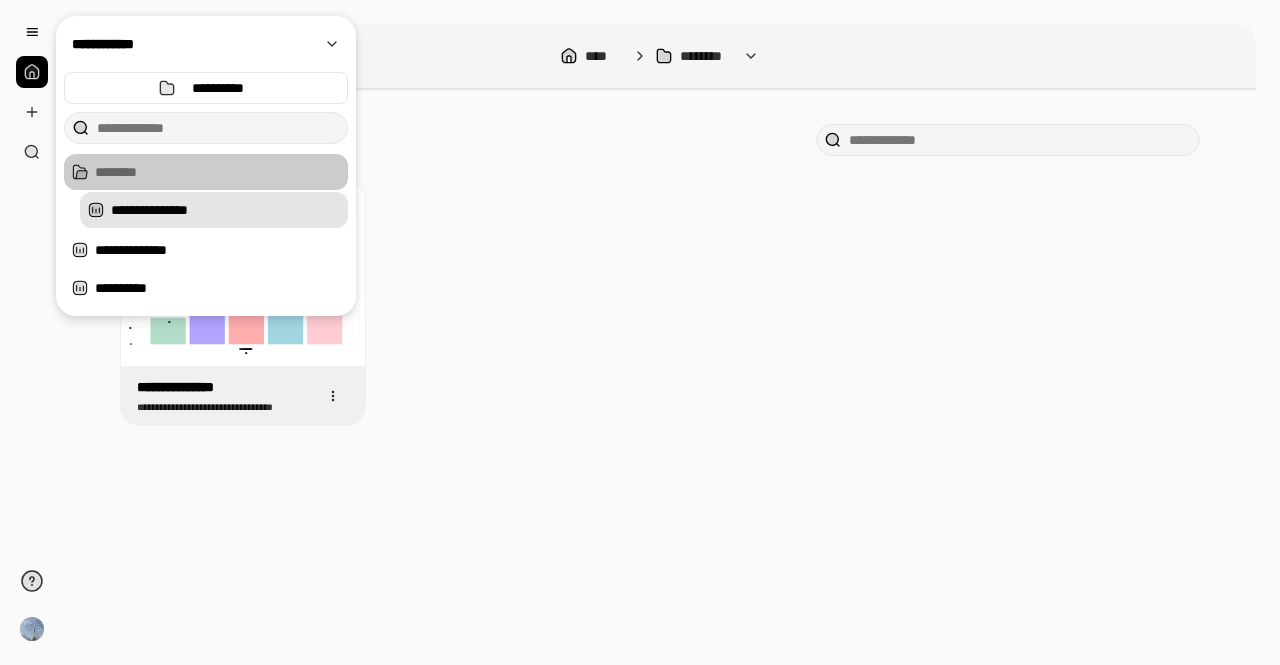 click on "**********" at bounding box center [660, 303] 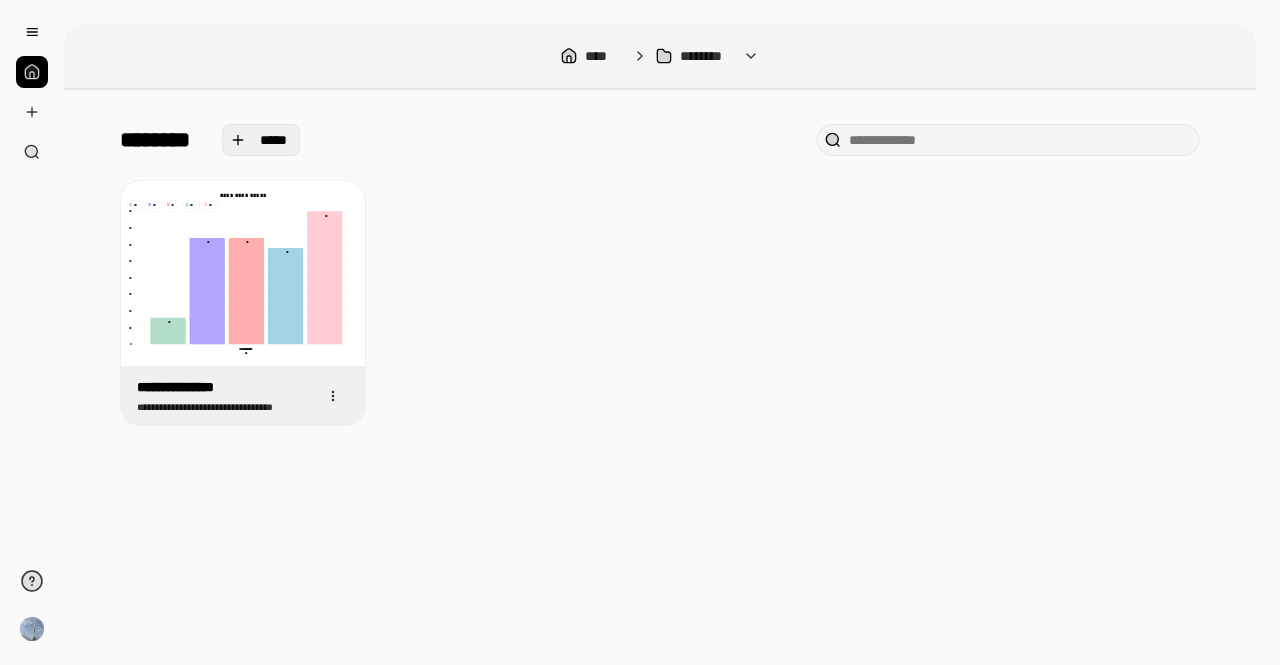 click on "*****" at bounding box center [261, 140] 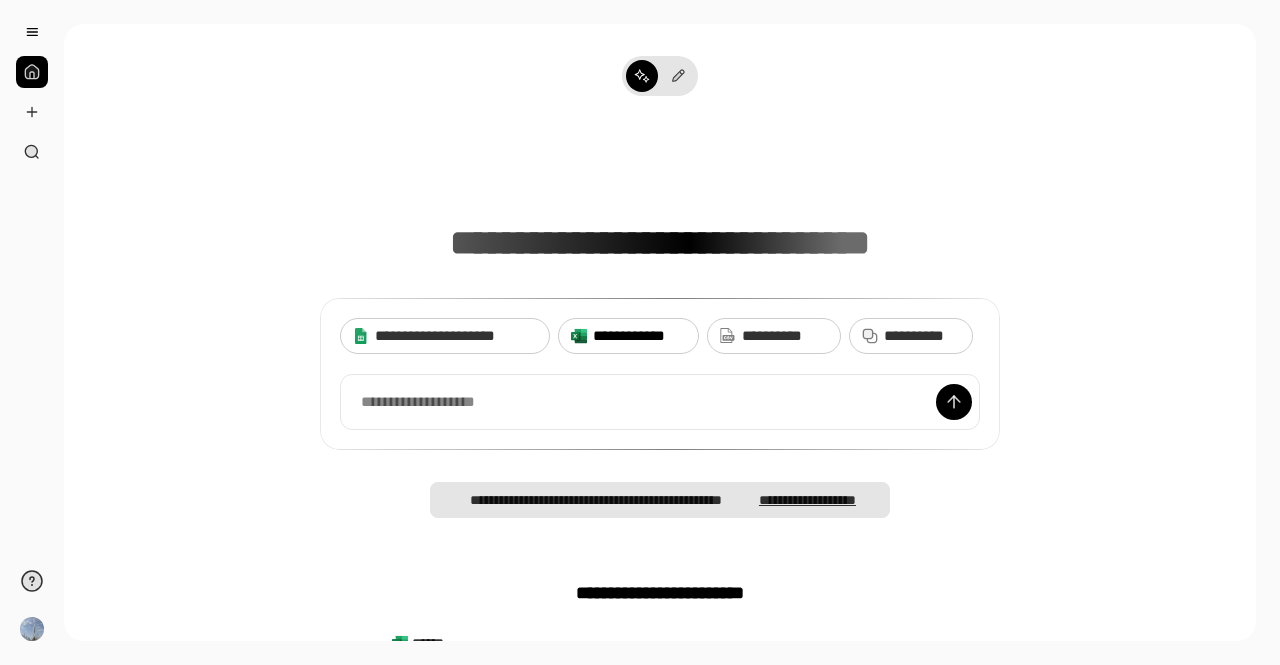 click on "**********" at bounding box center [639, 336] 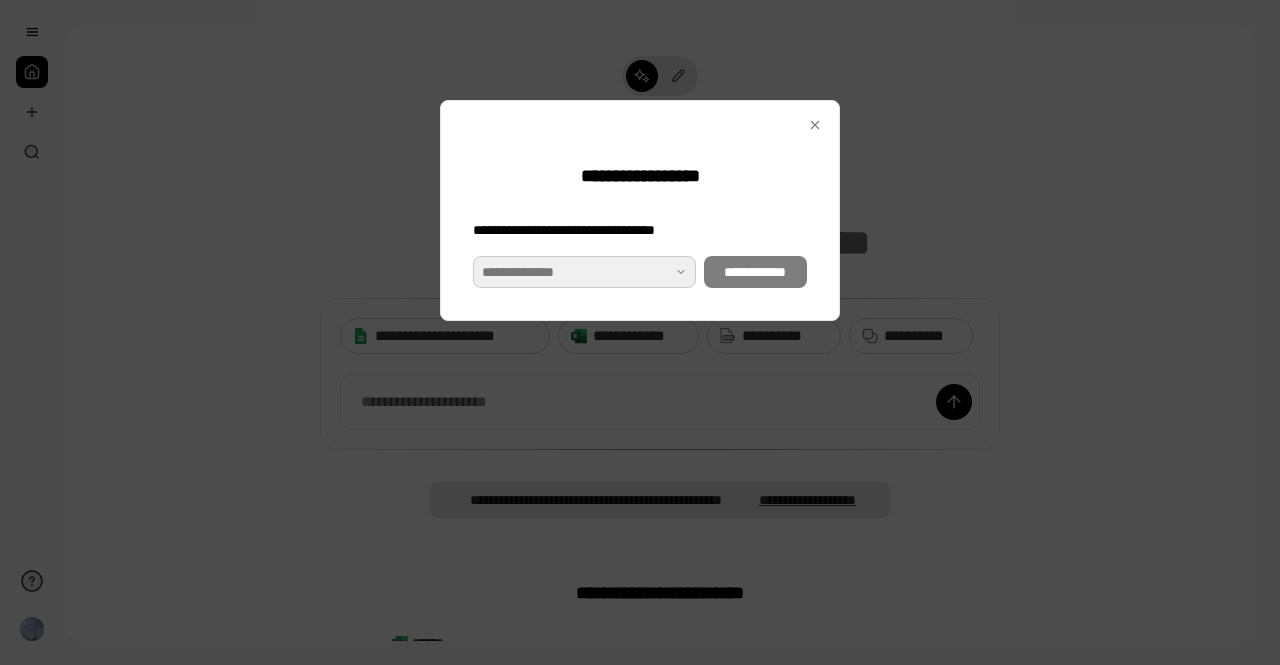 click at bounding box center [584, 272] 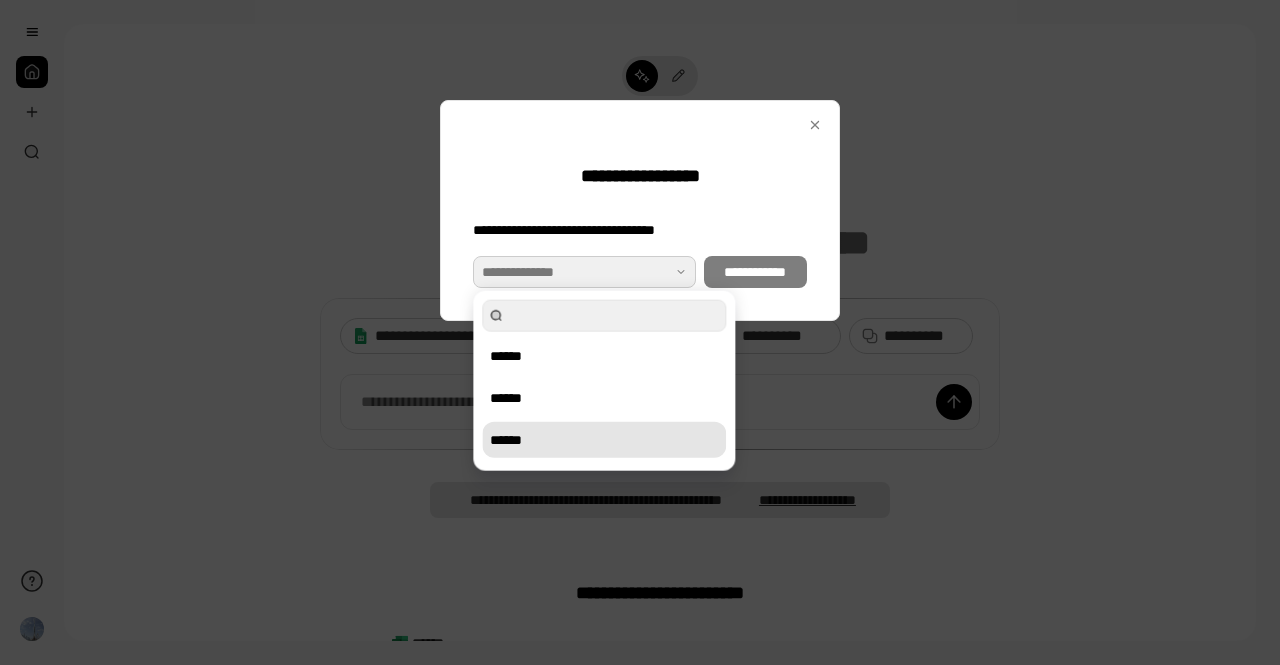 click on "******" at bounding box center (604, 440) 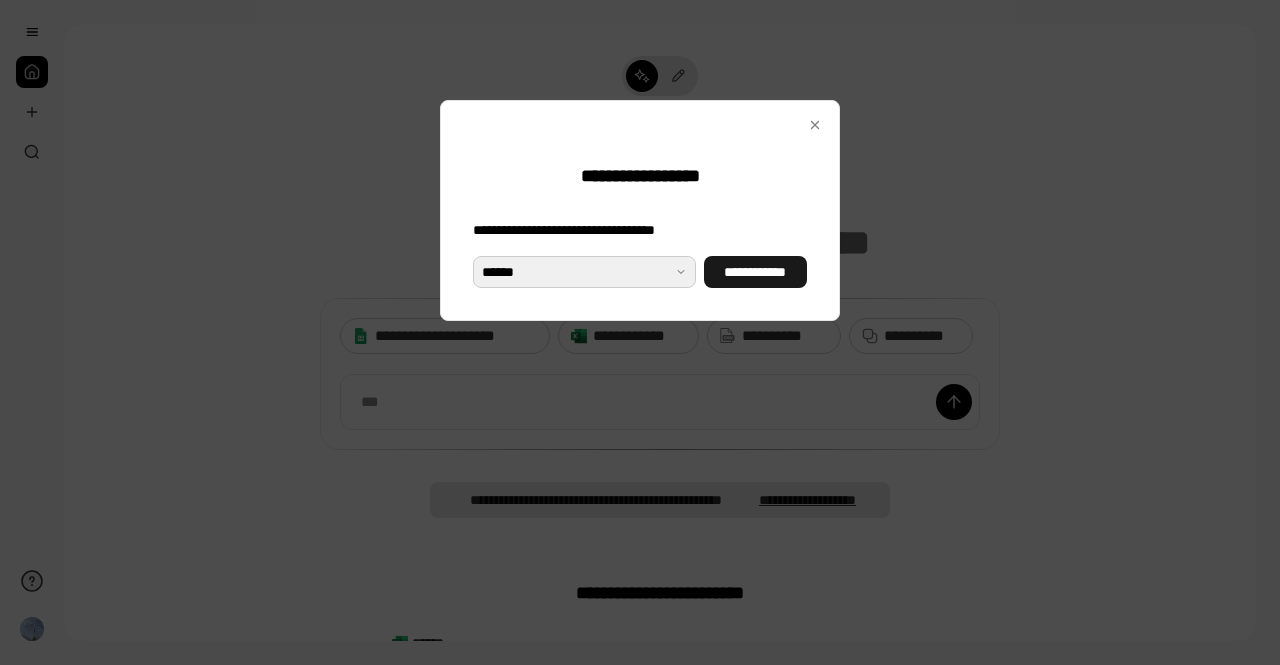 click on "**********" at bounding box center [755, 272] 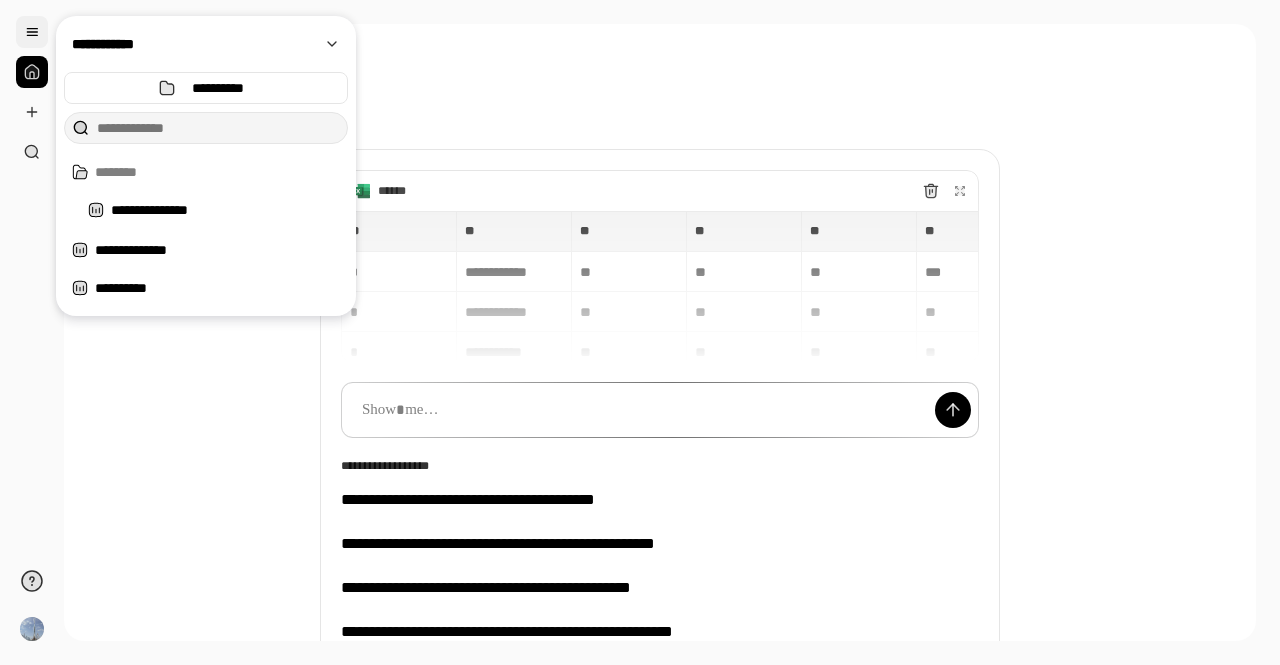 click at bounding box center [32, 32] 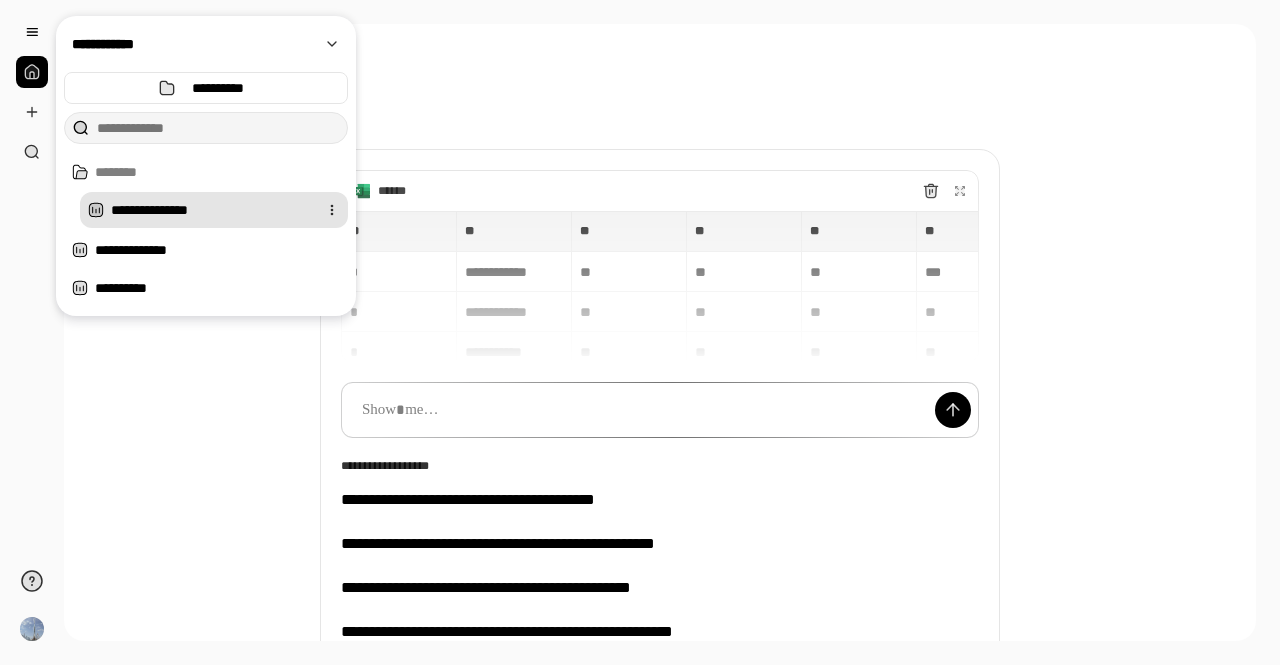 click on "**********" at bounding box center [210, 210] 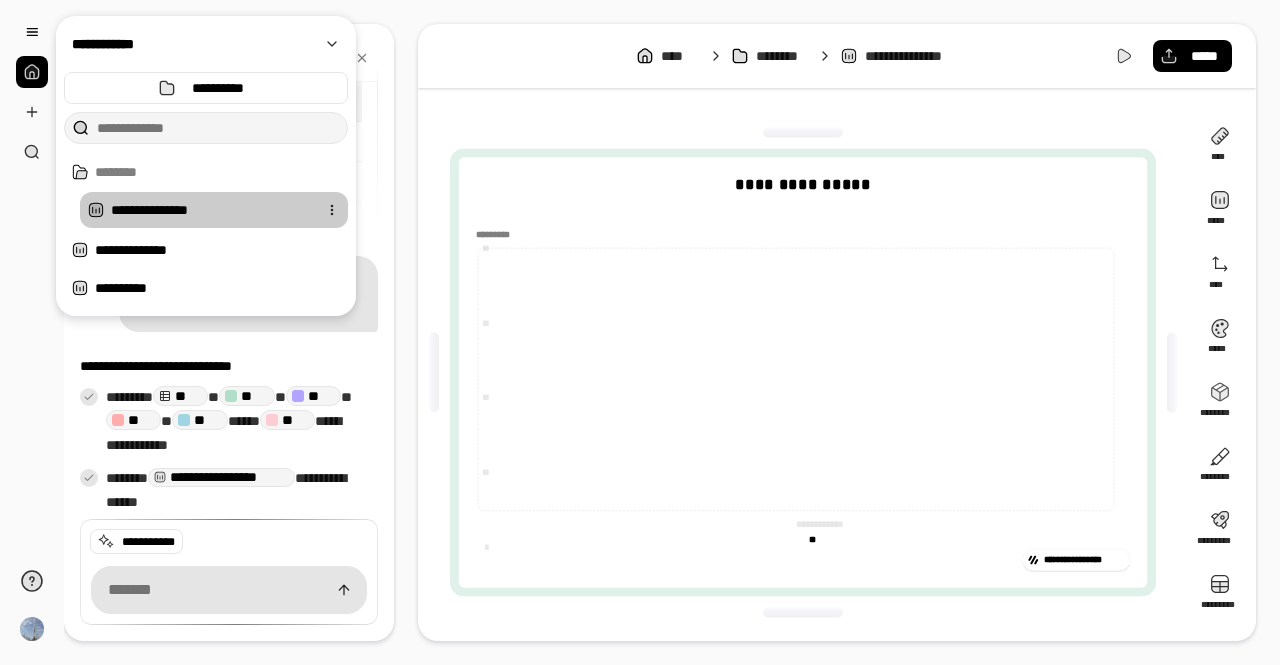 scroll, scrollTop: 7973, scrollLeft: 0, axis: vertical 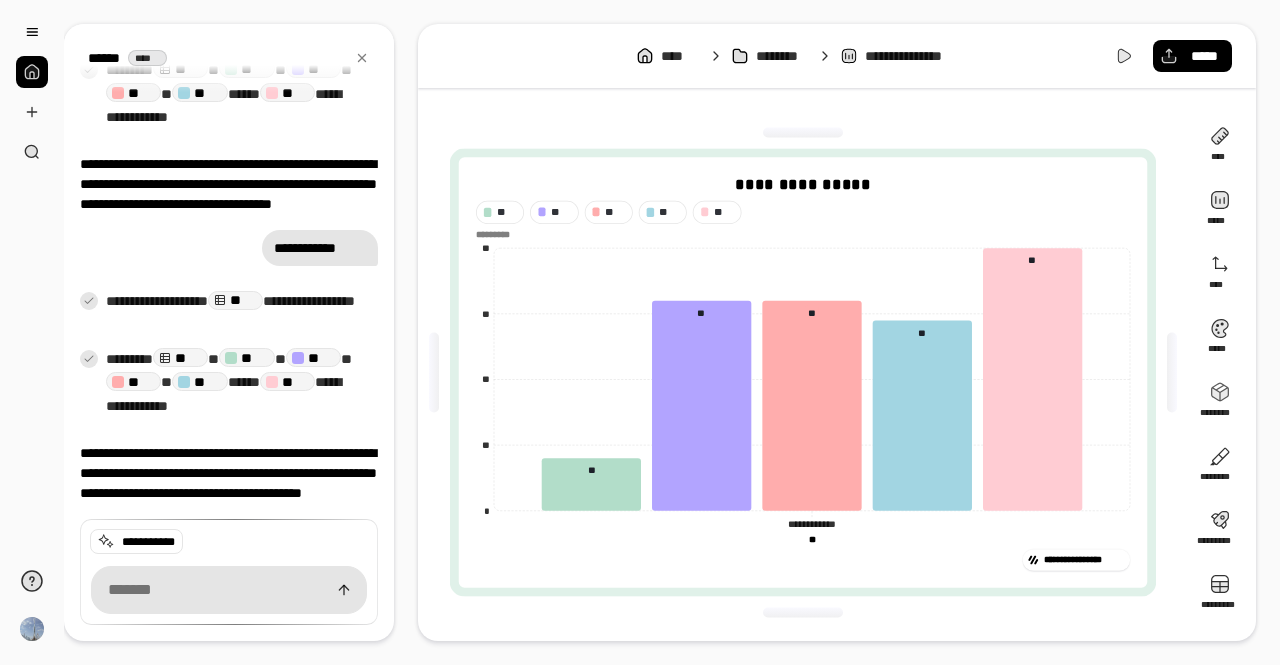 click on "**********" at bounding box center [234, 383] 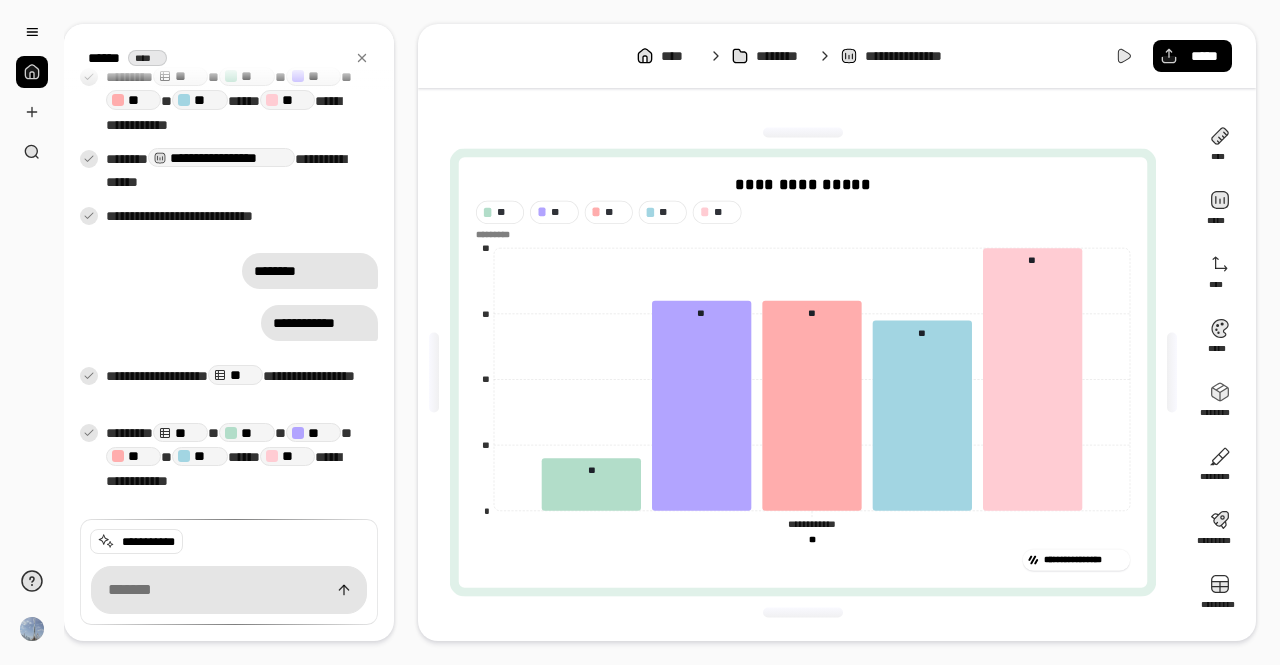 scroll, scrollTop: 0, scrollLeft: 0, axis: both 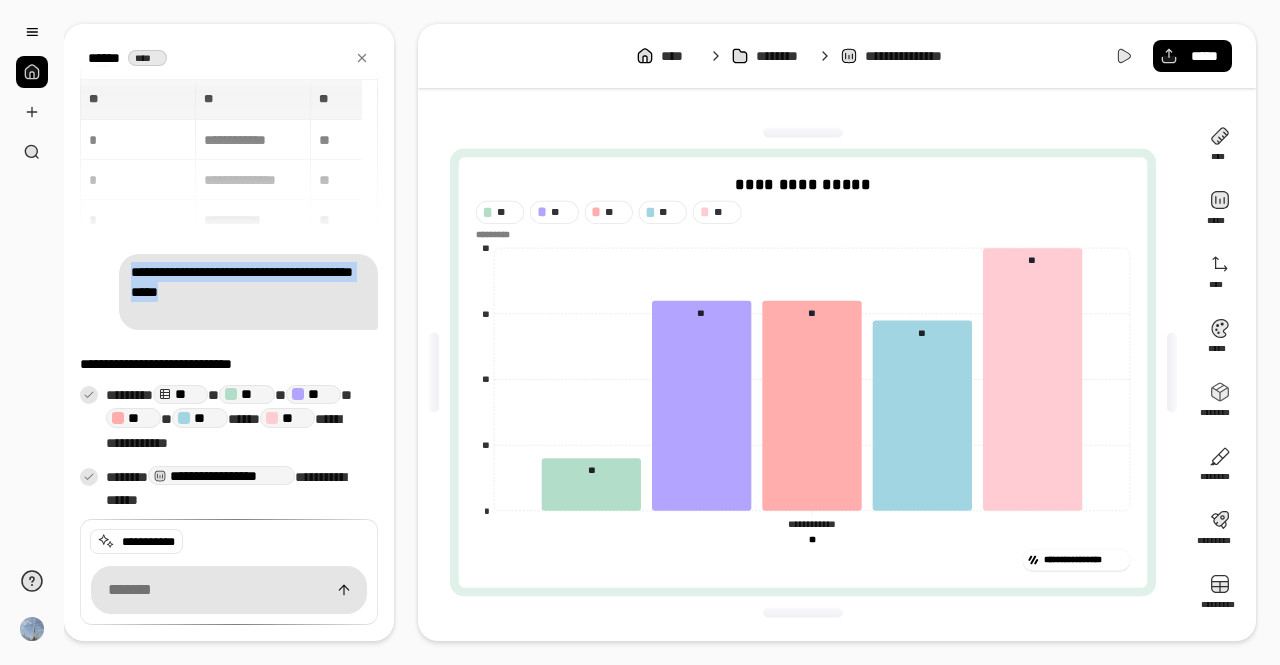 drag, startPoint x: 118, startPoint y: 272, endPoint x: 246, endPoint y: 329, distance: 140.11781 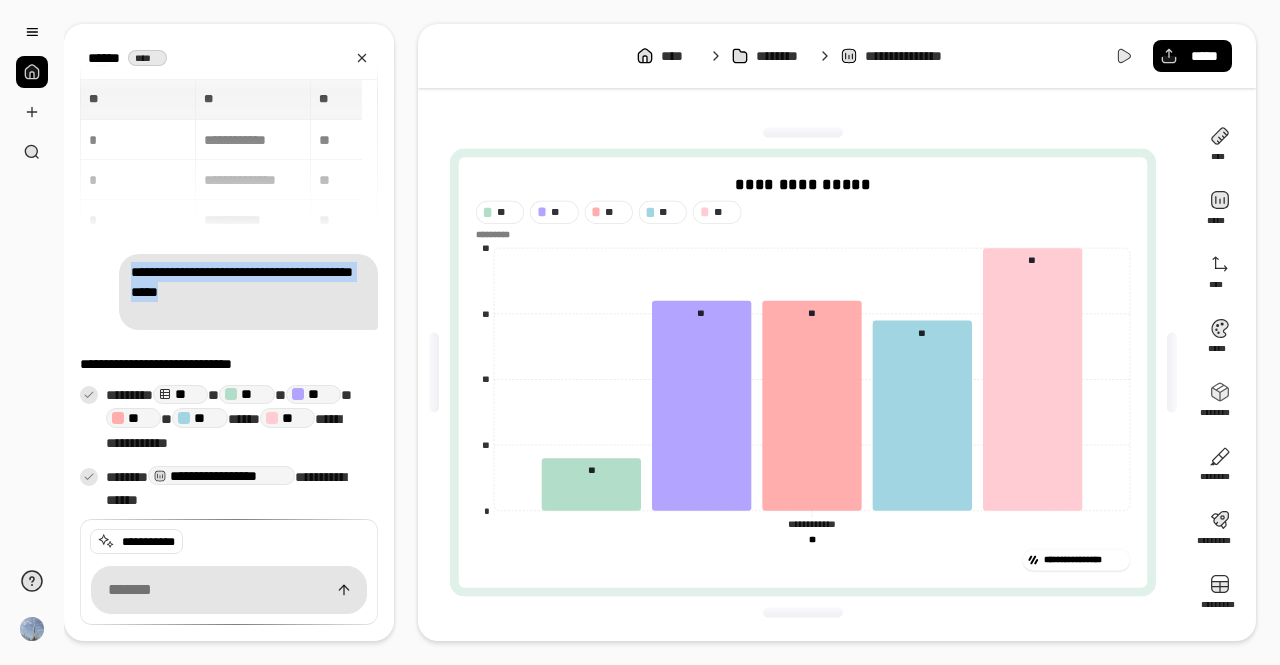 click 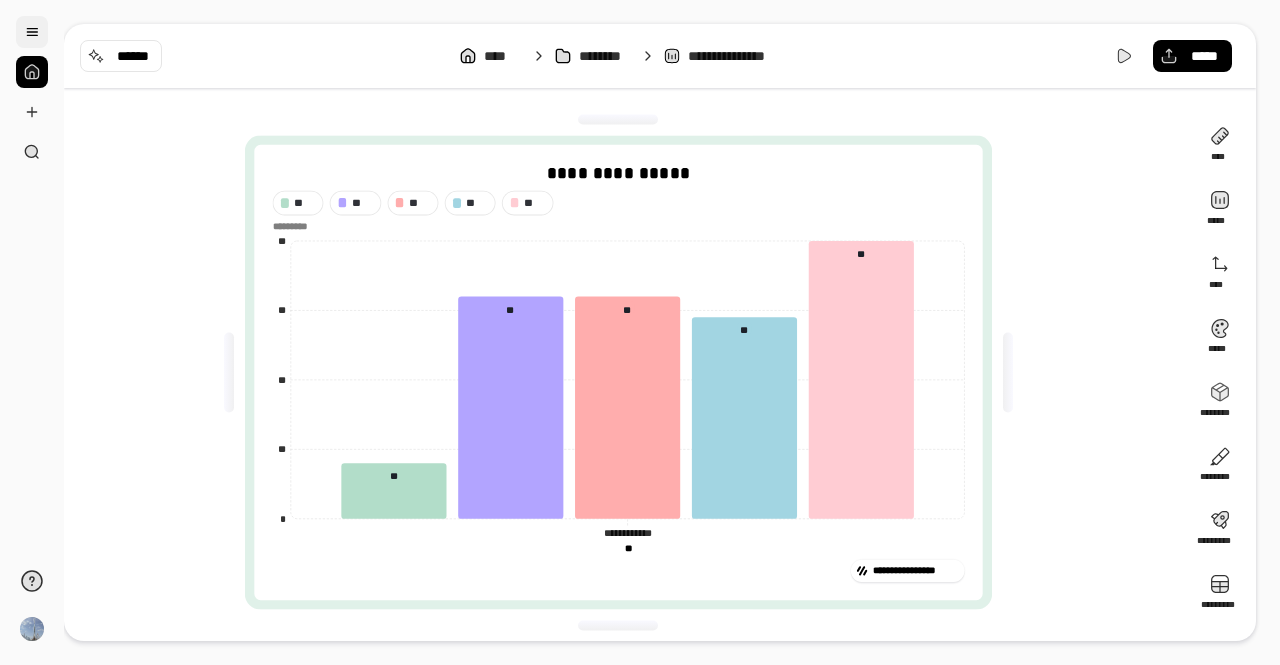 click at bounding box center (32, 32) 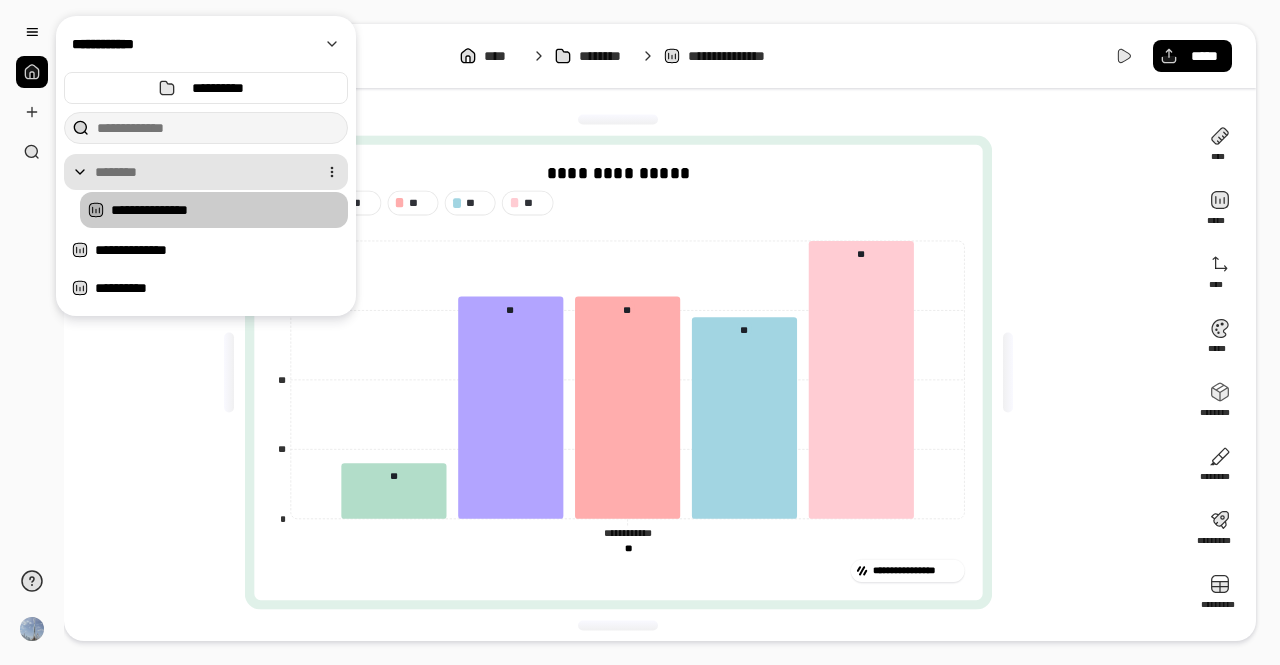 click at bounding box center (202, 172) 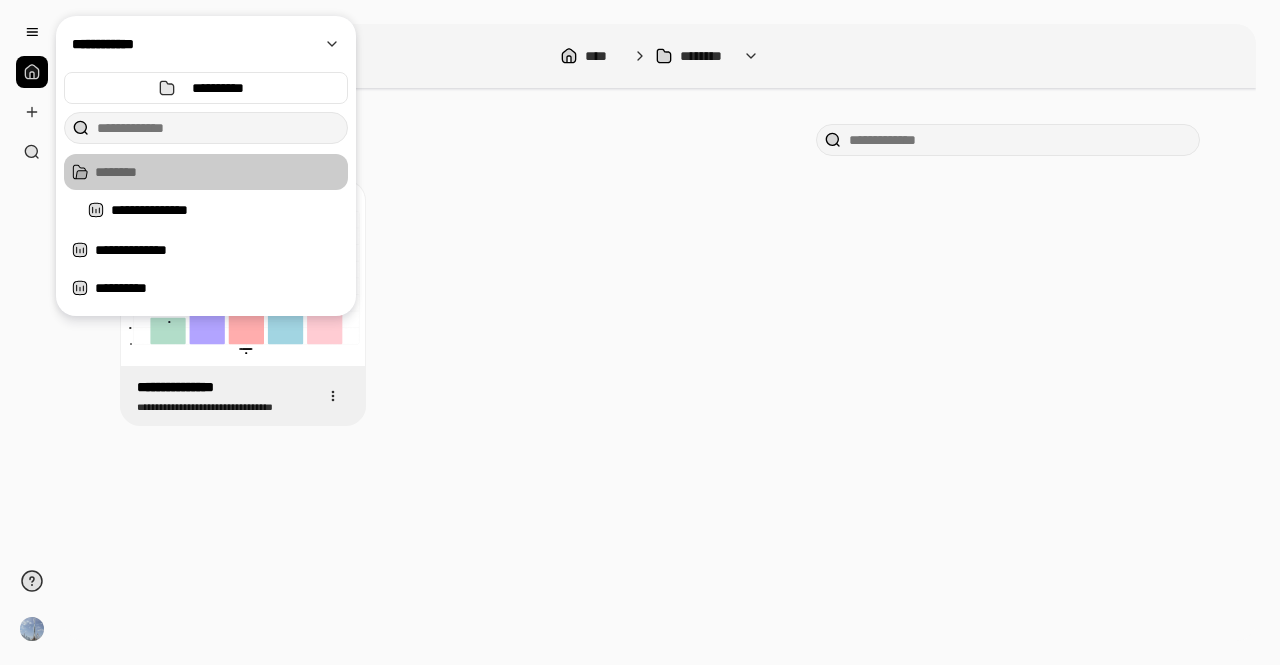 drag, startPoint x: 800, startPoint y: 293, endPoint x: 738, endPoint y: 291, distance: 62.03225 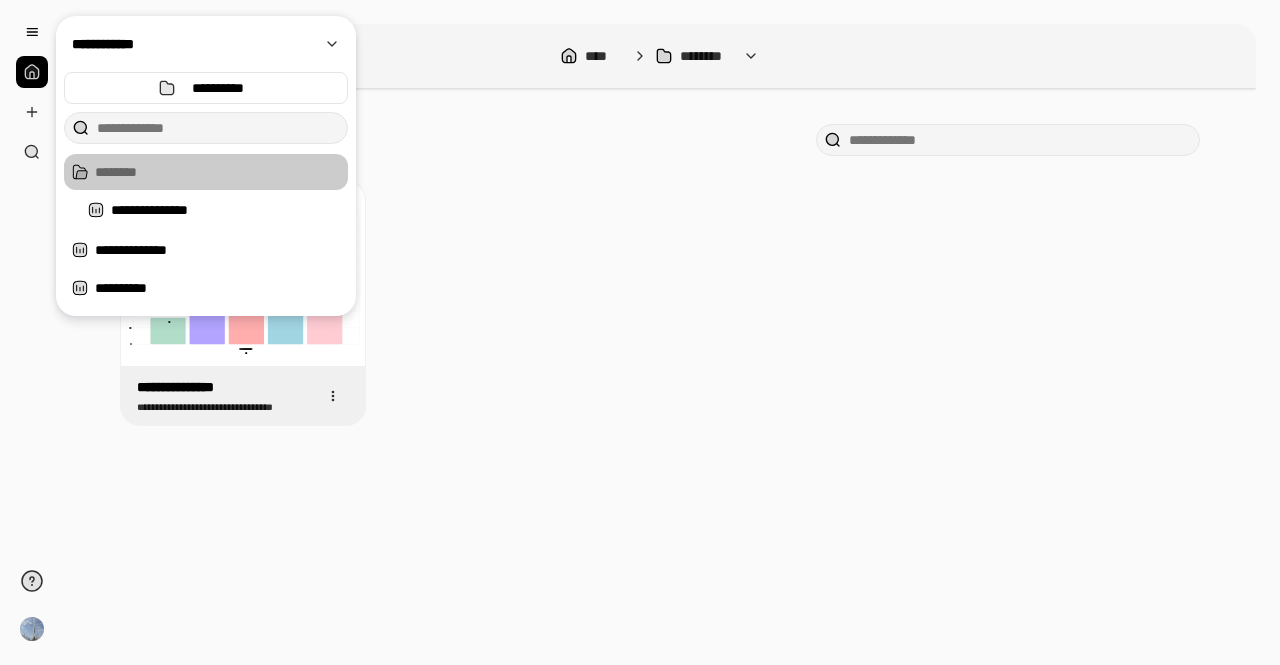 click on "**********" at bounding box center [660, 303] 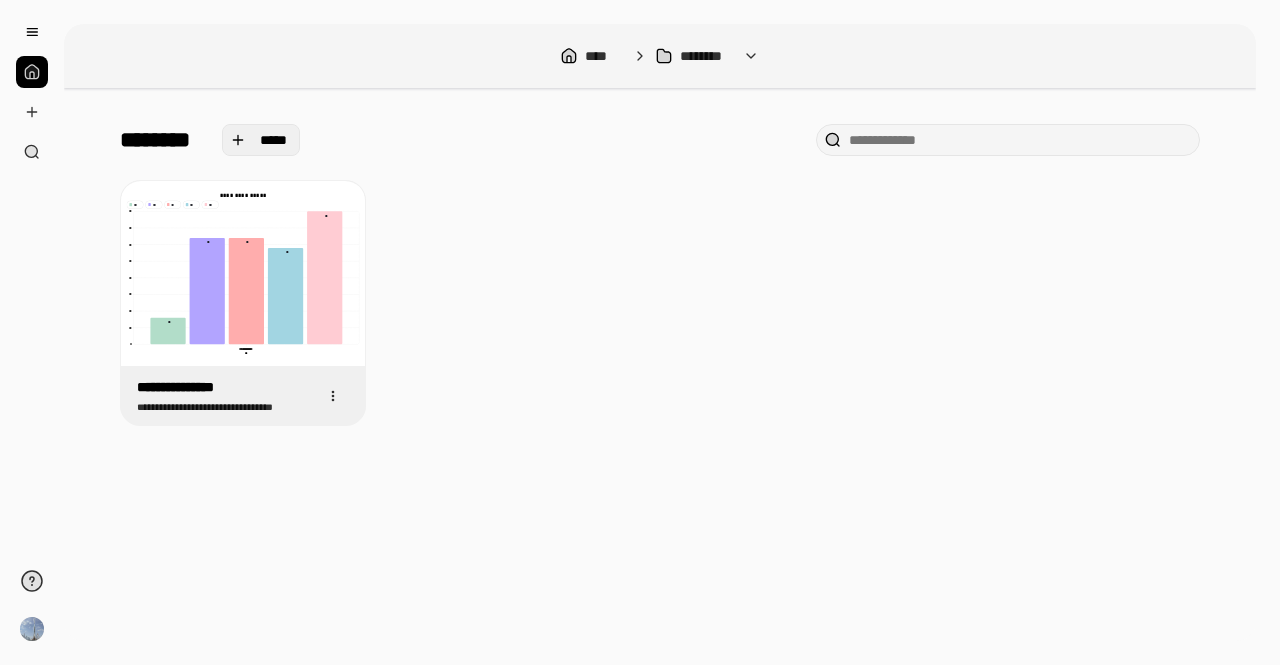 click on "*****" at bounding box center (261, 140) 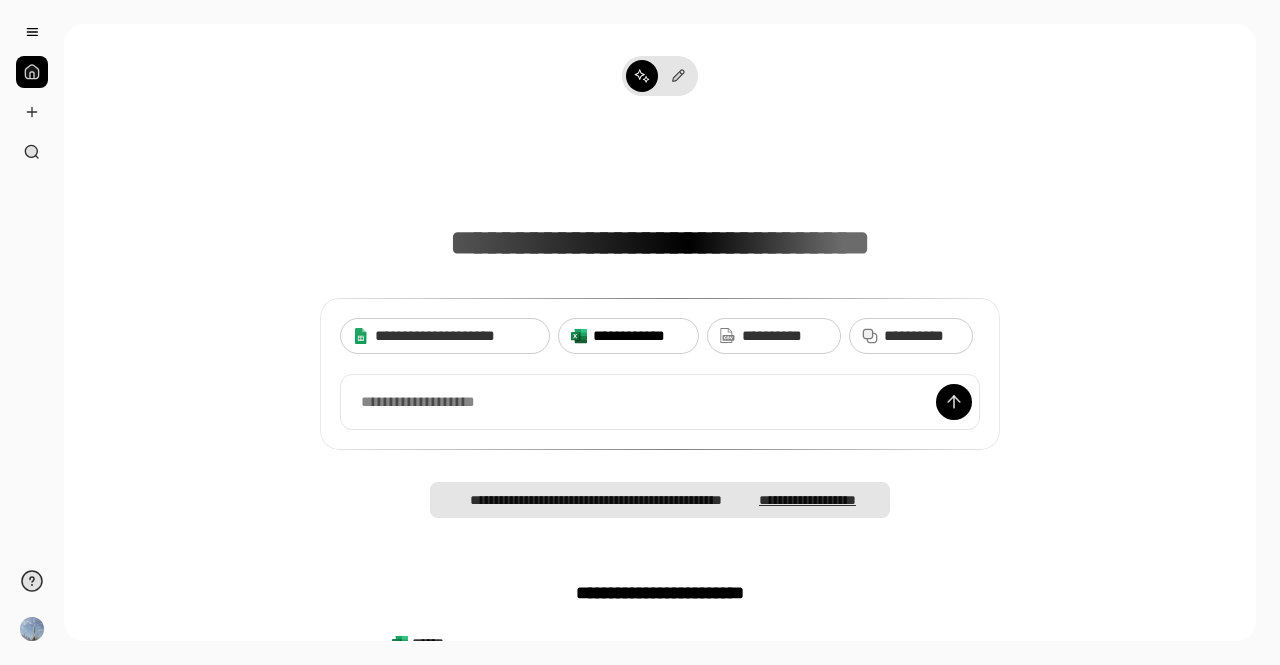click on "**********" at bounding box center (639, 336) 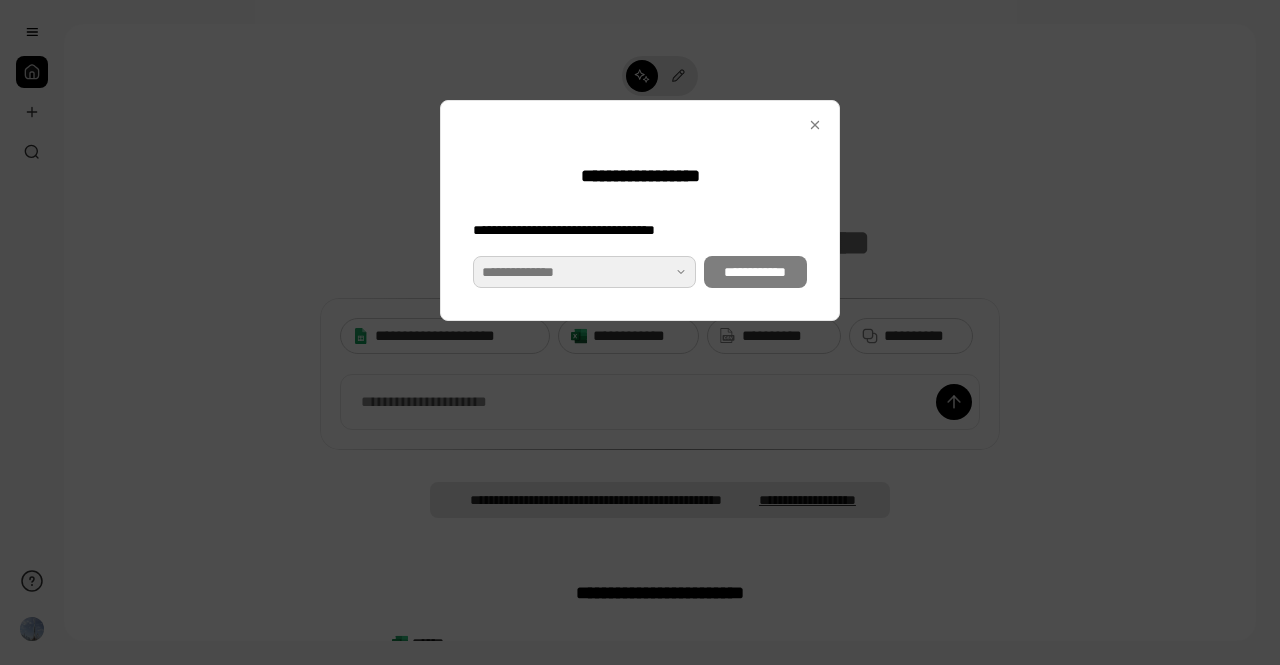 click at bounding box center (584, 272) 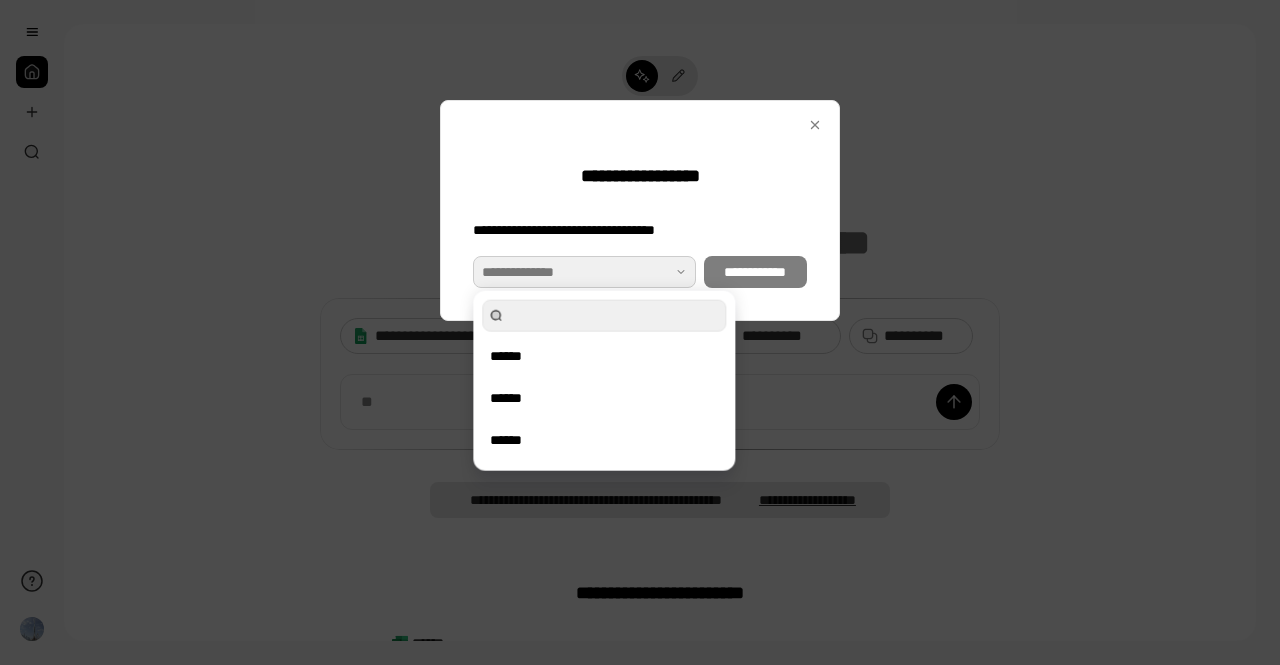 click on "******" at bounding box center [604, 443] 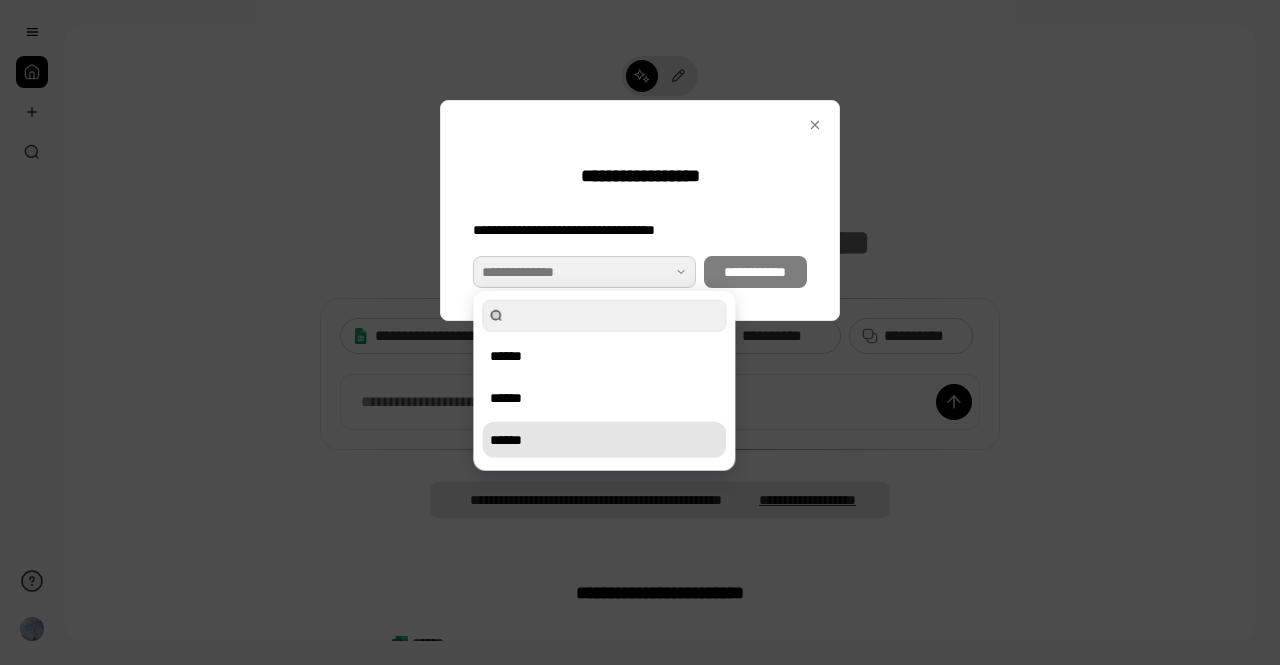 click on "******" at bounding box center [604, 440] 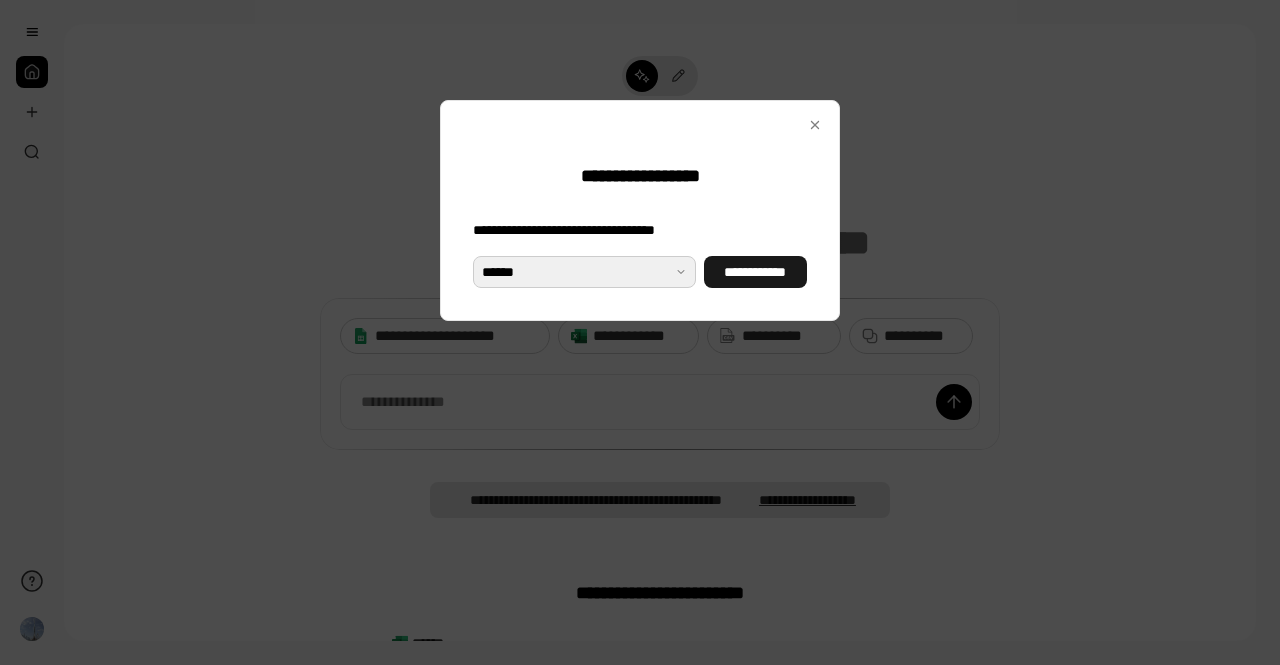 click on "**********" at bounding box center (755, 272) 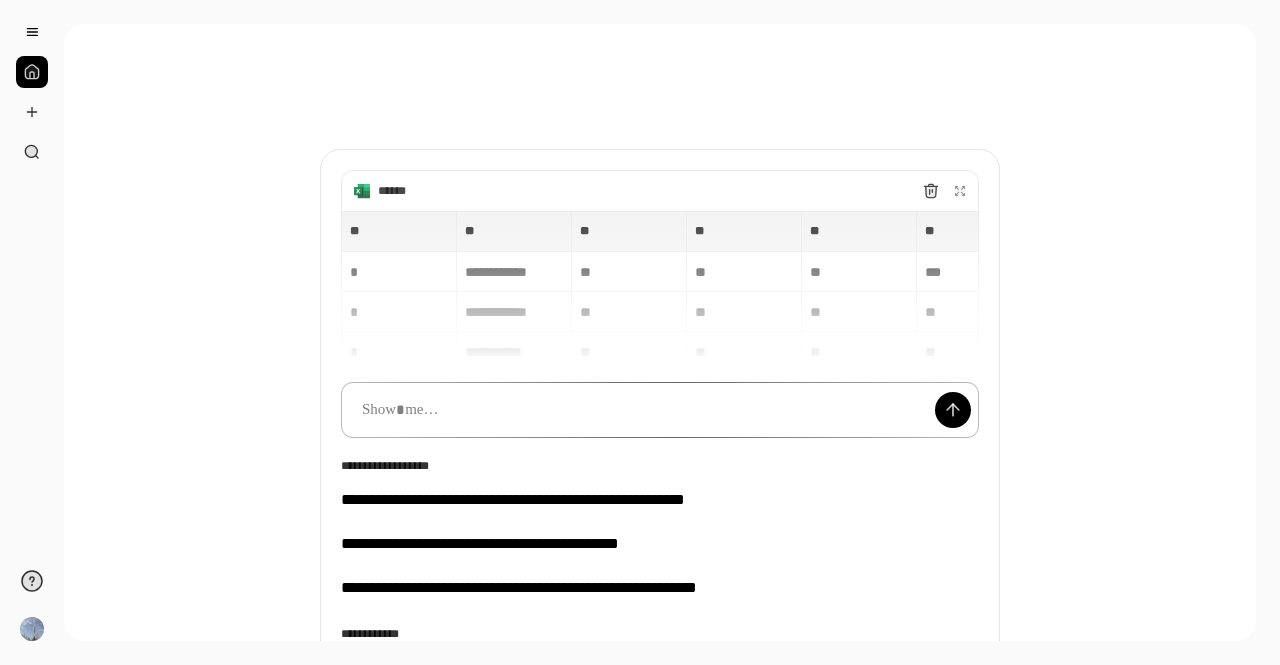 click at bounding box center [660, 410] 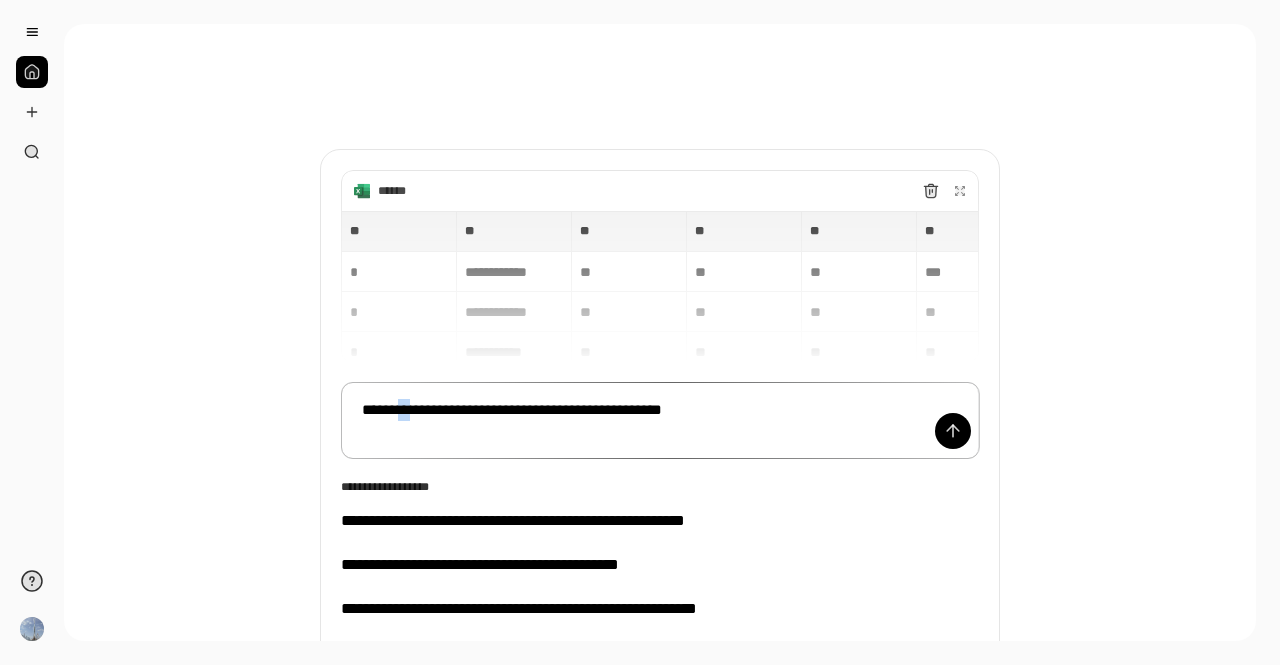 drag, startPoint x: 444, startPoint y: 414, endPoint x: 469, endPoint y: 412, distance: 25.079872 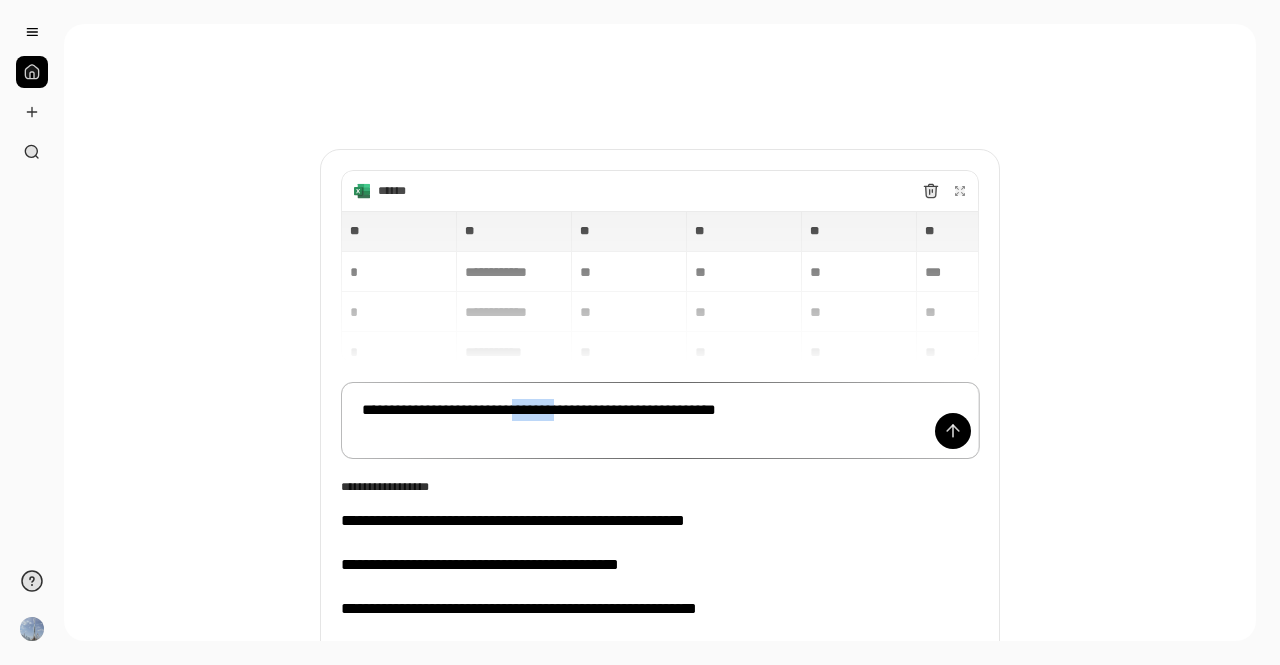 drag, startPoint x: 648, startPoint y: 407, endPoint x: 731, endPoint y: 398, distance: 83.48653 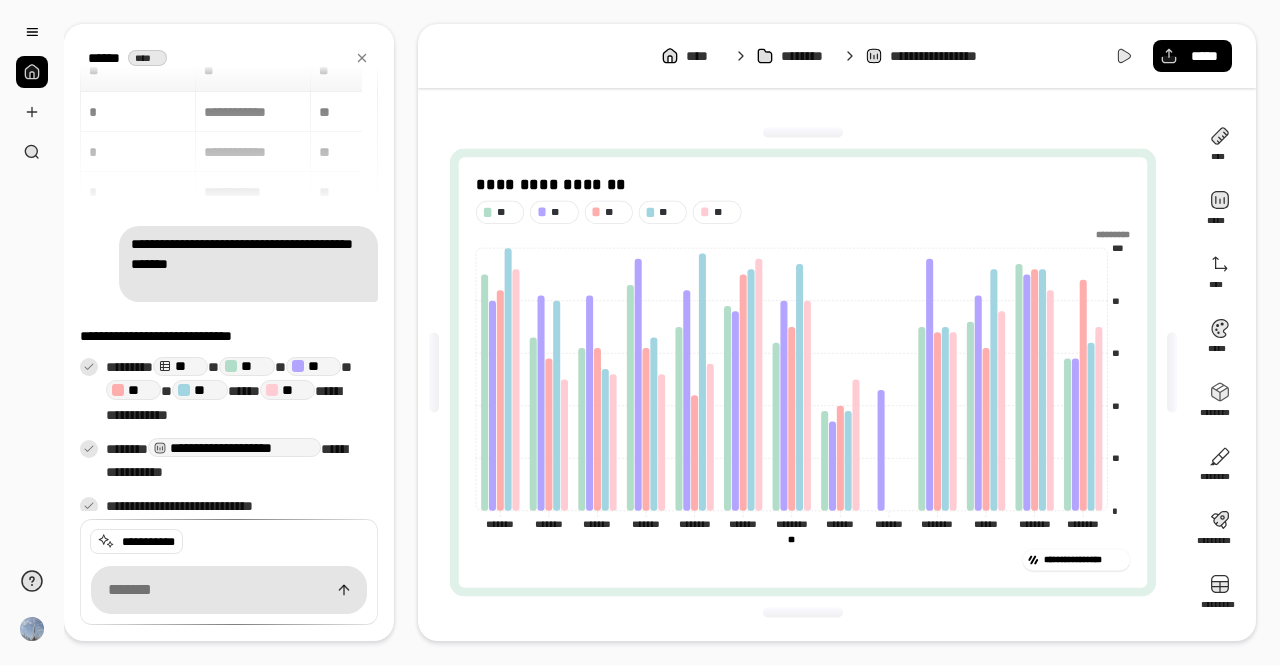 scroll, scrollTop: 44, scrollLeft: 0, axis: vertical 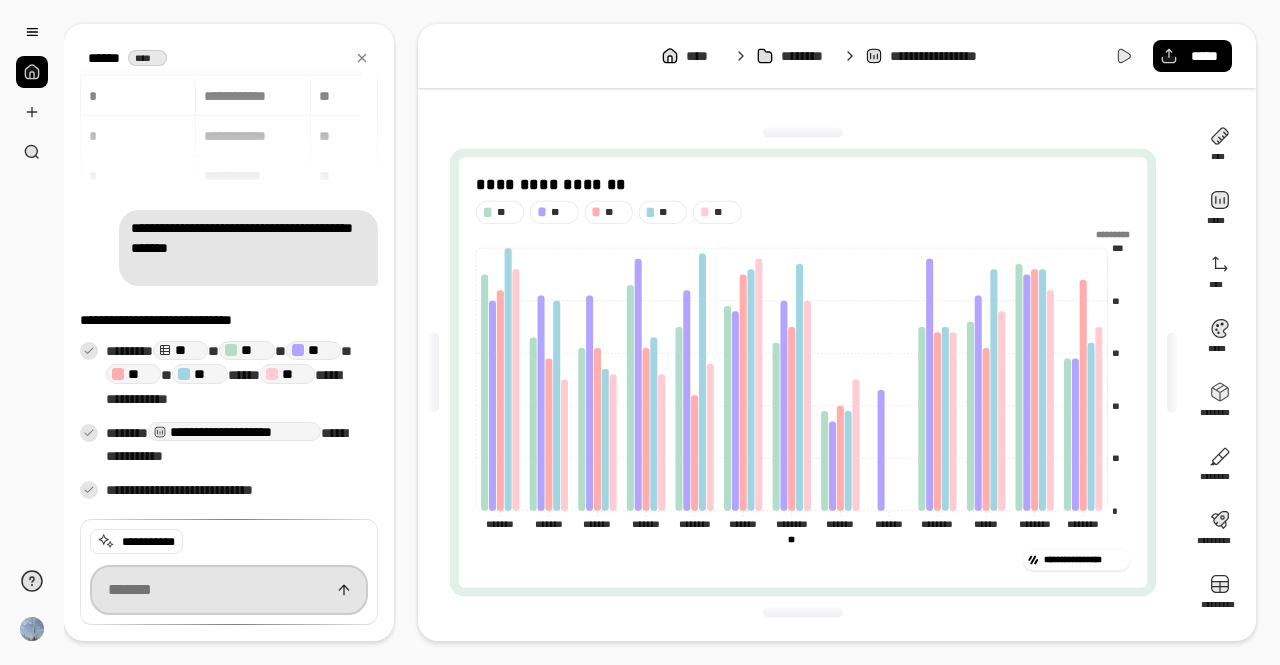 click at bounding box center [229, 590] 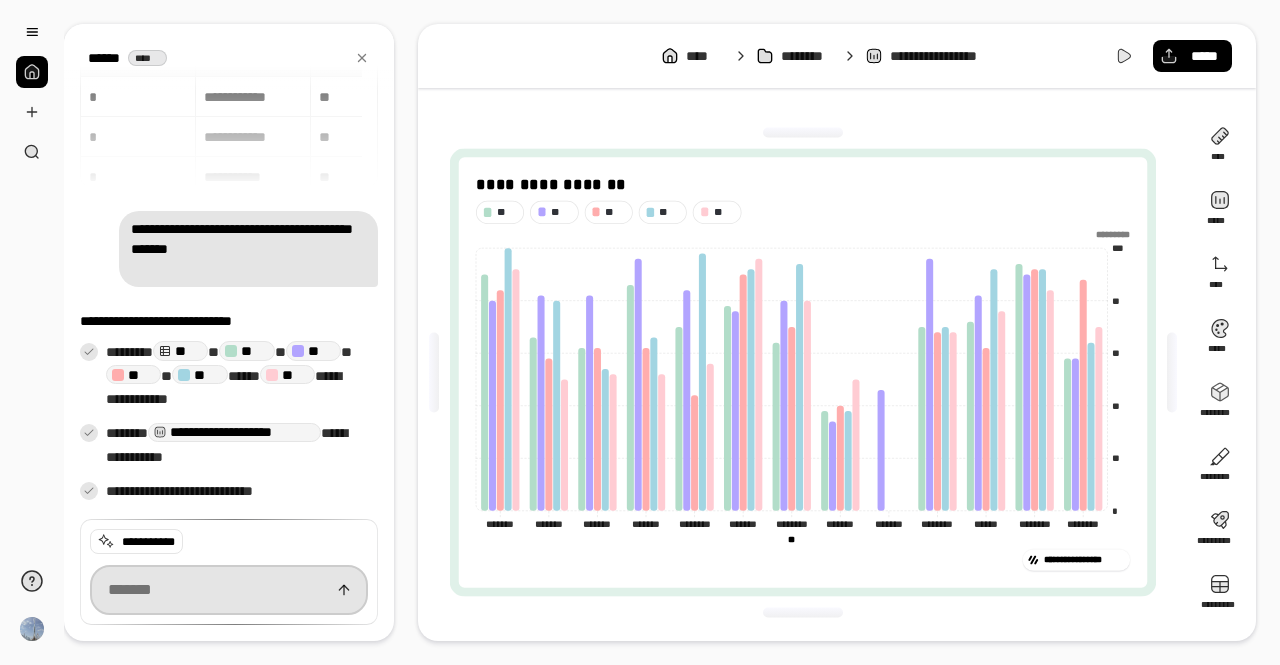 paste on "**********" 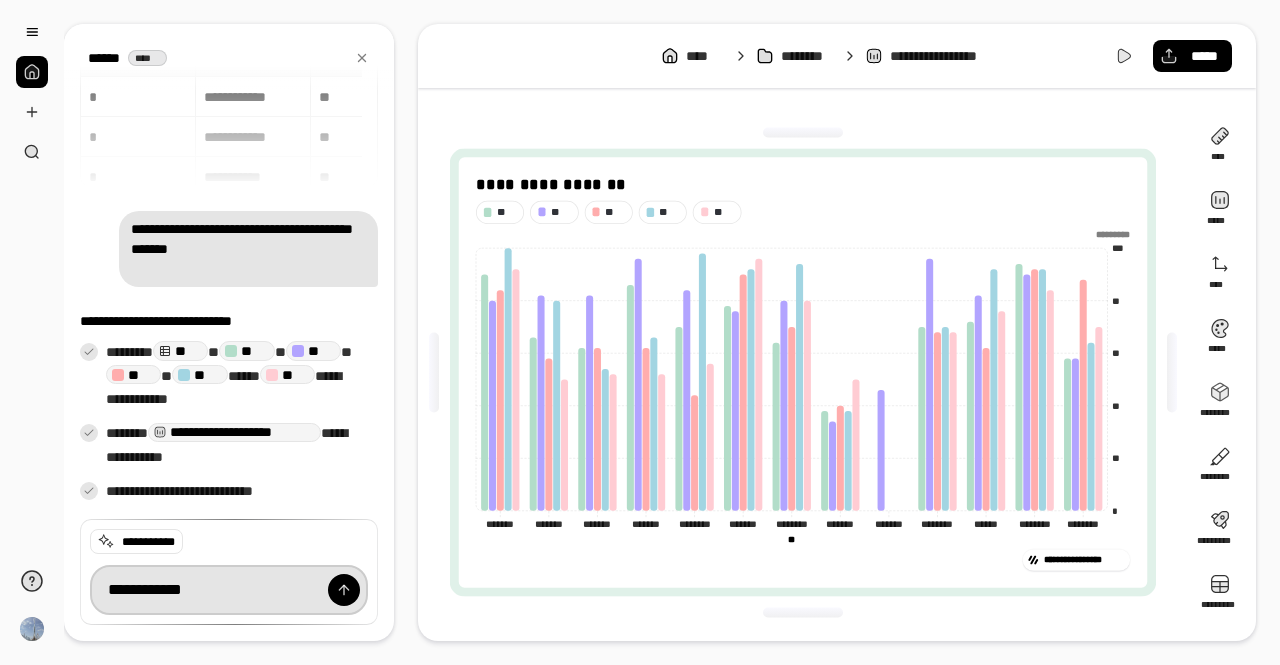 type on "**********" 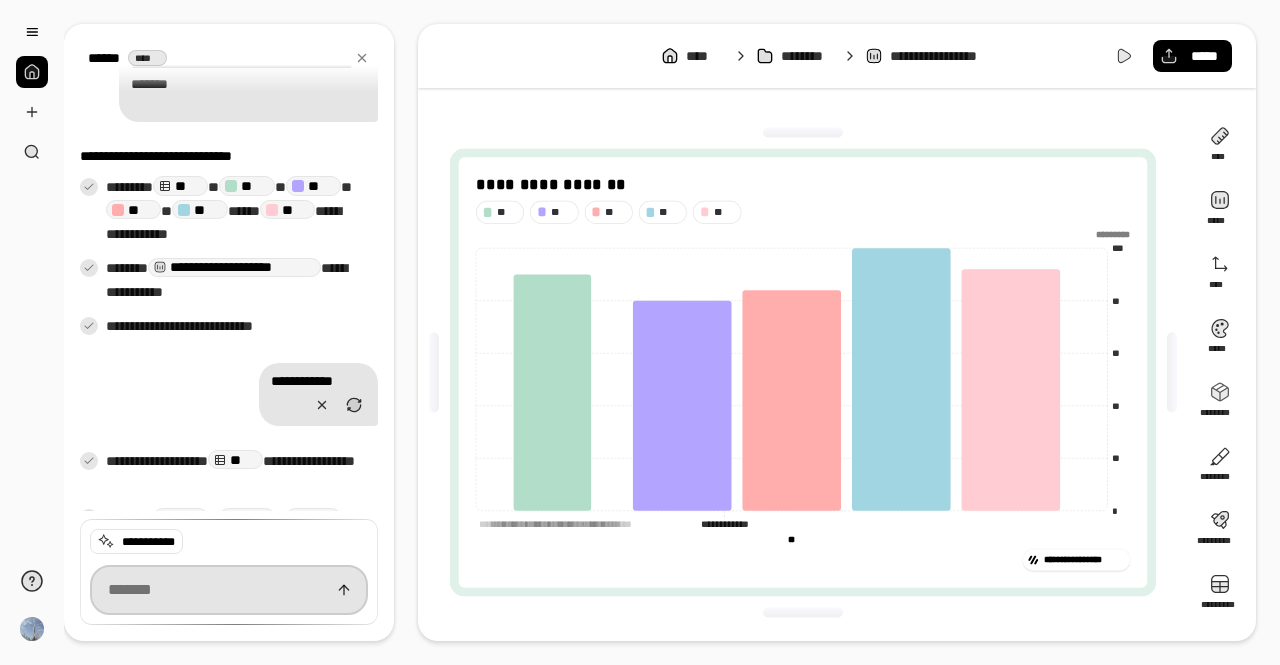 scroll, scrollTop: 284, scrollLeft: 0, axis: vertical 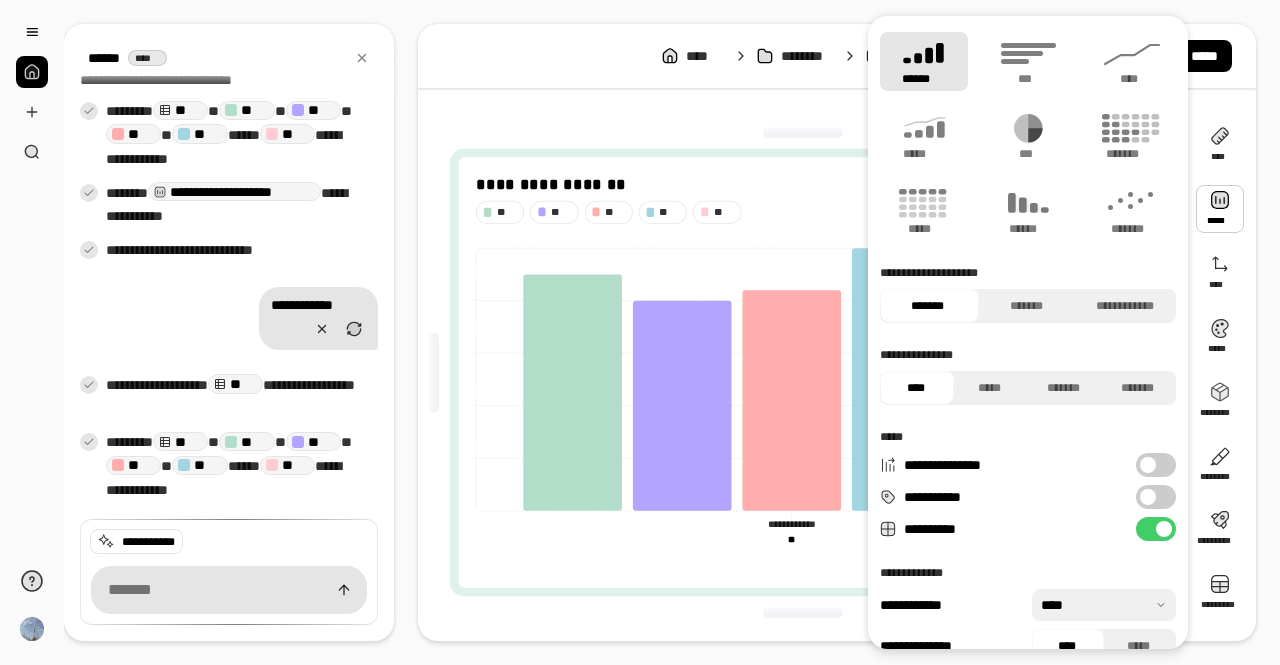 click at bounding box center (1148, 497) 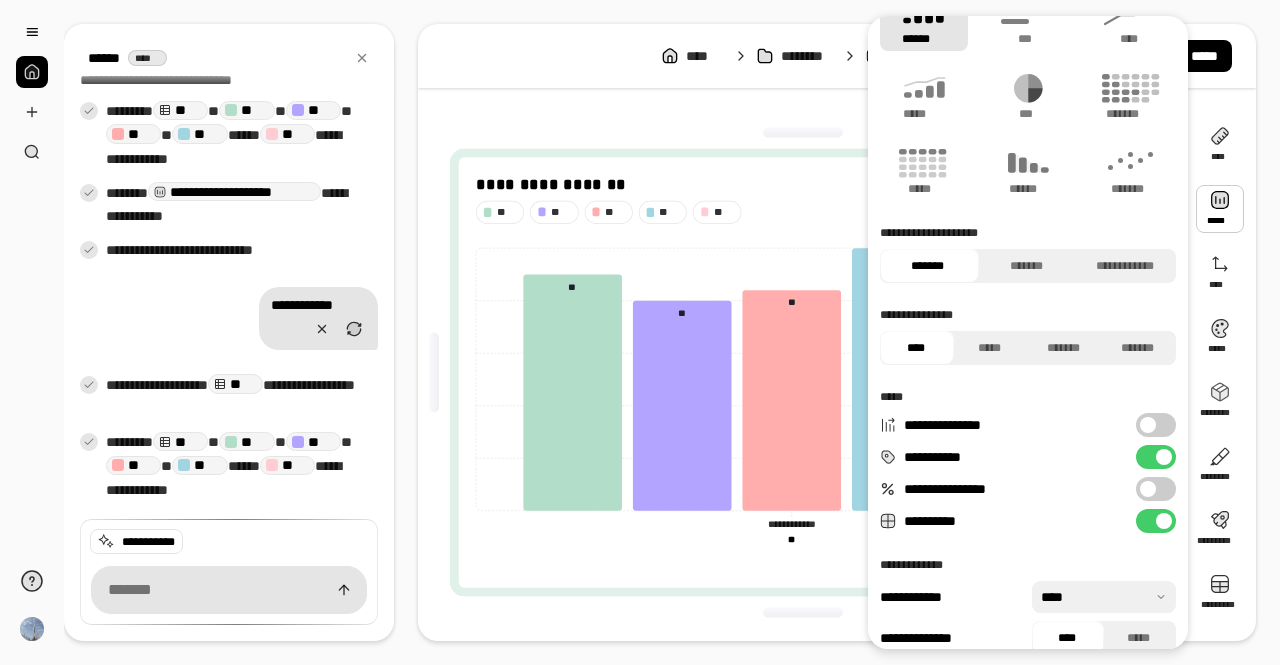 scroll, scrollTop: 62, scrollLeft: 0, axis: vertical 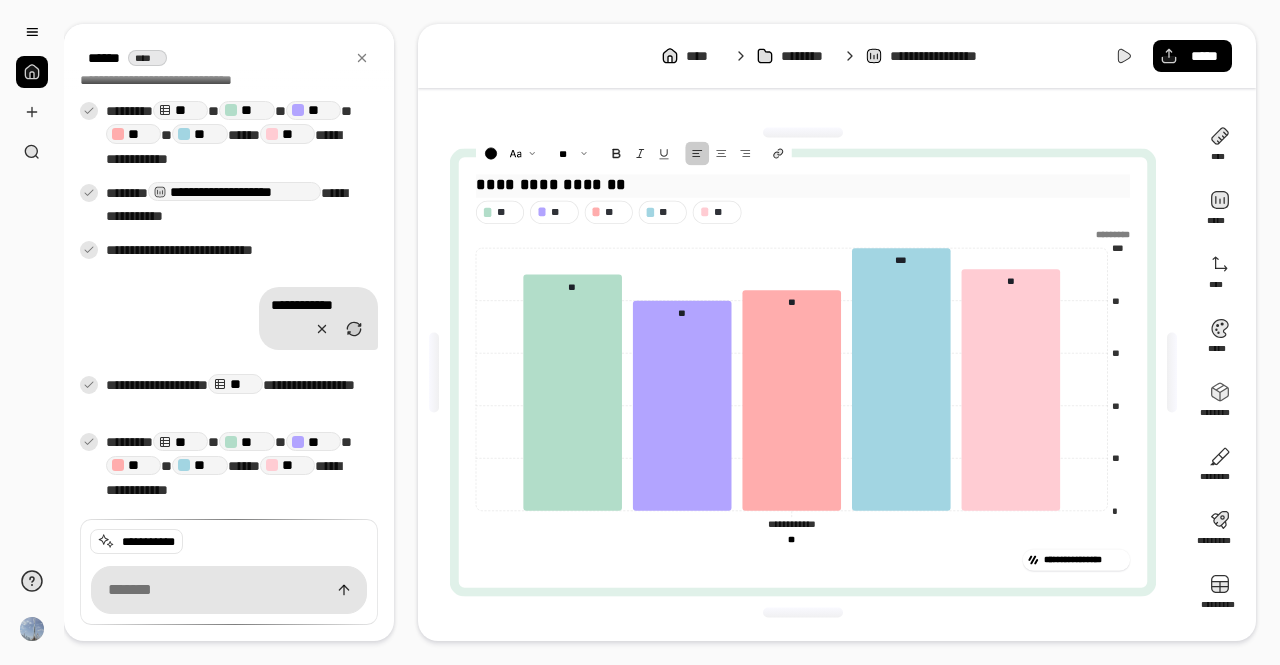 click on "**********" at bounding box center (803, 185) 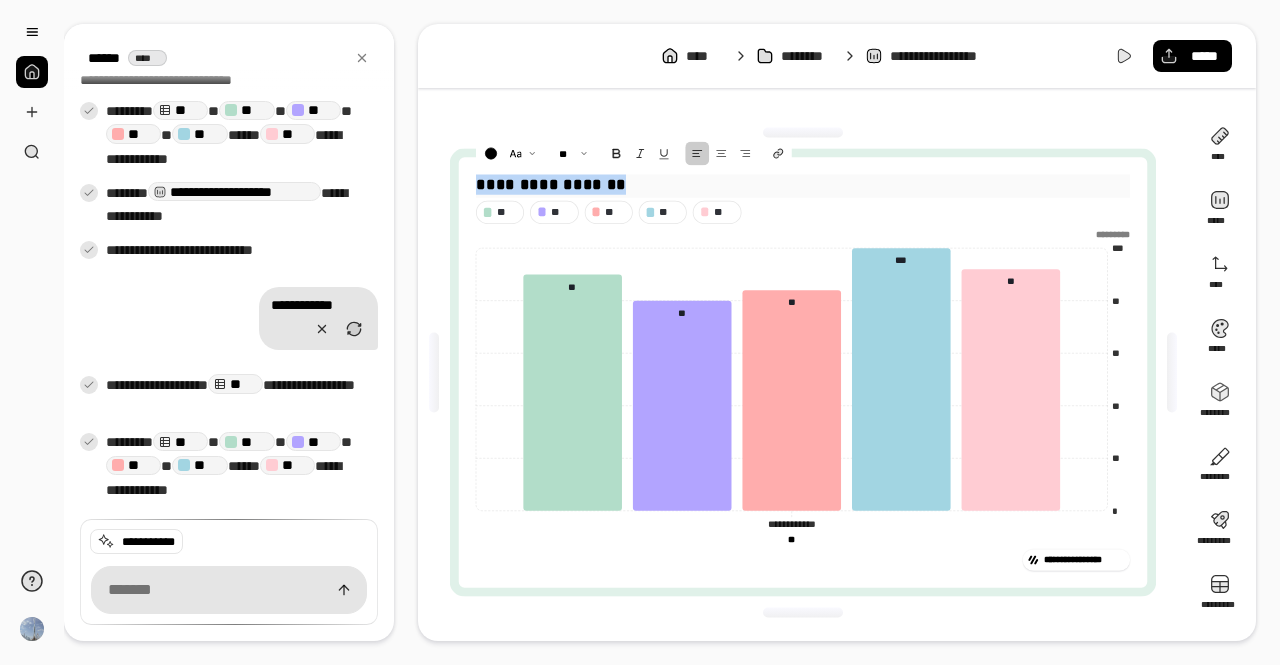 drag, startPoint x: 636, startPoint y: 183, endPoint x: 456, endPoint y: 175, distance: 180.17769 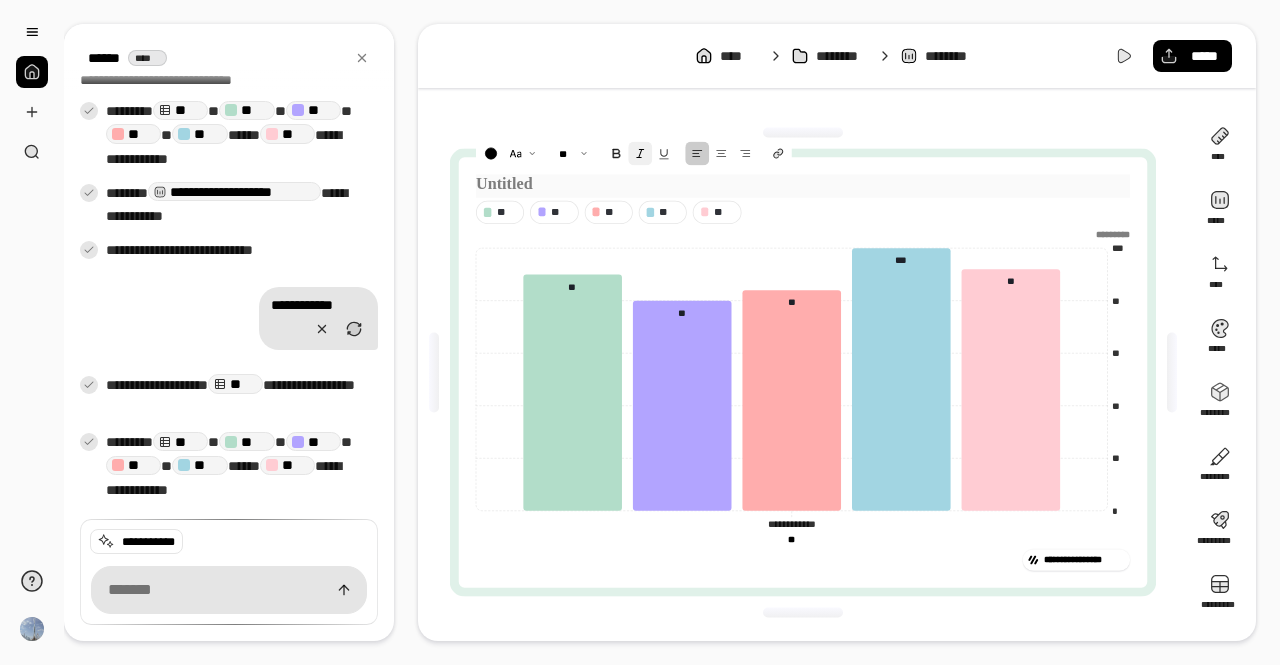 paste 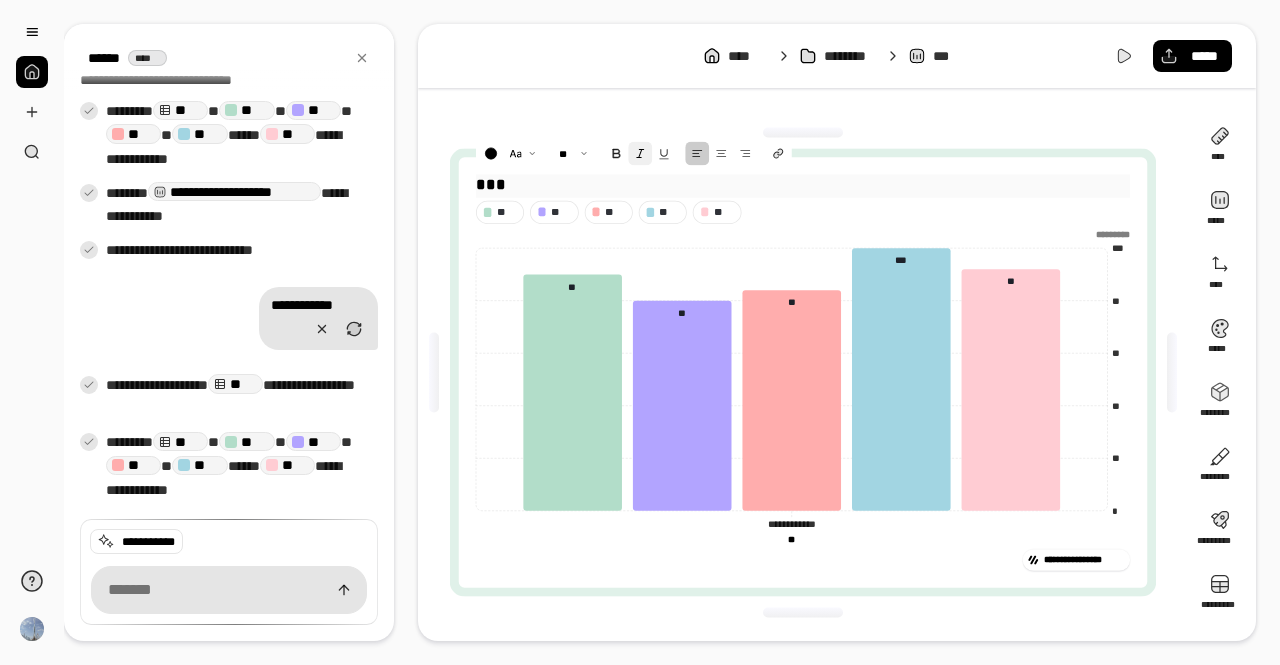 type 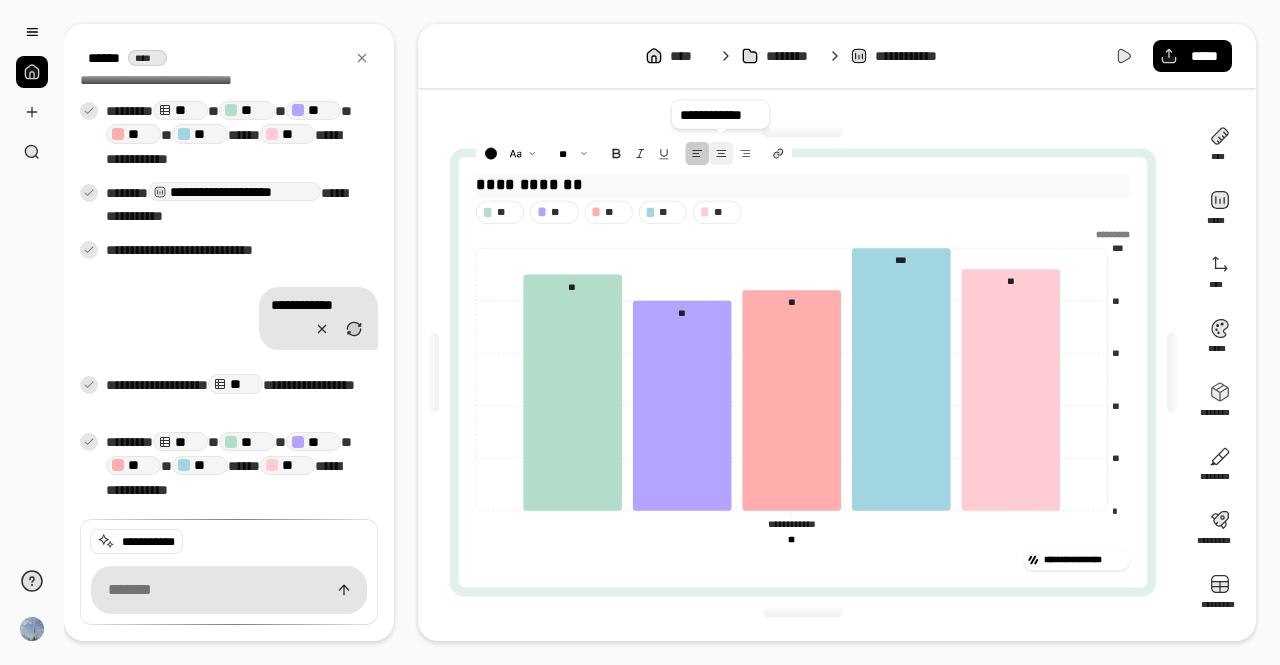 click at bounding box center [722, 154] 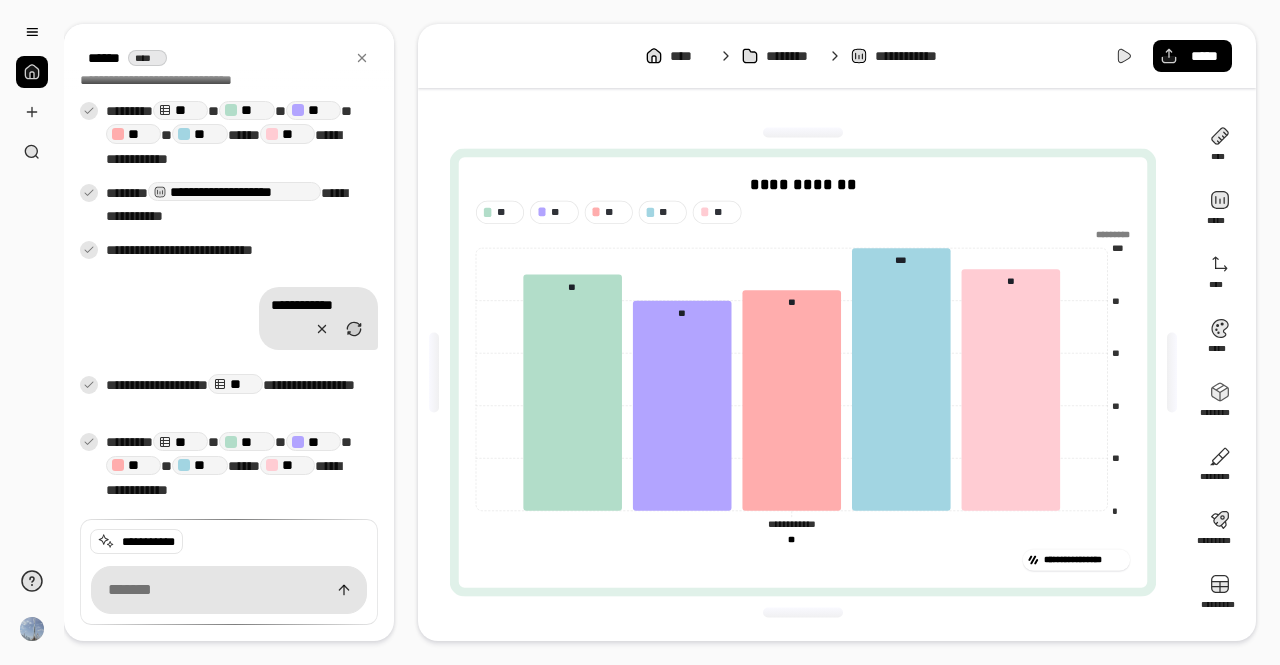 click on "**********" at bounding box center (803, 372) 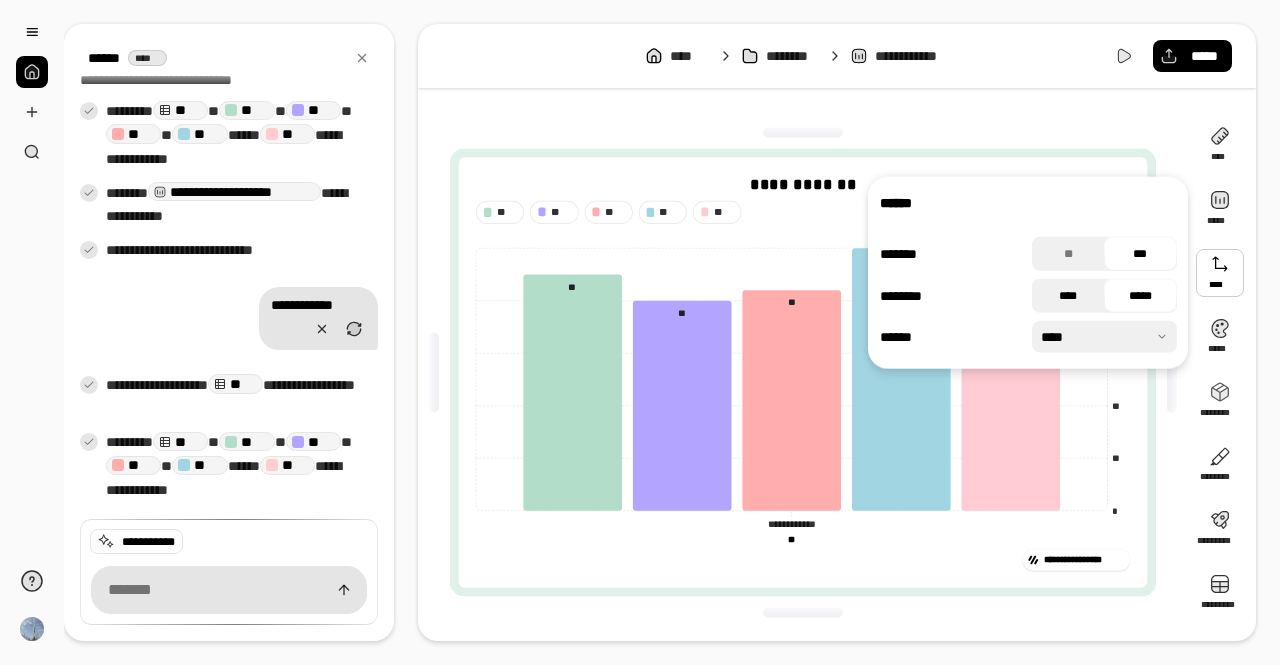 click on "****" at bounding box center (1068, 296) 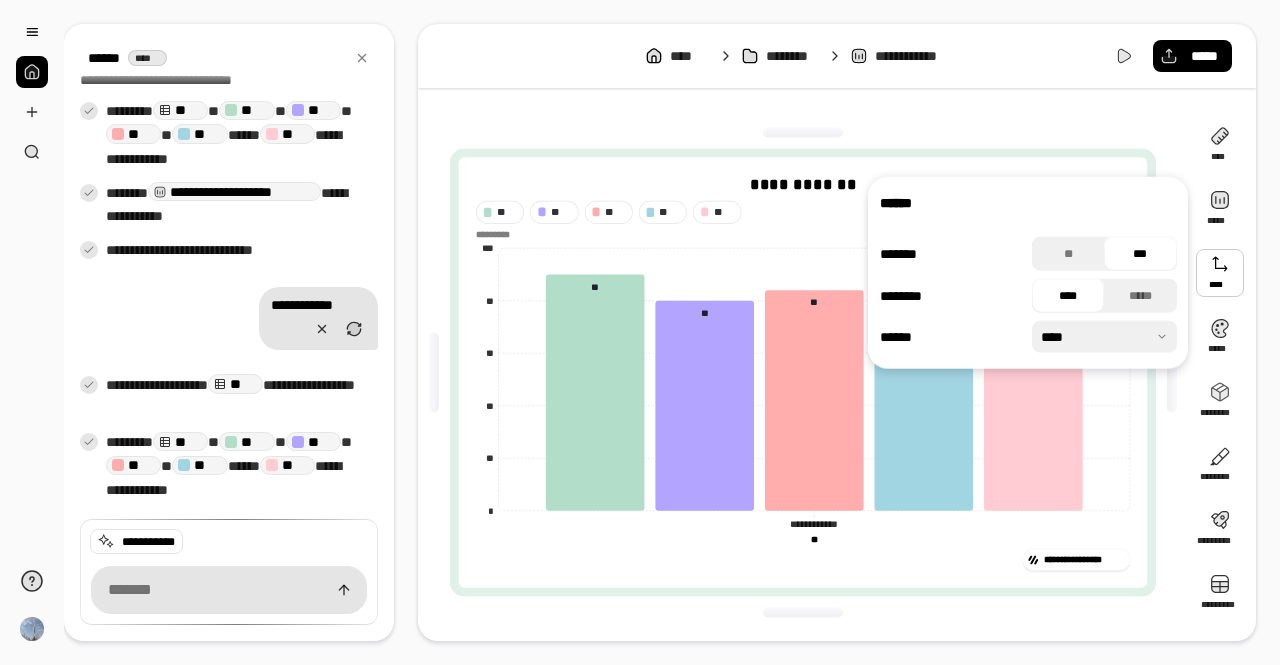 click on "**********" at bounding box center (803, 372) 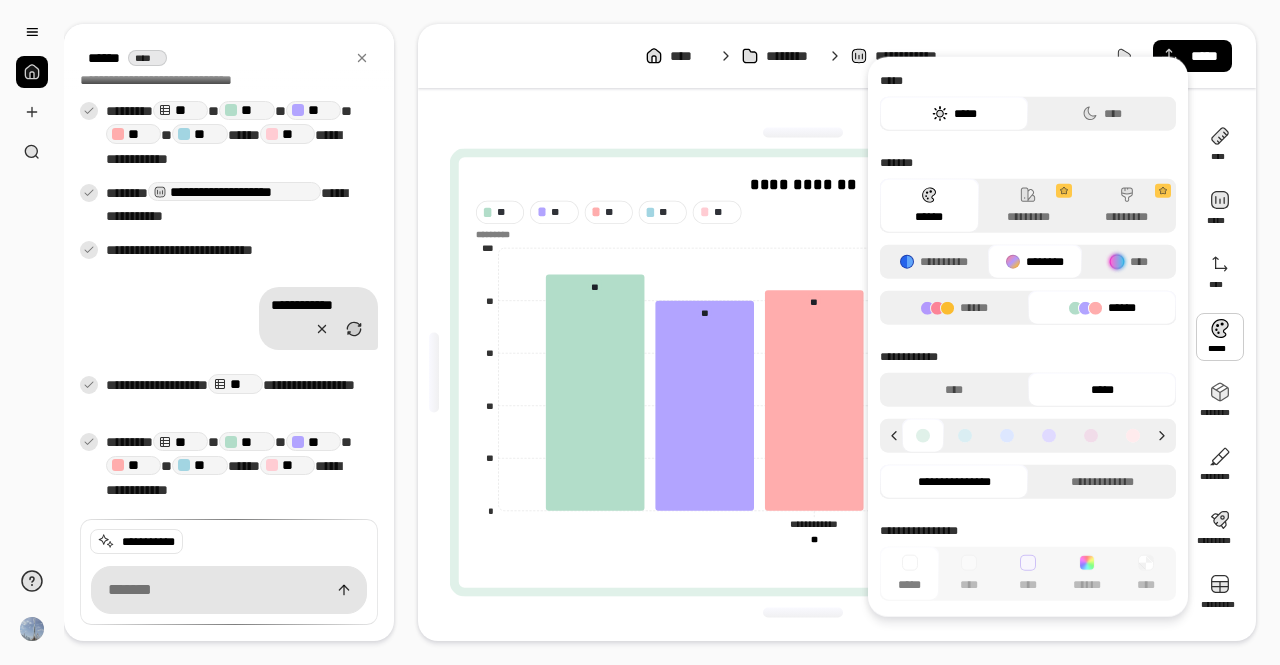 click on "**********" at bounding box center [803, 372] 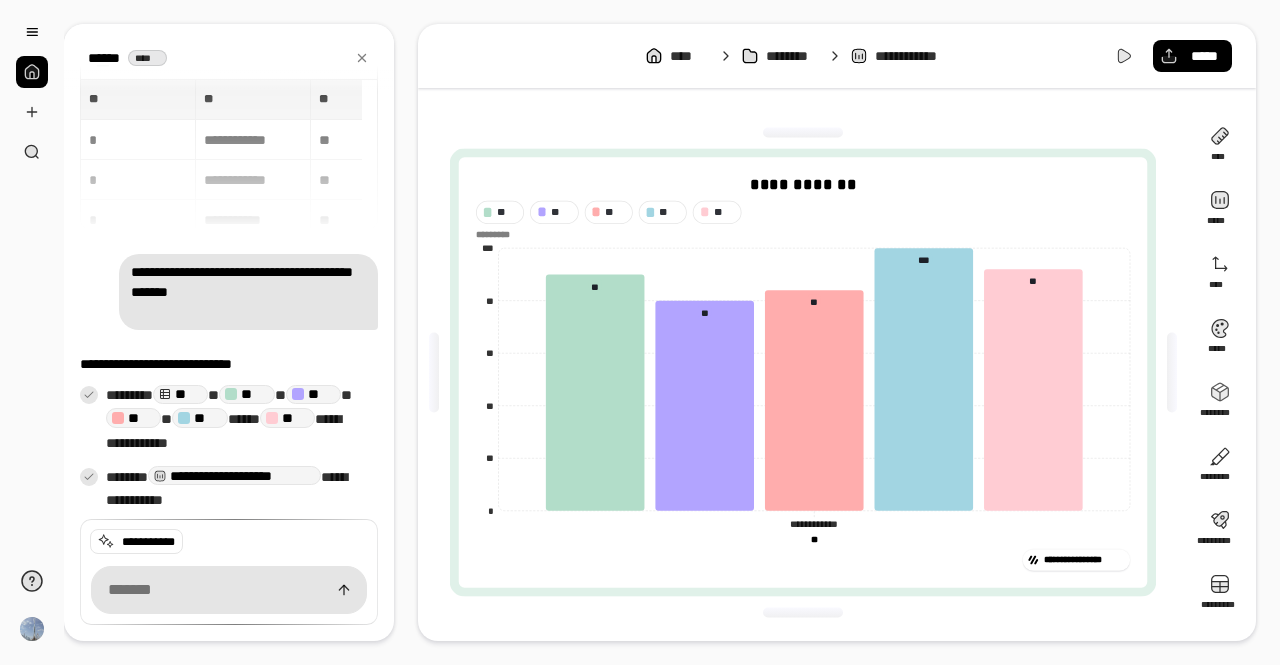 scroll, scrollTop: 284, scrollLeft: 0, axis: vertical 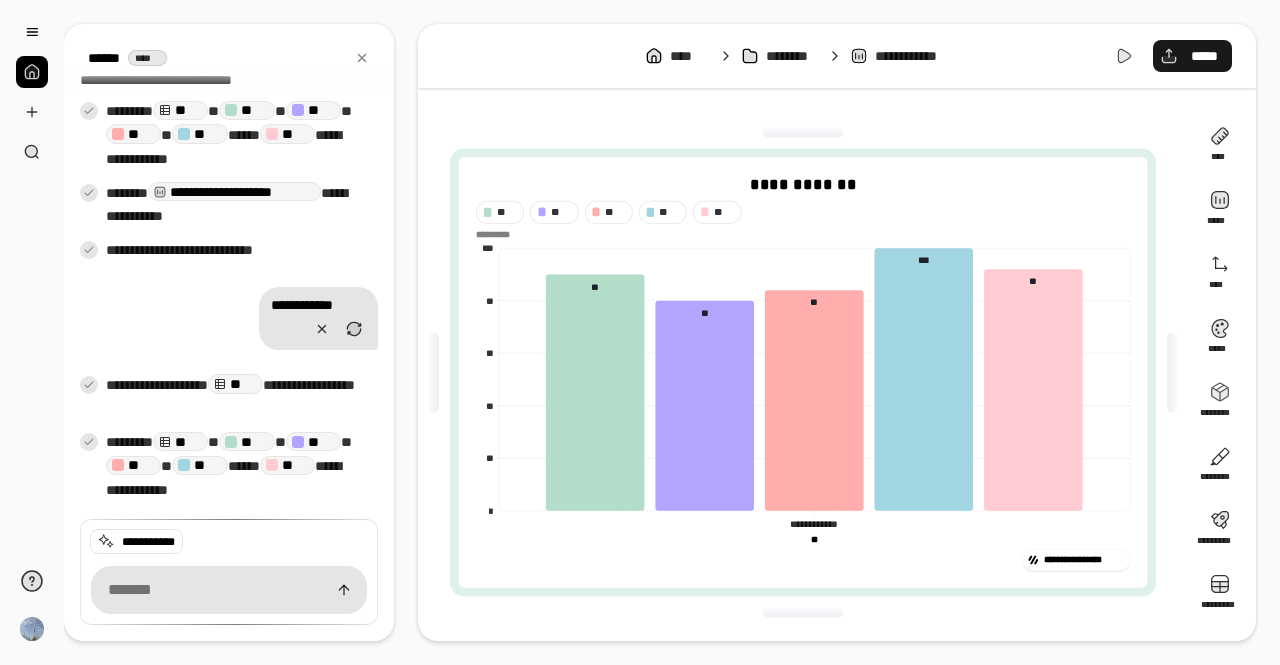 click on "*****" at bounding box center [1204, 56] 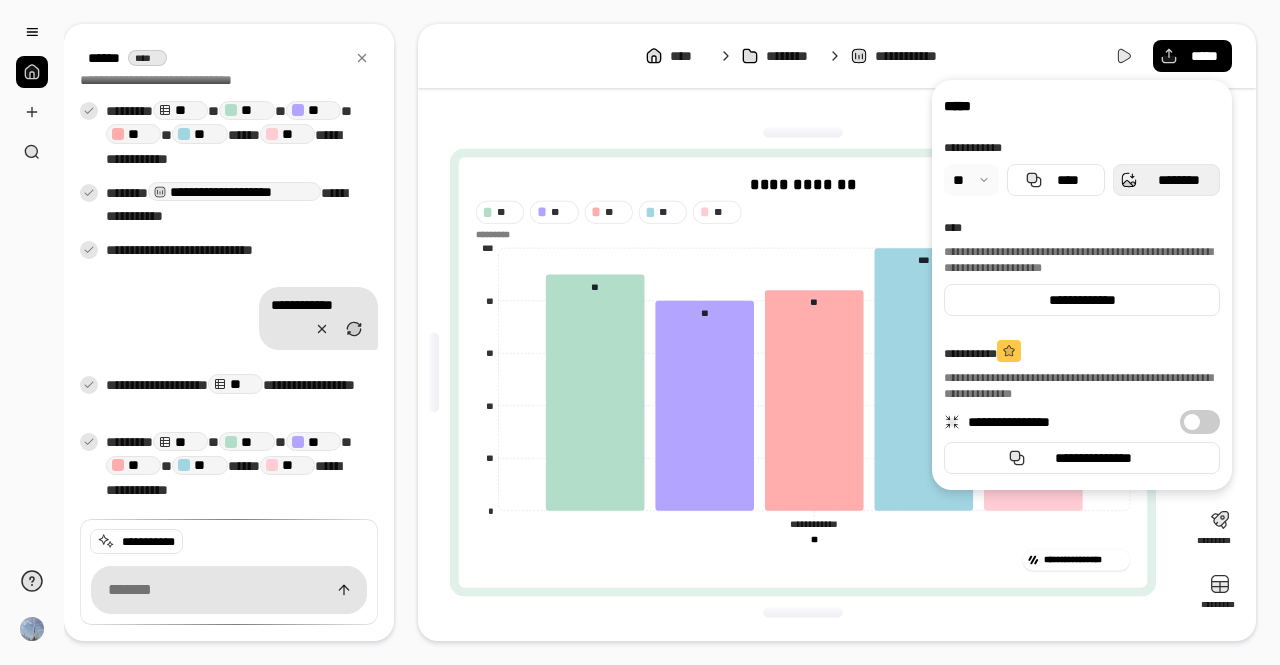 click on "********" at bounding box center [1166, 180] 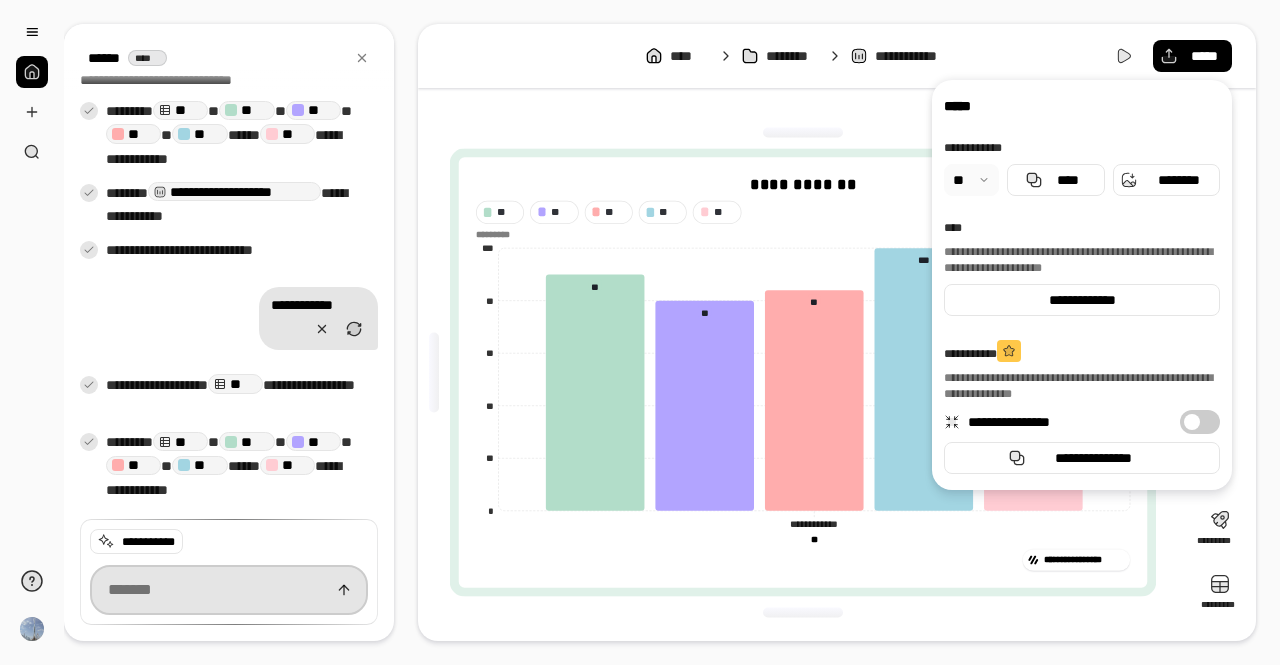 click at bounding box center (229, 590) 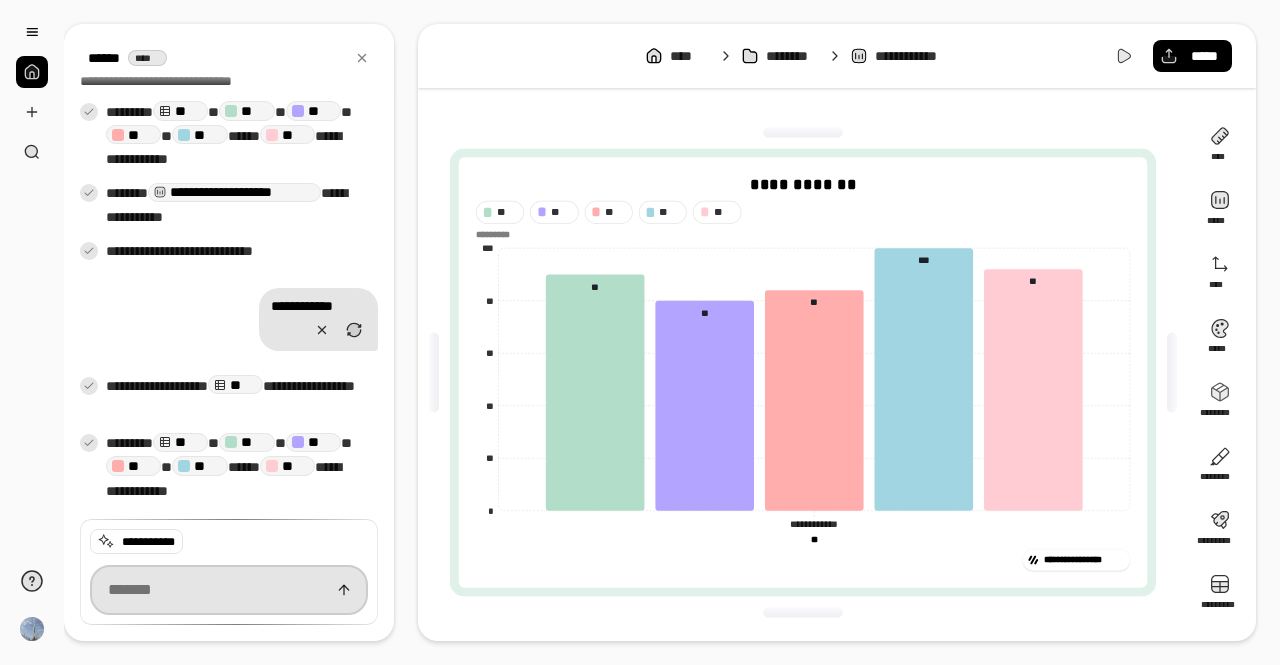 paste on "**********" 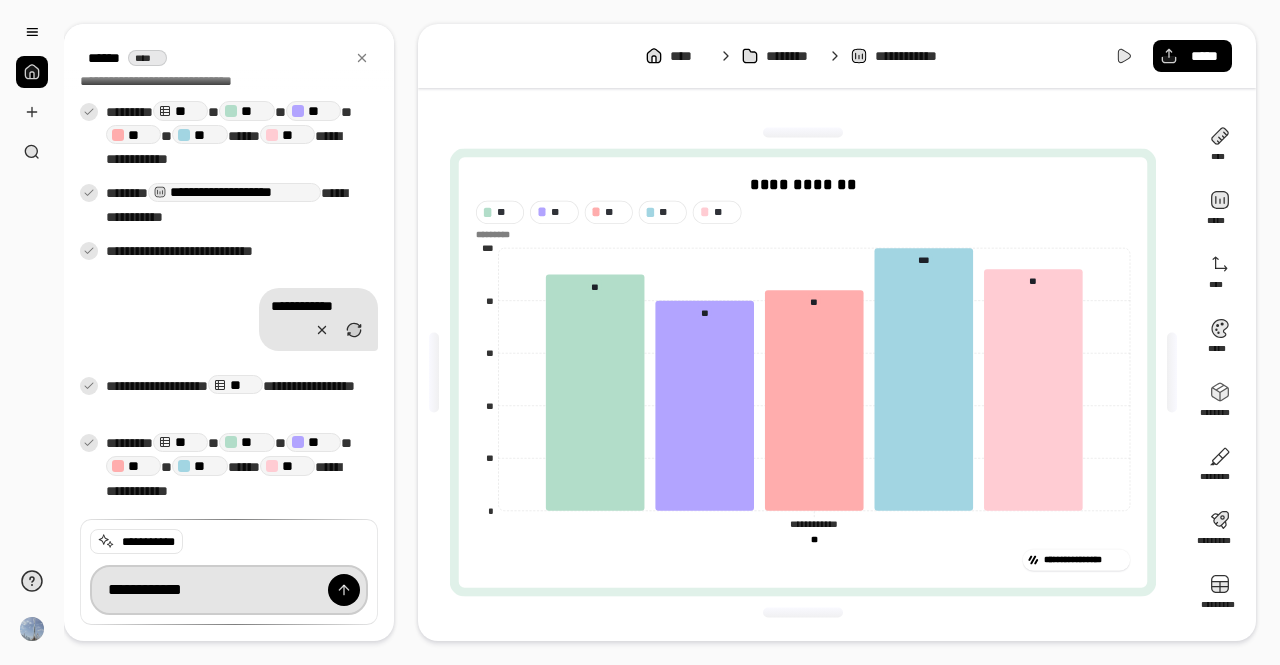 type on "**********" 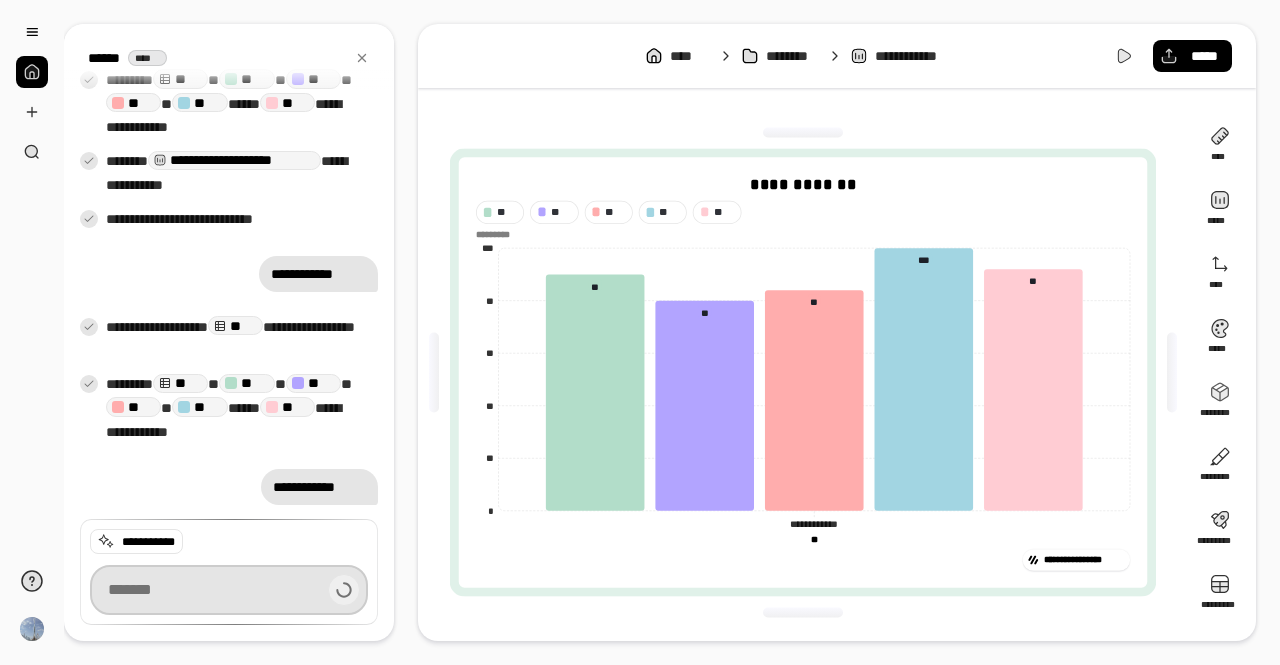 scroll, scrollTop: 318, scrollLeft: 0, axis: vertical 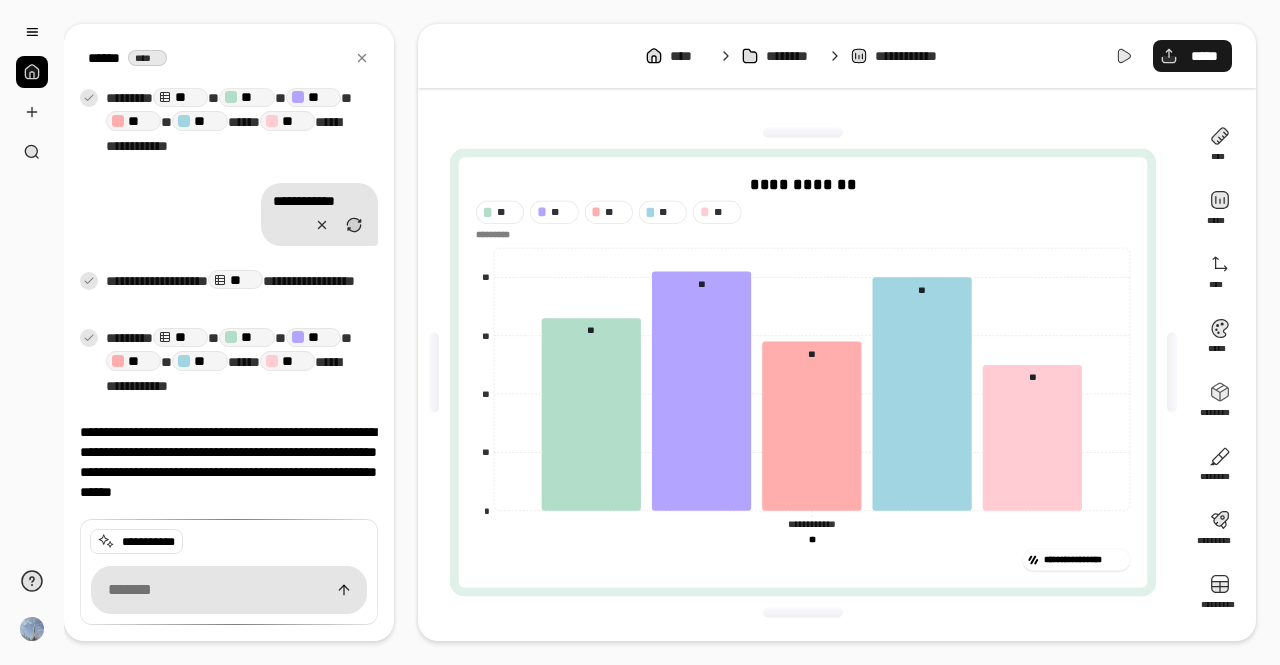 click on "*****" at bounding box center (1204, 56) 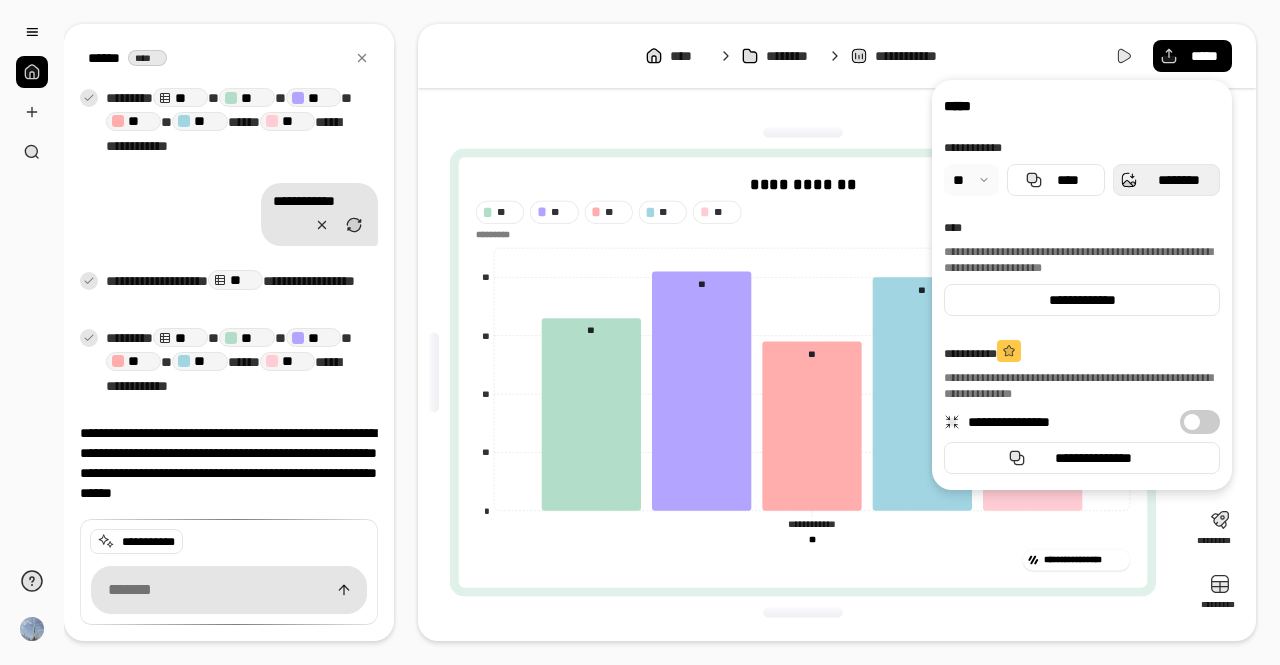 click on "********" at bounding box center [1166, 180] 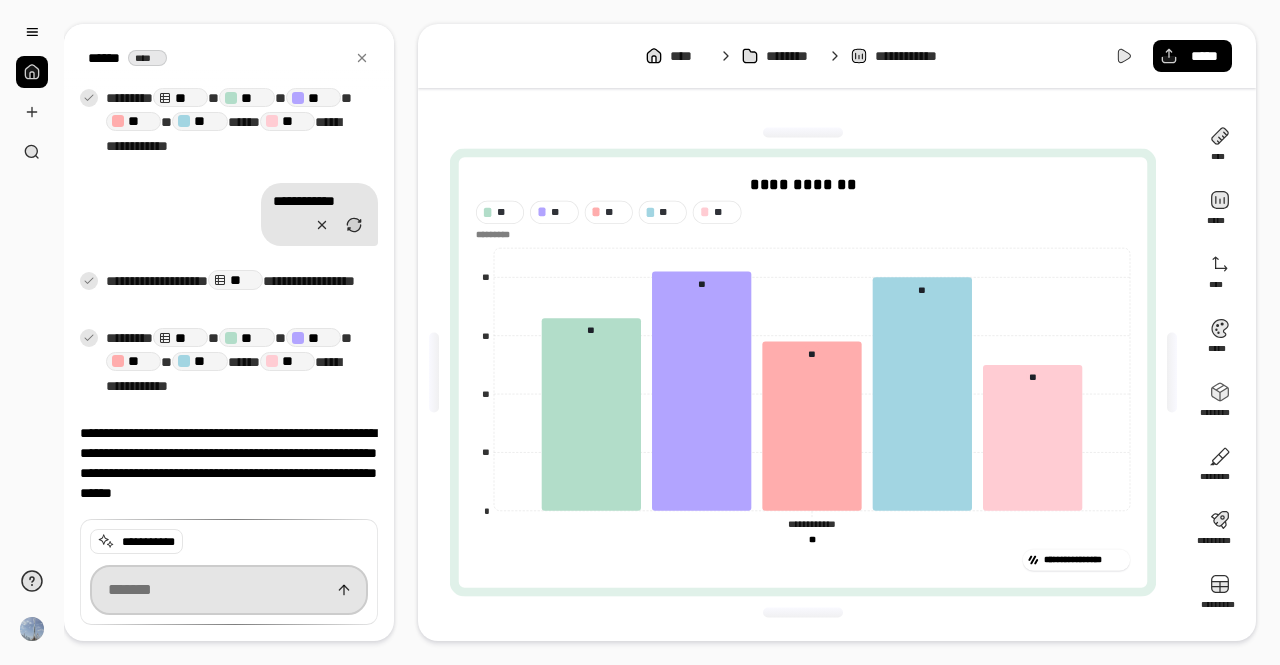 click at bounding box center (229, 590) 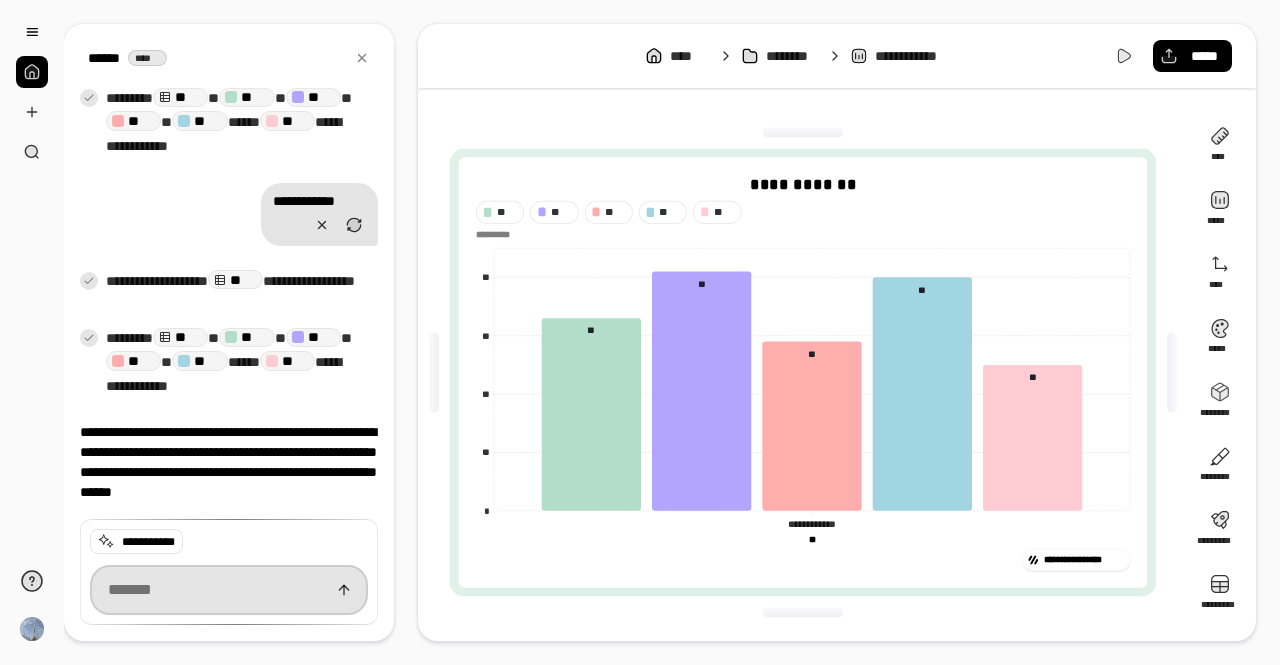 paste on "**********" 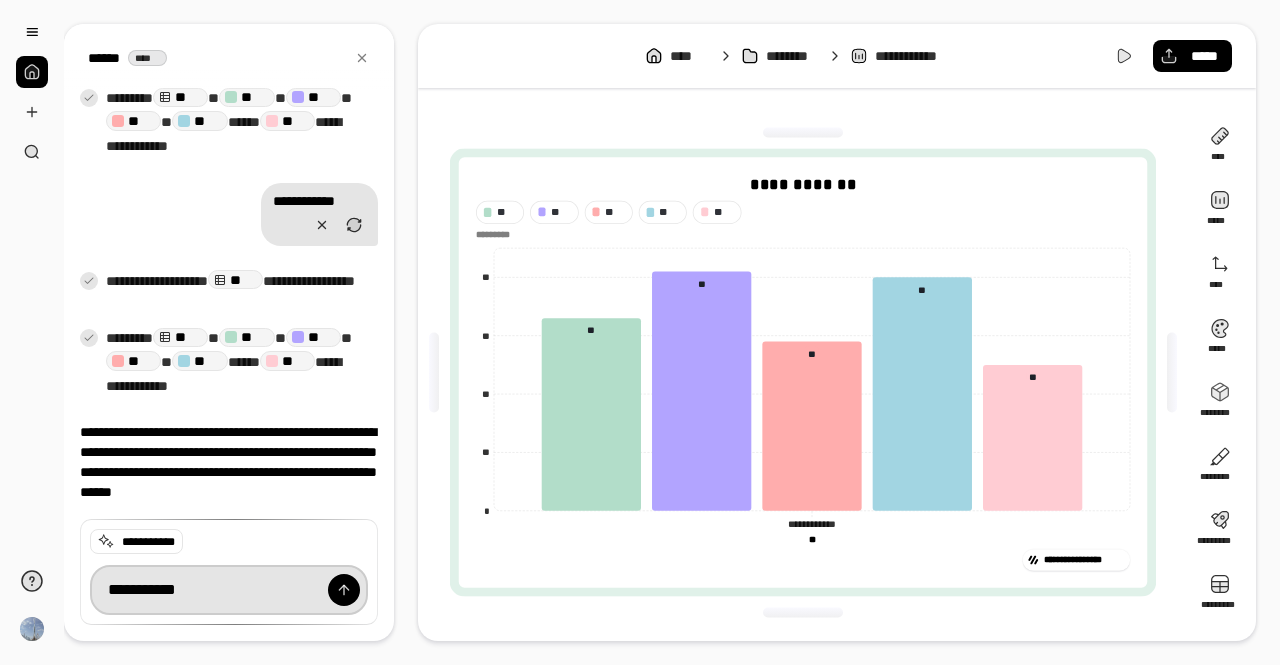 type on "**********" 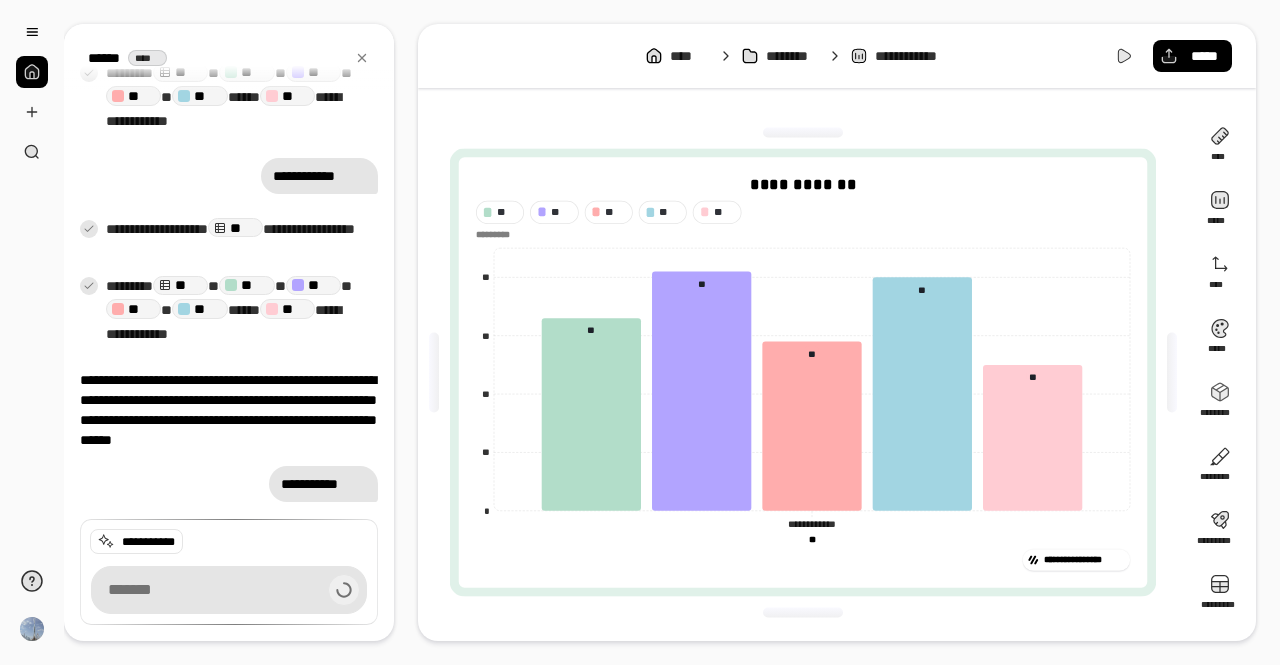 scroll, scrollTop: 646, scrollLeft: 0, axis: vertical 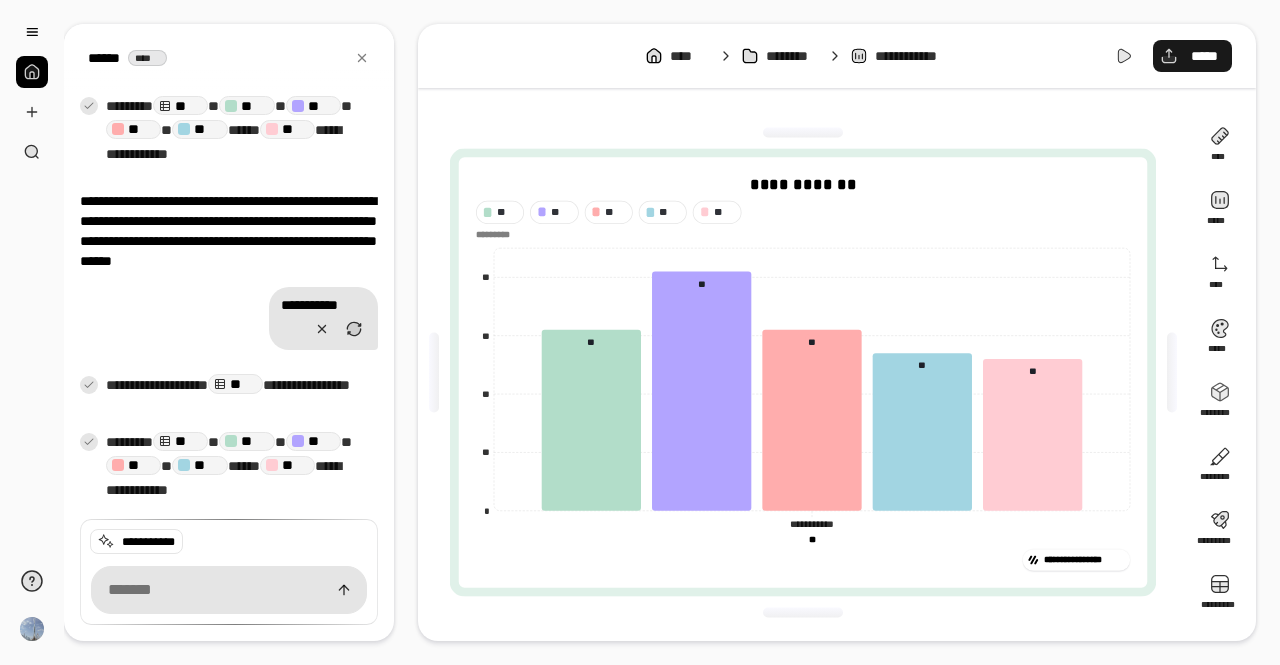 click on "*****" at bounding box center [1192, 56] 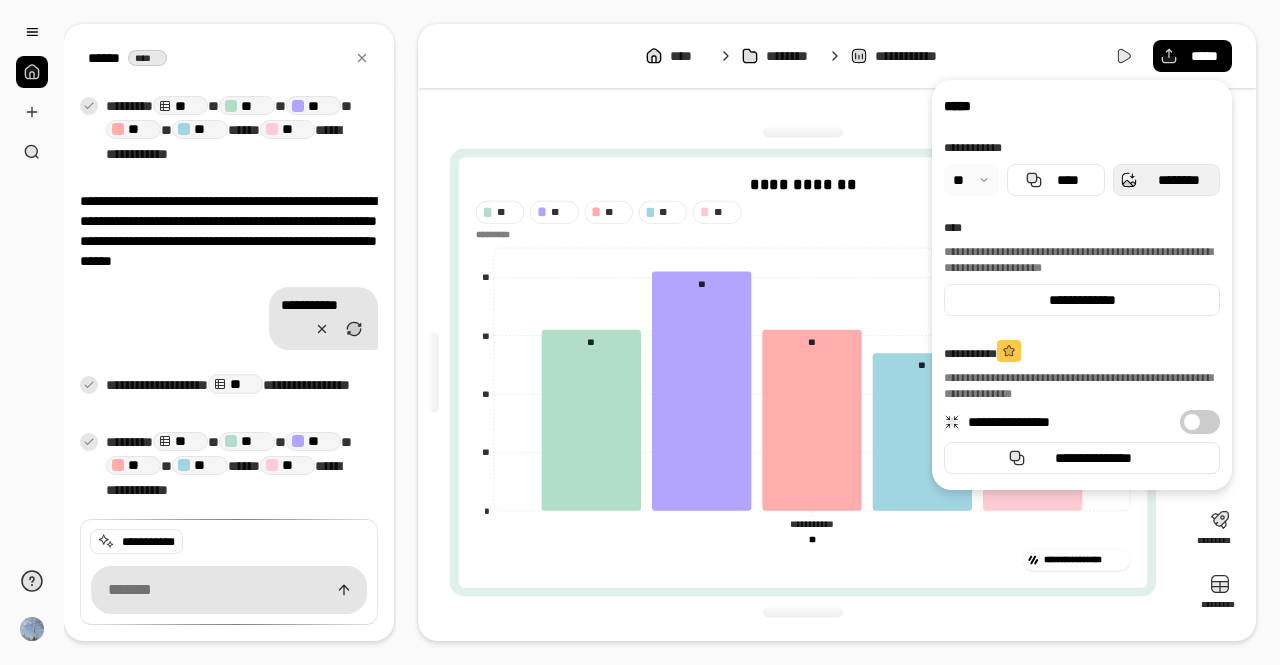 click on "********" at bounding box center [1178, 180] 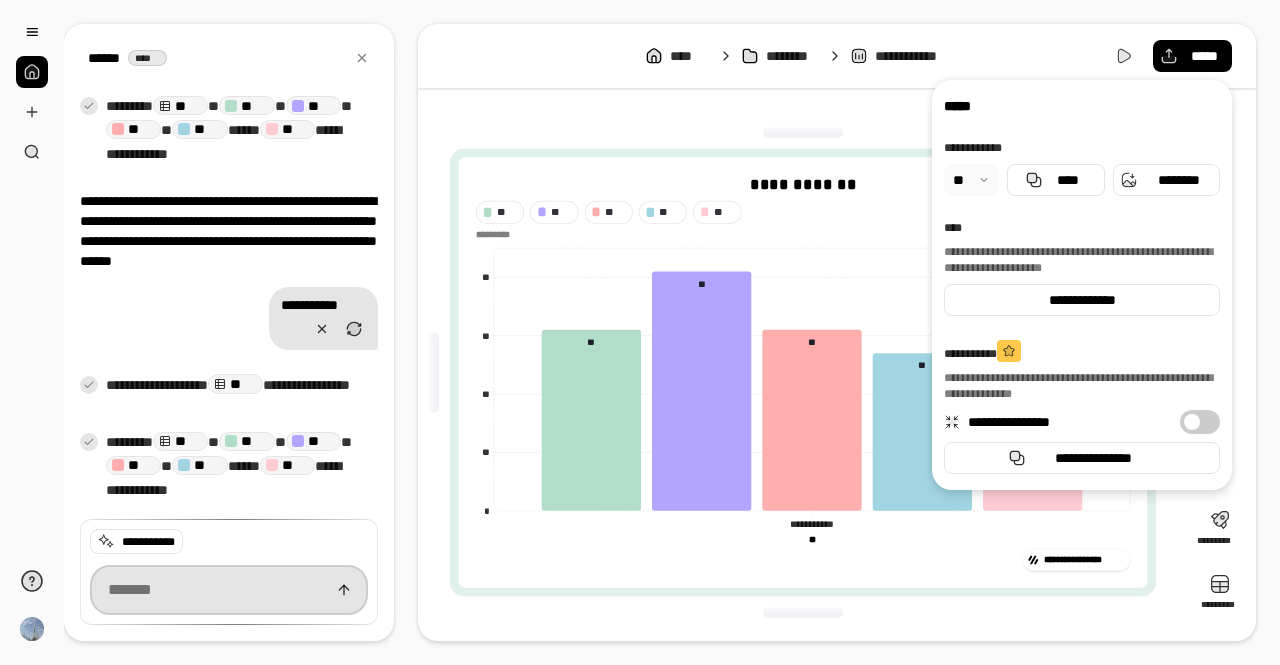 scroll, scrollTop: 826, scrollLeft: 0, axis: vertical 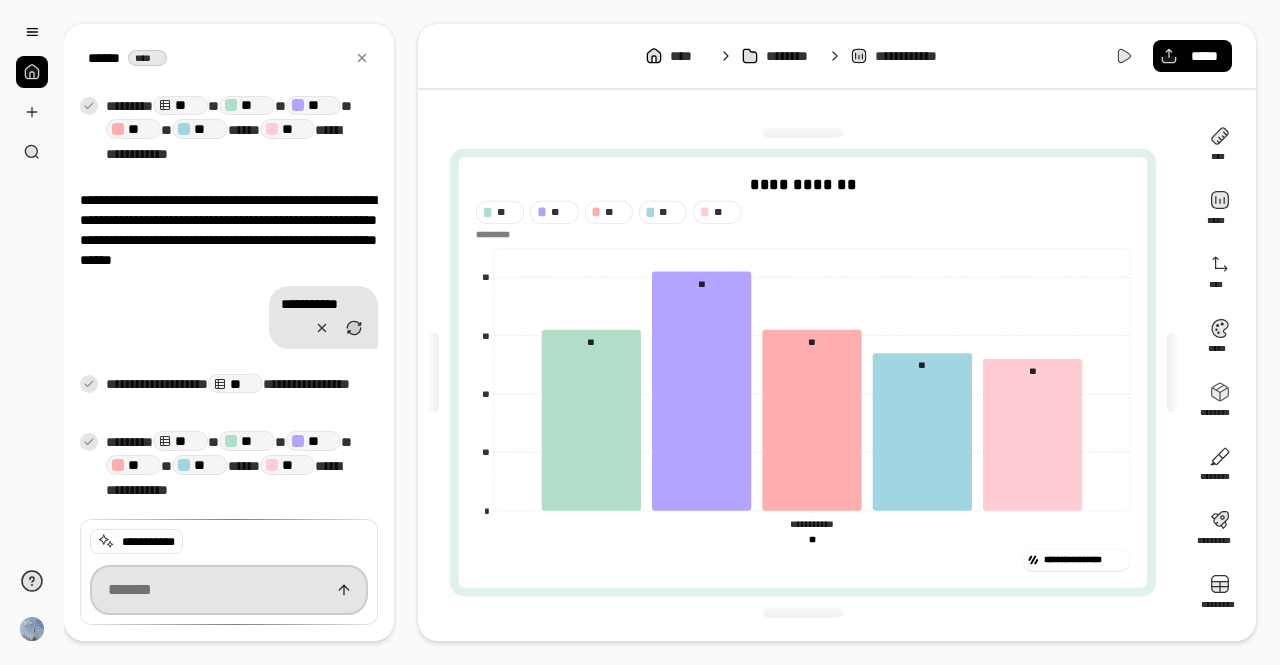 paste on "**********" 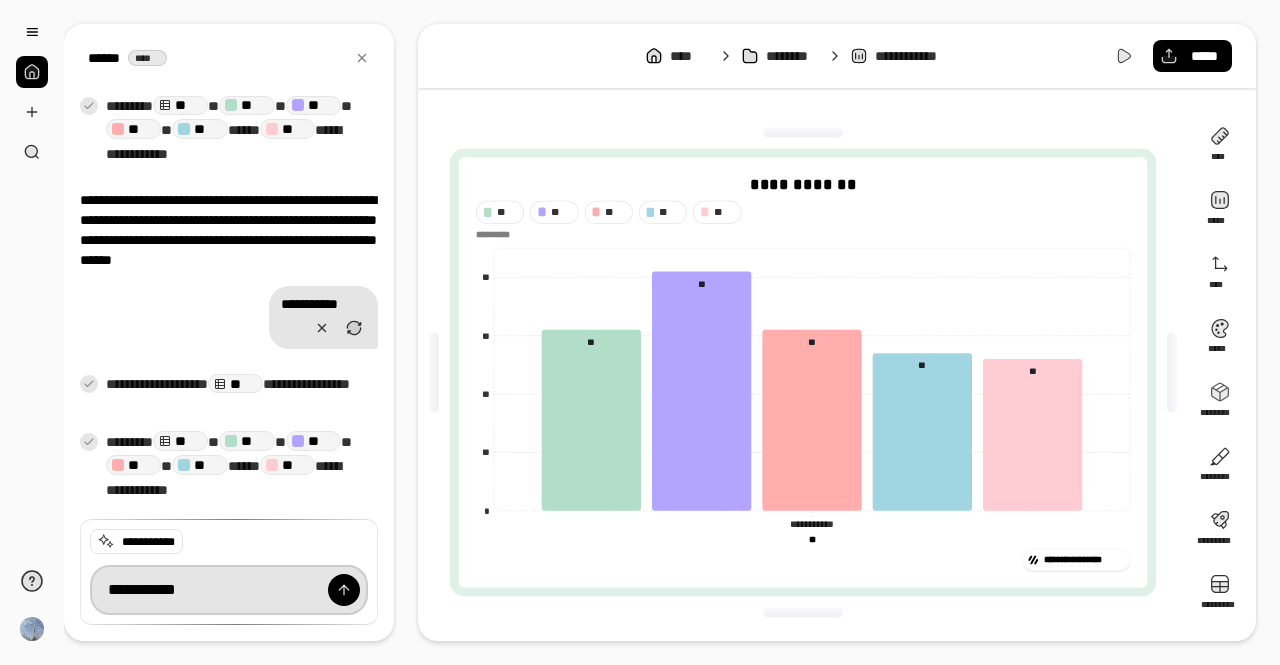 type on "**********" 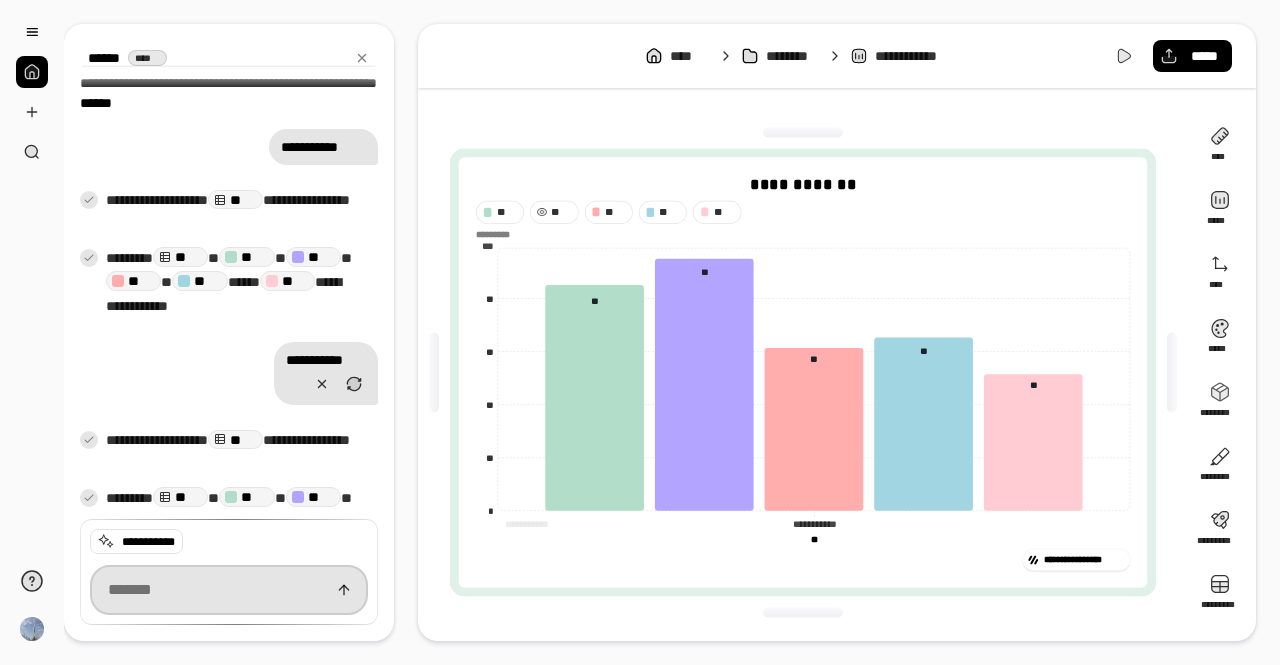 scroll, scrollTop: 1039, scrollLeft: 0, axis: vertical 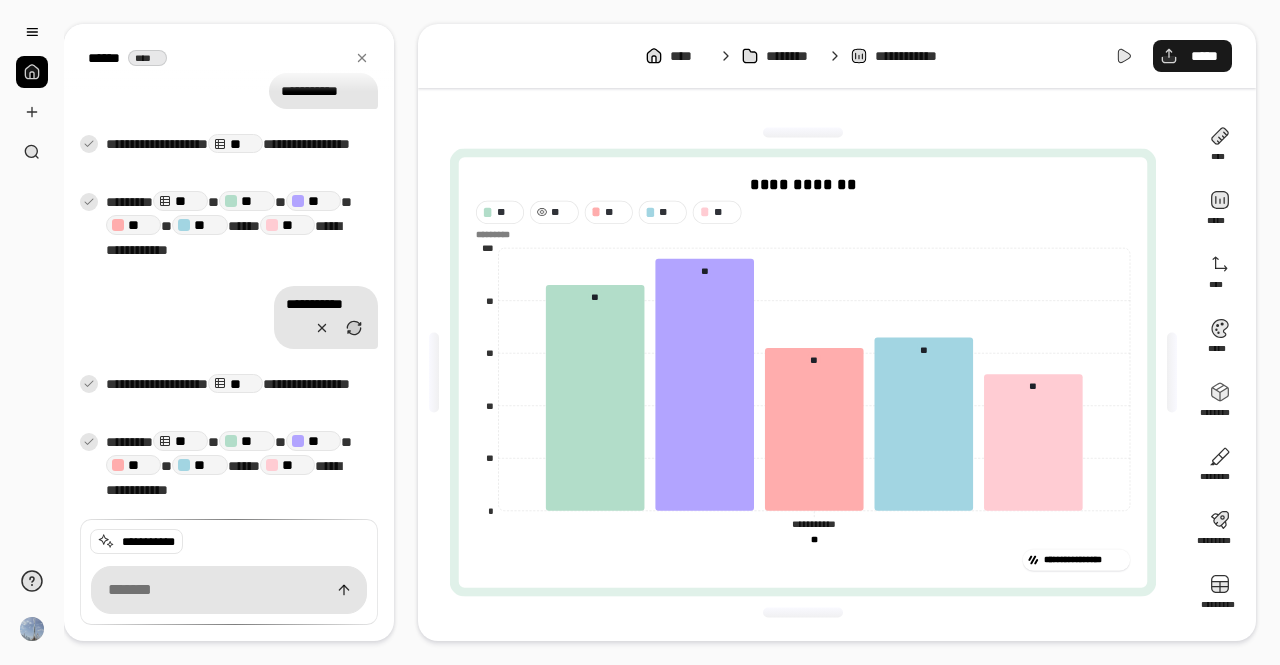 click on "*****" at bounding box center (1204, 56) 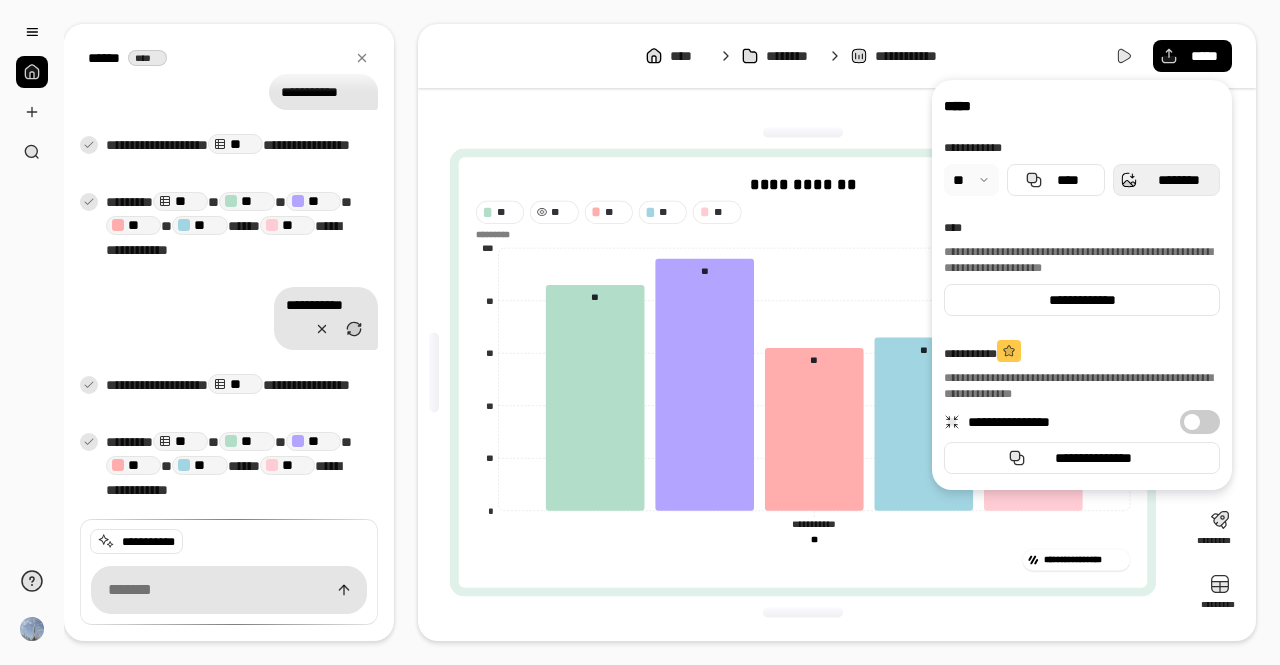 click on "********" at bounding box center [1178, 180] 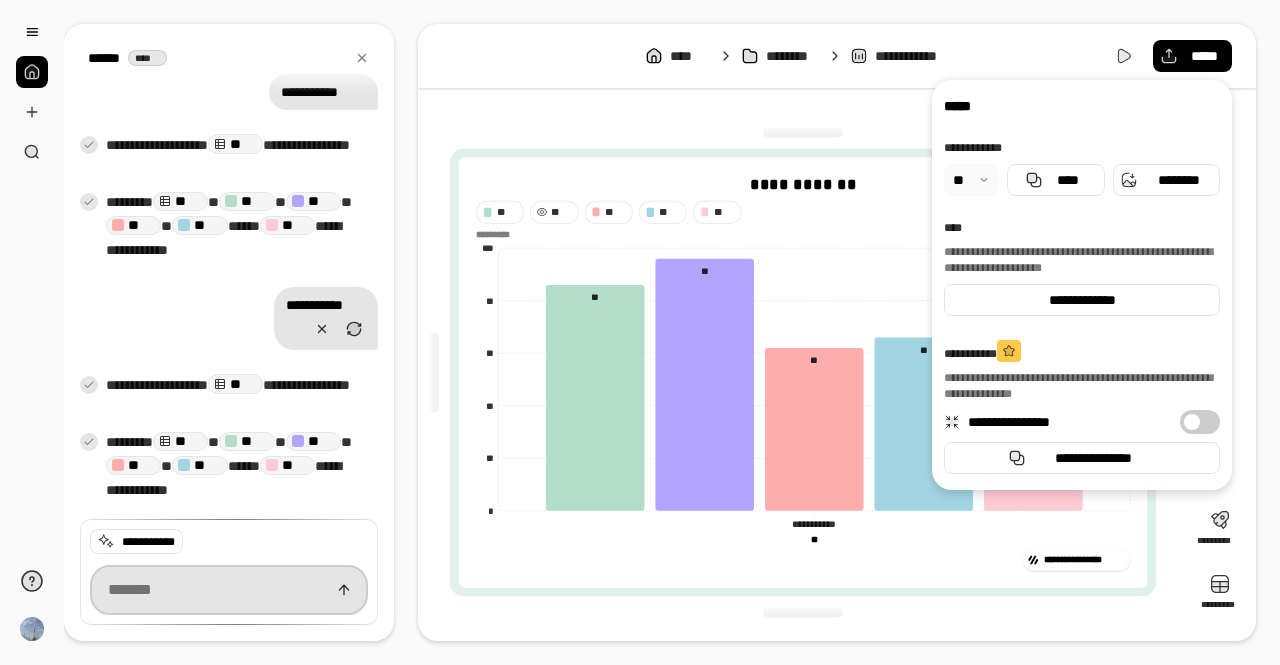 click at bounding box center [229, 590] 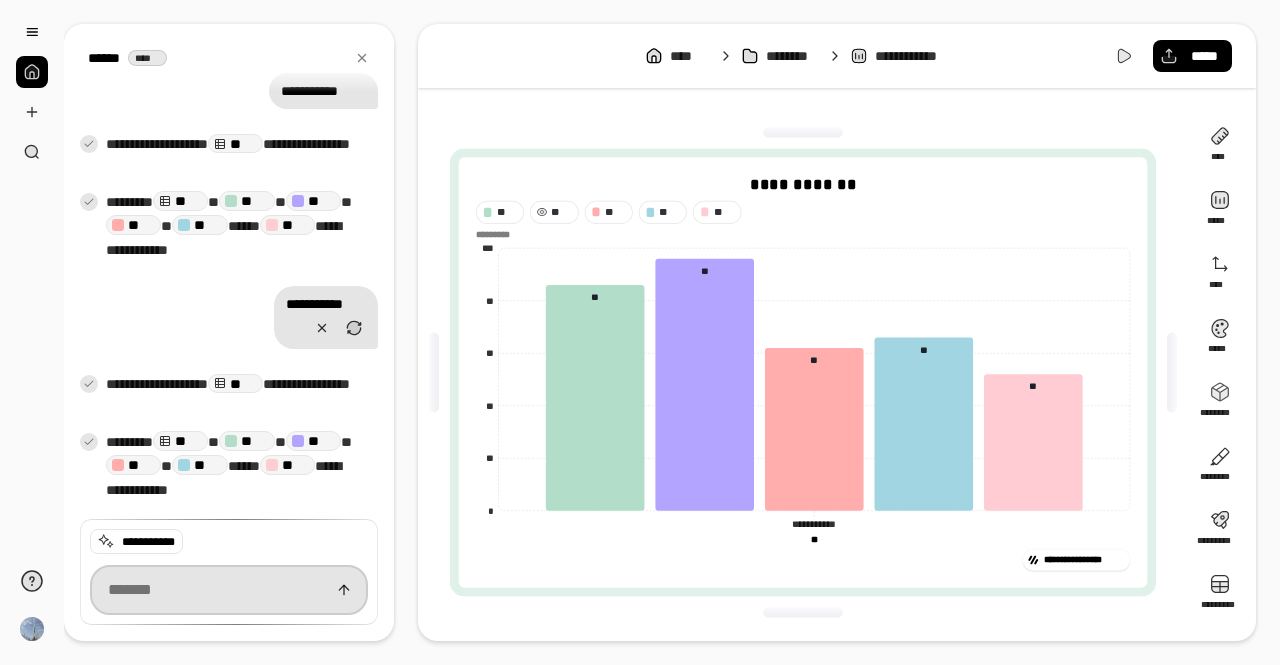 paste on "**********" 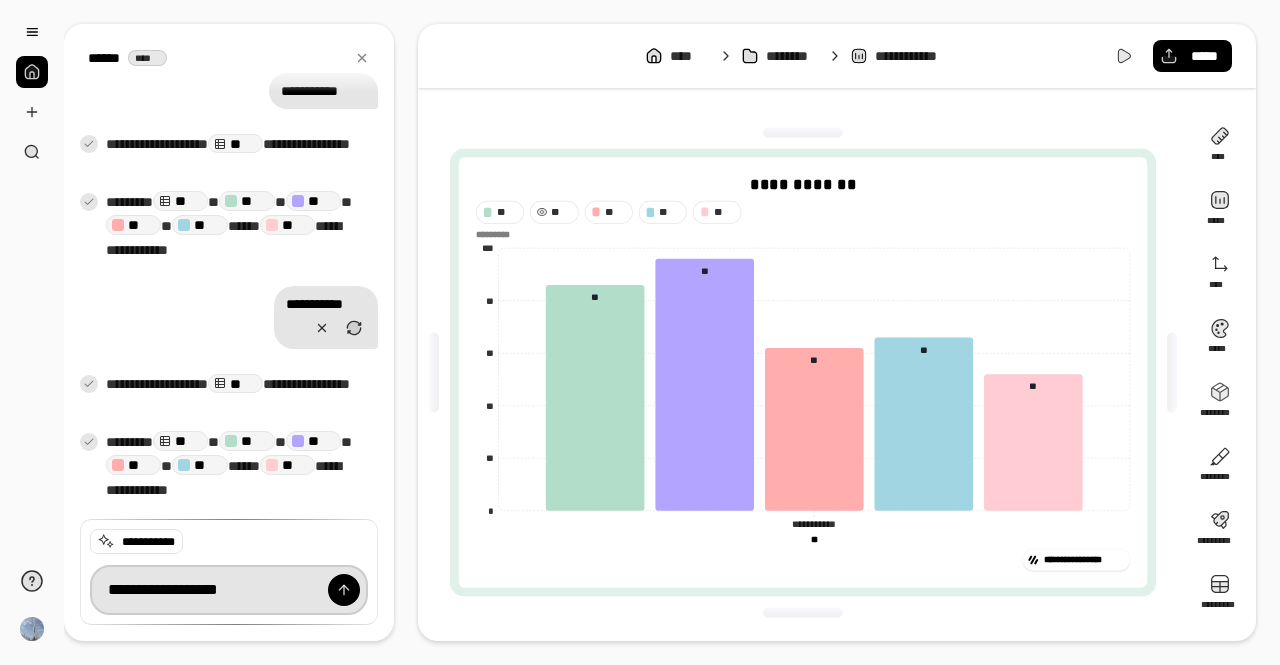 type on "**********" 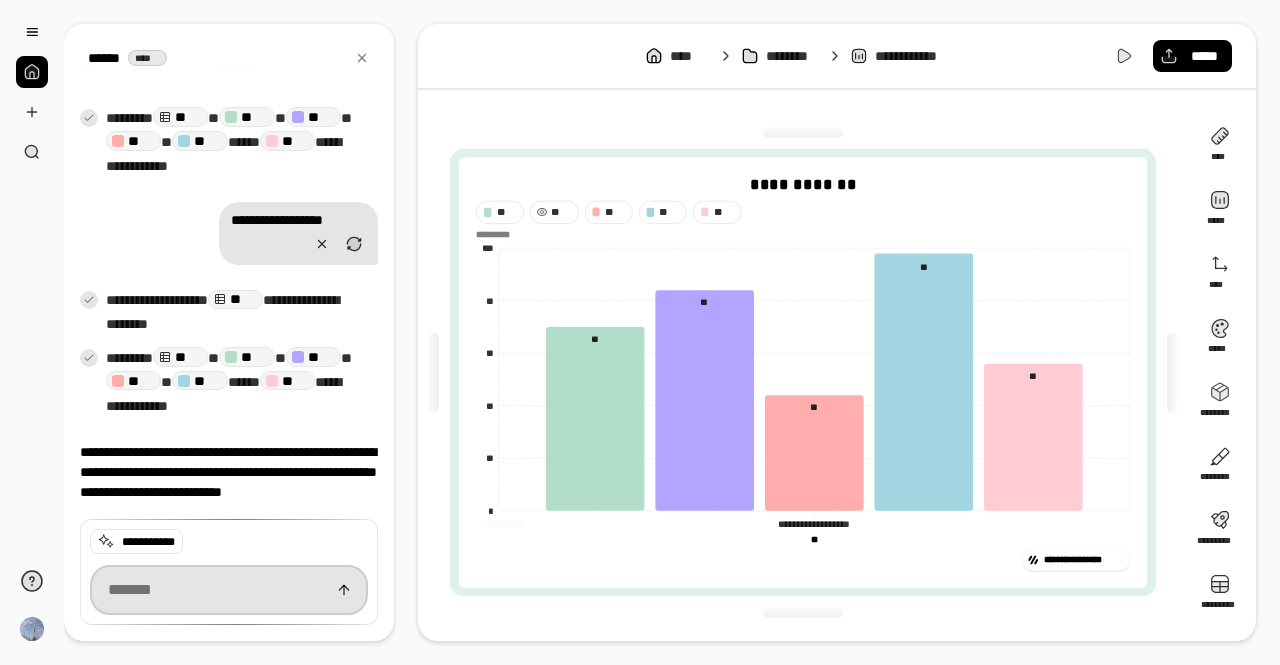 scroll, scrollTop: 1356, scrollLeft: 0, axis: vertical 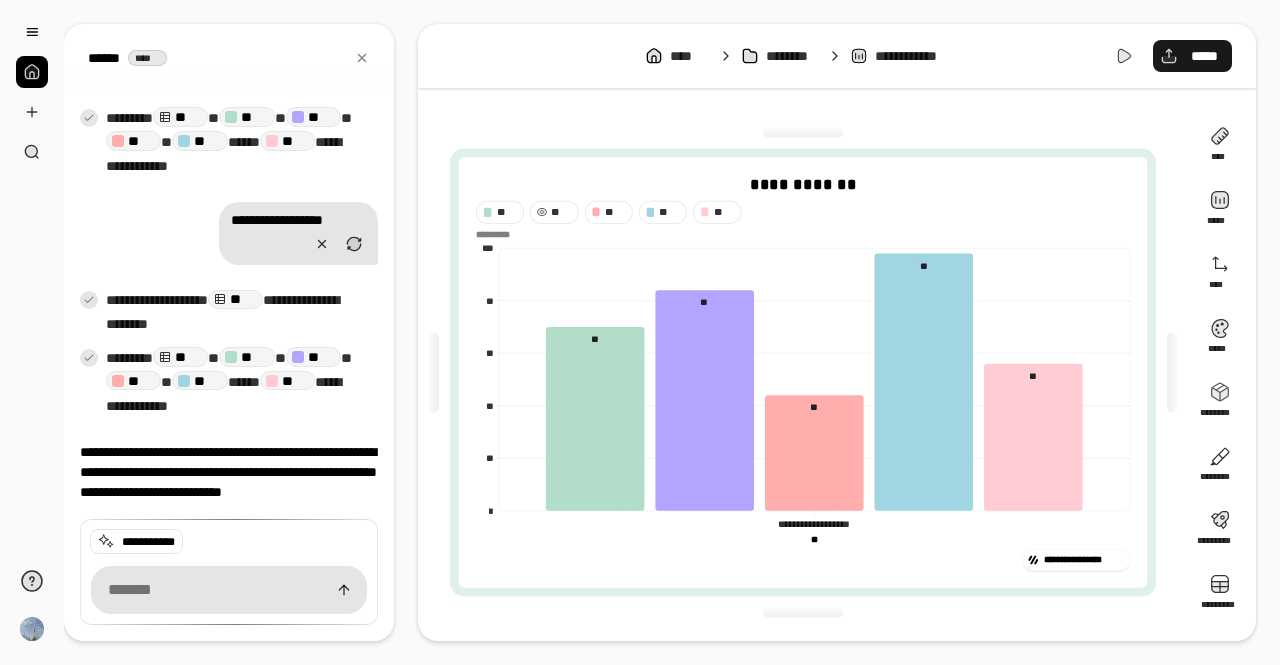 click on "*****" at bounding box center [1204, 56] 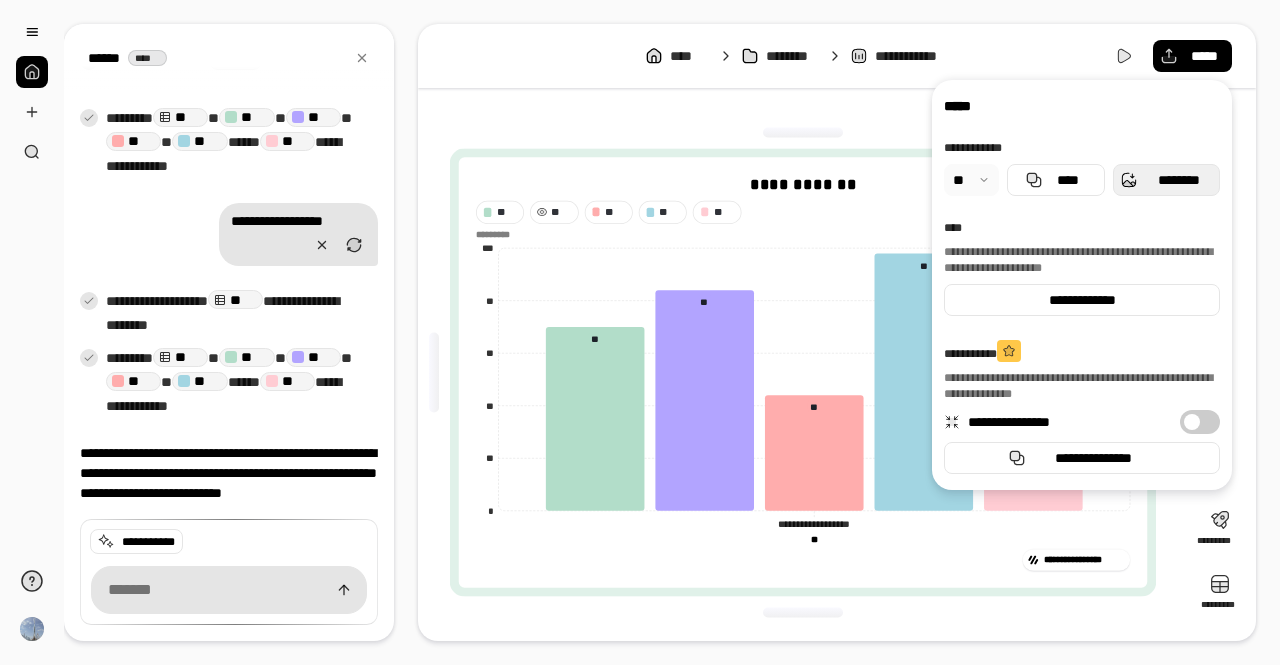 click on "********" at bounding box center (1166, 180) 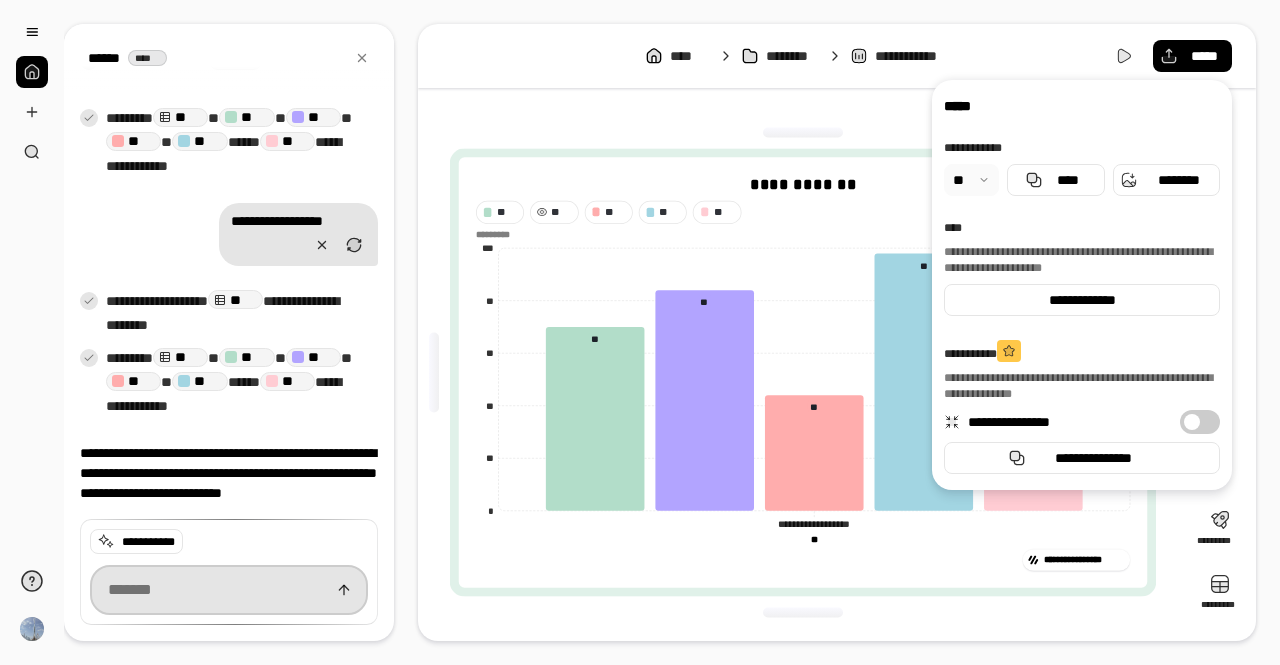scroll, scrollTop: 1356, scrollLeft: 0, axis: vertical 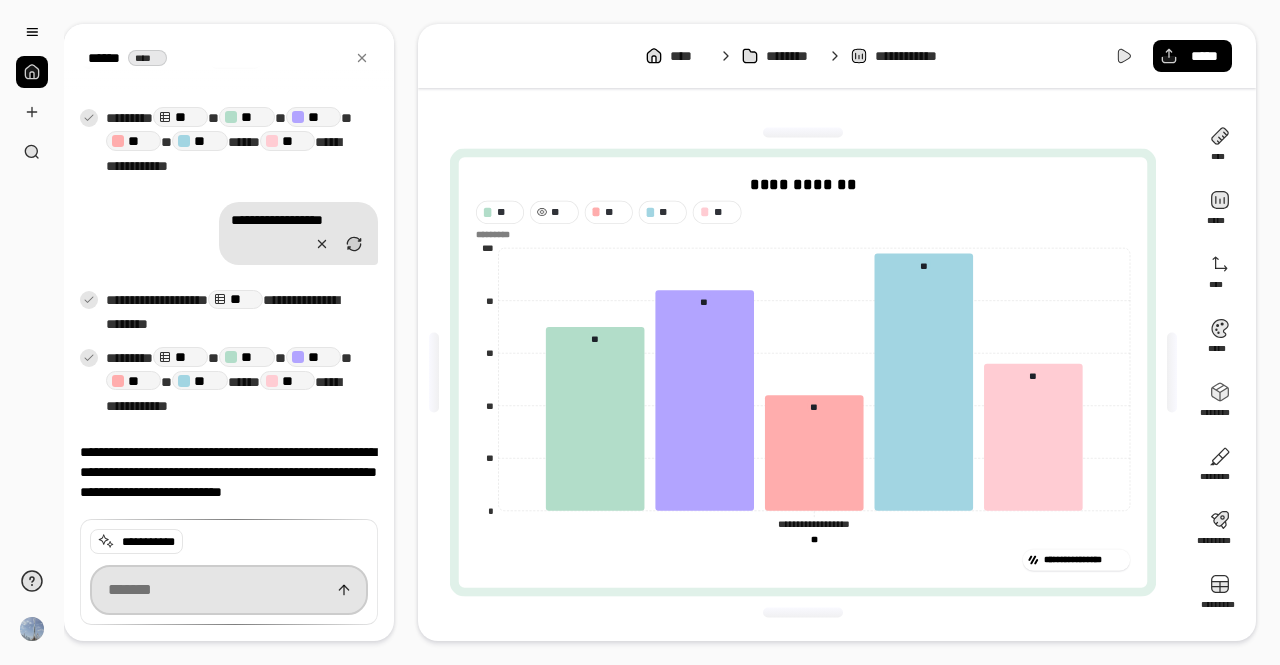 paste on "**********" 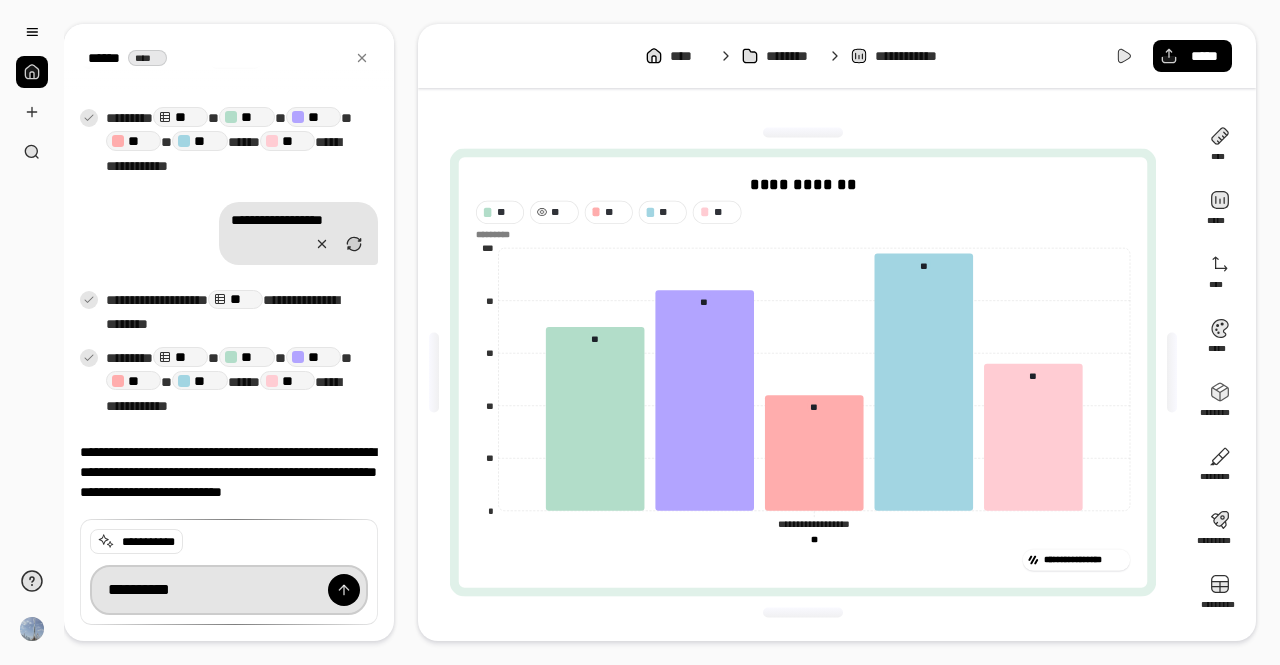 type on "**********" 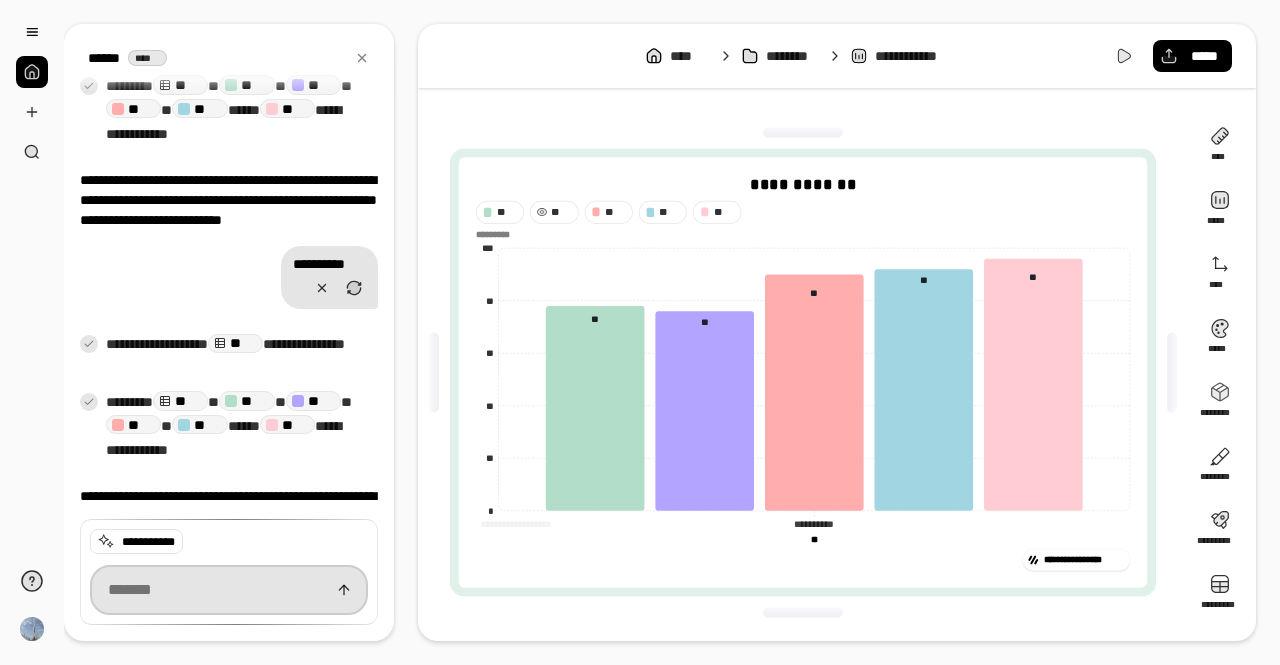 scroll, scrollTop: 1665, scrollLeft: 0, axis: vertical 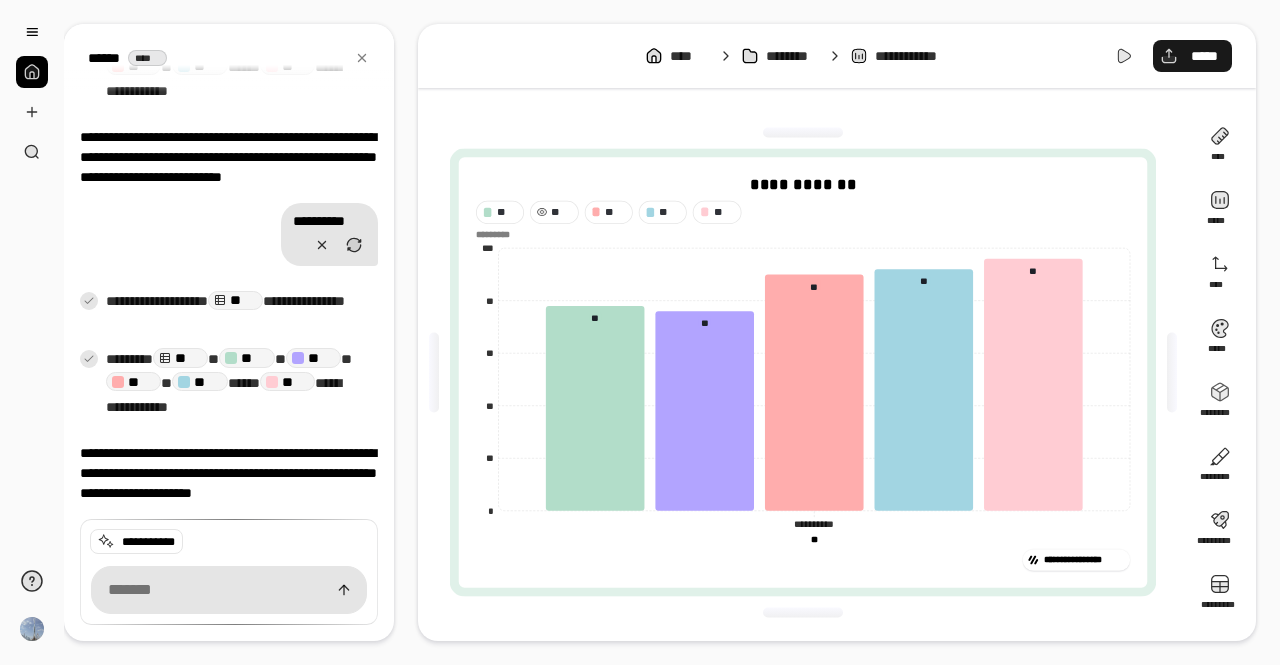 click on "*****" at bounding box center [1192, 56] 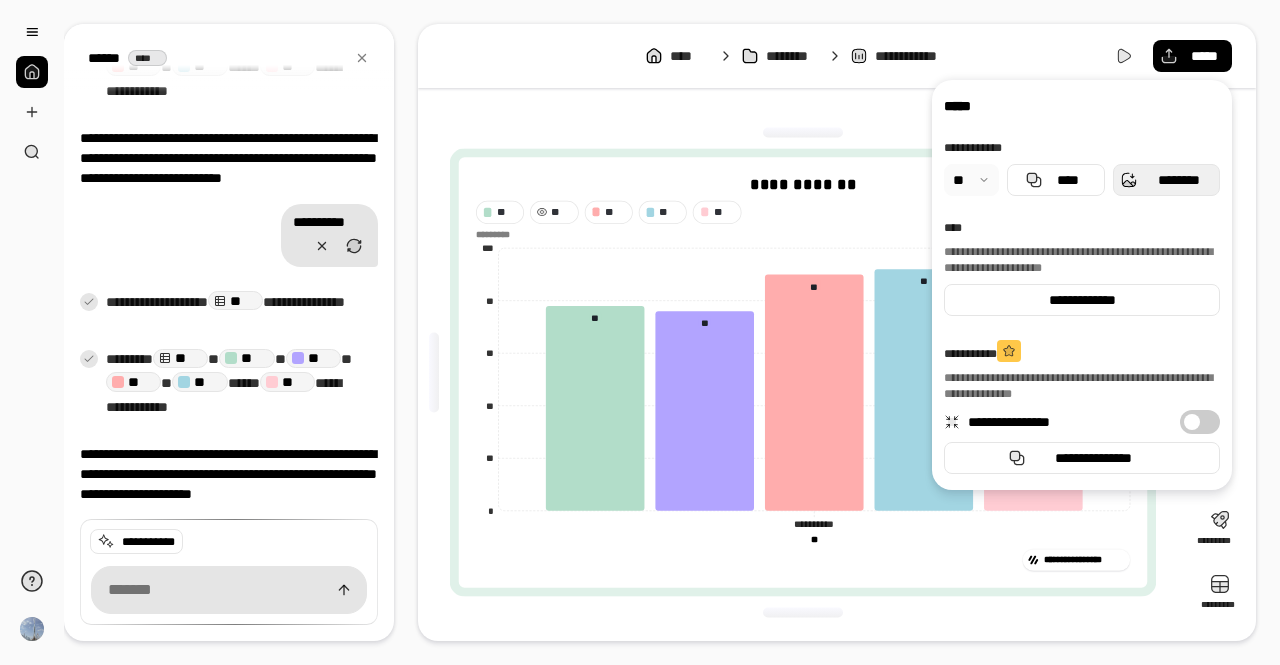 click on "********" at bounding box center (1178, 180) 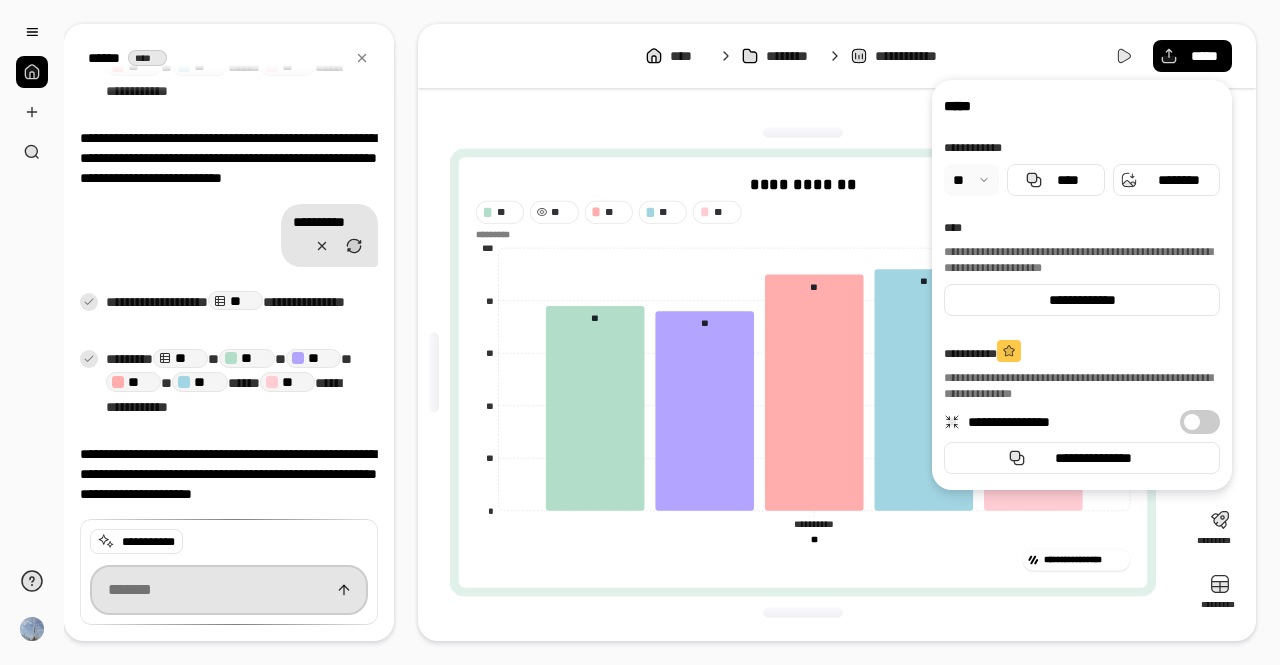 click at bounding box center (229, 590) 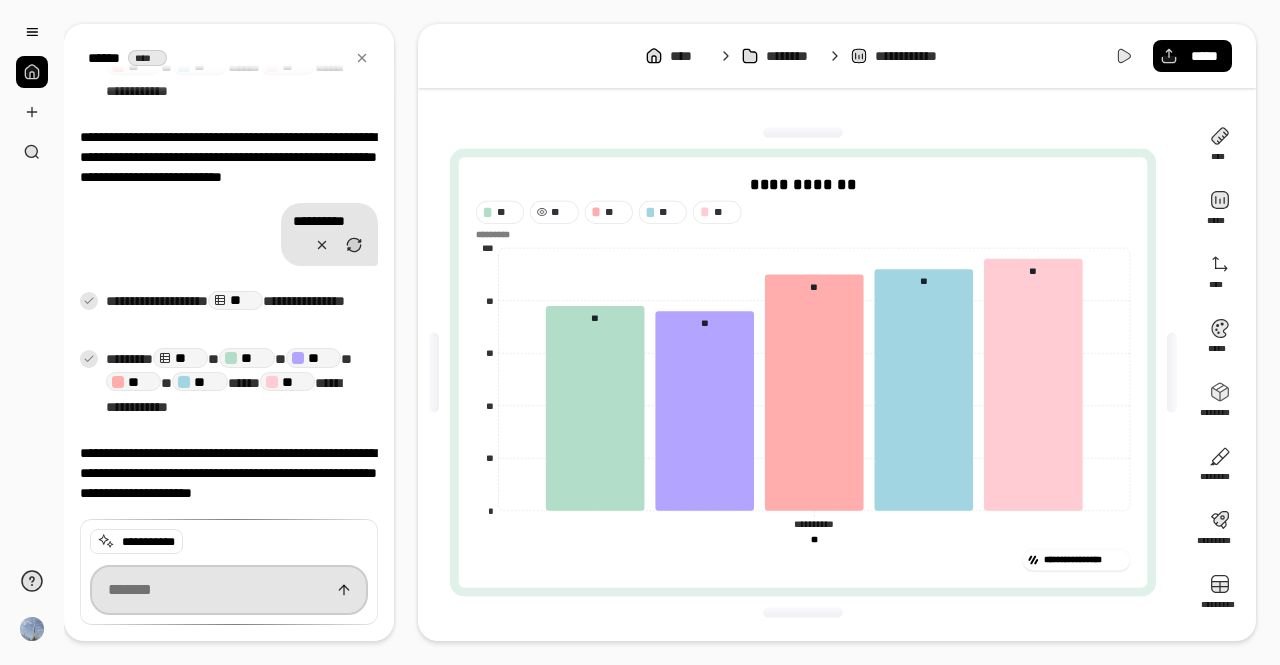 paste on "**********" 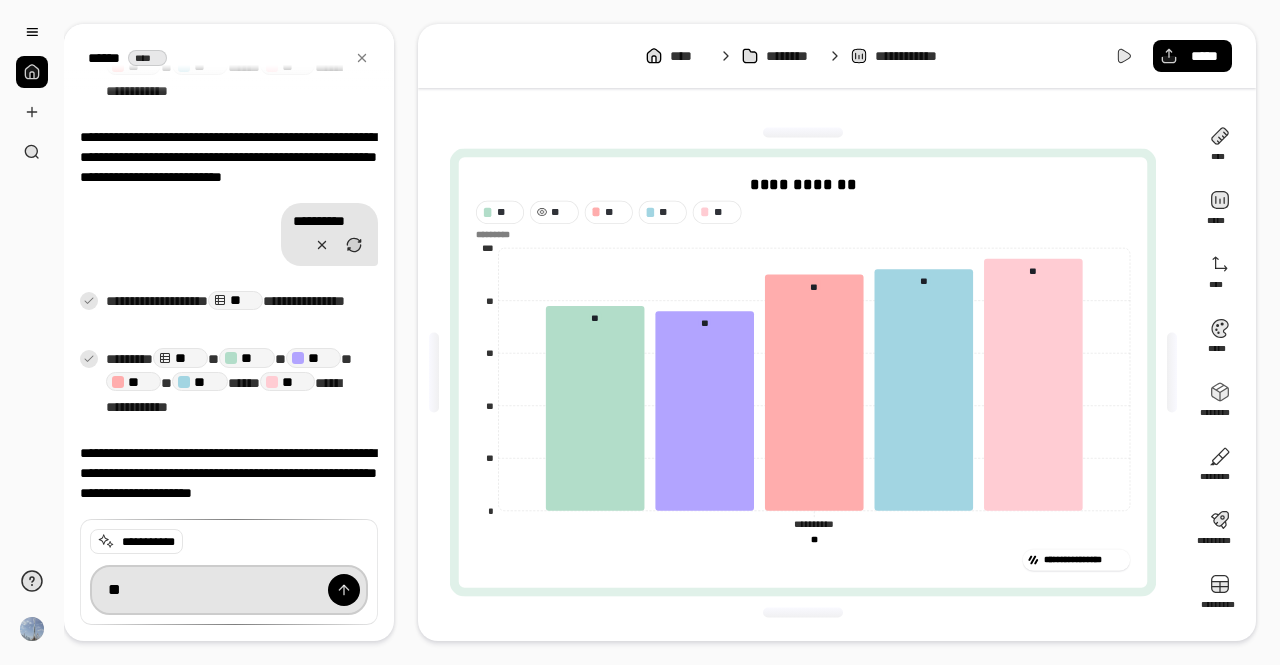 type on "*" 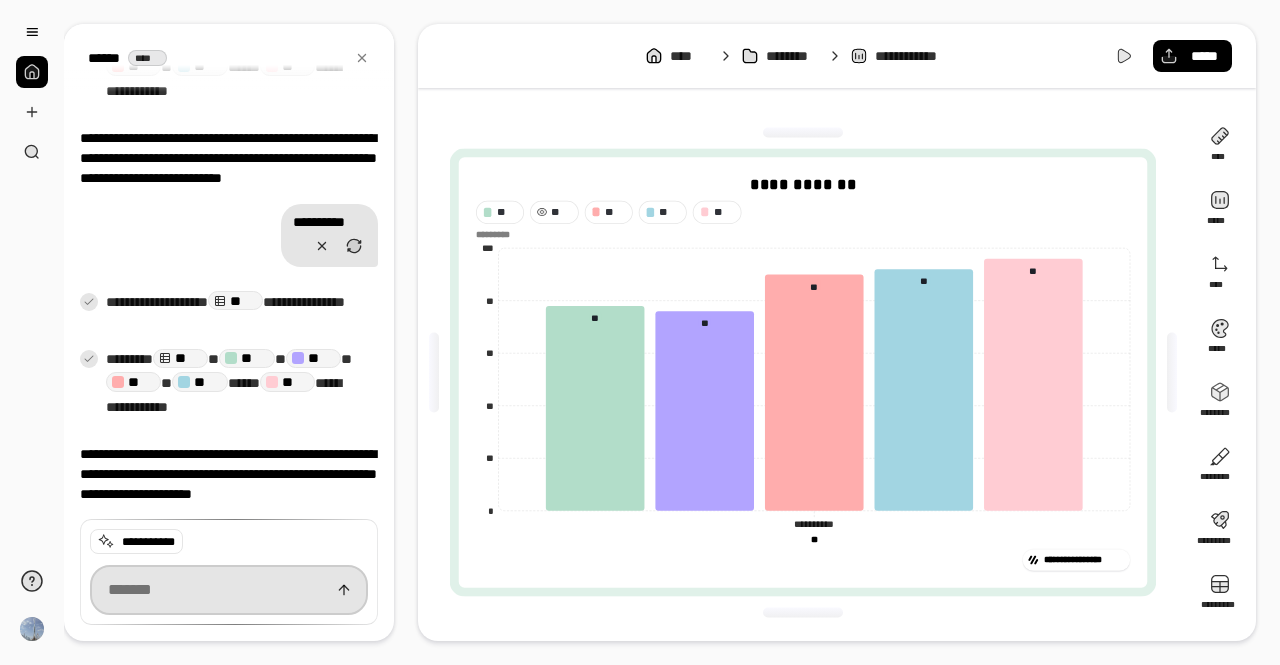 scroll, scrollTop: 1665, scrollLeft: 0, axis: vertical 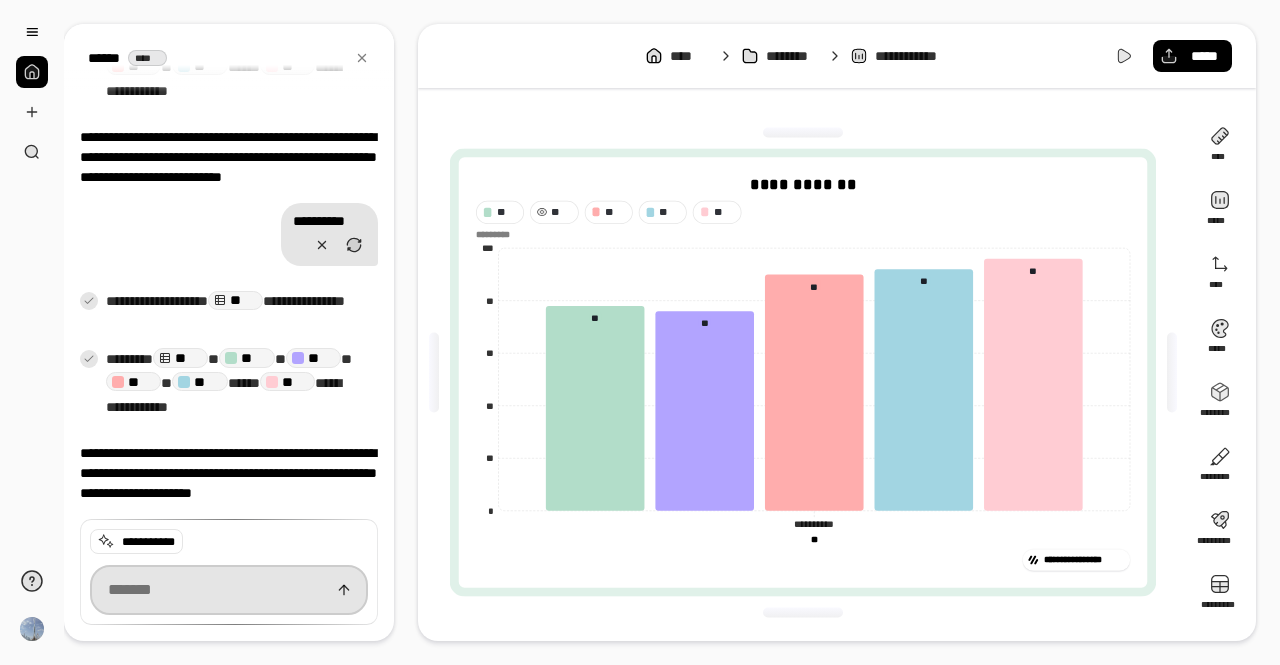 click at bounding box center [229, 590] 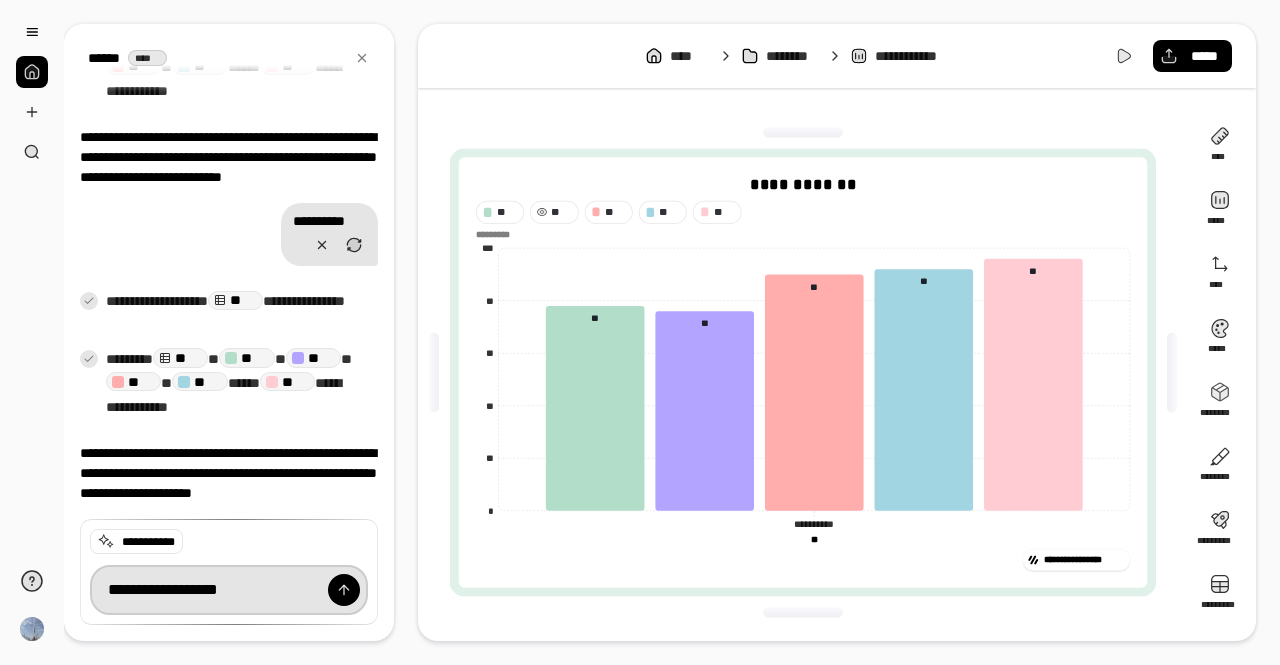 type on "**********" 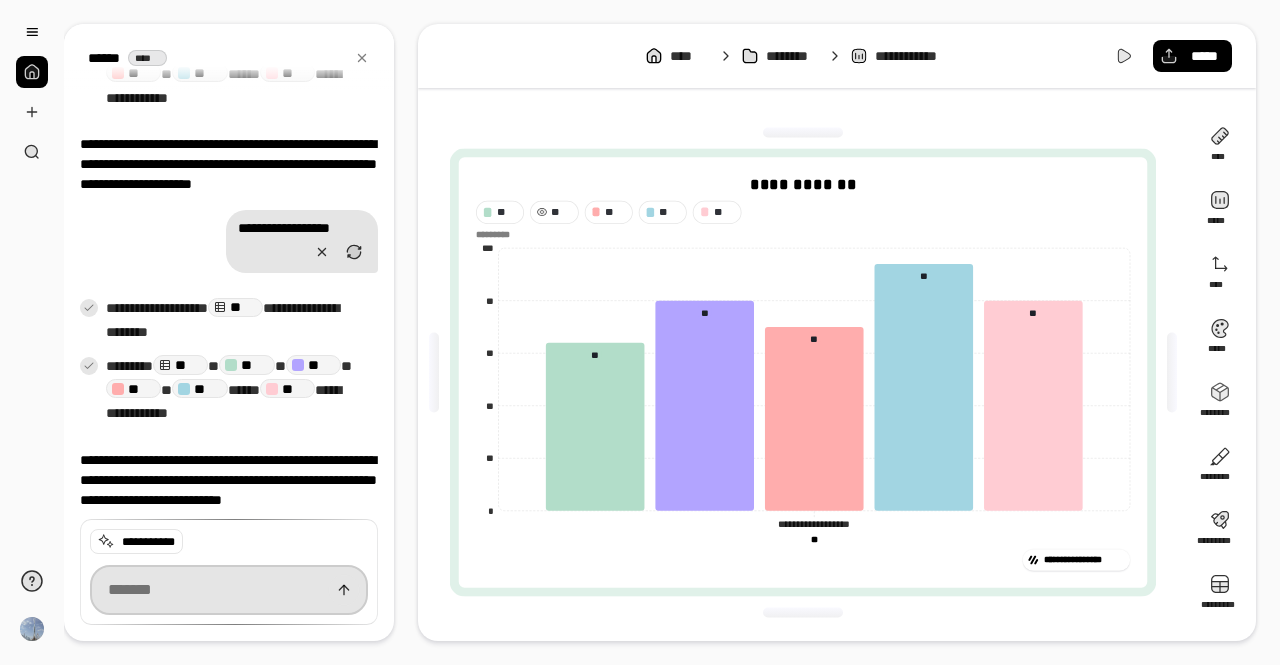scroll, scrollTop: 1974, scrollLeft: 0, axis: vertical 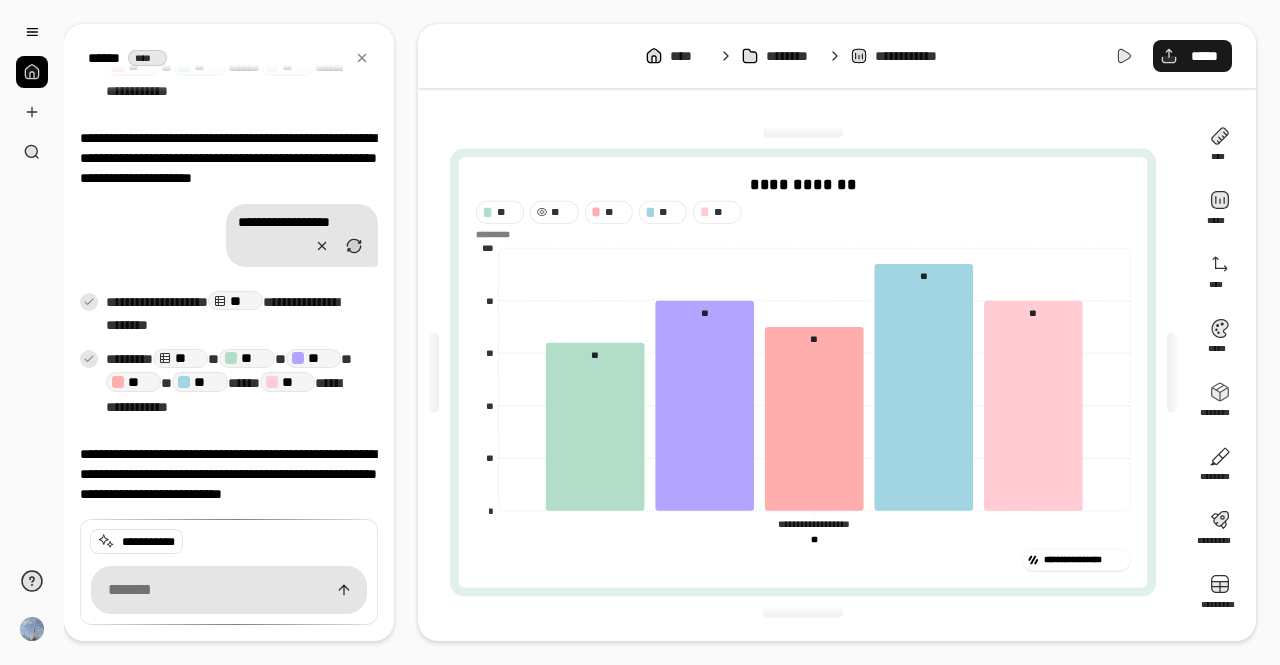 click on "*****" at bounding box center [1192, 56] 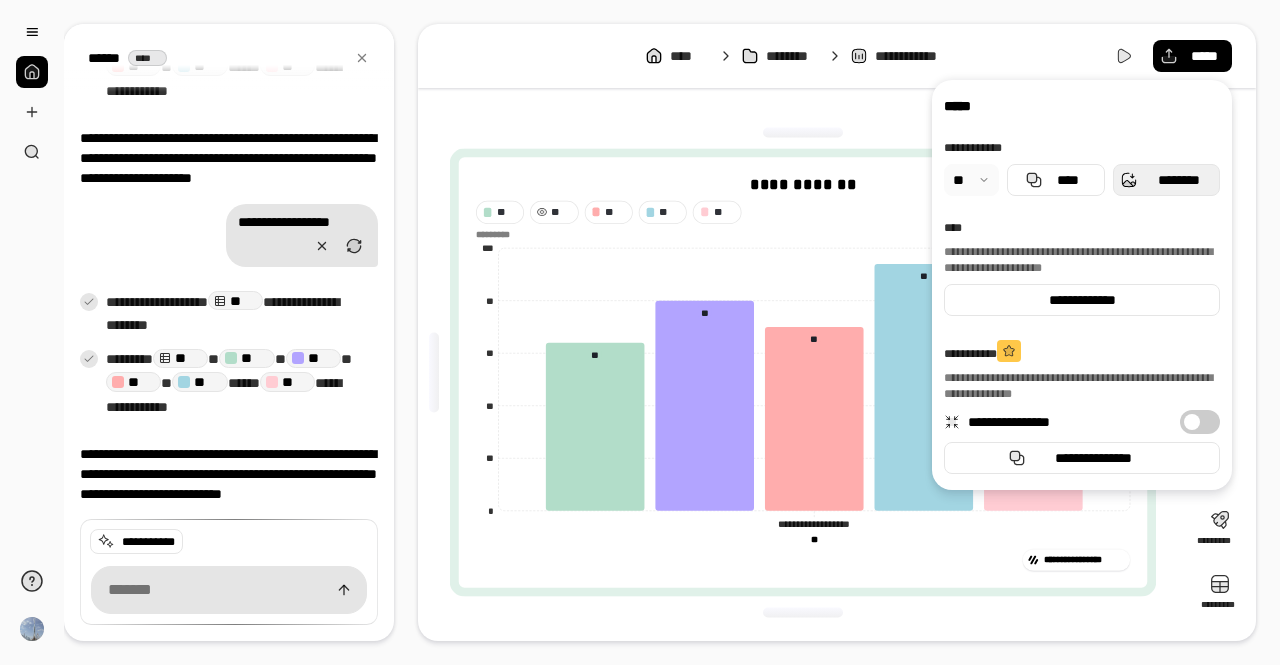 click on "********" at bounding box center [1178, 180] 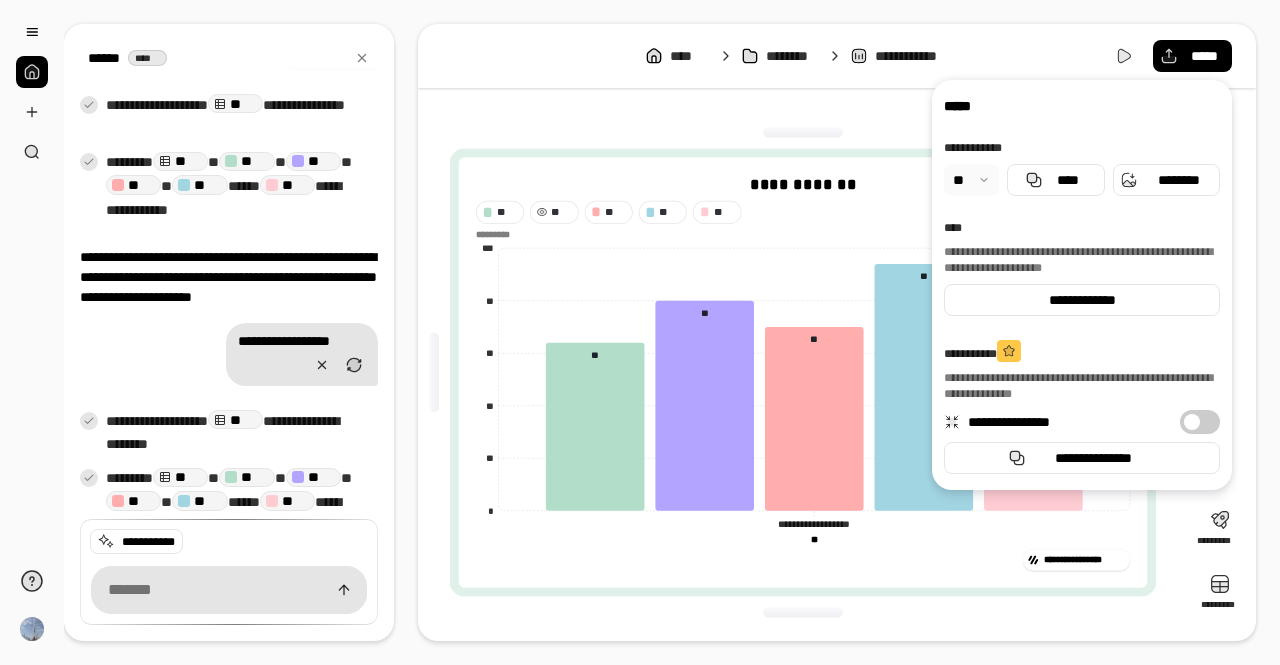 scroll, scrollTop: 1974, scrollLeft: 0, axis: vertical 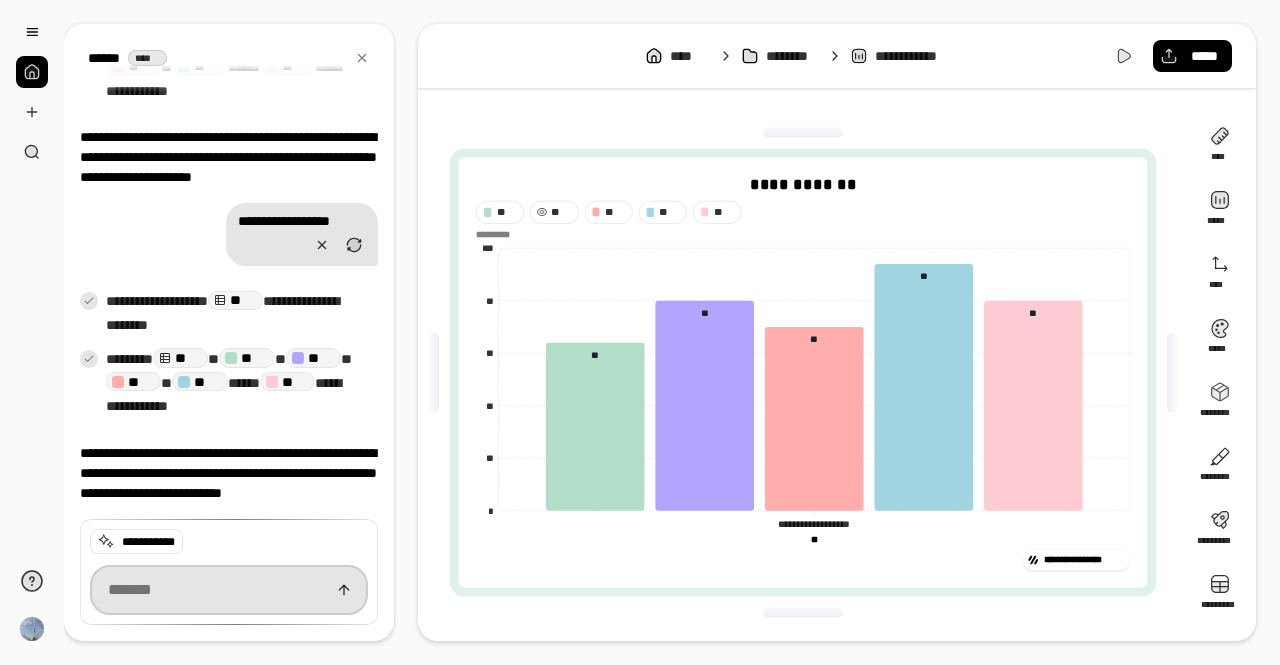 click at bounding box center [229, 590] 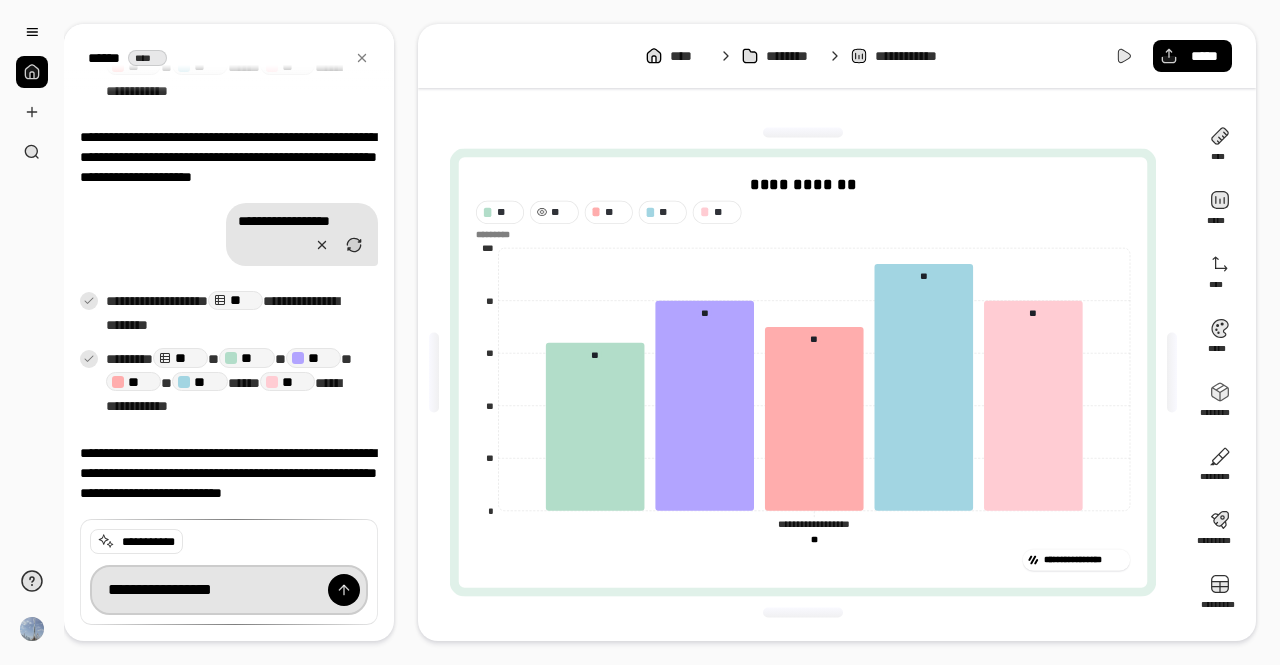 type on "**********" 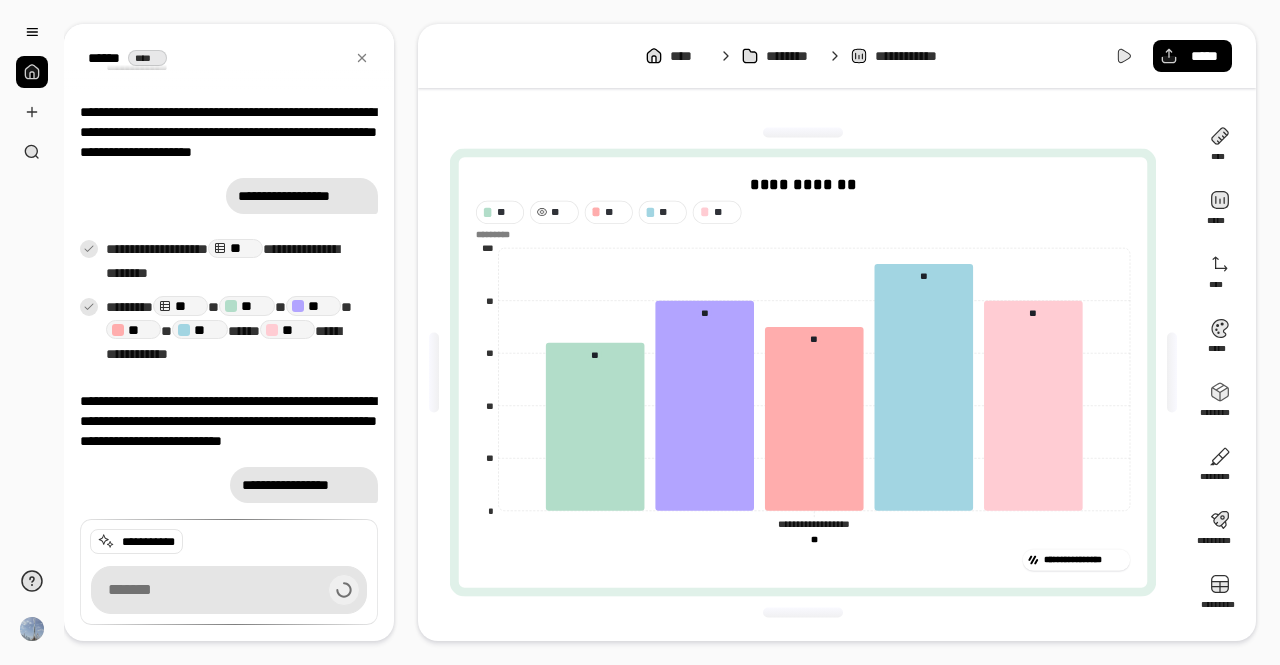 scroll, scrollTop: 1998, scrollLeft: 0, axis: vertical 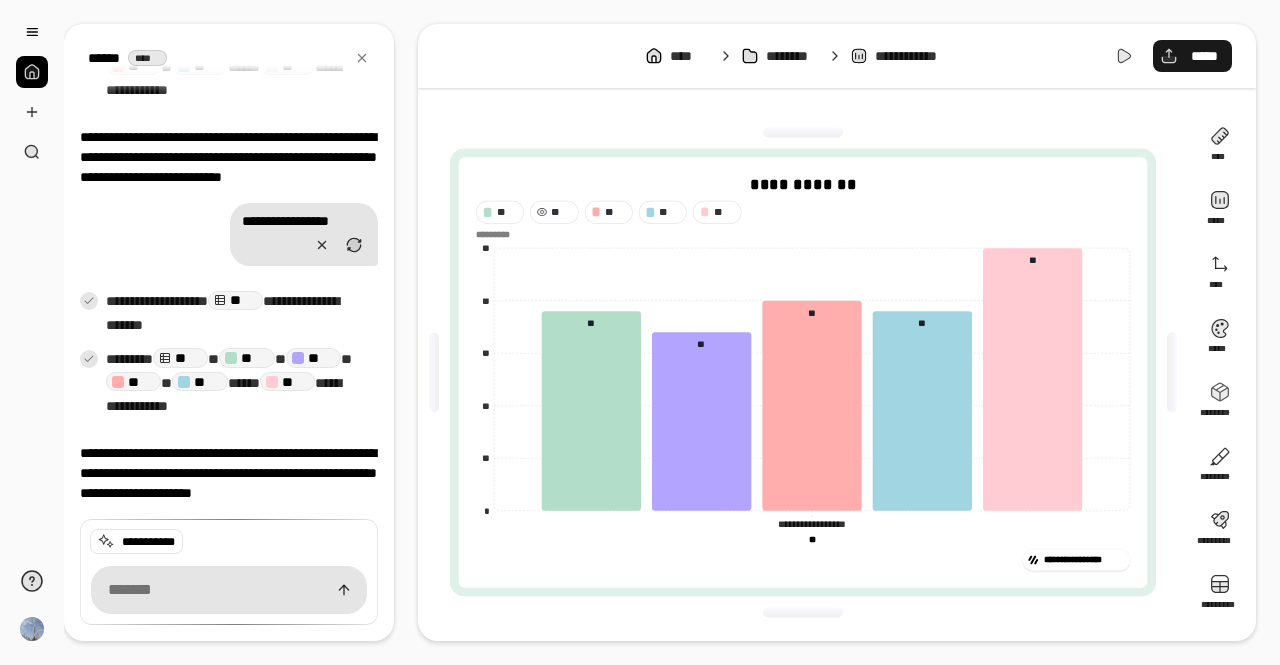click on "*****" at bounding box center [1192, 56] 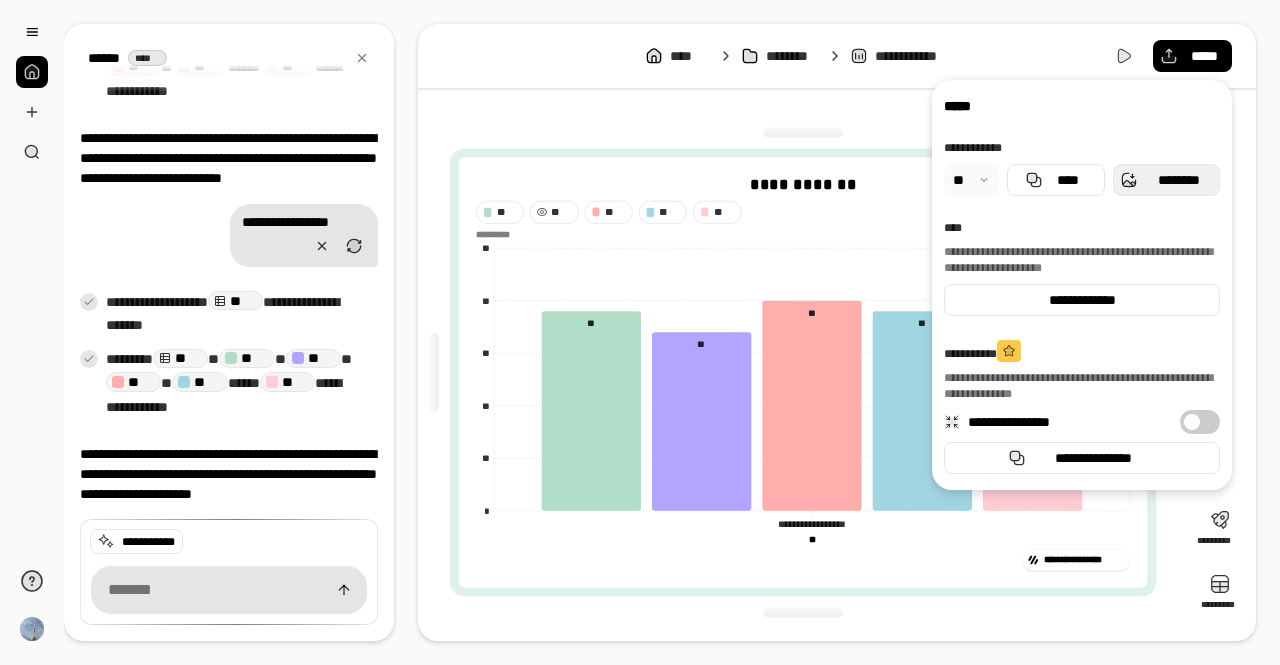 click on "********" at bounding box center (1166, 180) 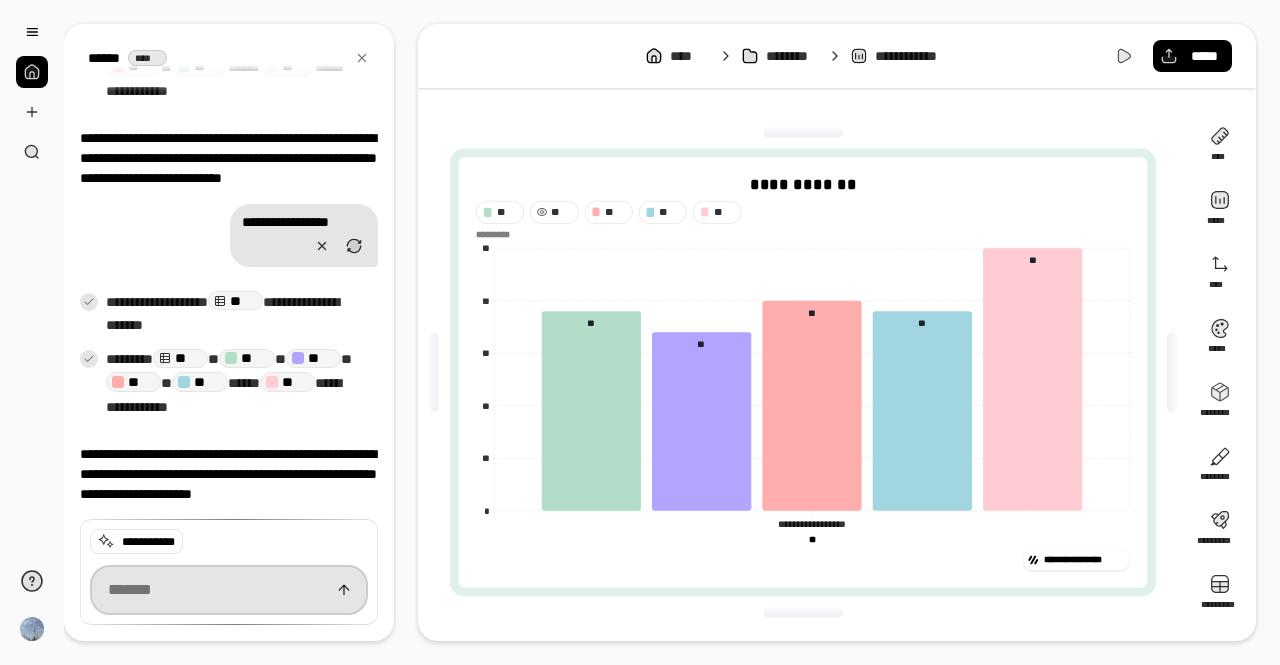 scroll, scrollTop: 2283, scrollLeft: 0, axis: vertical 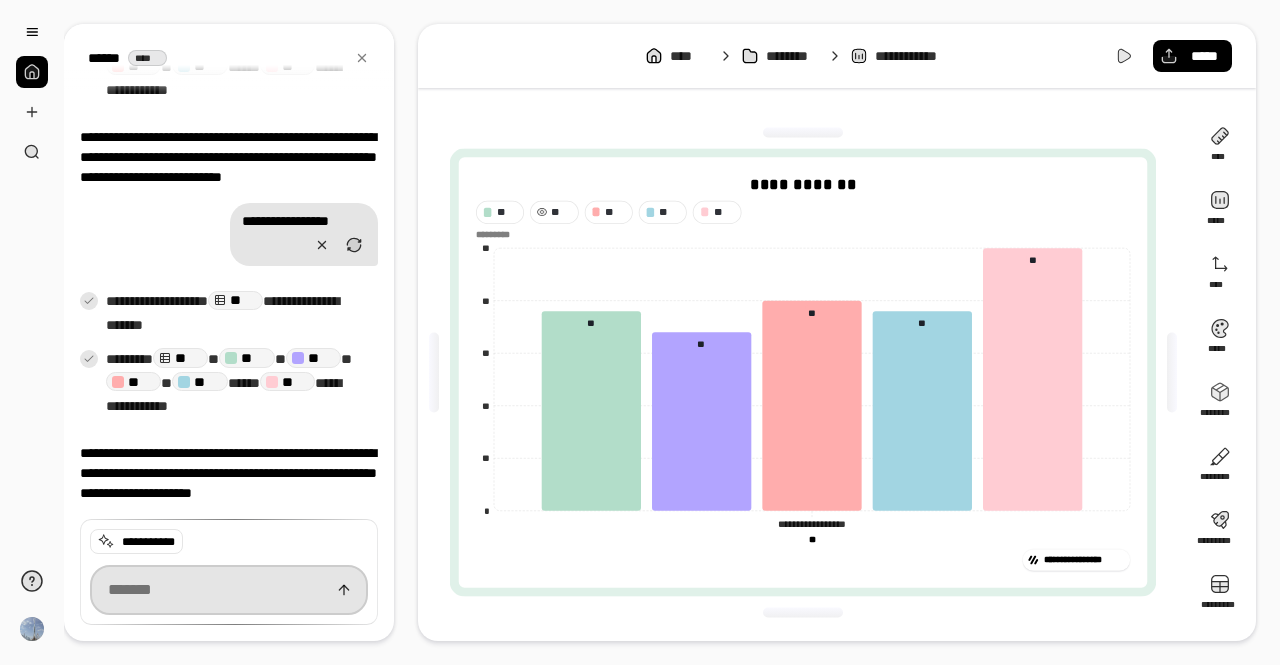 paste on "**********" 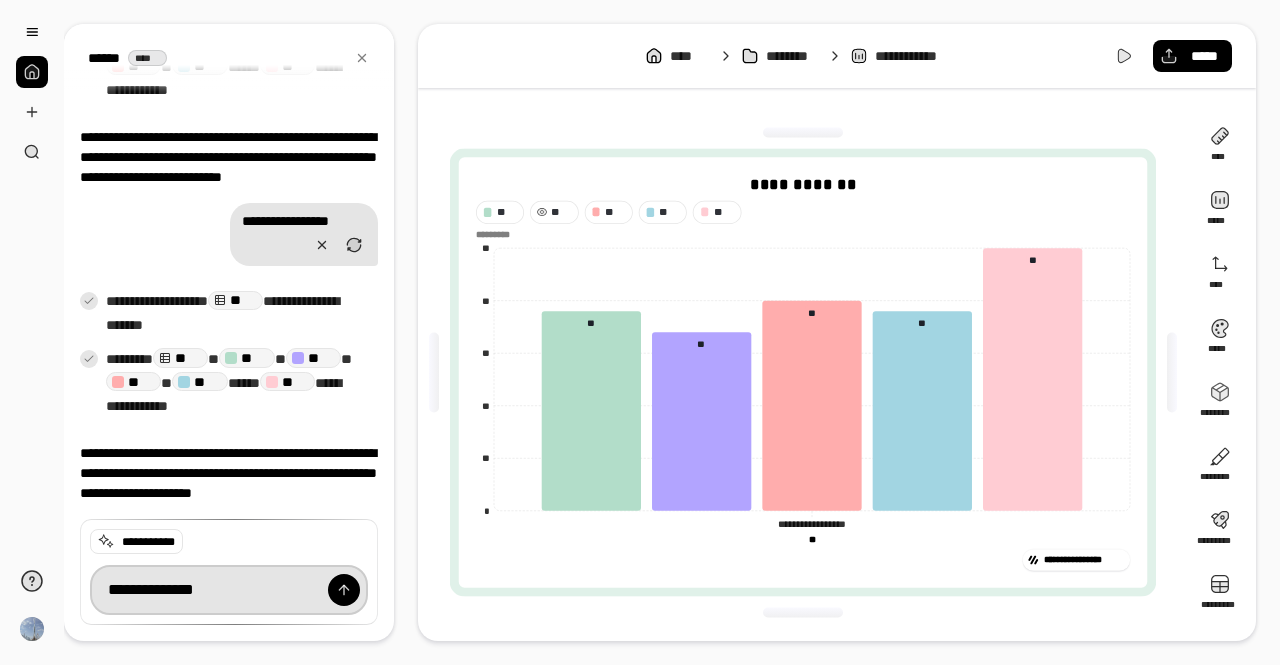 type on "**********" 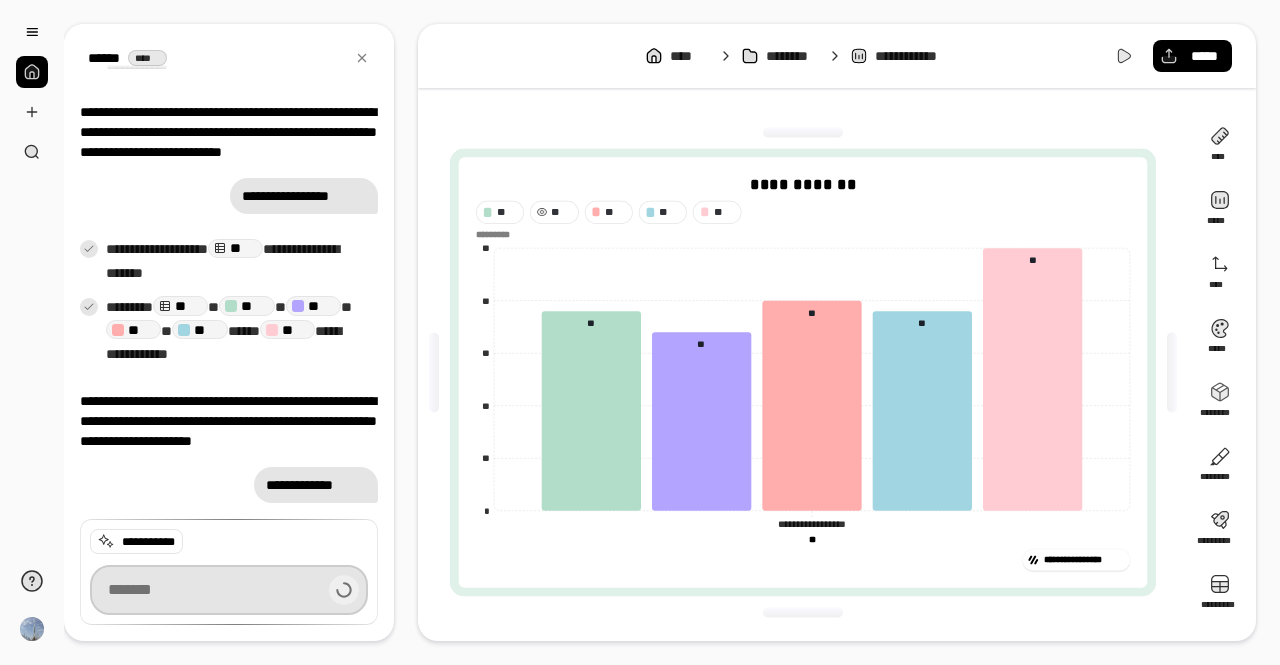 scroll, scrollTop: 2308, scrollLeft: 0, axis: vertical 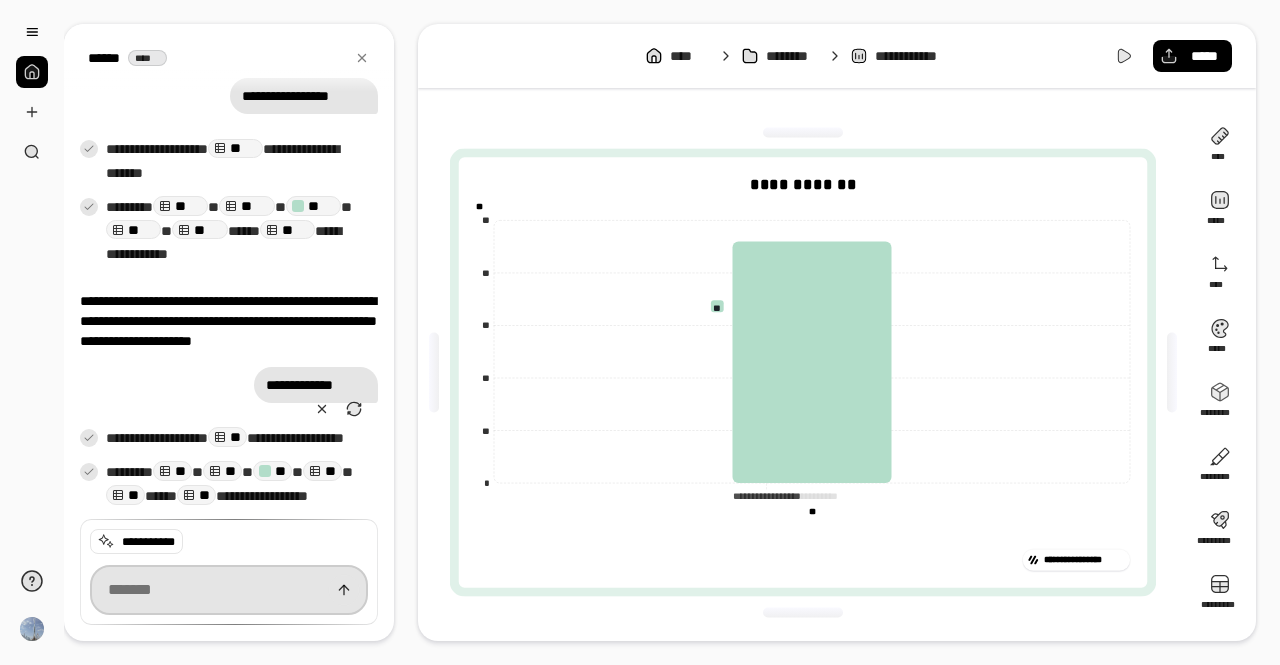 type on "**" 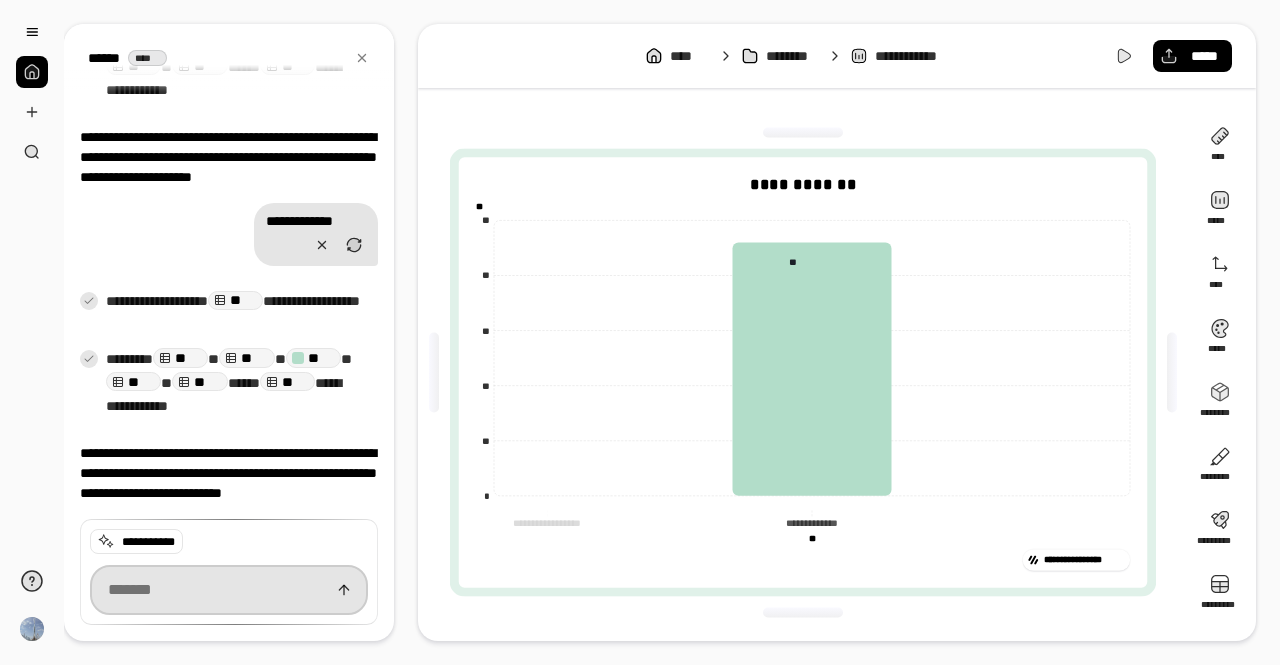 scroll, scrollTop: 2592, scrollLeft: 0, axis: vertical 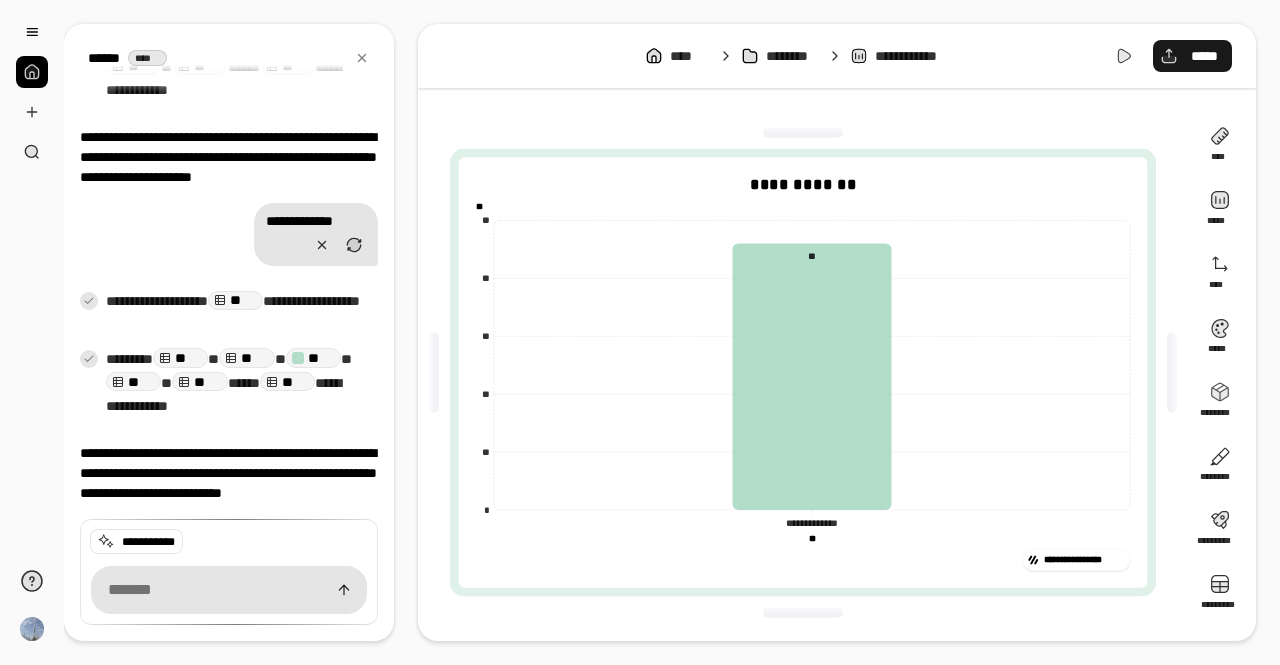 click on "*****" at bounding box center (1192, 56) 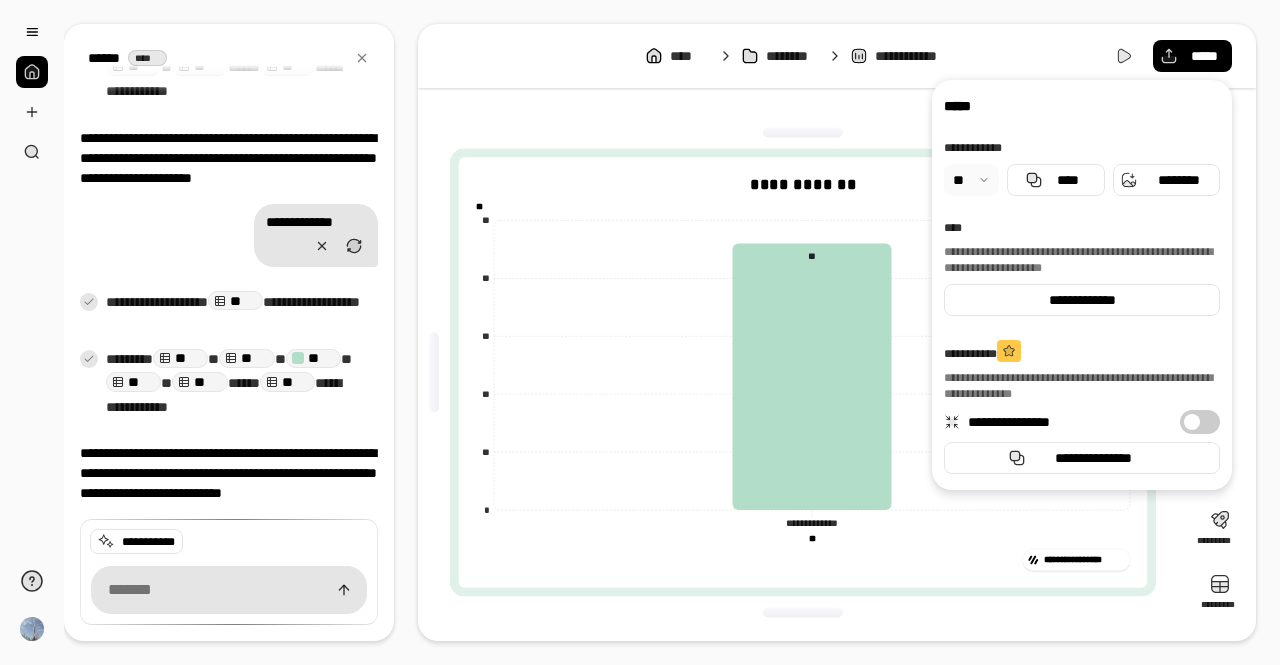 click on "**********" 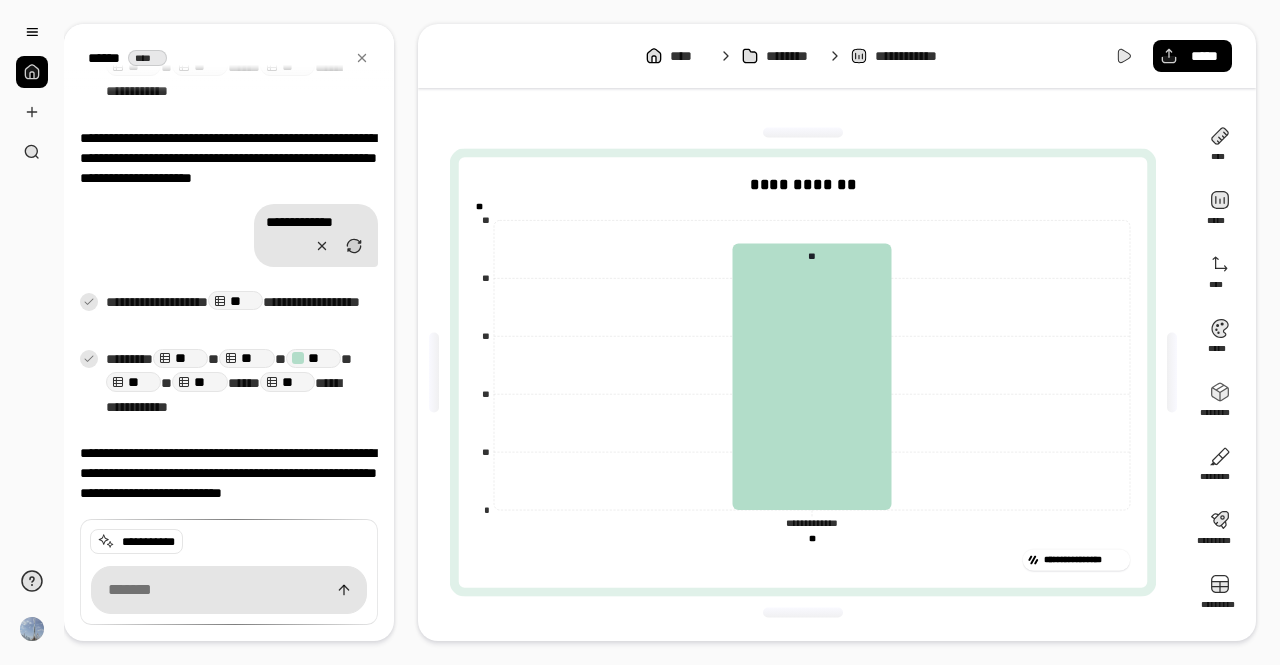 click on "** **" 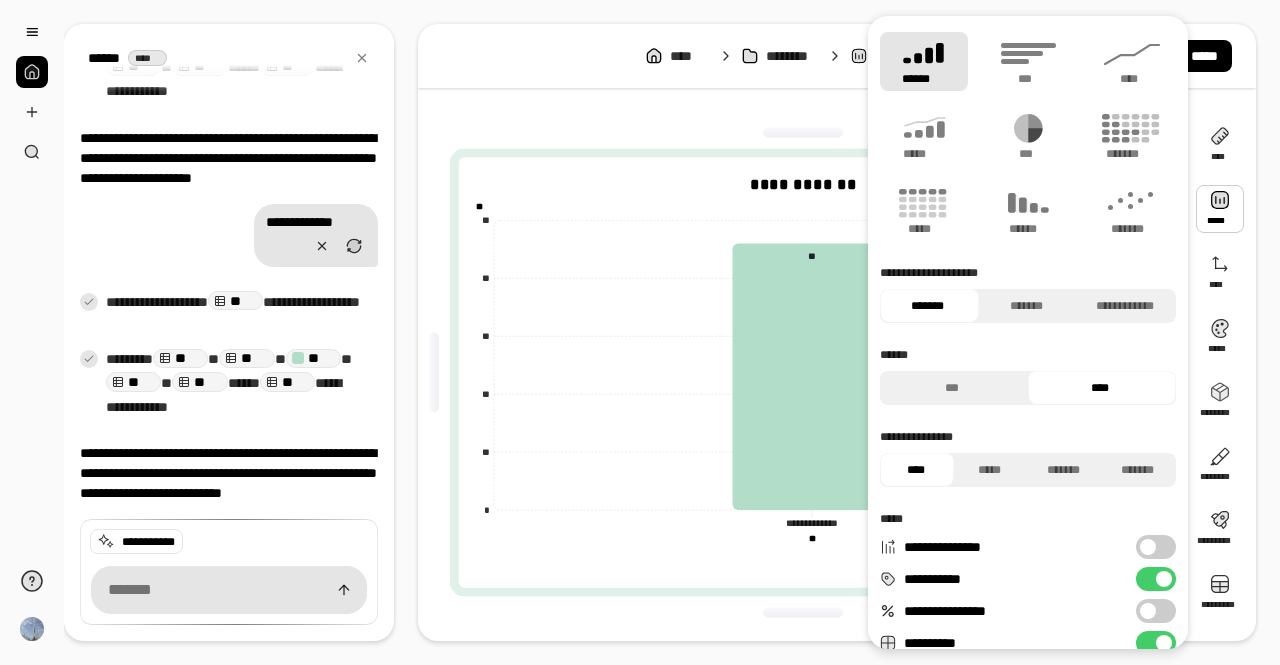 click at bounding box center [1220, 209] 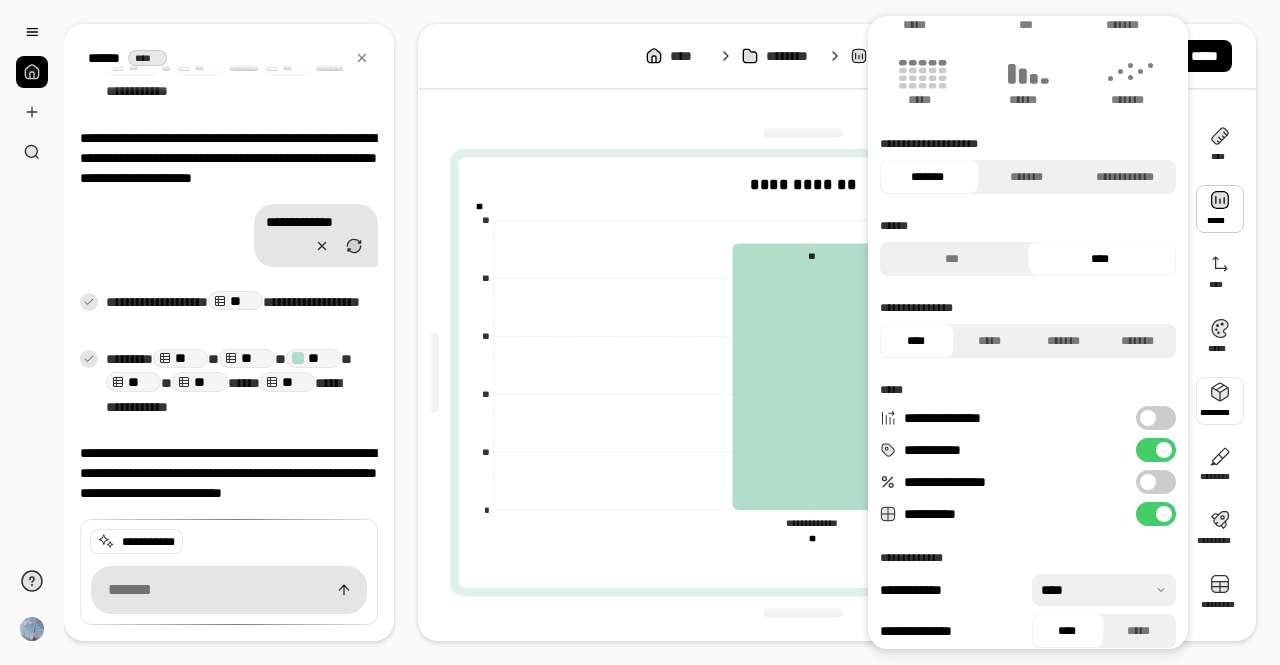scroll, scrollTop: 144, scrollLeft: 0, axis: vertical 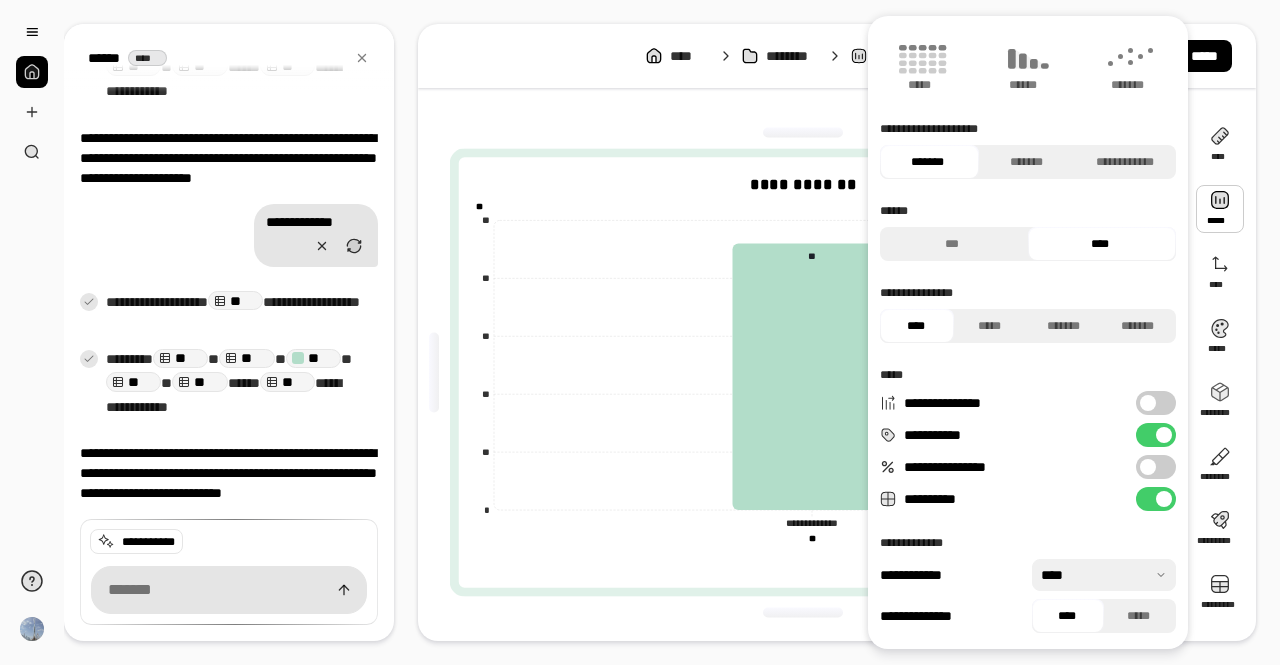 click at bounding box center [1164, 435] 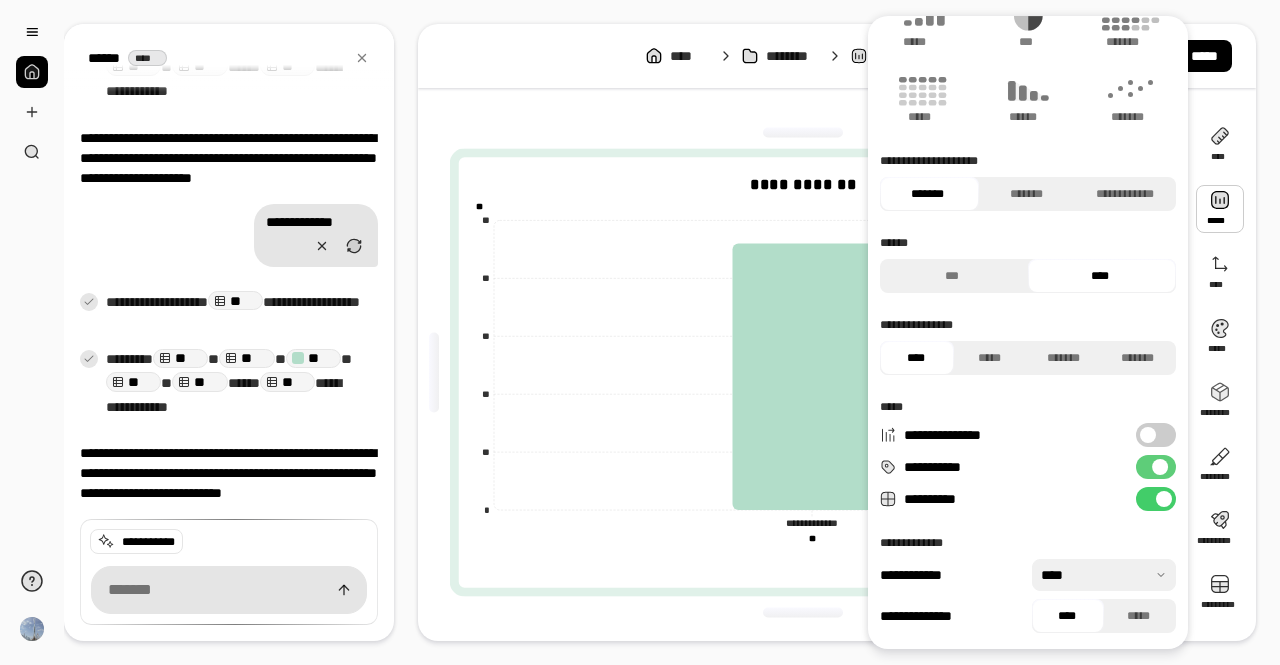 scroll, scrollTop: 112, scrollLeft: 0, axis: vertical 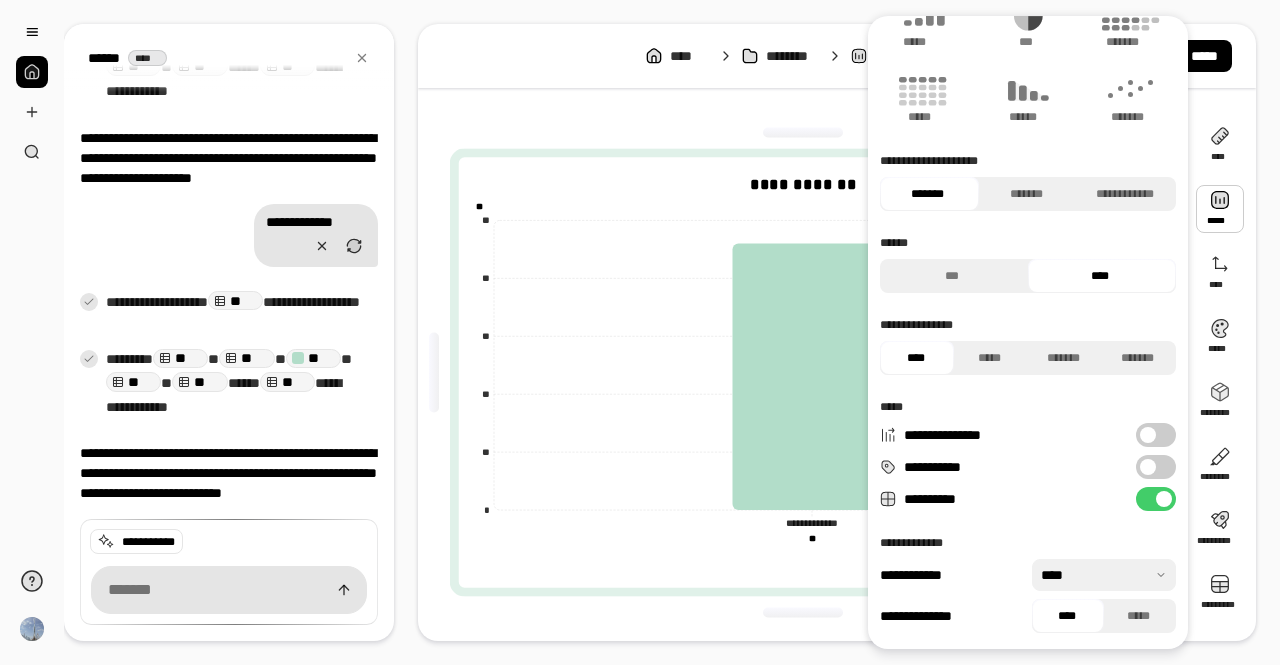 click on "**********" at bounding box center [1156, 467] 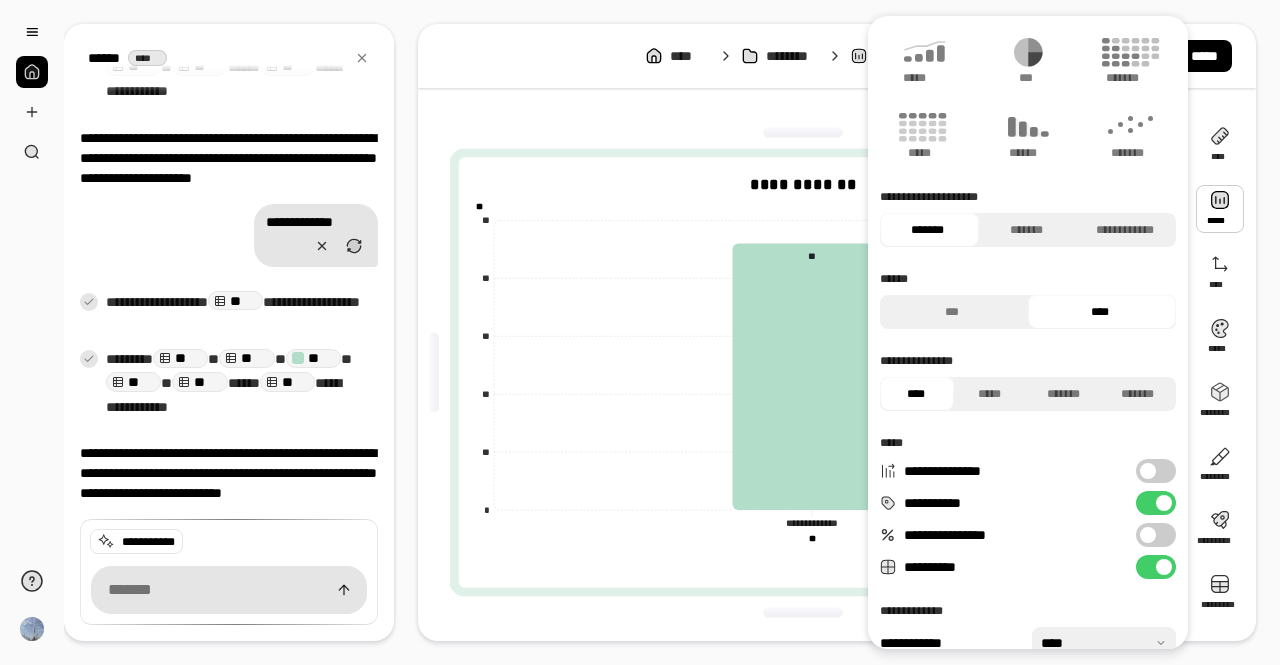 scroll, scrollTop: 144, scrollLeft: 0, axis: vertical 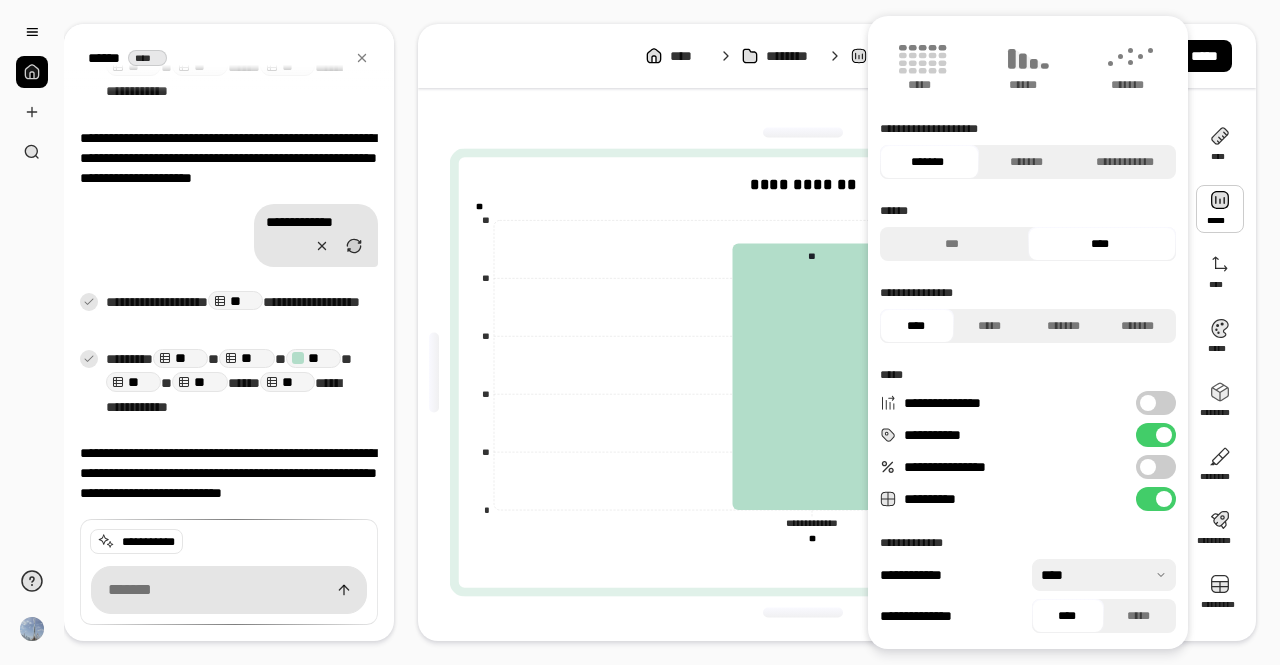 click at bounding box center (1104, 575) 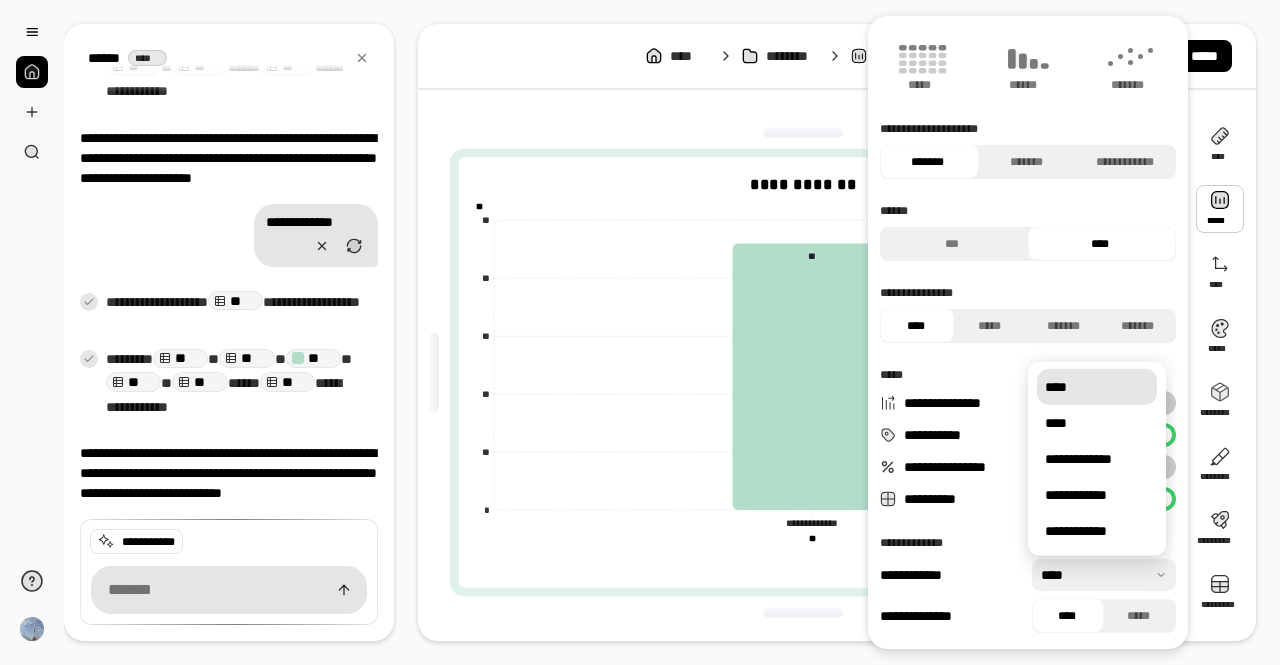 click at bounding box center (1104, 575) 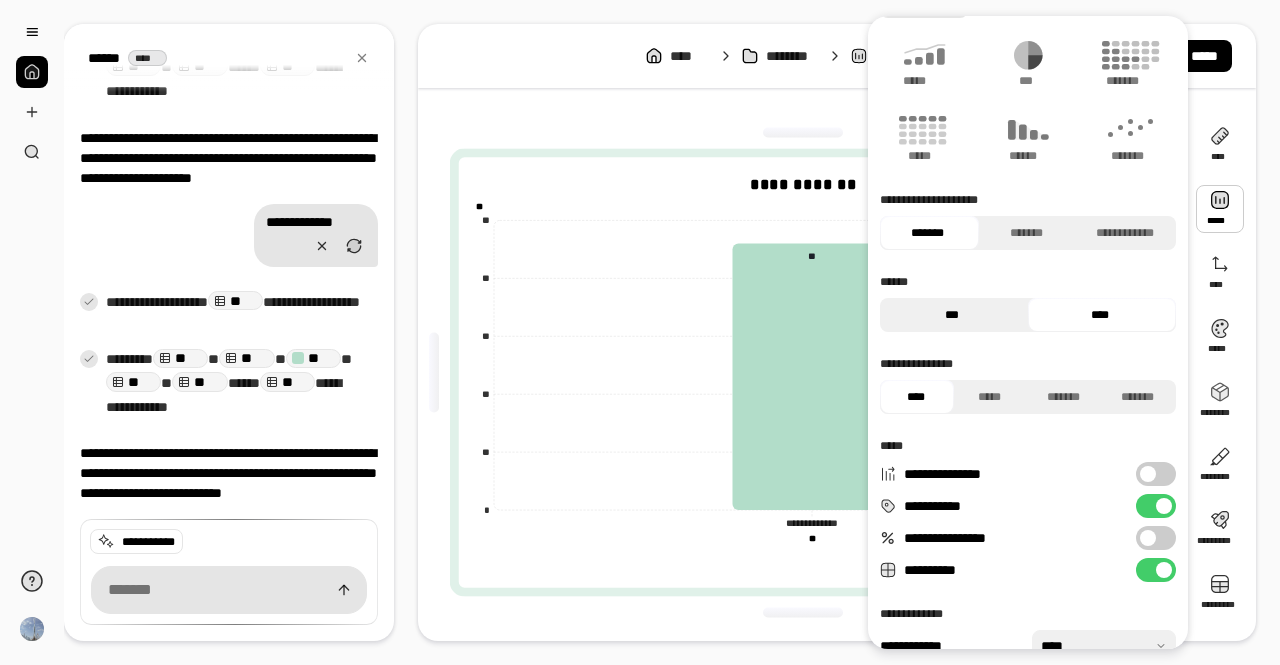 scroll, scrollTop: 0, scrollLeft: 0, axis: both 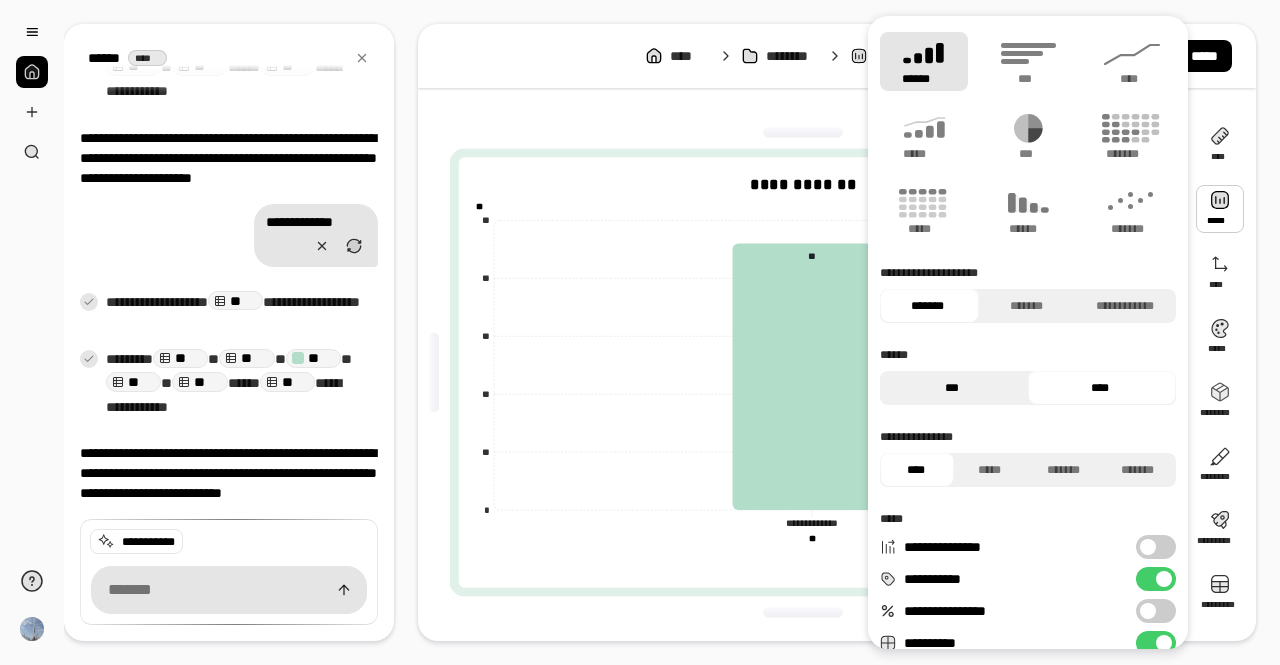 click on "***" at bounding box center (951, 388) 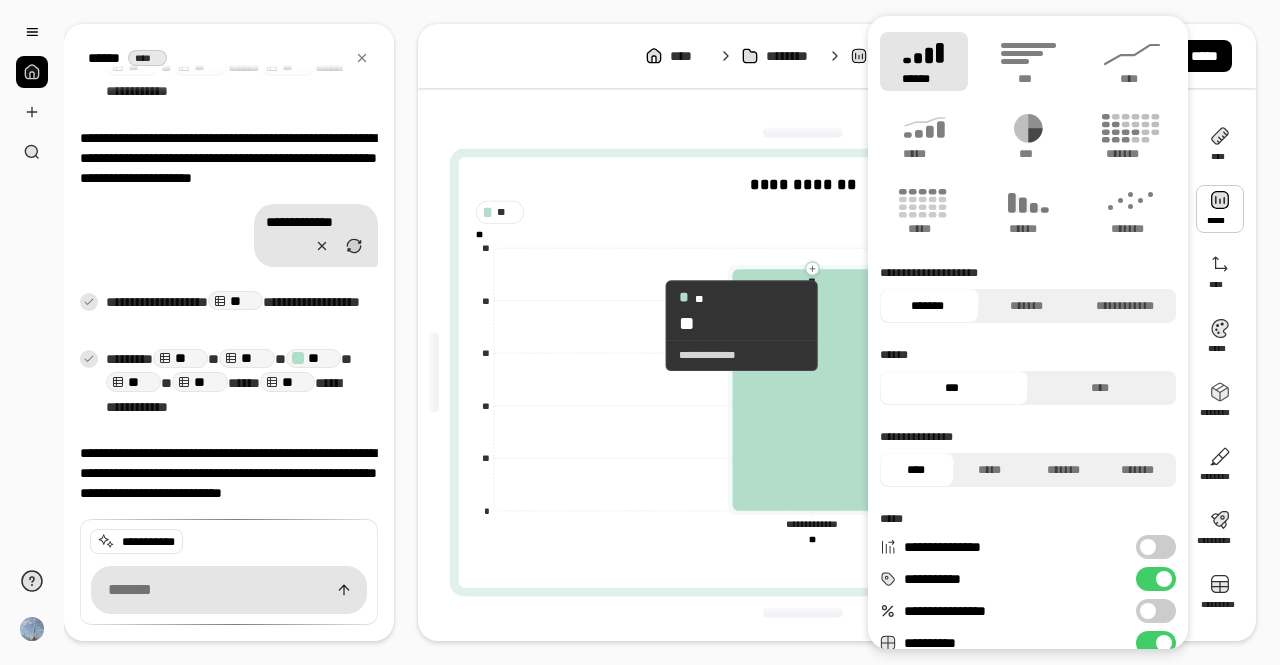 click 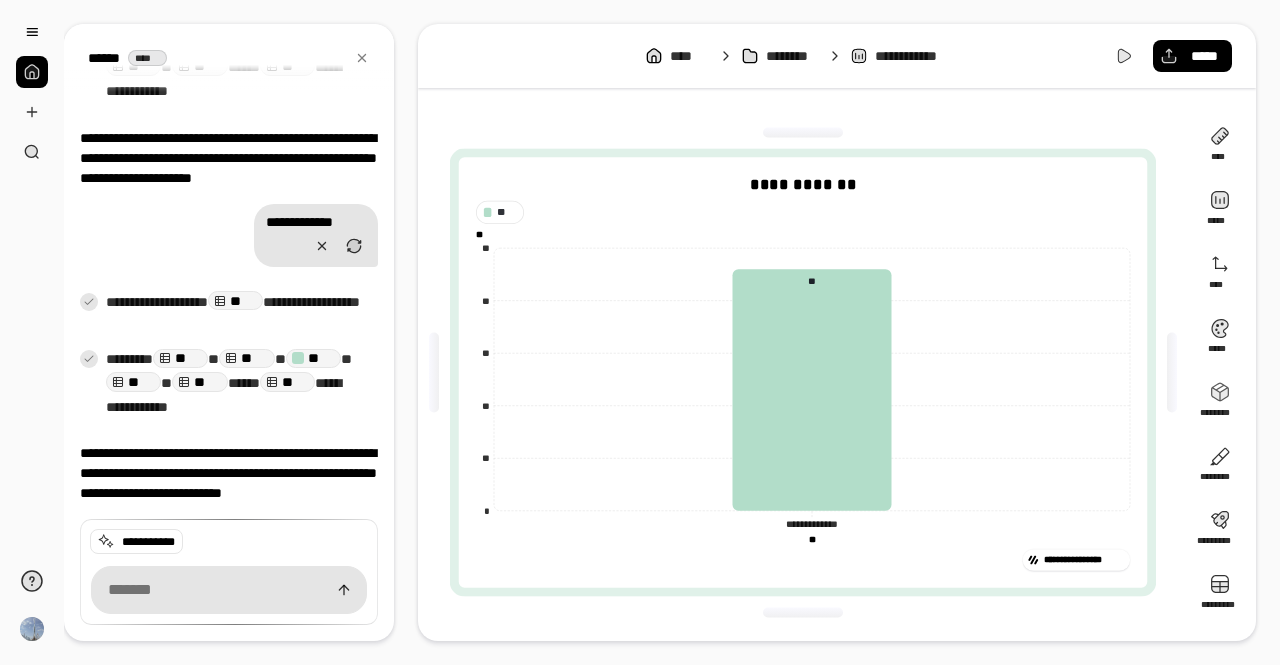 click on "** **" 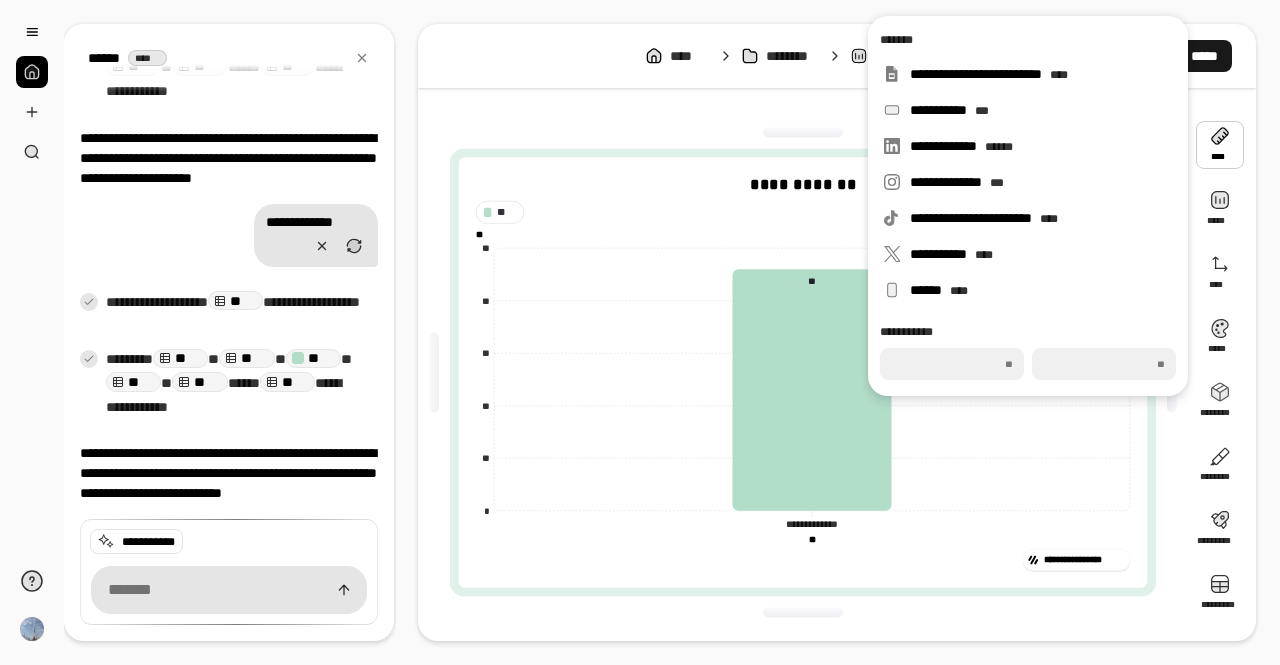 click on "*****" at bounding box center [1204, 56] 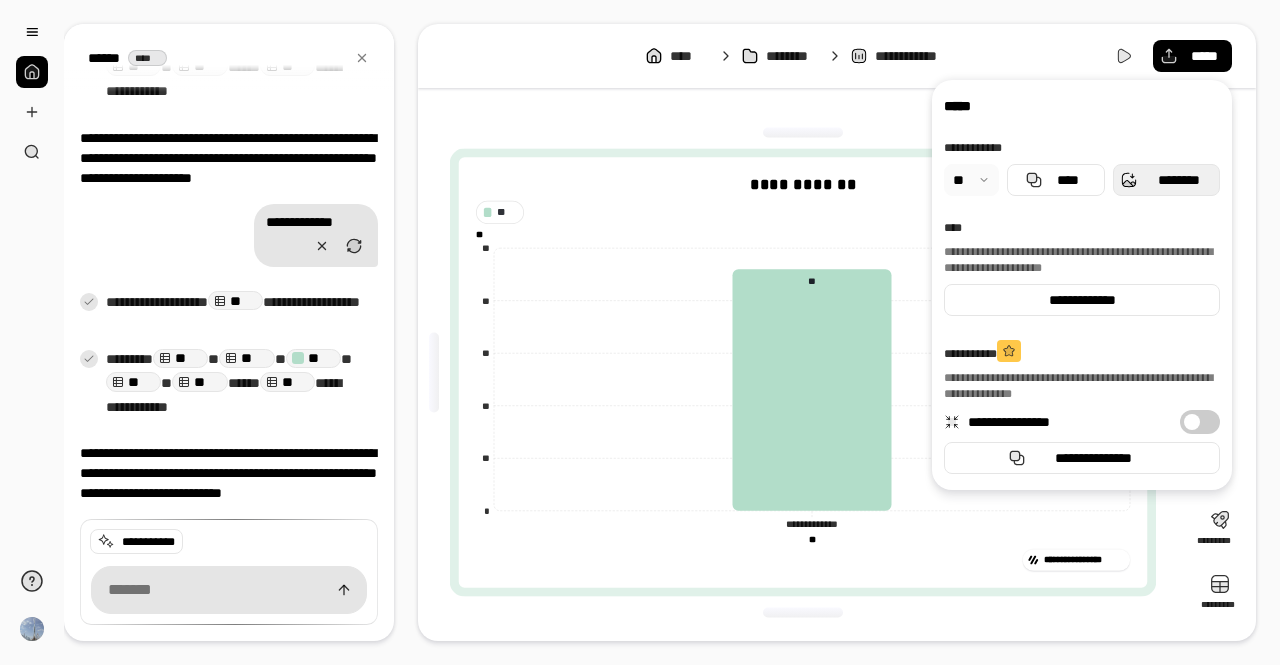 click on "********" at bounding box center (1178, 180) 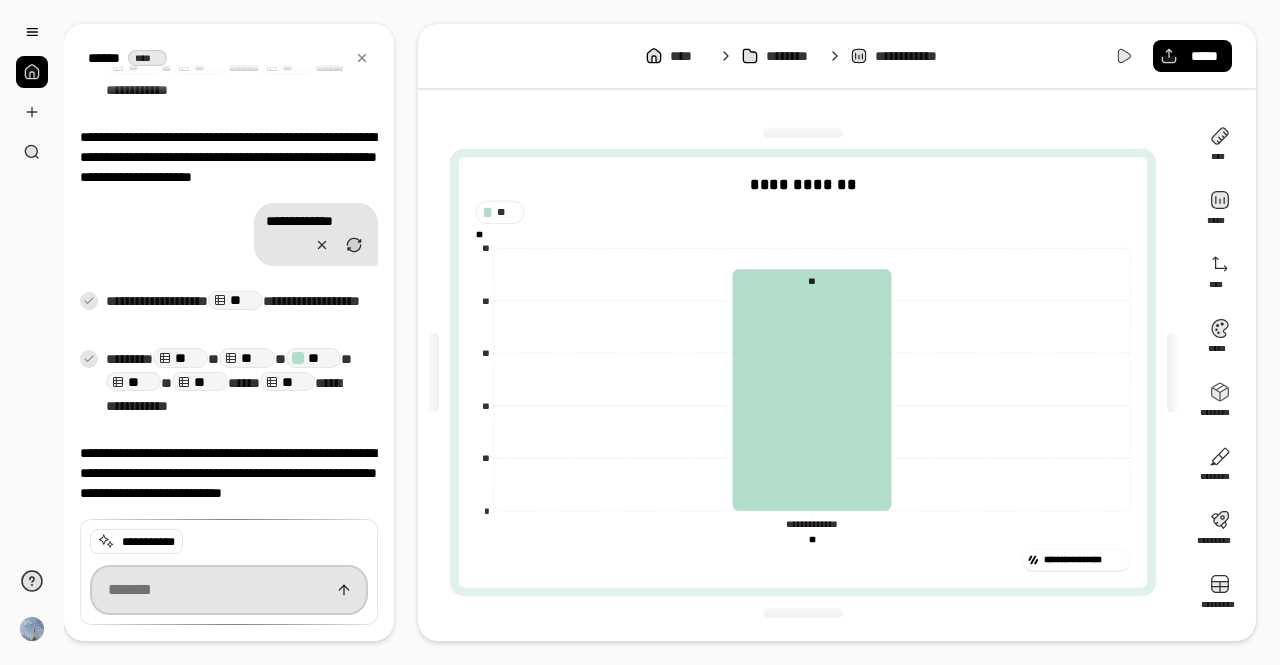 scroll, scrollTop: 2592, scrollLeft: 0, axis: vertical 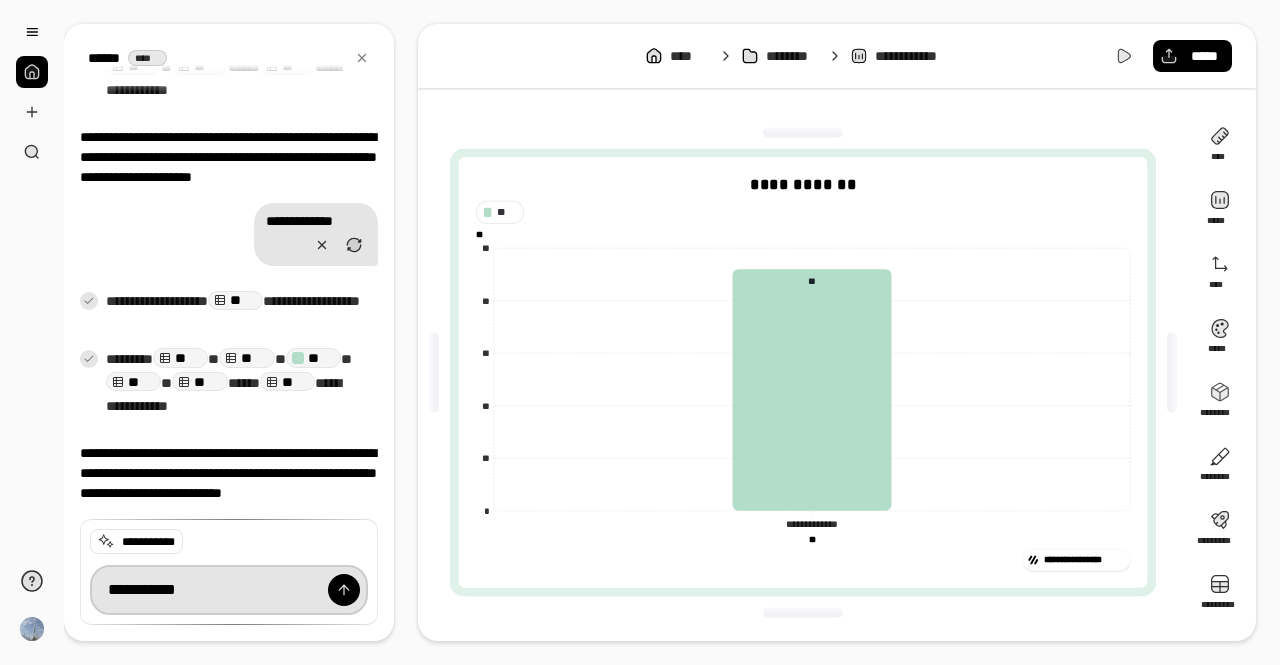 type on "**********" 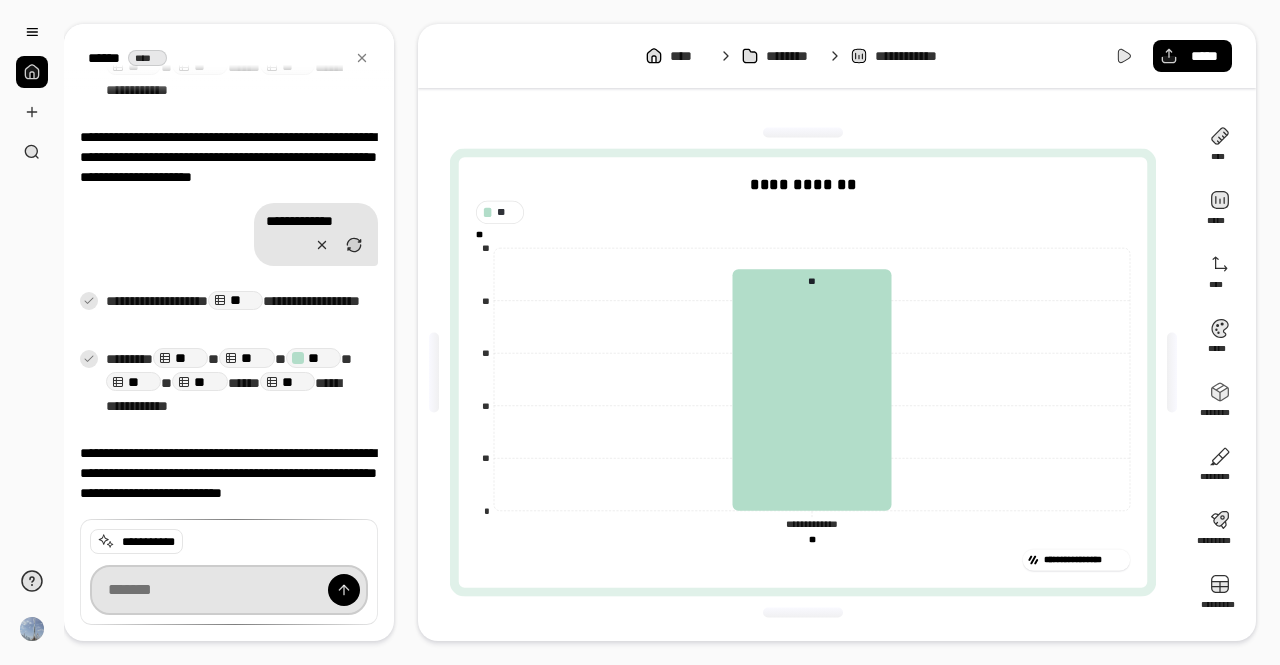 scroll, scrollTop: 2617, scrollLeft: 0, axis: vertical 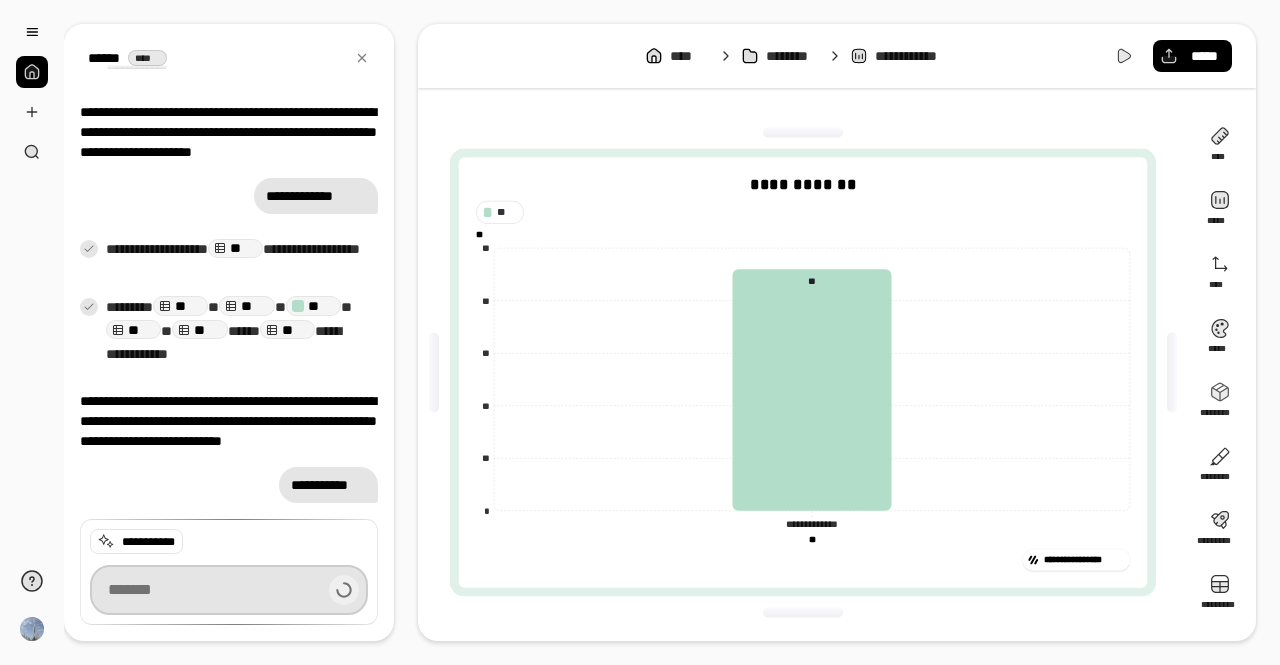 type 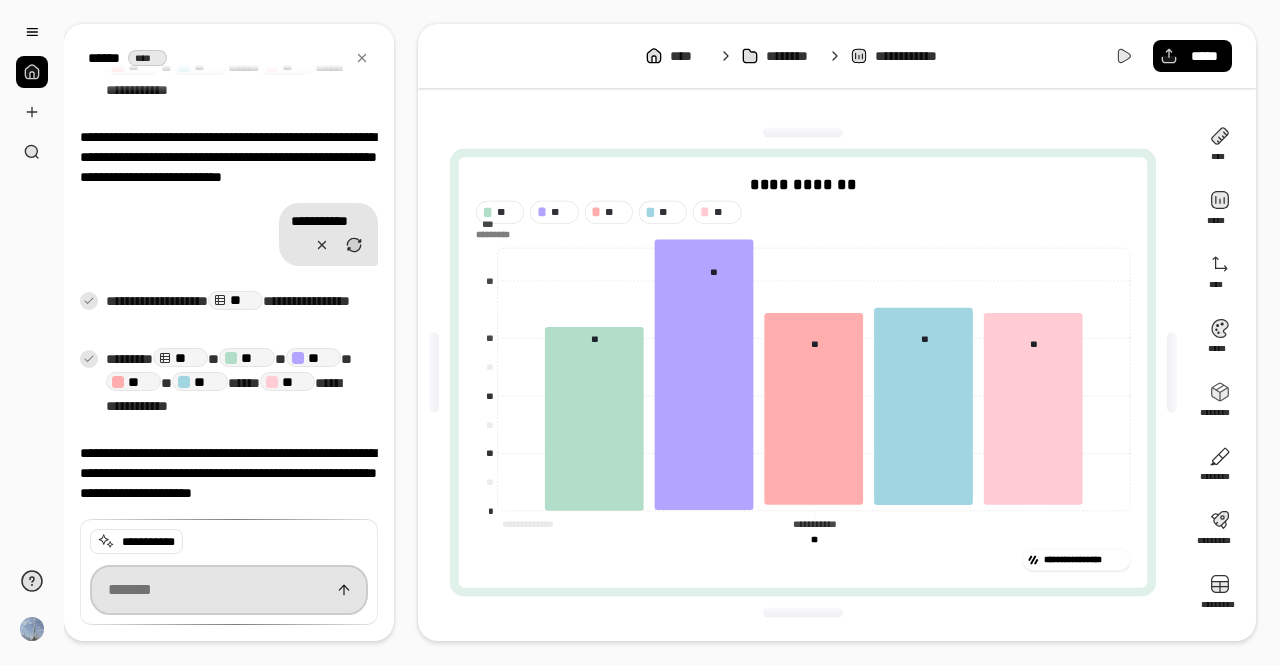 scroll, scrollTop: 2901, scrollLeft: 0, axis: vertical 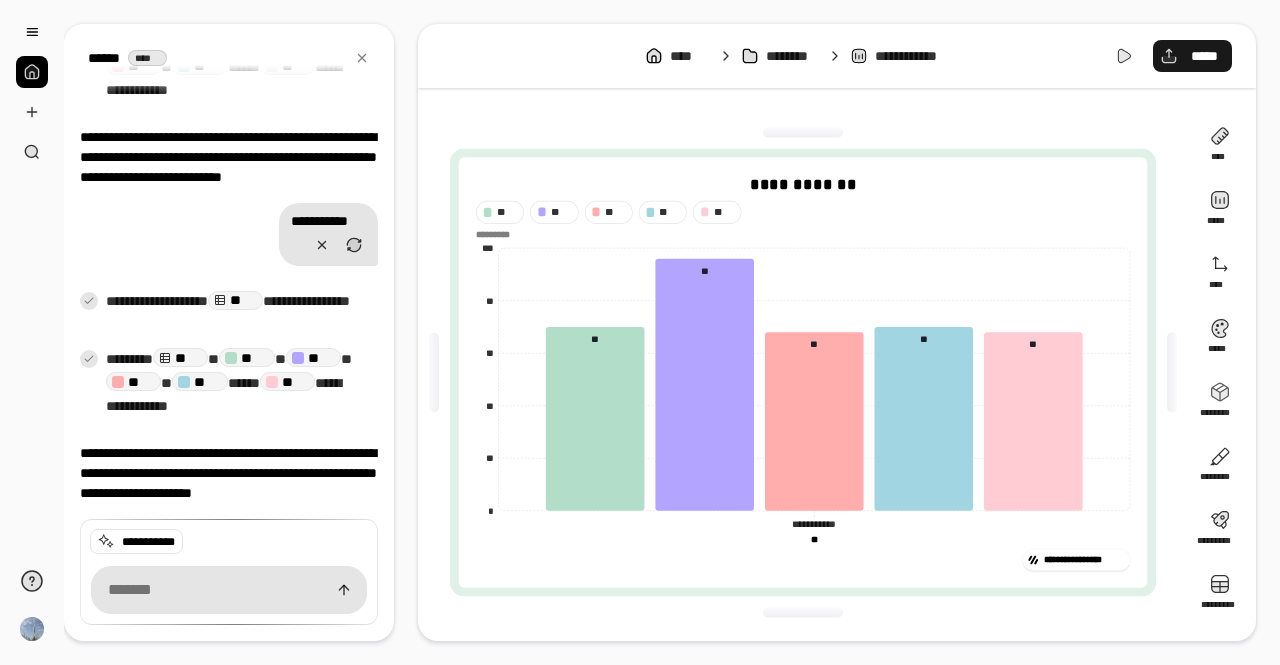 click on "*****" at bounding box center (1204, 56) 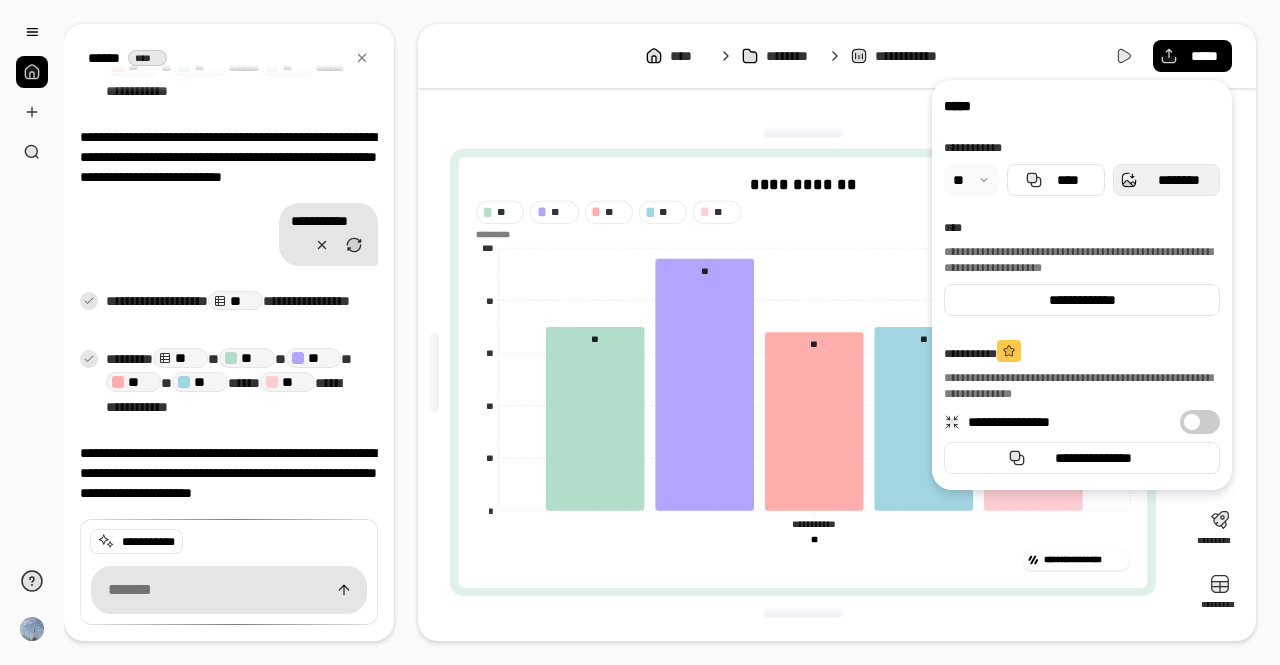 click on "********" at bounding box center [1178, 180] 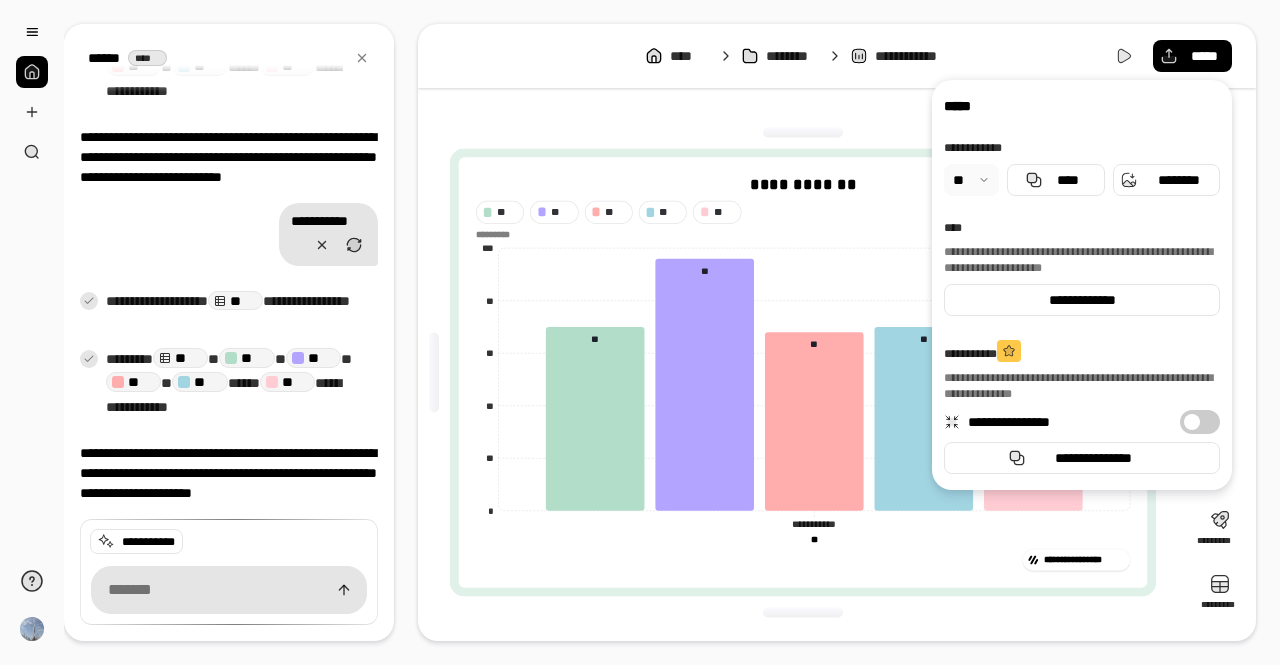 click on "**********" at bounding box center (837, 332) 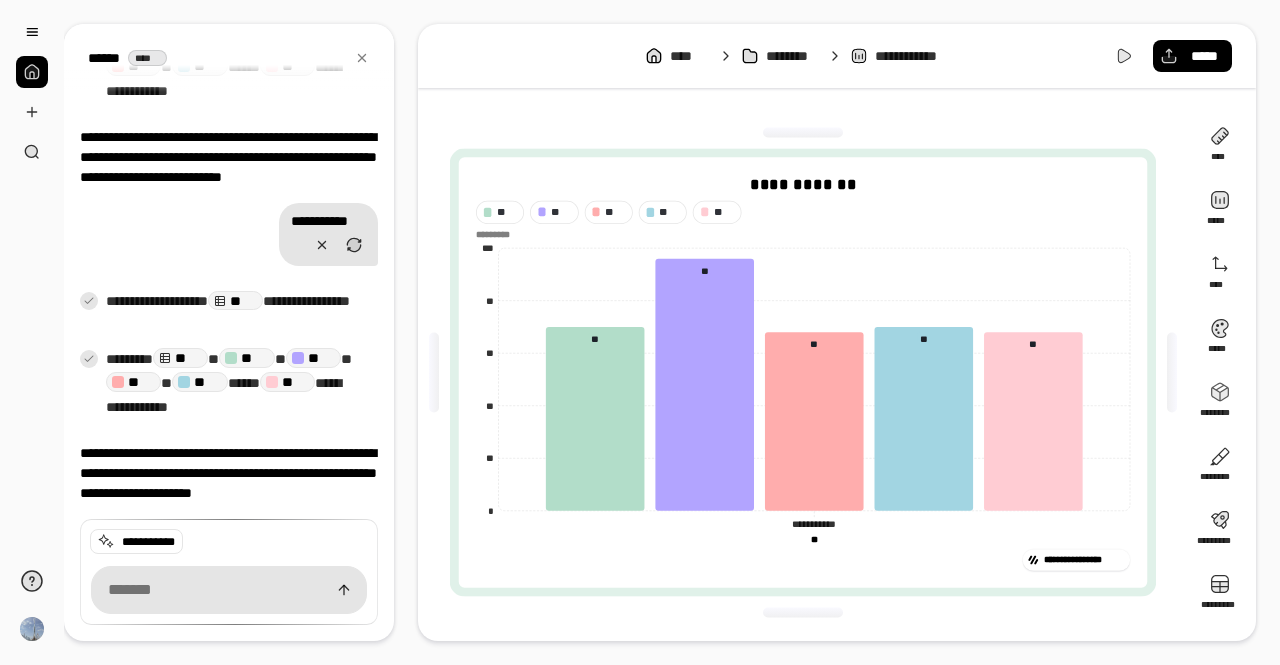 click on "**********" at bounding box center (803, 372) 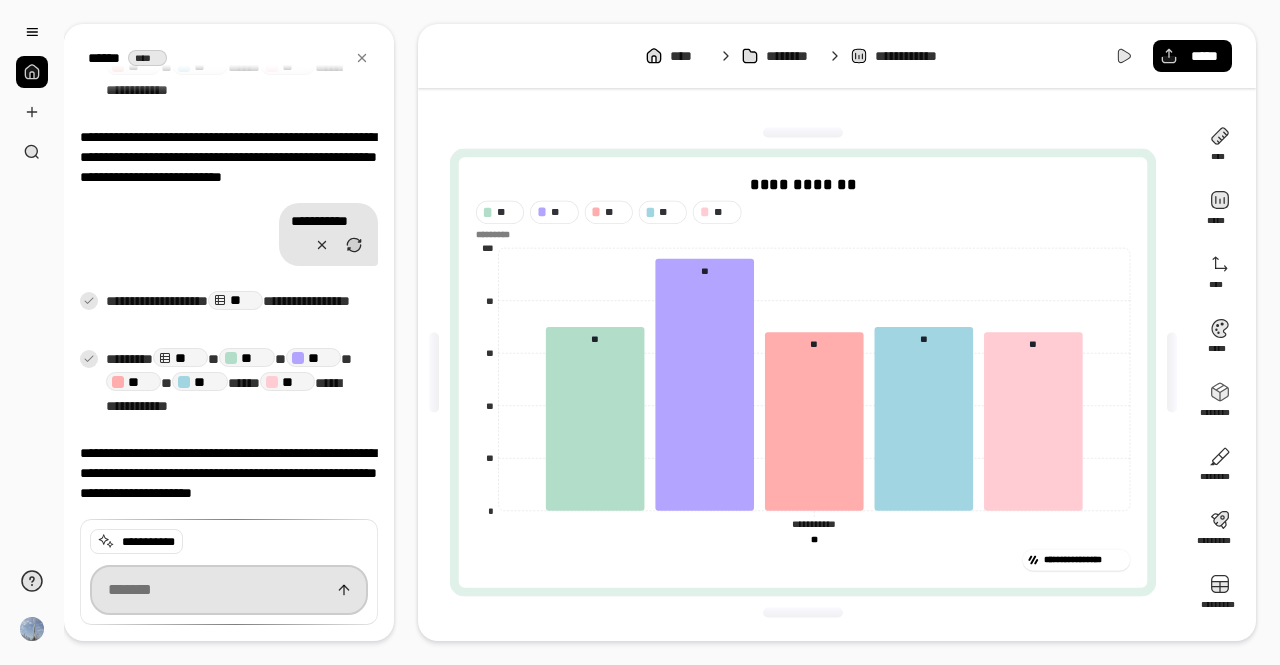 click at bounding box center [229, 590] 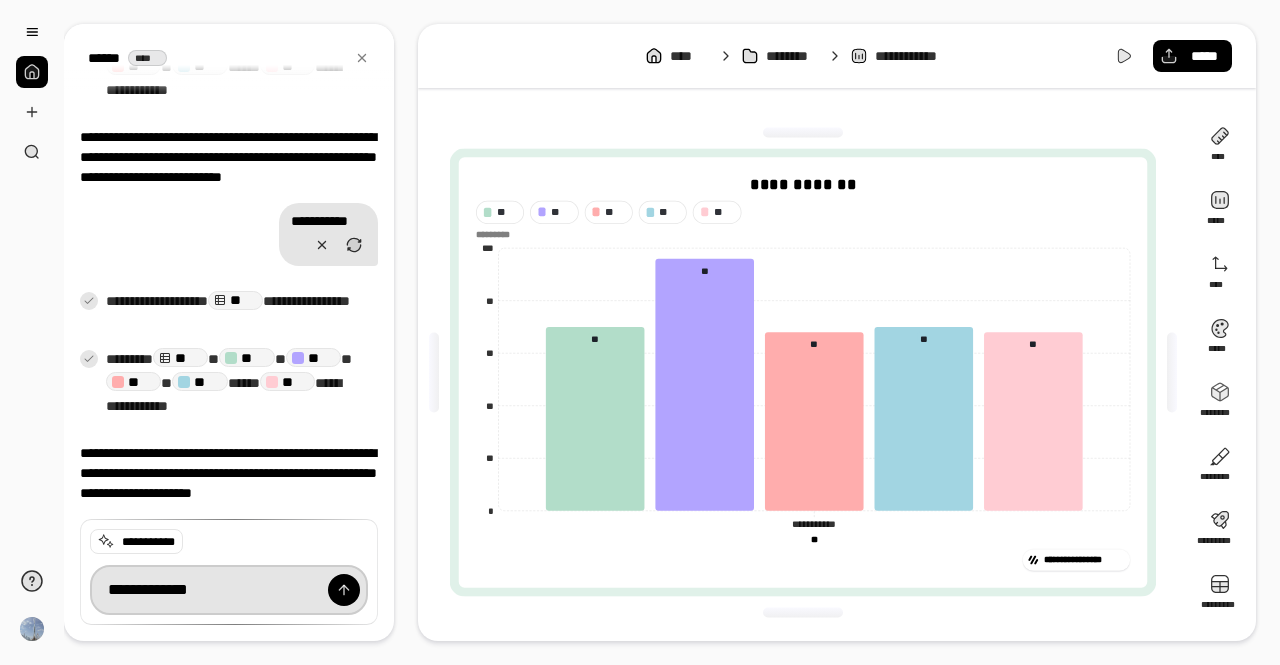 type on "**********" 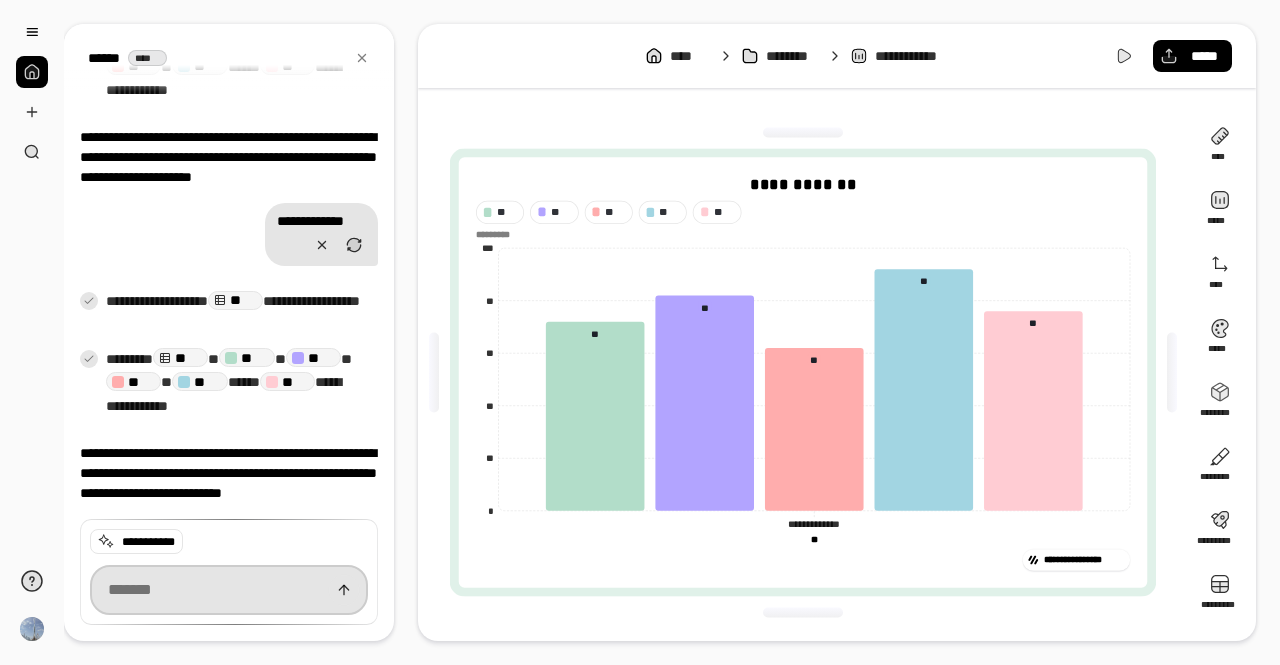 scroll, scrollTop: 3210, scrollLeft: 0, axis: vertical 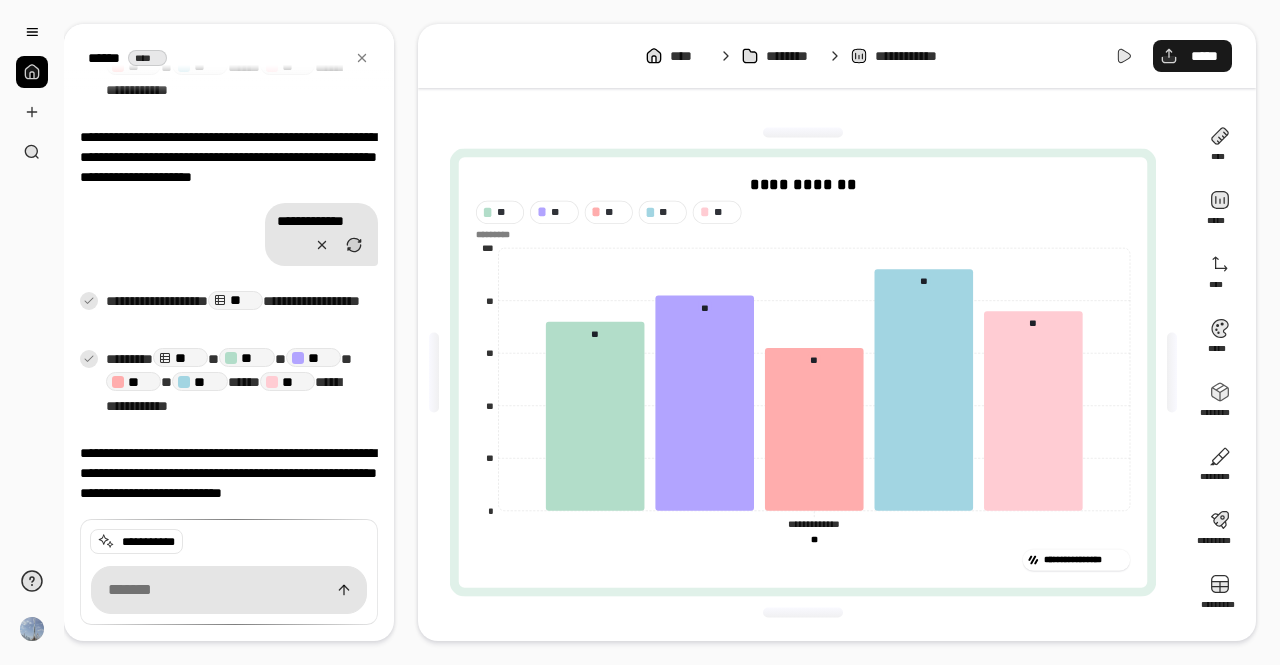 click on "*****" at bounding box center [1192, 56] 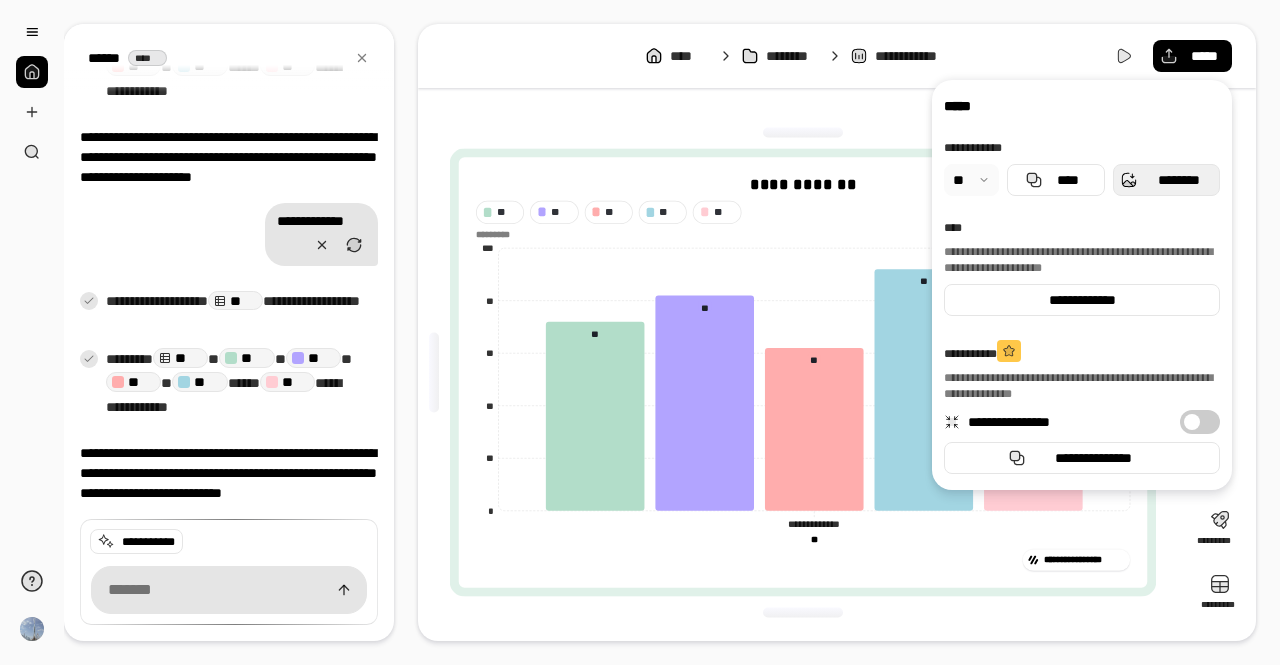 click on "********" at bounding box center [1178, 180] 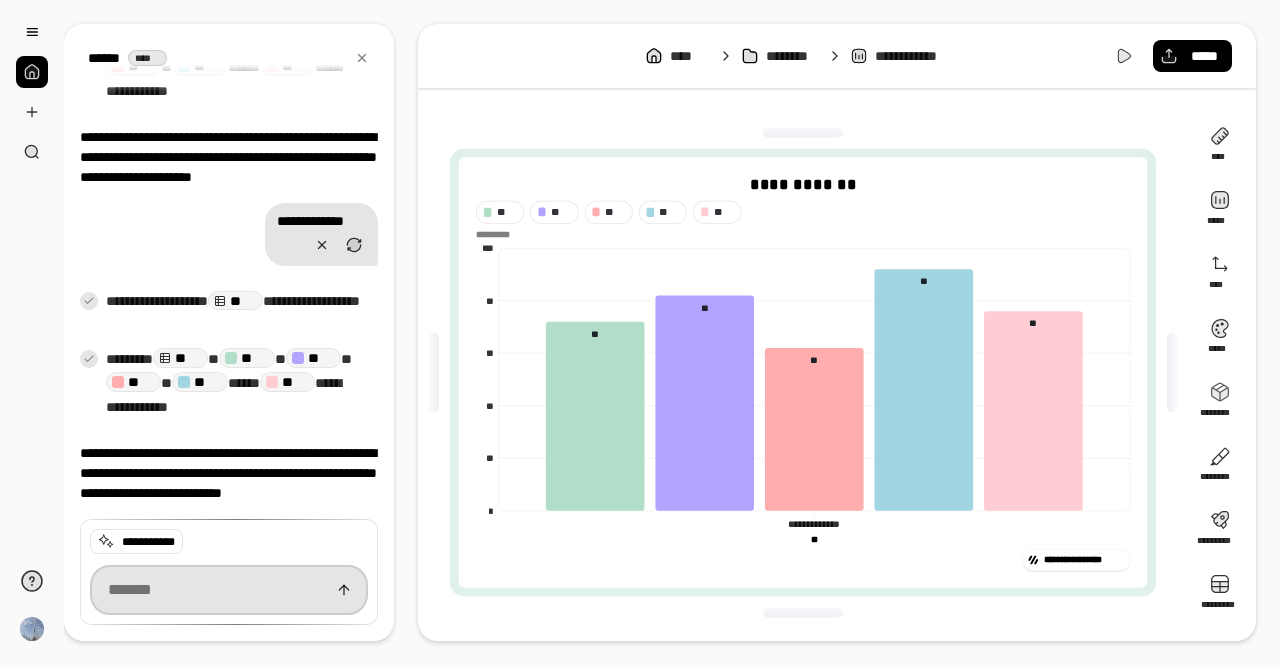 scroll, scrollTop: 3210, scrollLeft: 0, axis: vertical 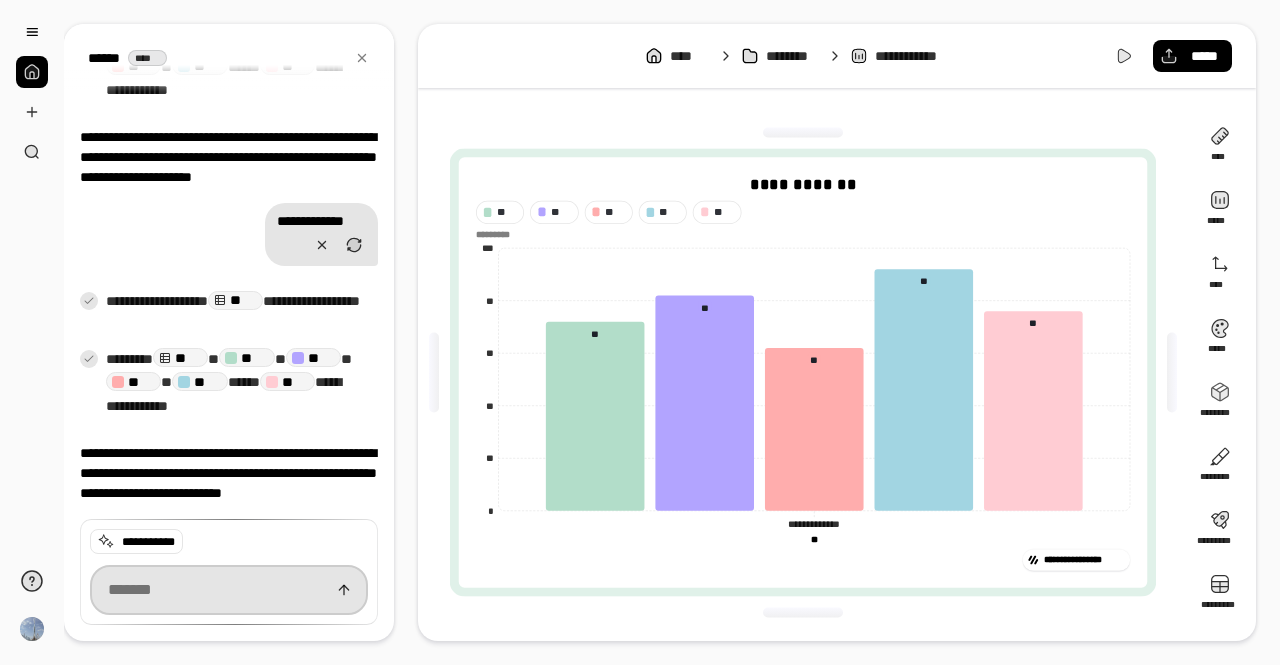 paste on "**********" 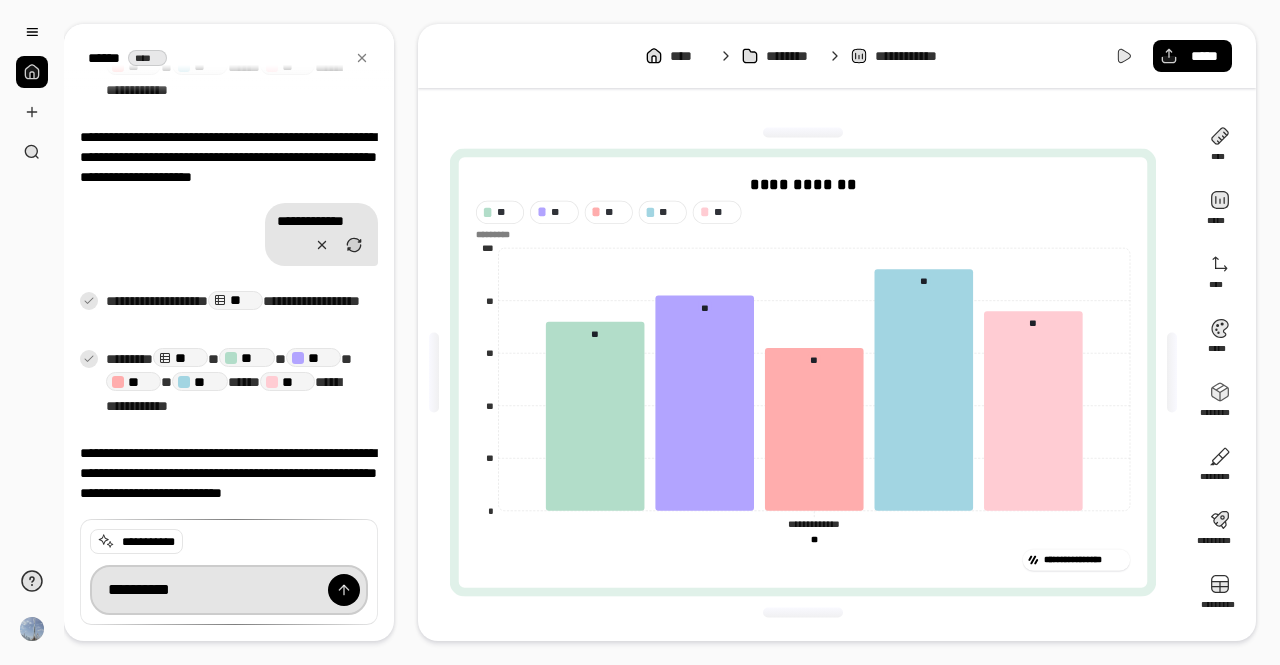type on "**********" 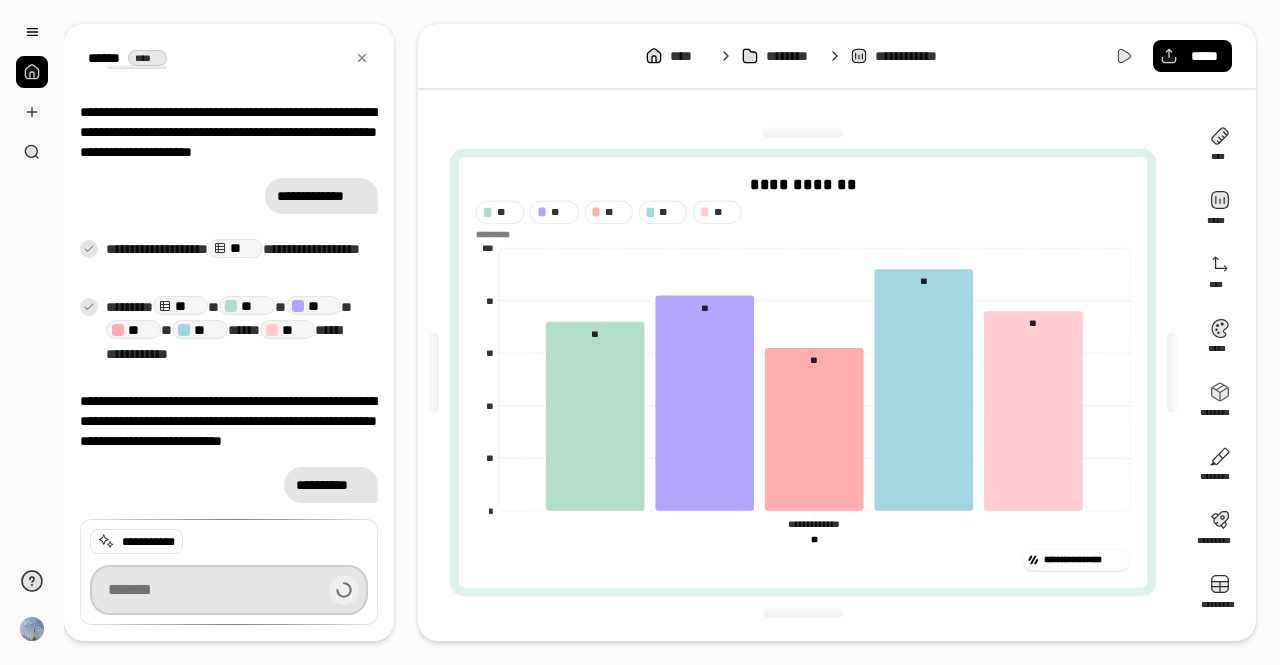 scroll, scrollTop: 3235, scrollLeft: 0, axis: vertical 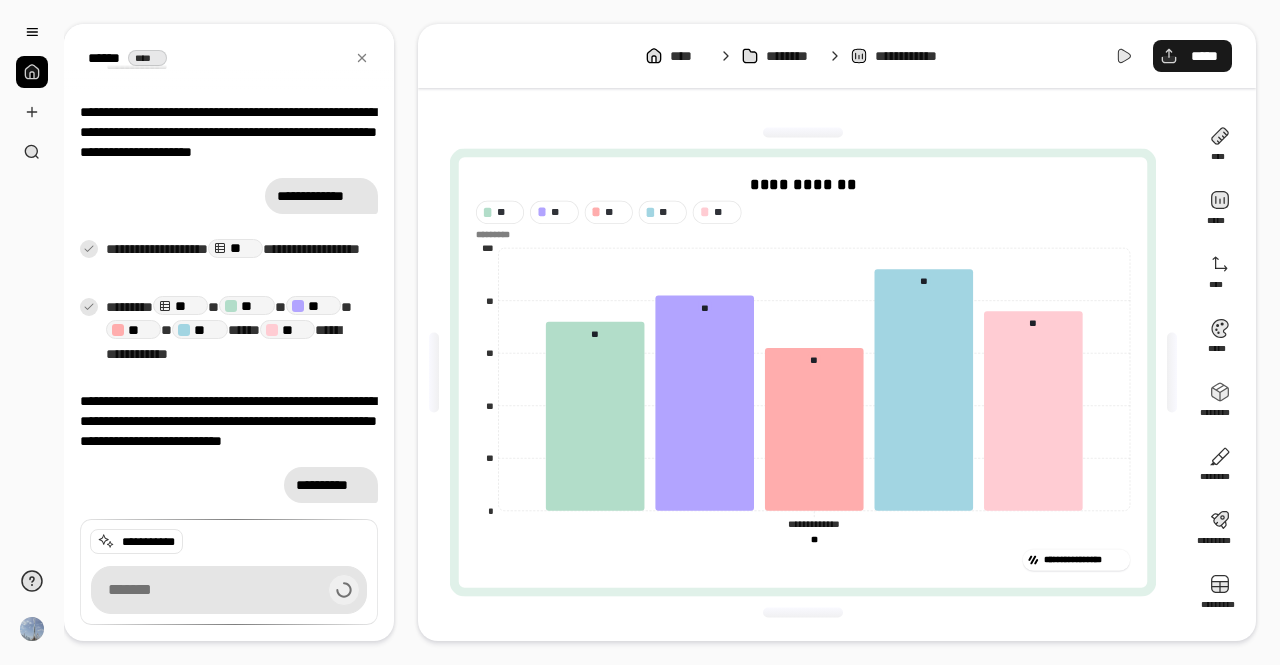 click on "*****" at bounding box center (1192, 56) 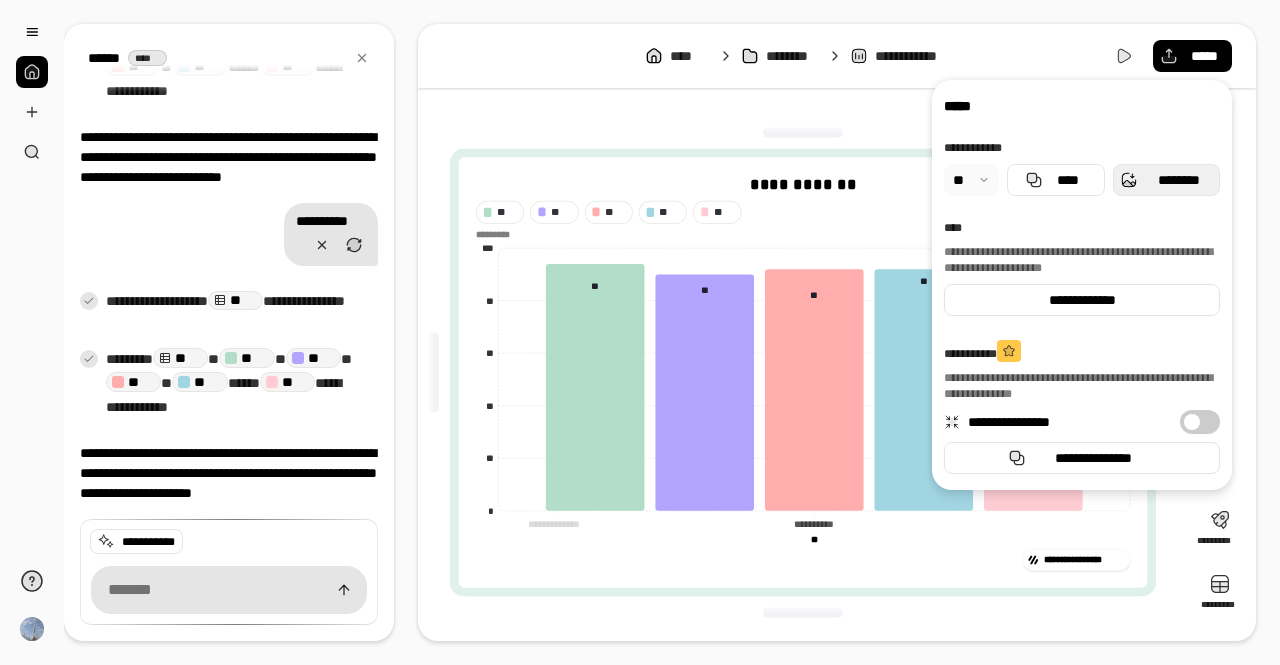 scroll, scrollTop: 3518, scrollLeft: 0, axis: vertical 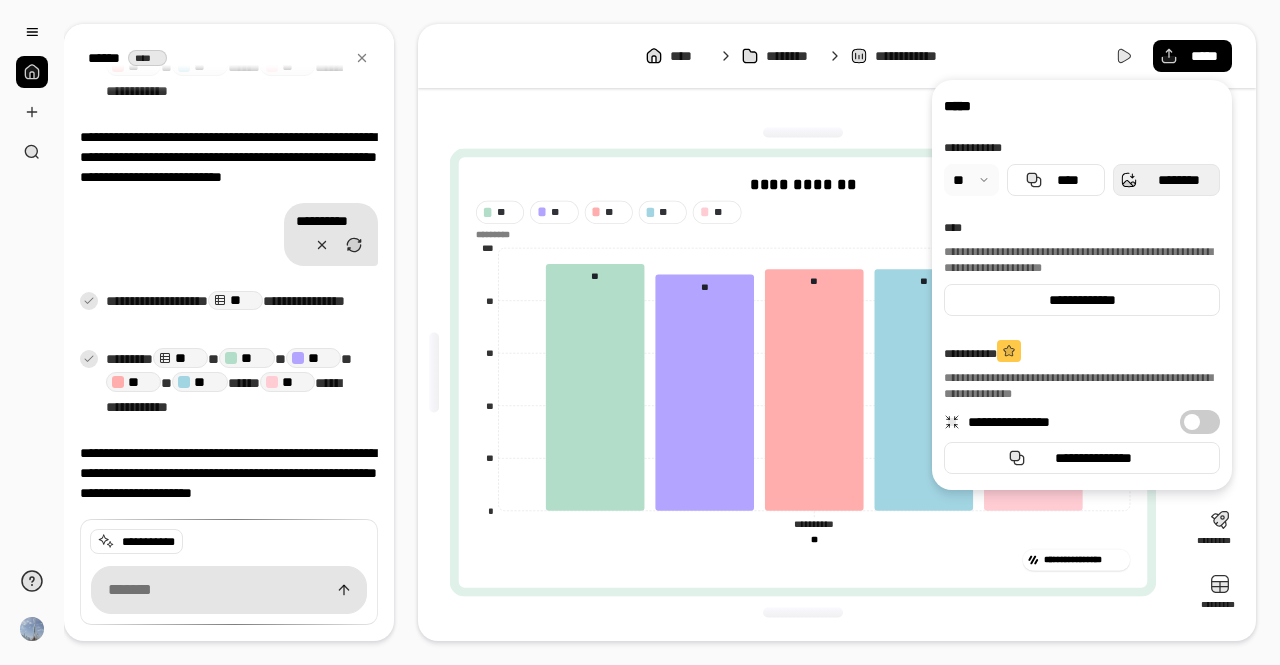 click on "********" at bounding box center (1166, 180) 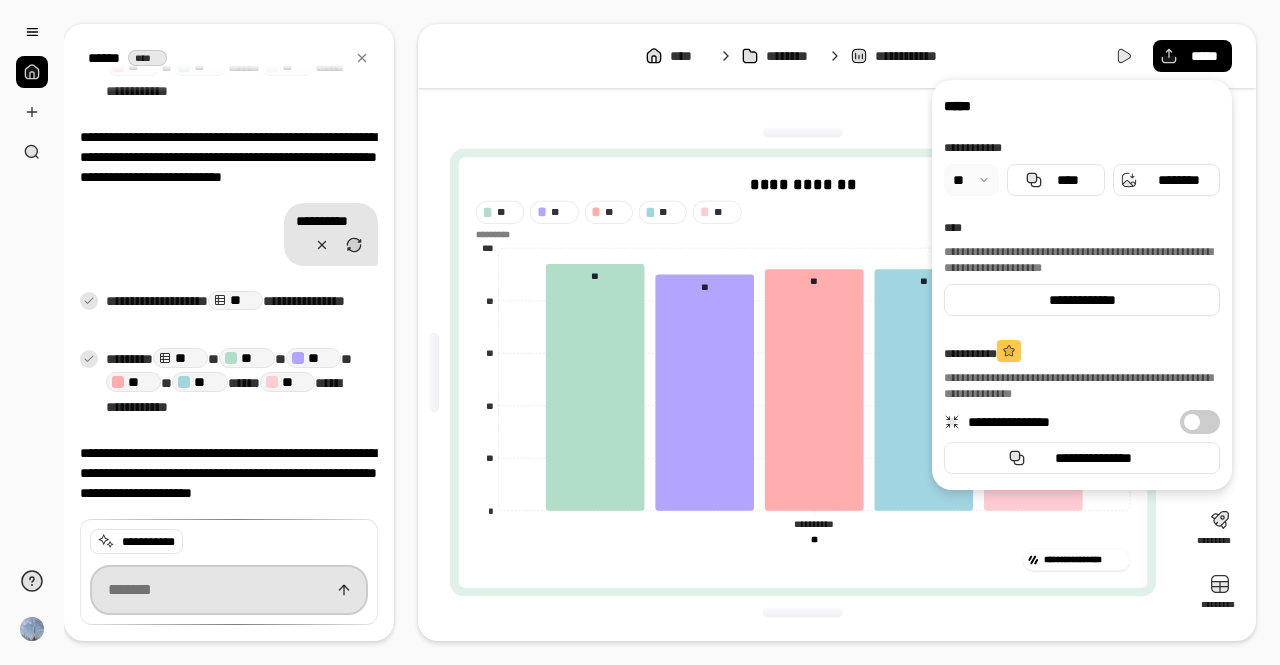 click at bounding box center (229, 590) 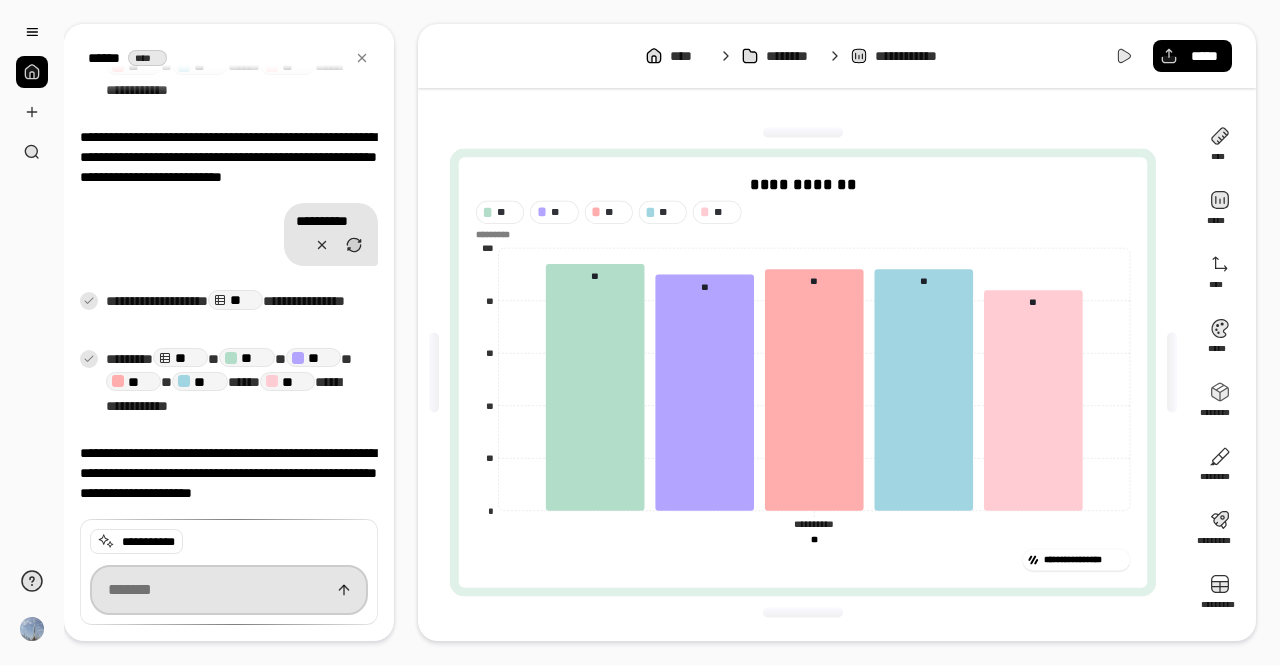 paste on "**********" 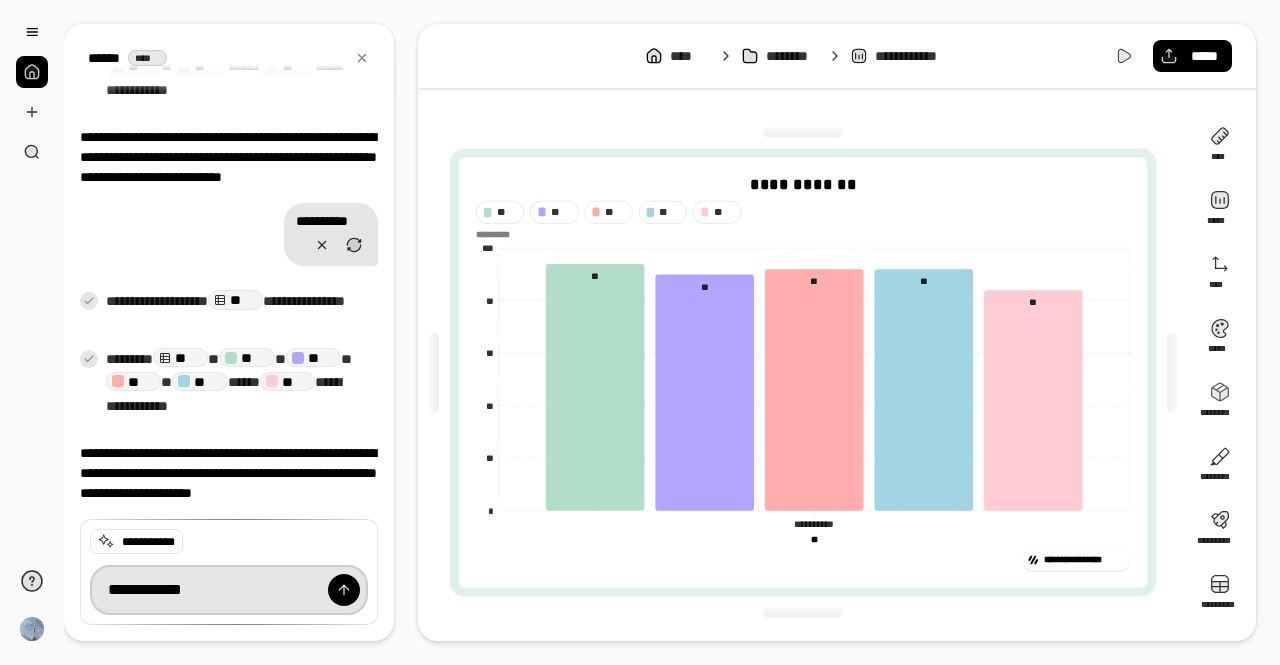 type on "**********" 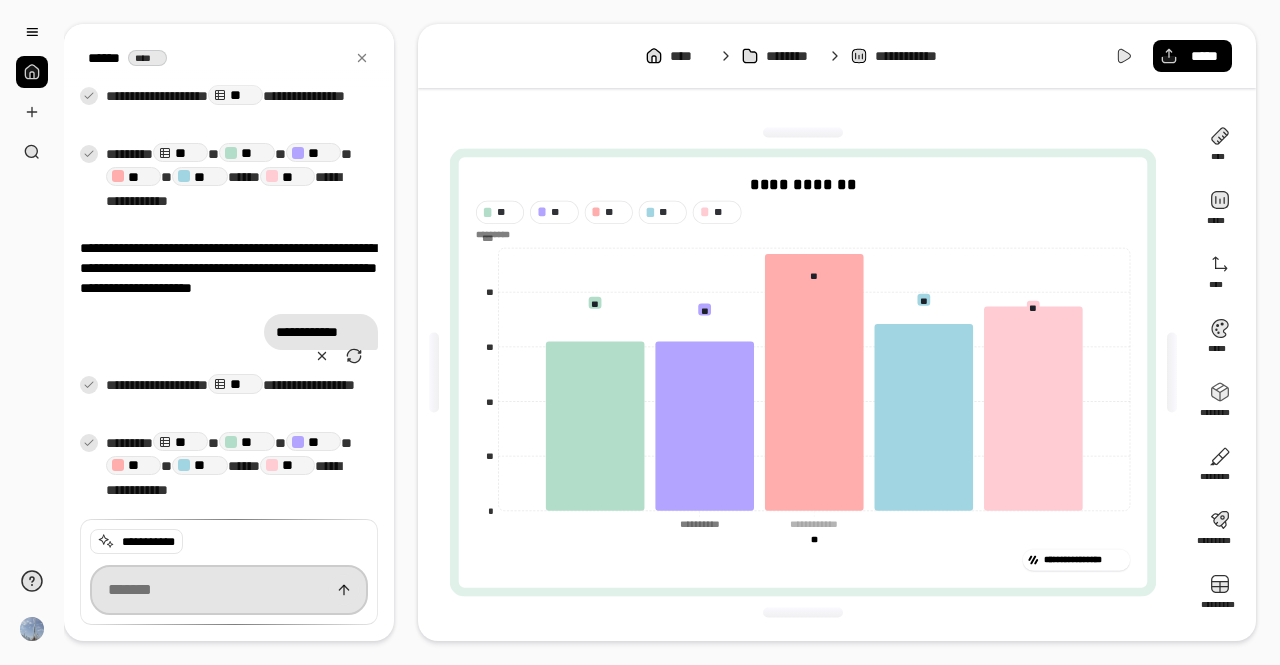 scroll, scrollTop: 3724, scrollLeft: 0, axis: vertical 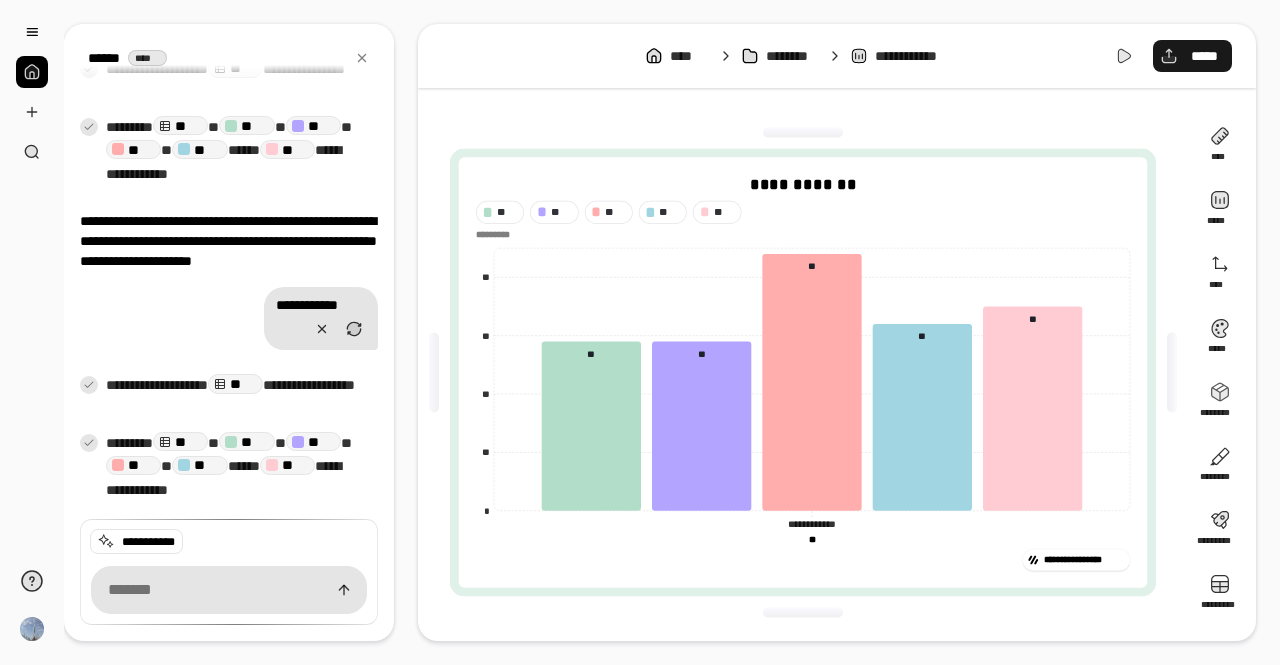 click on "*****" at bounding box center [1204, 56] 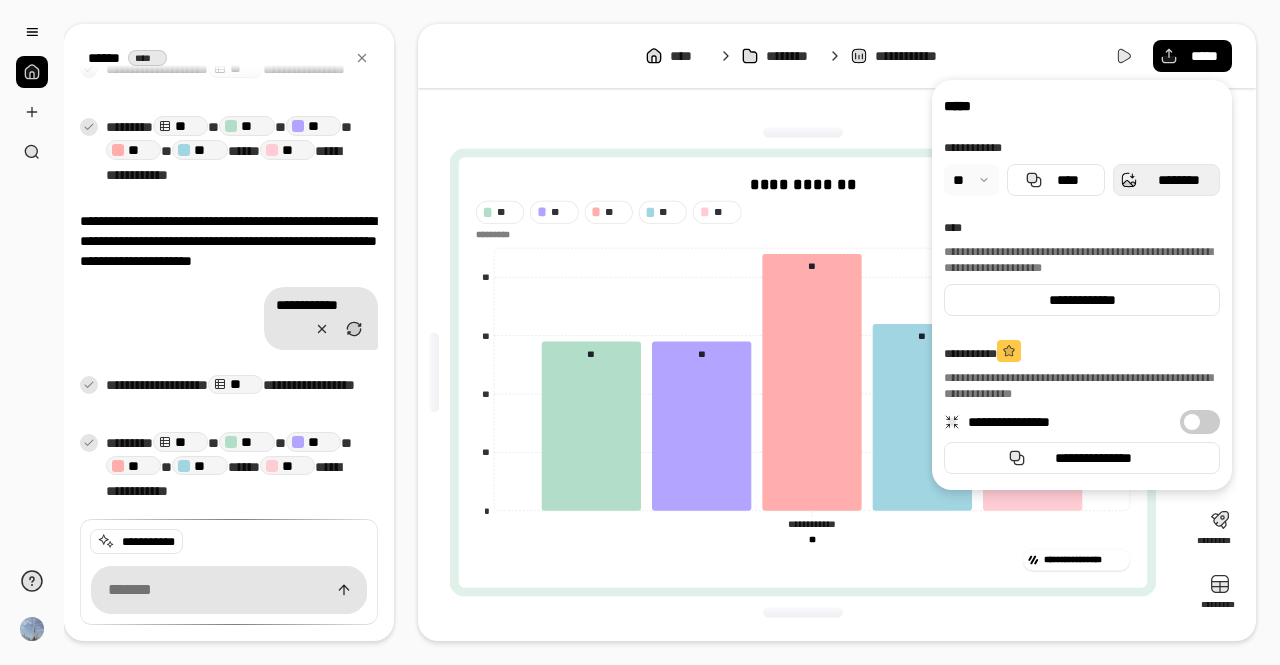 click on "********" at bounding box center (1178, 180) 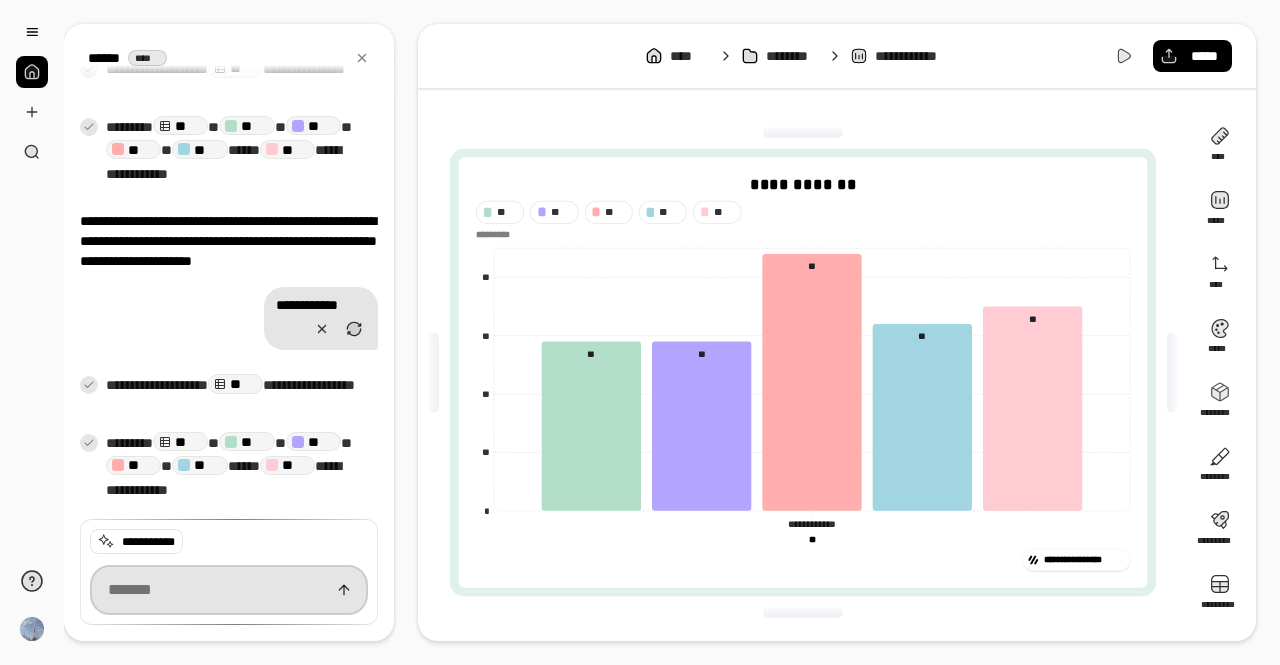click at bounding box center (229, 590) 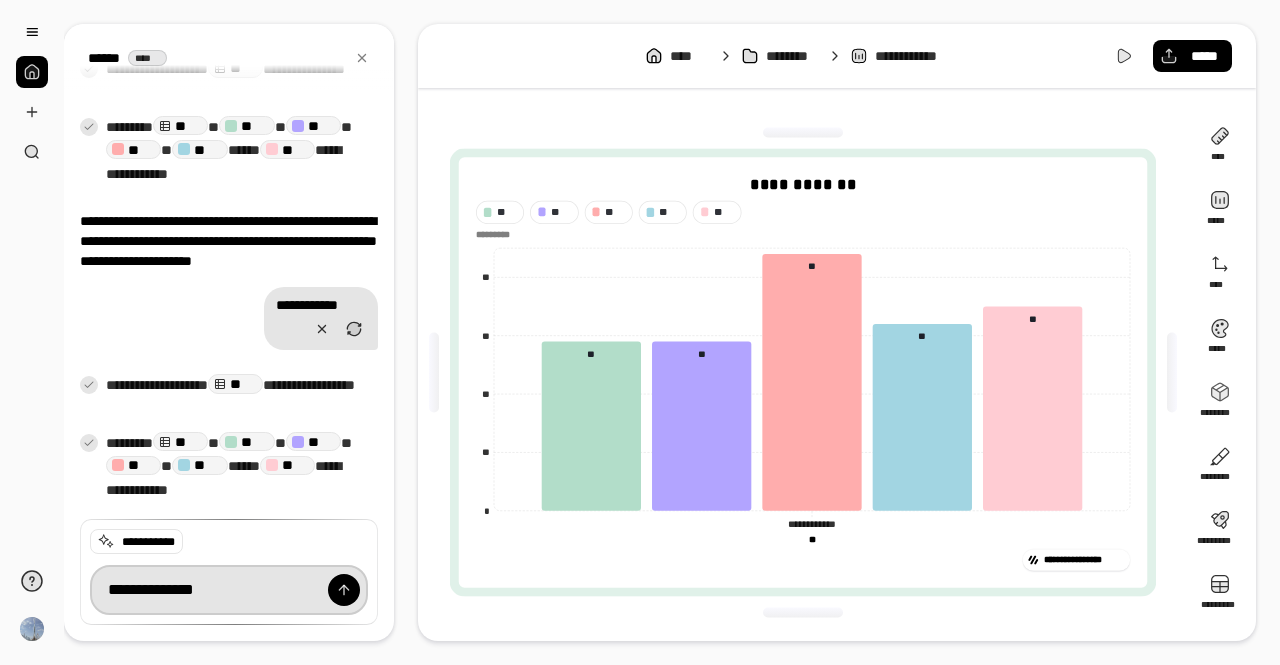 type on "**********" 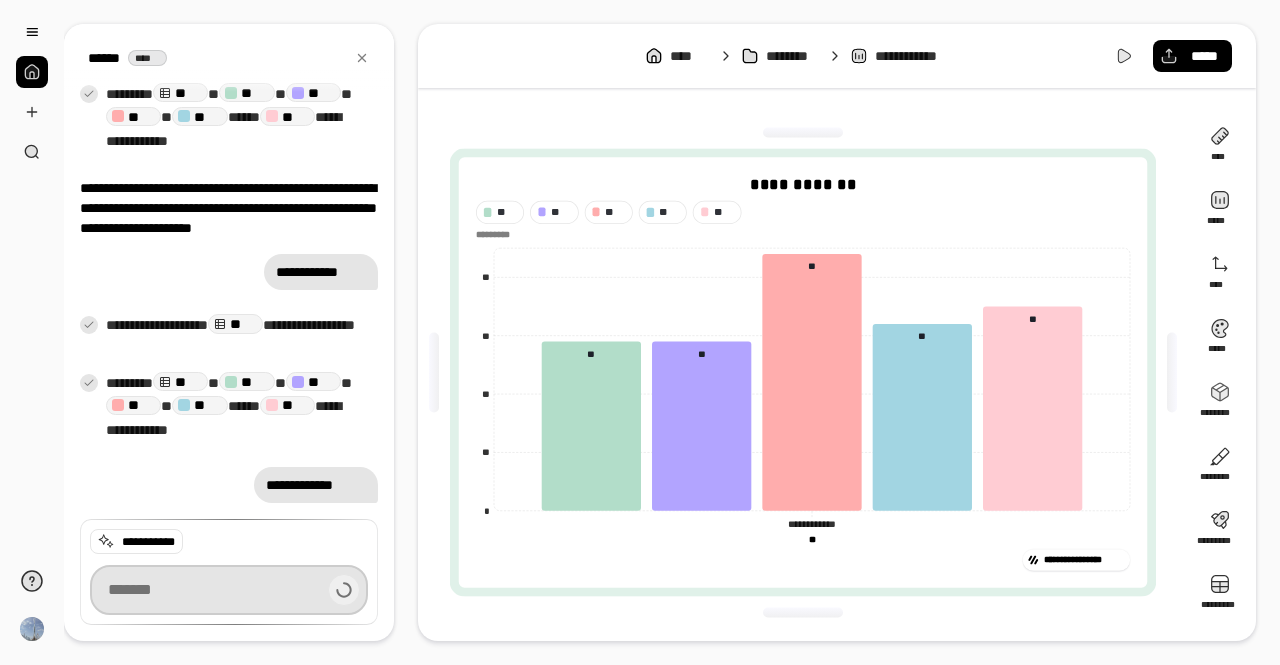 scroll, scrollTop: 3757, scrollLeft: 0, axis: vertical 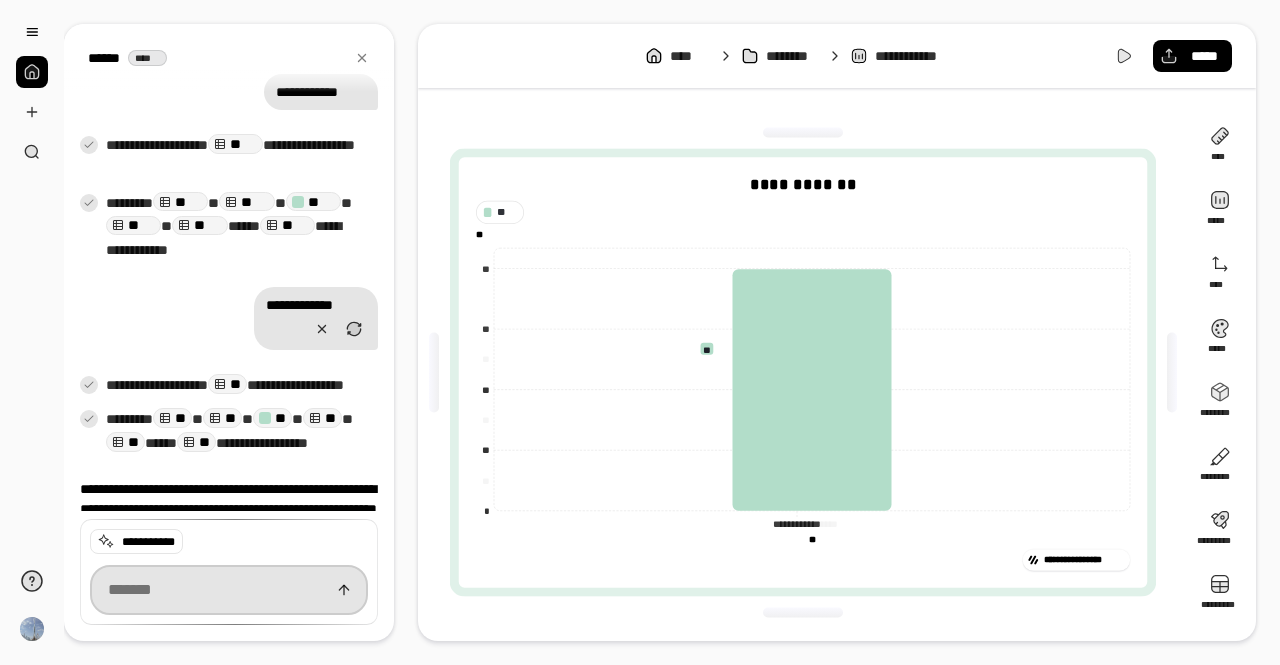 type on "**" 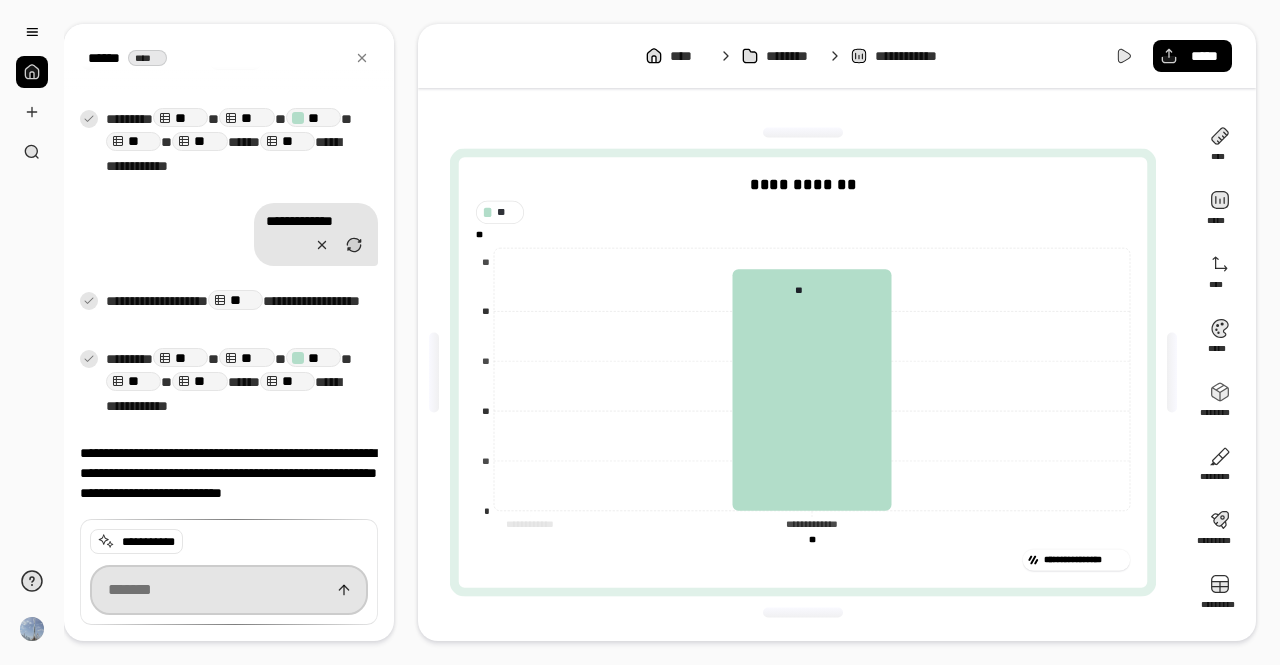 scroll, scrollTop: 4041, scrollLeft: 0, axis: vertical 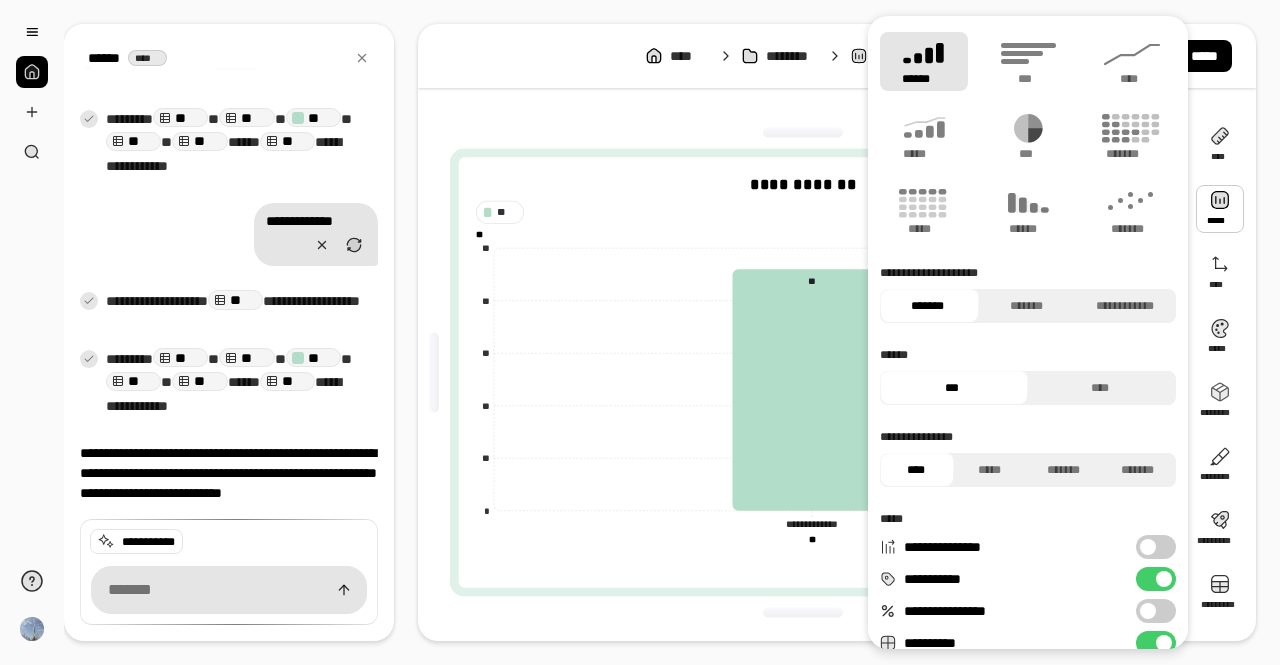 click at bounding box center (1220, 209) 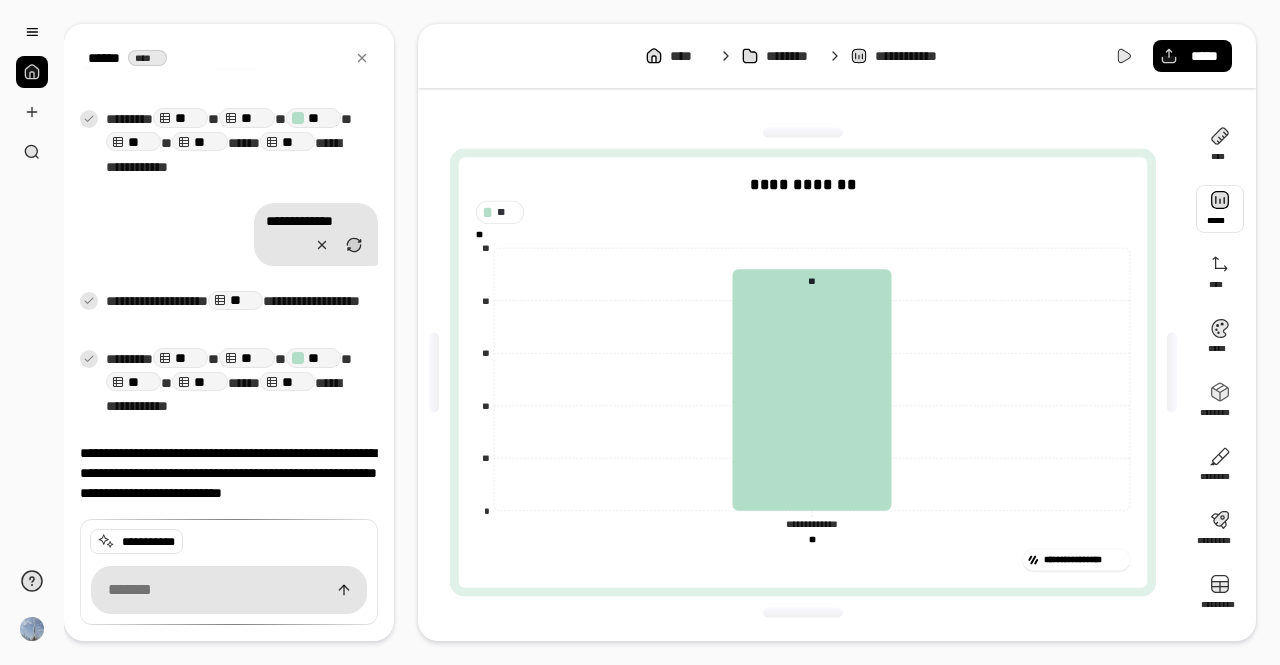 click at bounding box center (1220, 209) 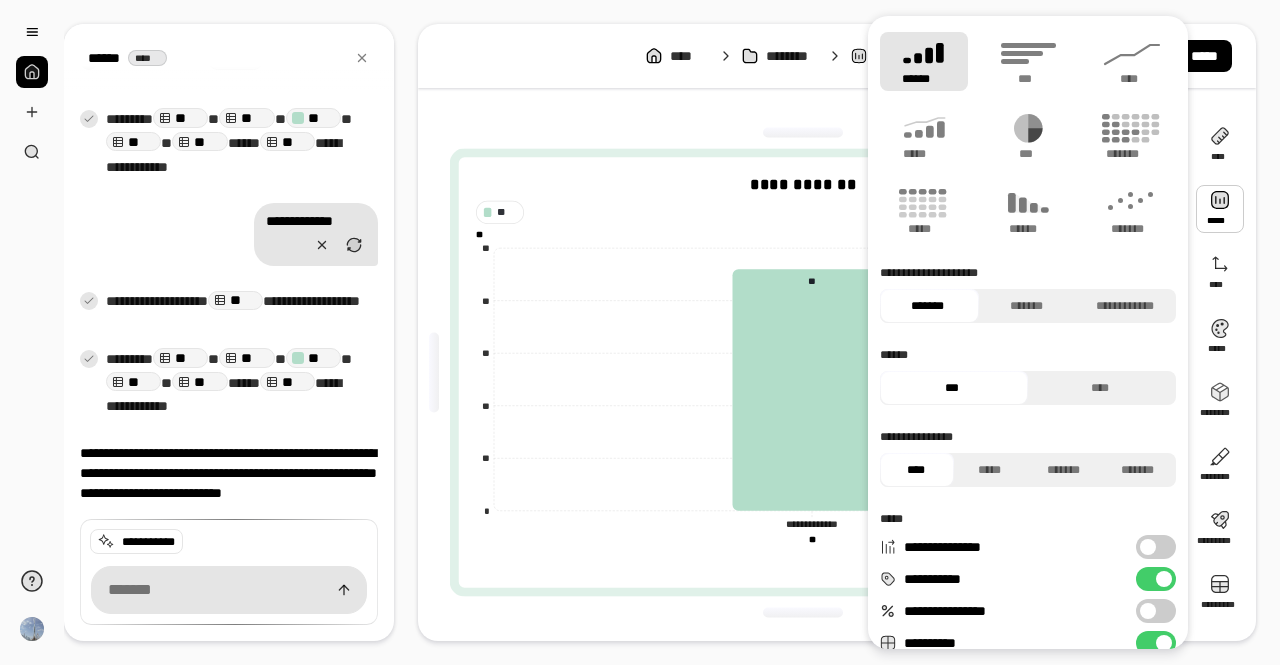 click on "**********" at bounding box center (1156, 579) 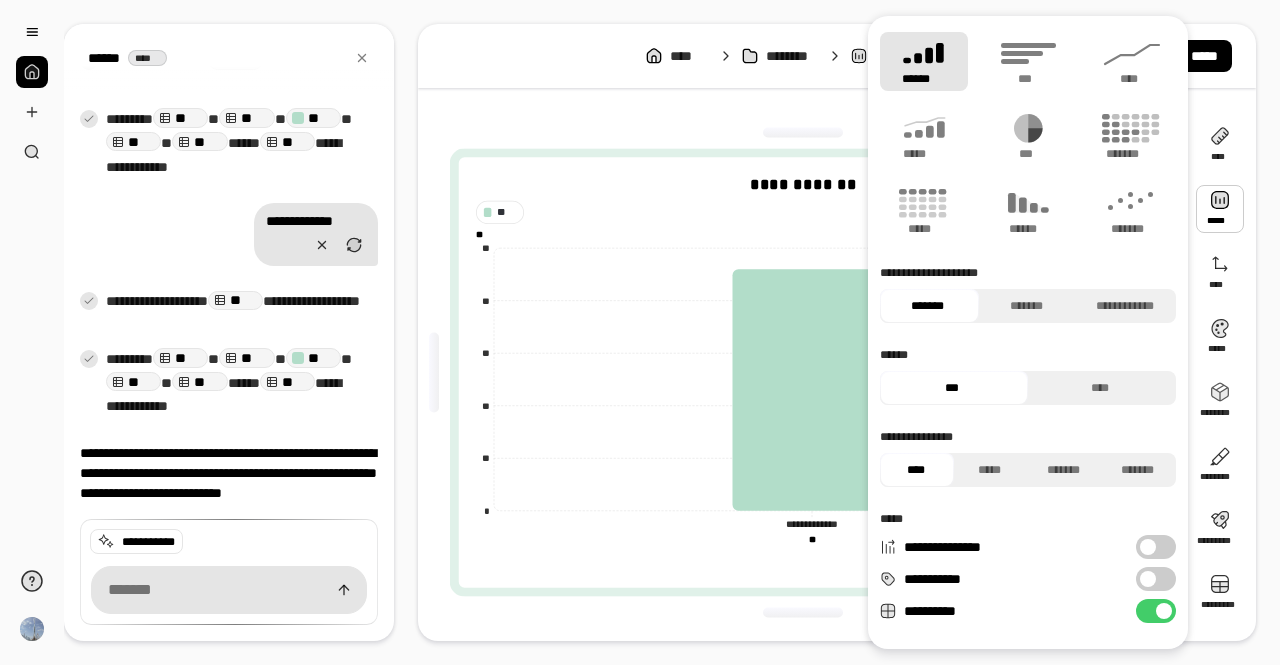 click at bounding box center (1148, 579) 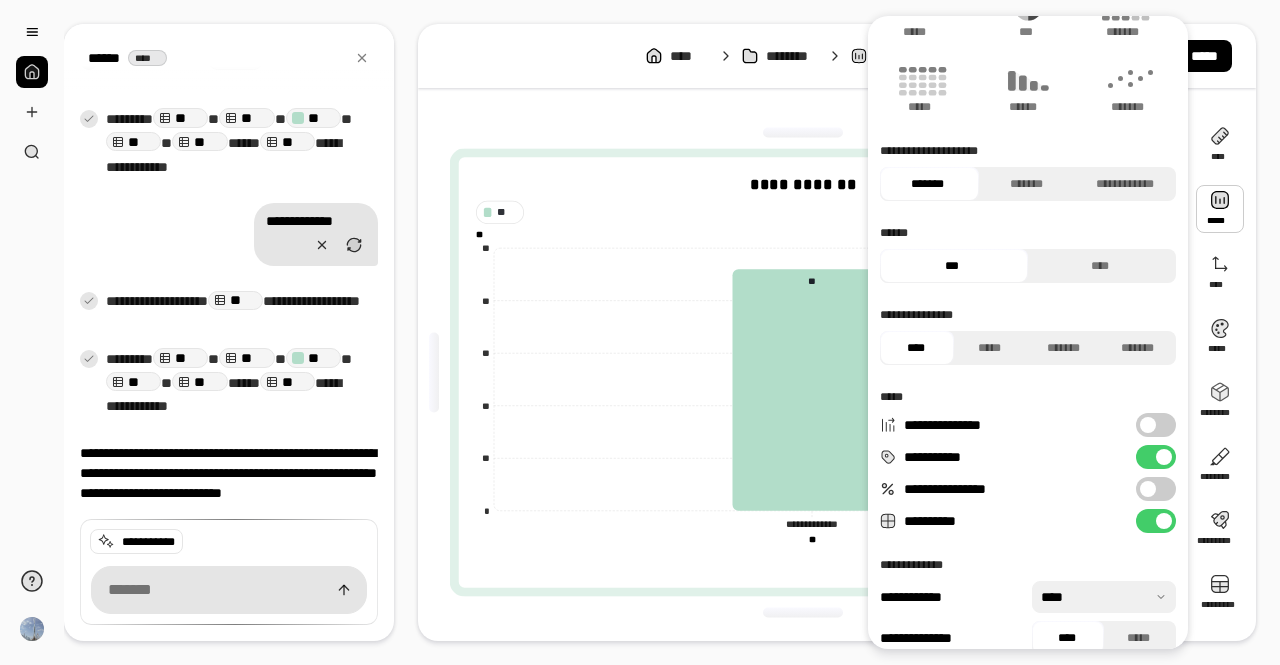 scroll, scrollTop: 144, scrollLeft: 0, axis: vertical 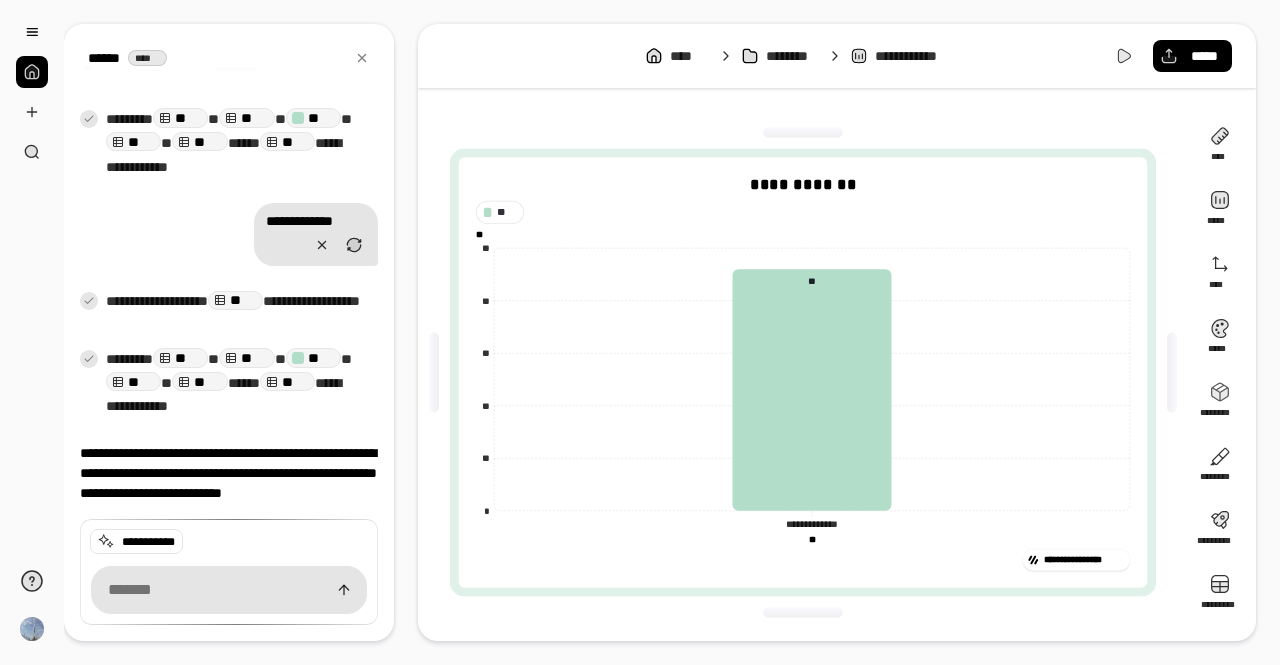 click on "** **" 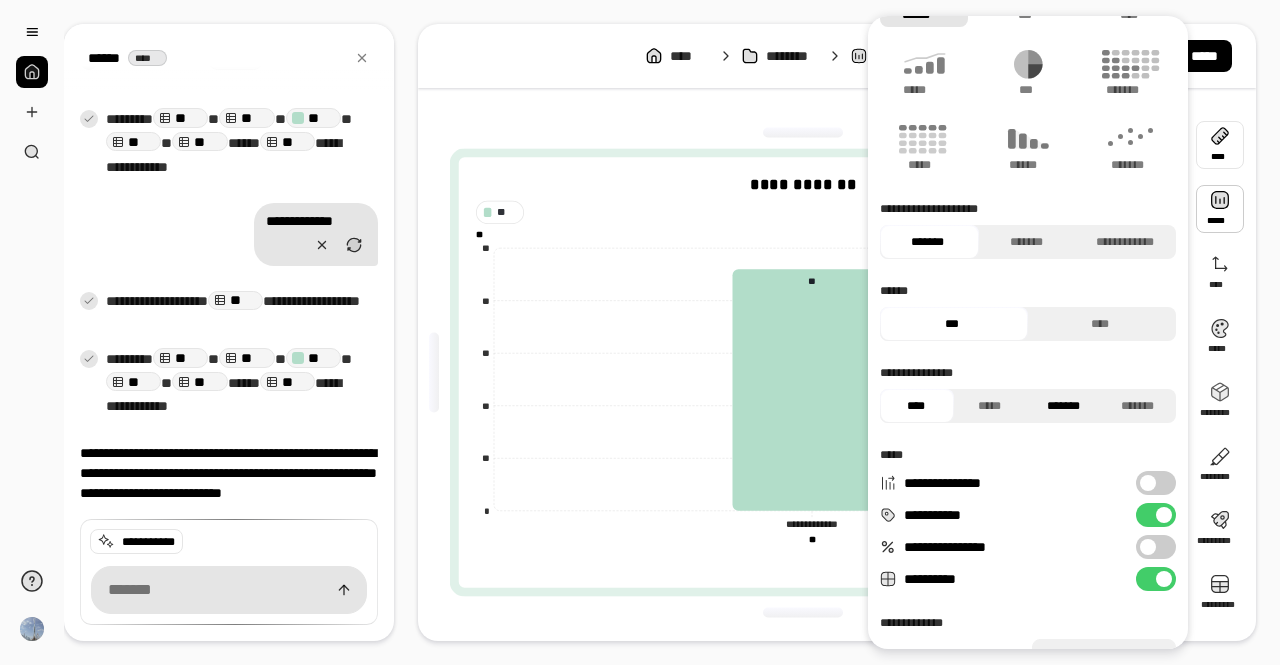 scroll, scrollTop: 144, scrollLeft: 0, axis: vertical 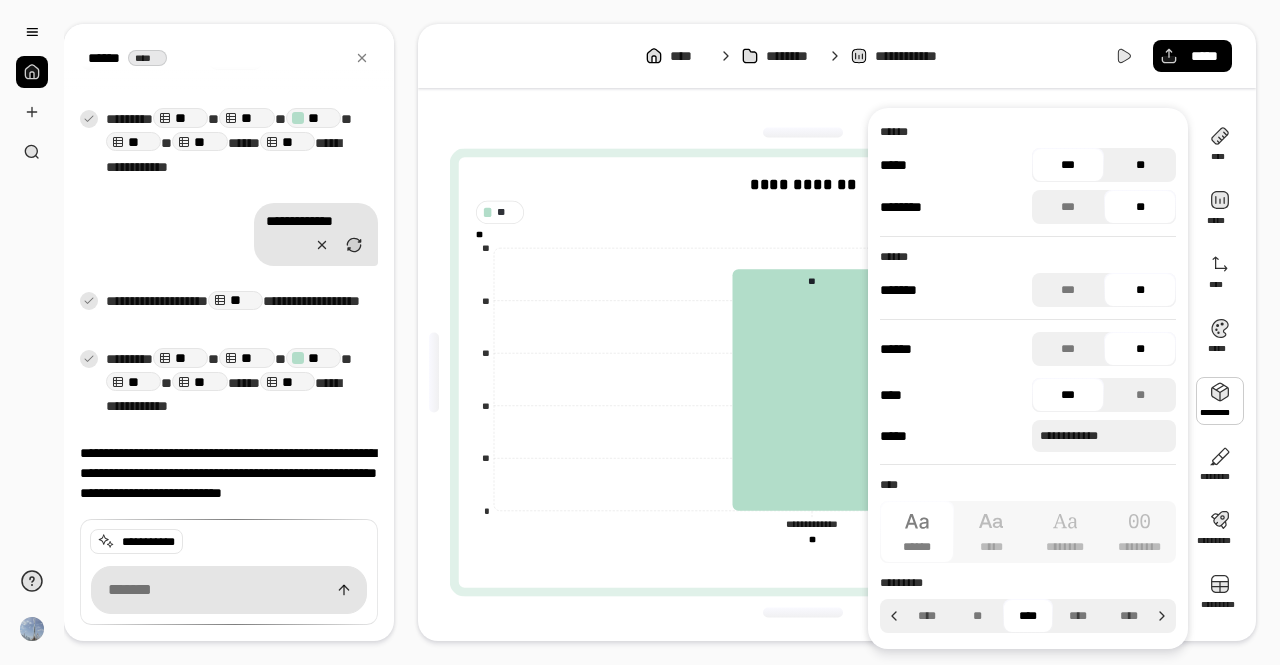 click on "**" at bounding box center [1140, 165] 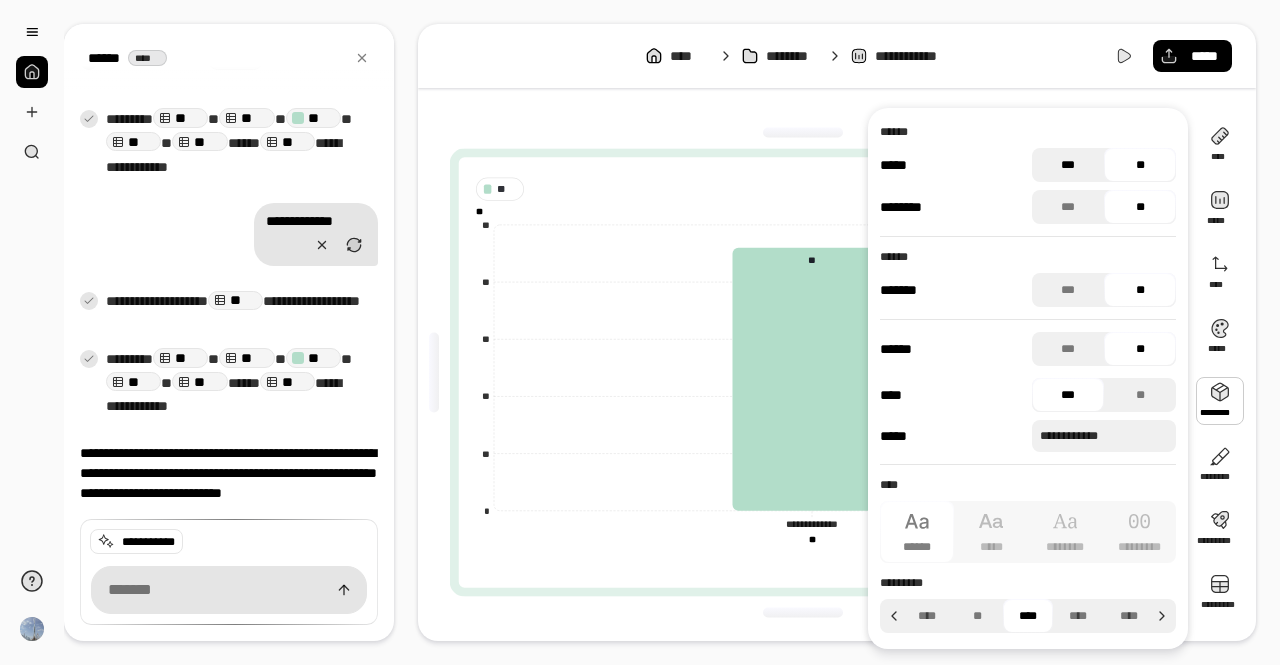 click on "***" at bounding box center (1068, 165) 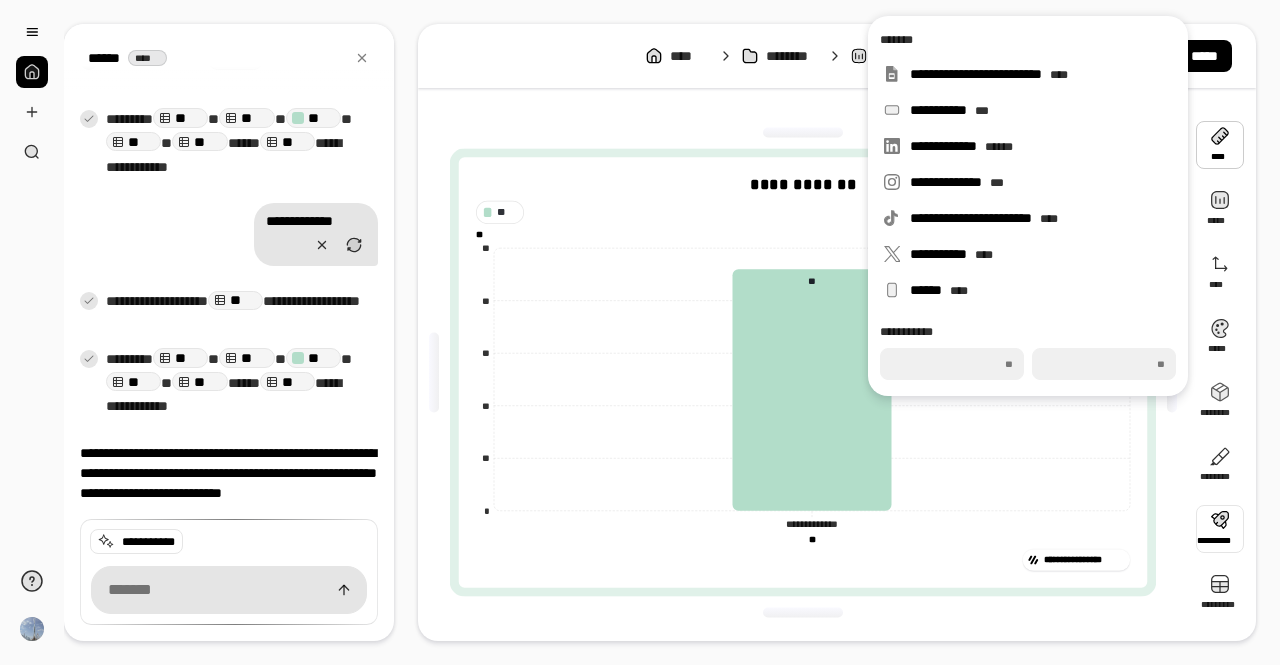 click at bounding box center (803, 133) 